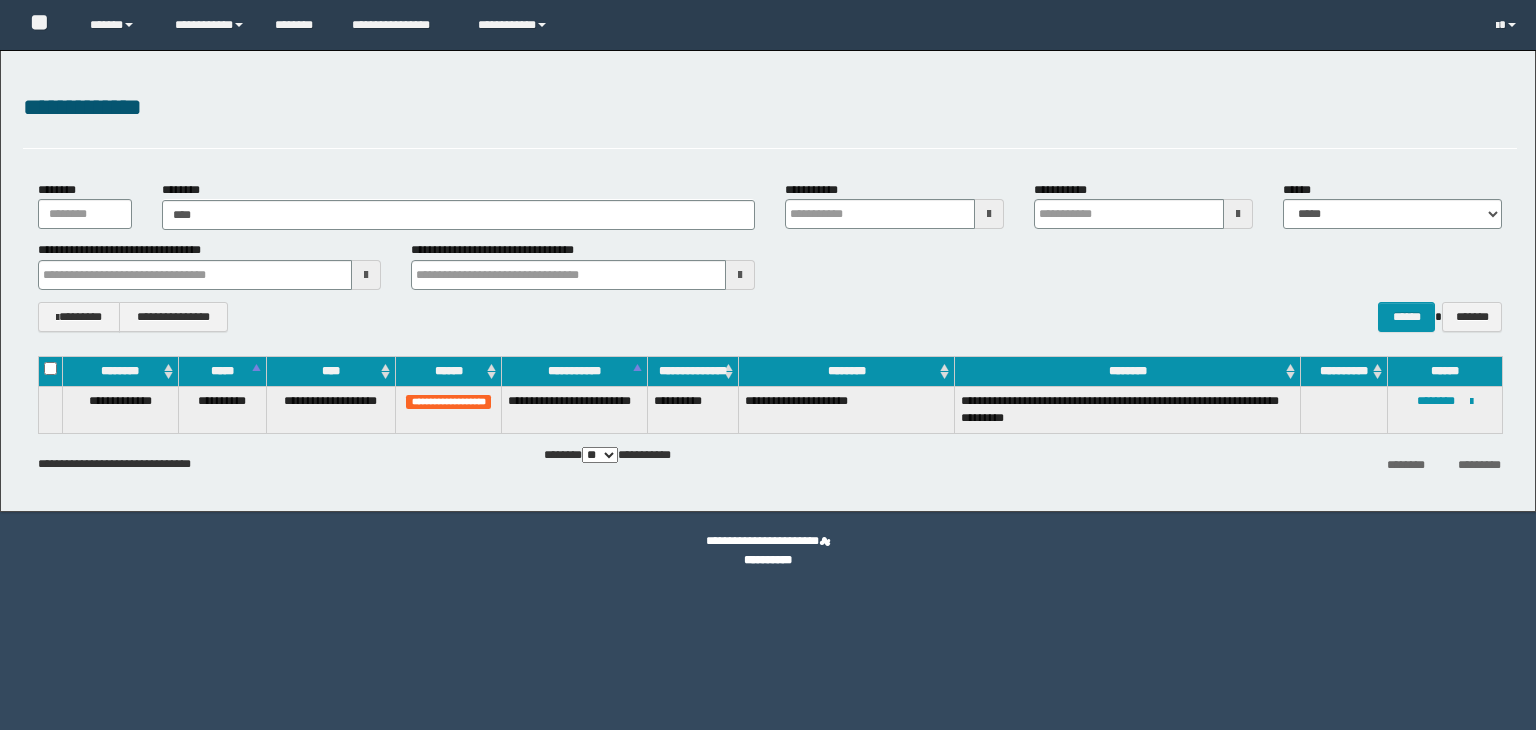 scroll, scrollTop: 0, scrollLeft: 0, axis: both 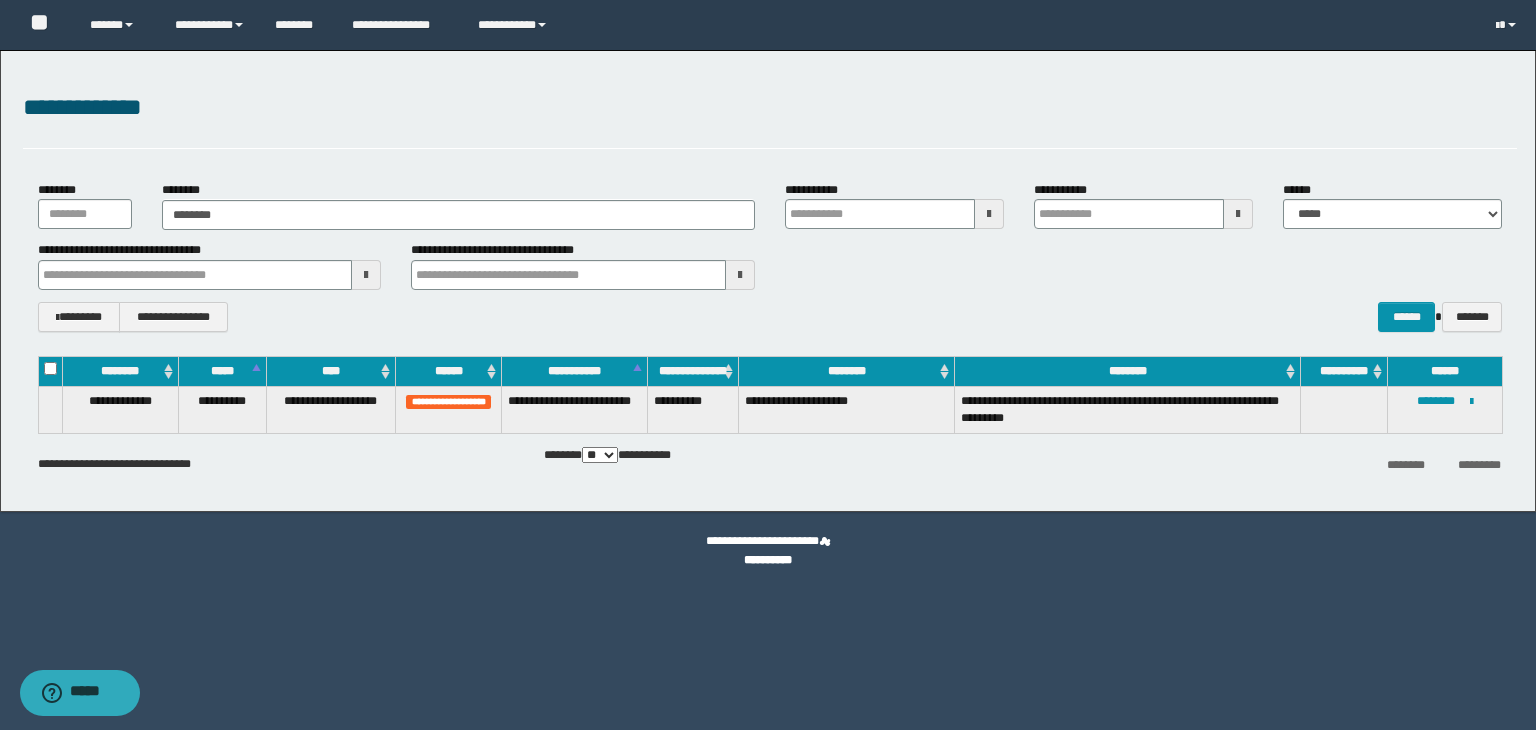 type on "*********" 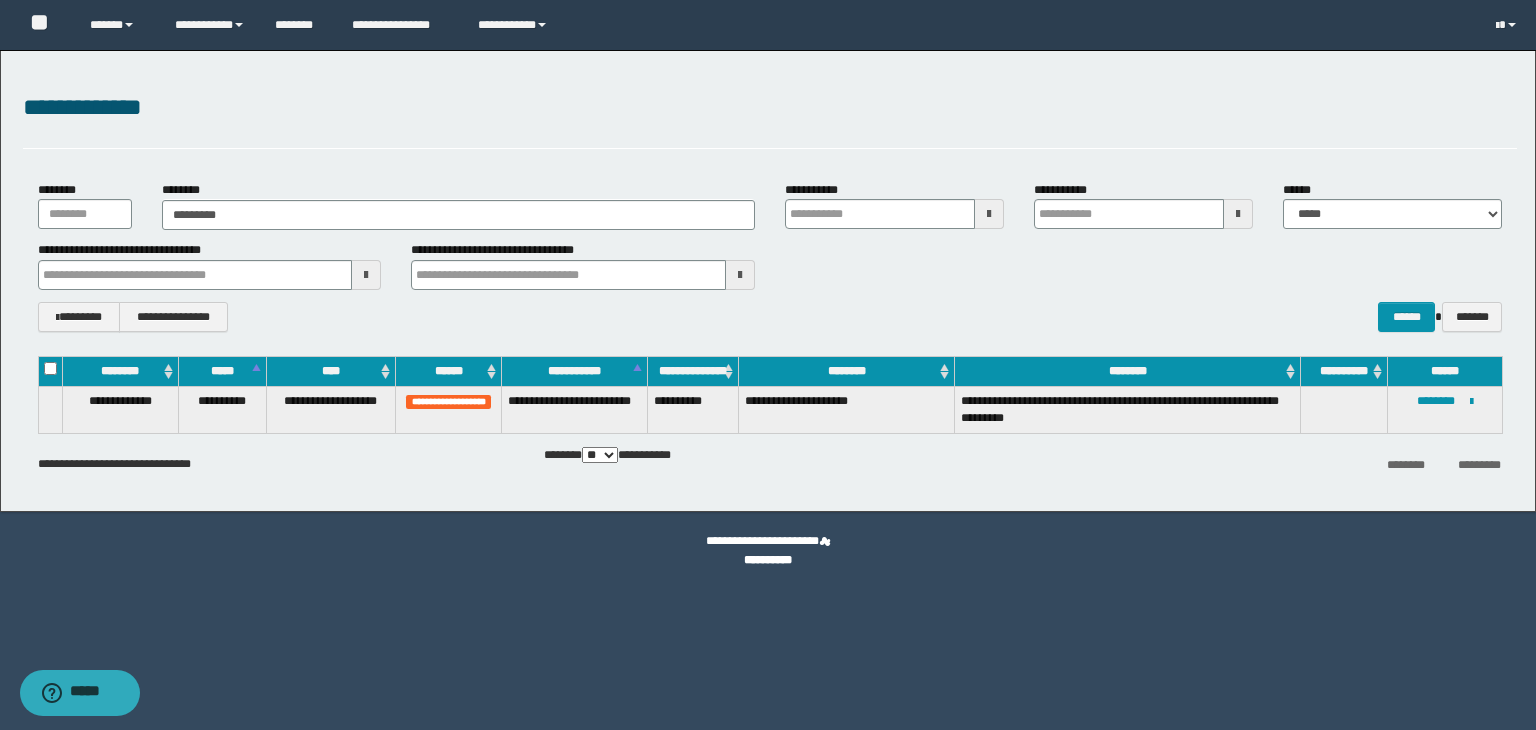type on "*********" 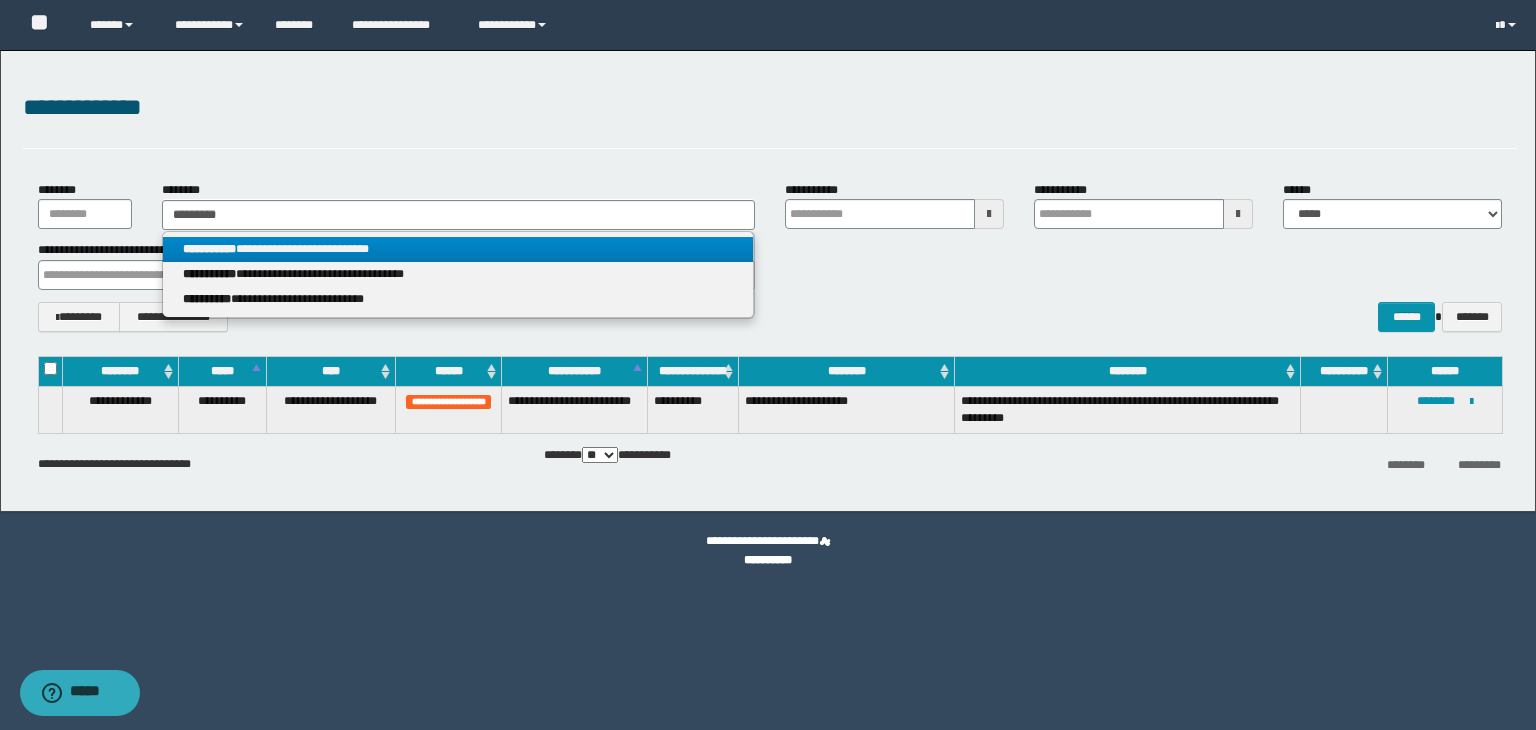 type on "*********" 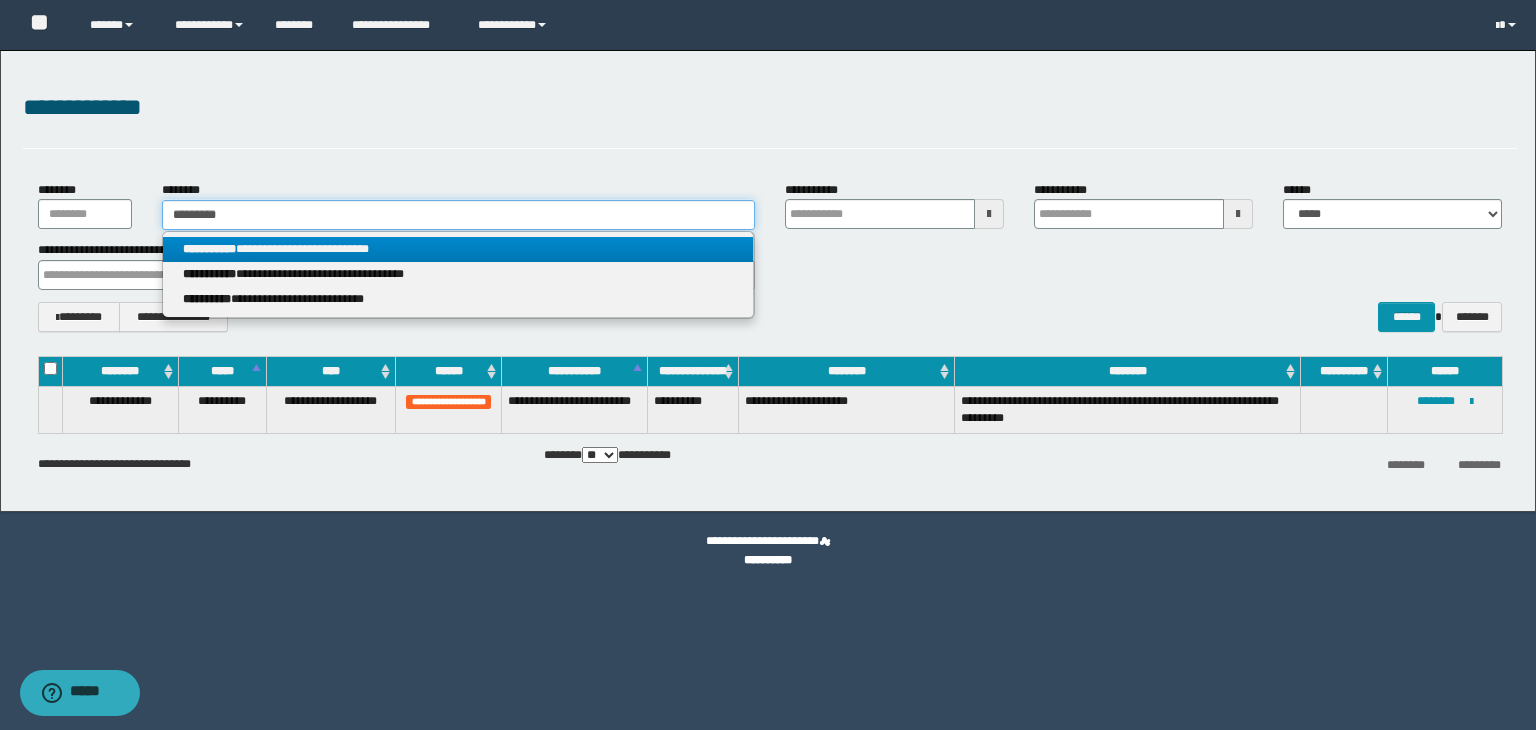 type 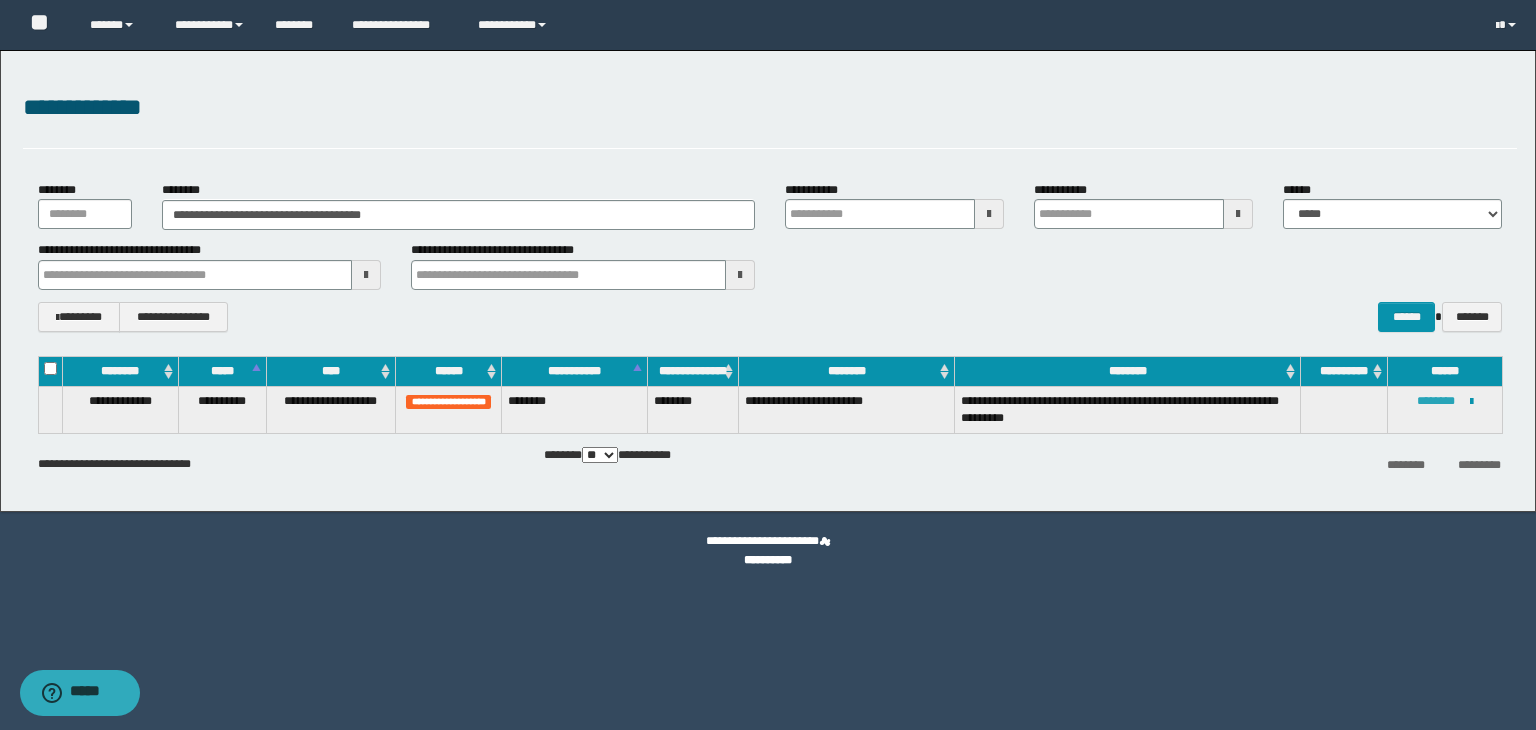 click on "********" at bounding box center [1436, 401] 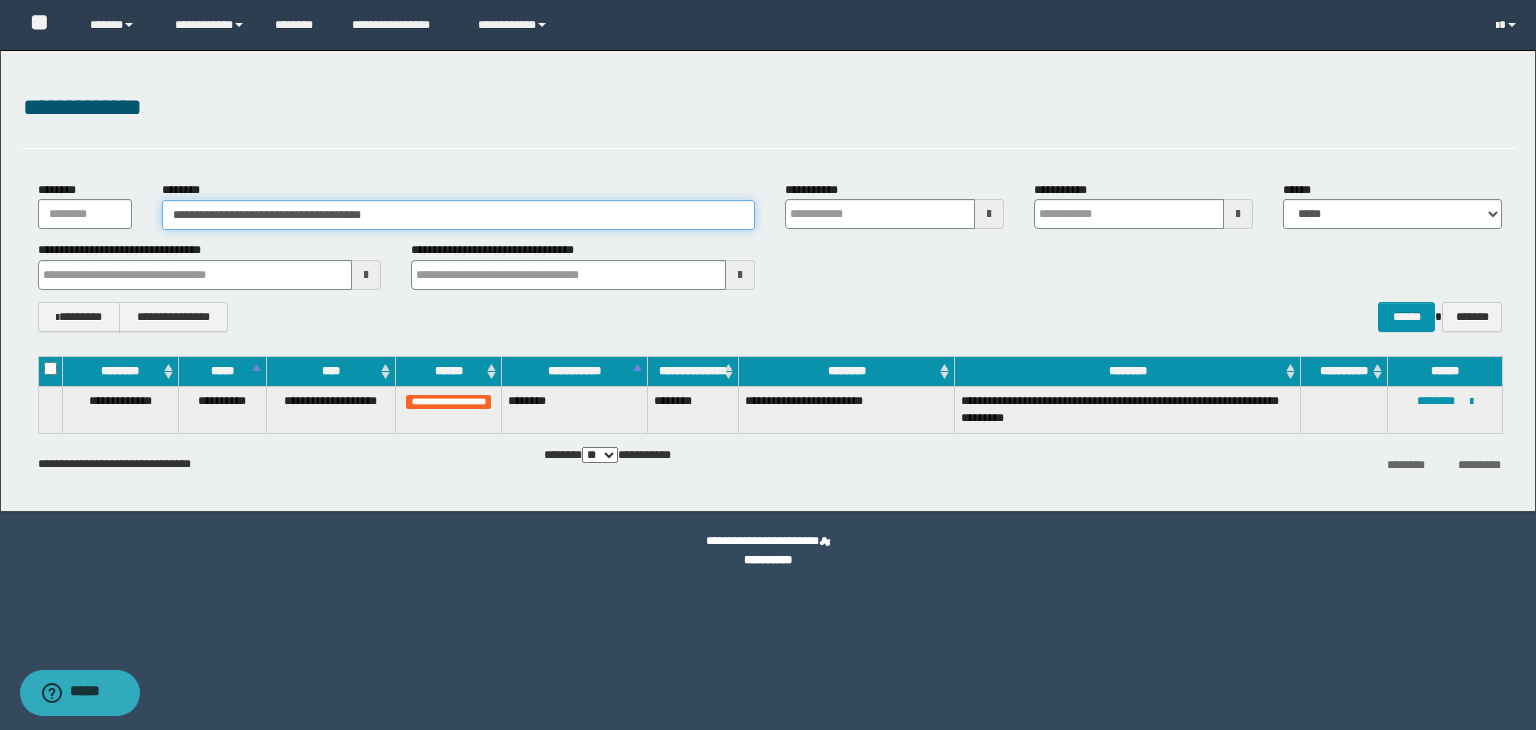 drag, startPoint x: 448, startPoint y: 208, endPoint x: 0, endPoint y: 175, distance: 449.21375 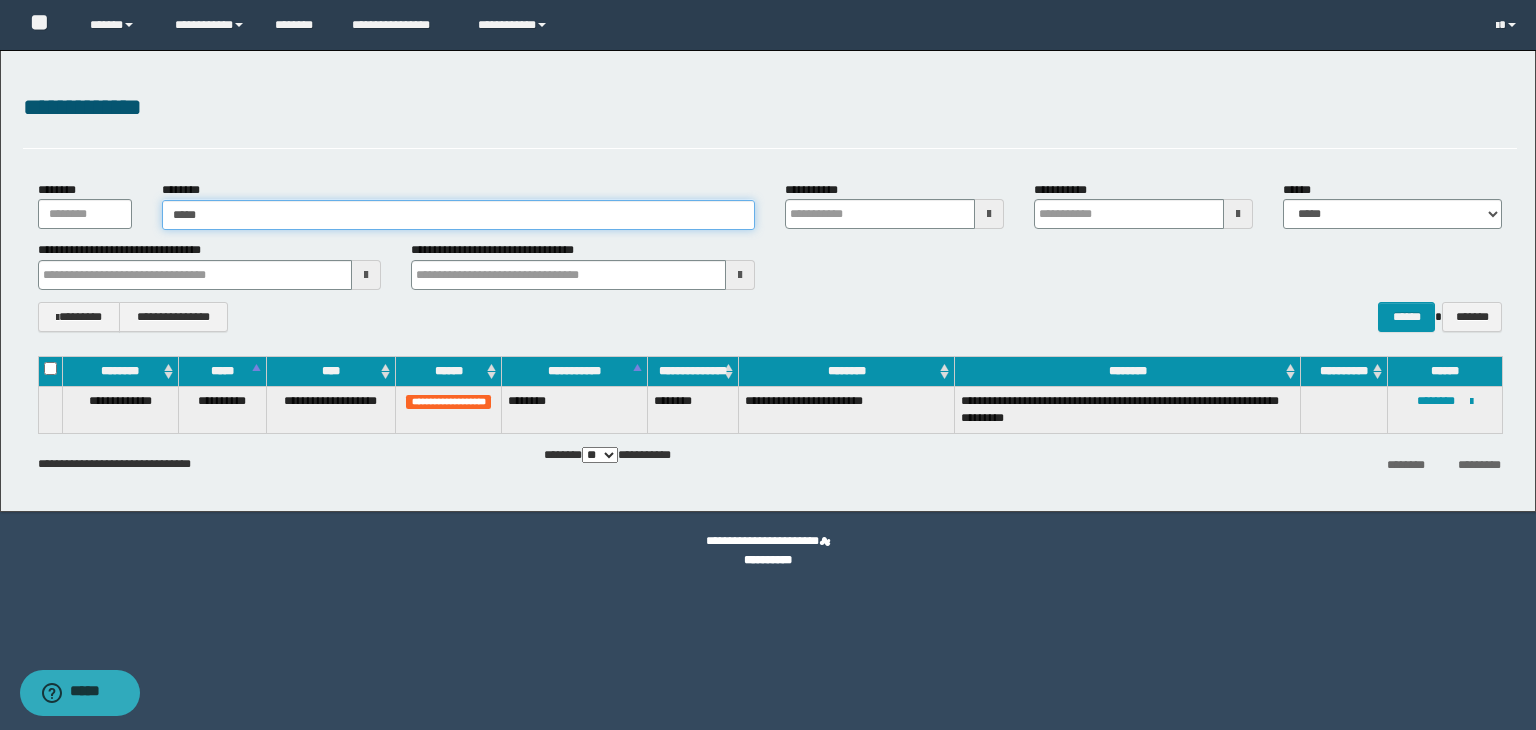 type on "******" 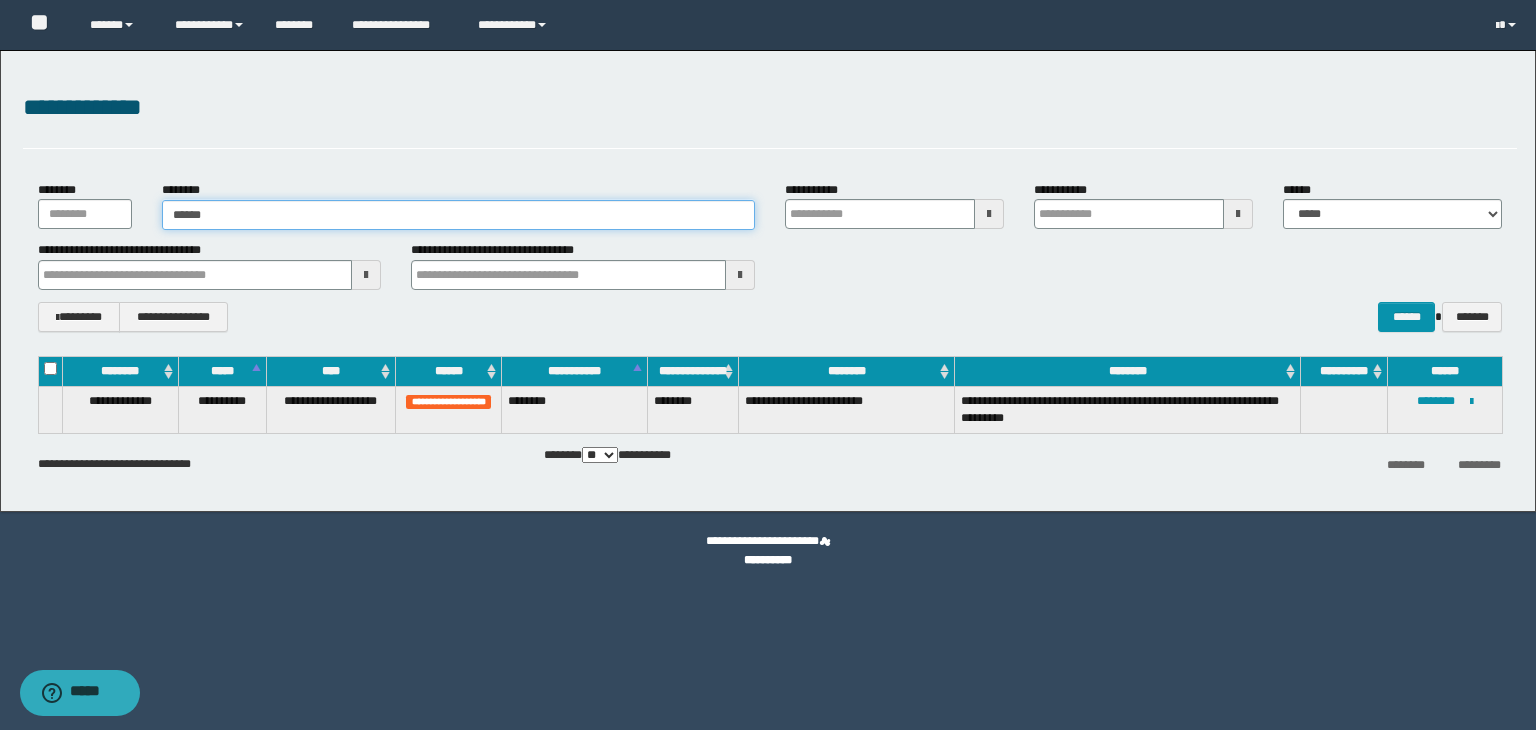 type on "******" 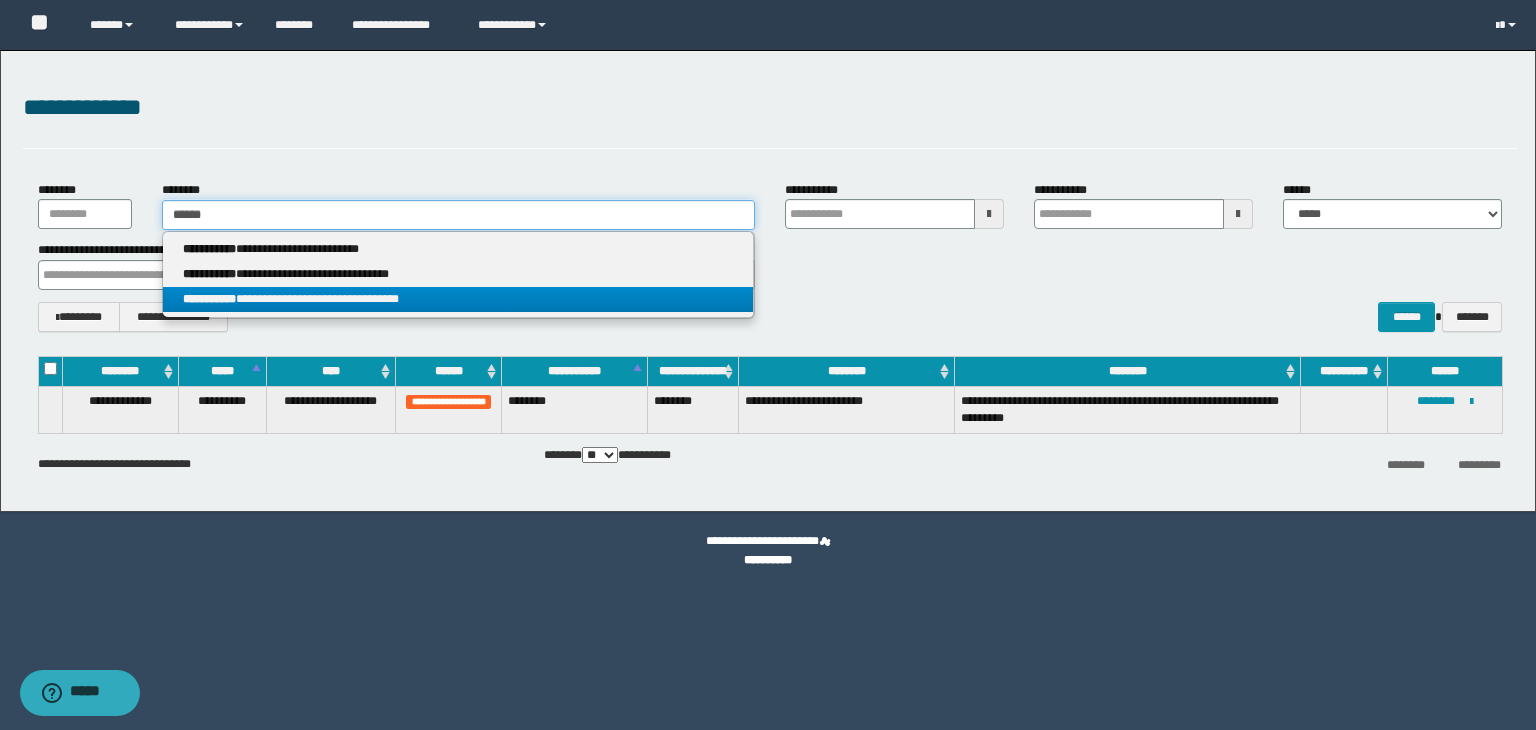 type on "******" 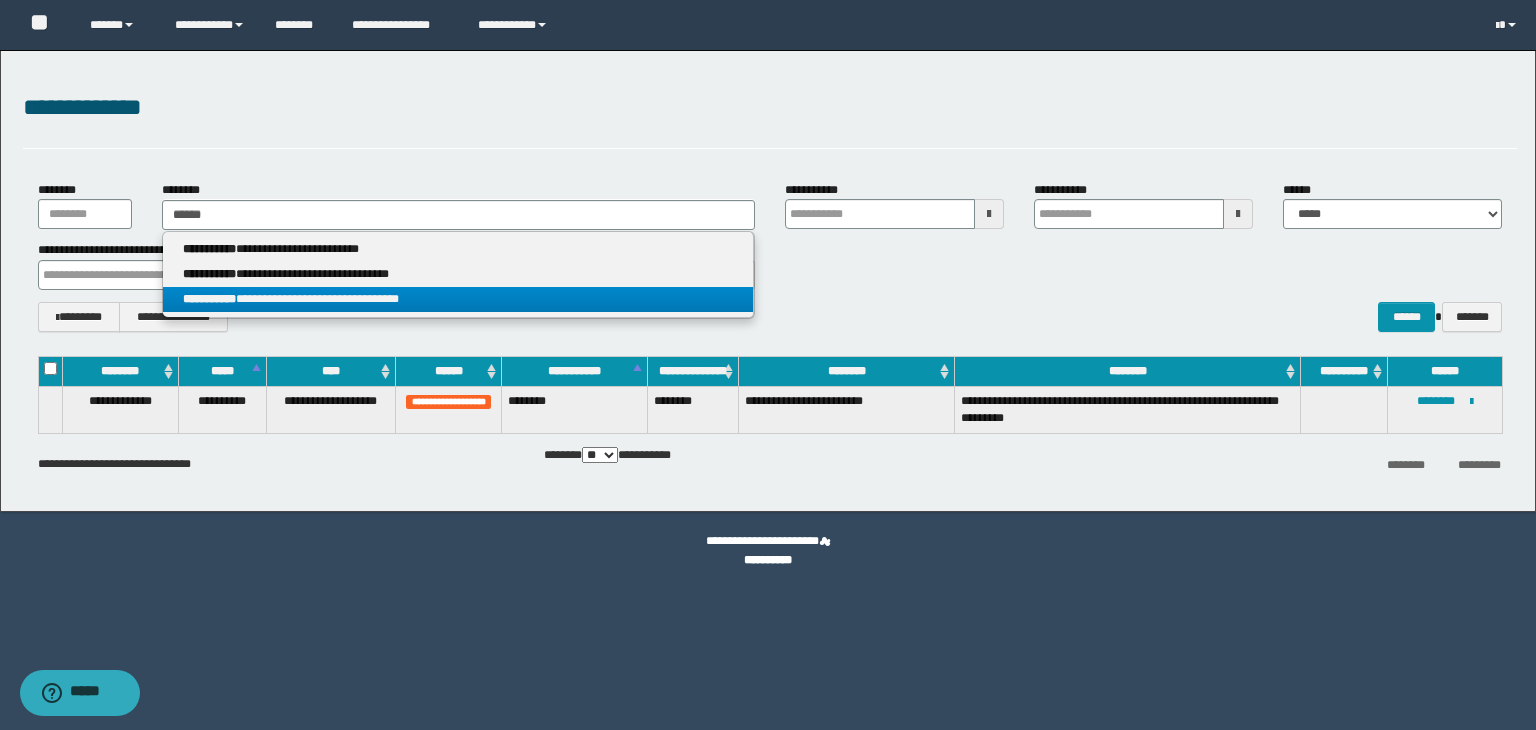 click on "**********" at bounding box center (458, 299) 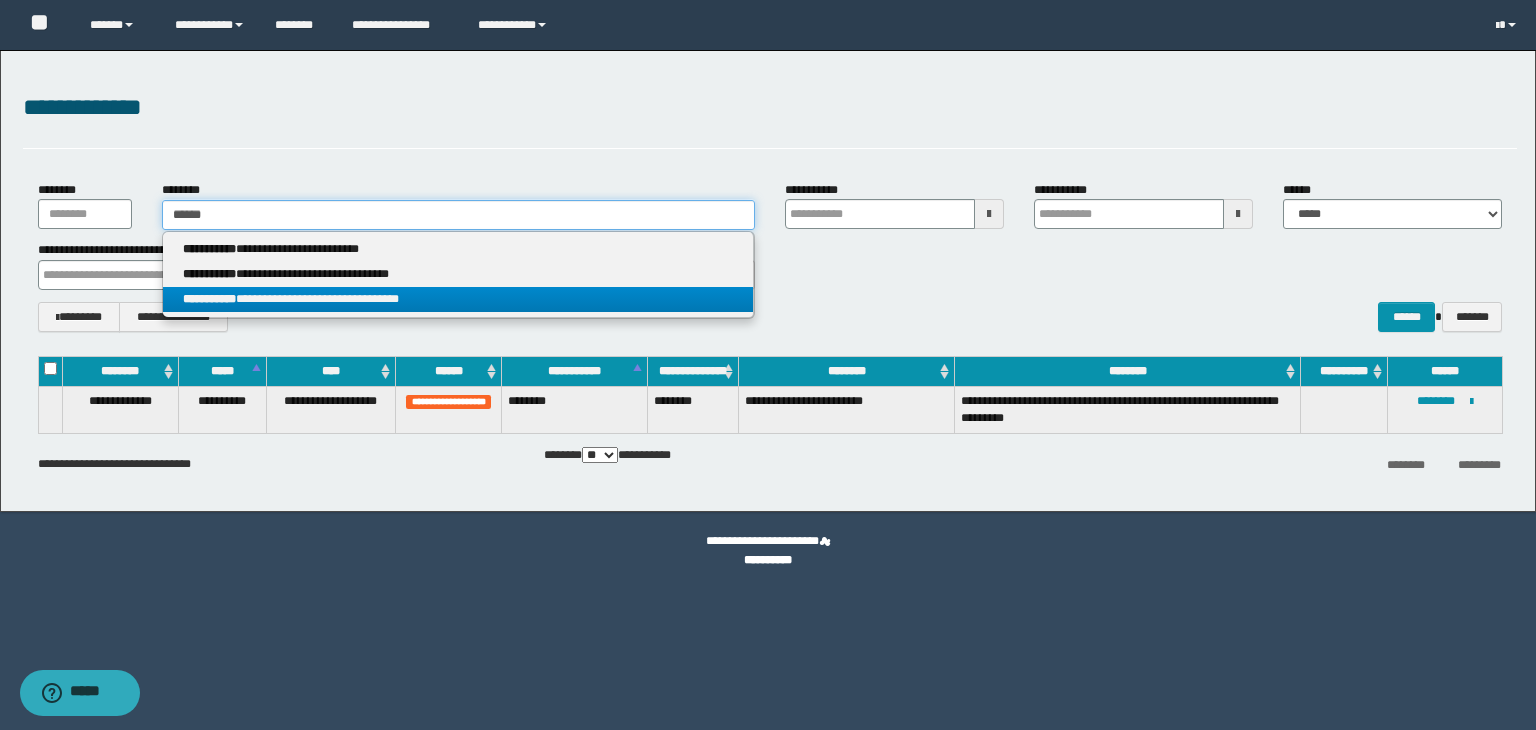 type 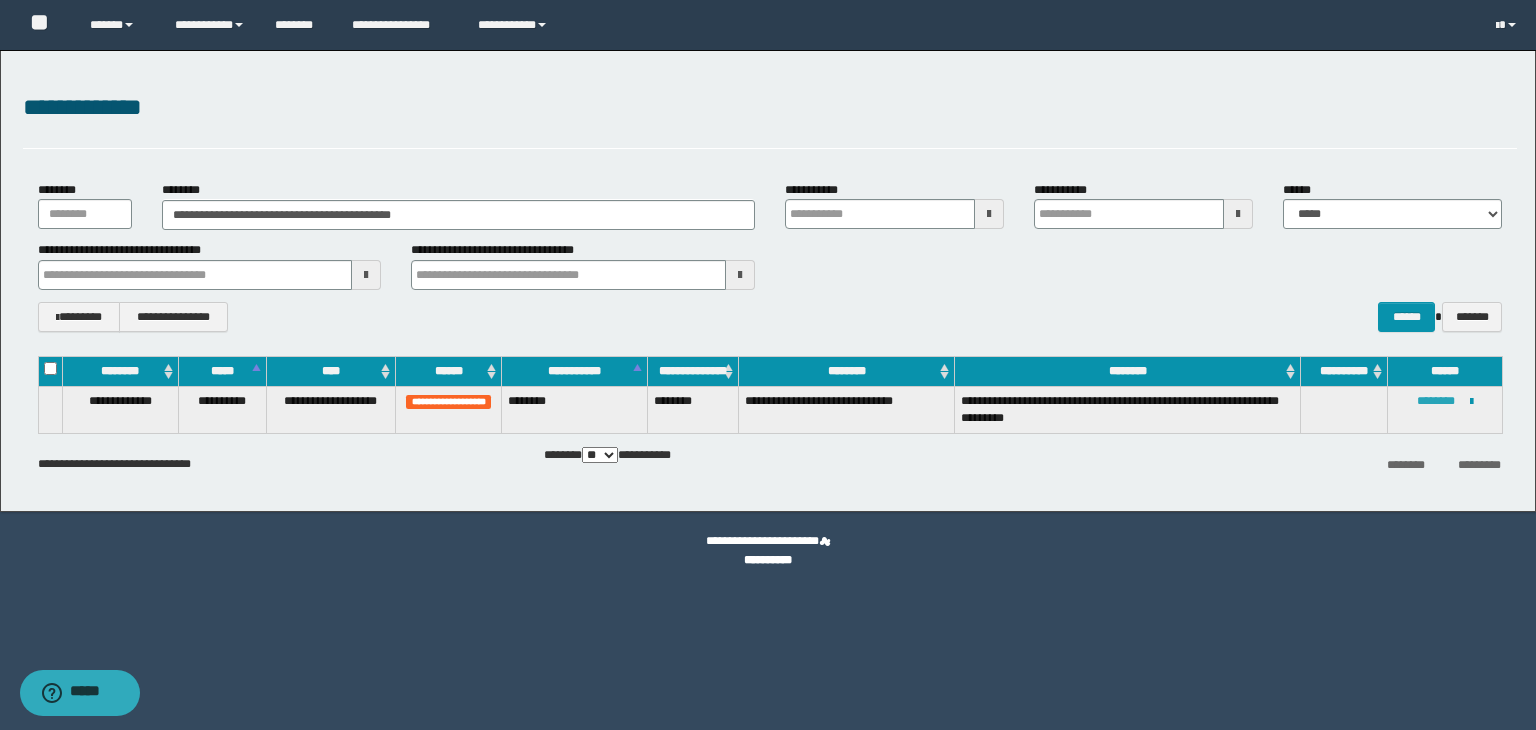 click on "********" at bounding box center (1436, 401) 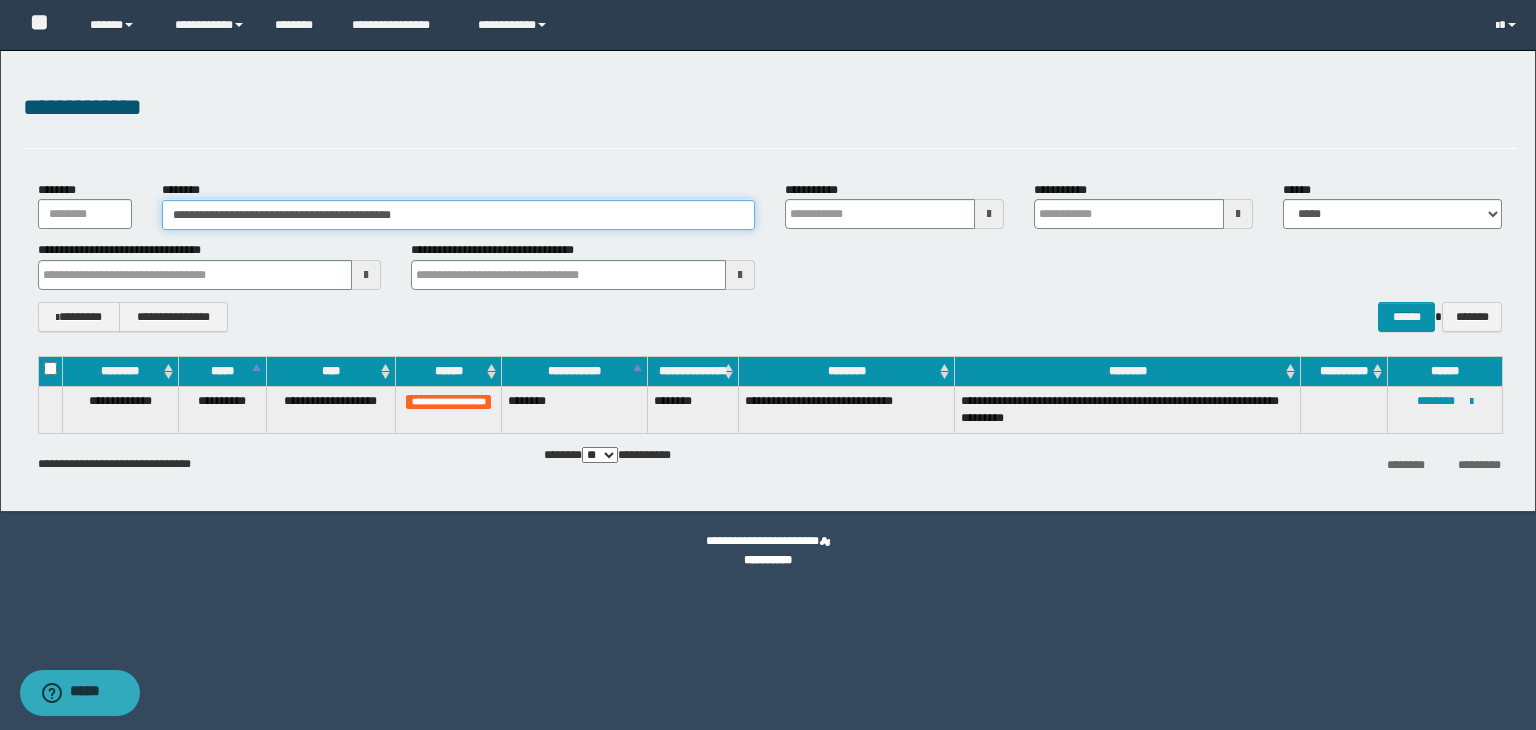 drag, startPoint x: 478, startPoint y: 216, endPoint x: 0, endPoint y: 180, distance: 479.35373 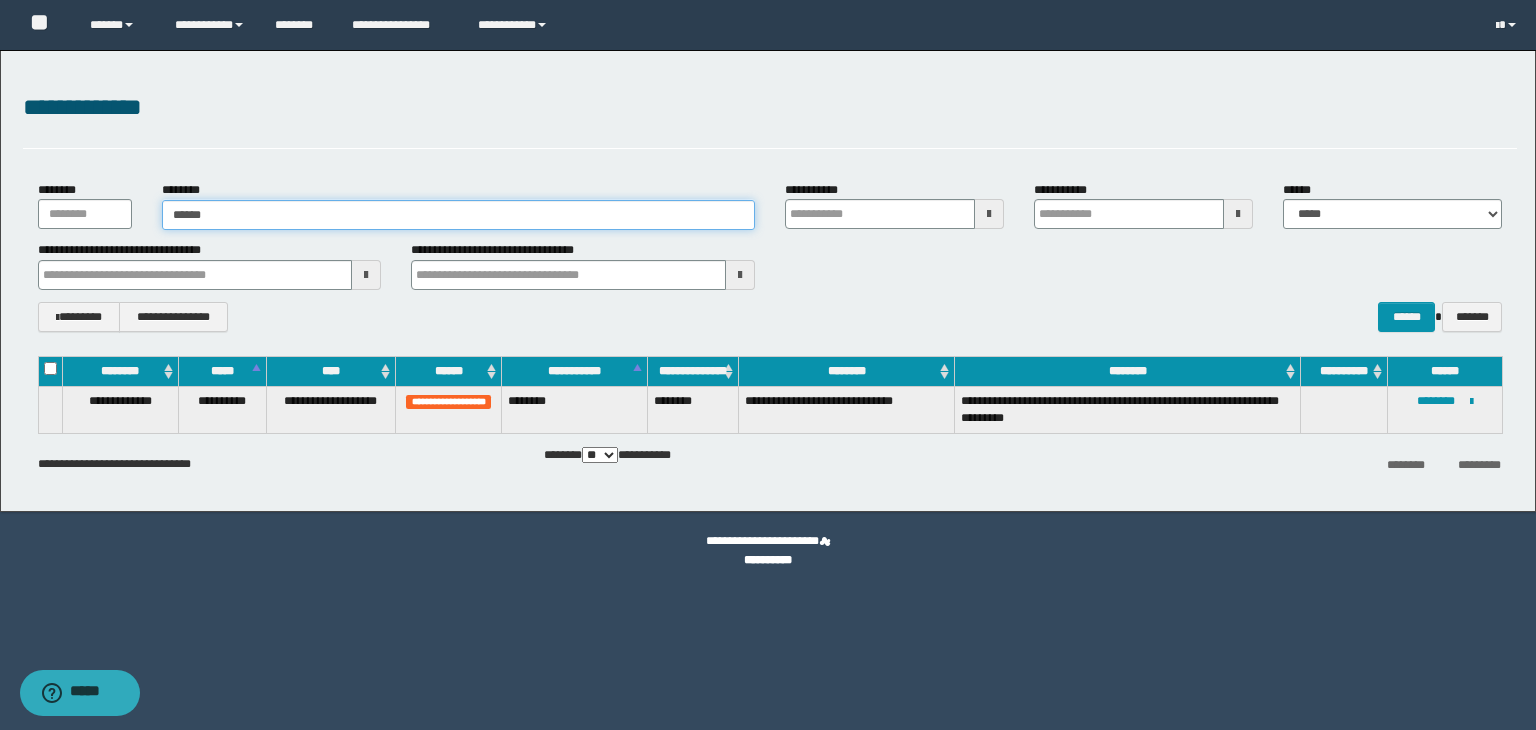 type on "*******" 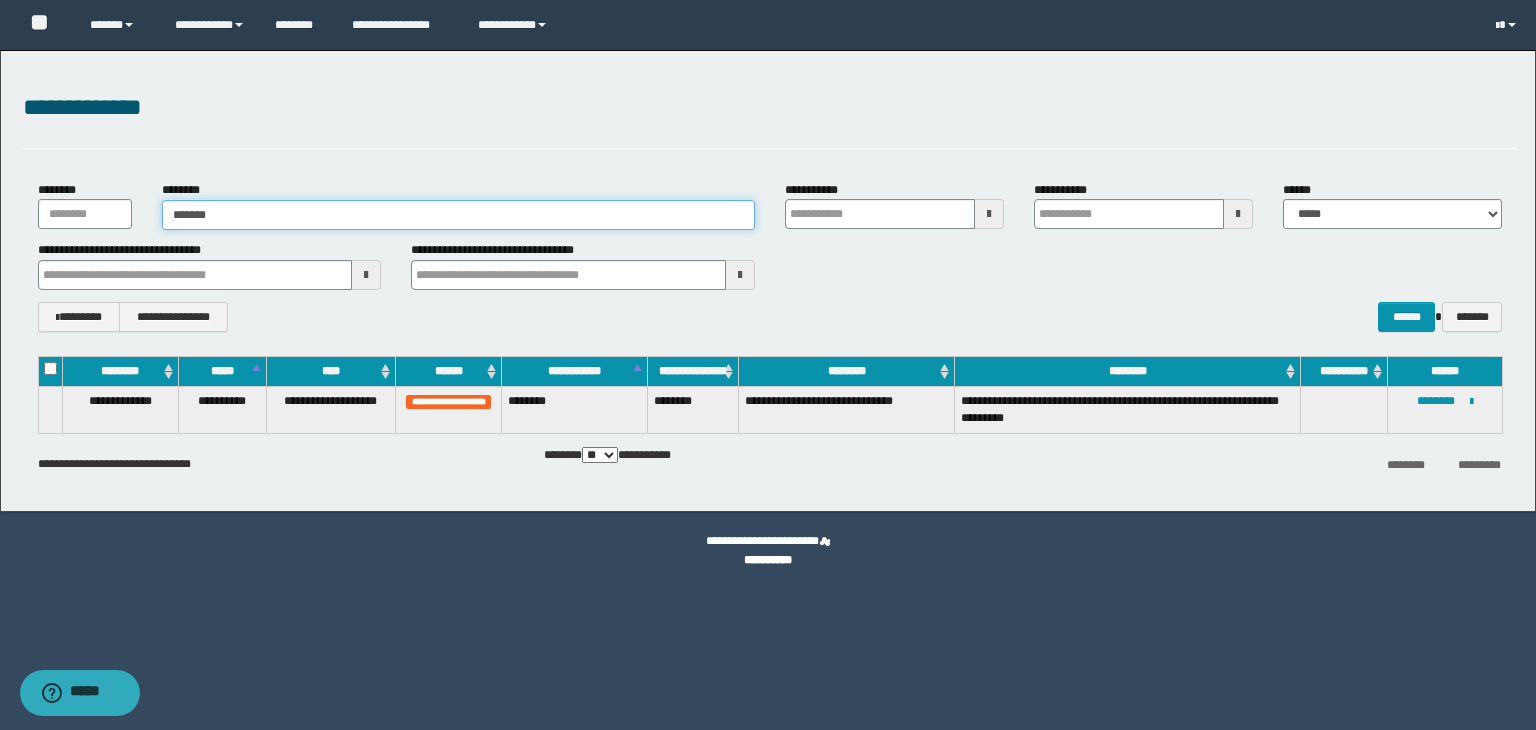 type on "*******" 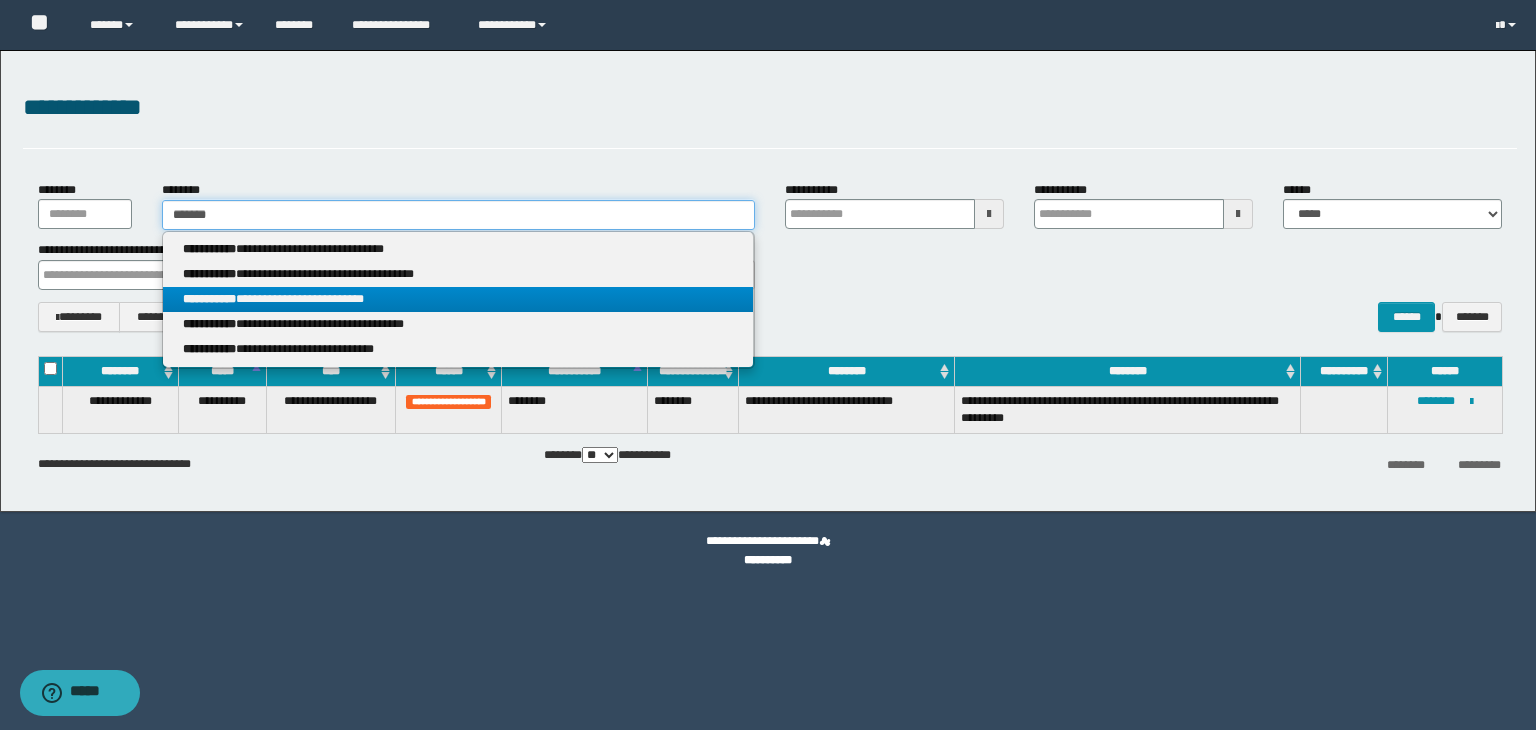 type on "*******" 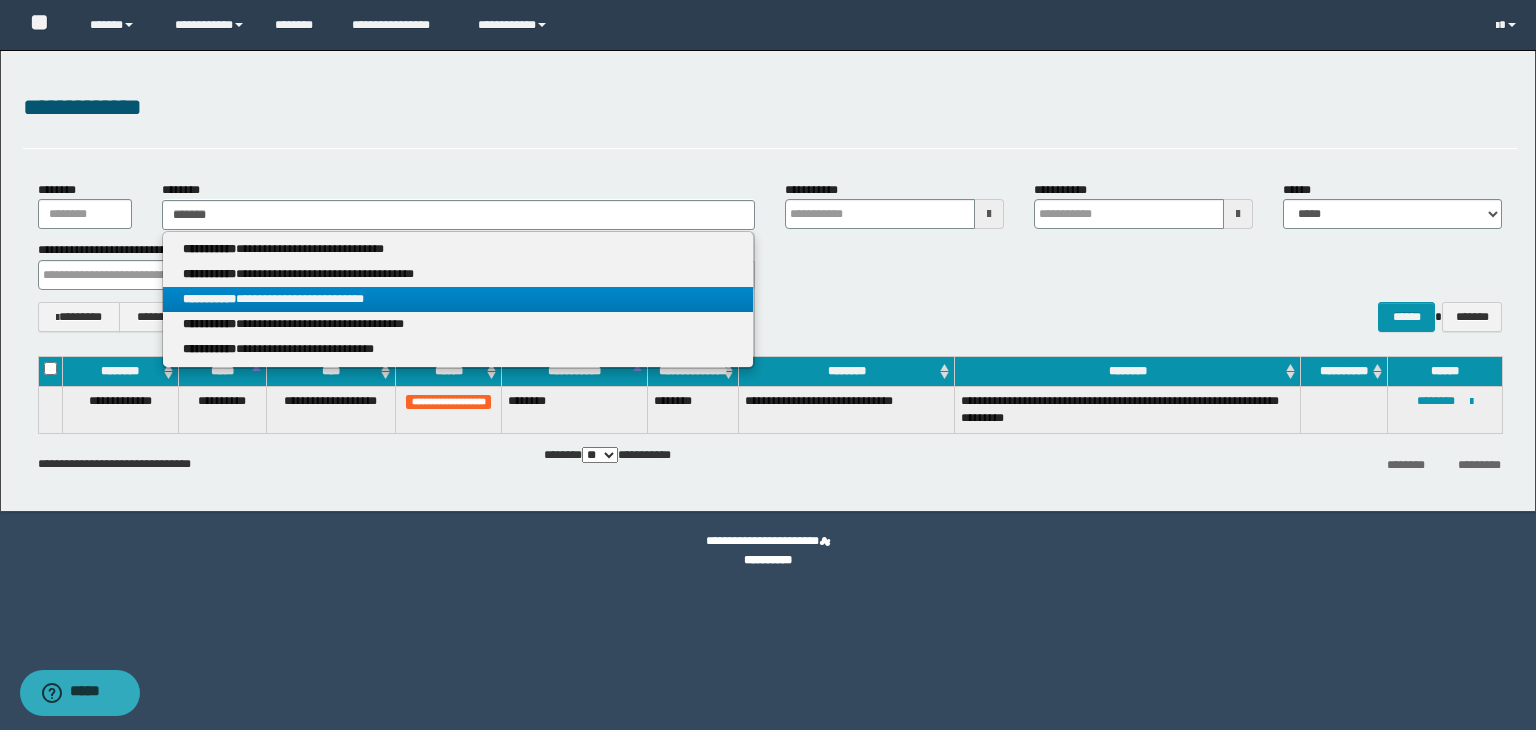click on "**********" at bounding box center [458, 299] 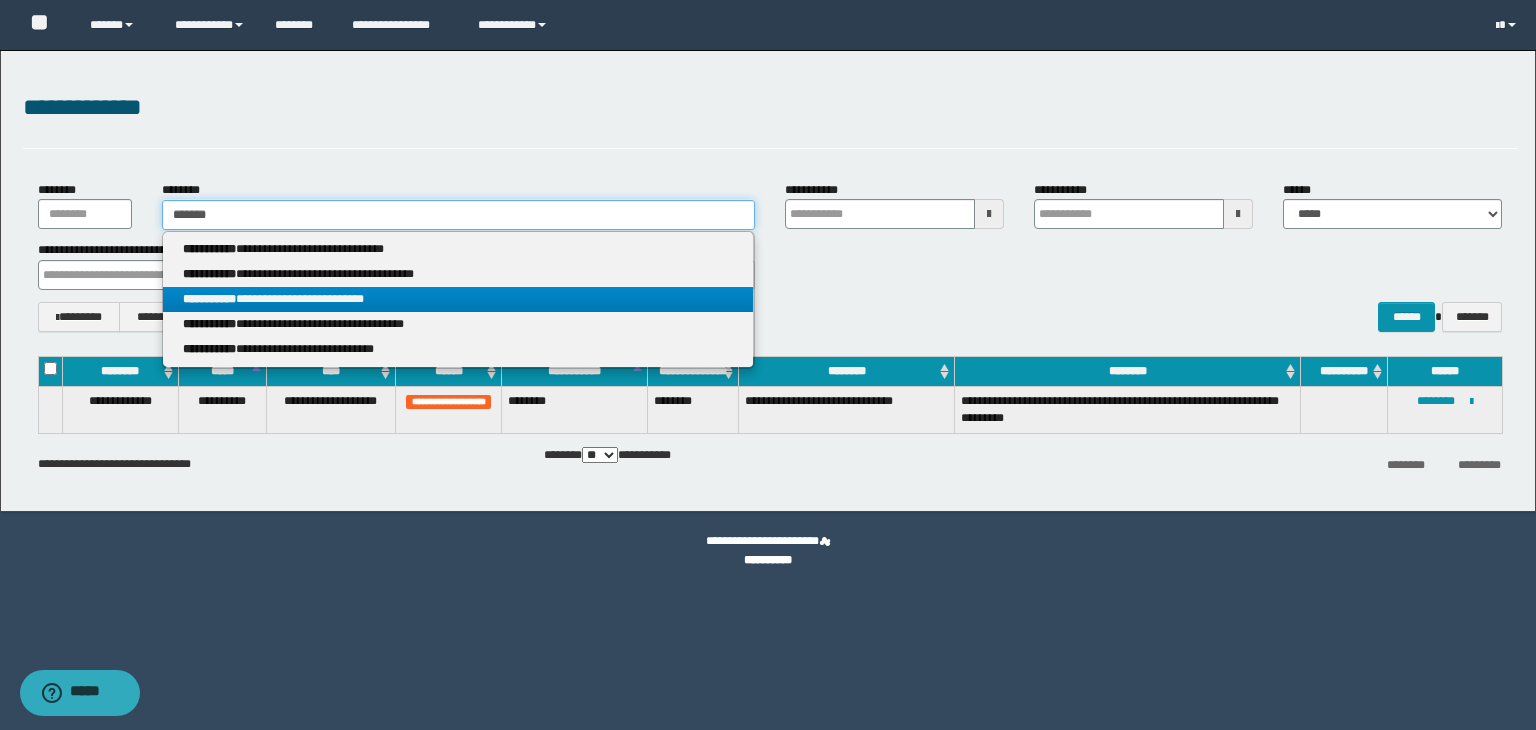 type 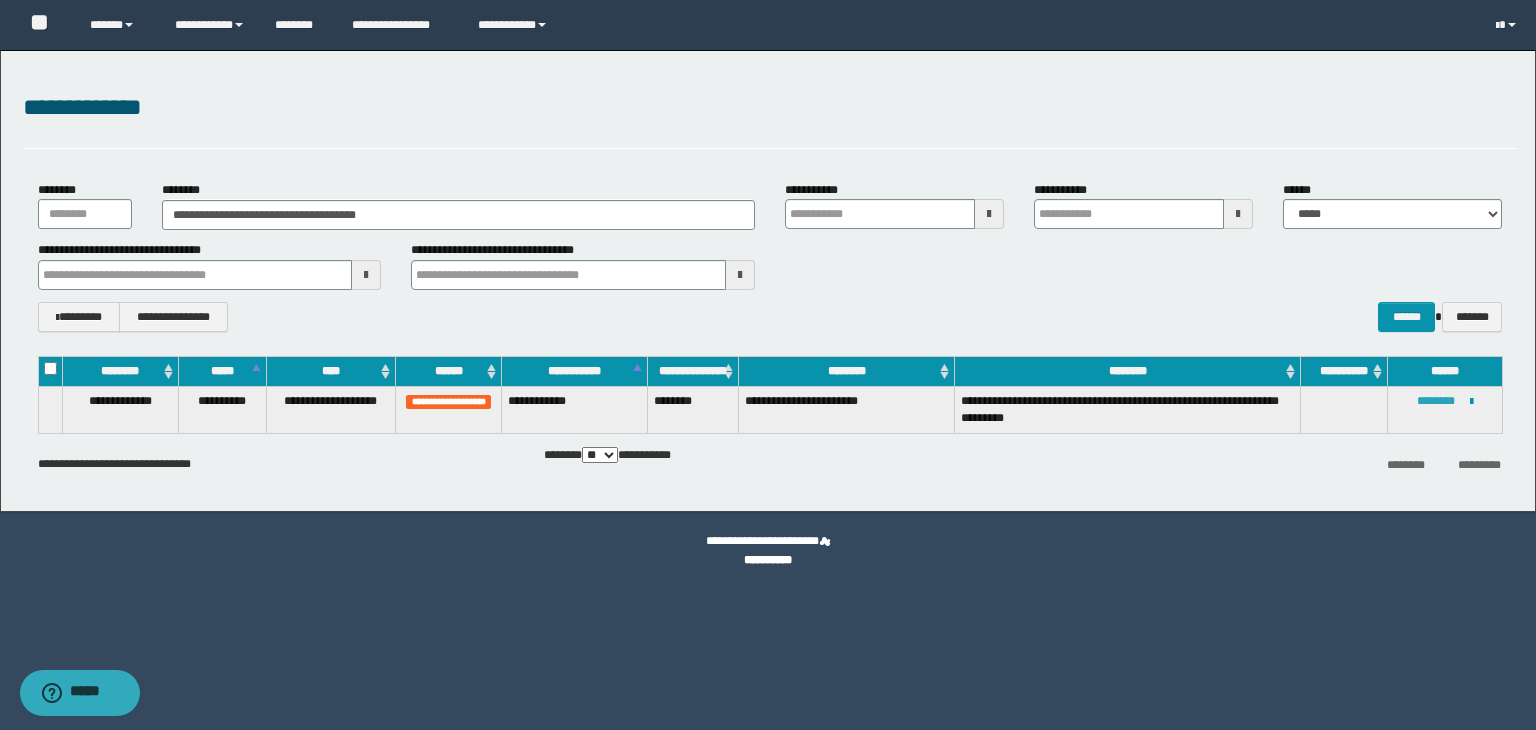 click on "********" at bounding box center [1436, 401] 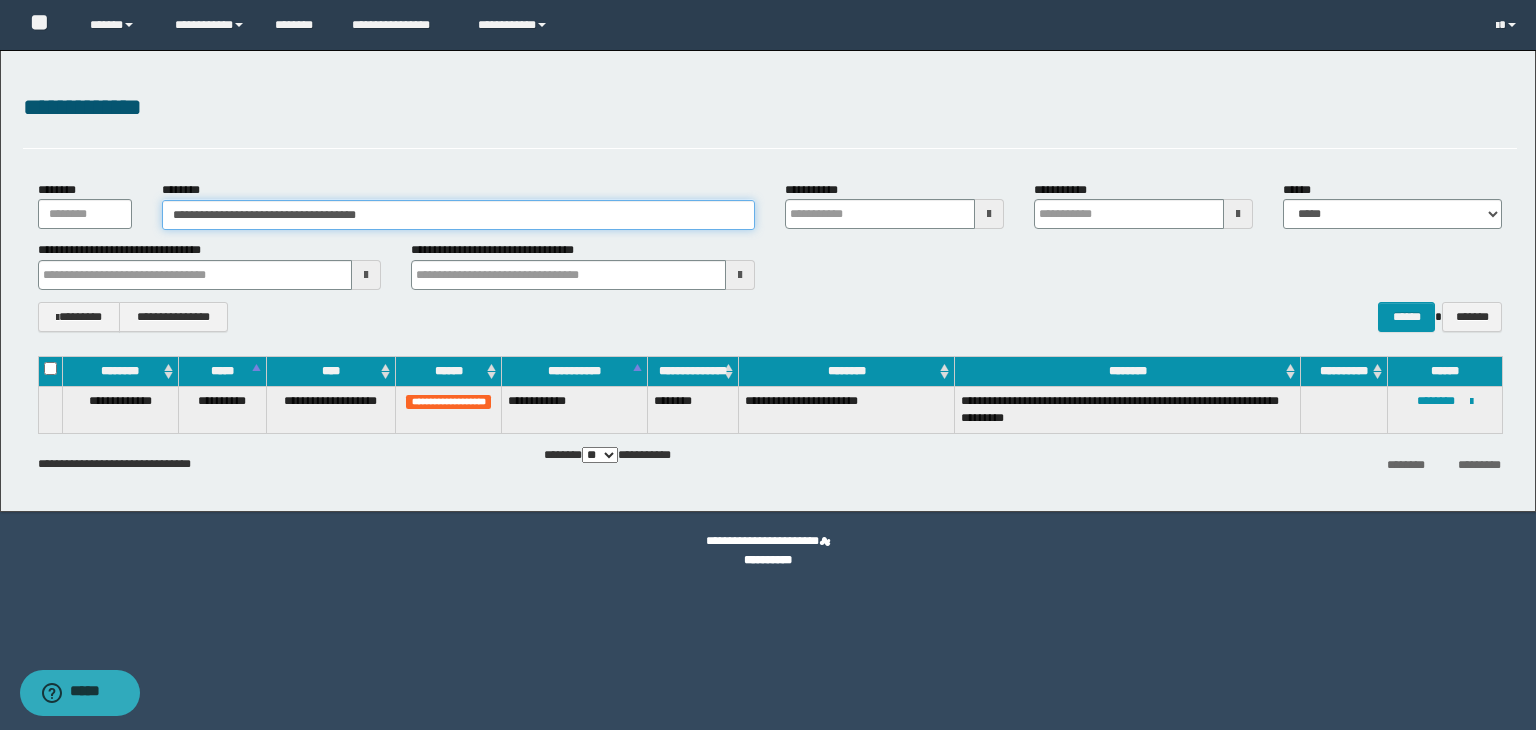 drag, startPoint x: 428, startPoint y: 210, endPoint x: 8, endPoint y: 216, distance: 420.04285 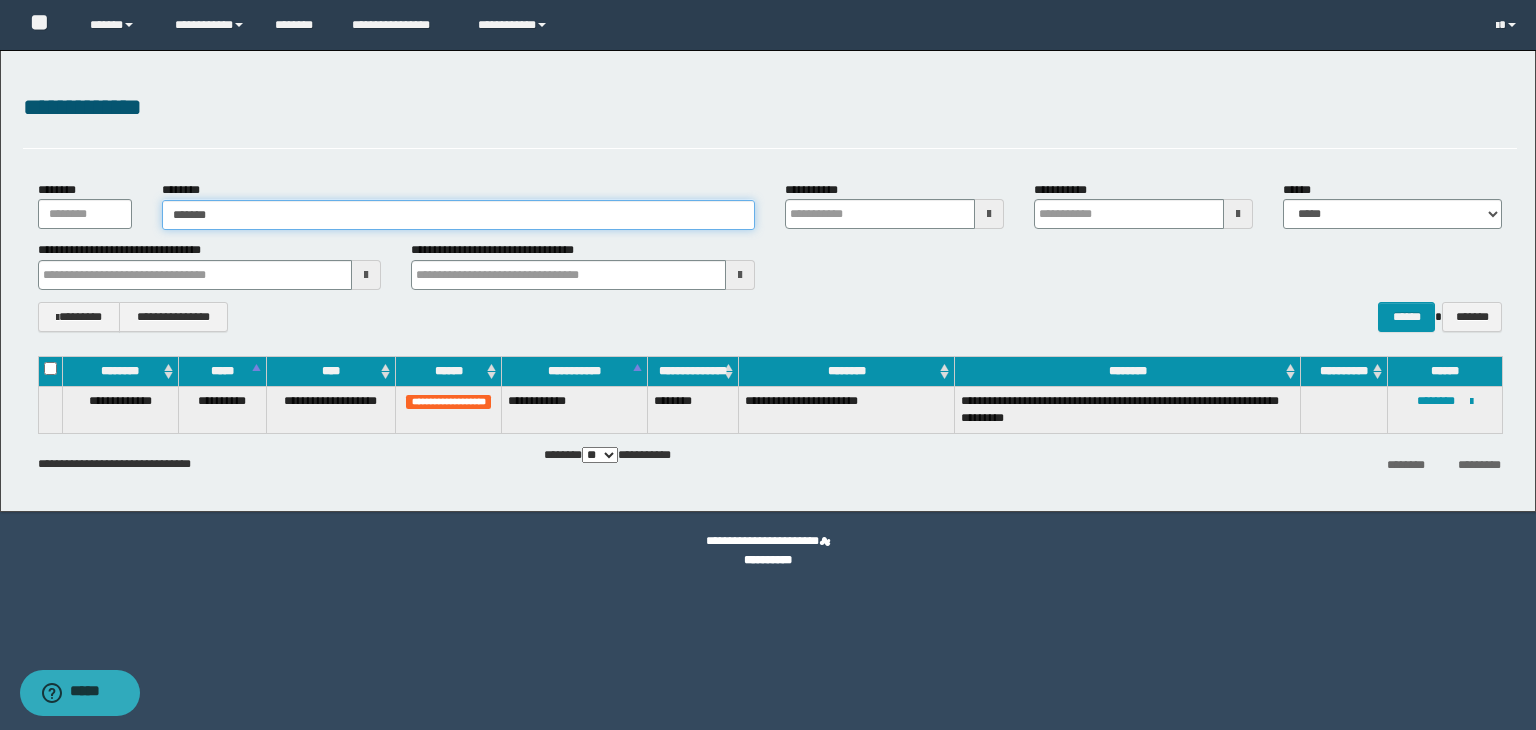 type on "********" 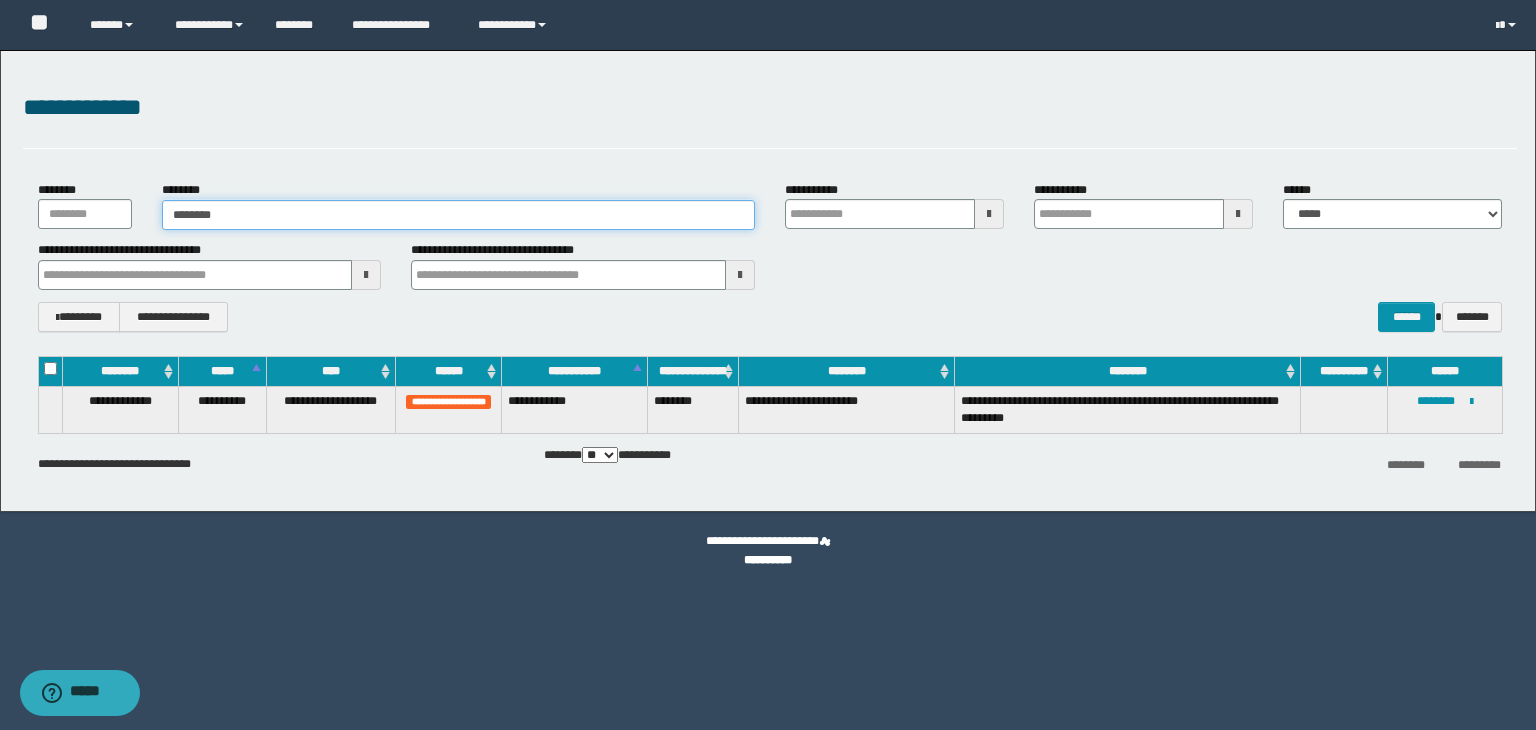 type on "********" 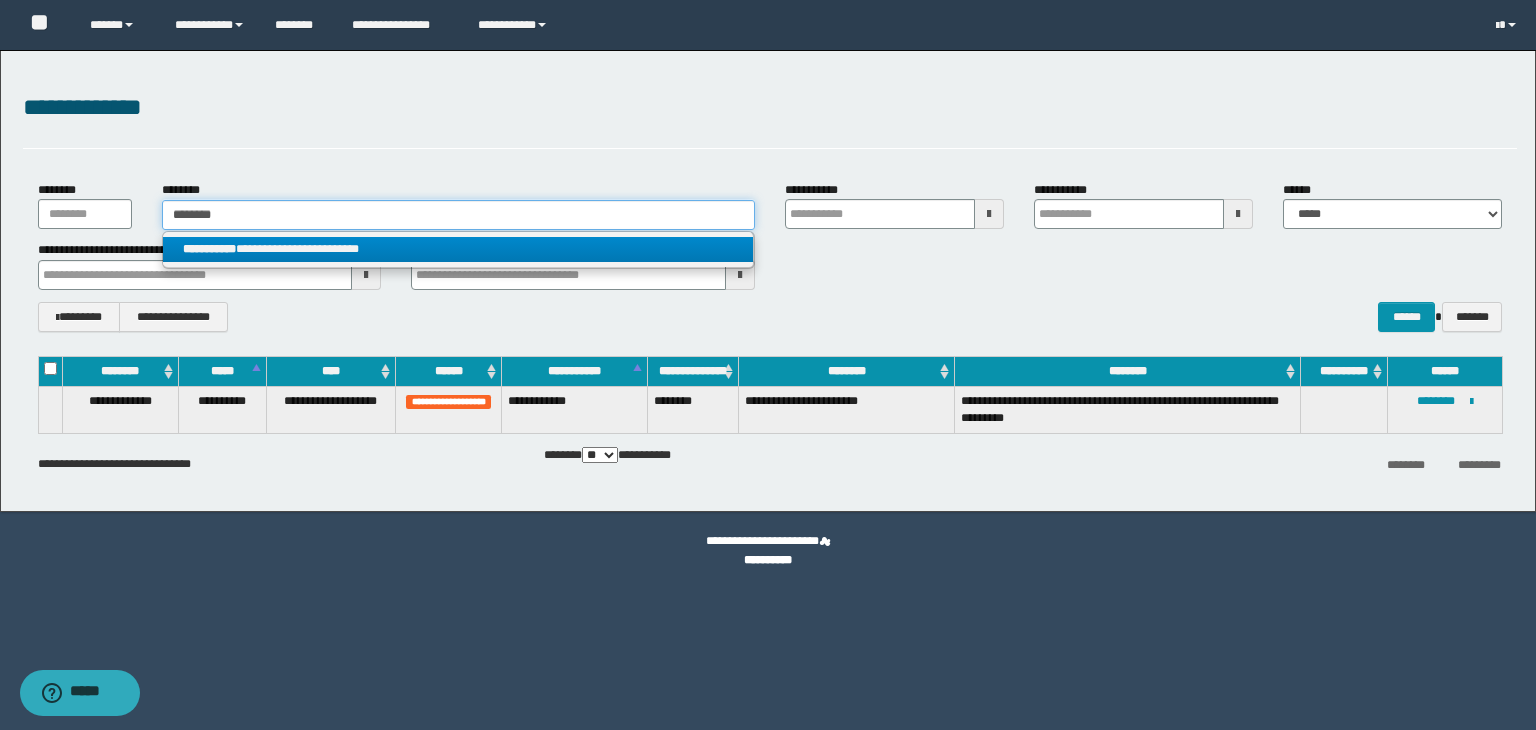 type on "********" 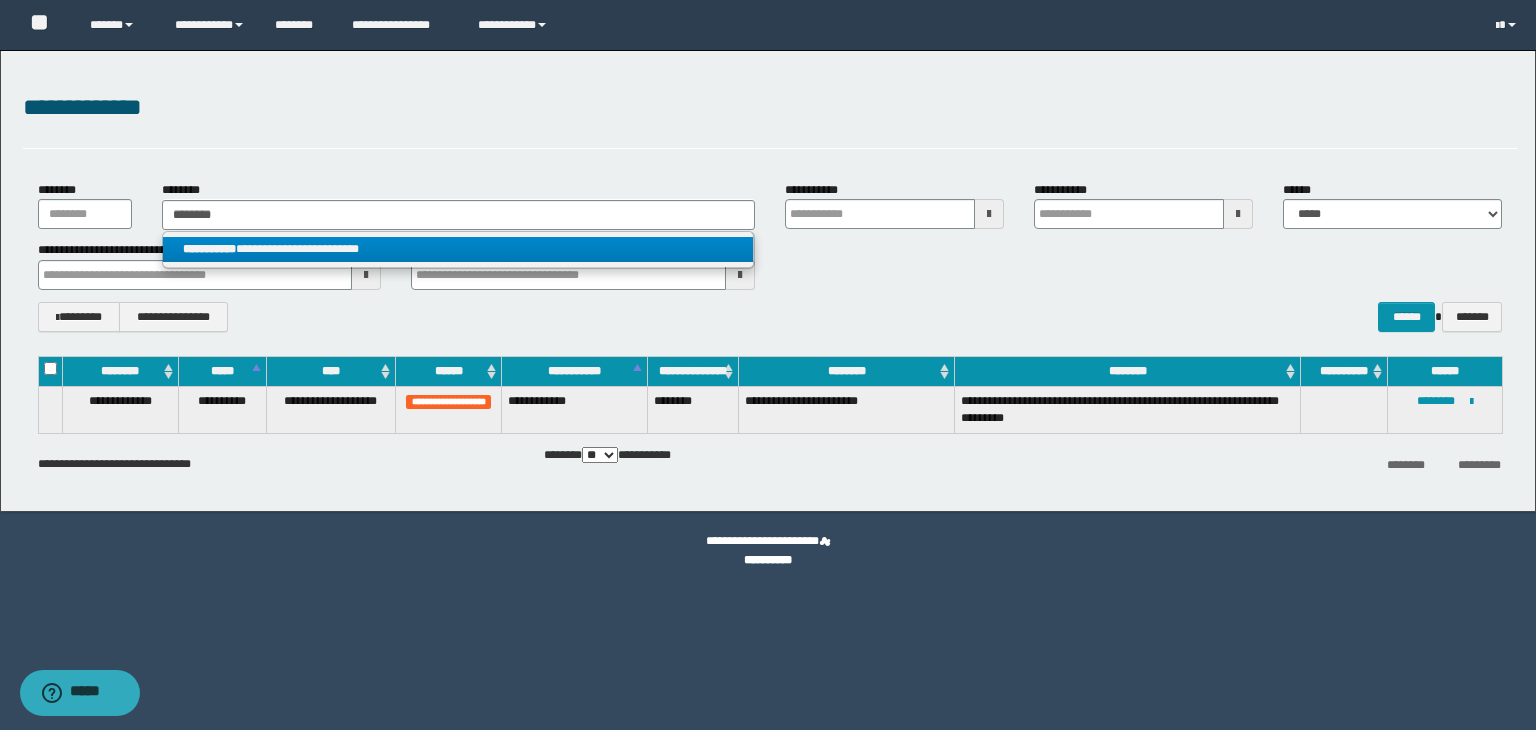 click on "**********" at bounding box center [458, 249] 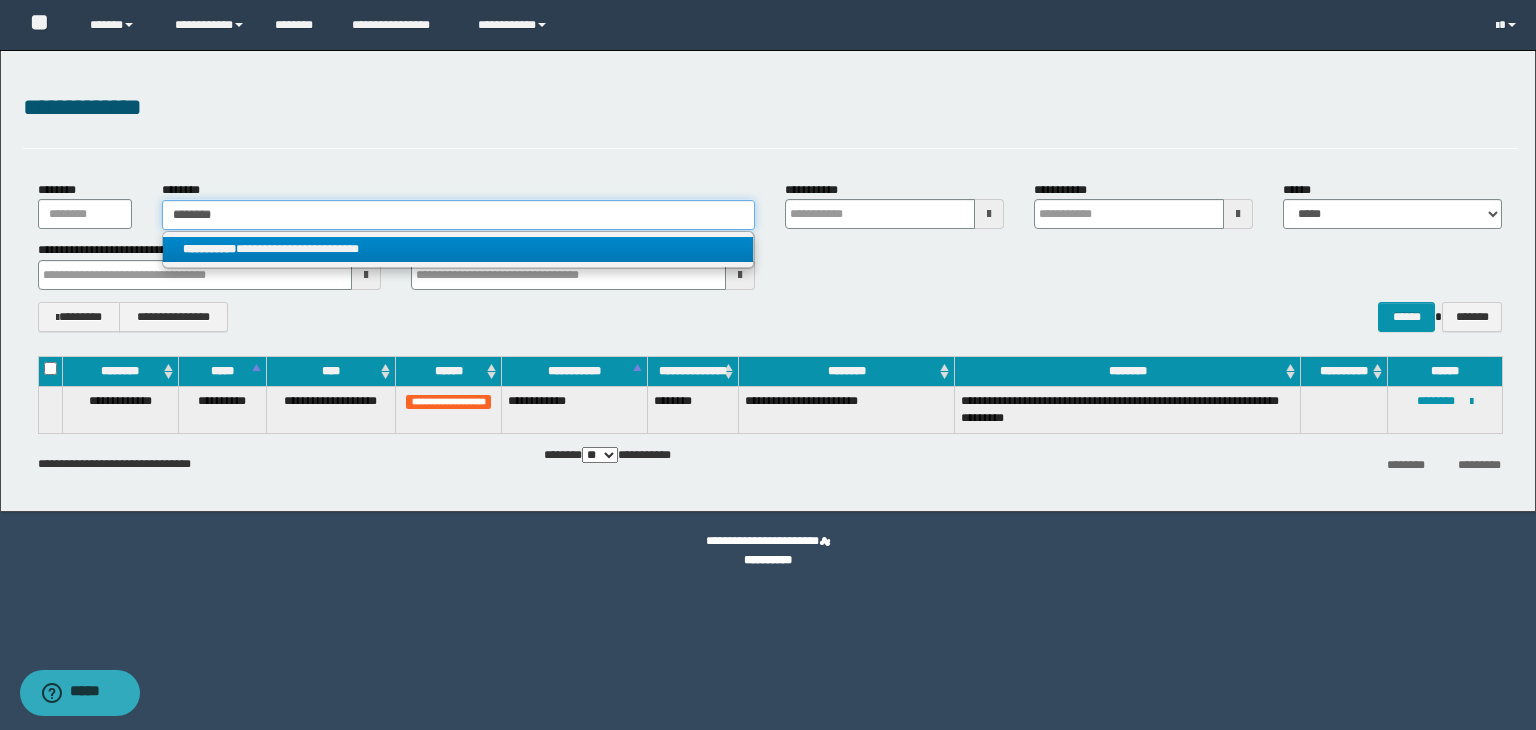type 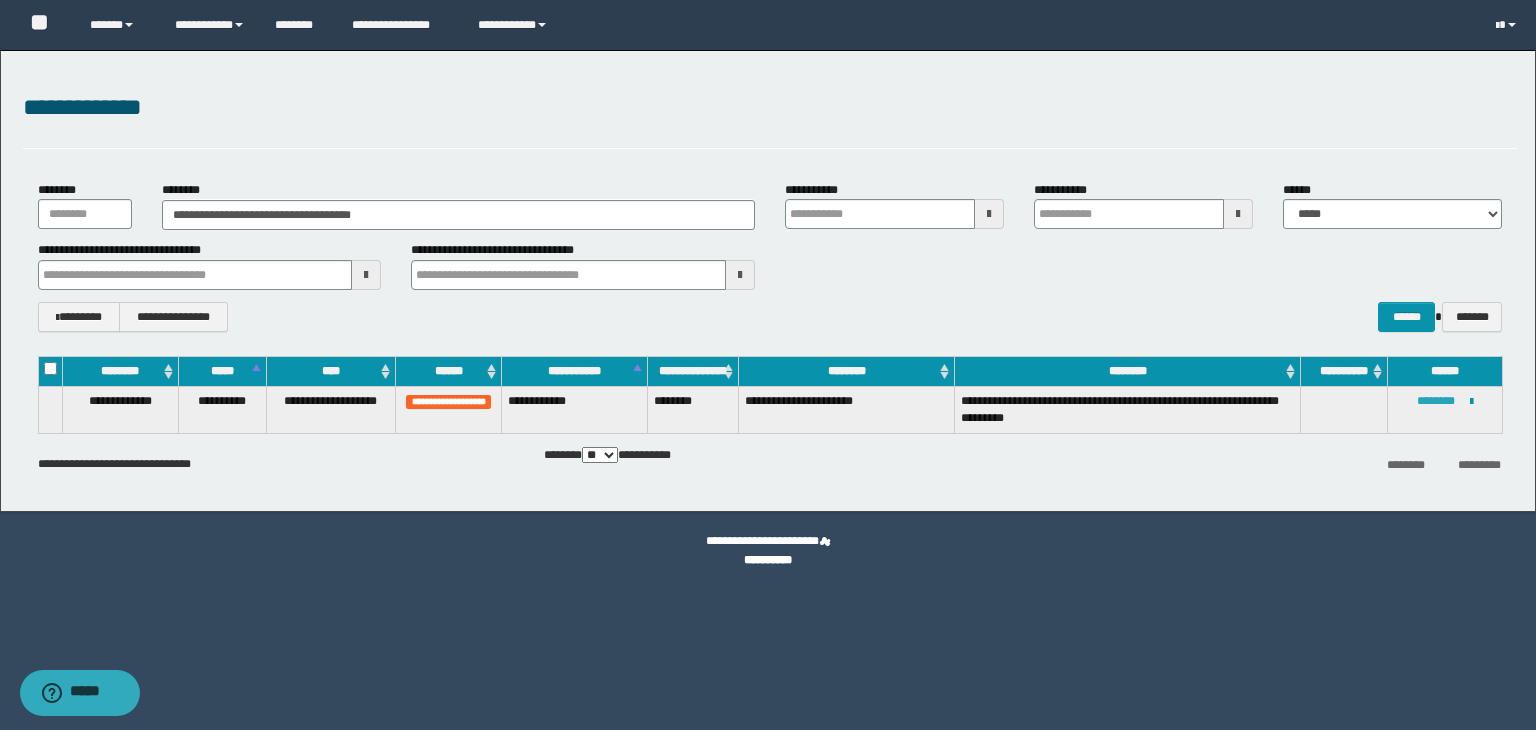 click on "********" at bounding box center [1436, 401] 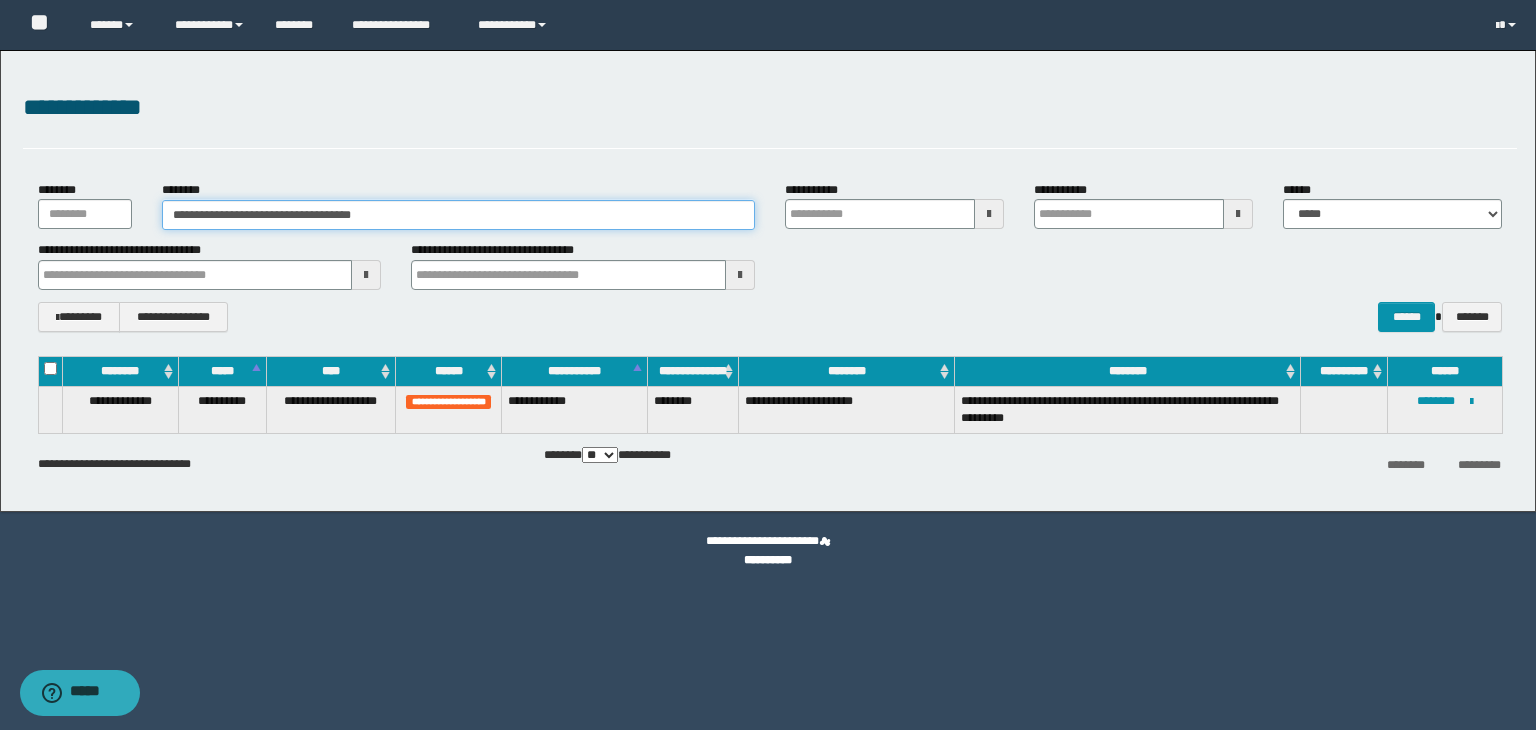 drag, startPoint x: 408, startPoint y: 211, endPoint x: 106, endPoint y: 217, distance: 302.0596 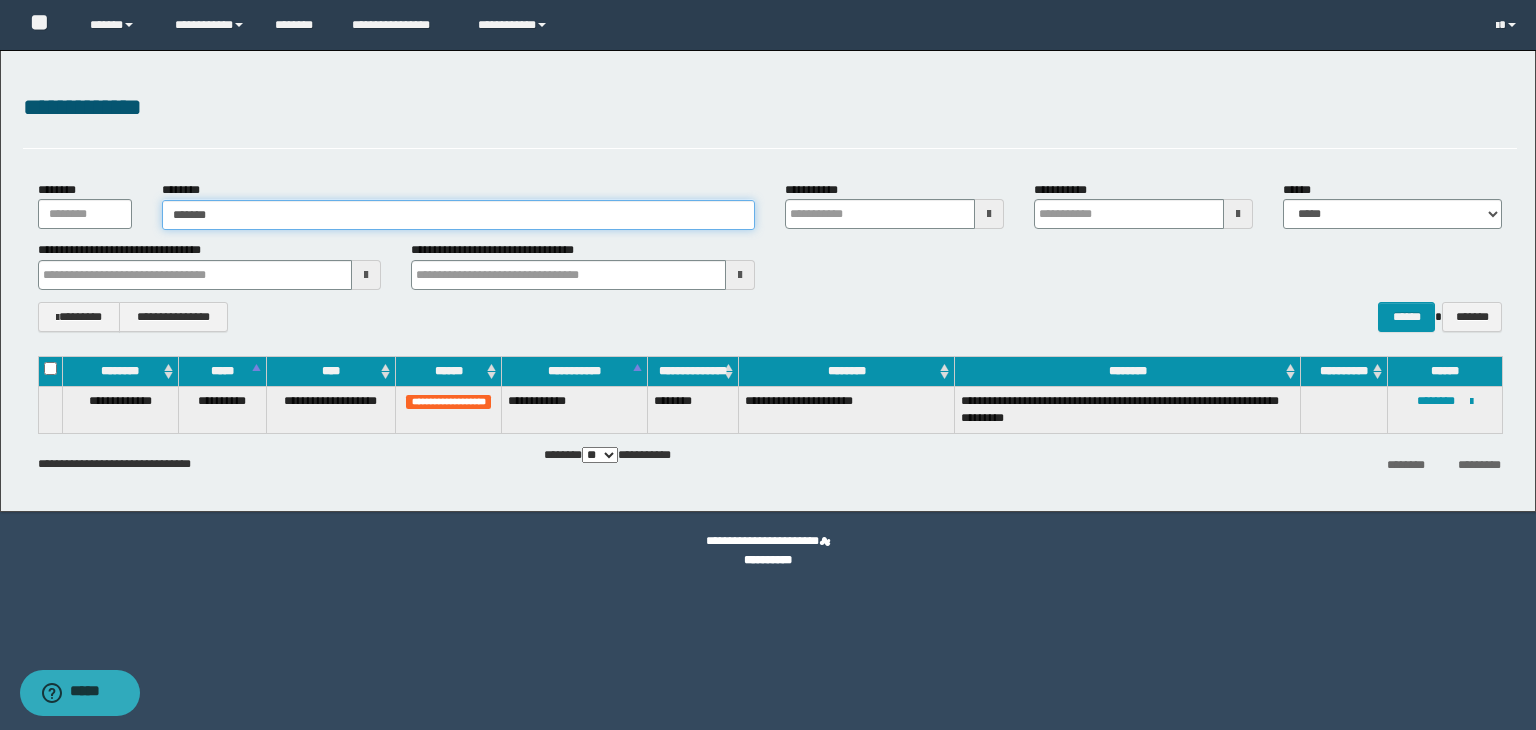 type on "********" 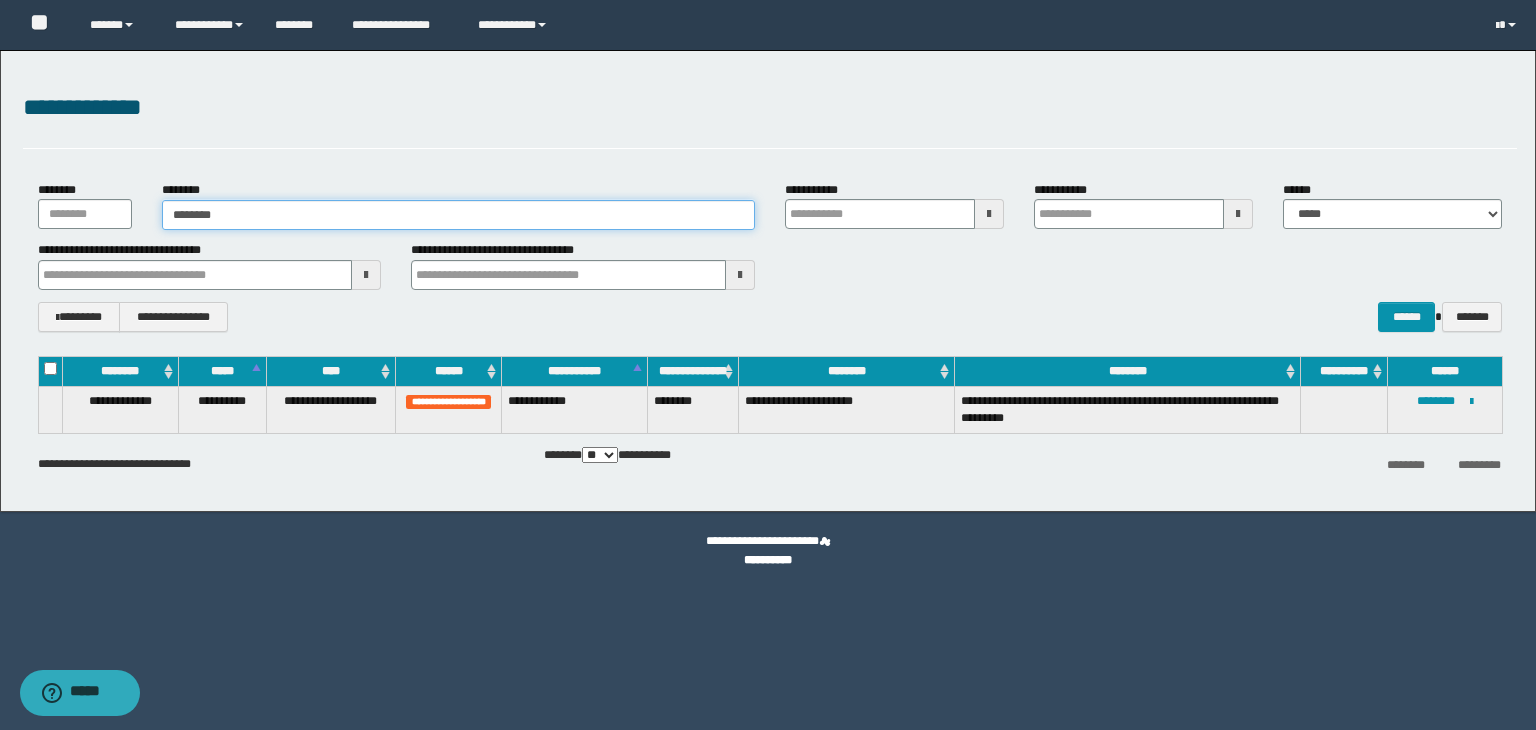 type on "********" 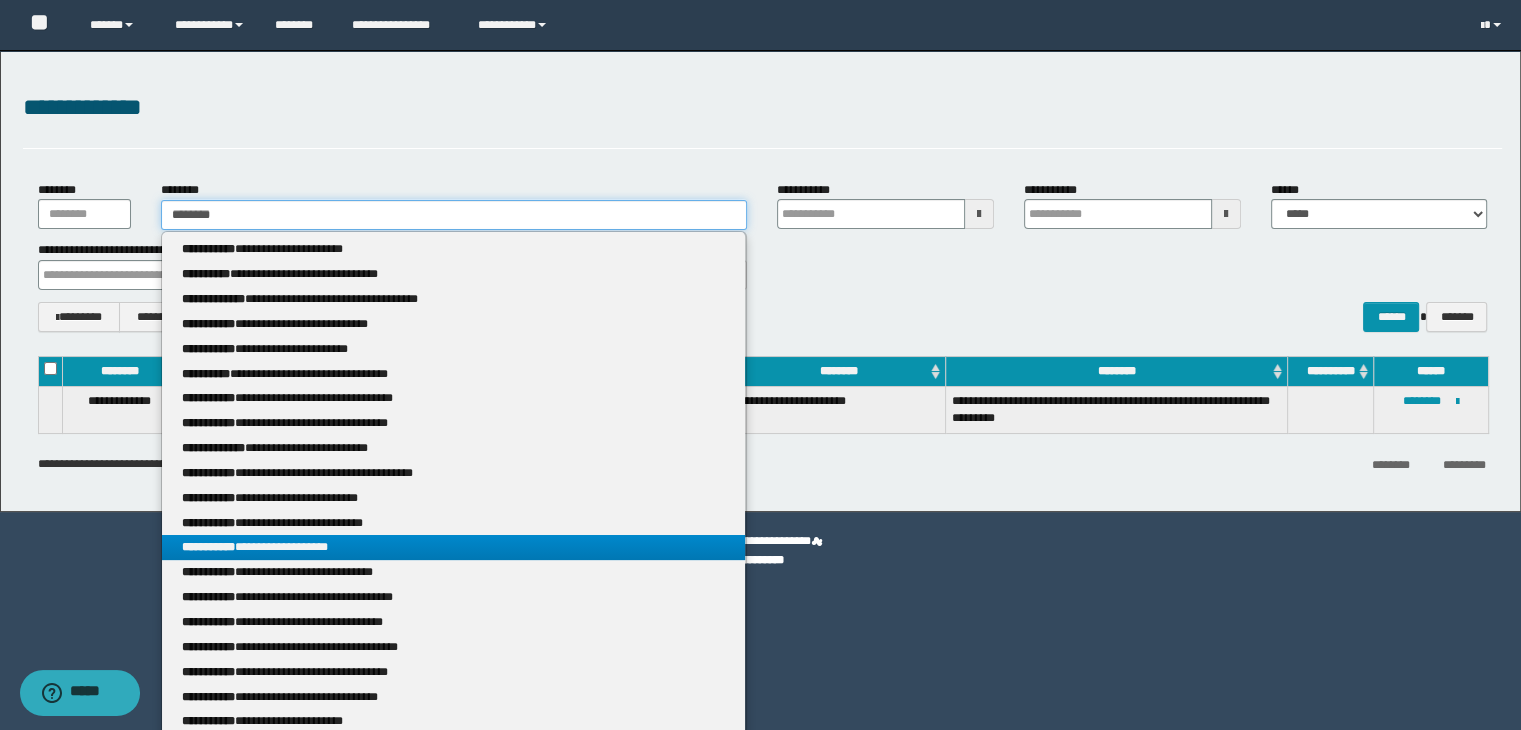 type on "********" 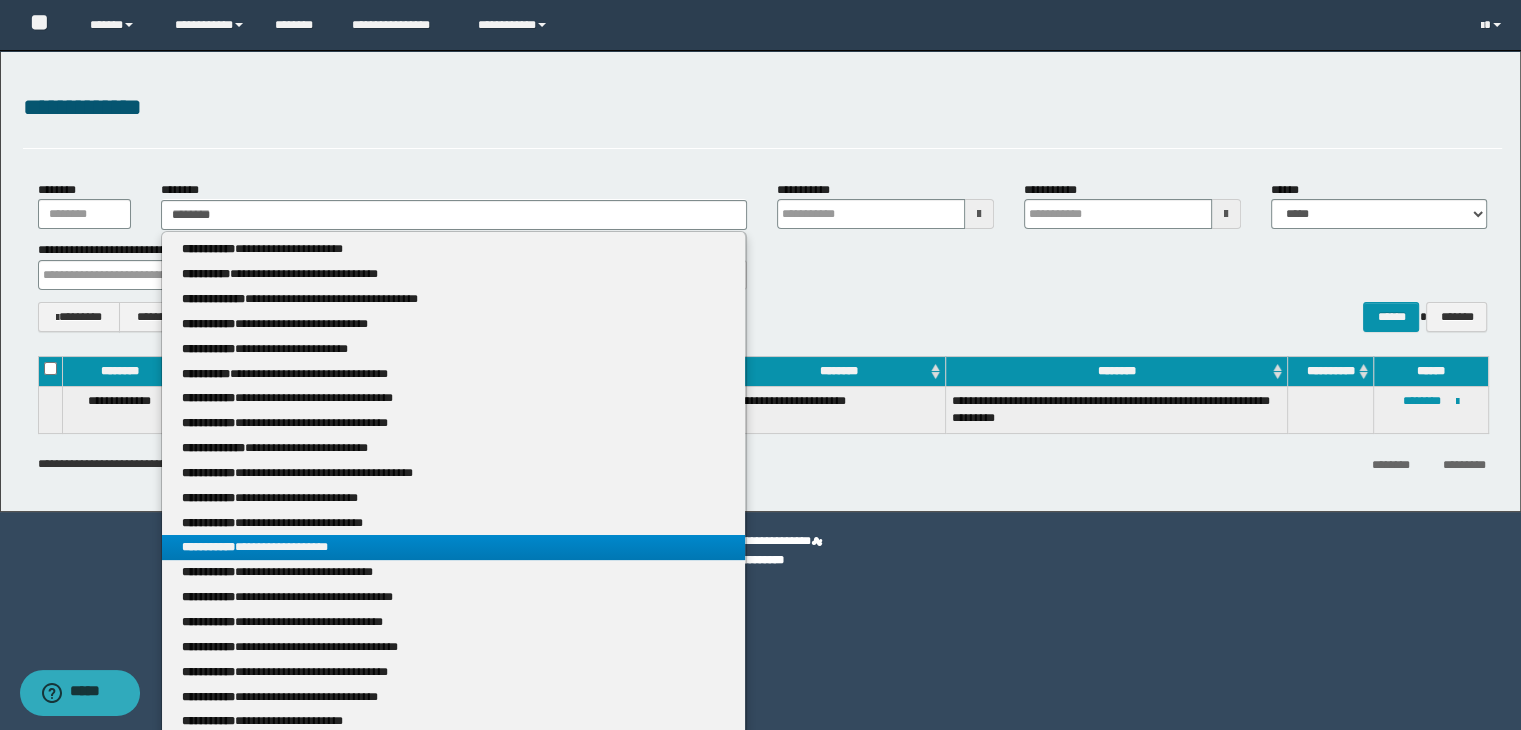 click on "**********" at bounding box center [454, 547] 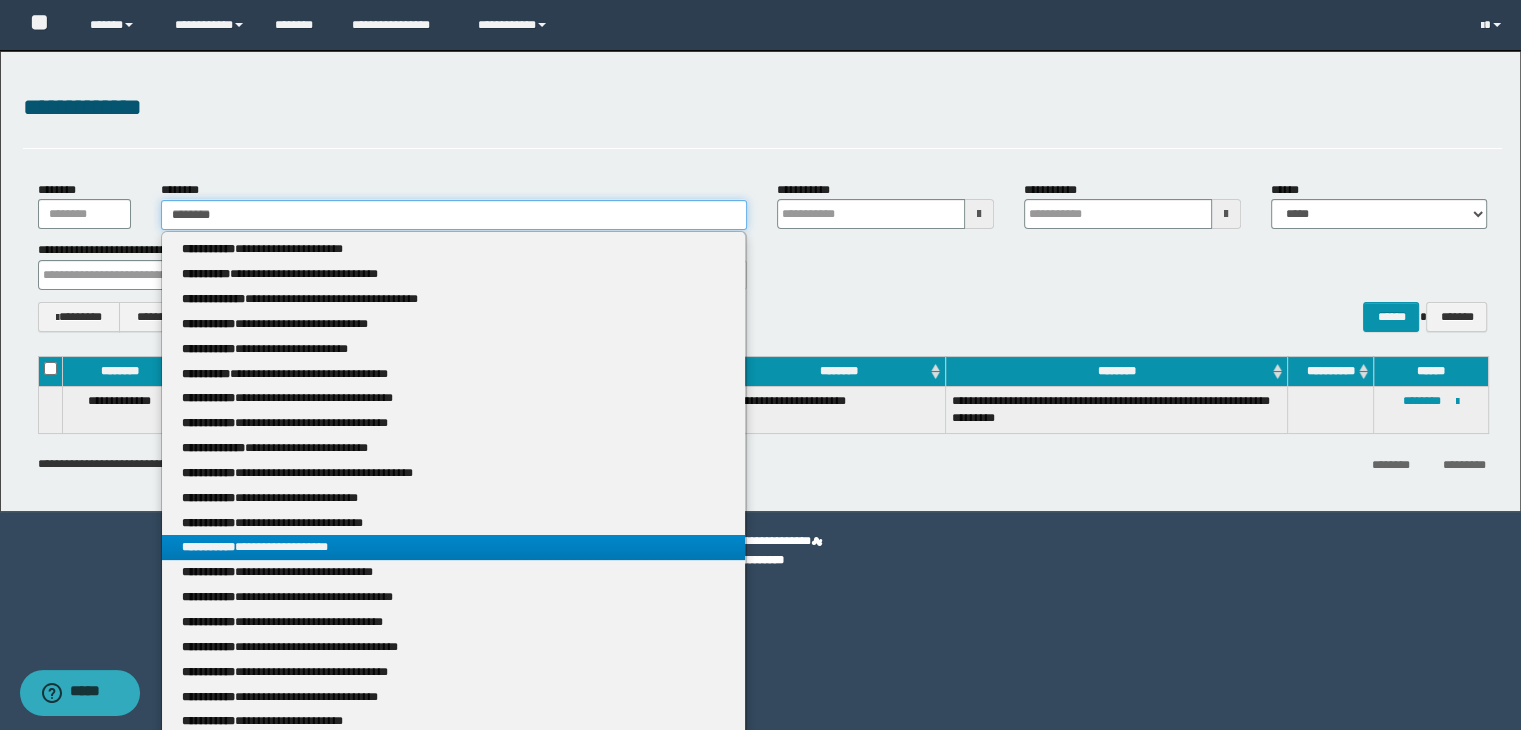 type 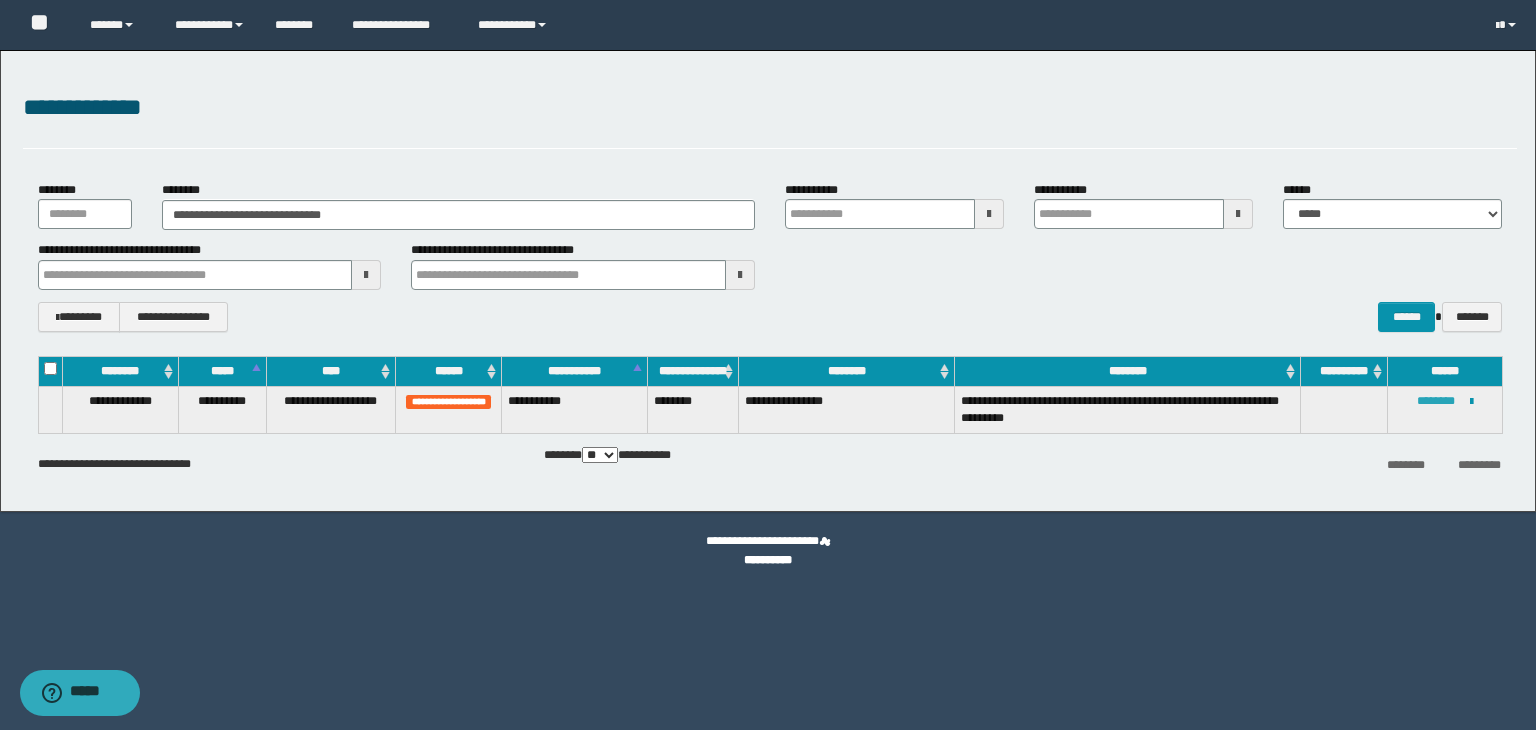 click on "********" at bounding box center (1436, 401) 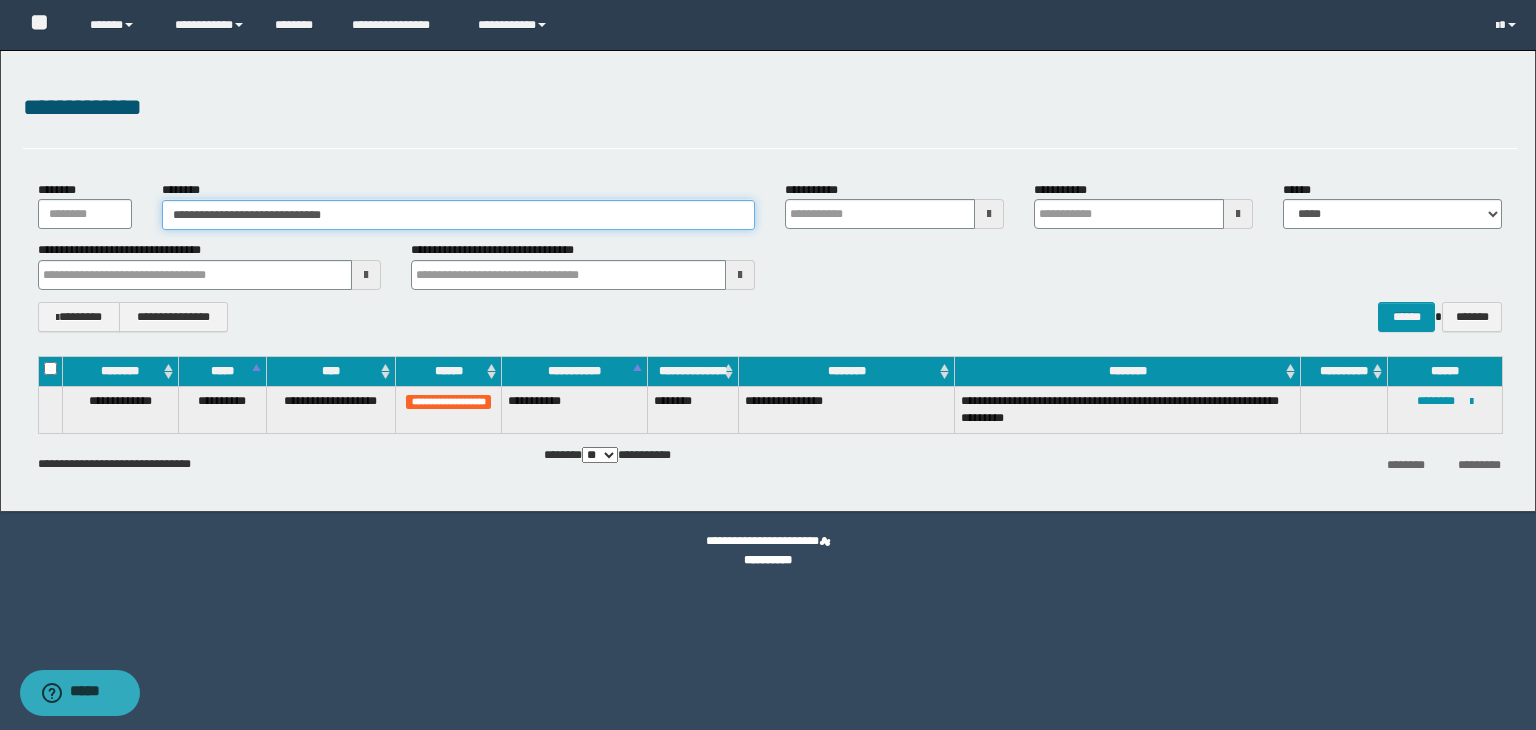 click on "**********" at bounding box center [458, 215] 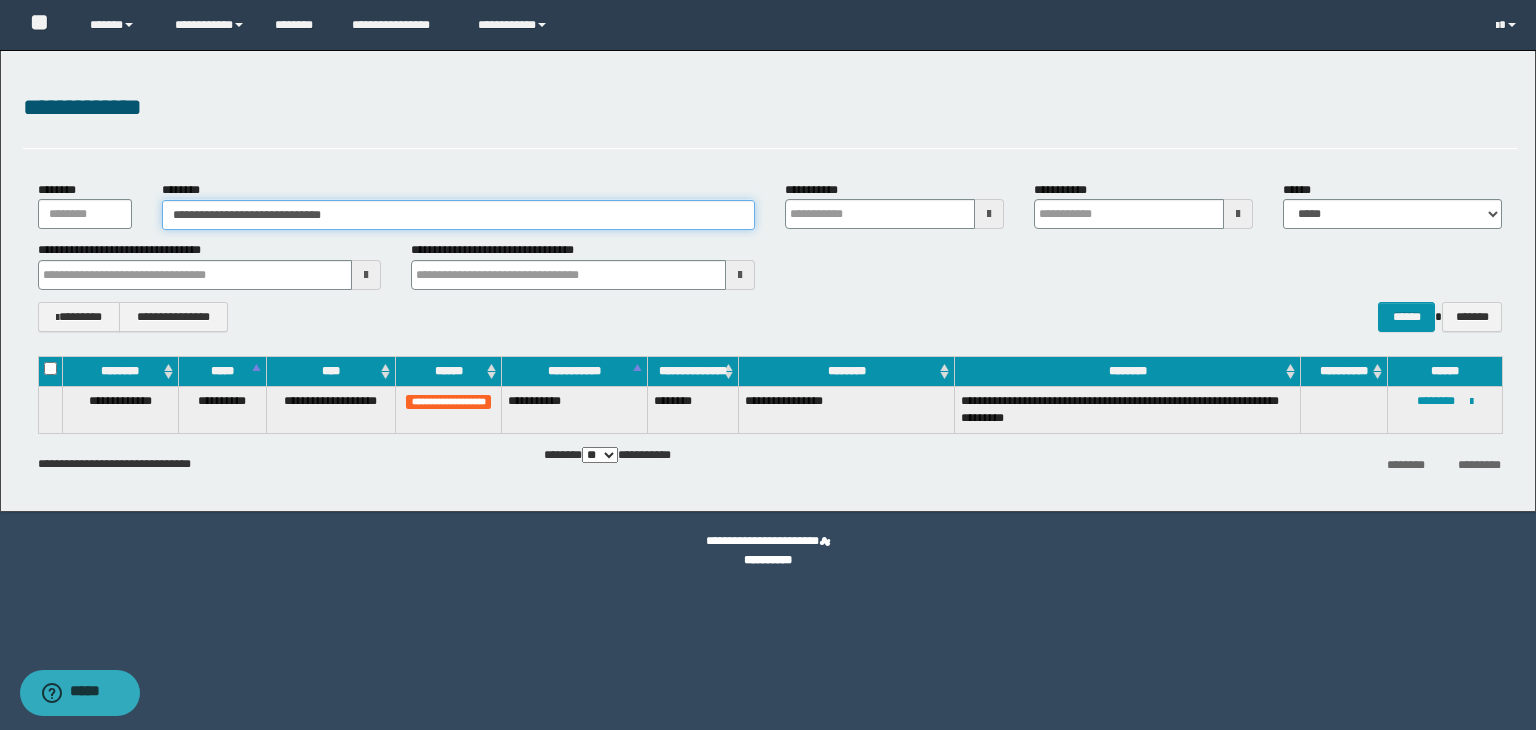 drag, startPoint x: 372, startPoint y: 217, endPoint x: 41, endPoint y: 211, distance: 331.05438 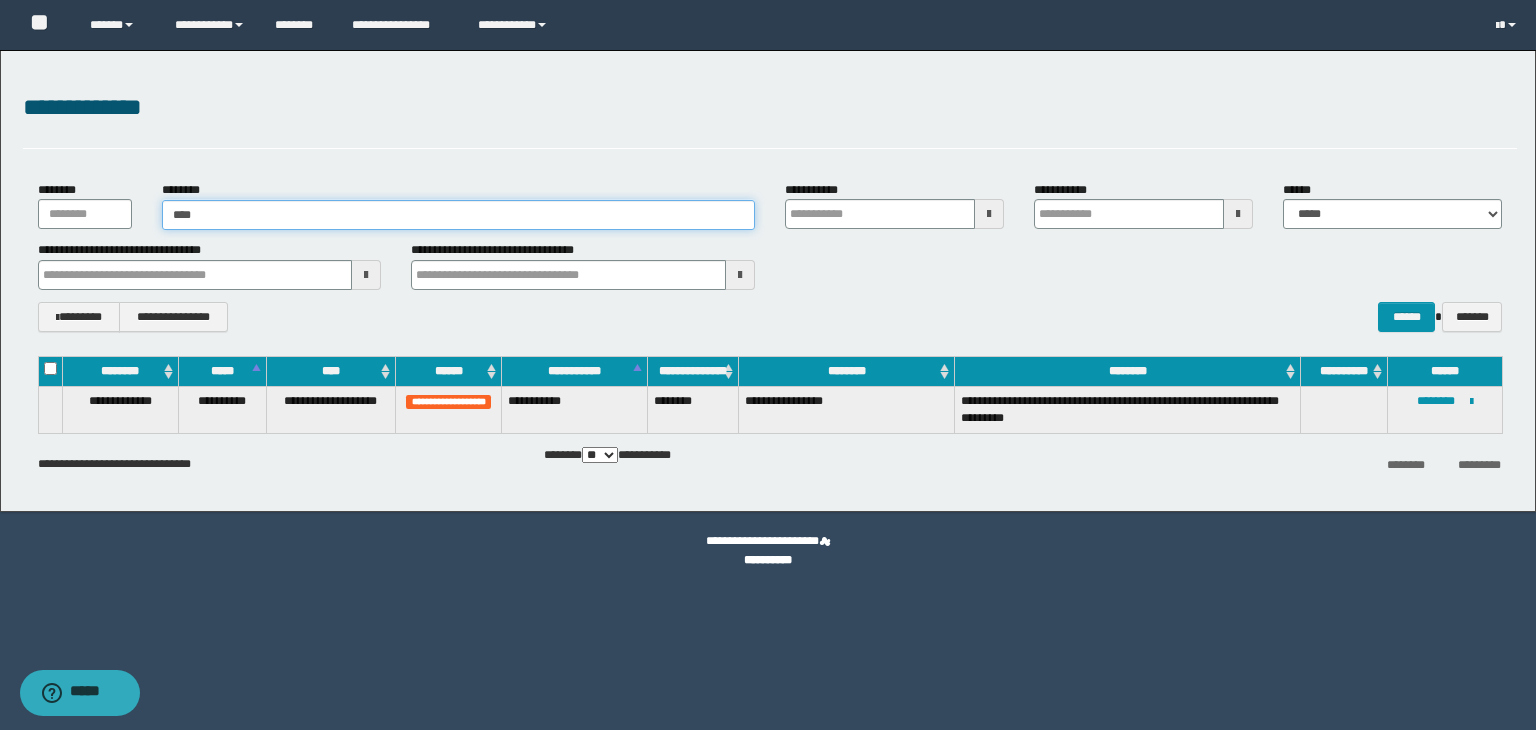 type on "*****" 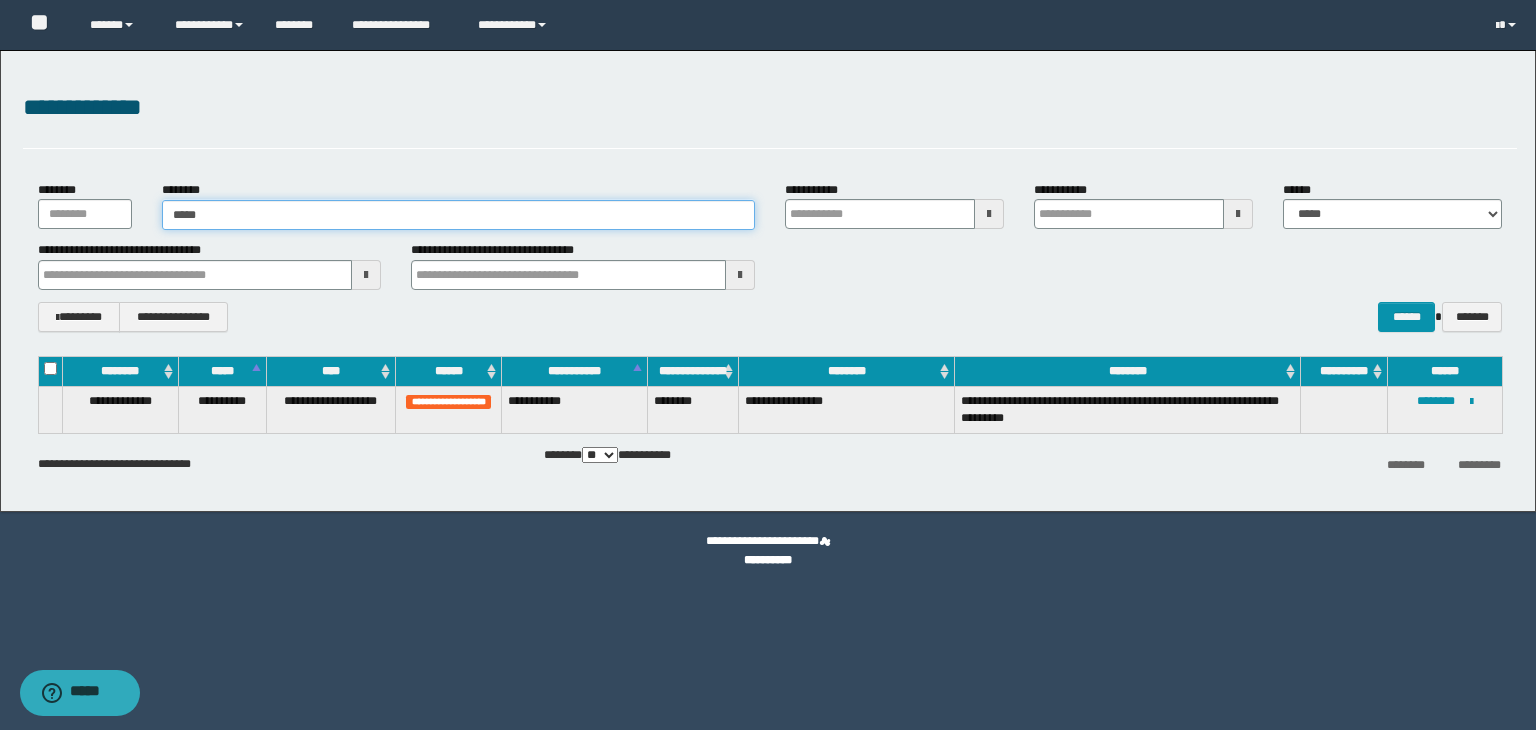 type on "*****" 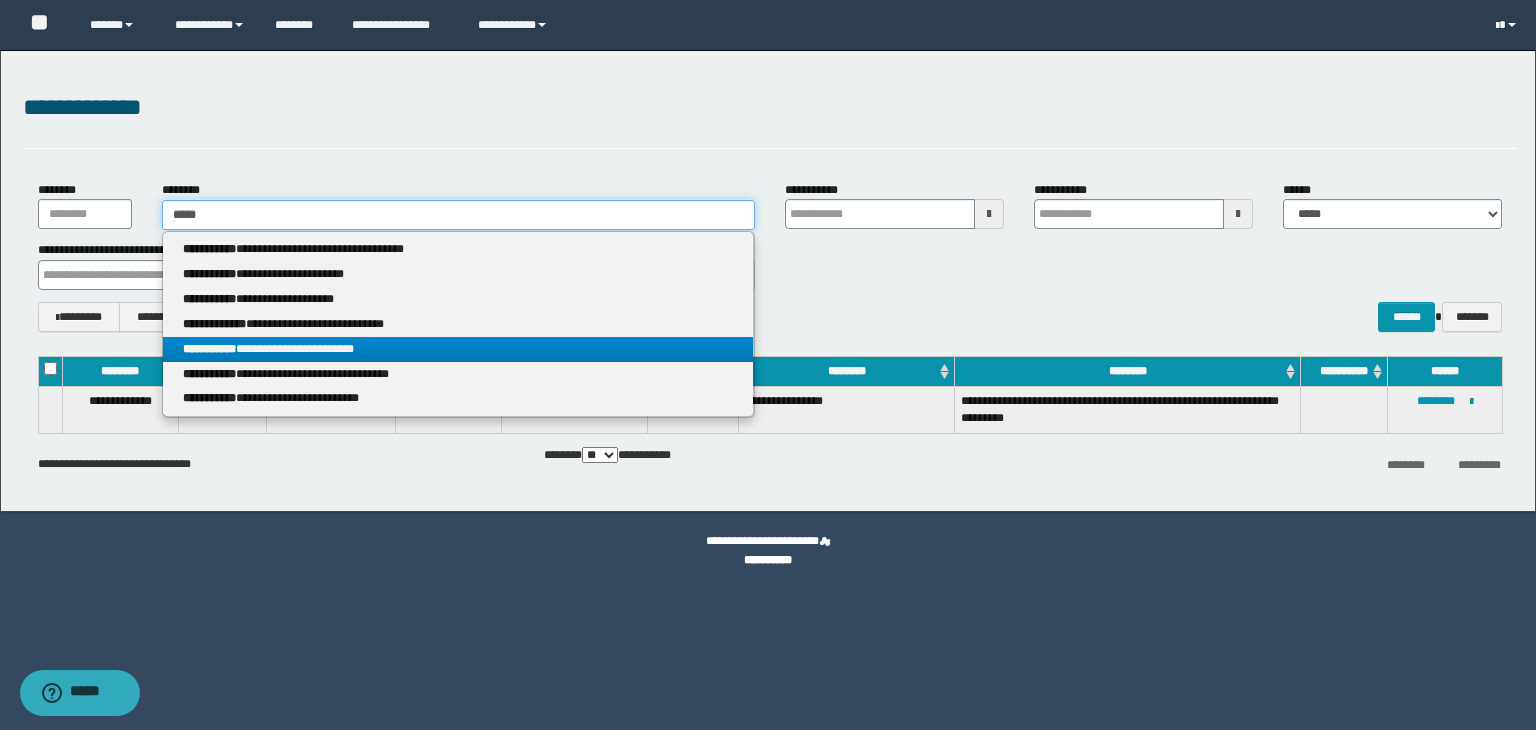 type on "*****" 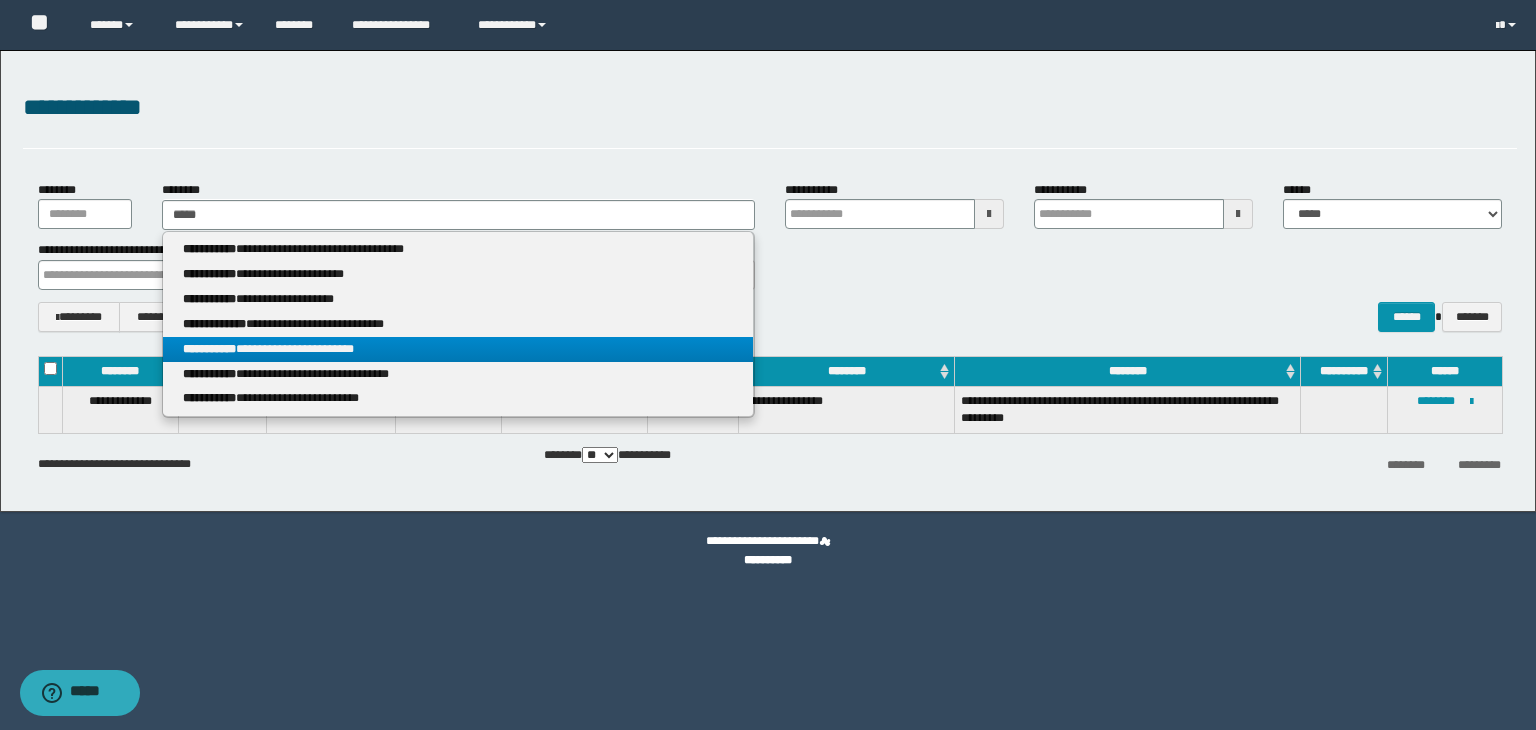 click on "**********" at bounding box center [458, 349] 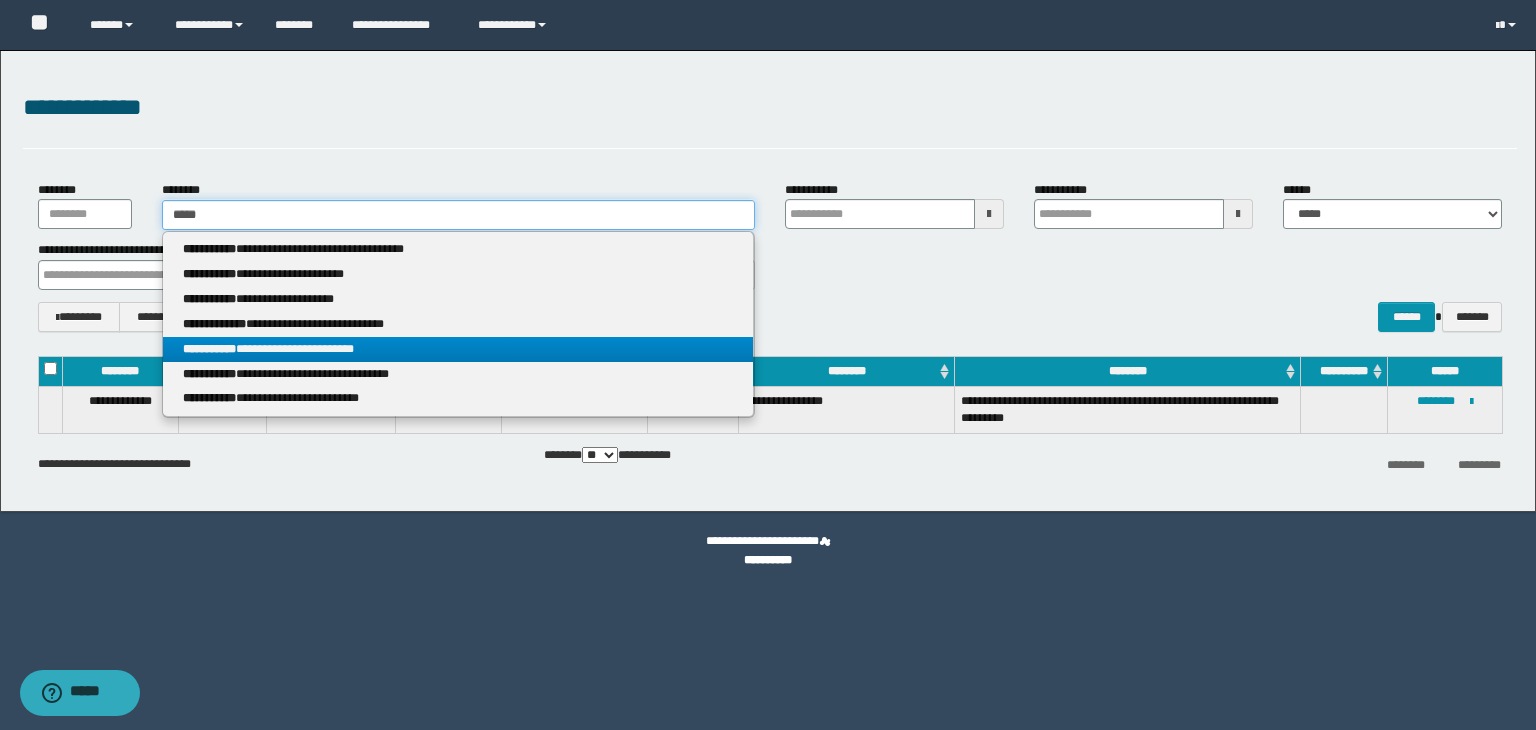 type 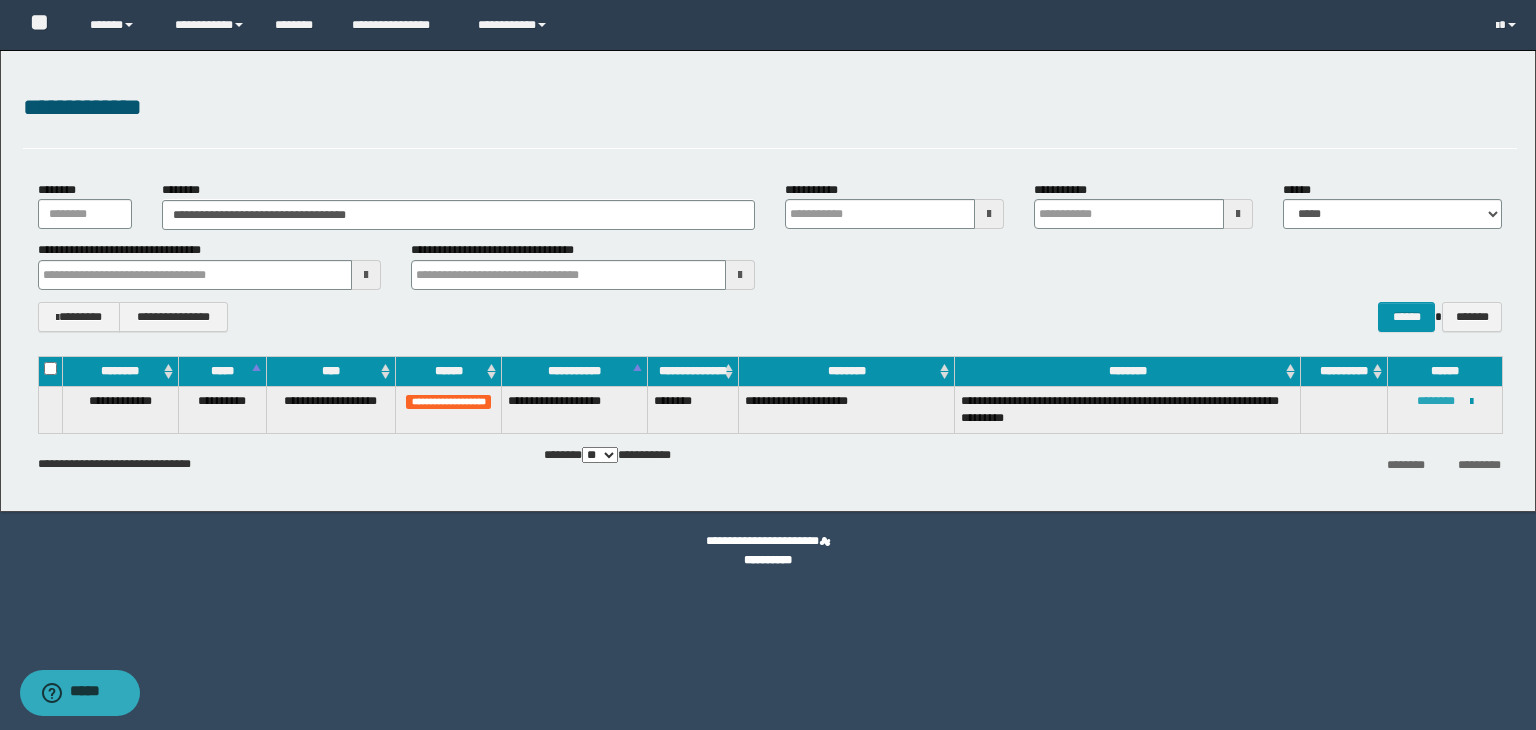 click on "********" at bounding box center [1436, 401] 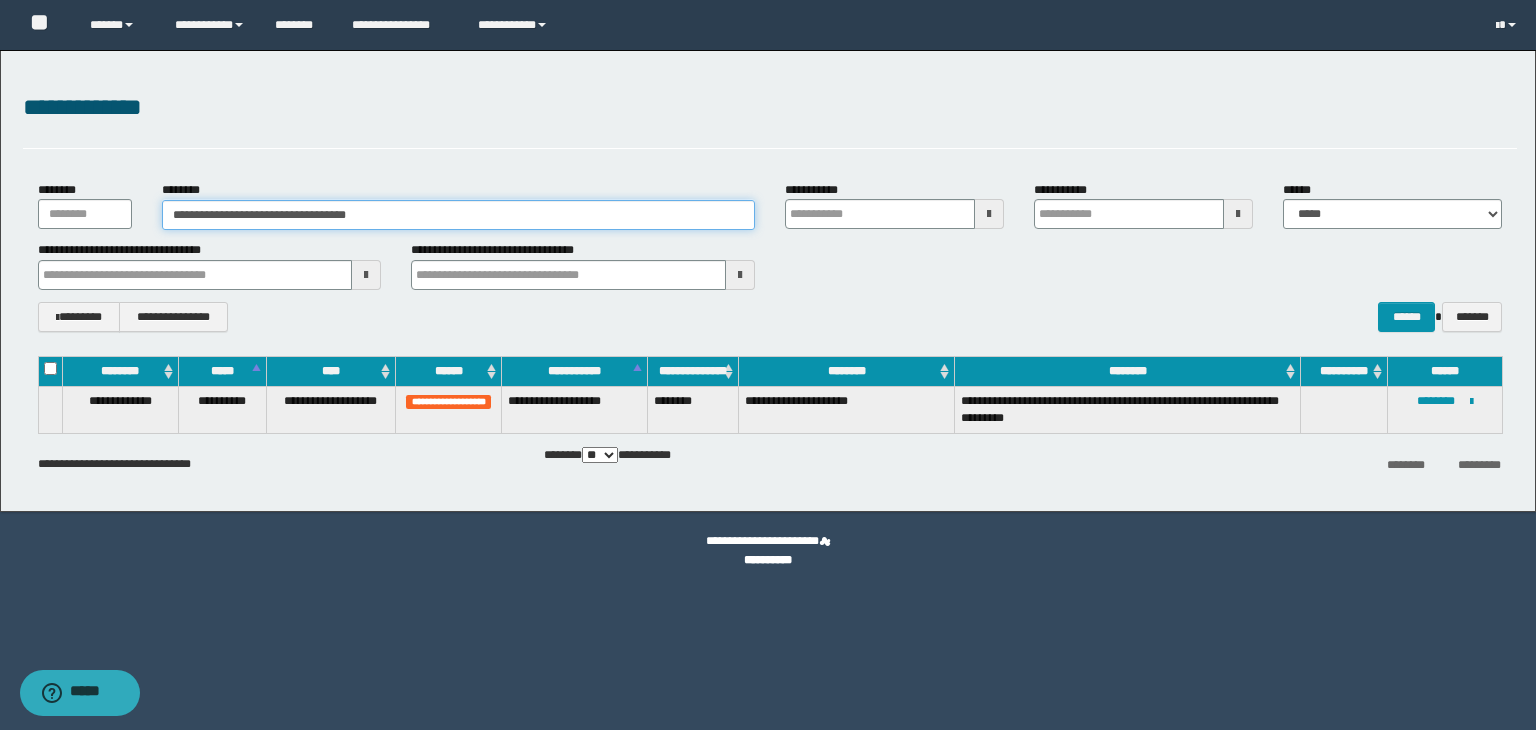 drag, startPoint x: 408, startPoint y: 211, endPoint x: 0, endPoint y: 185, distance: 408.8276 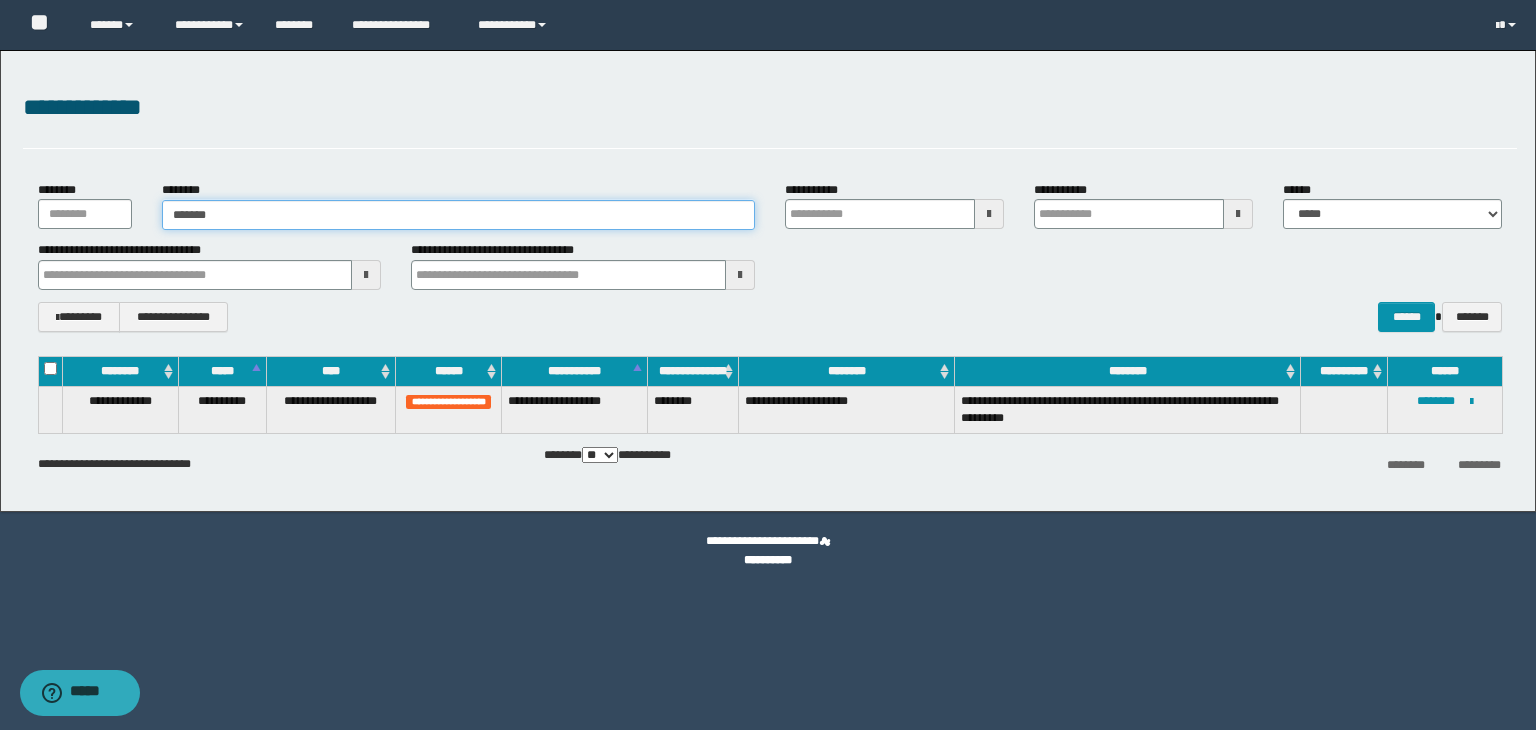 type on "********" 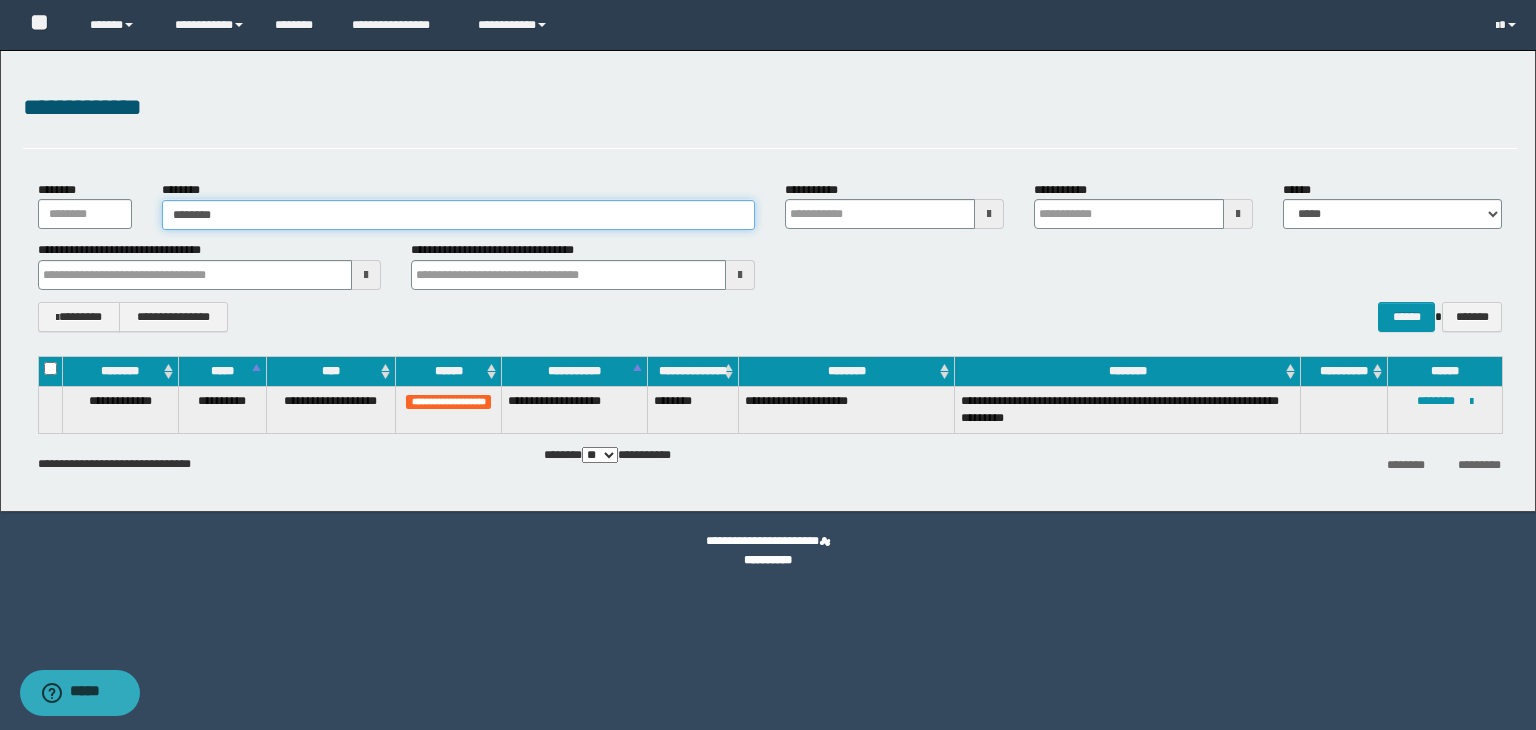 type on "********" 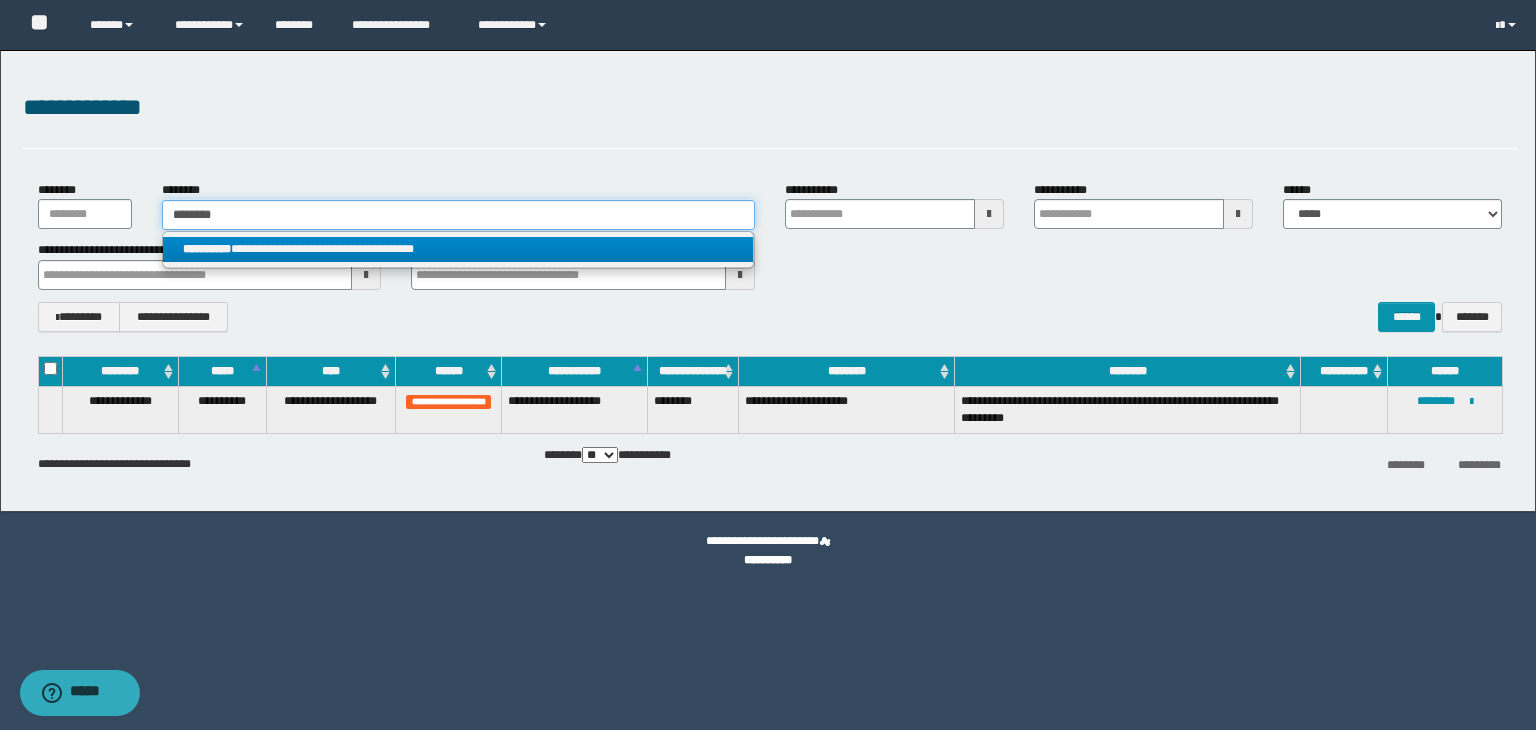 type on "********" 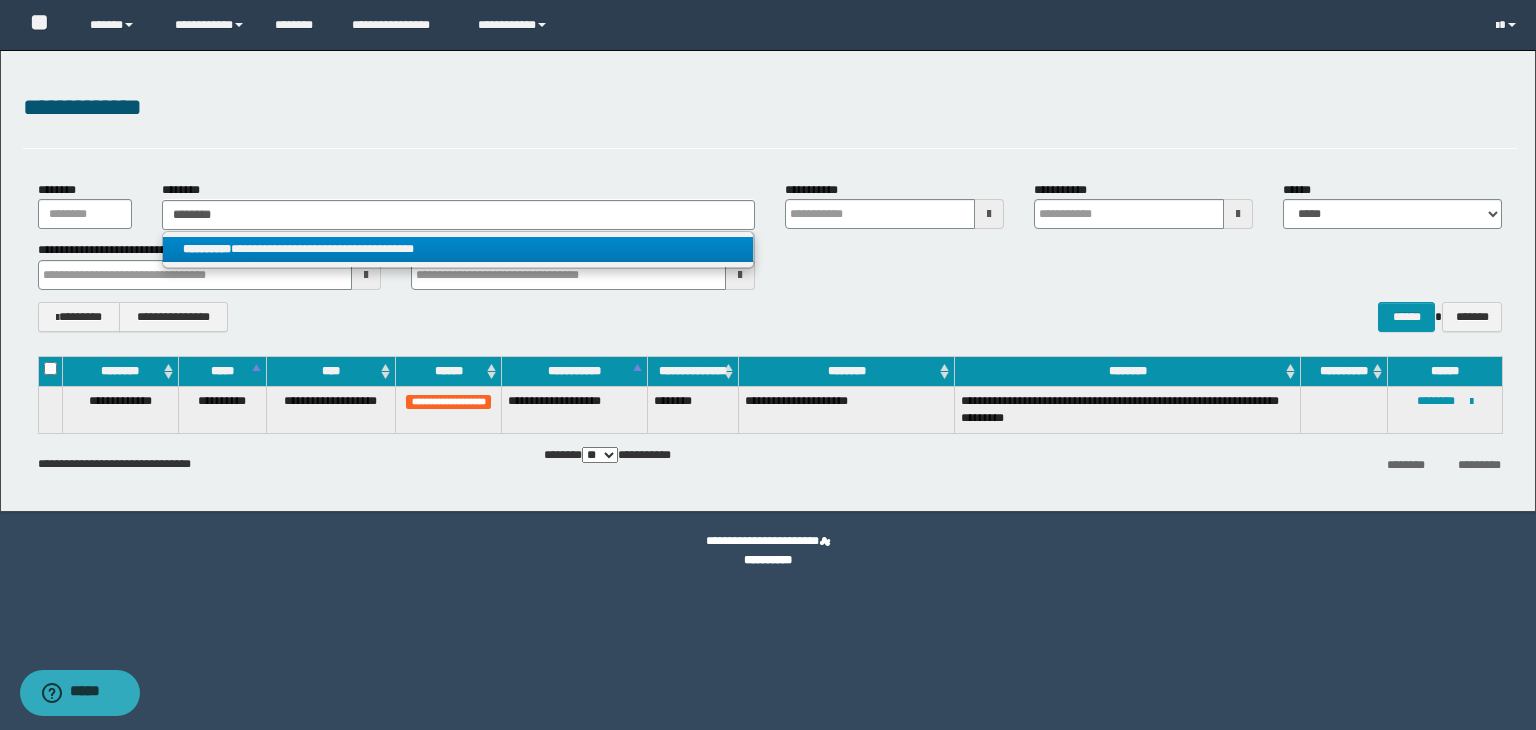 click on "**********" at bounding box center [458, 249] 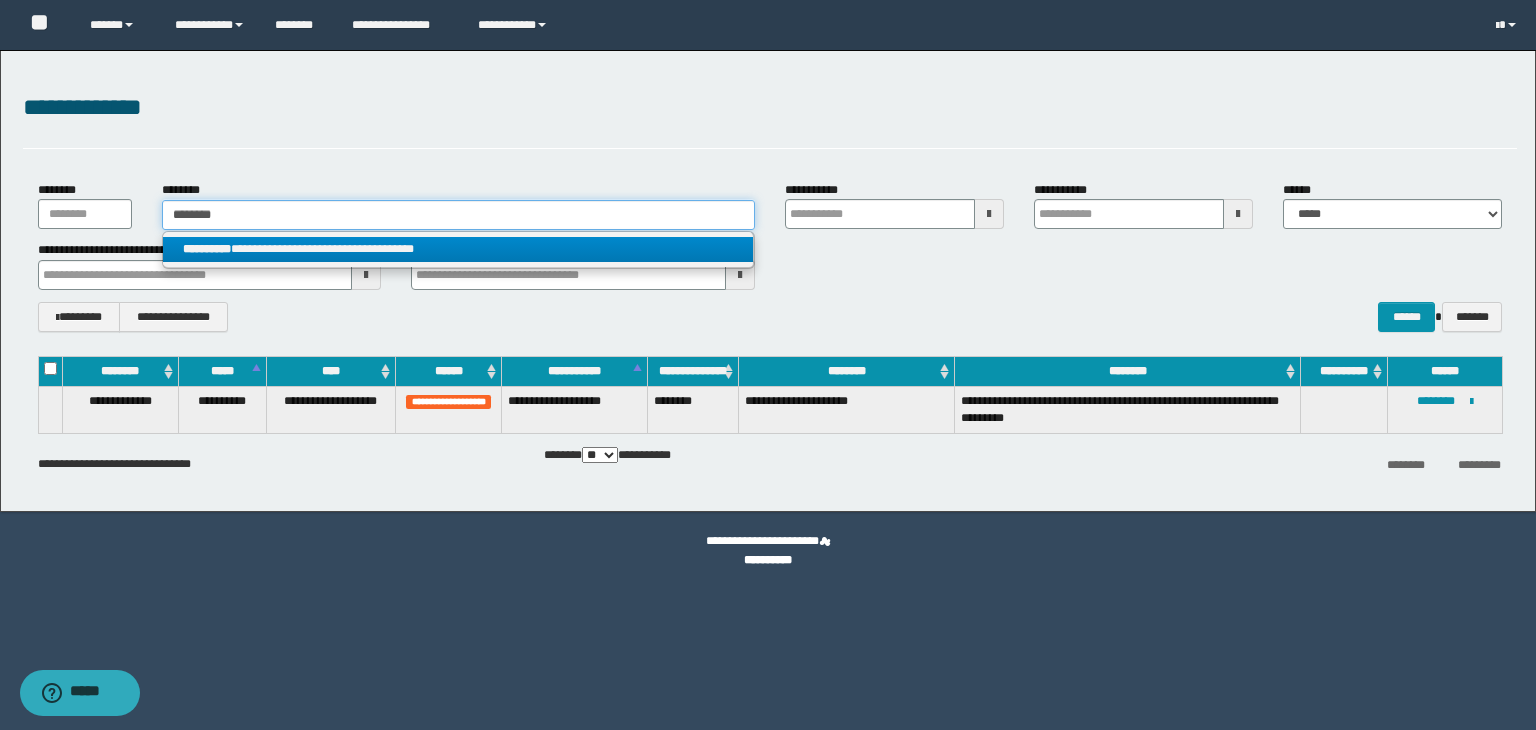 type 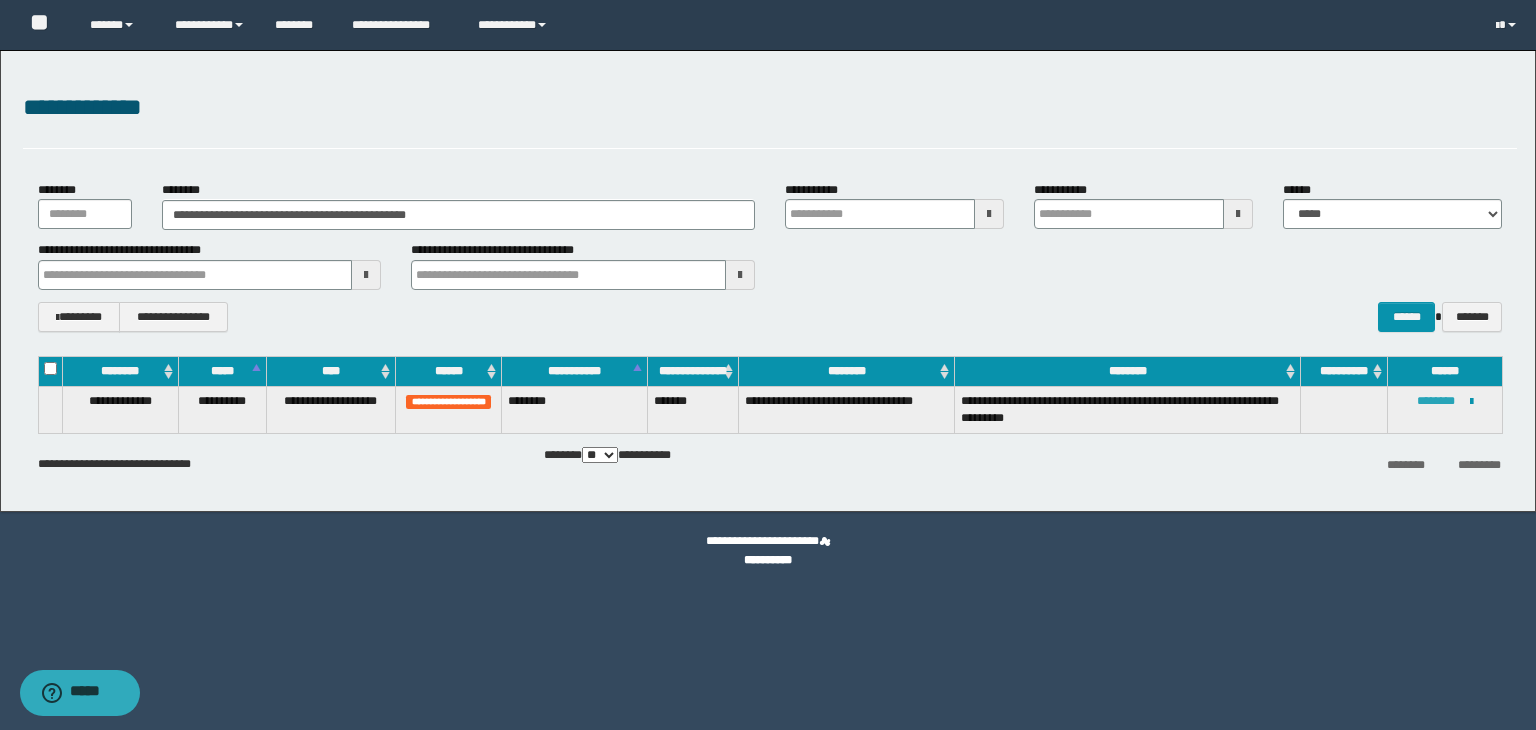 click on "********" at bounding box center [1436, 401] 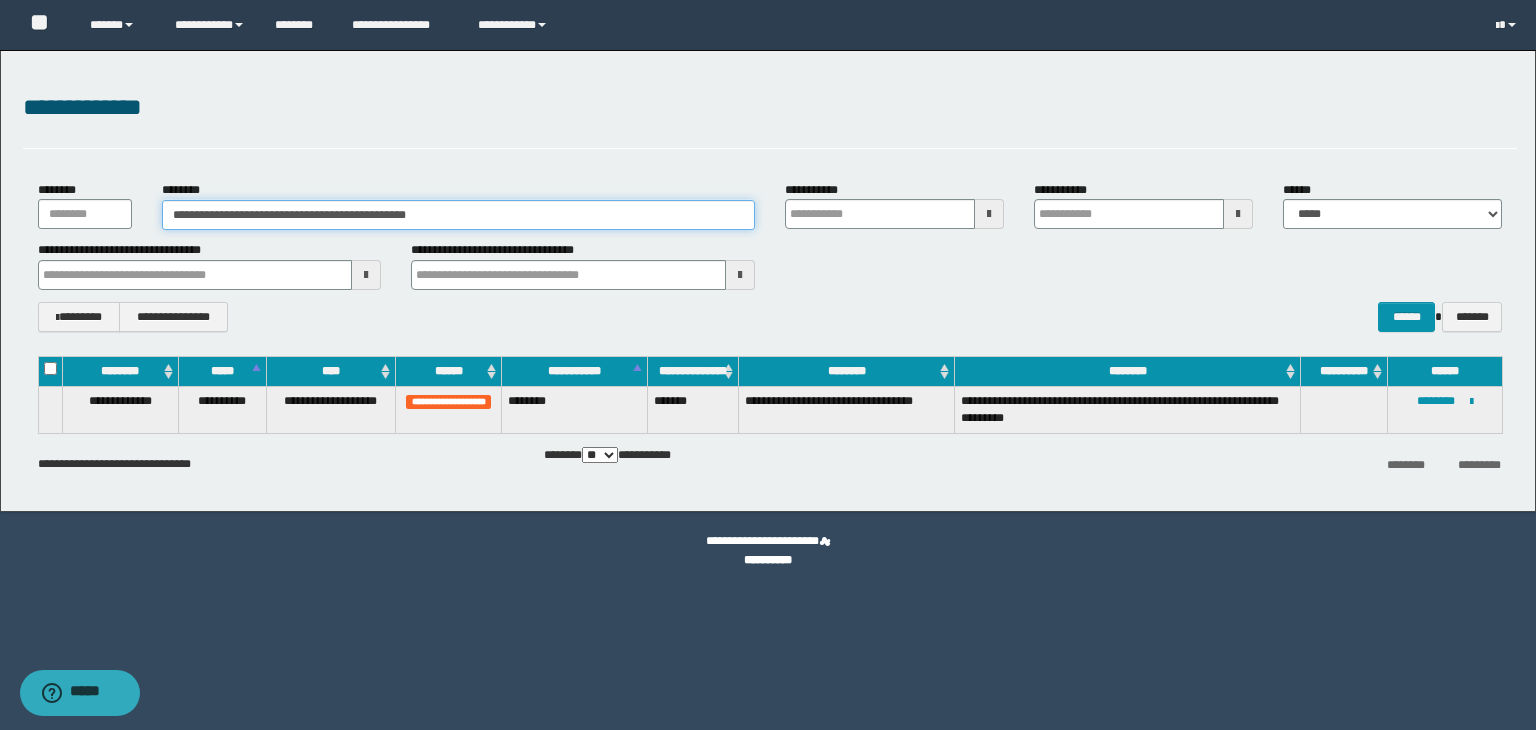drag, startPoint x: 502, startPoint y: 212, endPoint x: 159, endPoint y: 180, distance: 344.48947 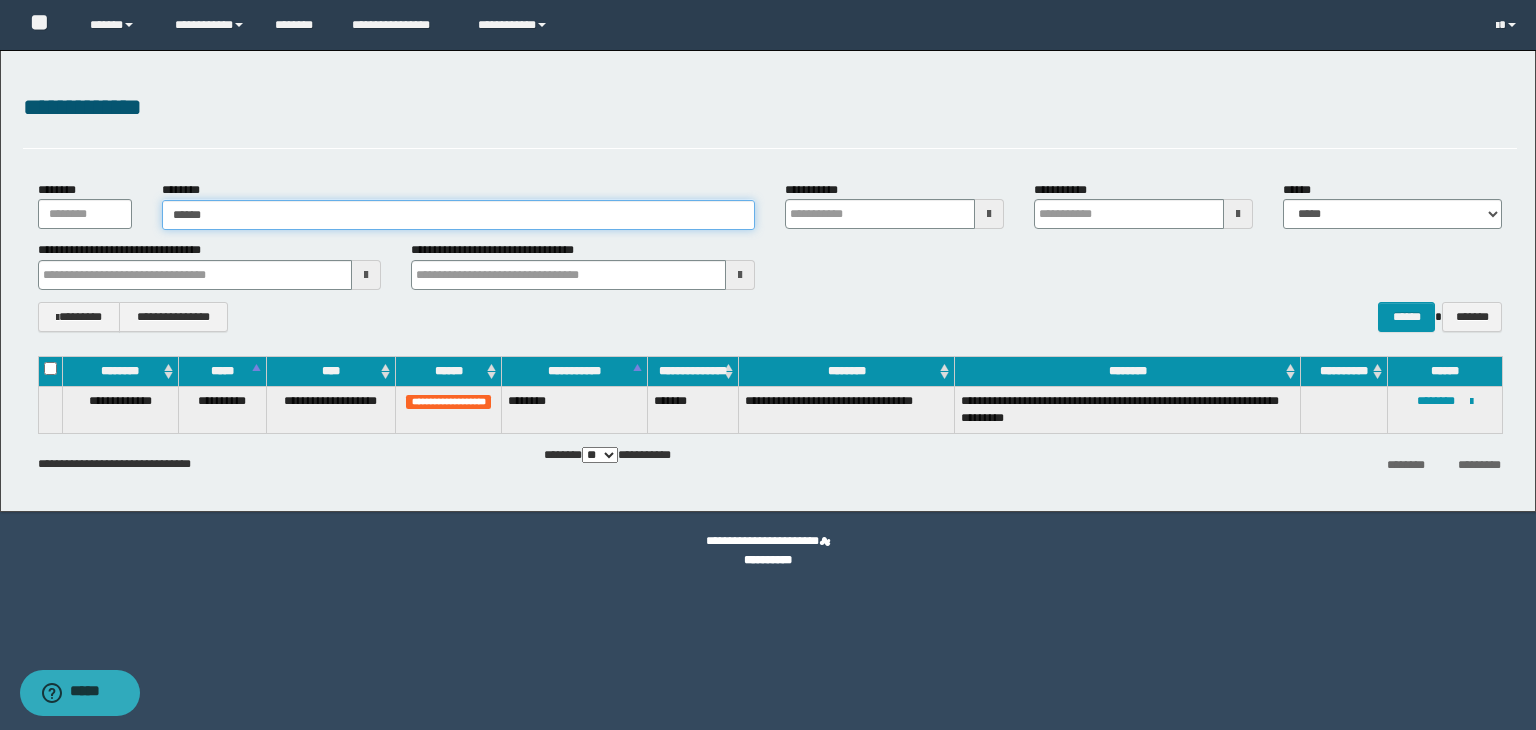 type on "******" 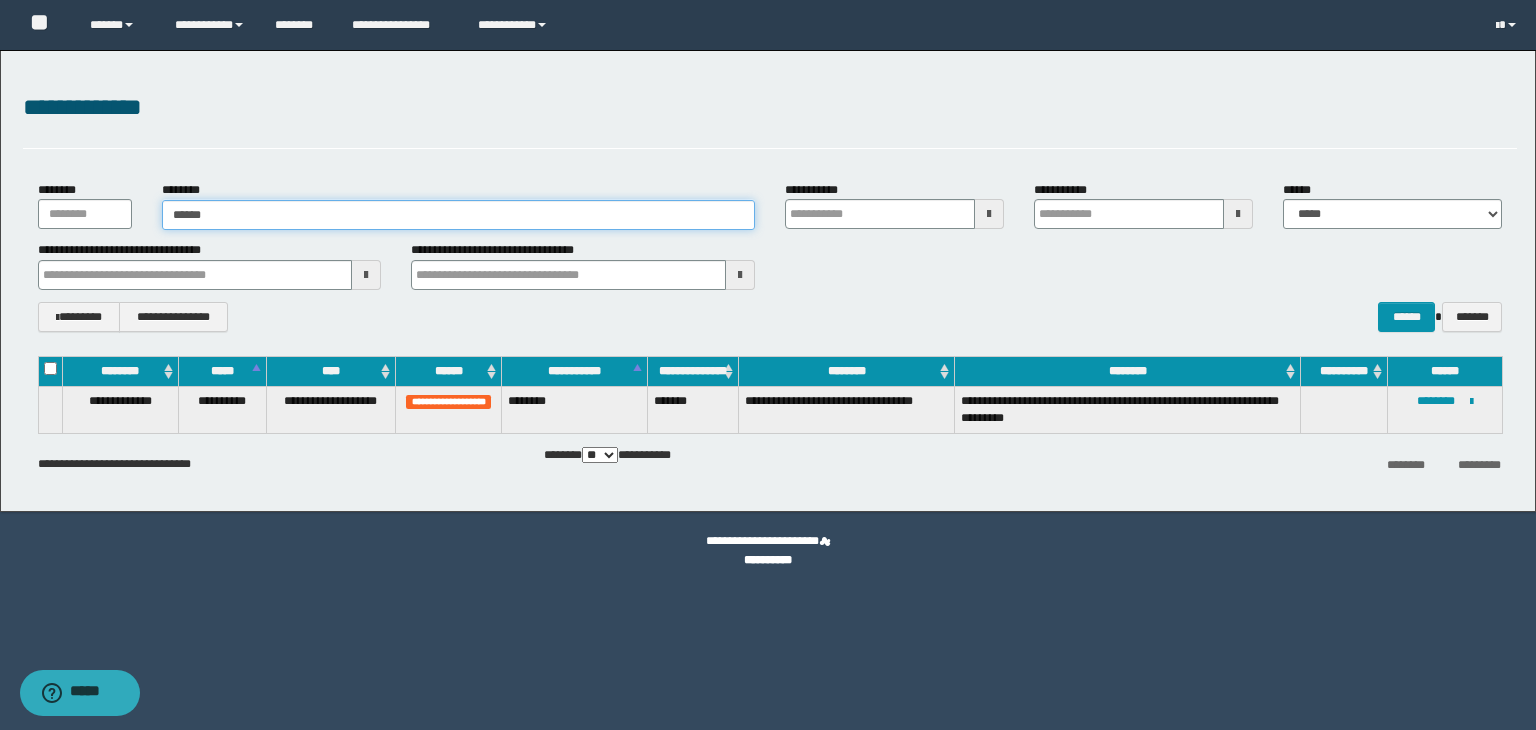 type on "******" 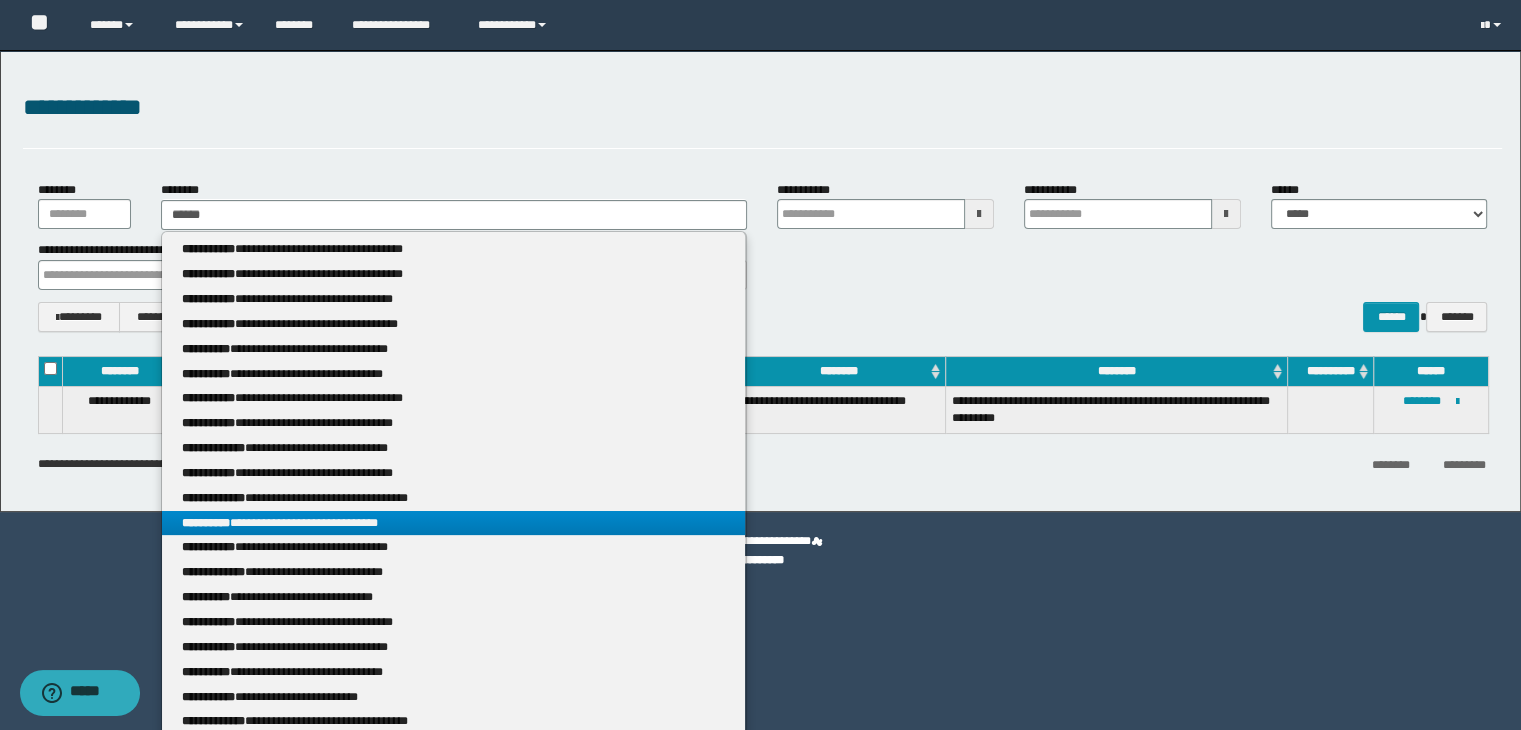 click on "**********" at bounding box center (454, 523) 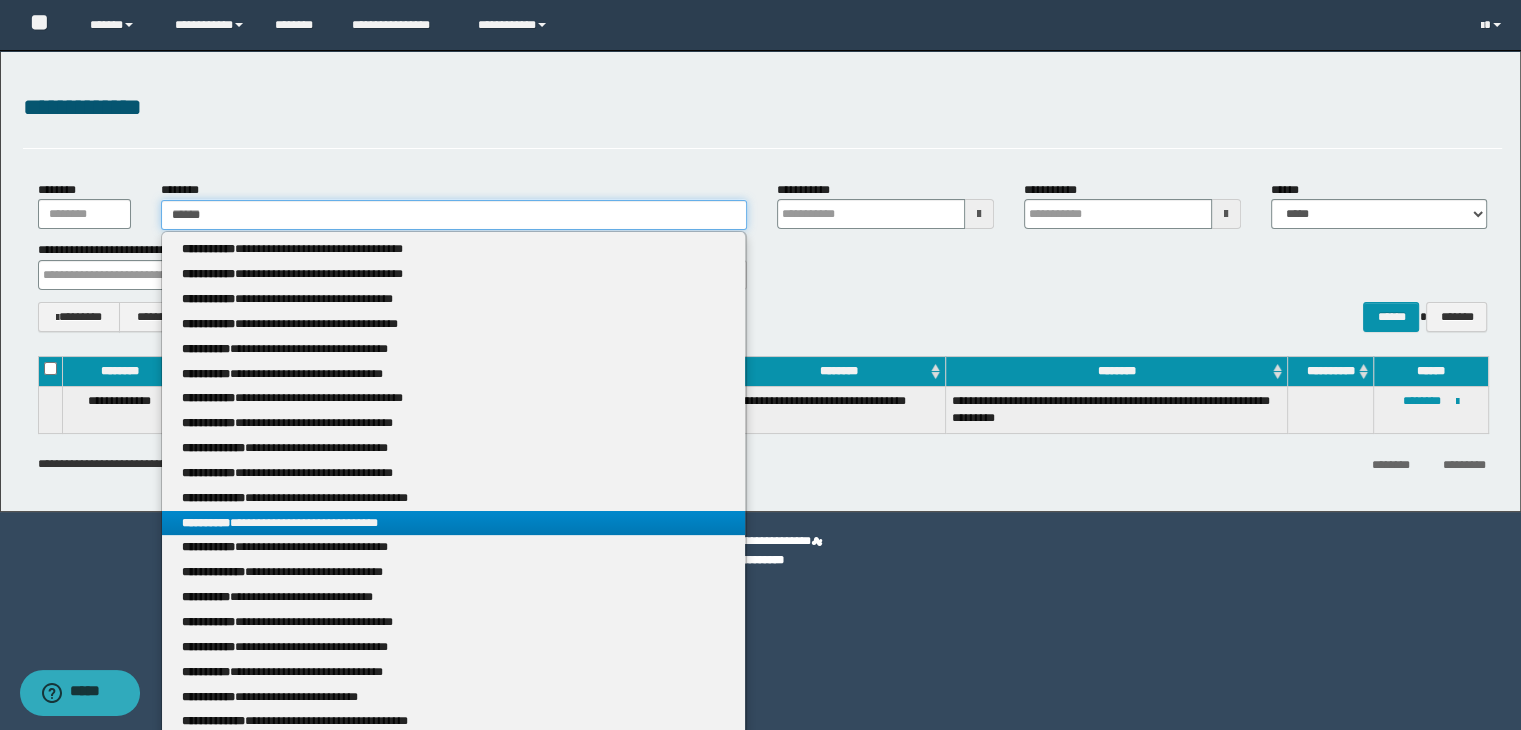 type 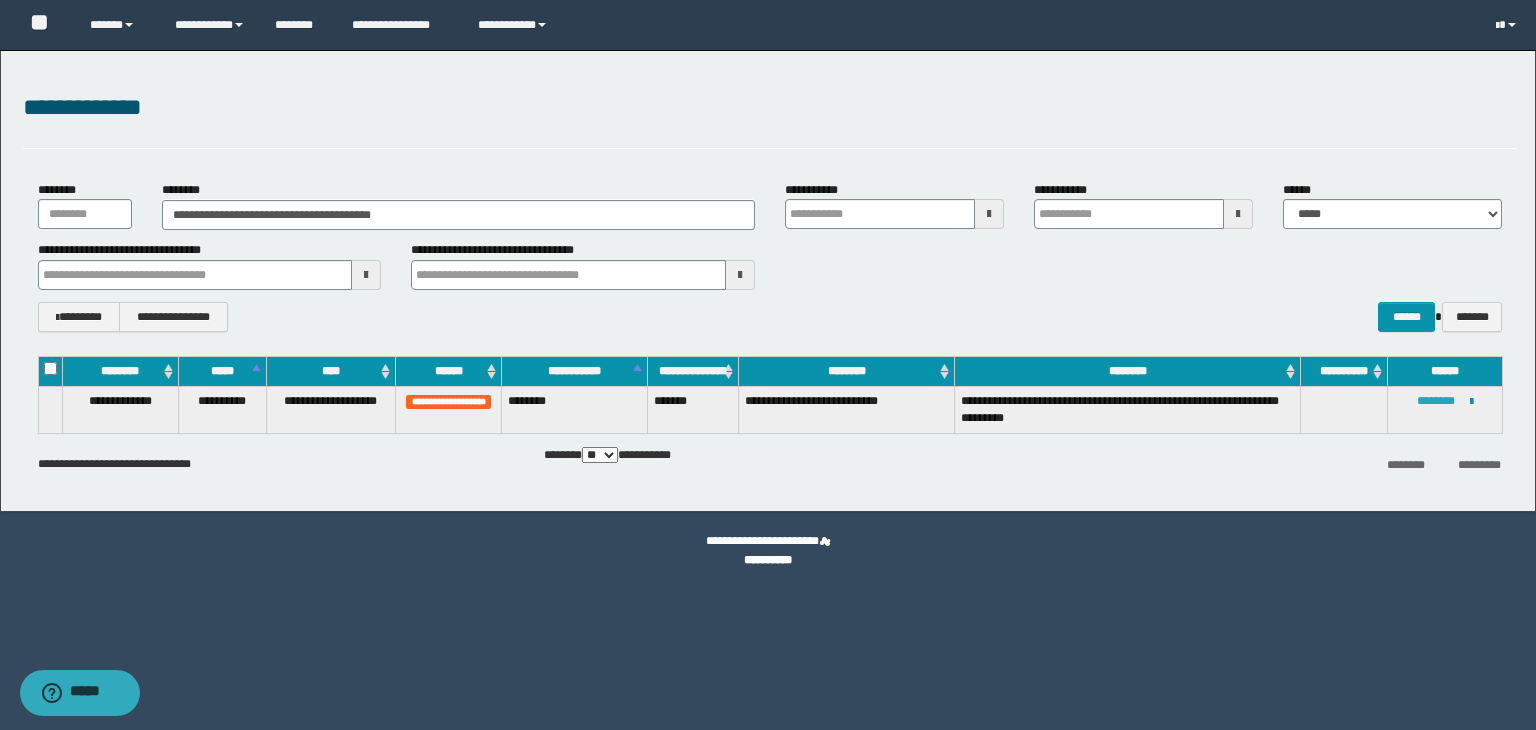 click on "********" at bounding box center [1436, 401] 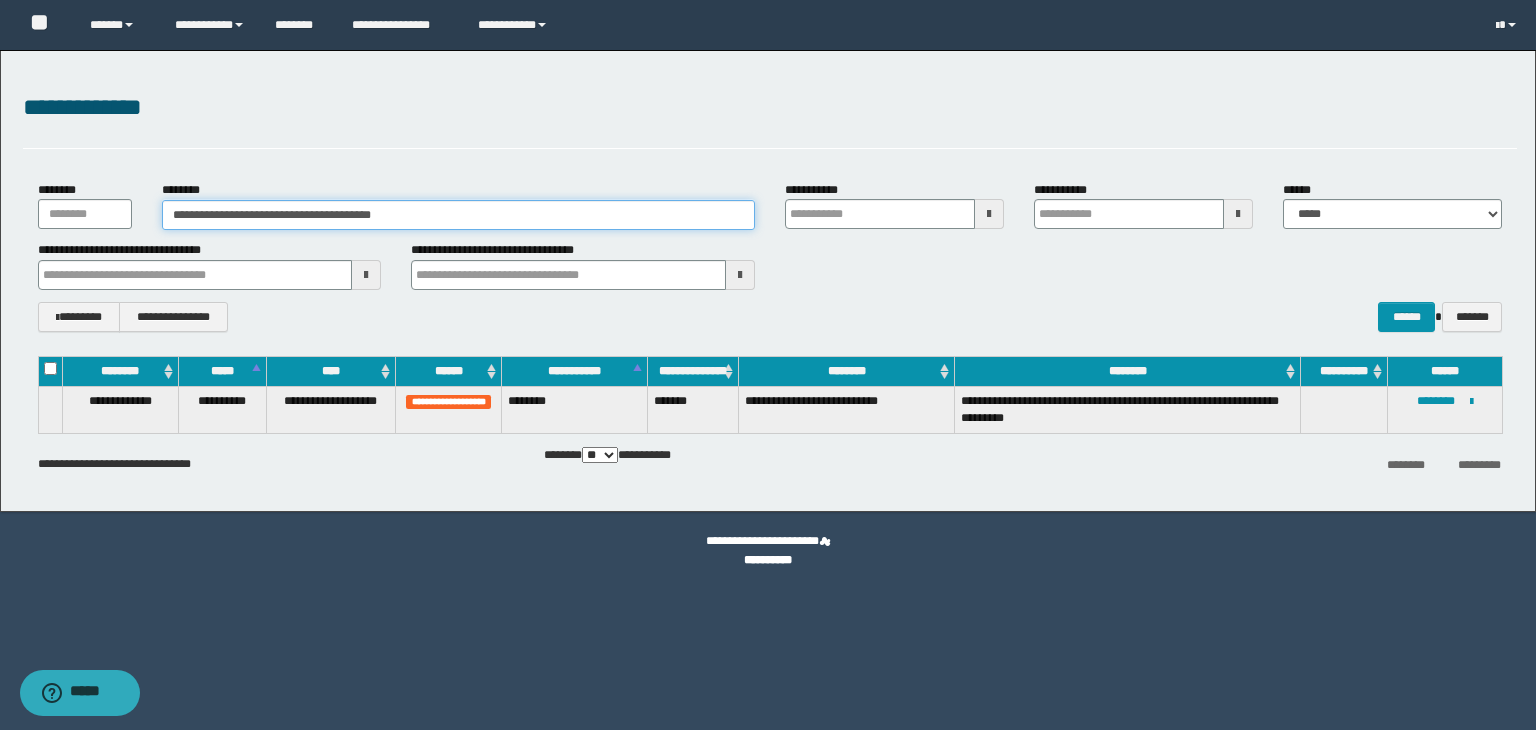 drag, startPoint x: 437, startPoint y: 205, endPoint x: 126, endPoint y: 192, distance: 311.27158 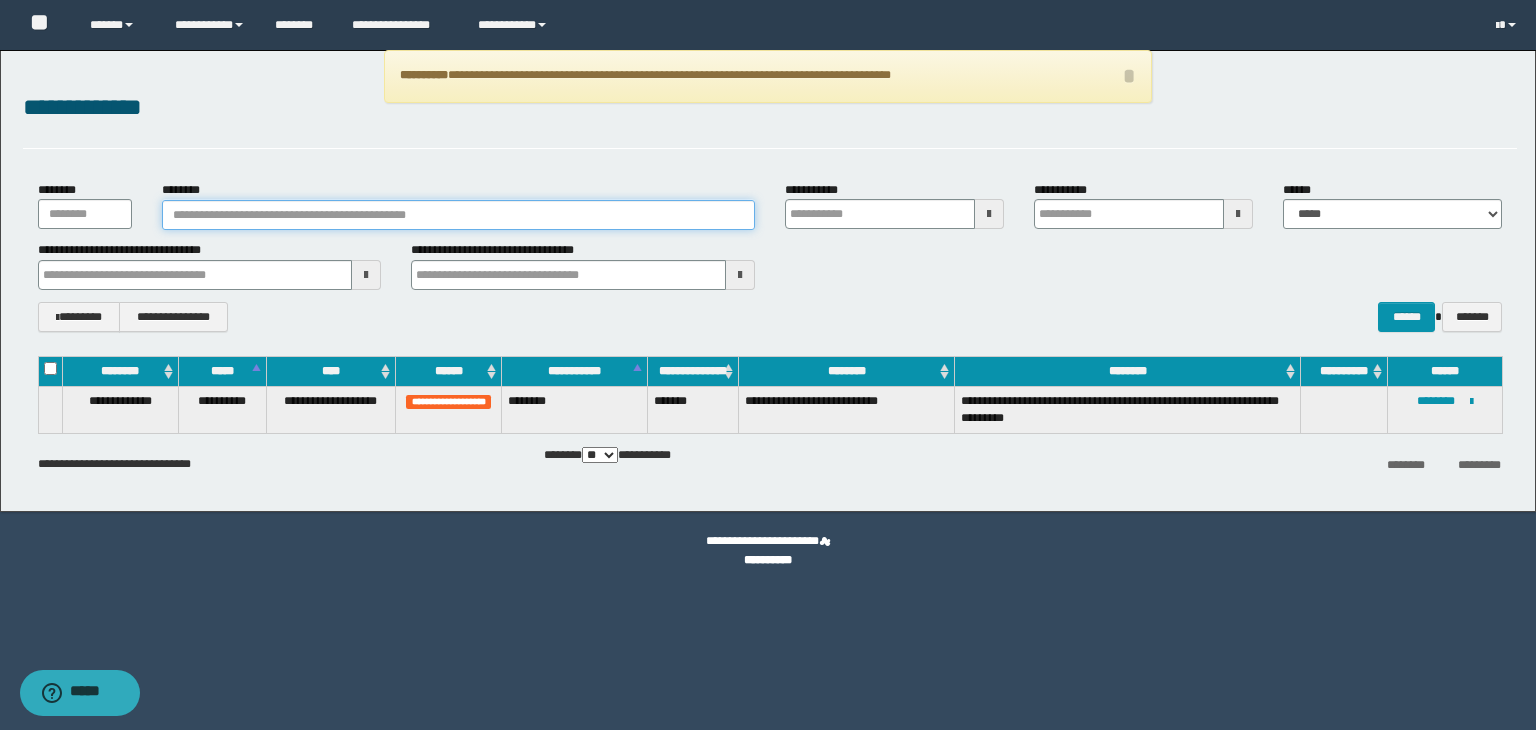 click on "********" at bounding box center [458, 215] 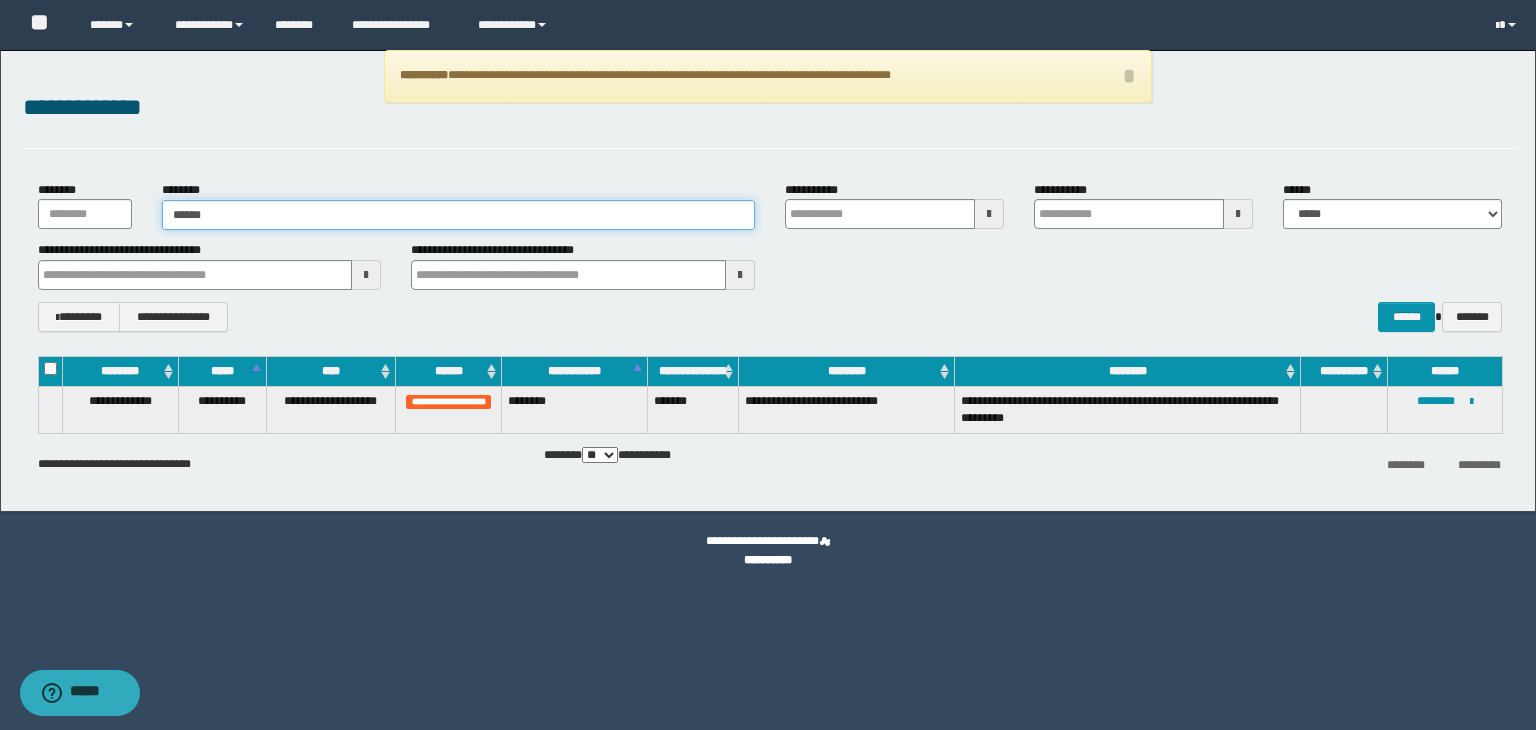 type on "*******" 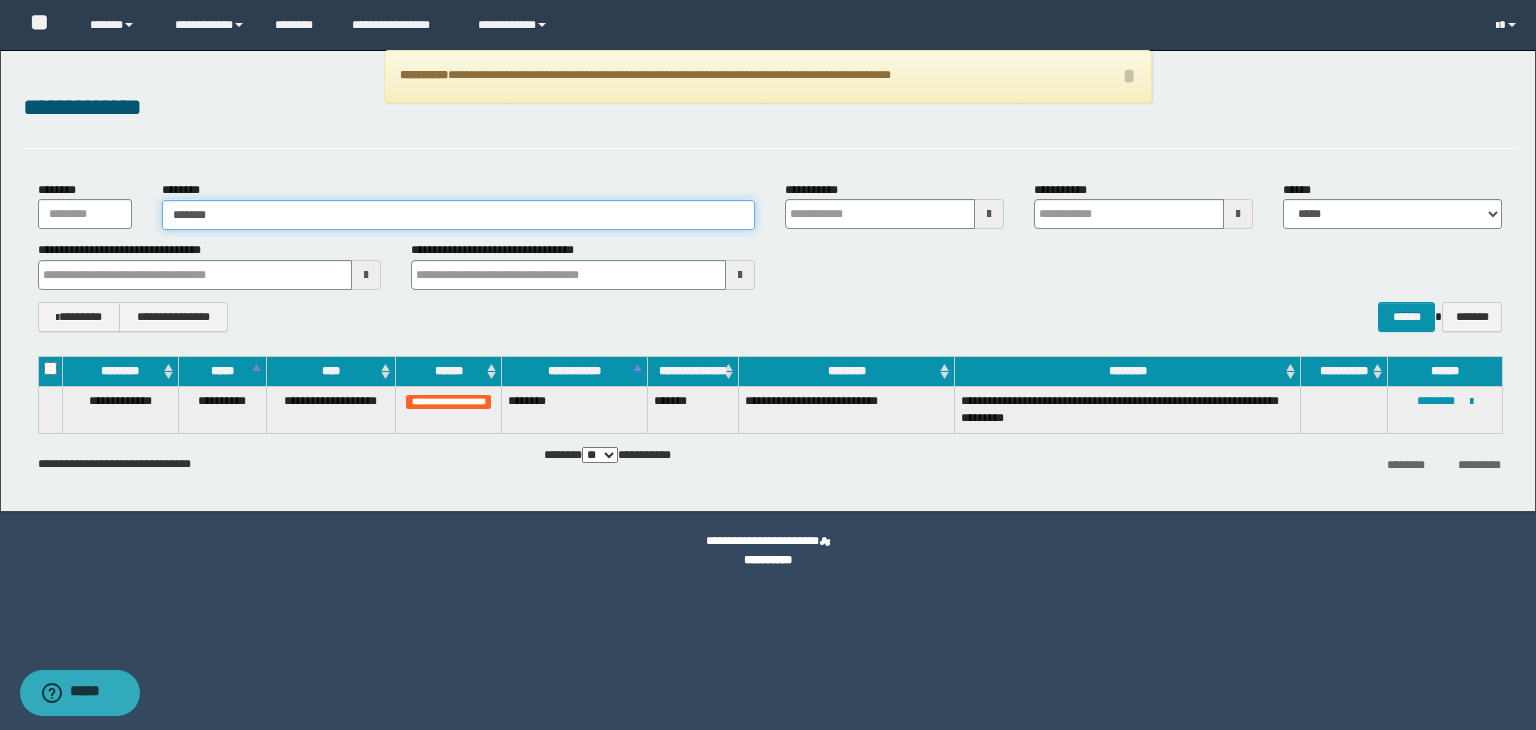 click on "*******" at bounding box center (458, 215) 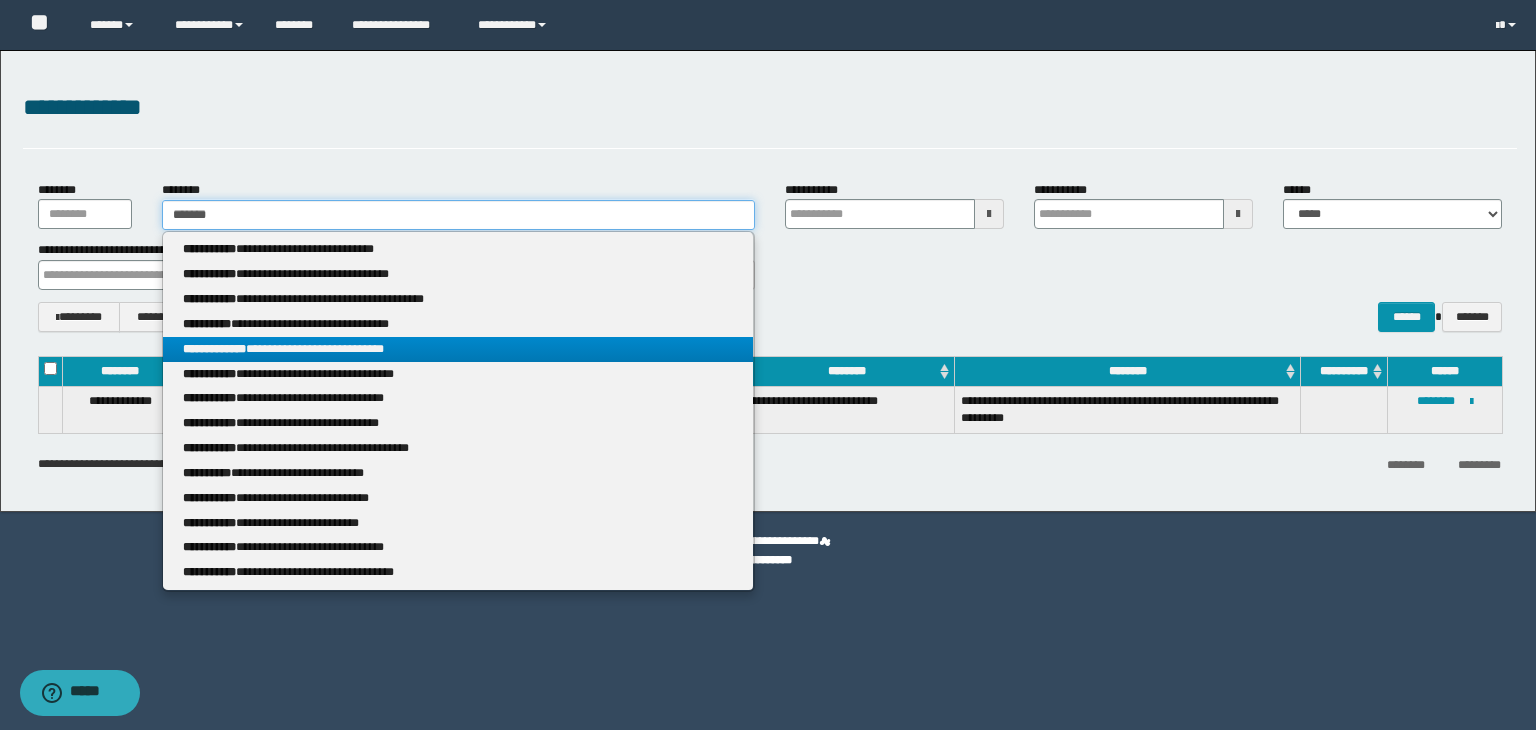 type on "*******" 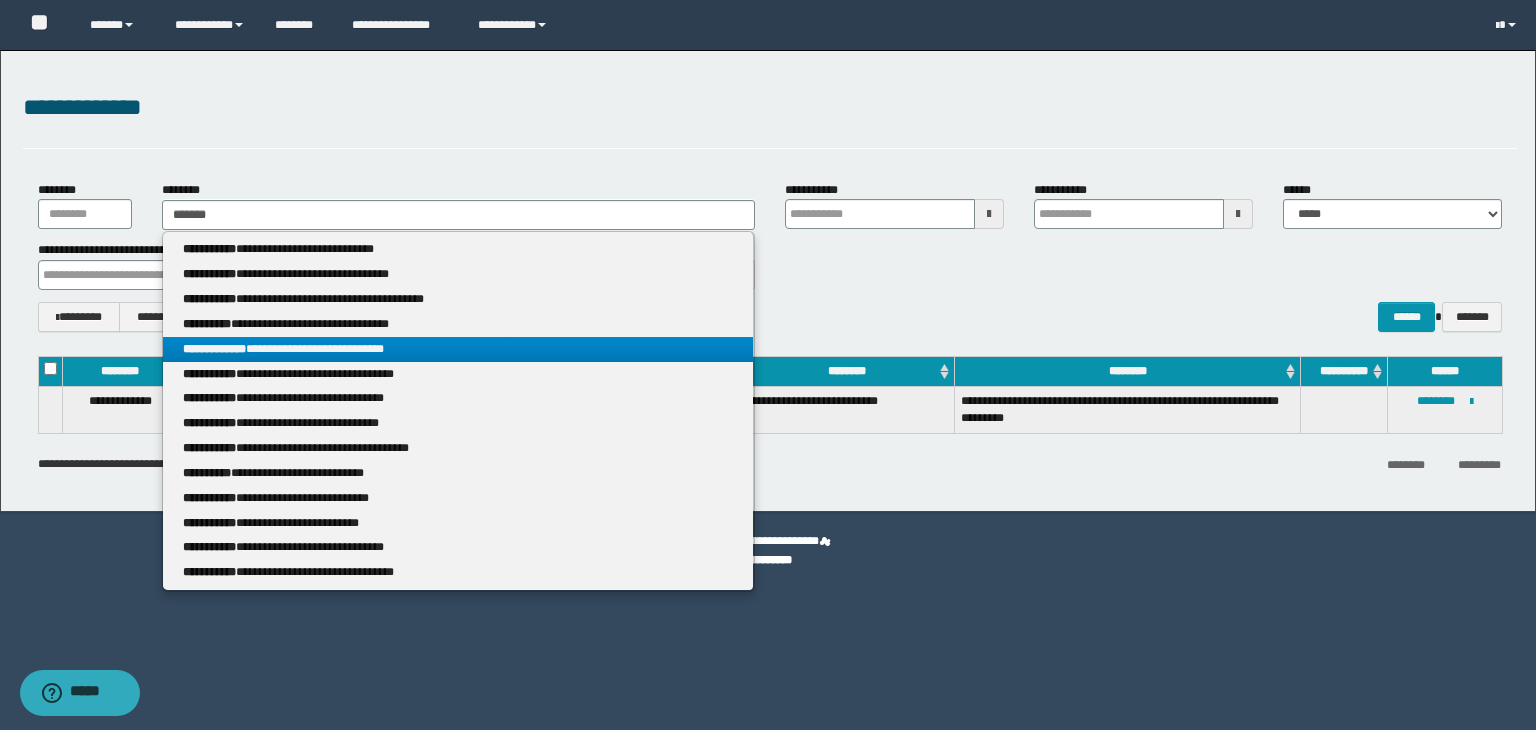 click on "**********" at bounding box center (458, 349) 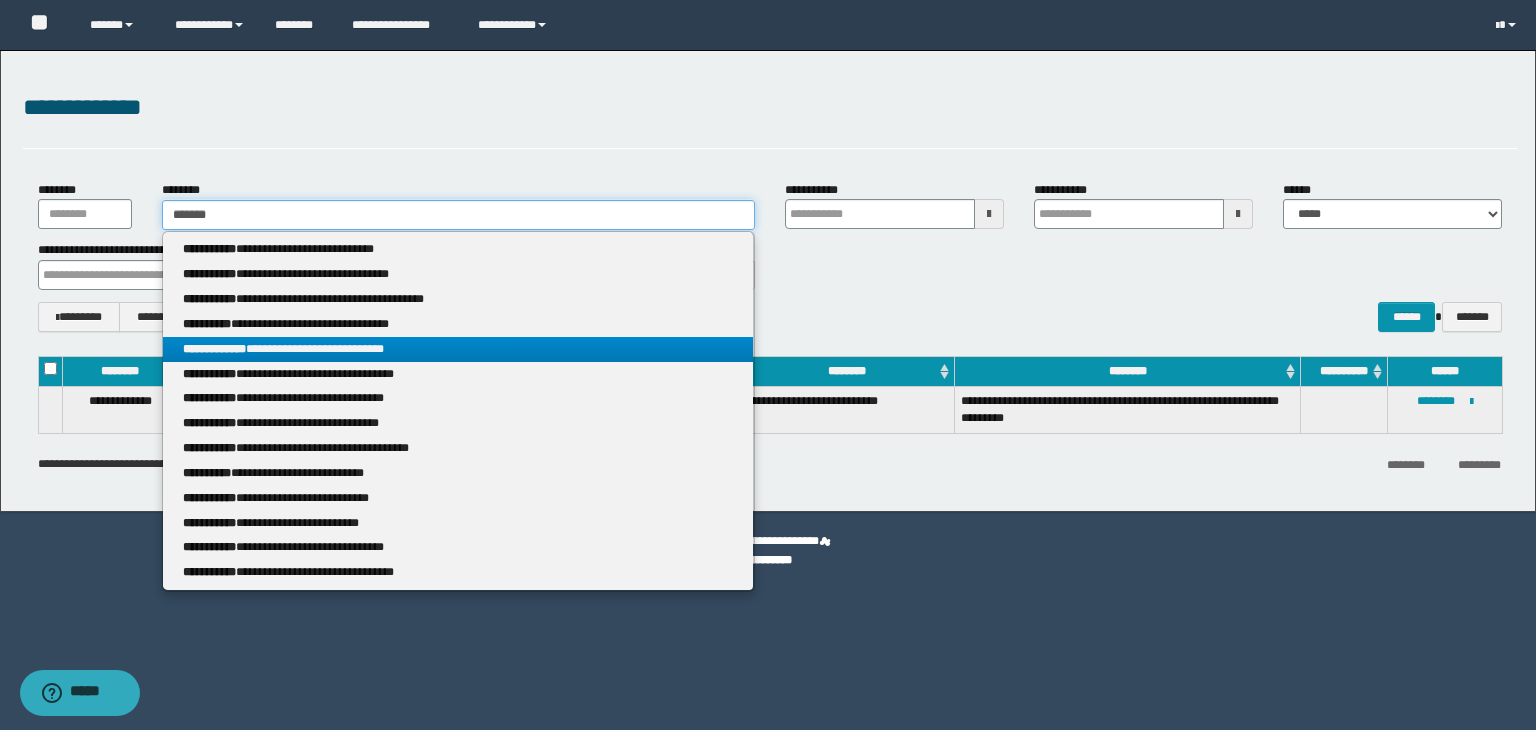 type 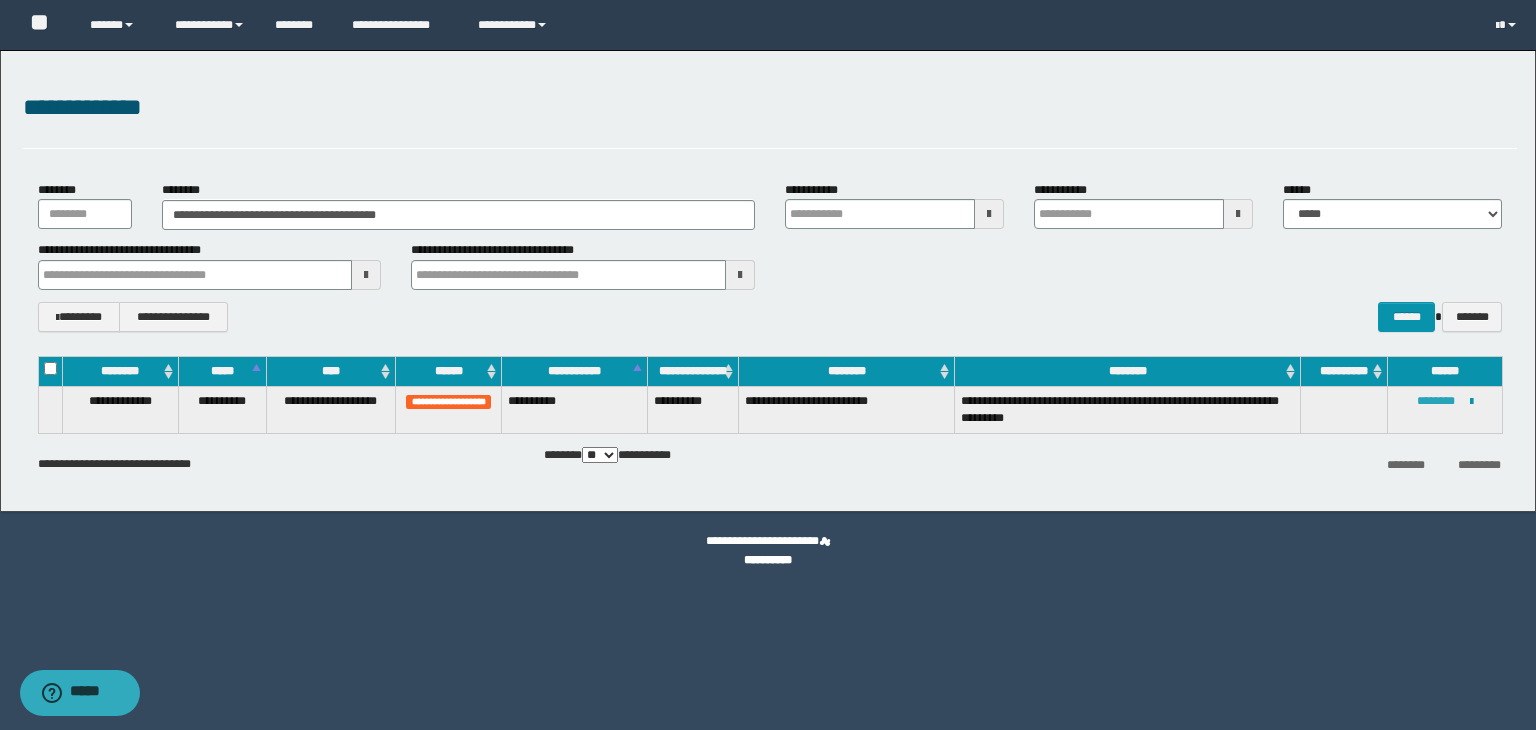 click on "********" at bounding box center (1436, 401) 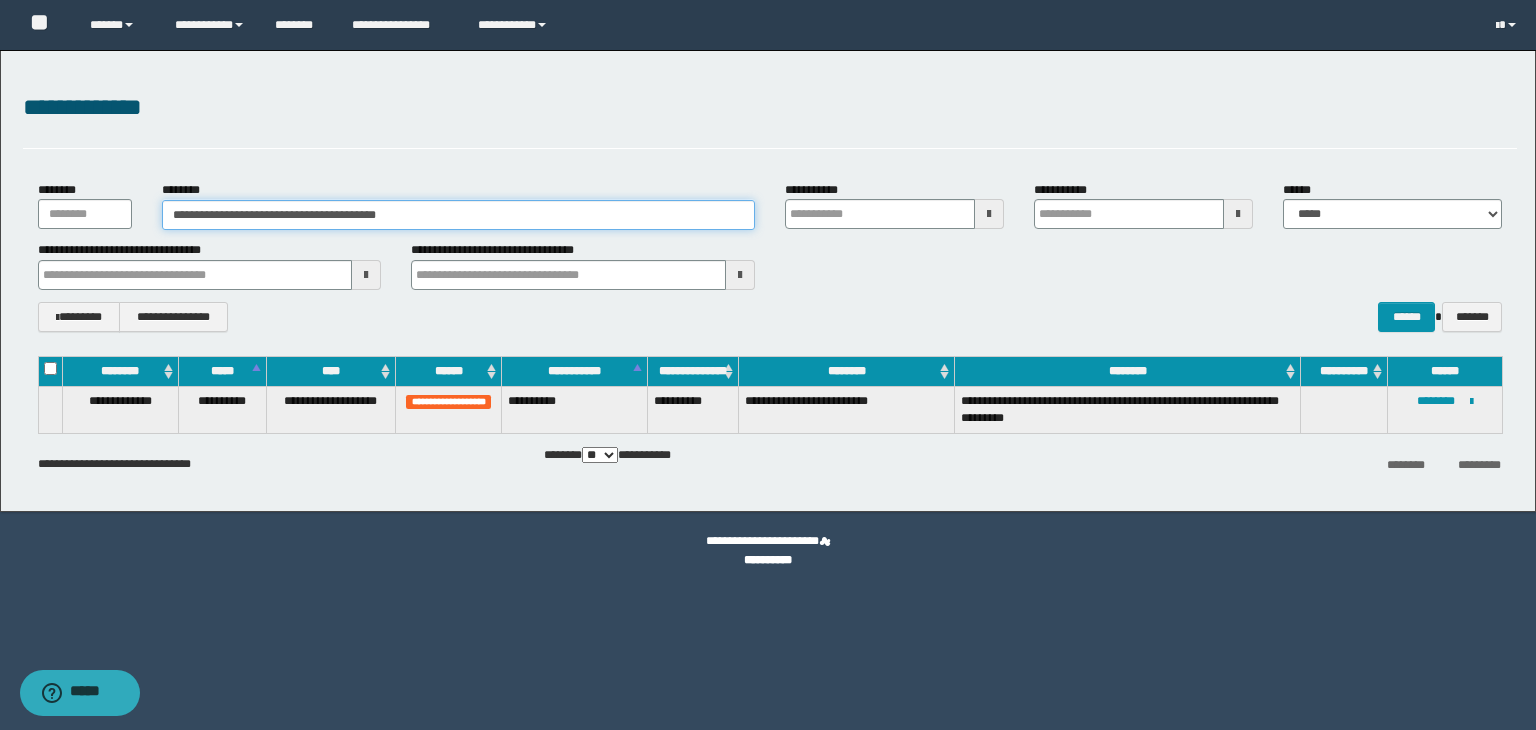 drag, startPoint x: 446, startPoint y: 213, endPoint x: 0, endPoint y: 207, distance: 446.04034 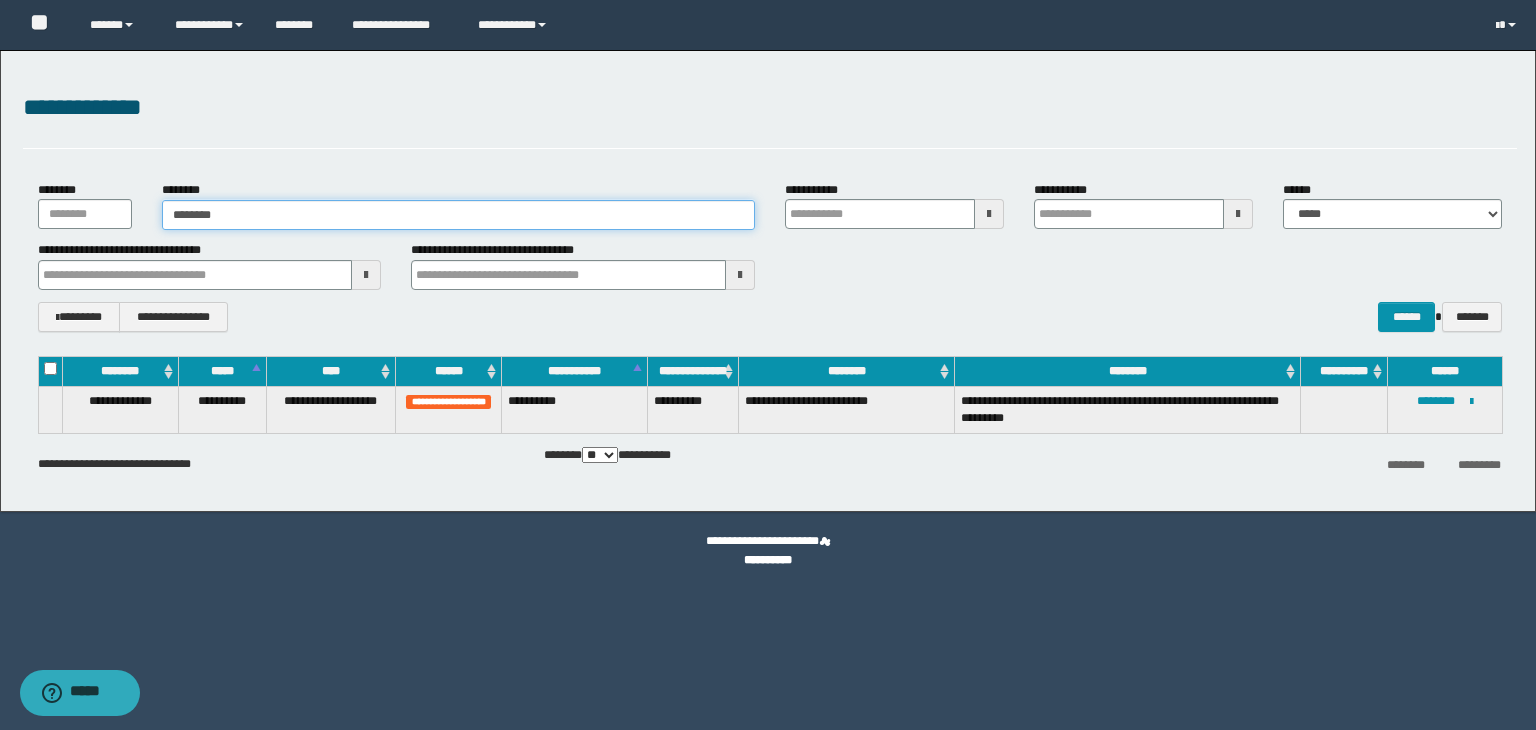 type on "*********" 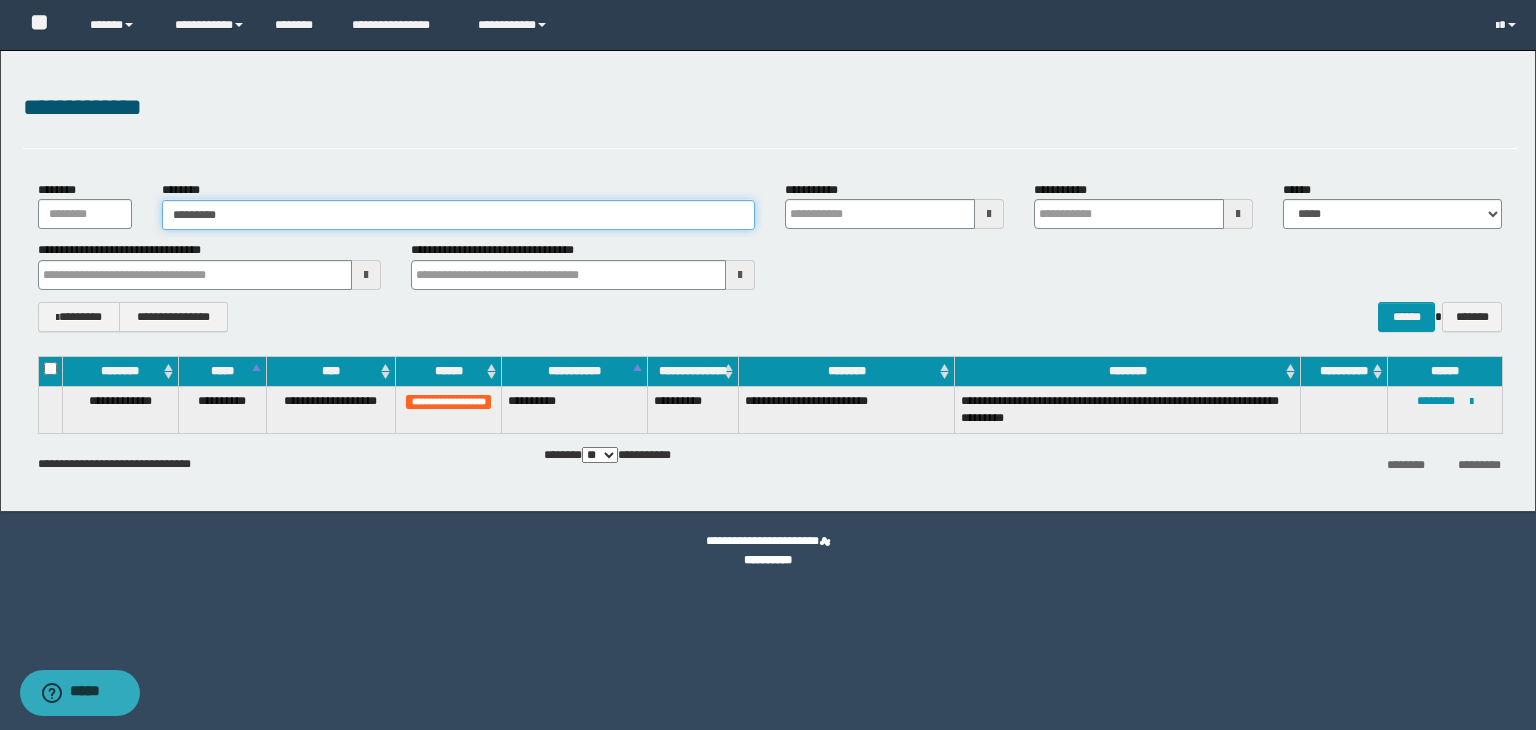 type on "*********" 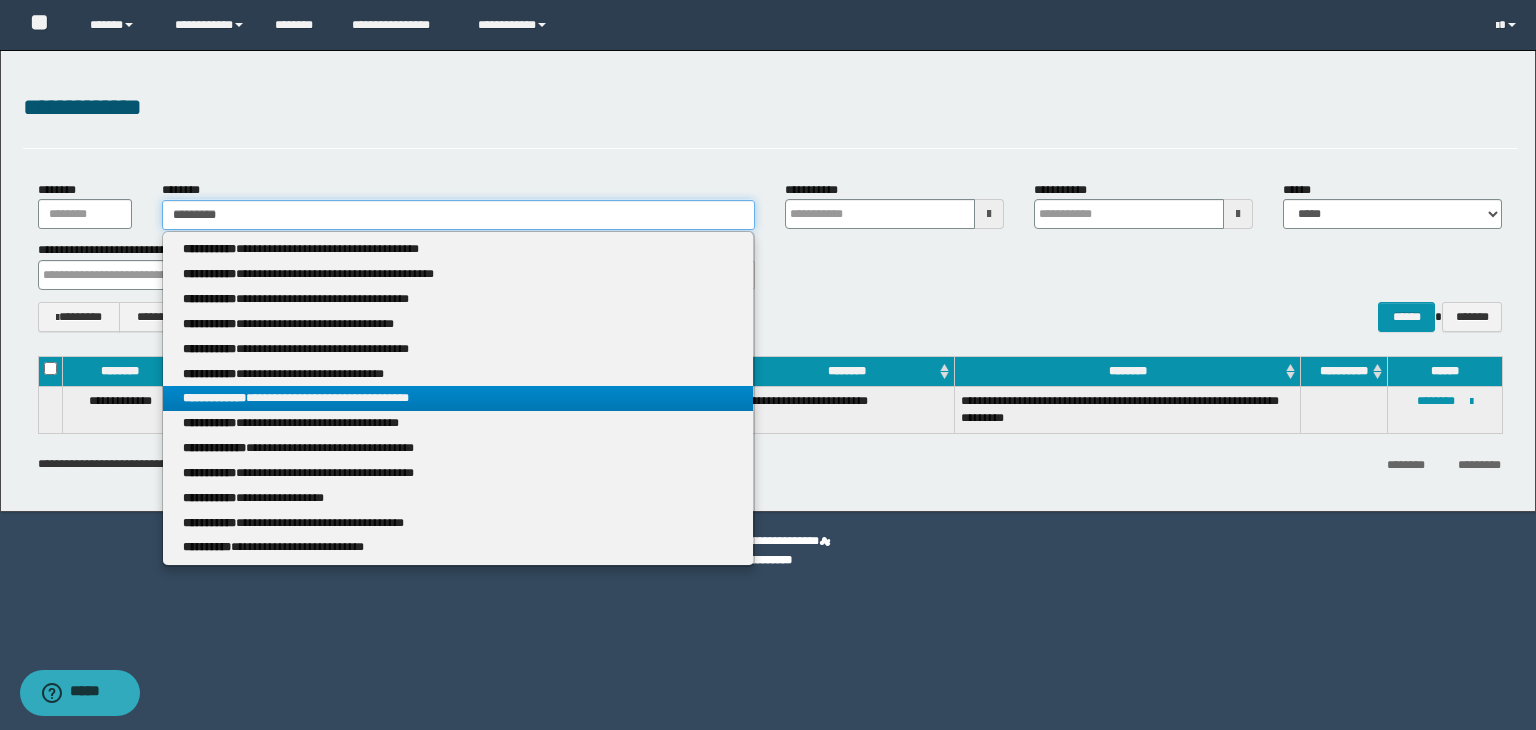 type on "*********" 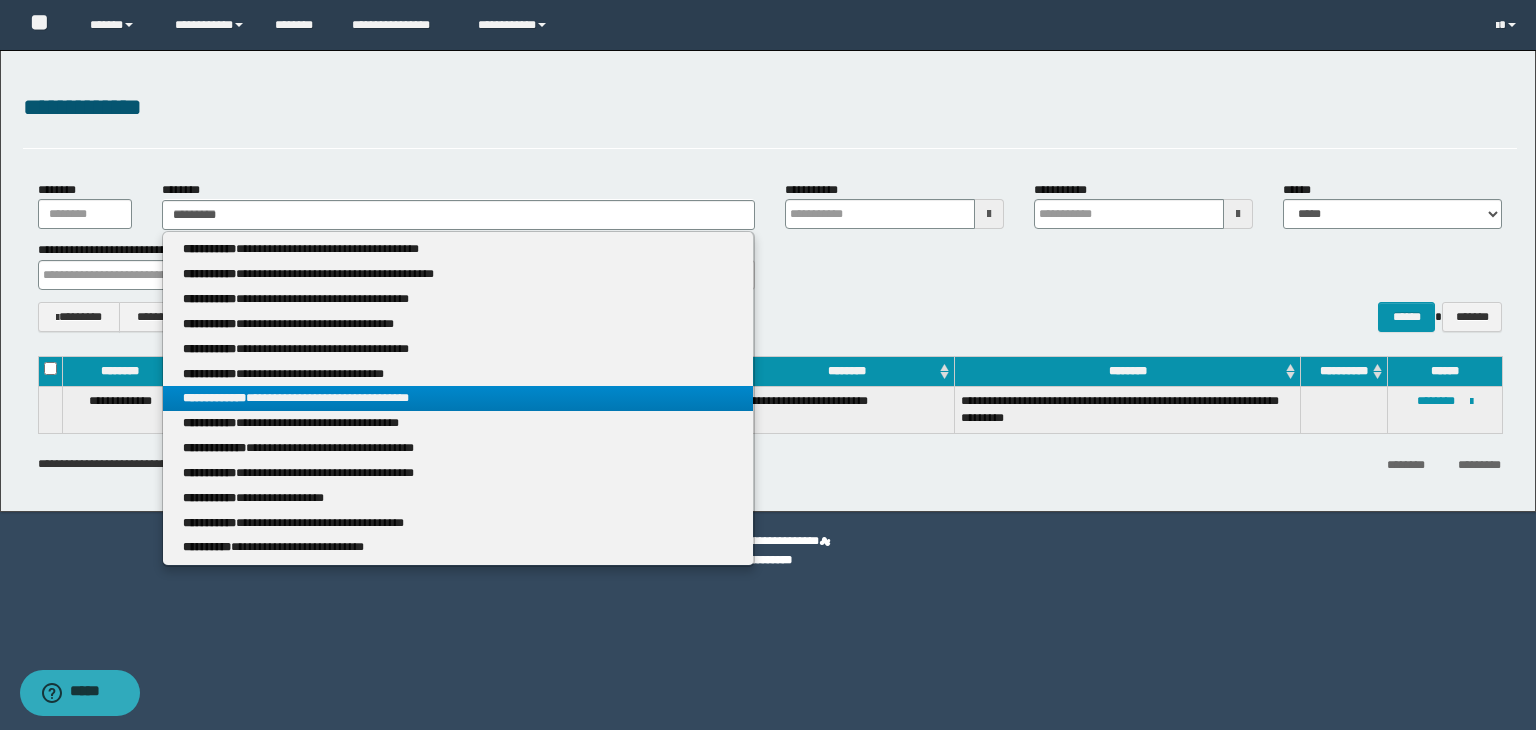 click on "**********" at bounding box center (458, 398) 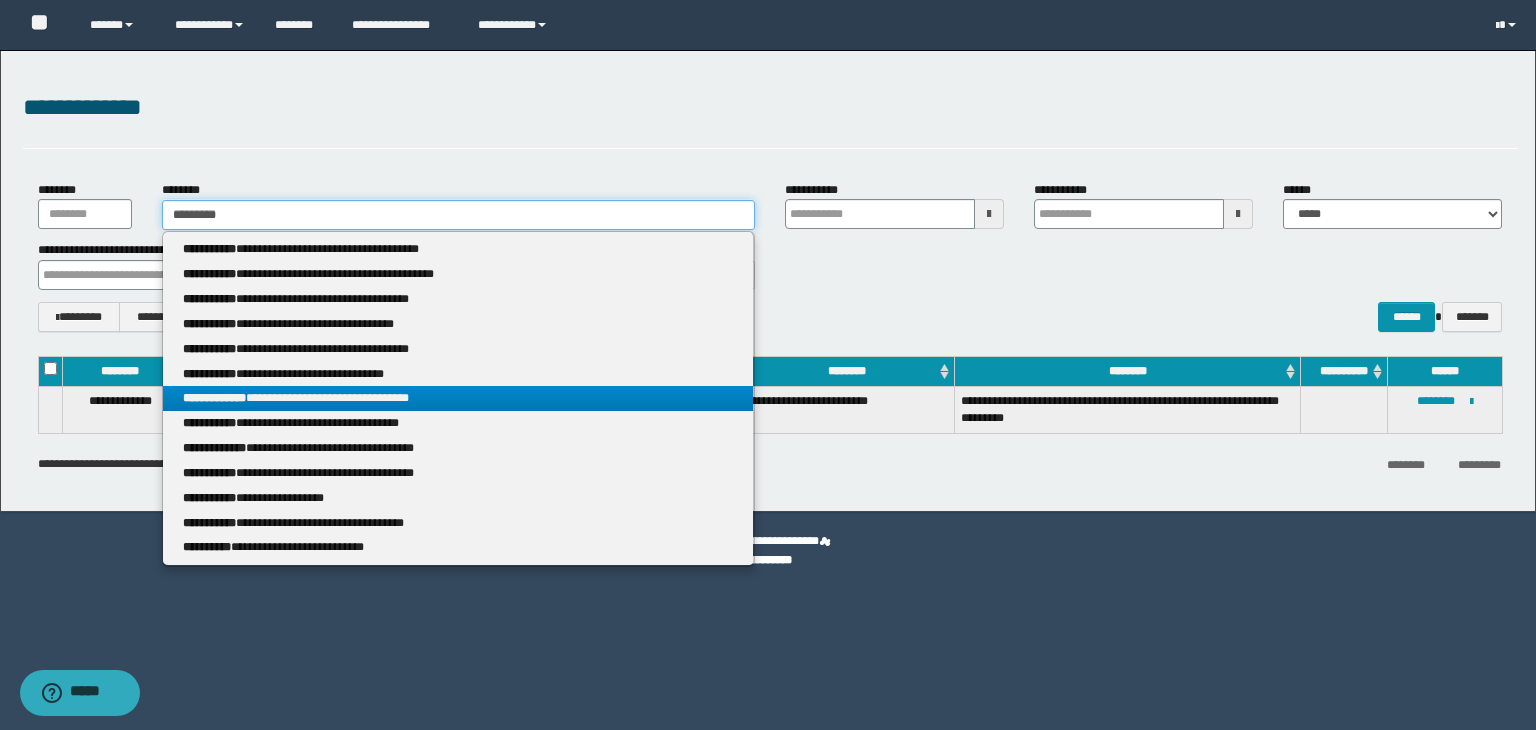 type 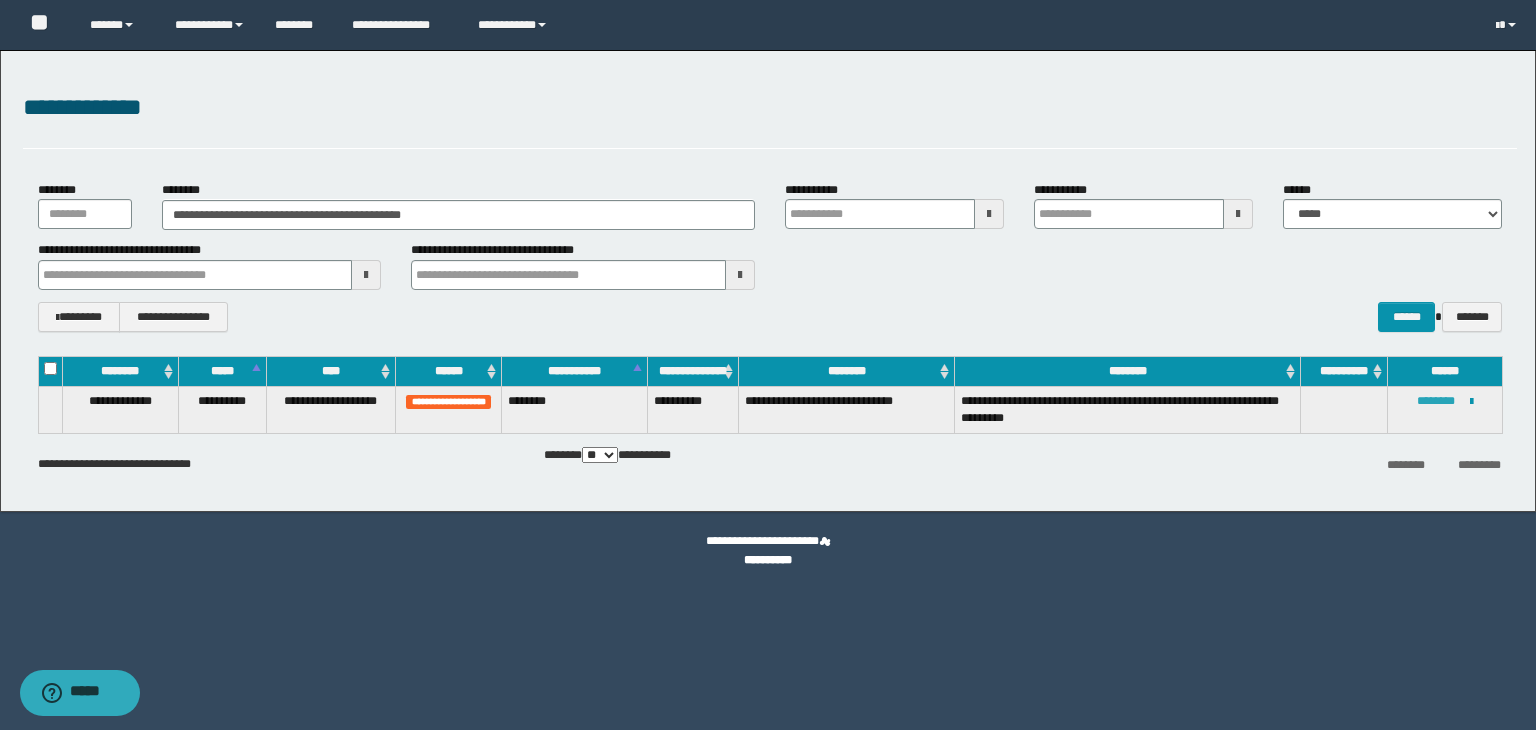 click on "********" at bounding box center (1436, 401) 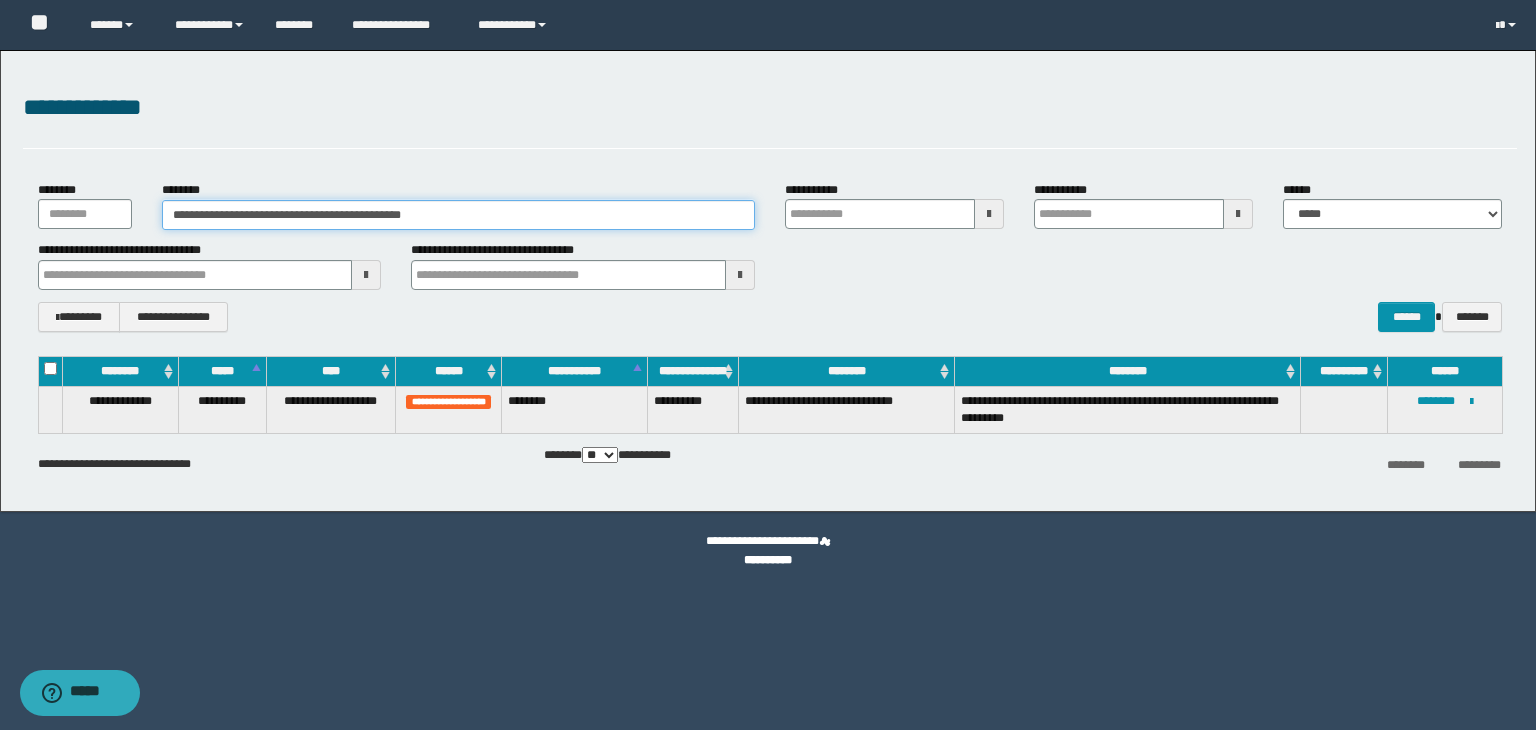 drag, startPoint x: 499, startPoint y: 205, endPoint x: 0, endPoint y: 173, distance: 500.025 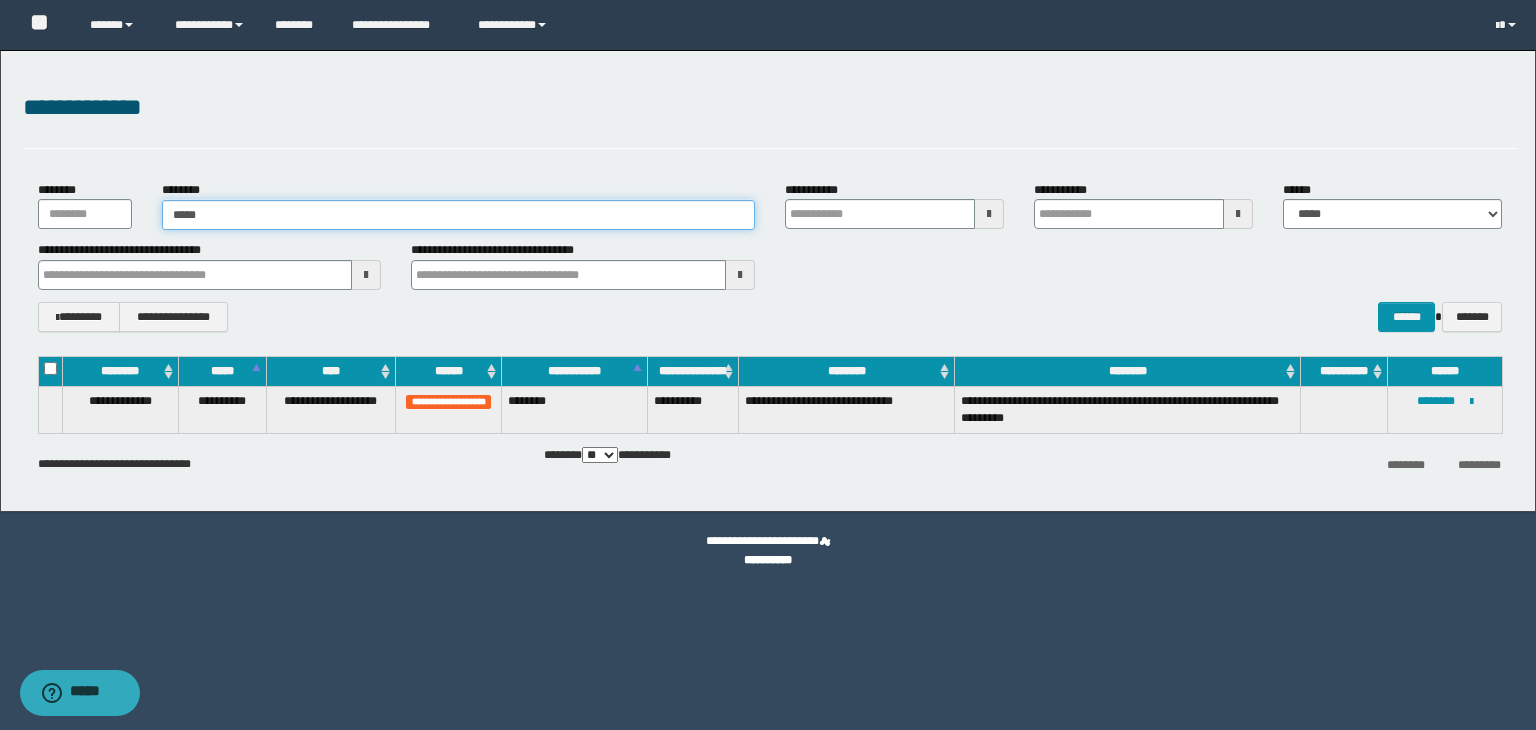 type on "******" 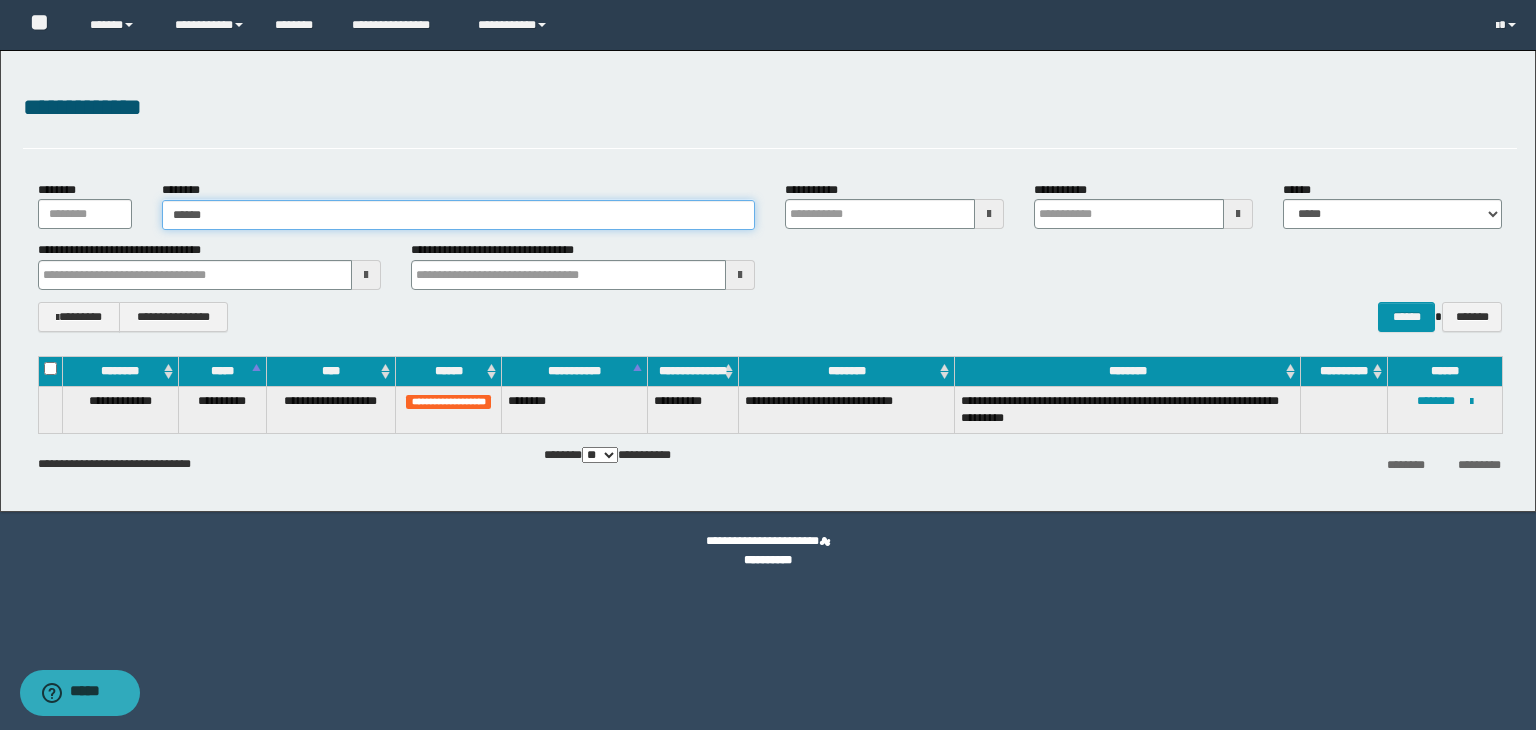 type on "******" 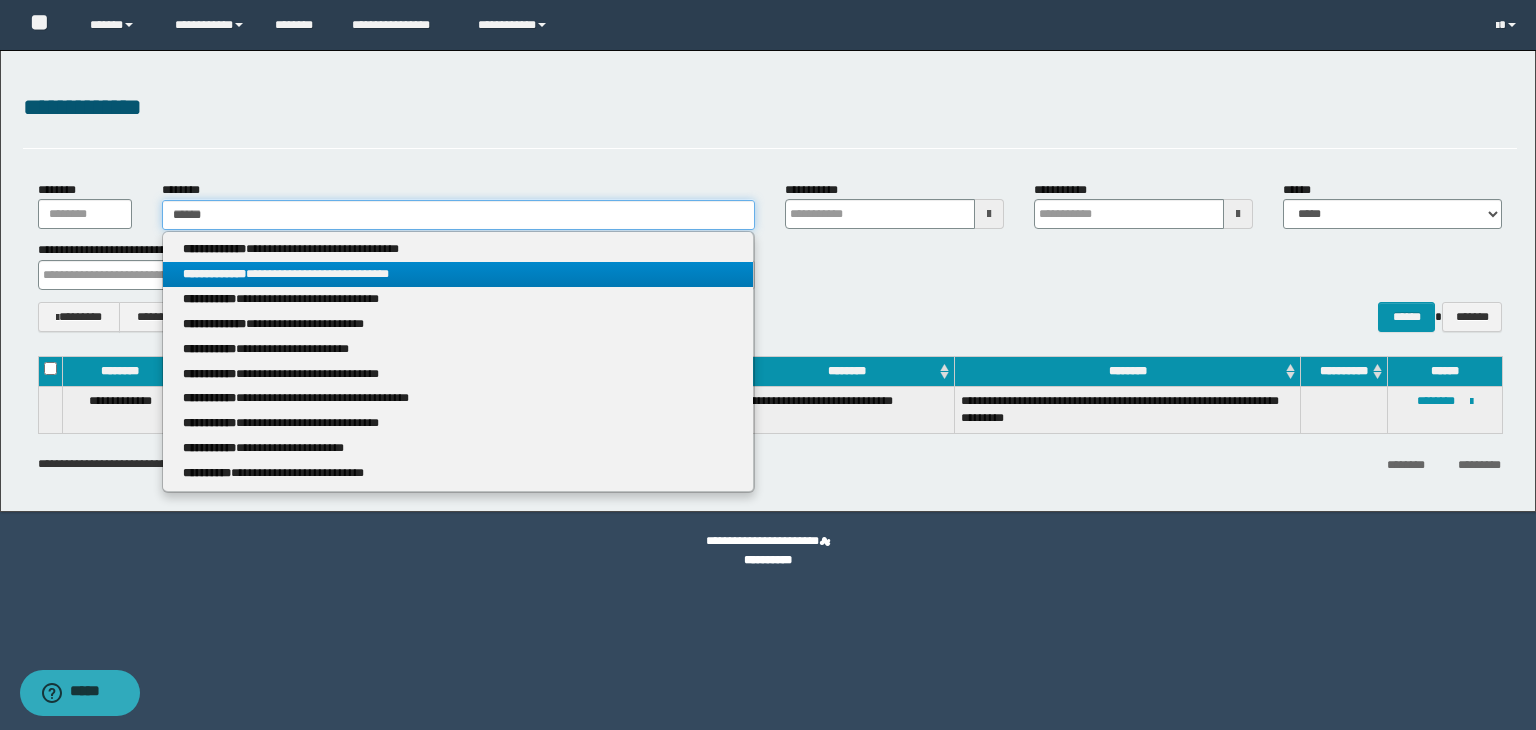 type on "******" 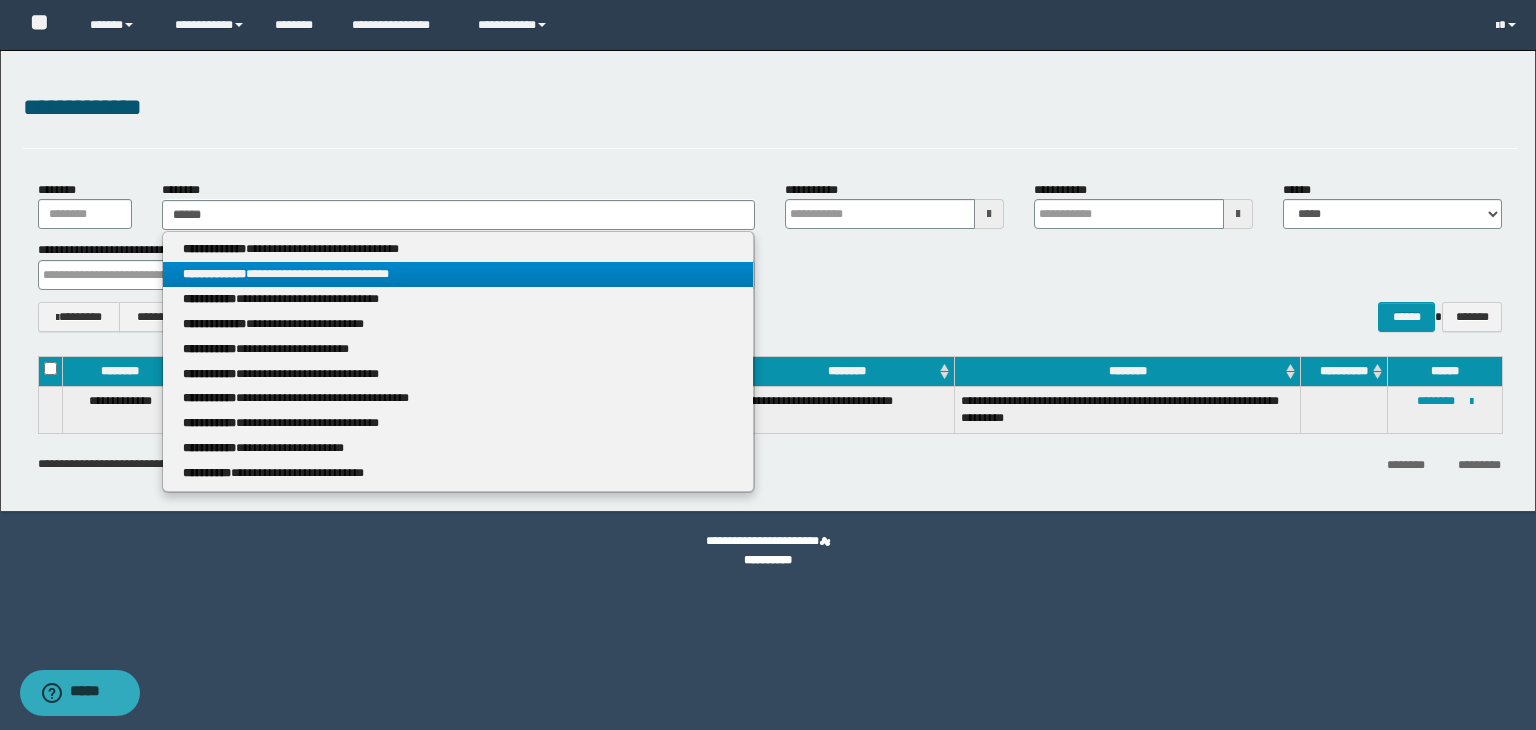 click on "**********" at bounding box center [458, 274] 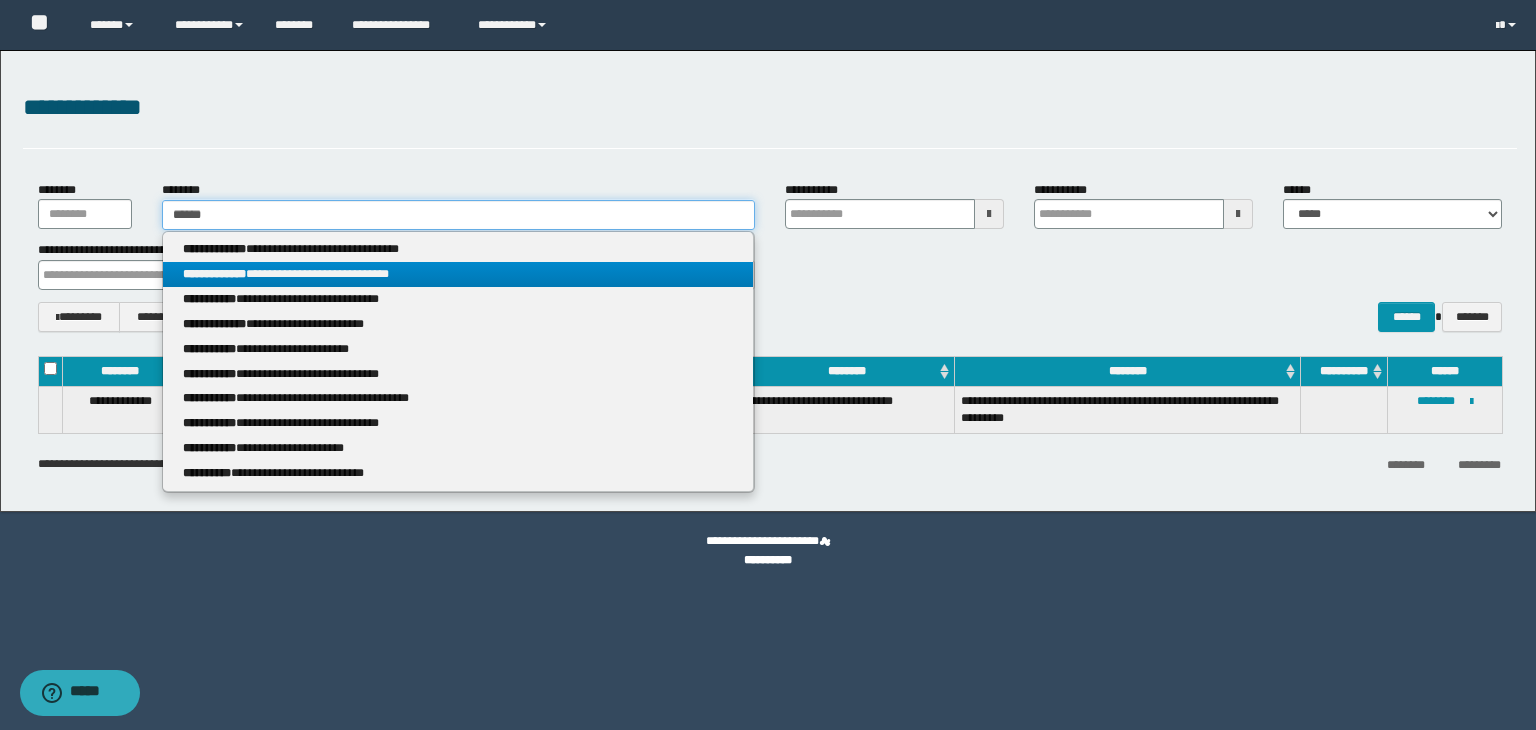 type 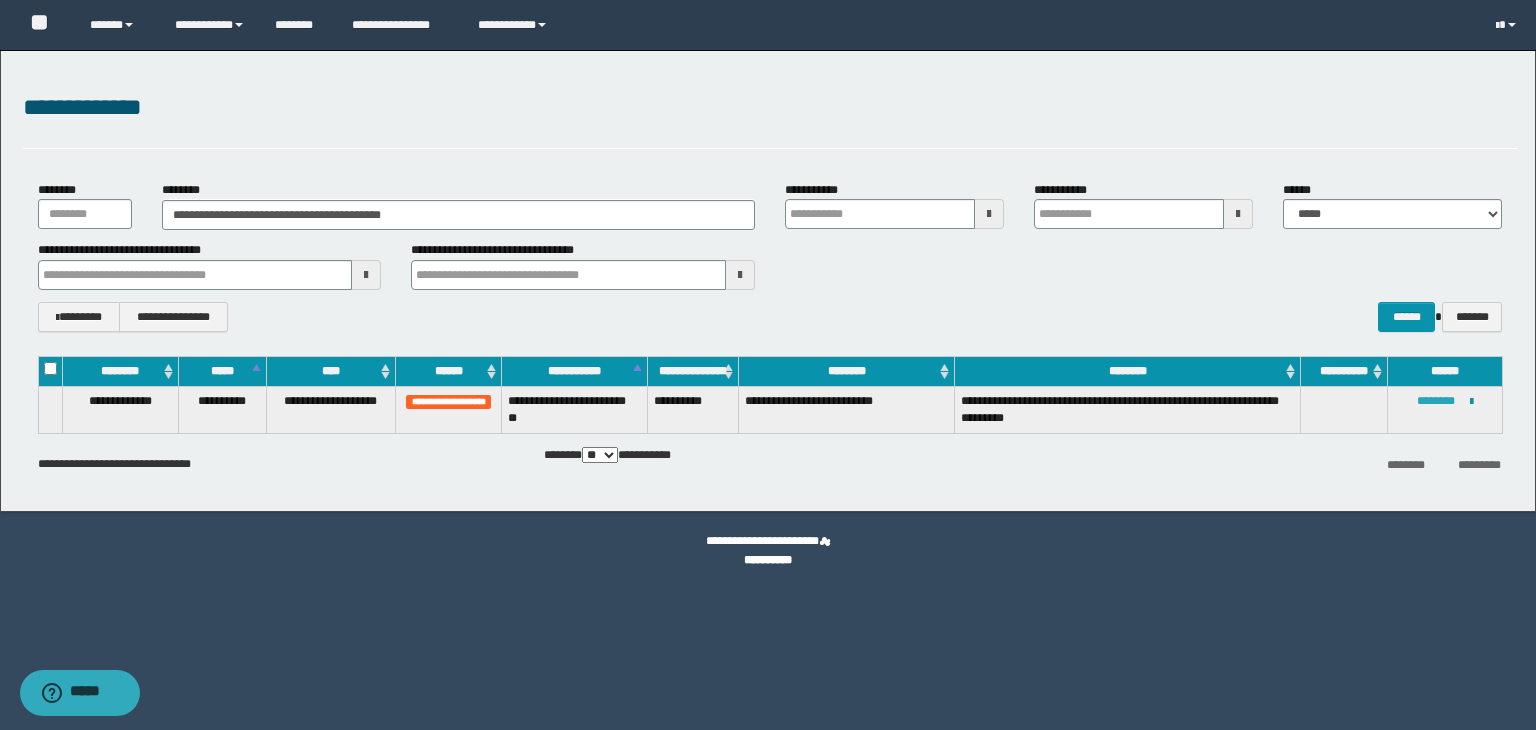 click on "********" at bounding box center (1436, 401) 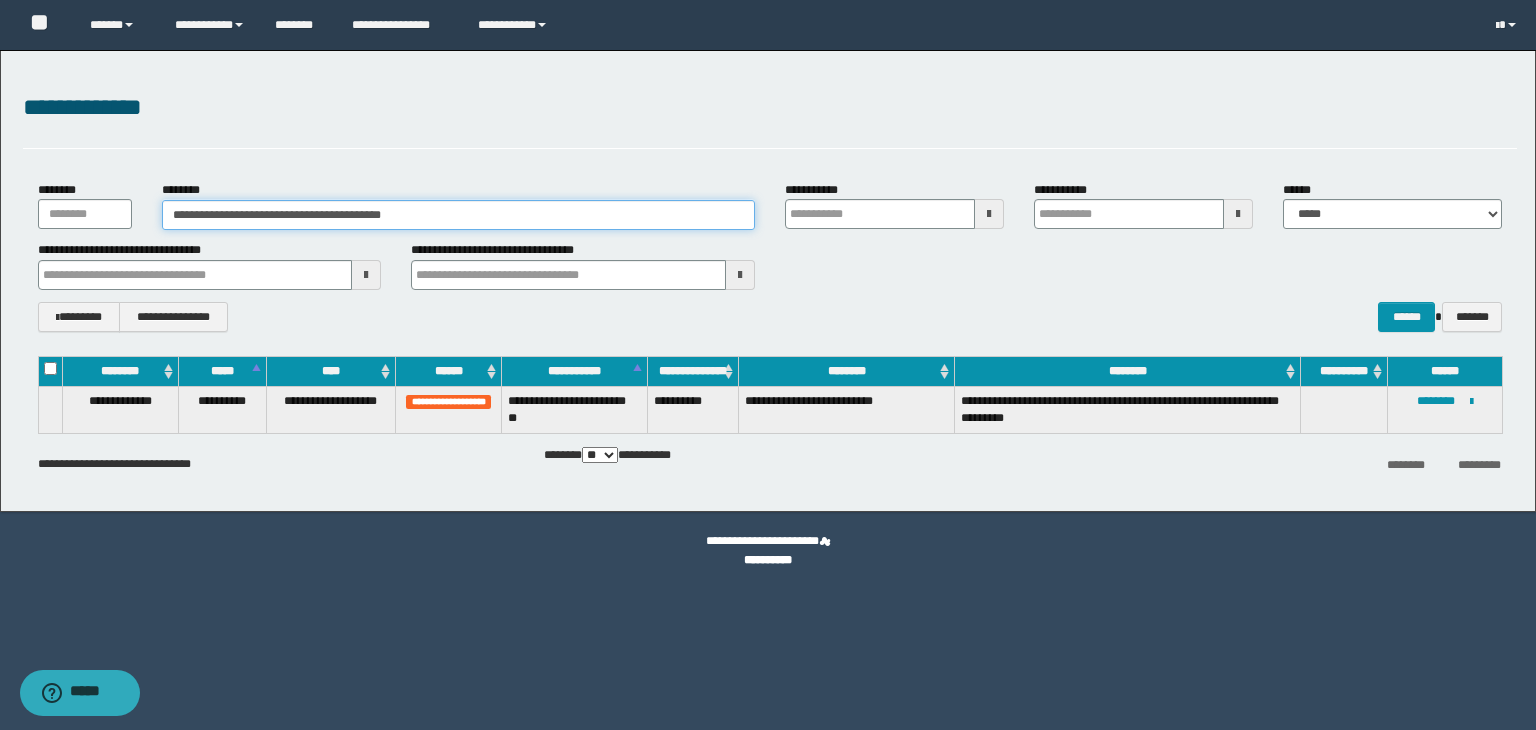 drag, startPoint x: 451, startPoint y: 211, endPoint x: 0, endPoint y: 182, distance: 451.9314 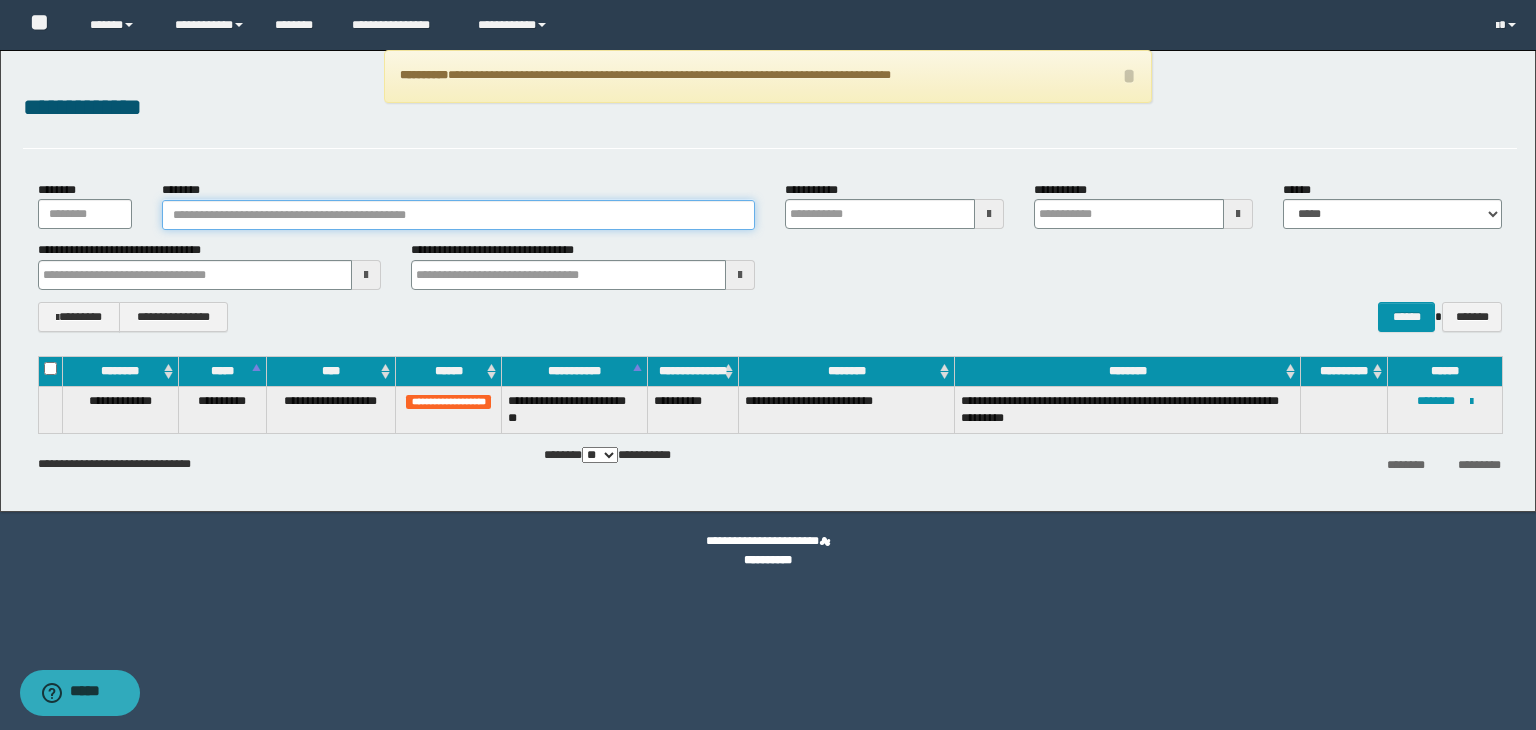 click on "********" at bounding box center (458, 215) 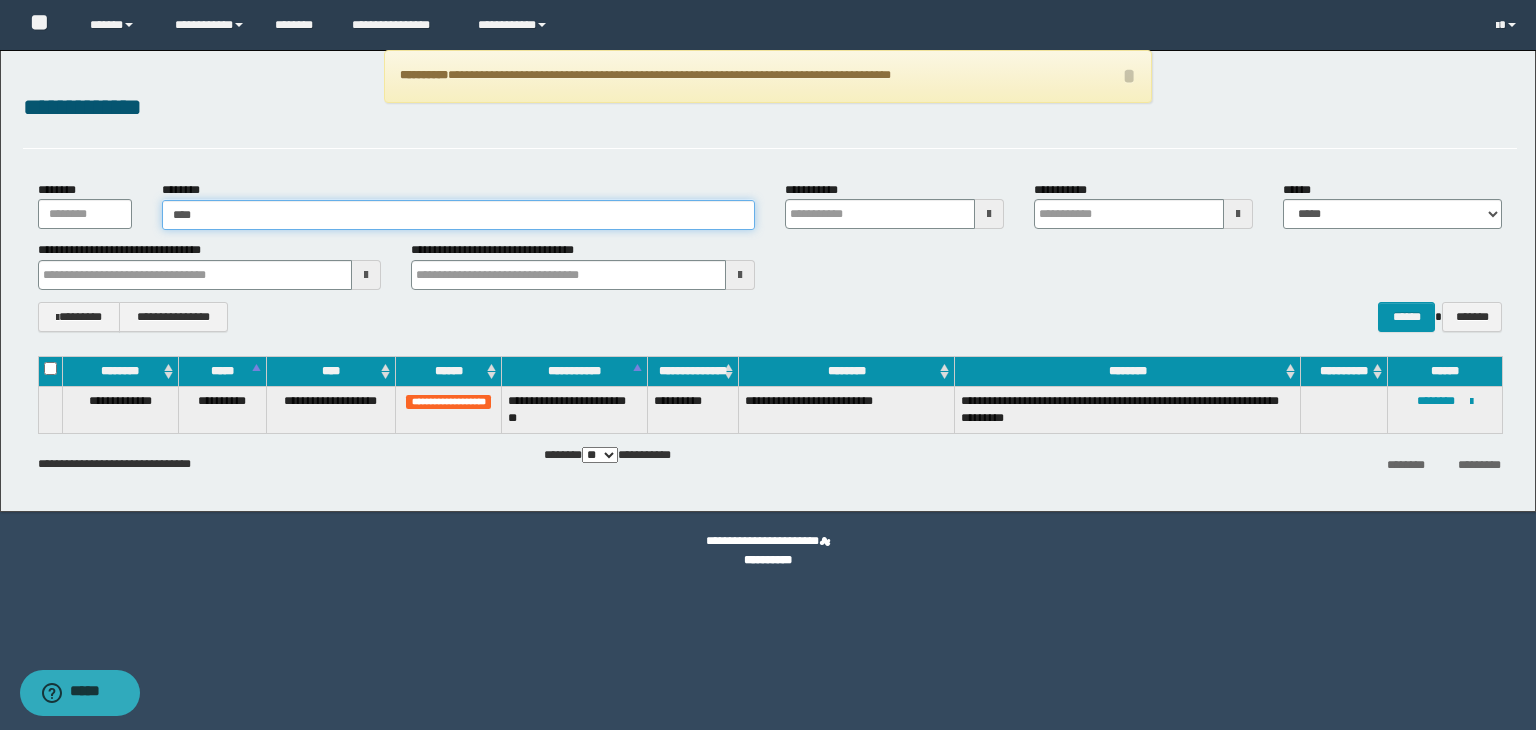 type on "*****" 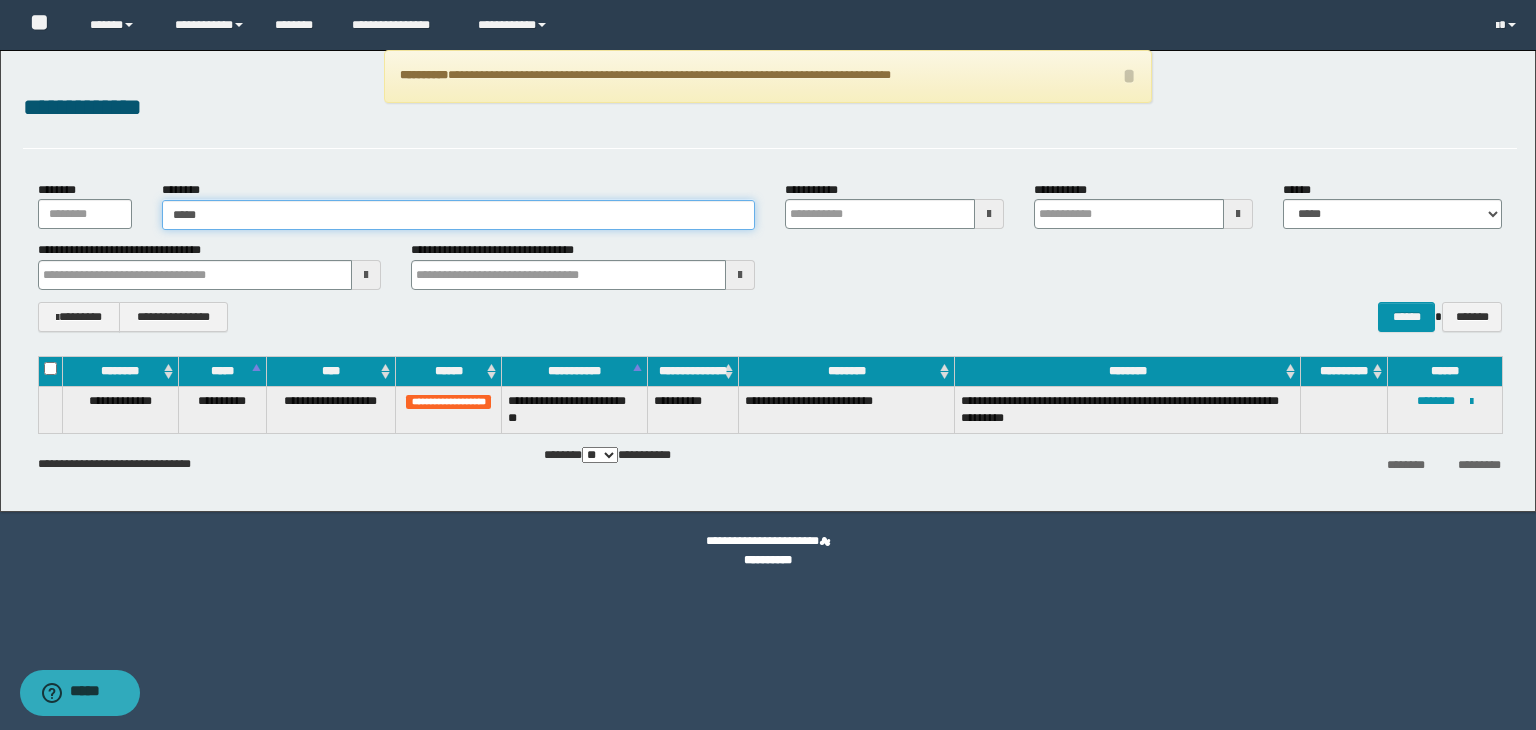 type on "*****" 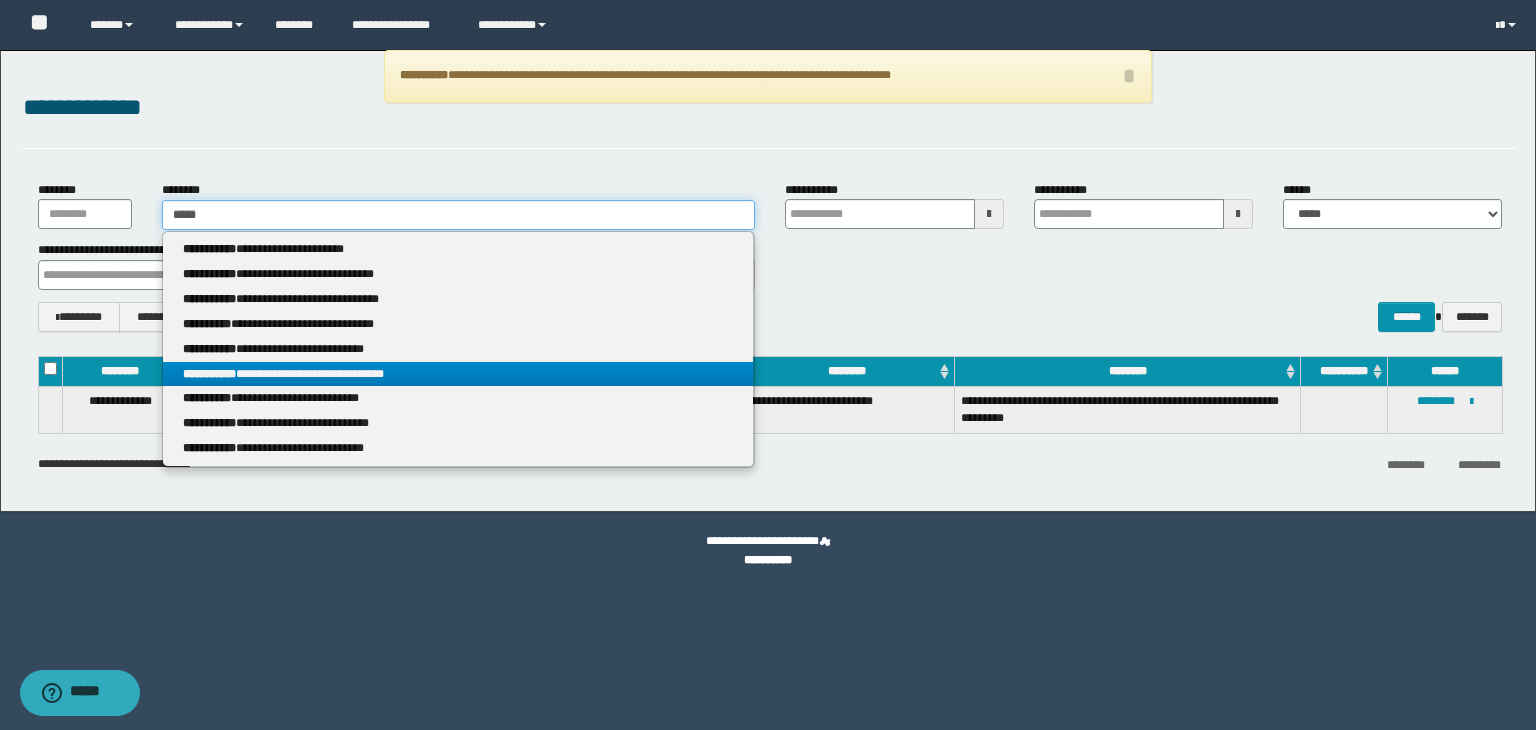 type on "*****" 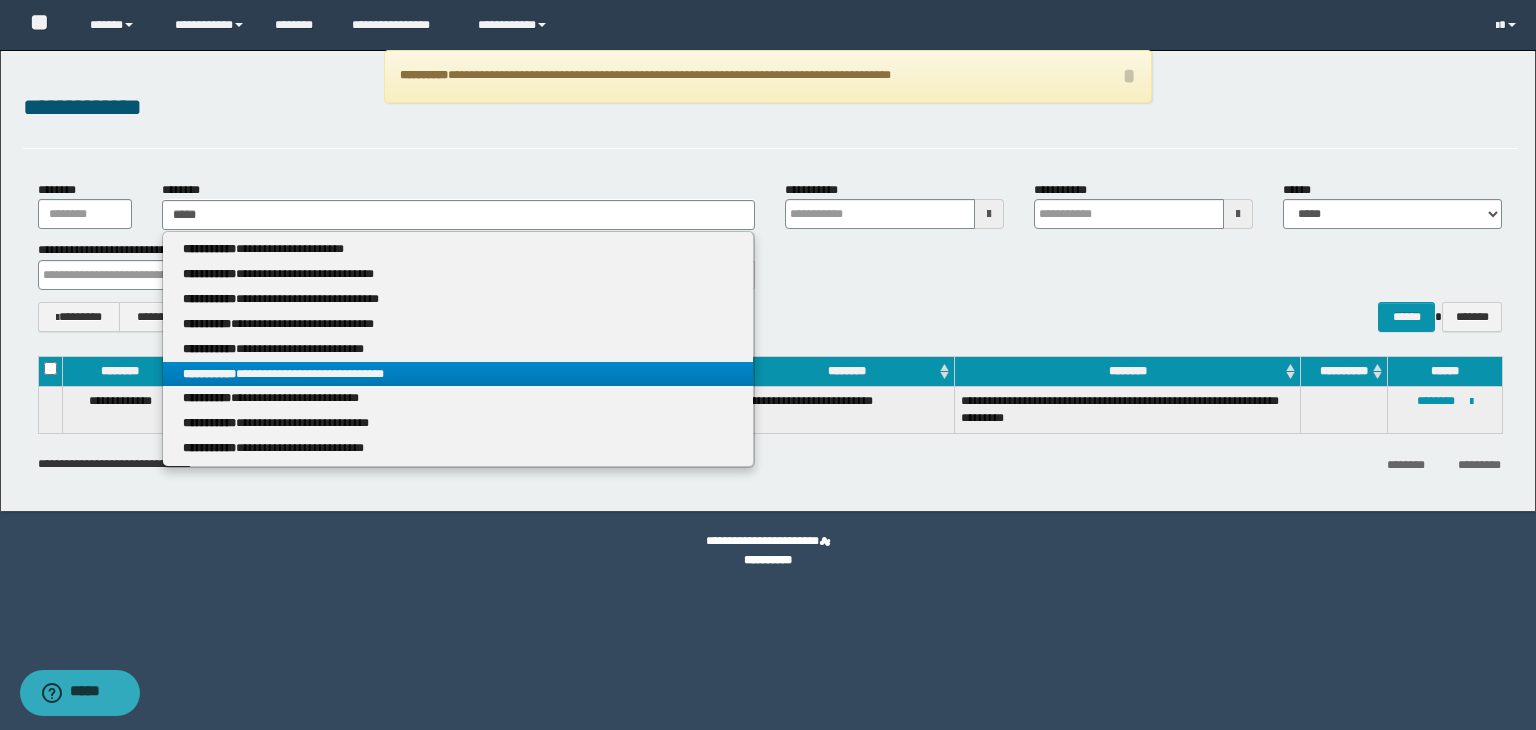 click on "**********" at bounding box center (458, 374) 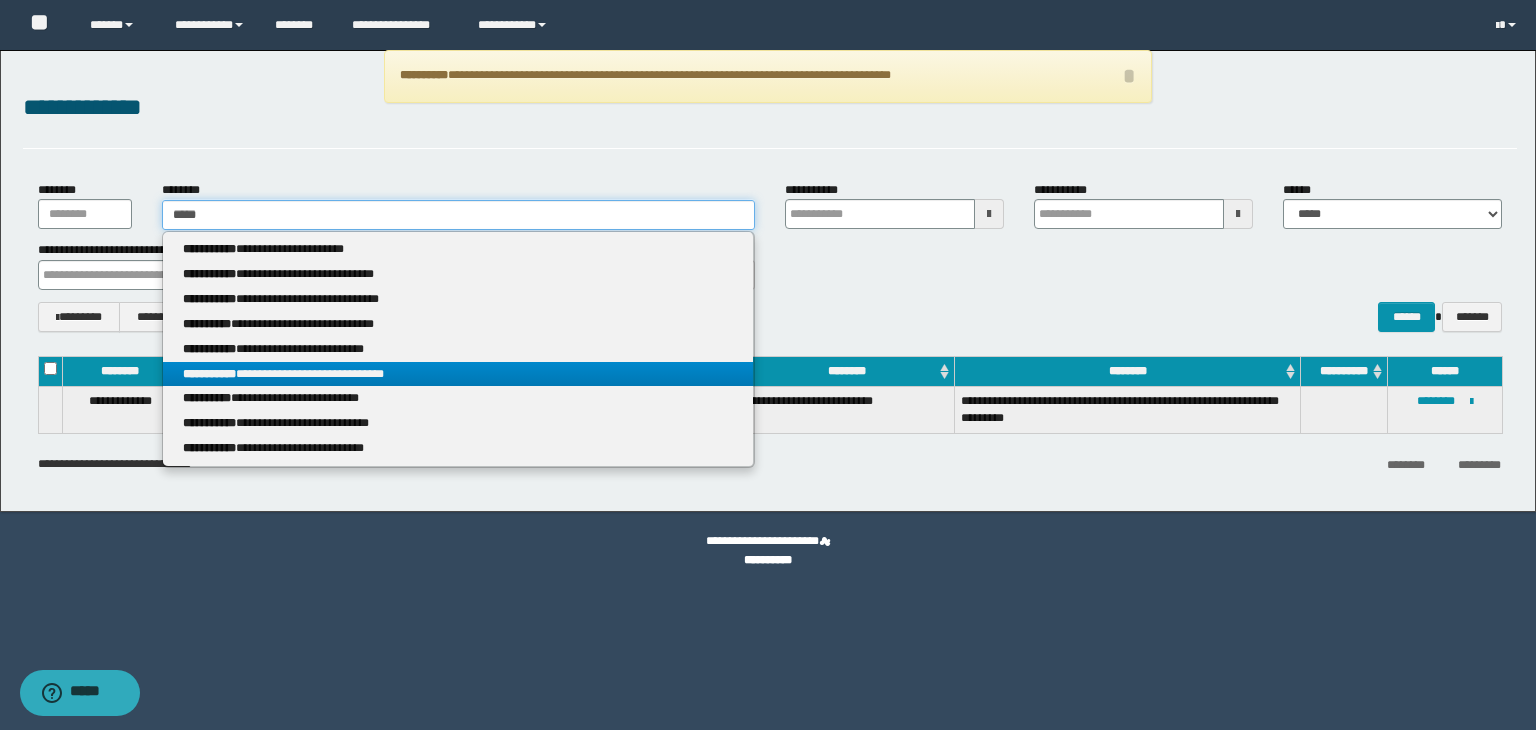 type 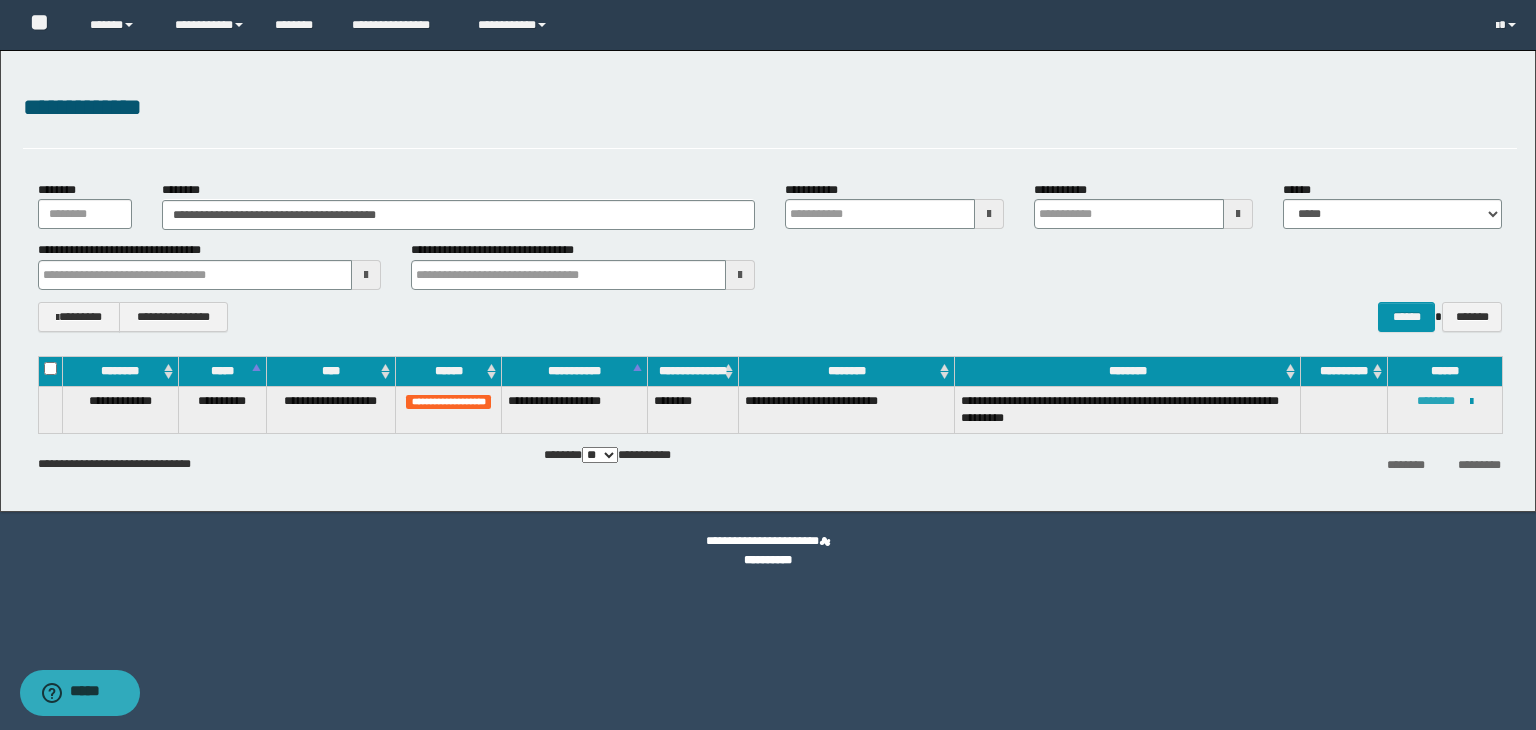 click on "********" at bounding box center [1436, 401] 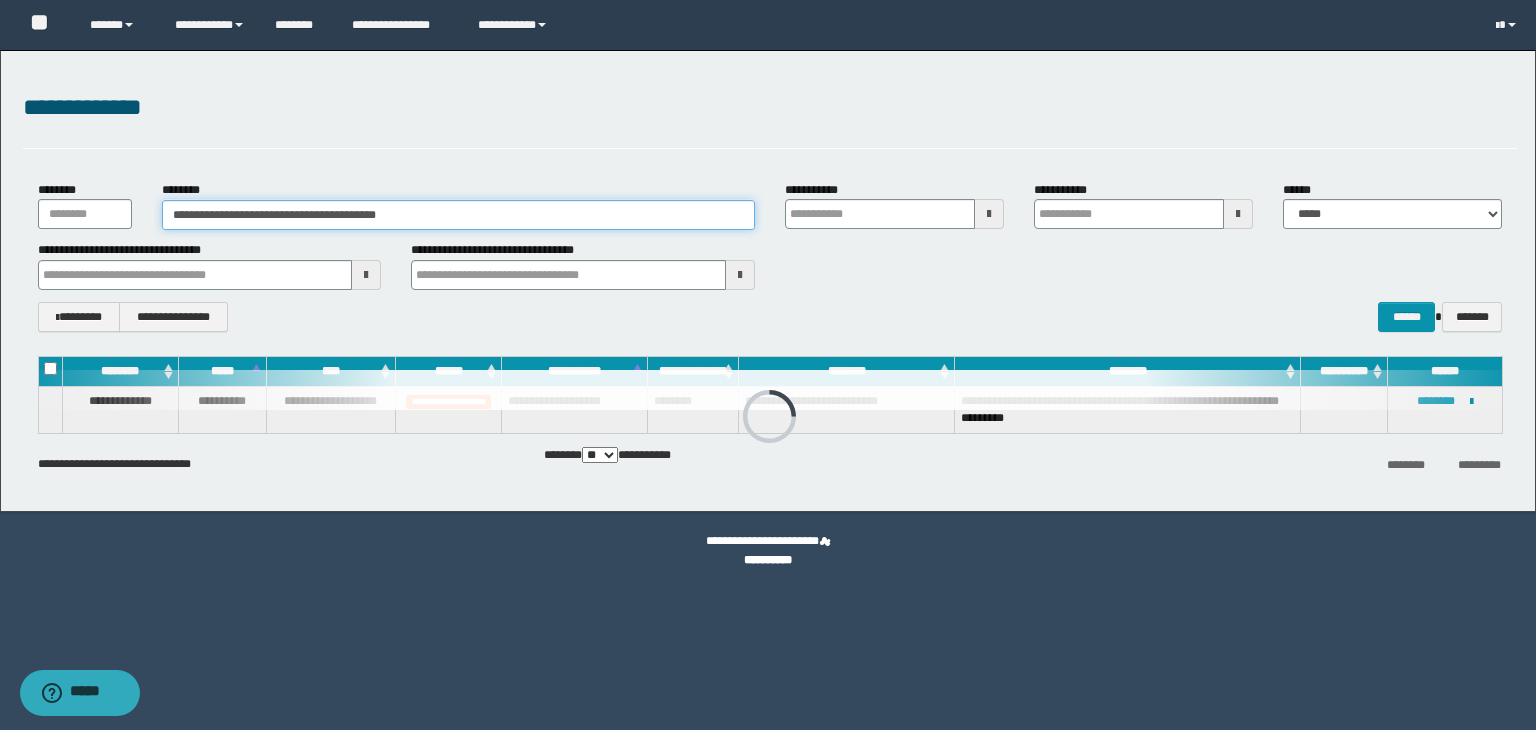 drag, startPoint x: 459, startPoint y: 214, endPoint x: 0, endPoint y: 225, distance: 459.13177 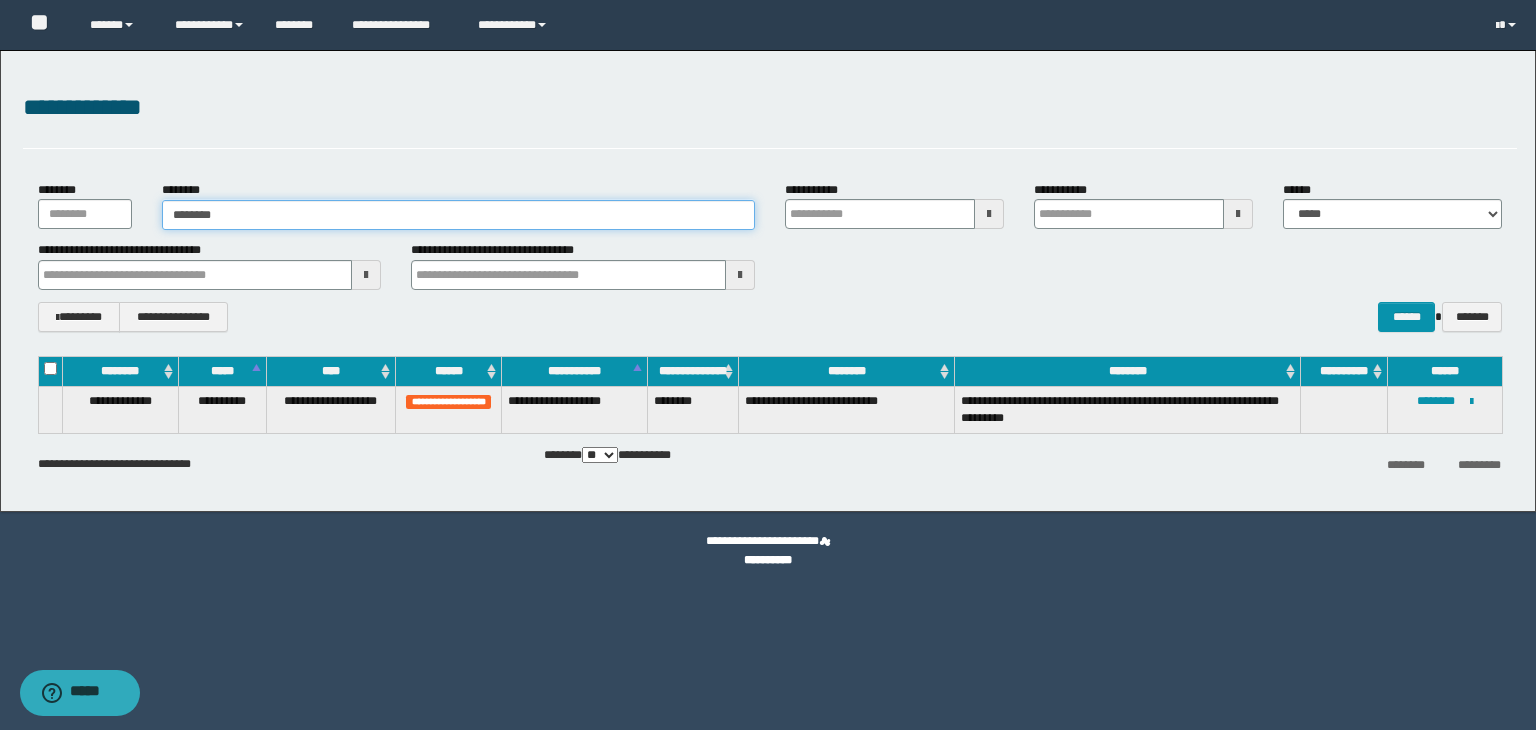 type on "*********" 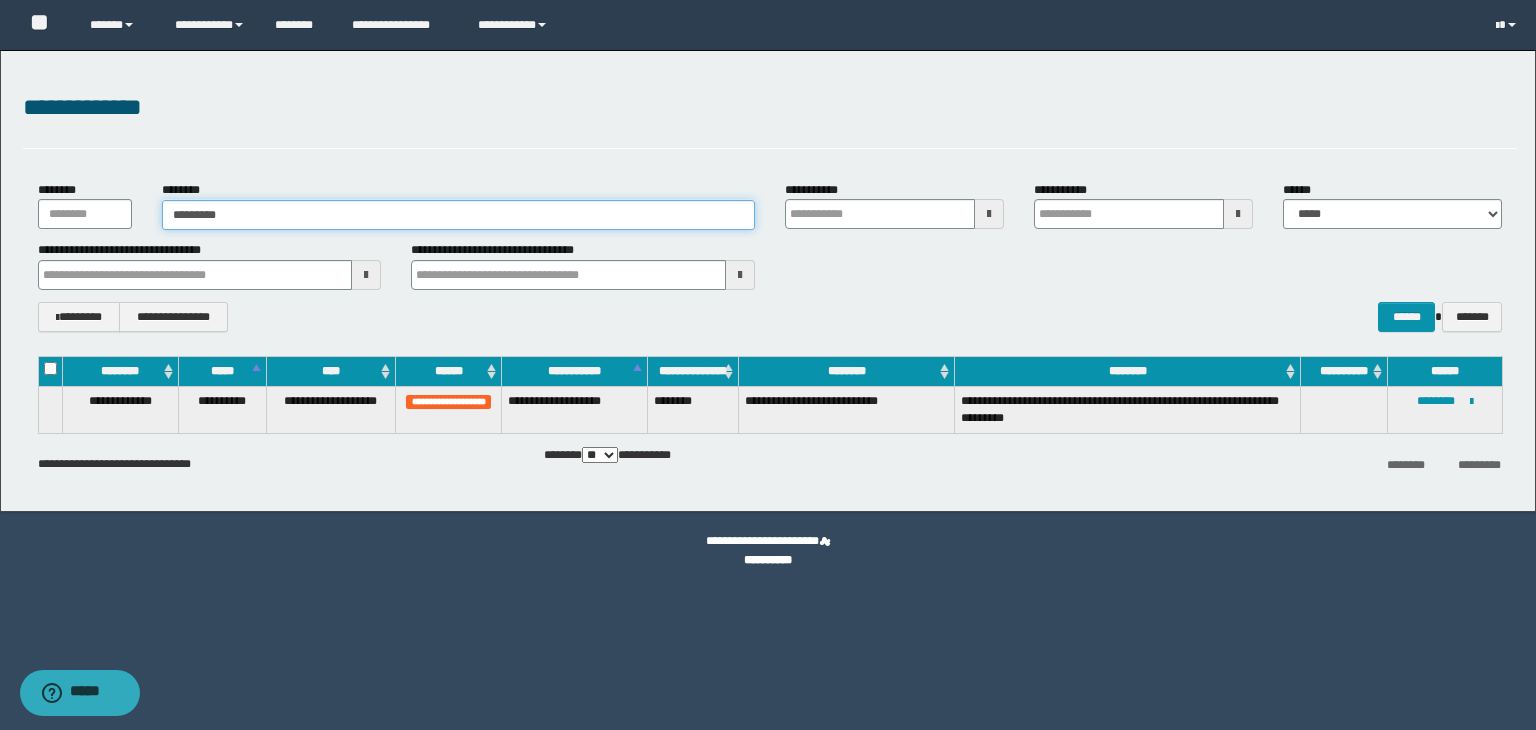 type on "*********" 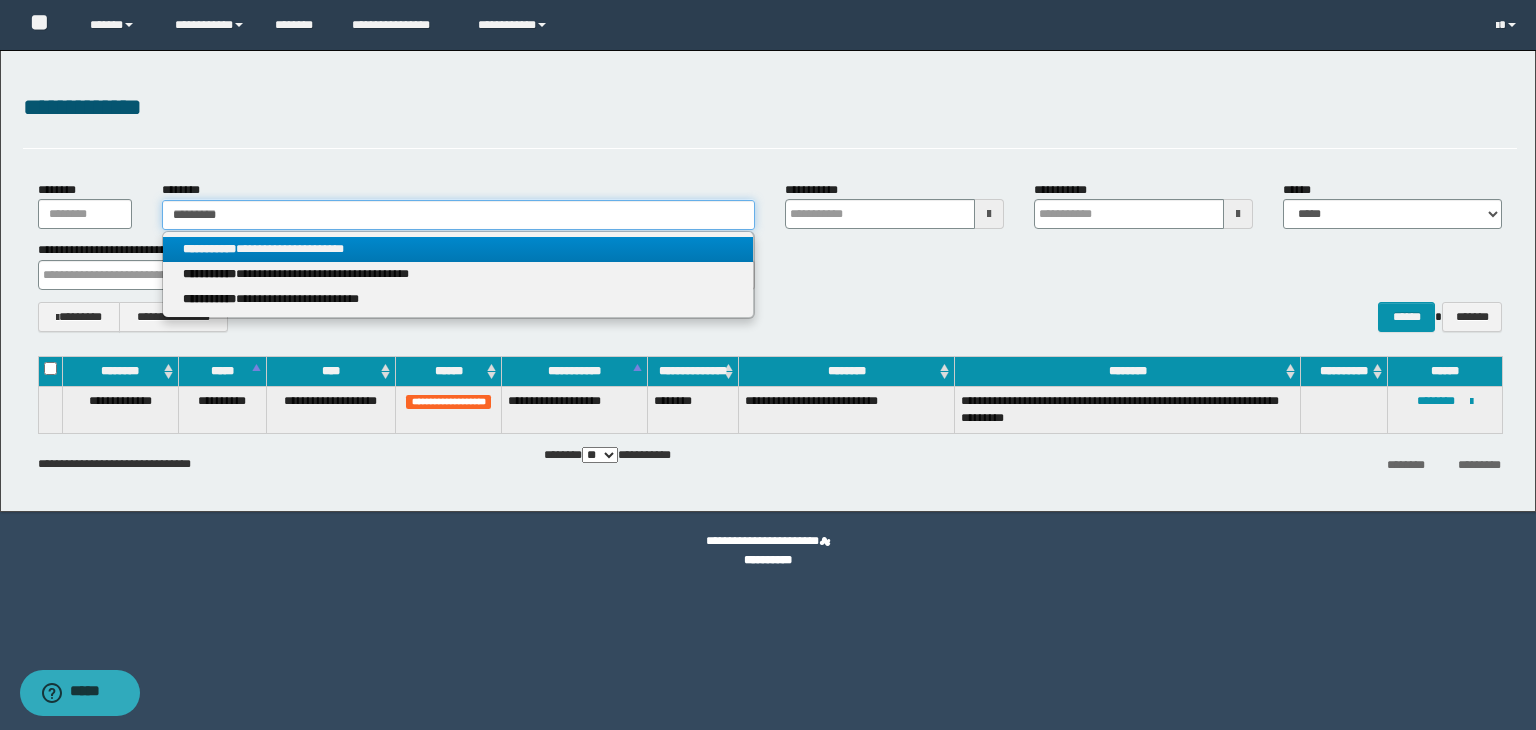 drag, startPoint x: 249, startPoint y: 214, endPoint x: 164, endPoint y: 213, distance: 85.00588 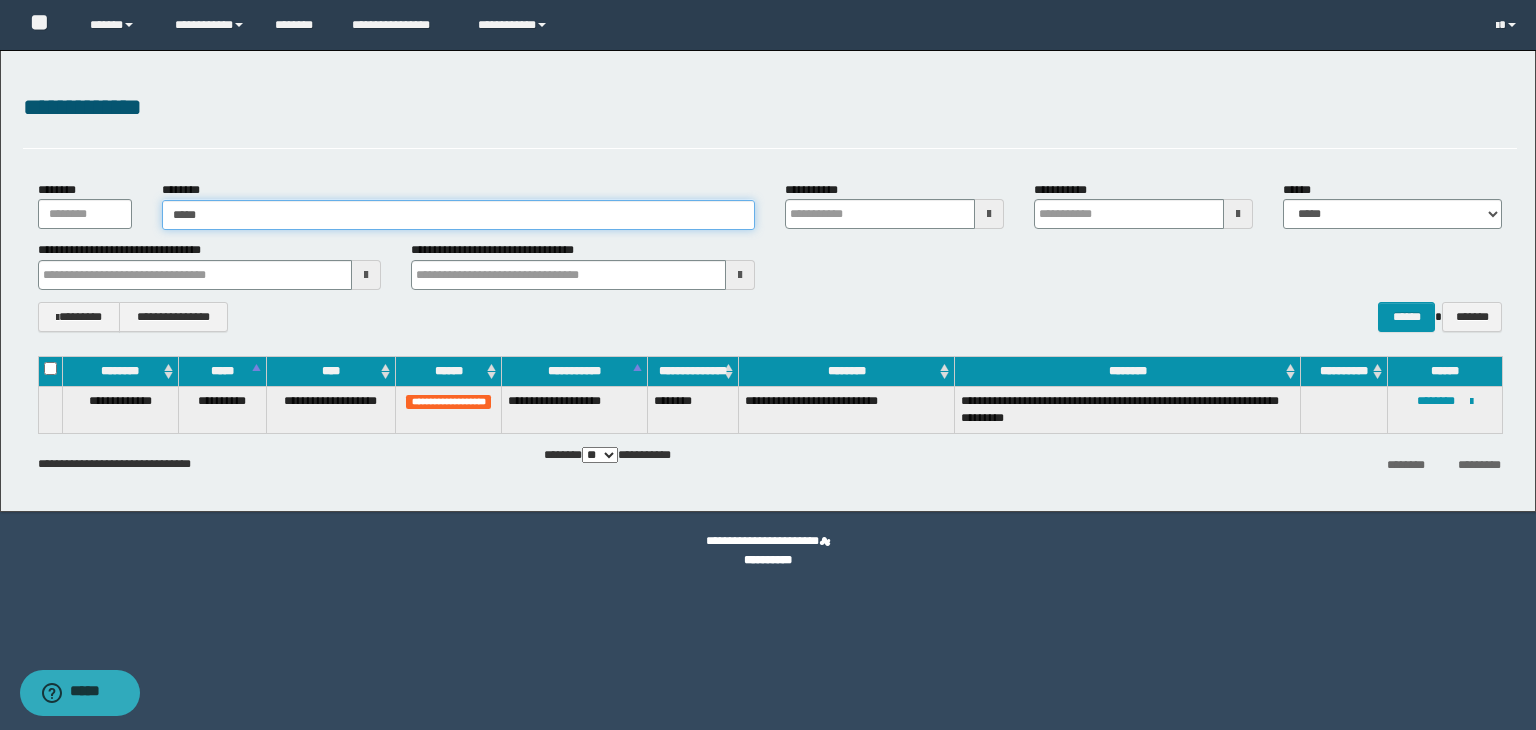 type on "******" 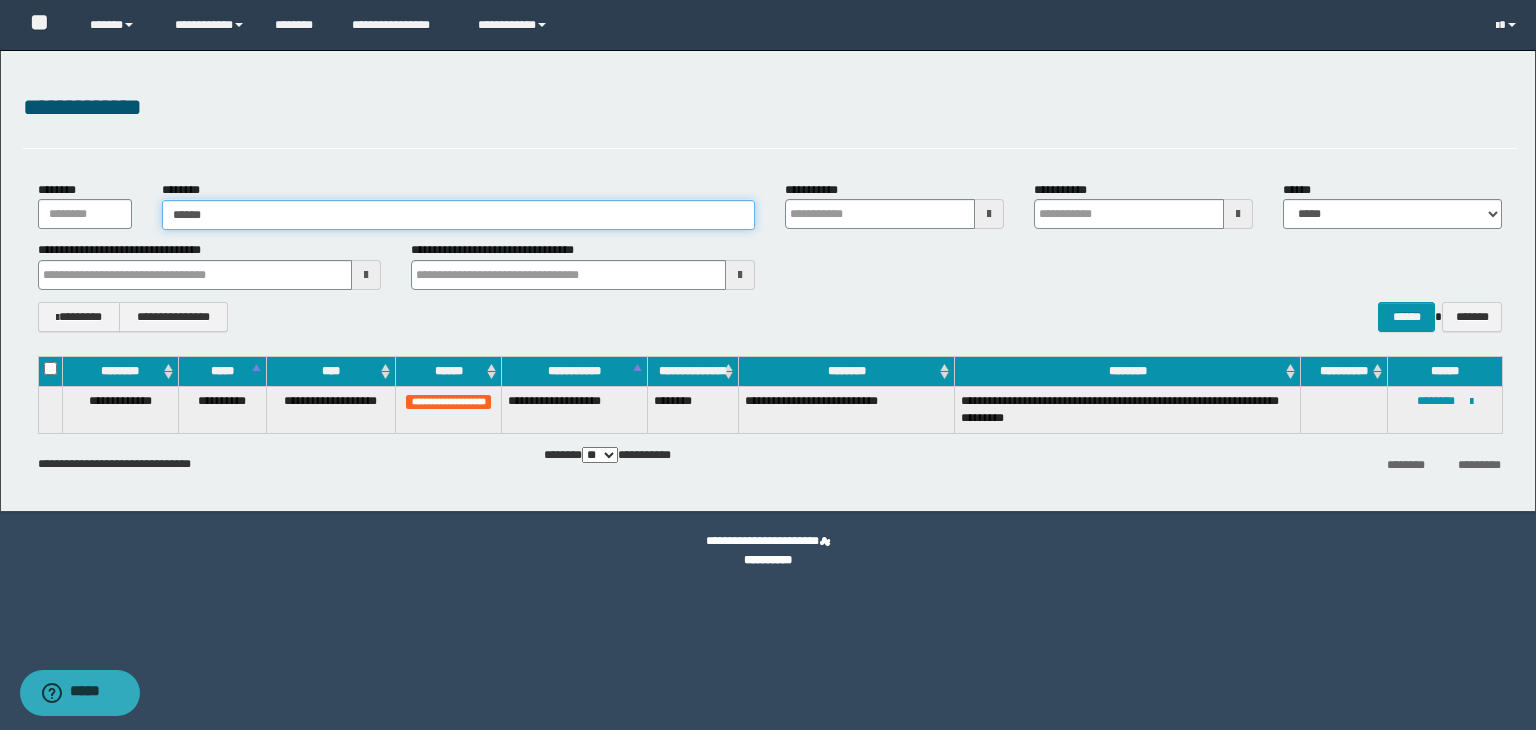 type on "******" 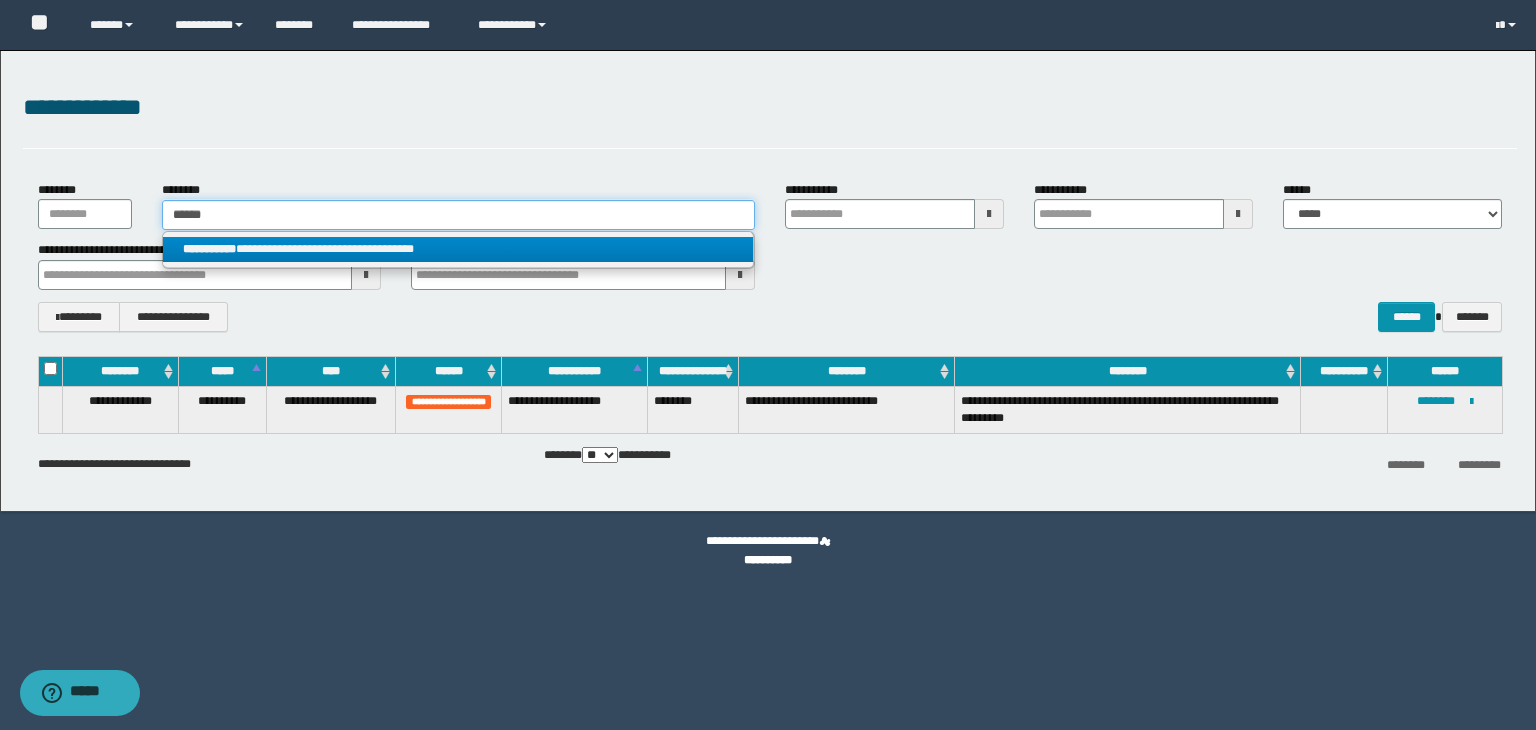 type on "******" 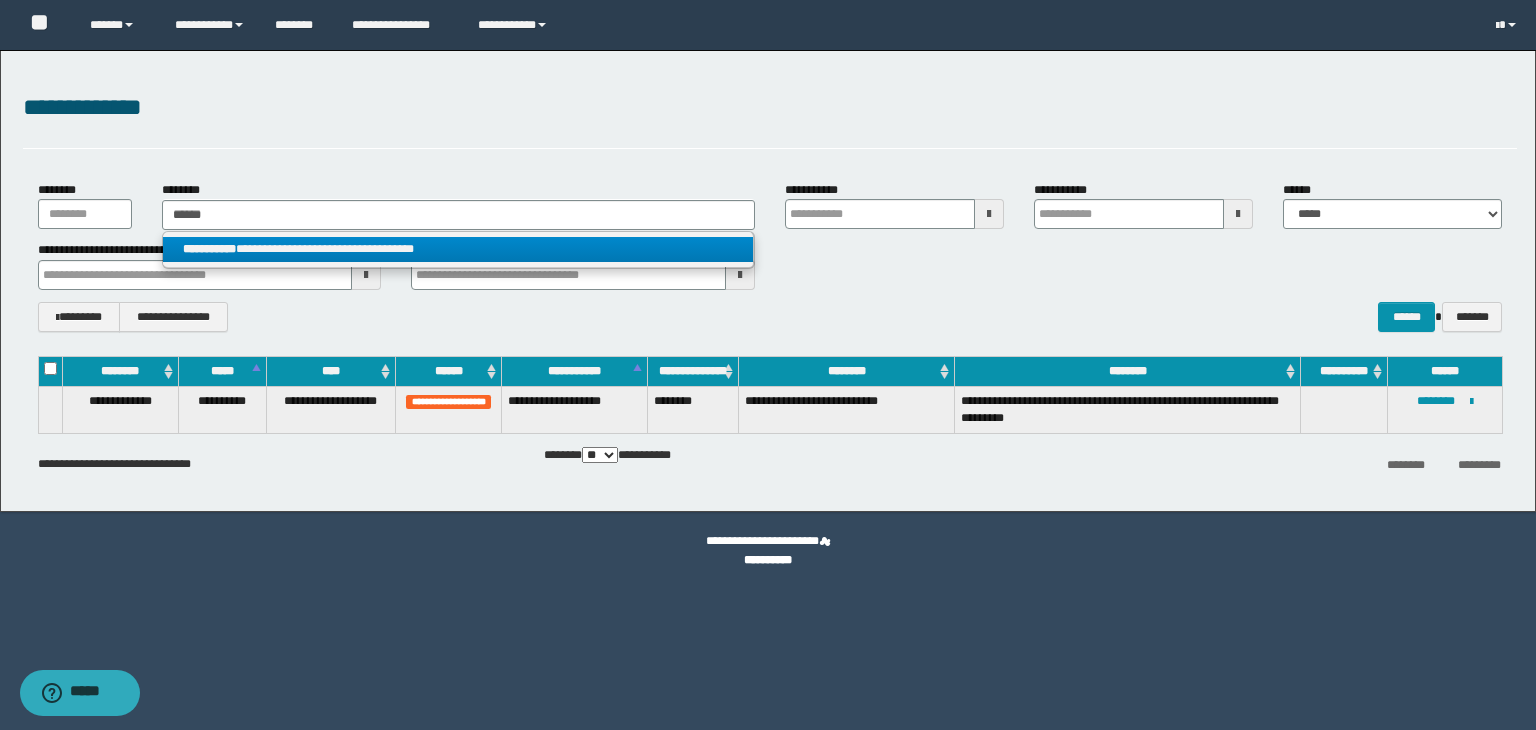 click on "**********" at bounding box center [458, 249] 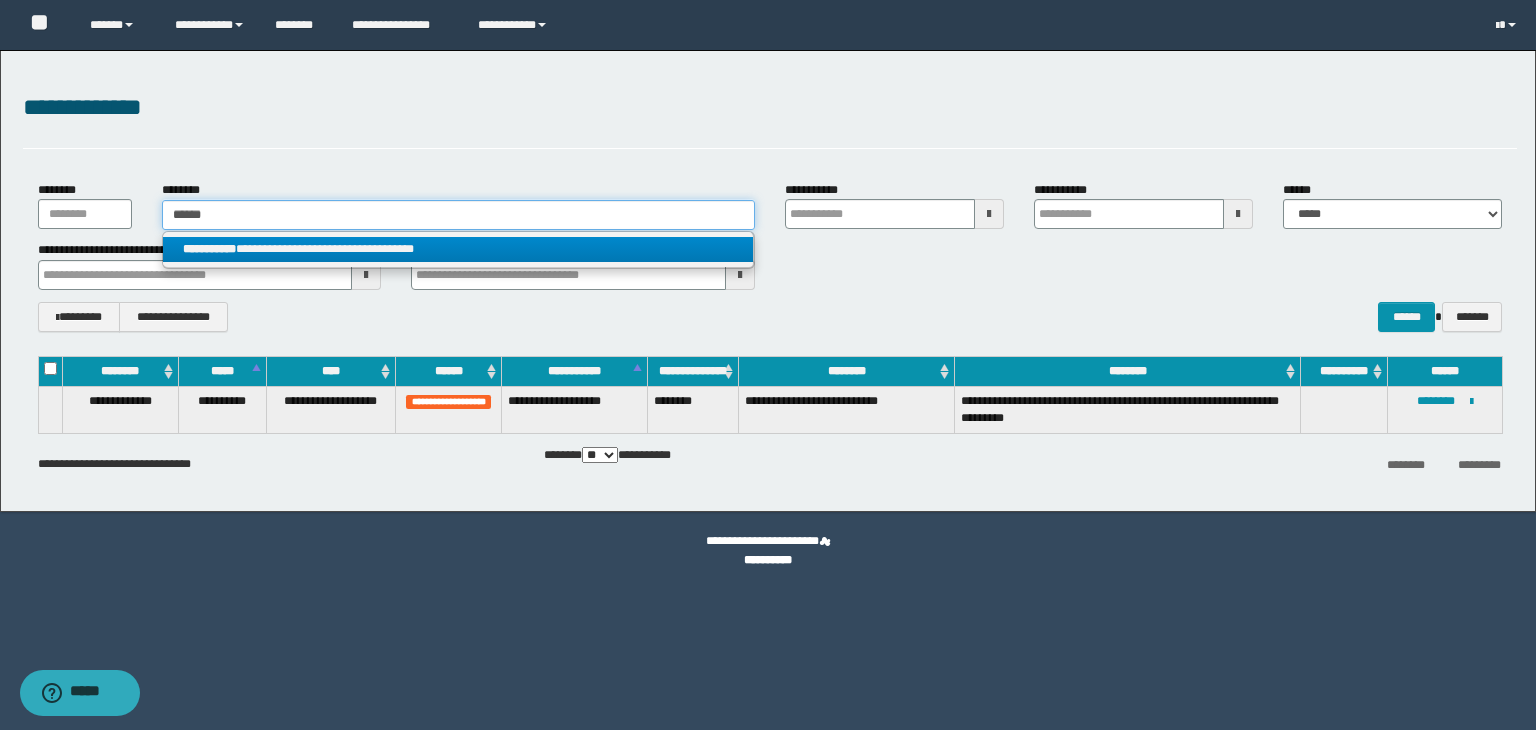 type 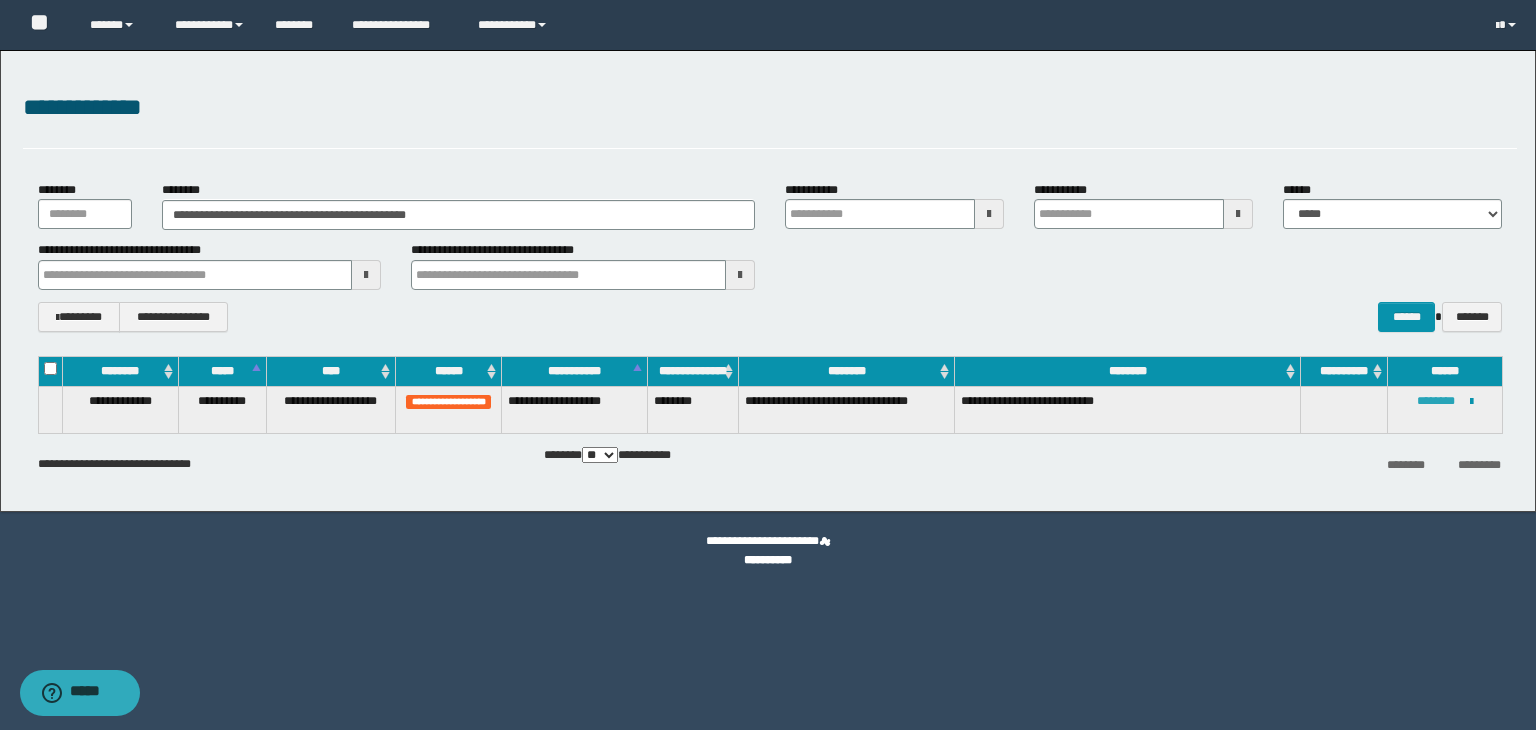 click on "********" at bounding box center (1436, 401) 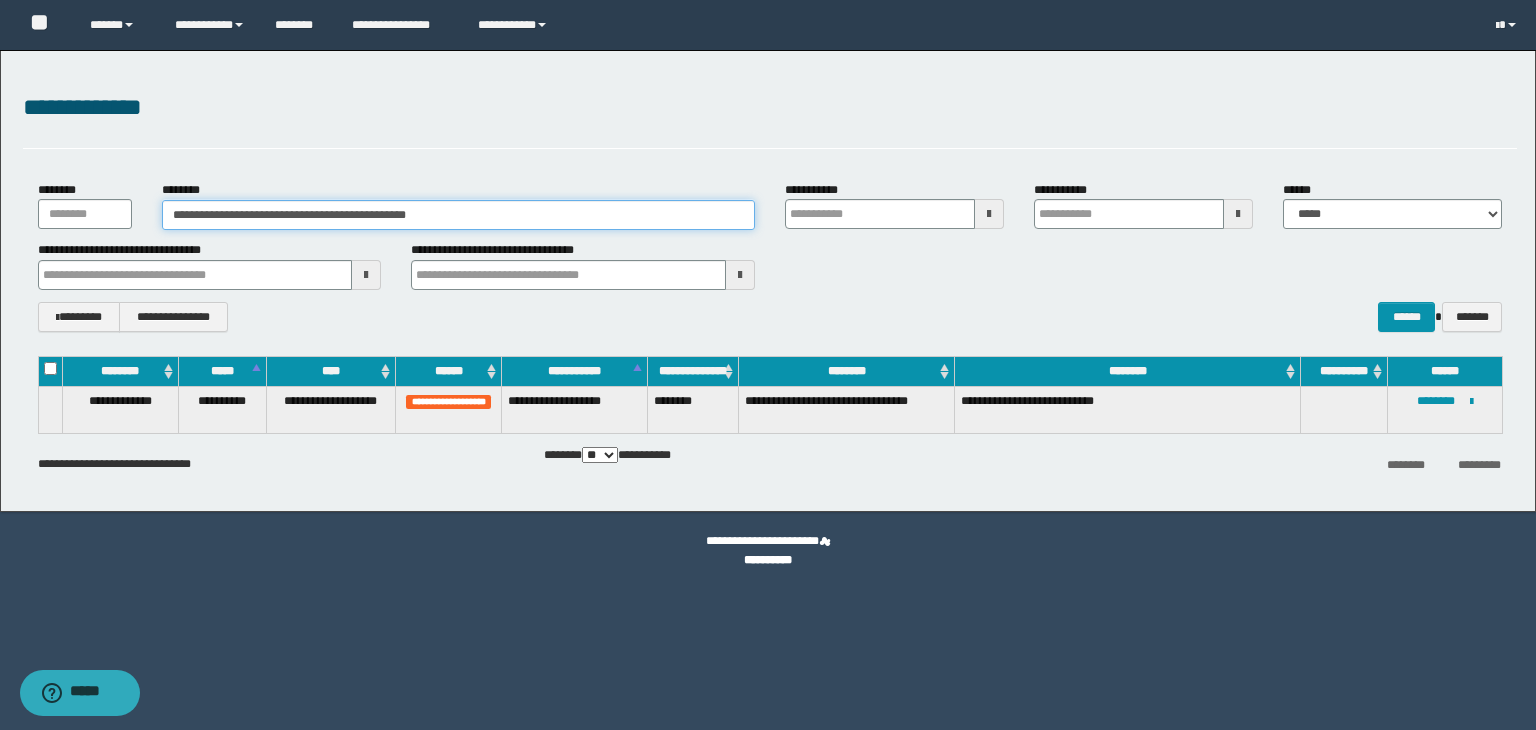 drag, startPoint x: 487, startPoint y: 213, endPoint x: 0, endPoint y: 174, distance: 488.5591 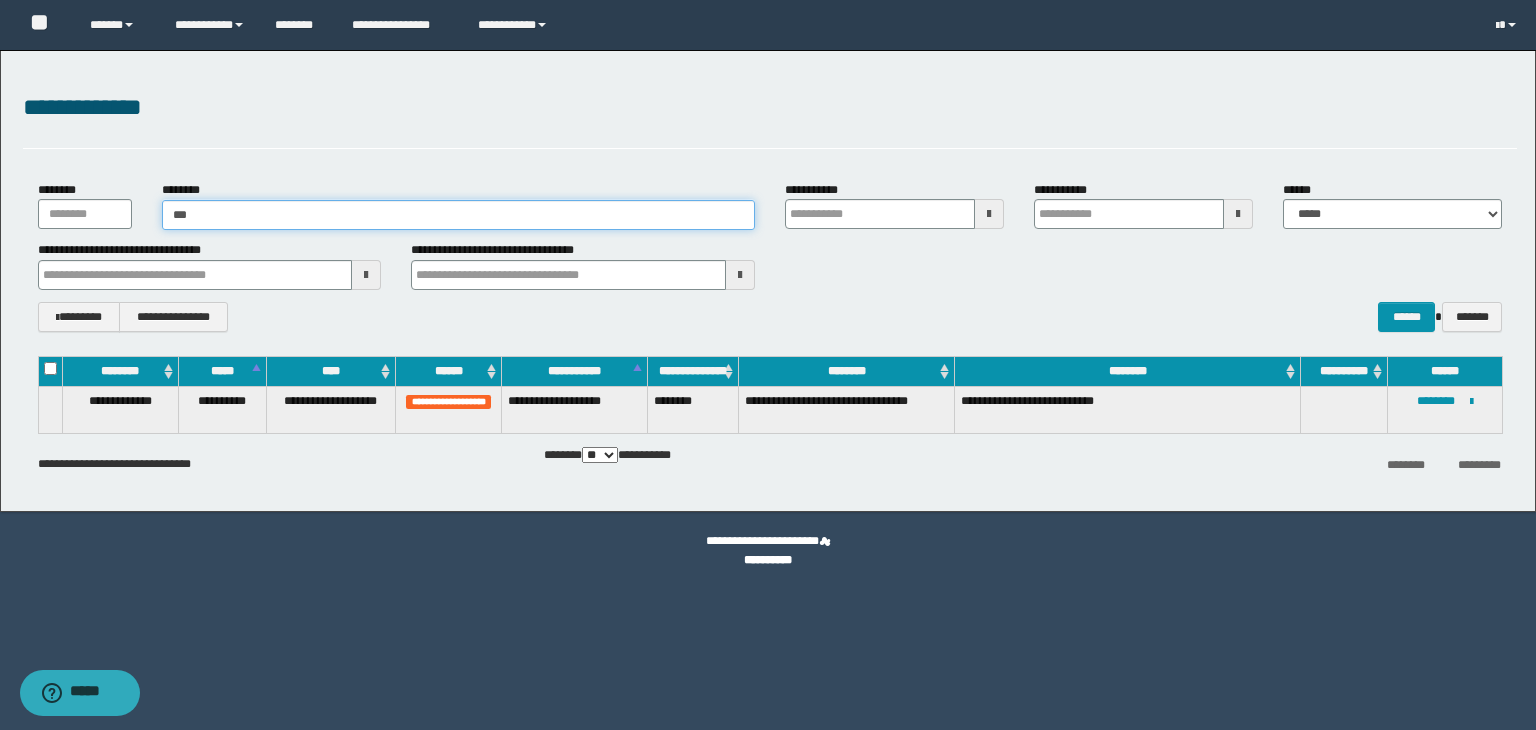 type on "****" 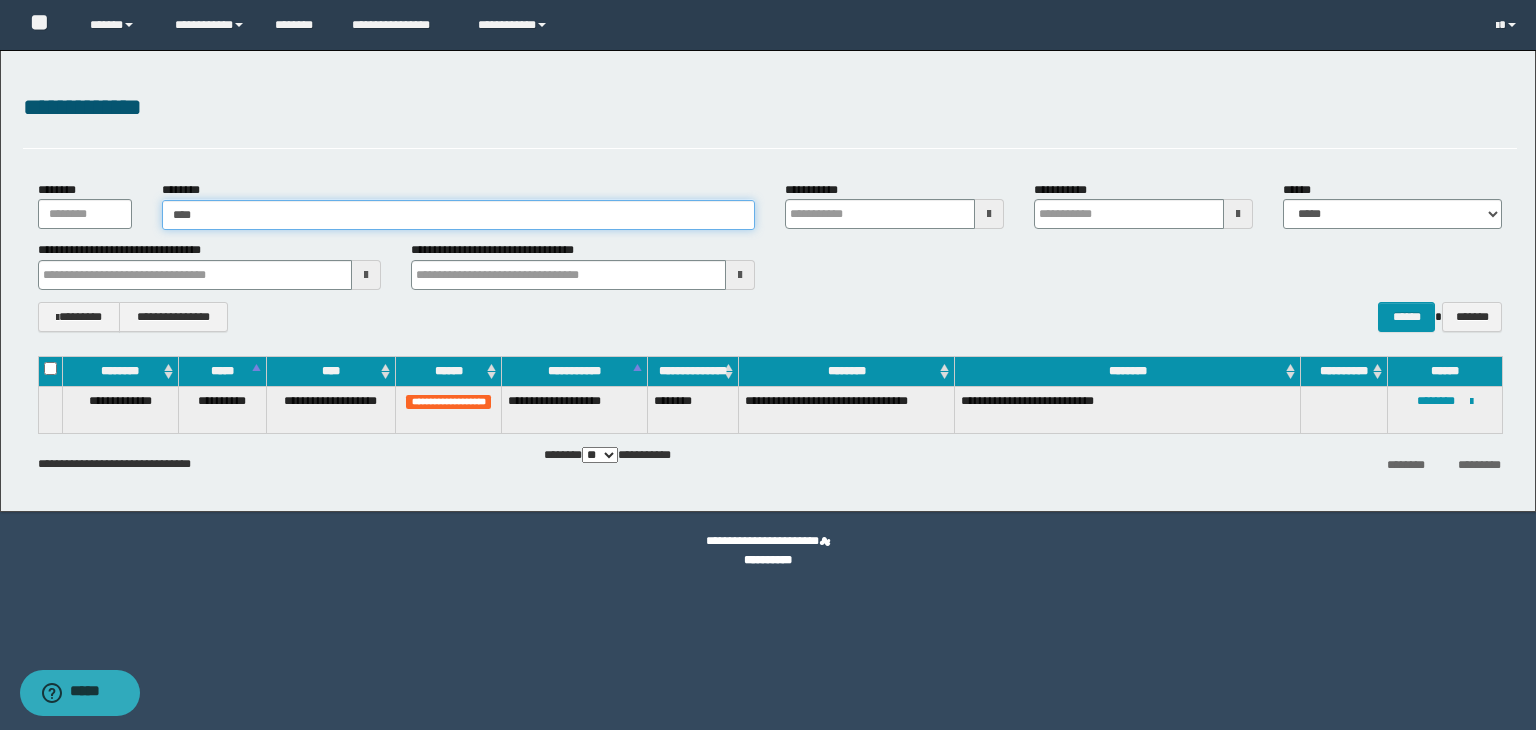 type on "****" 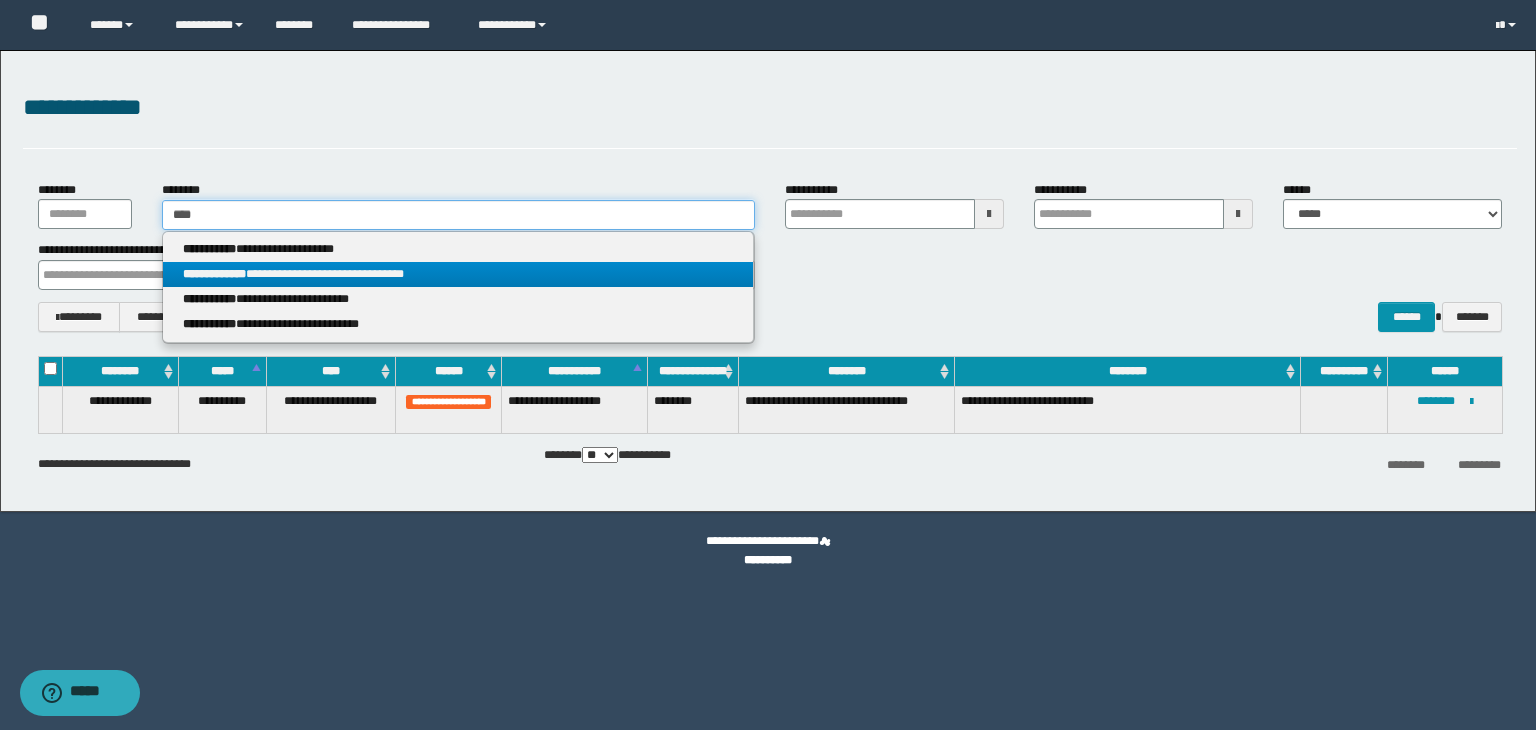 type on "****" 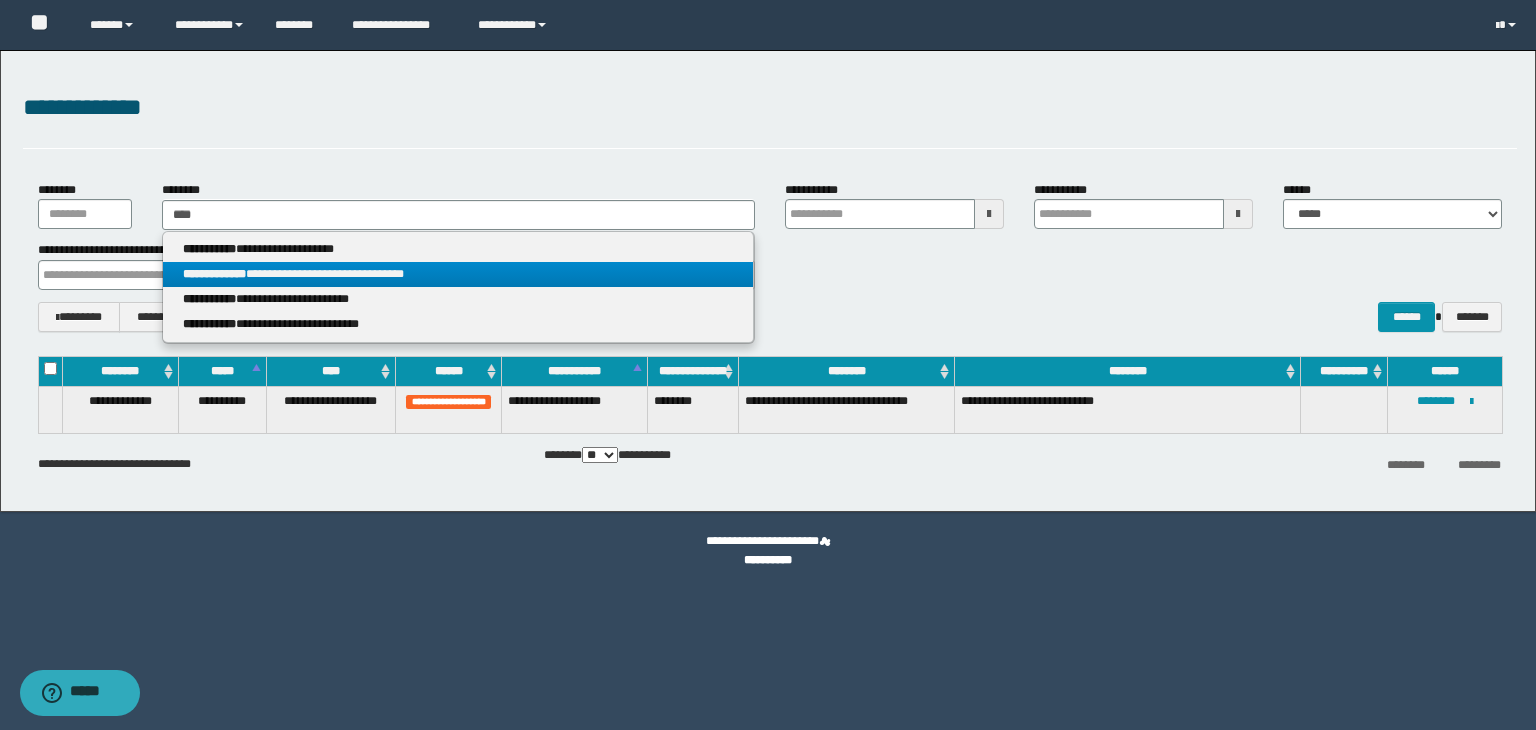 click on "**********" at bounding box center (458, 274) 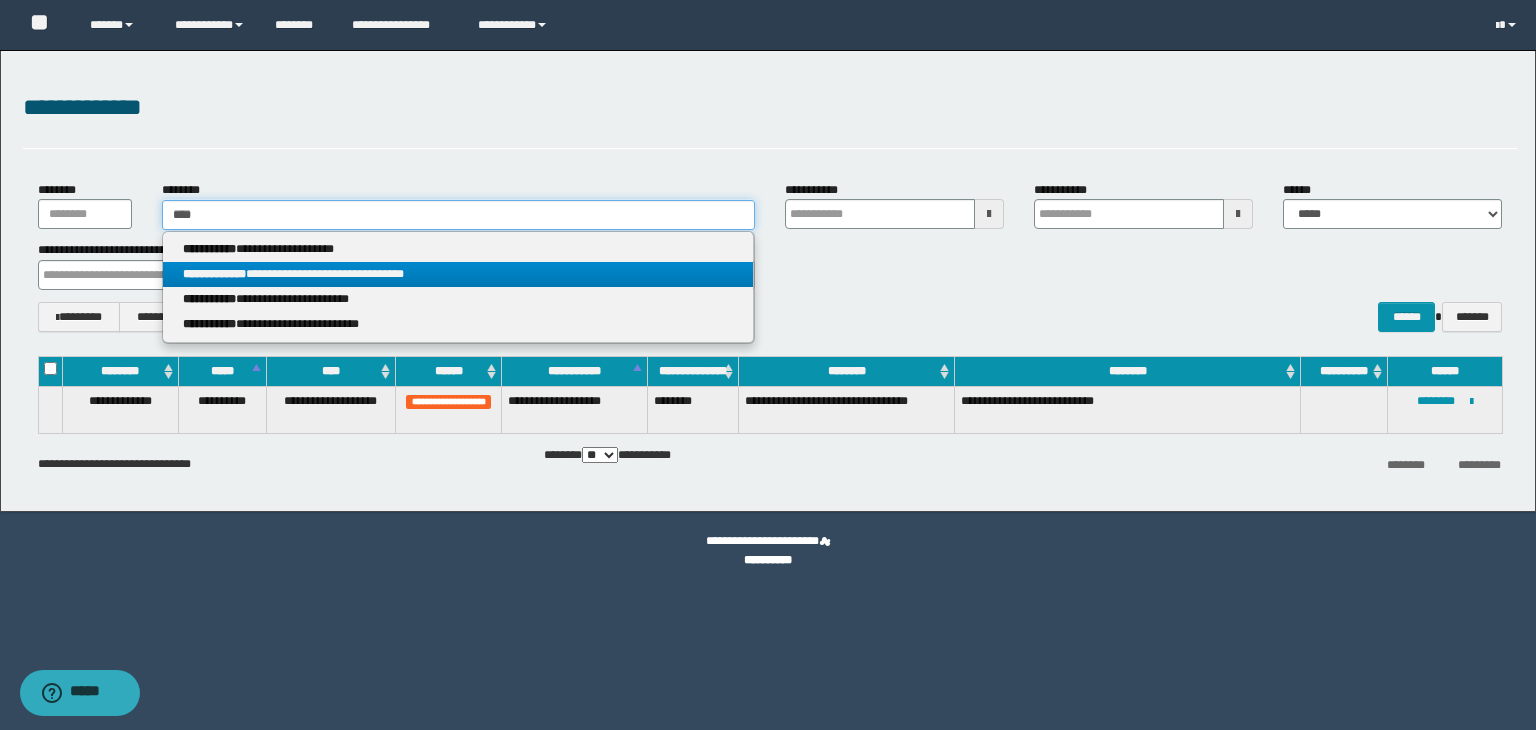 type 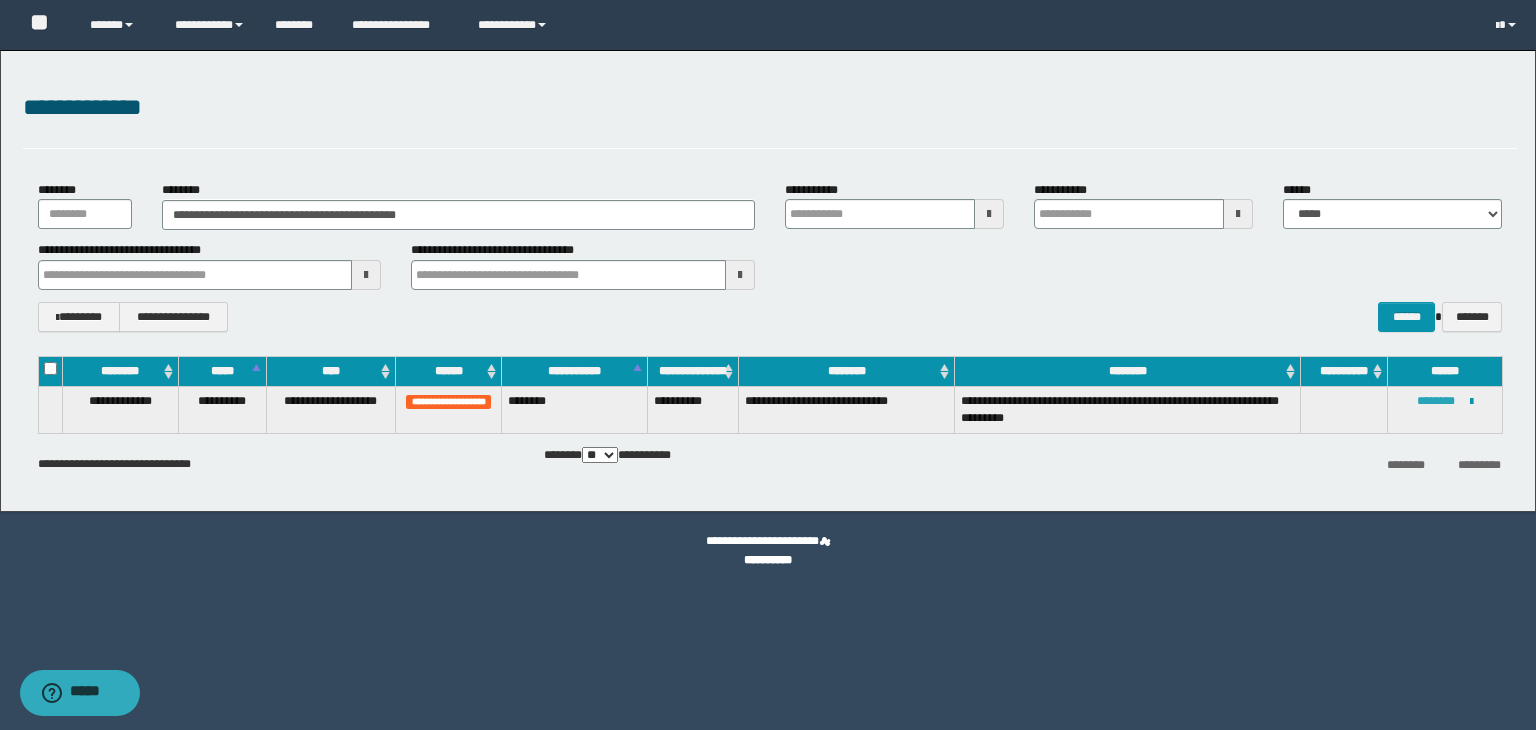 click on "********" at bounding box center [1436, 401] 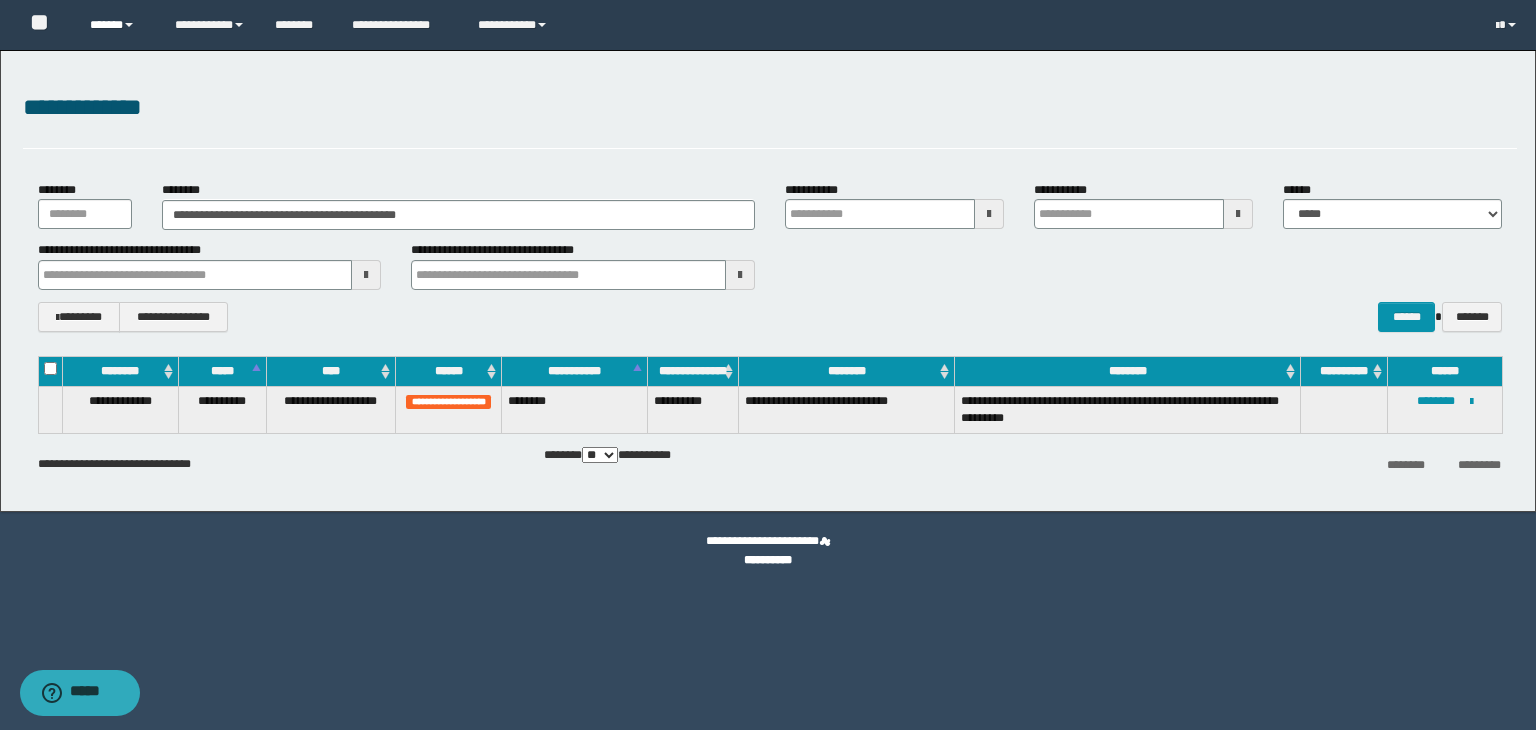 click on "******" at bounding box center [117, 25] 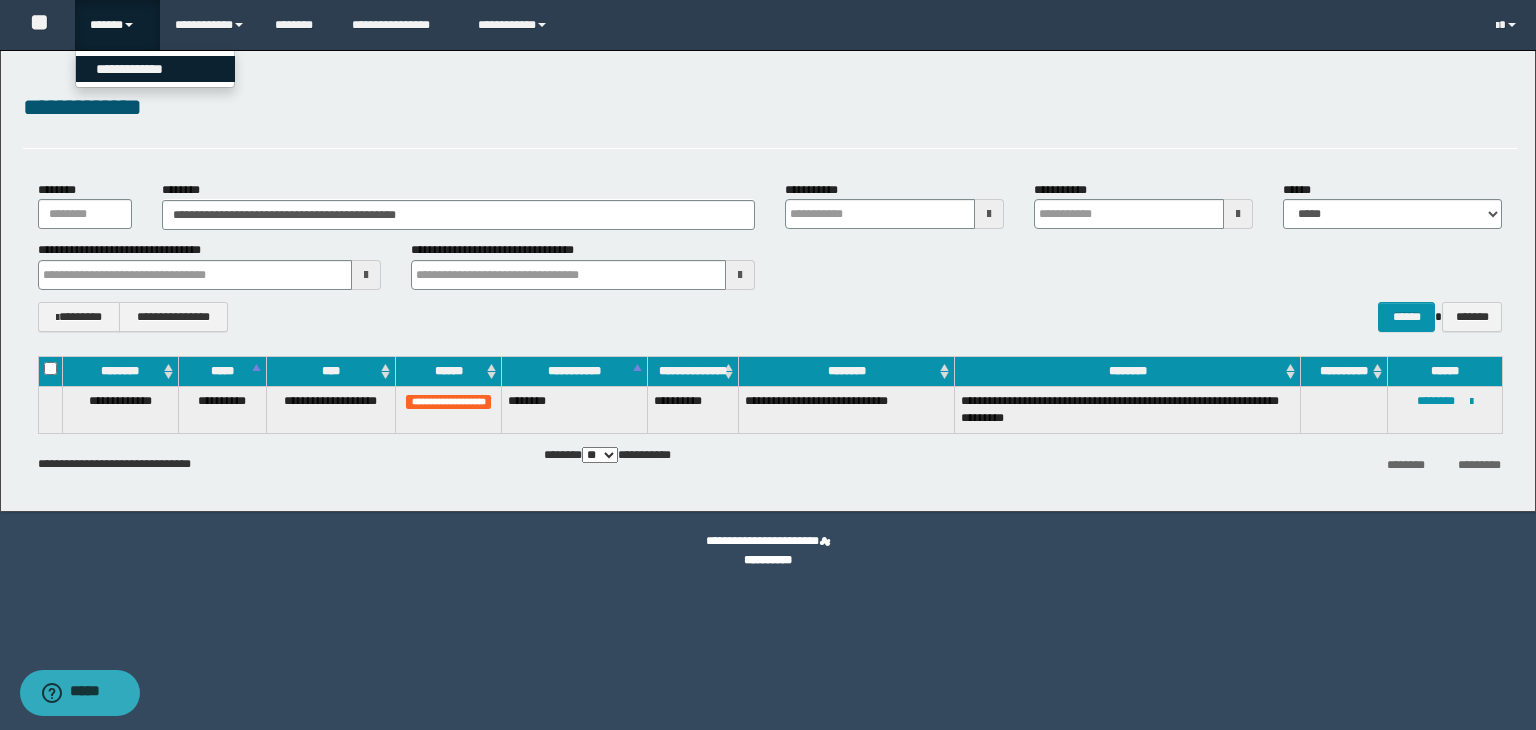click on "**********" at bounding box center [155, 69] 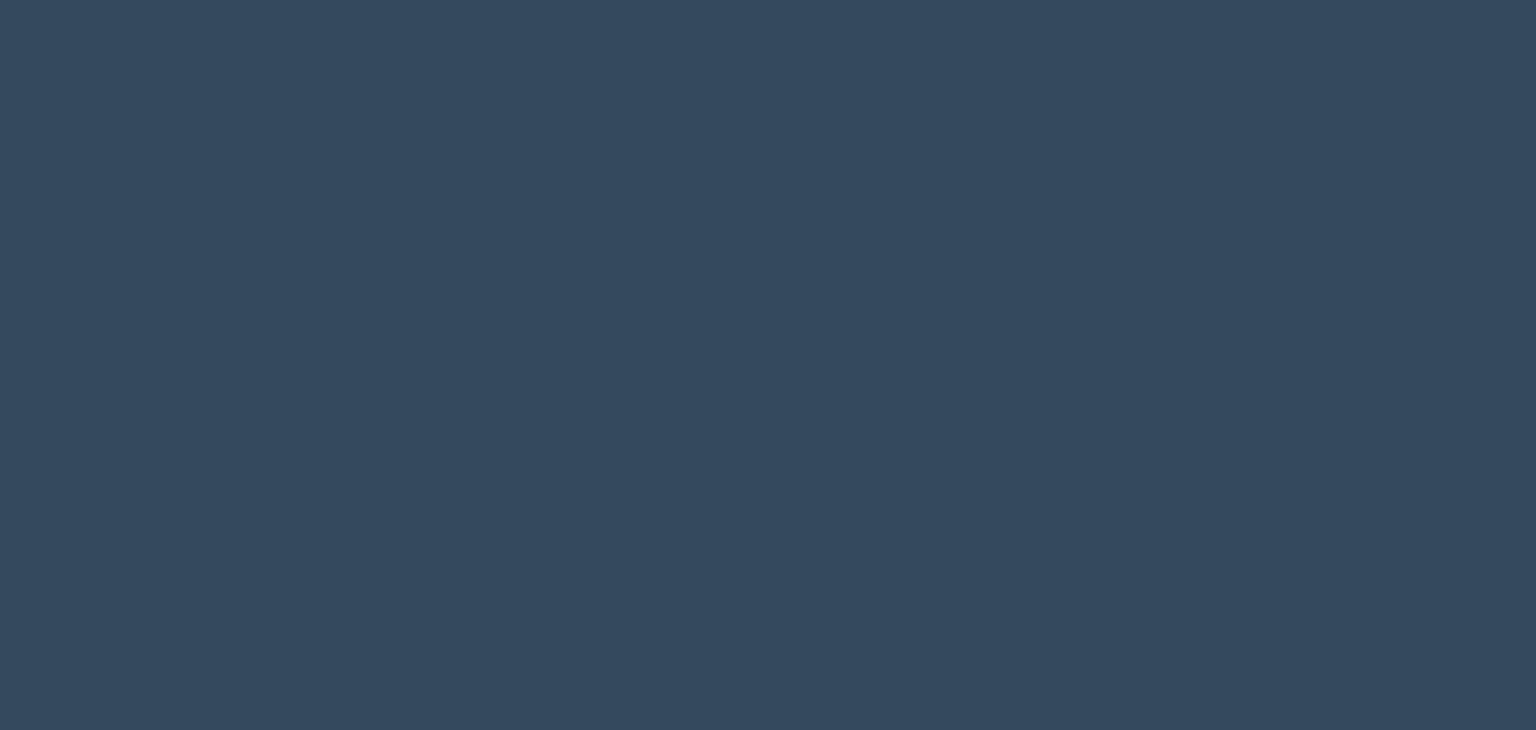 scroll, scrollTop: 0, scrollLeft: 0, axis: both 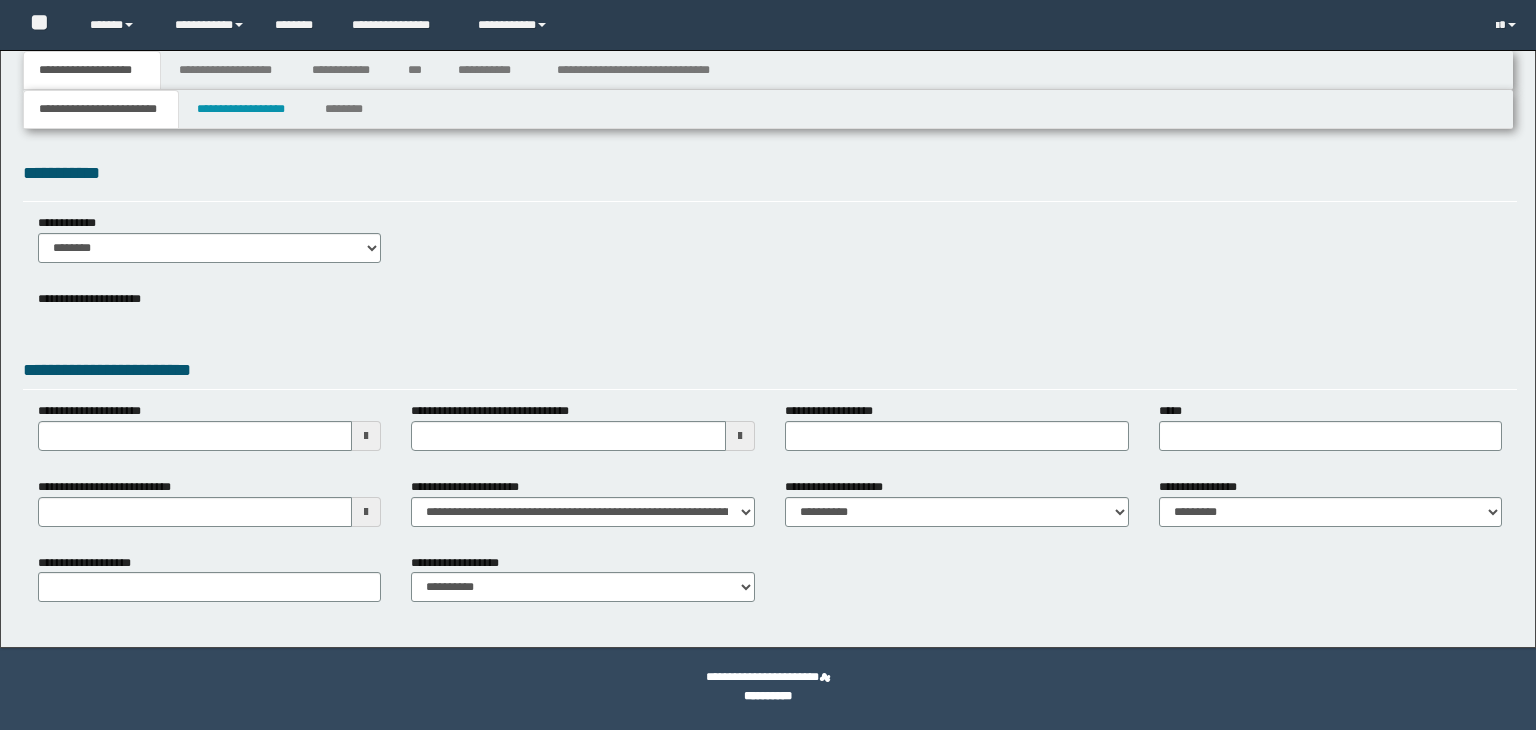 type 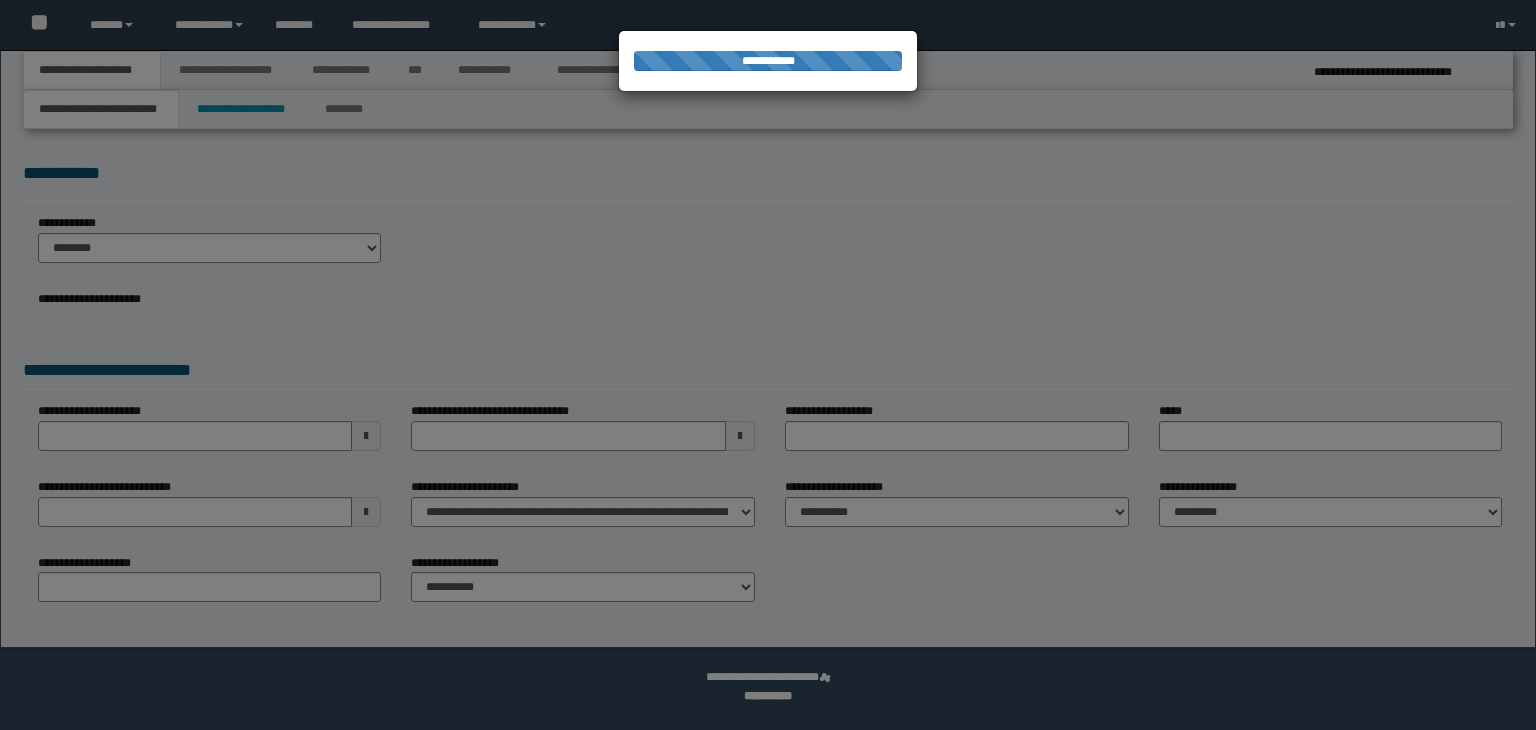 type on "**********" 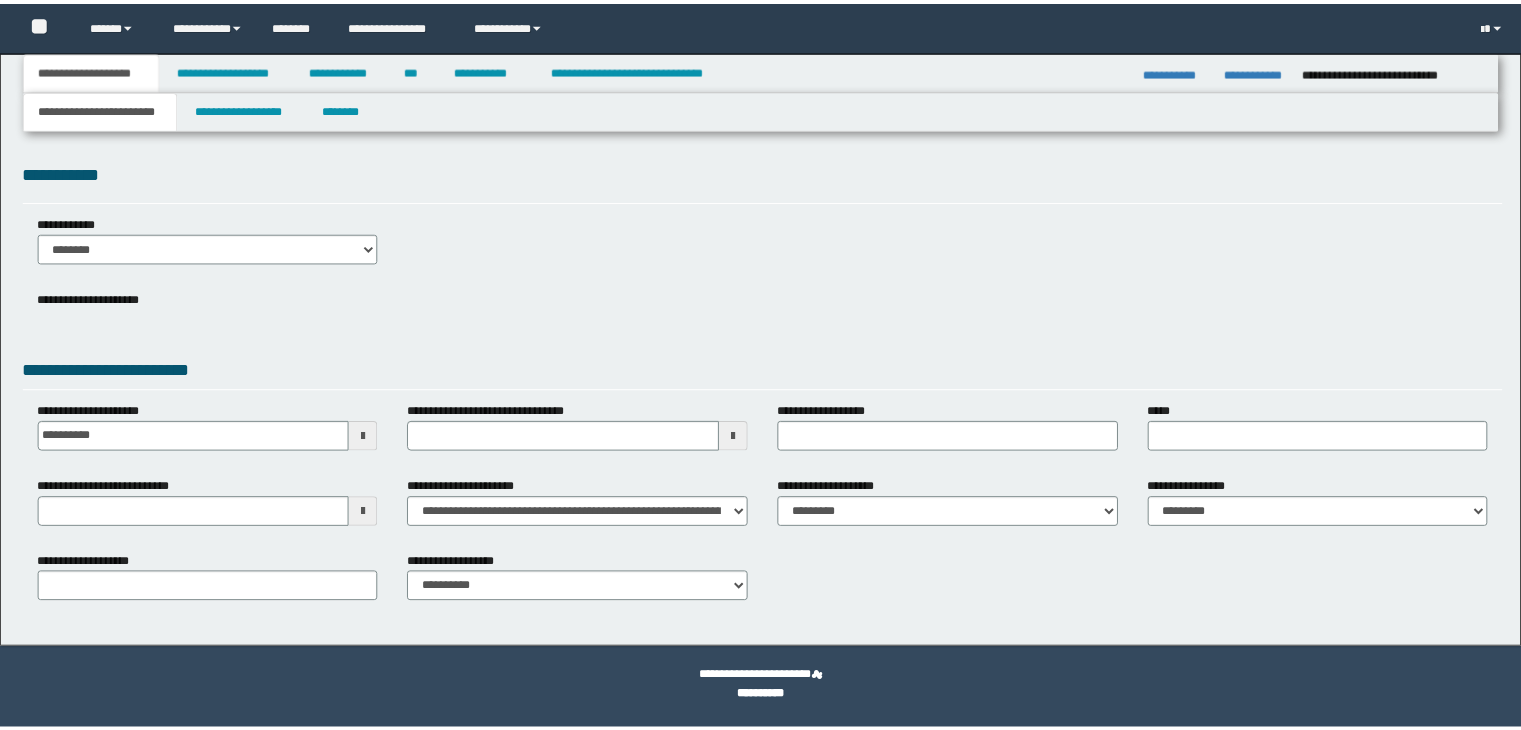 scroll, scrollTop: 0, scrollLeft: 0, axis: both 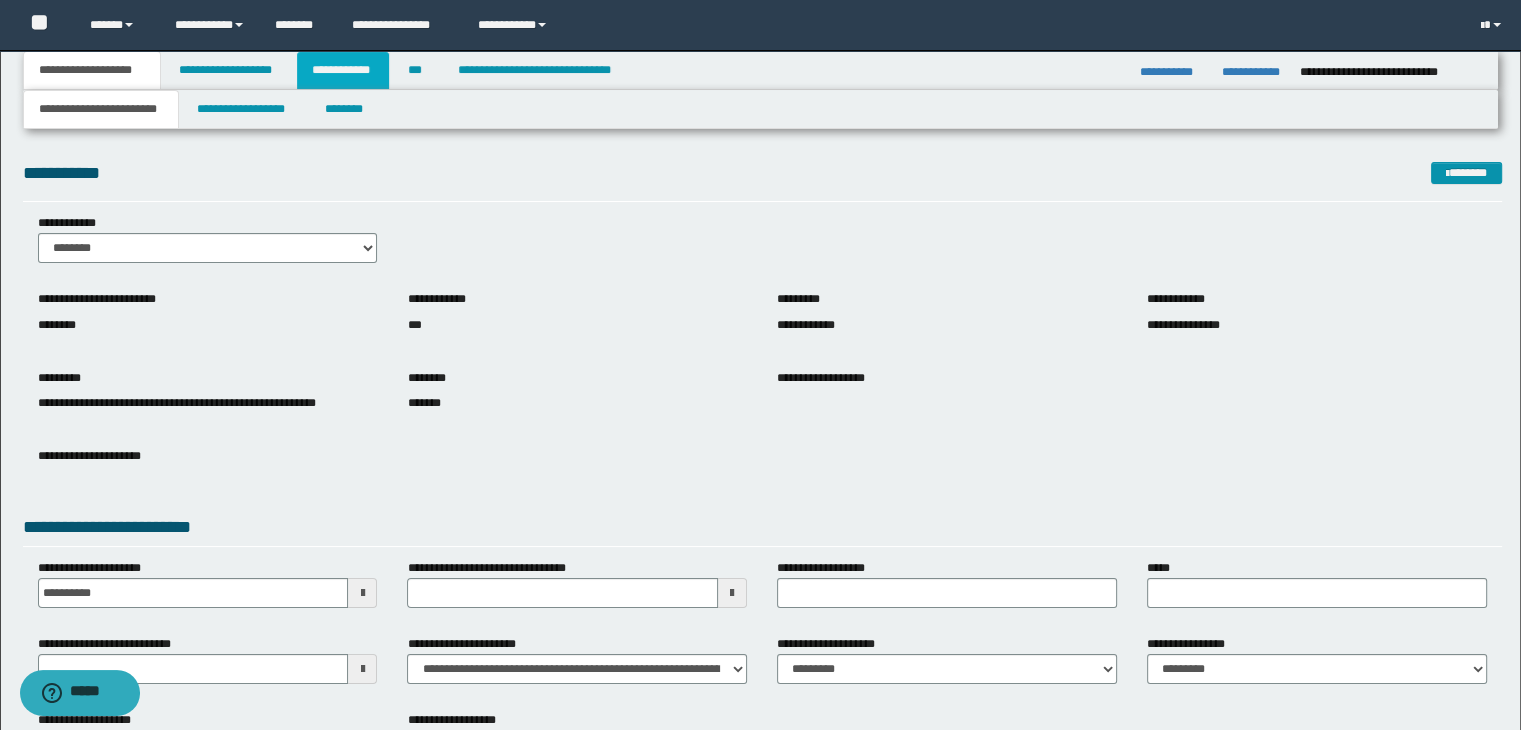 click on "**********" at bounding box center [343, 70] 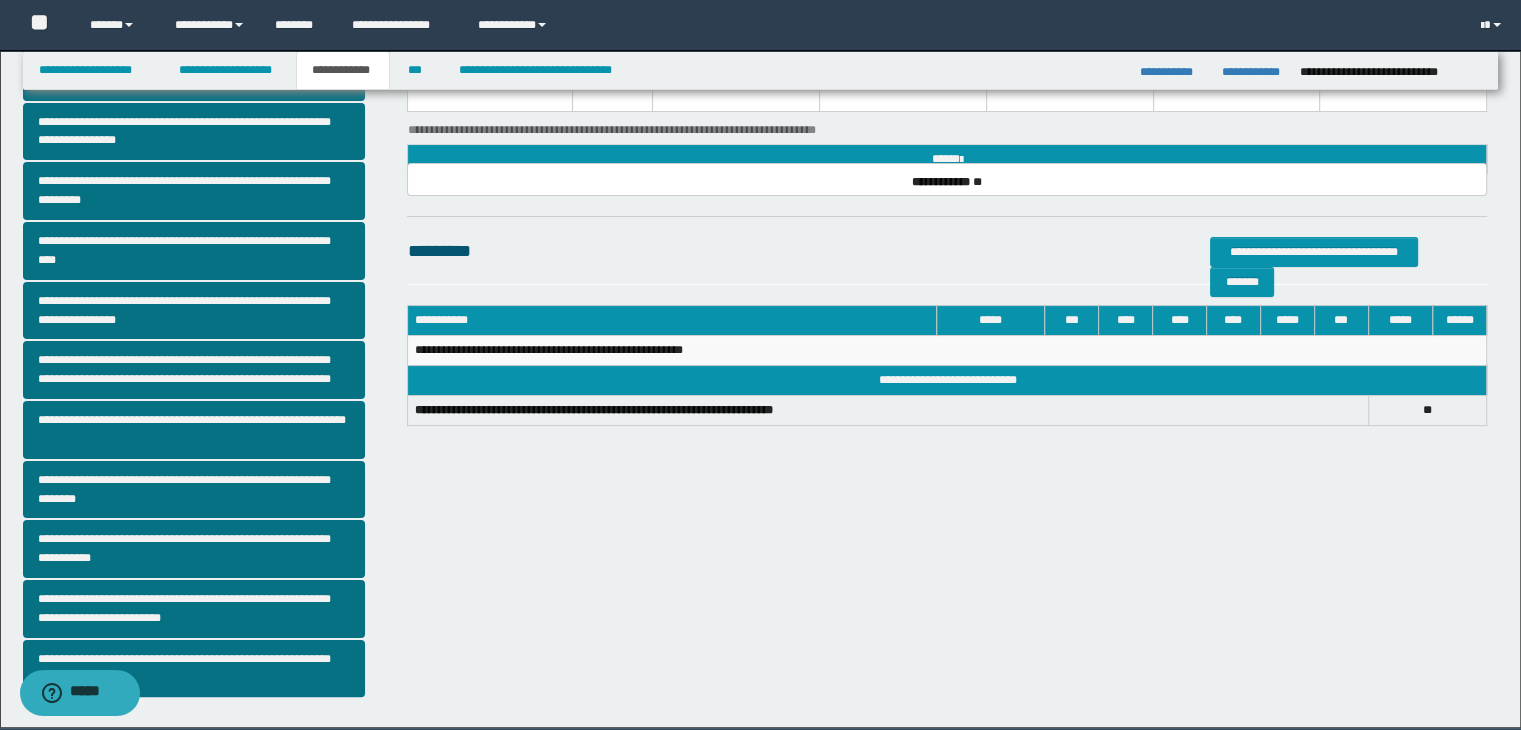 scroll, scrollTop: 381, scrollLeft: 0, axis: vertical 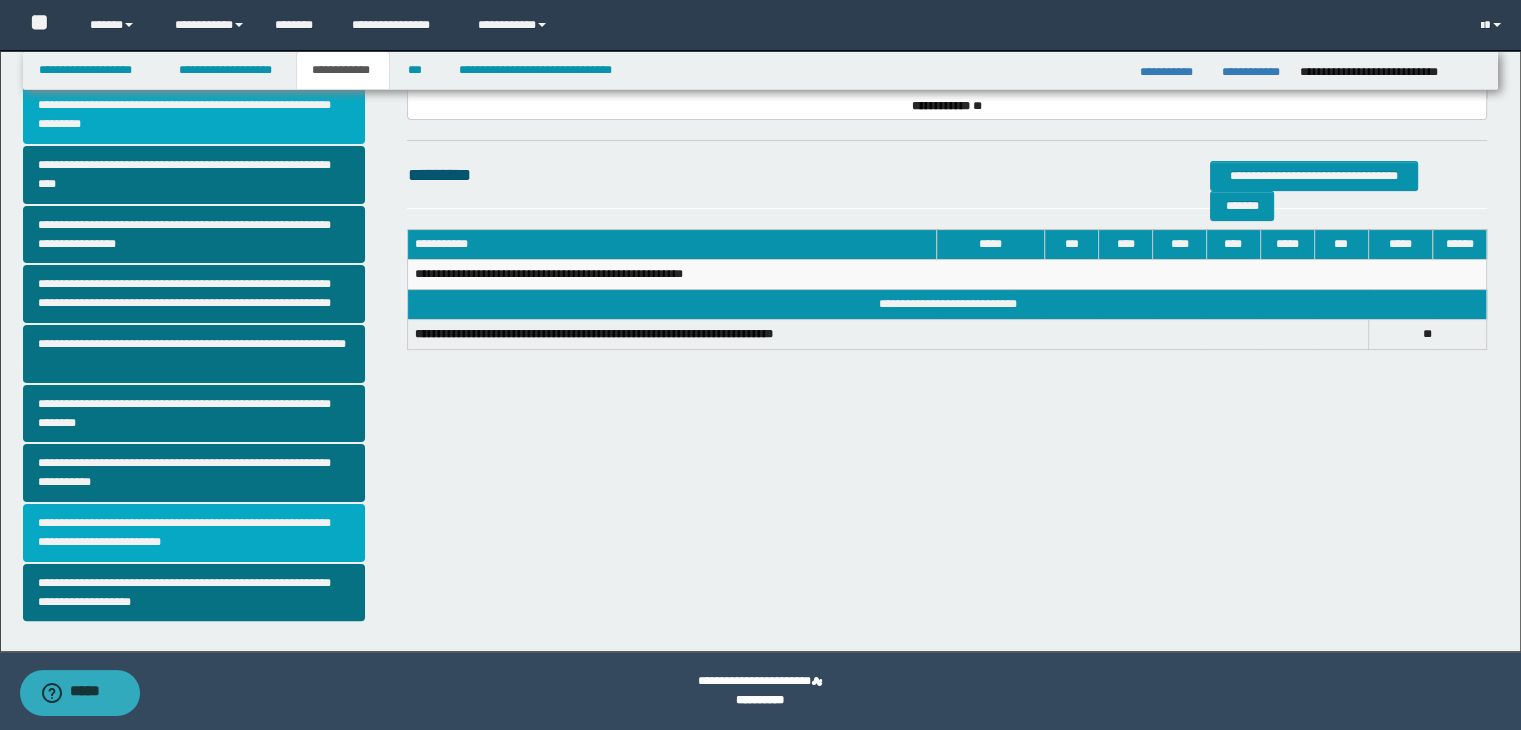 click on "**********" at bounding box center [194, 533] 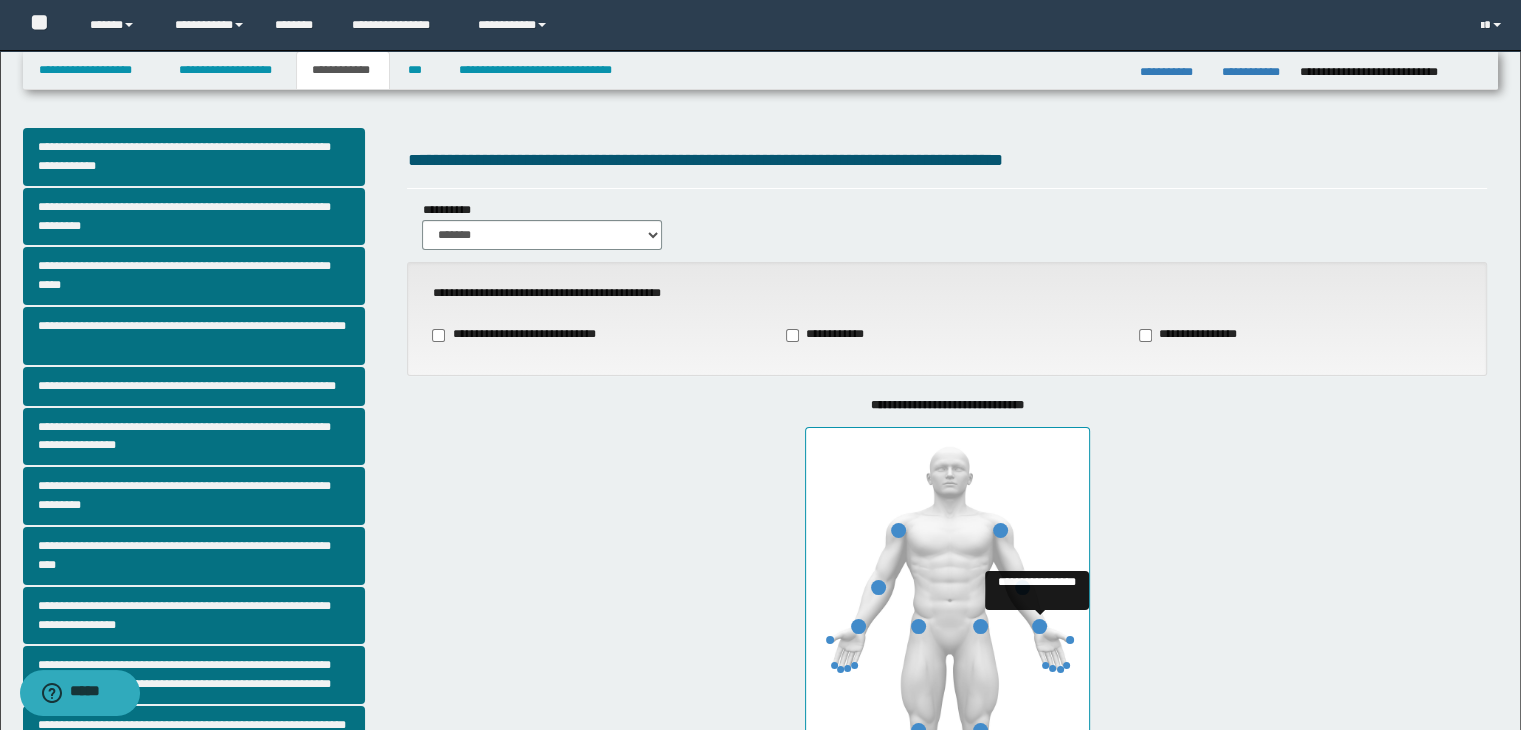 click at bounding box center [1039, 626] 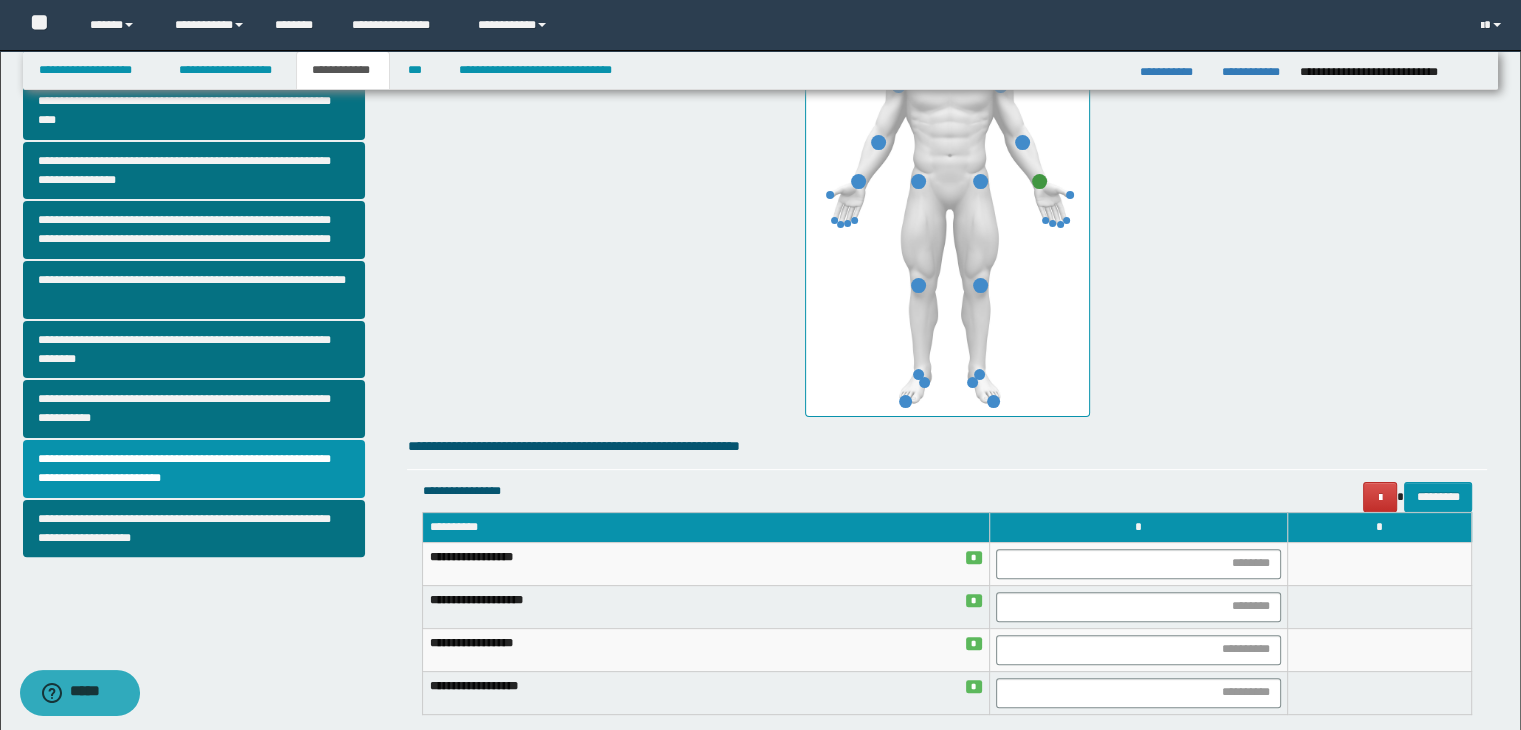scroll, scrollTop: 564, scrollLeft: 0, axis: vertical 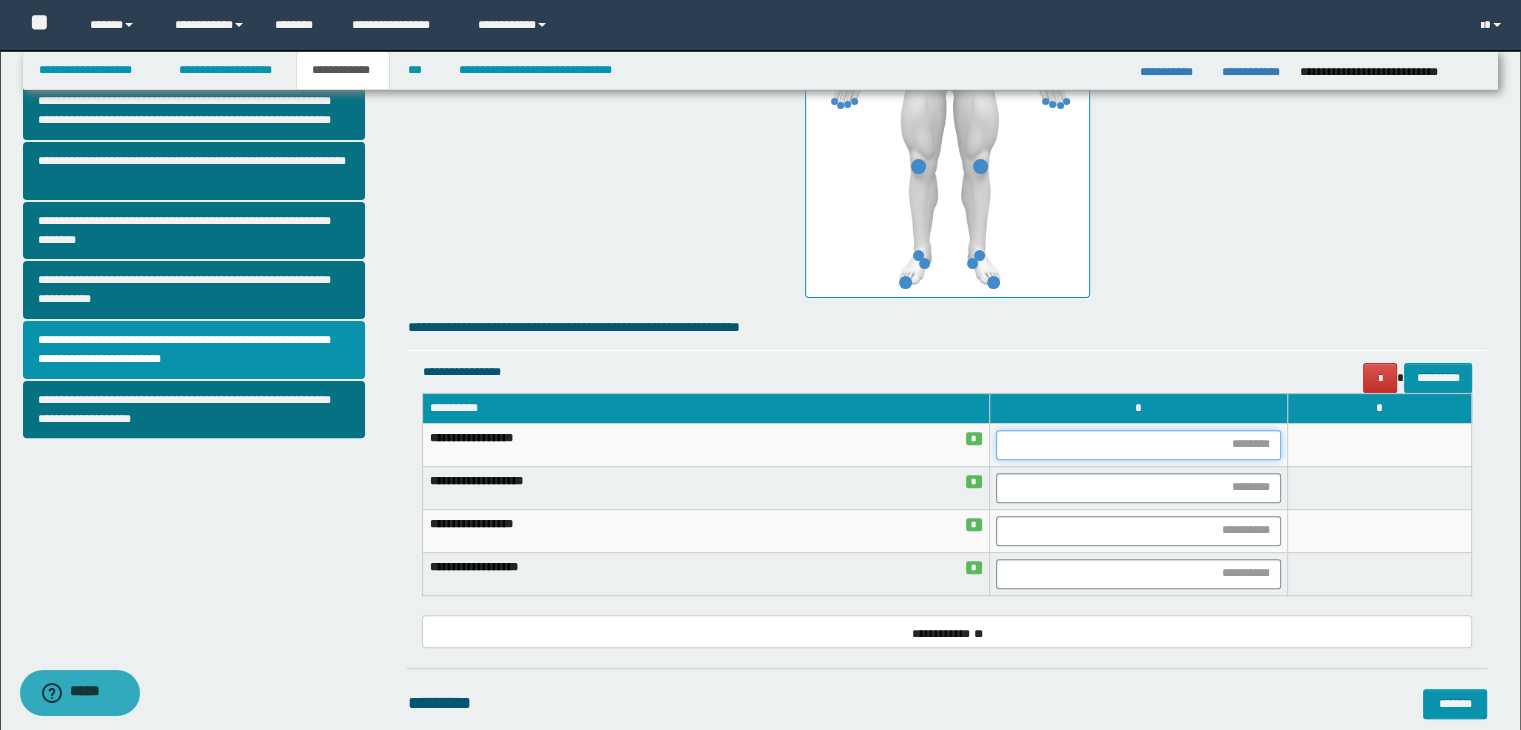 click at bounding box center (1138, 445) 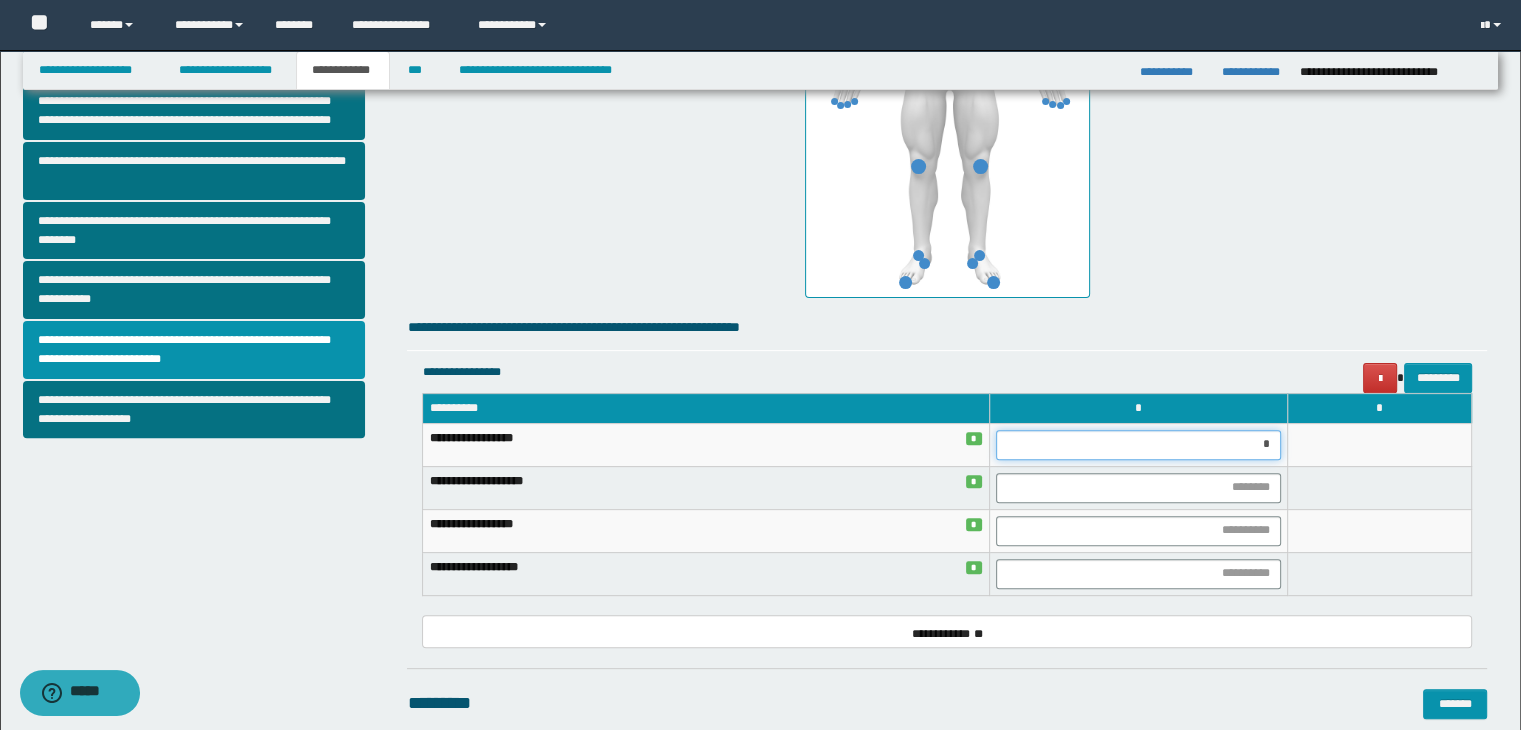 type on "**" 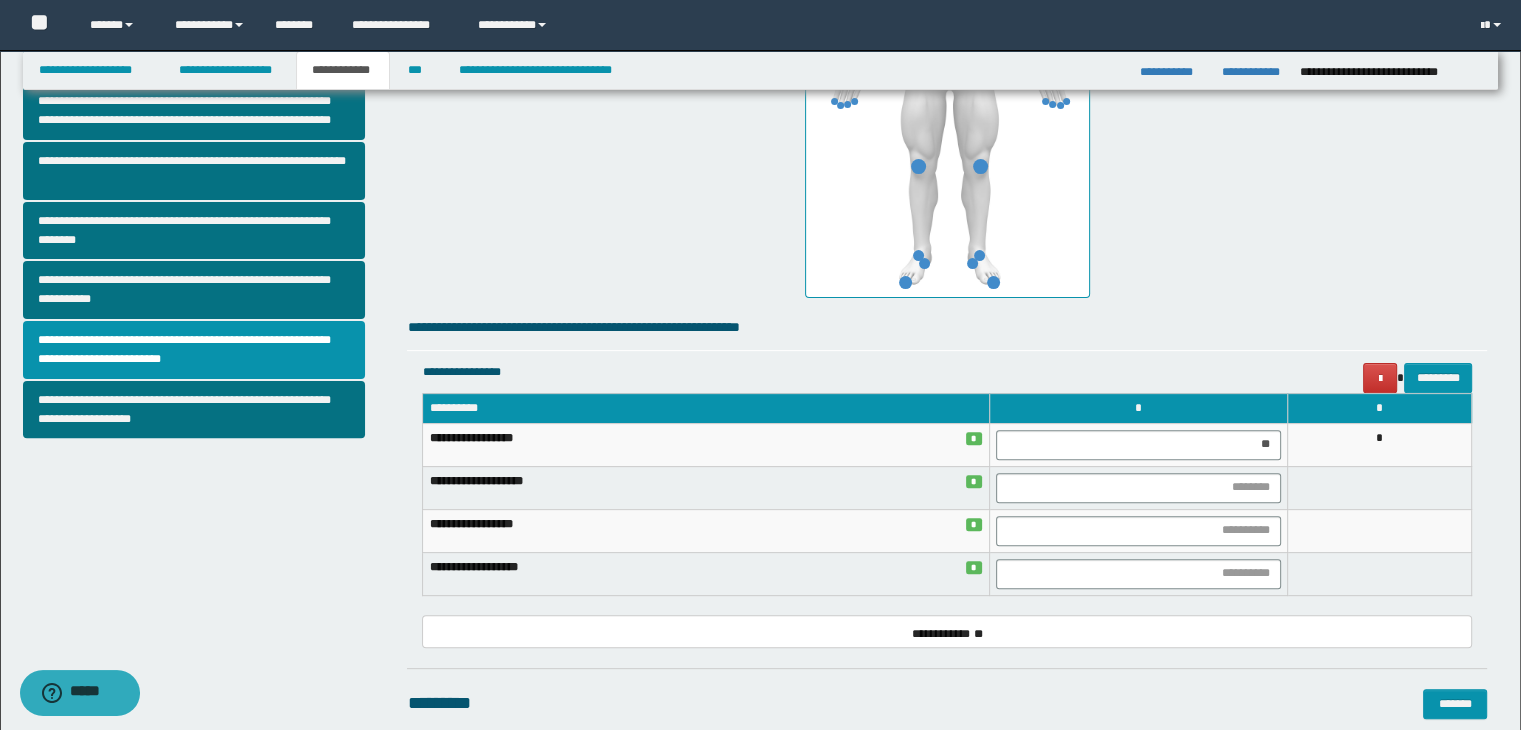 click on "*" at bounding box center (1380, 444) 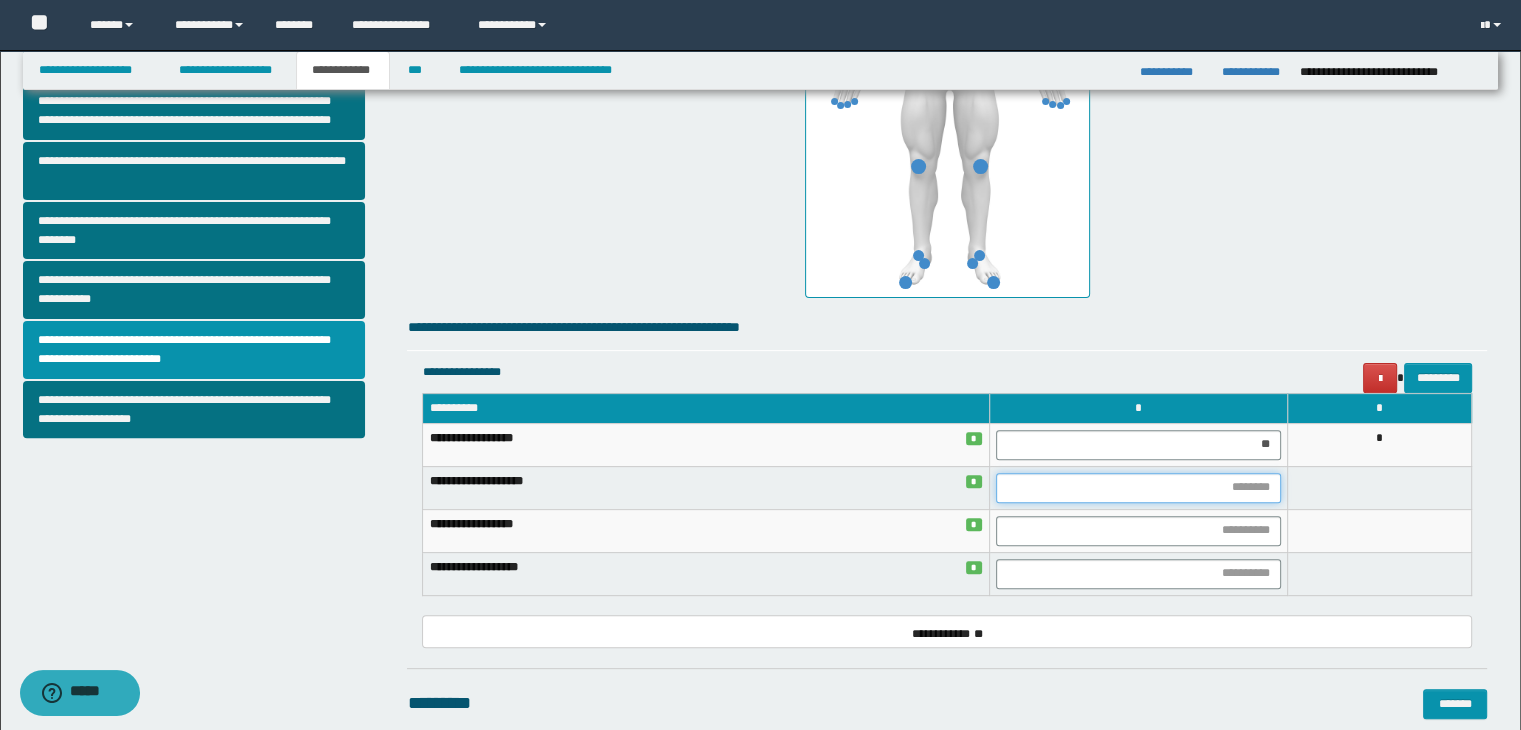click at bounding box center [1138, 488] 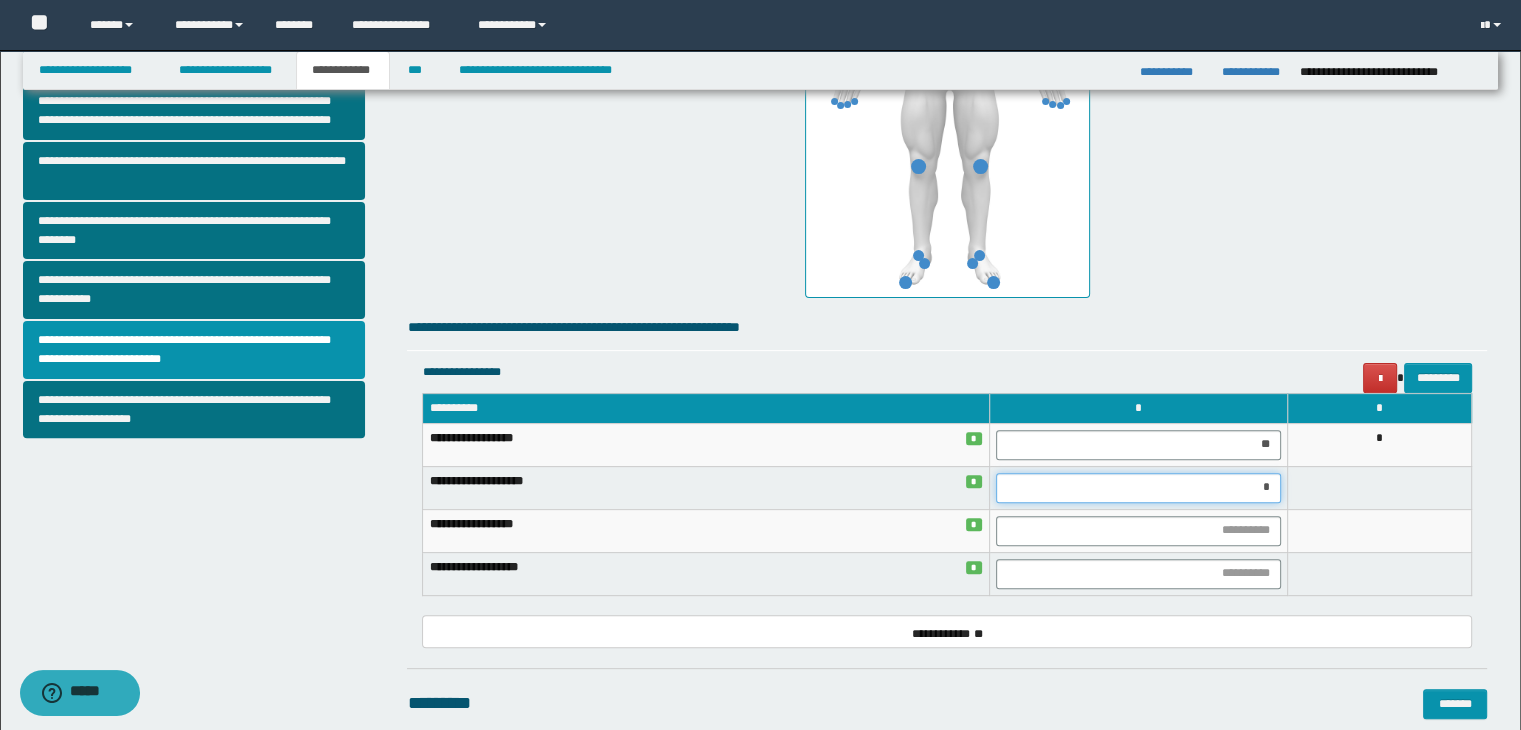 type on "**" 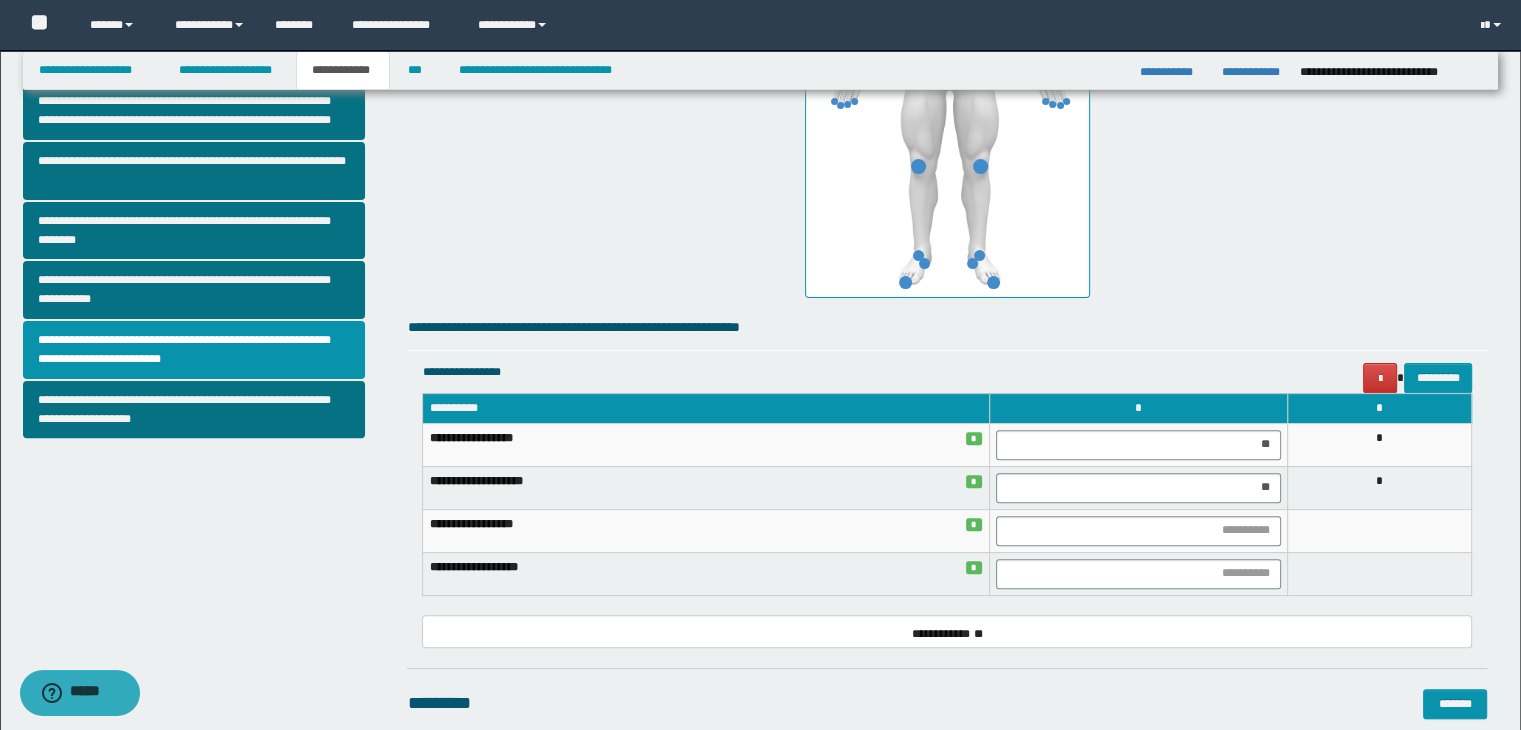click on "*" at bounding box center (1380, 487) 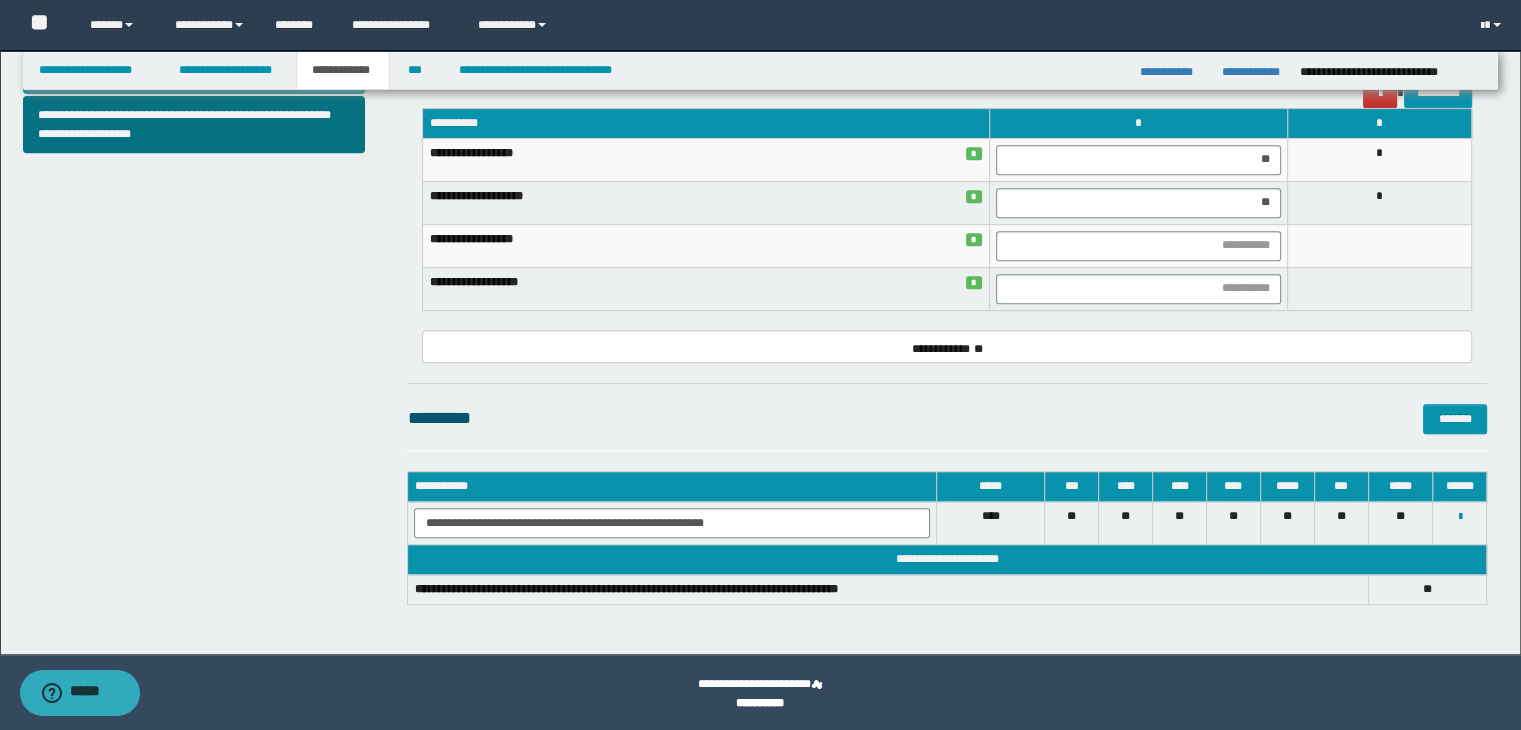scroll, scrollTop: 852, scrollLeft: 0, axis: vertical 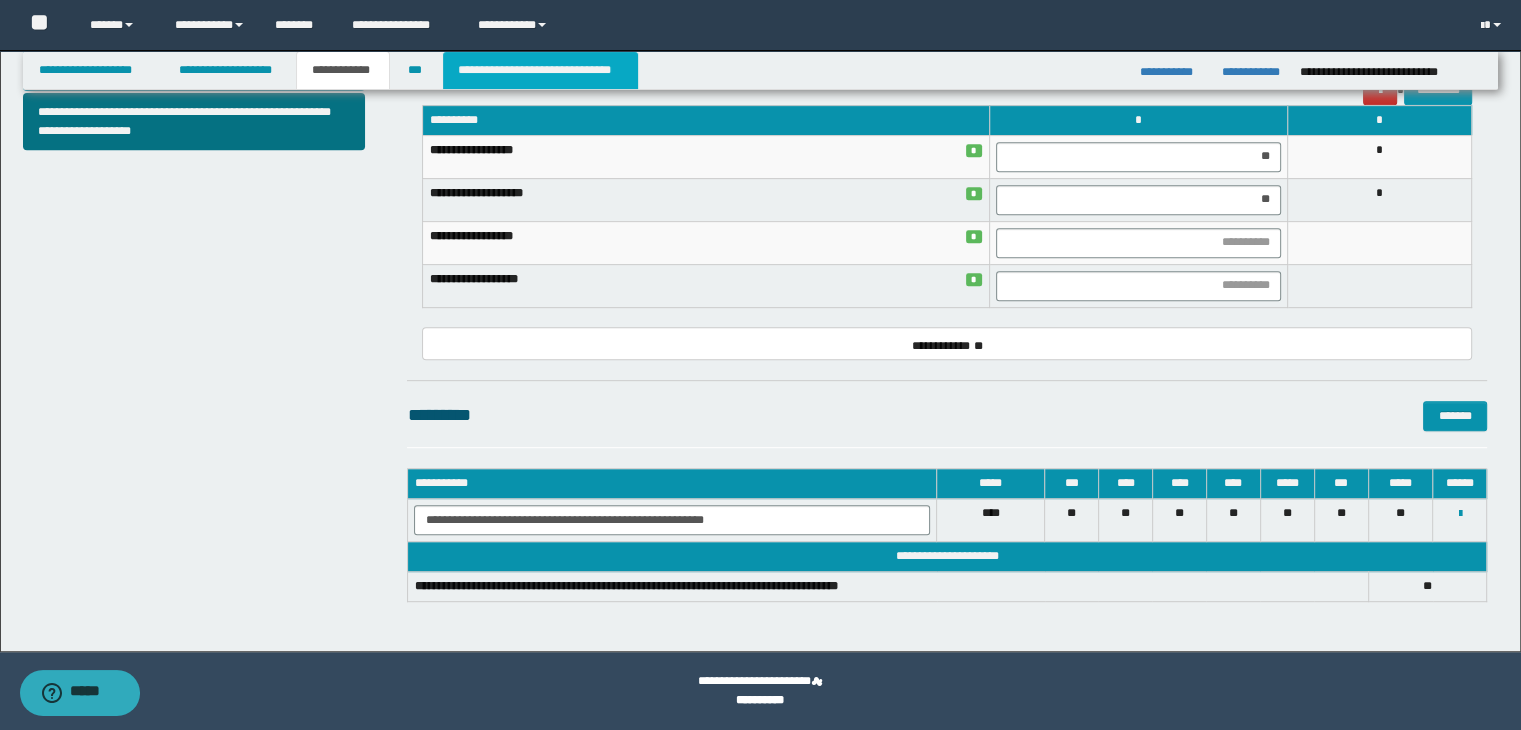 click on "**********" at bounding box center [540, 70] 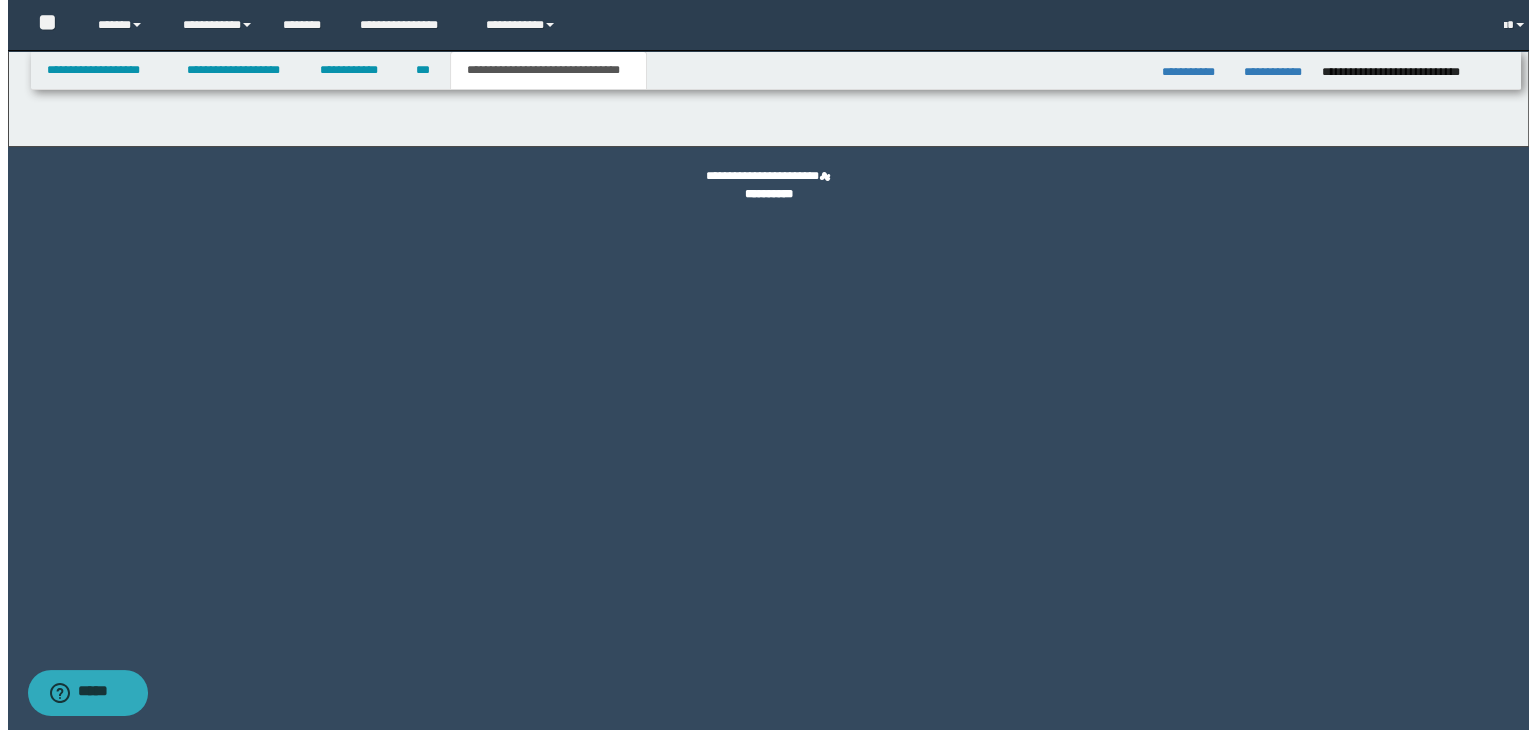 scroll, scrollTop: 0, scrollLeft: 0, axis: both 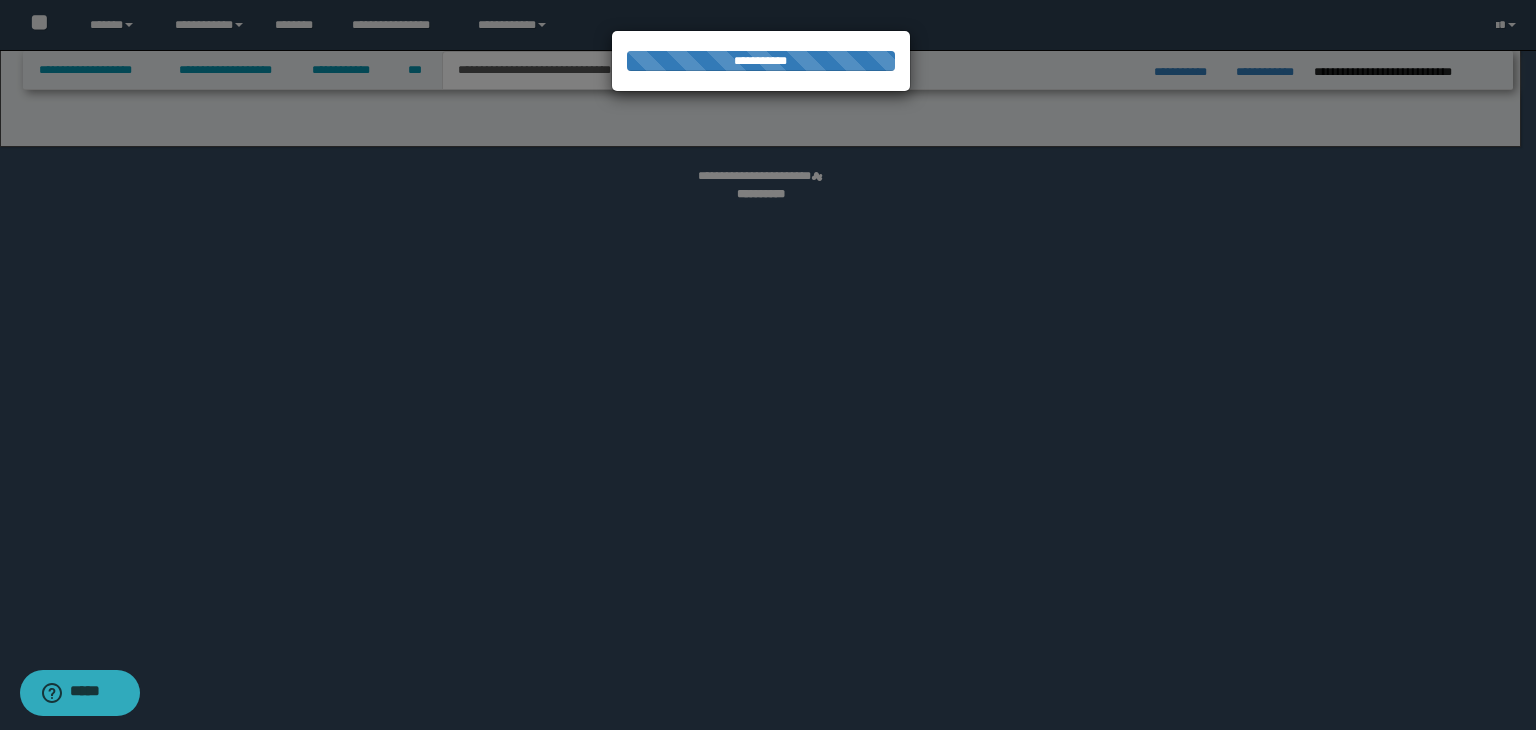 select on "*" 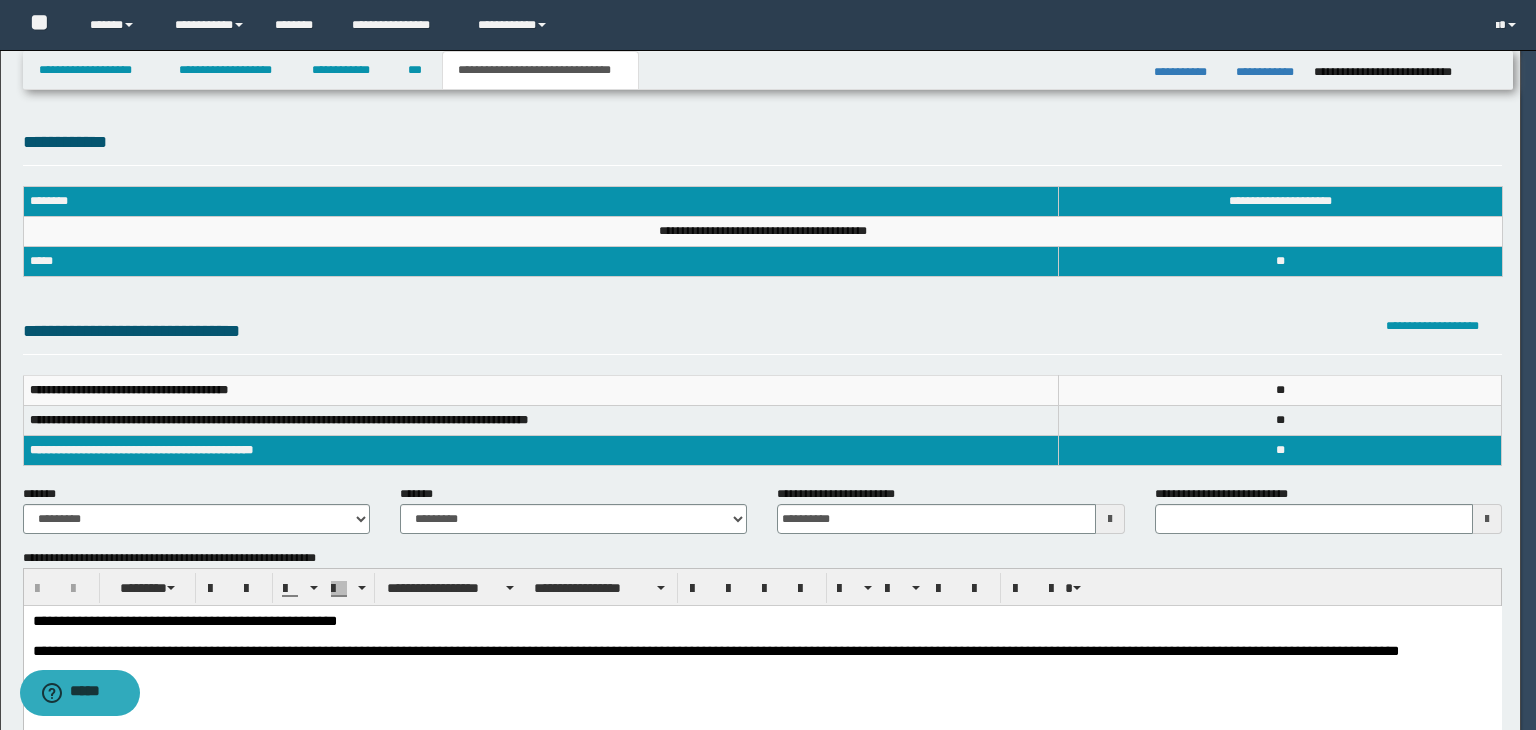 scroll, scrollTop: 0, scrollLeft: 0, axis: both 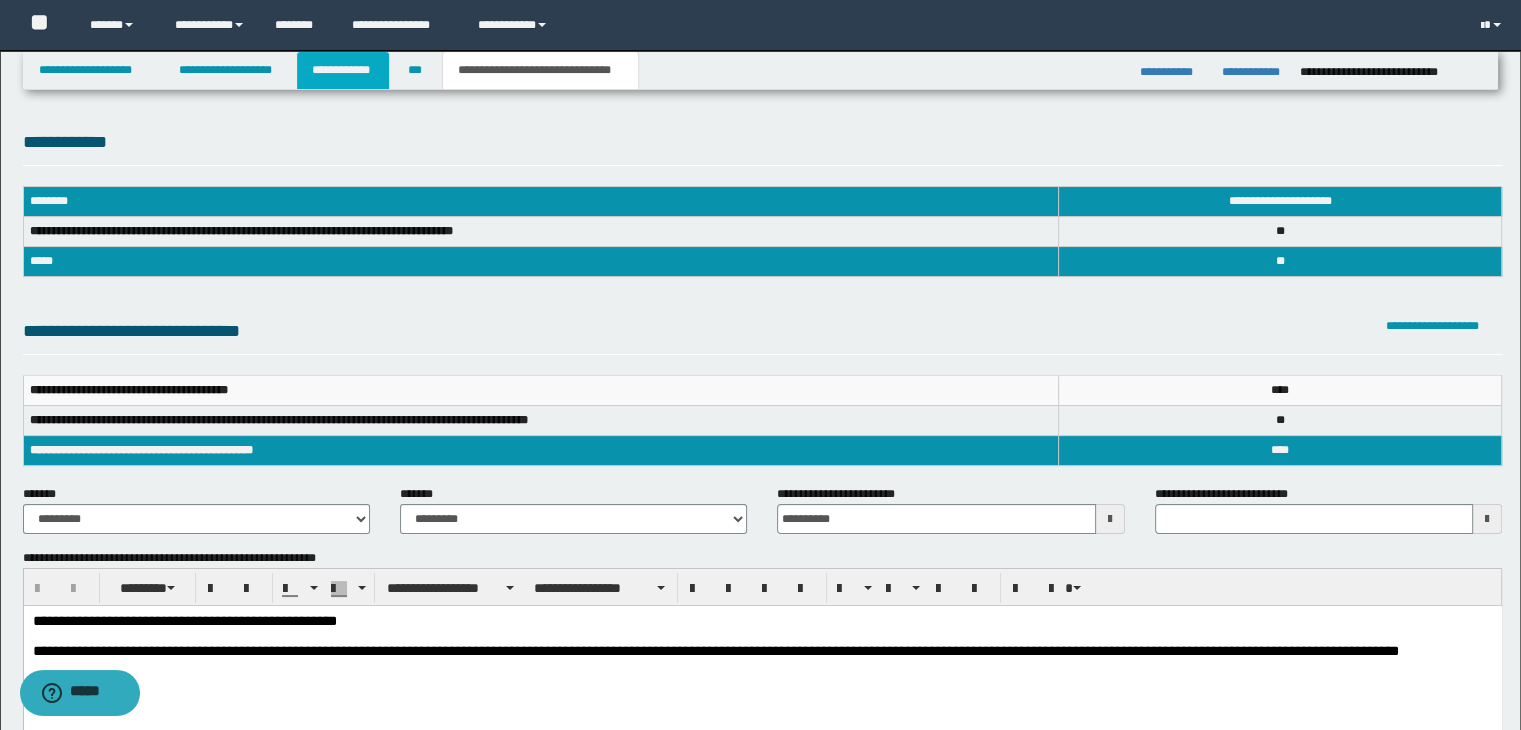 click on "**********" at bounding box center (343, 70) 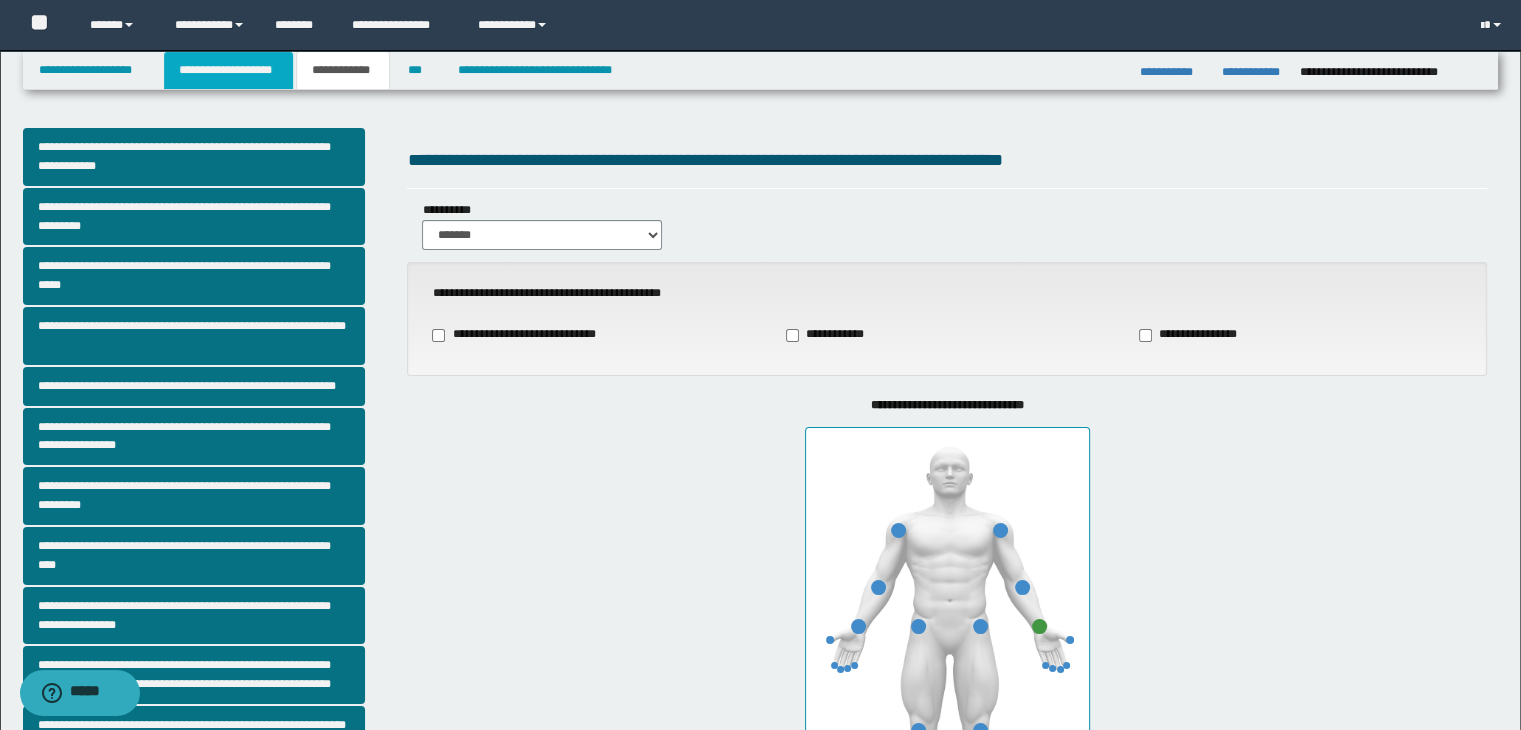 click on "**********" at bounding box center [228, 70] 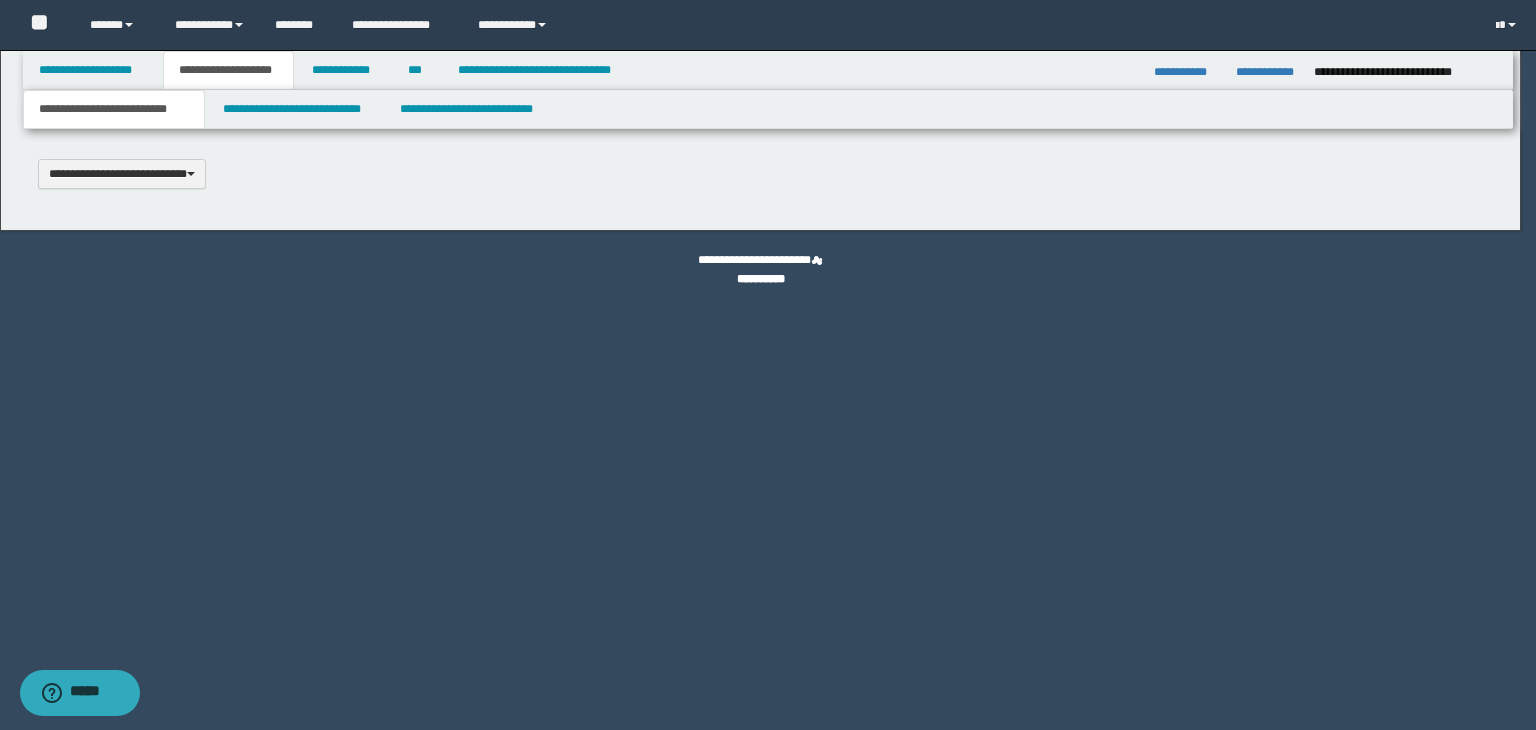 type 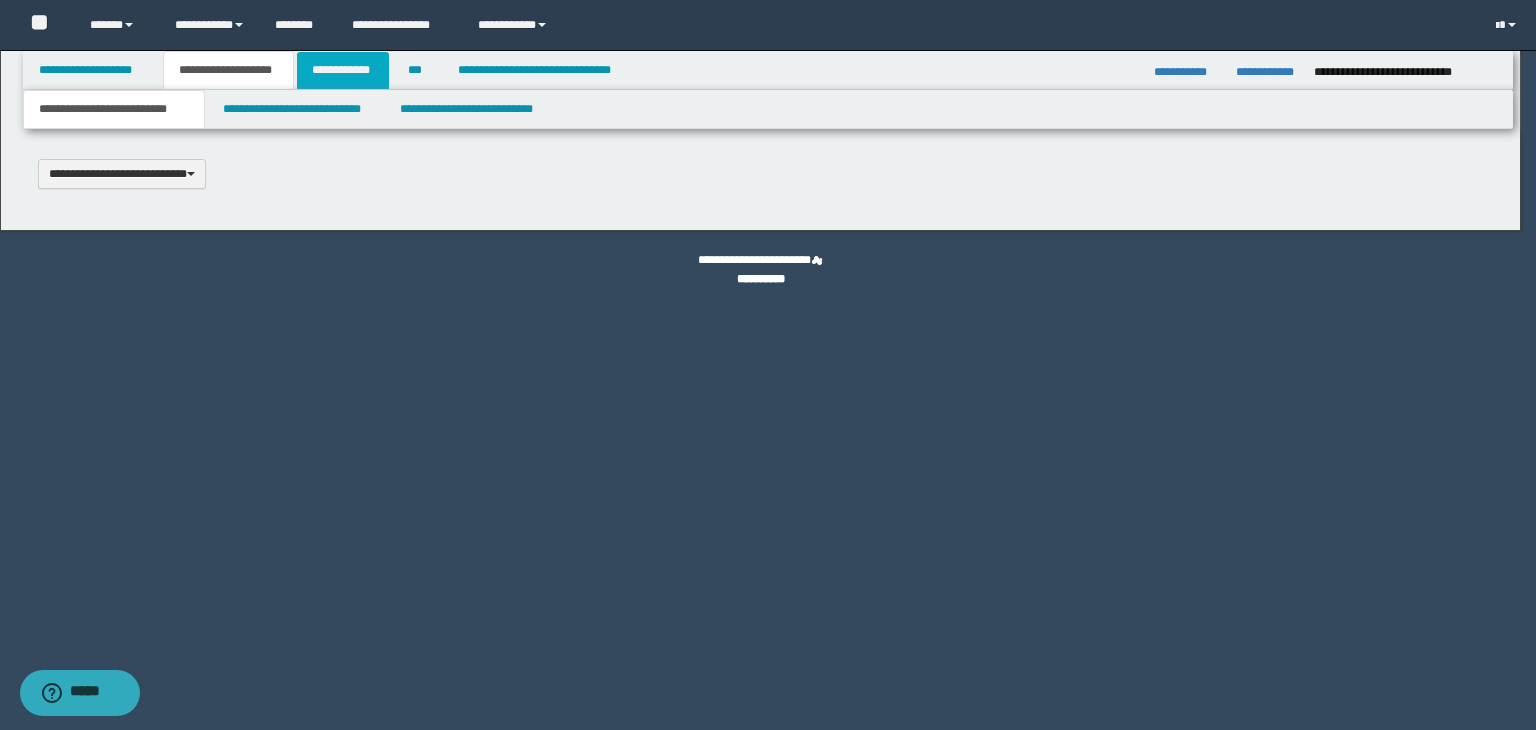select on "*" 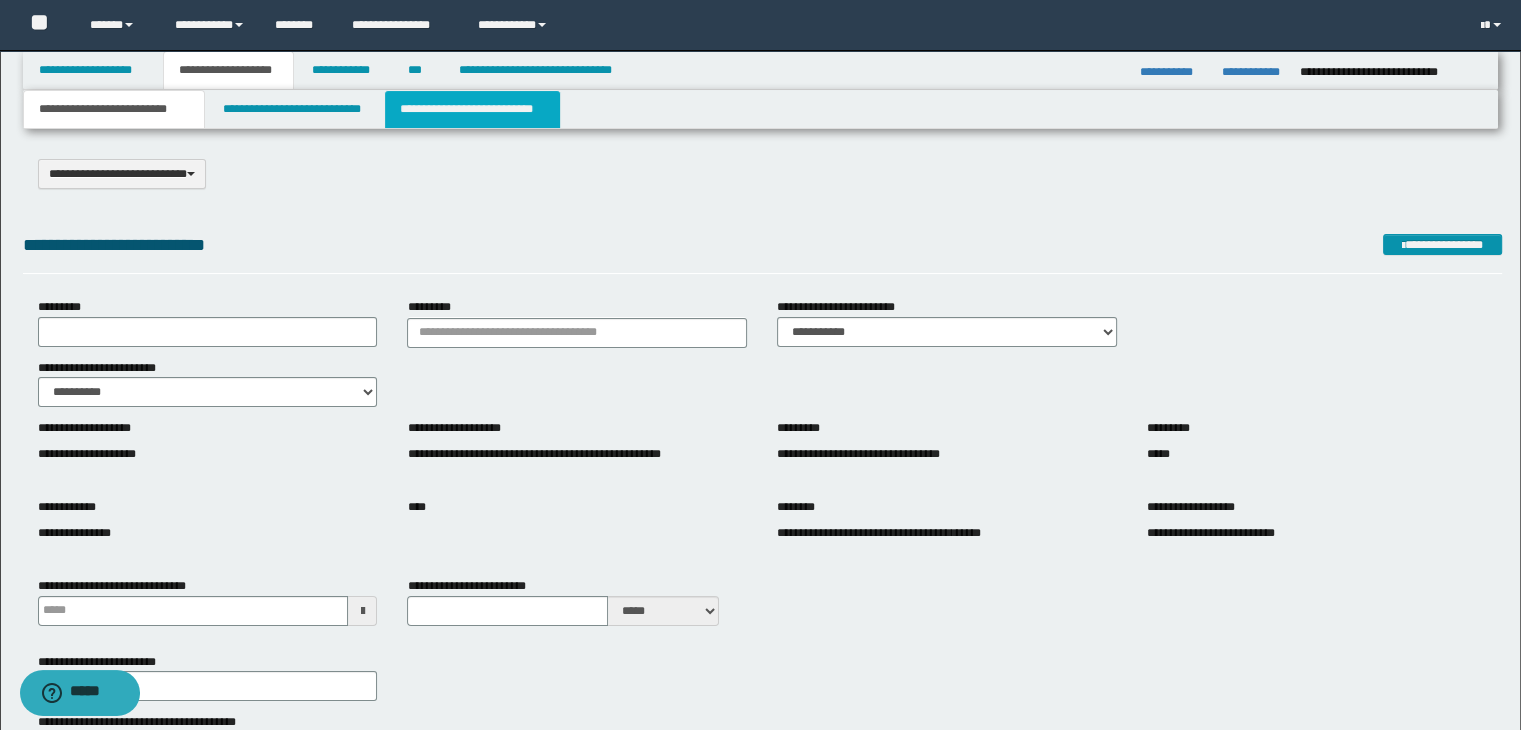click on "**********" at bounding box center (472, 109) 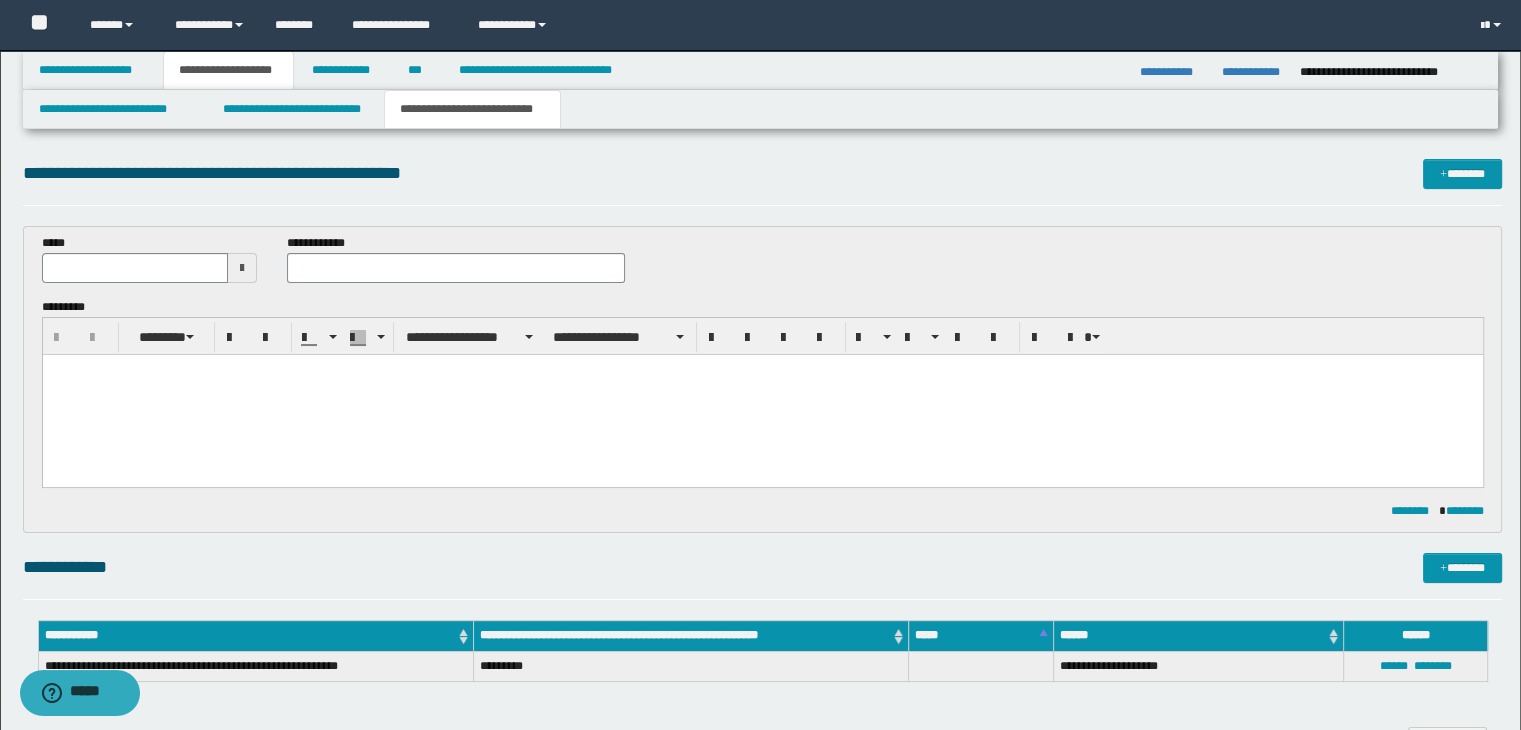 scroll, scrollTop: 0, scrollLeft: 0, axis: both 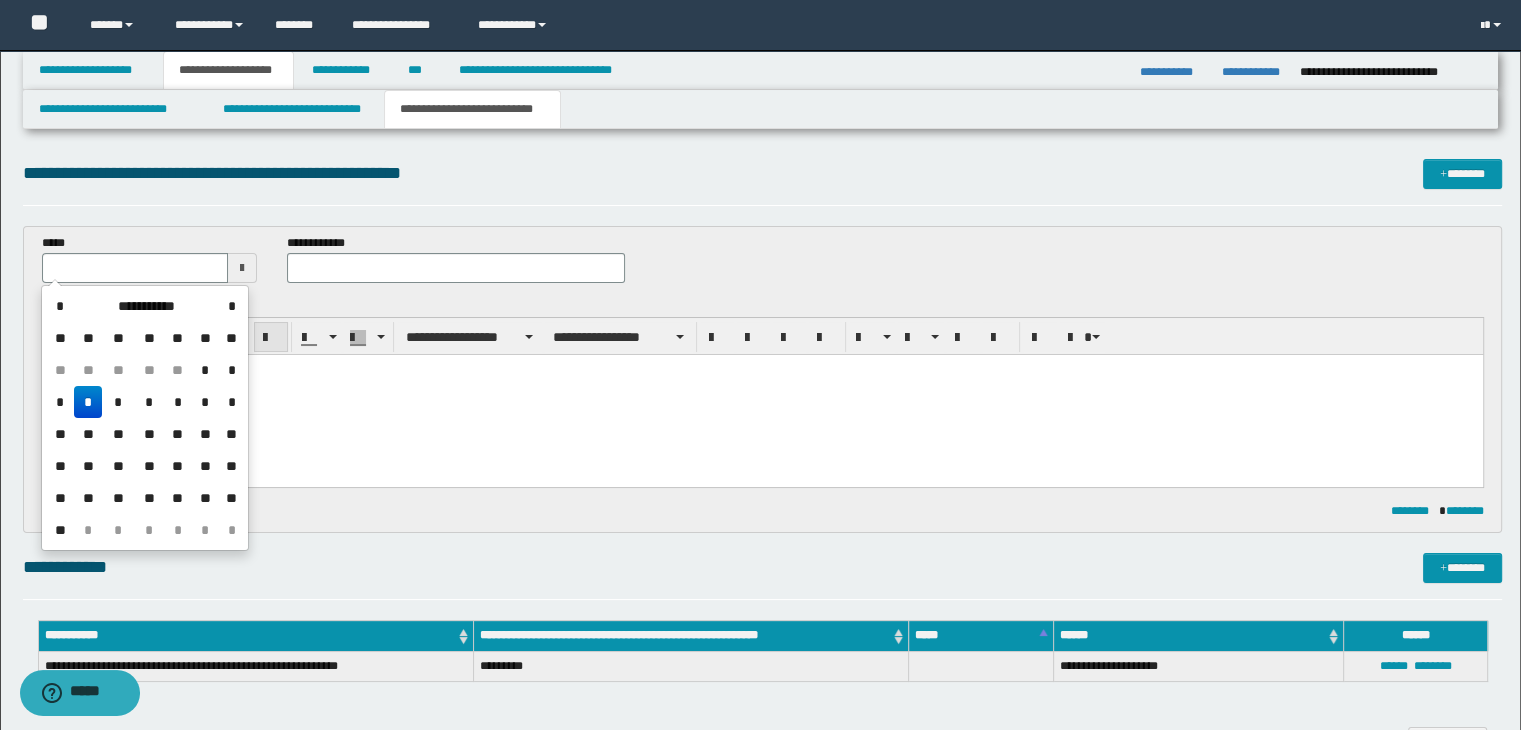 drag, startPoint x: 112, startPoint y: 397, endPoint x: 254, endPoint y: 345, distance: 151.2217 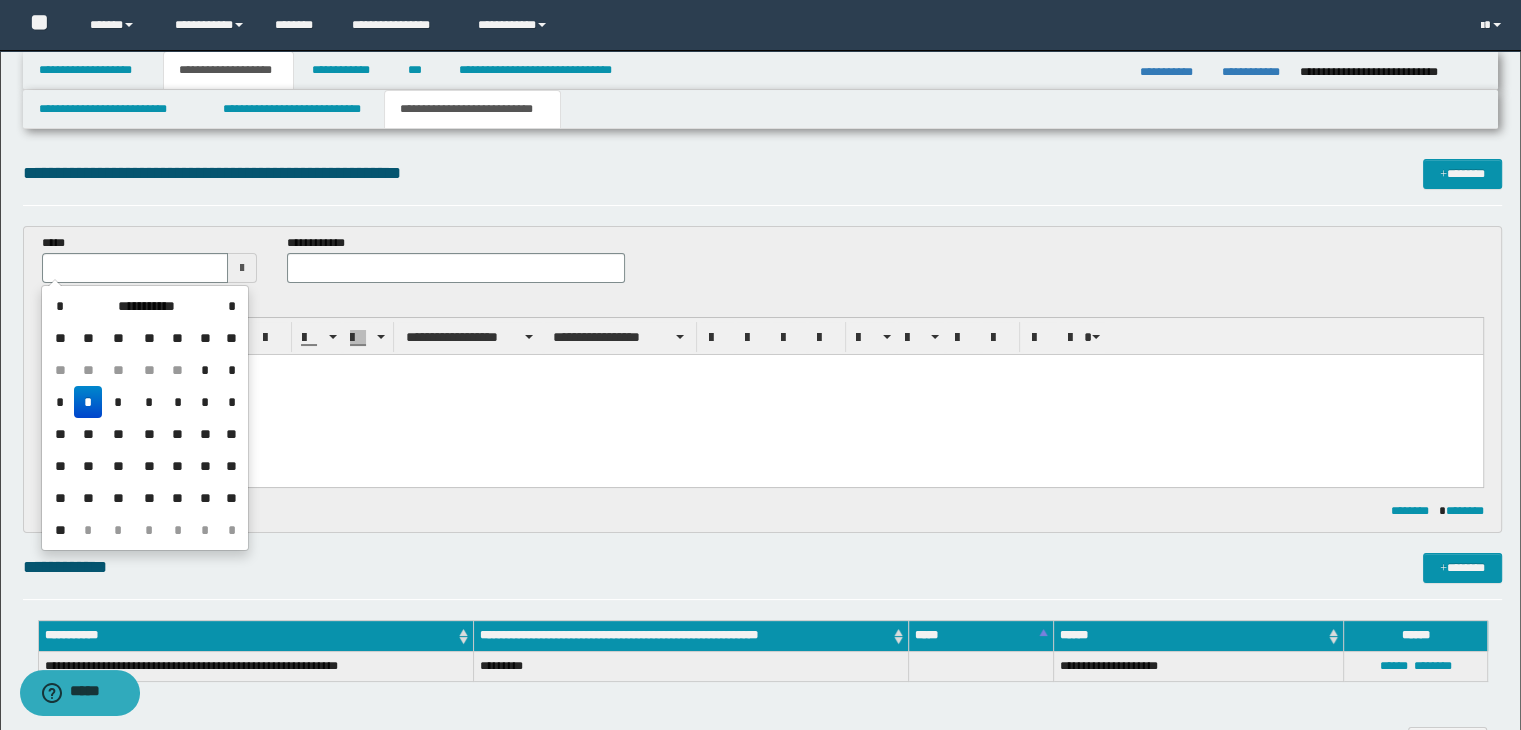 type on "**********" 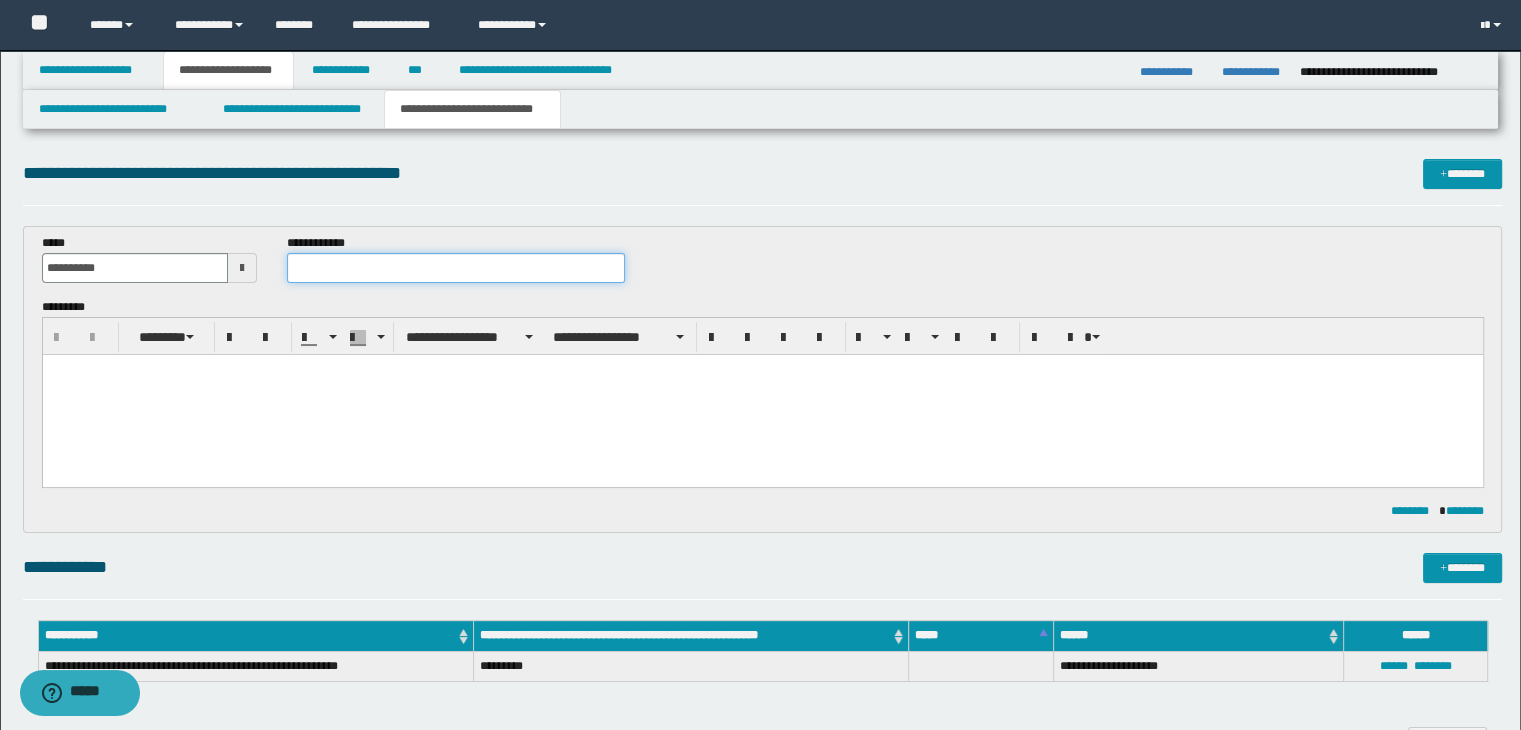 click at bounding box center (456, 268) 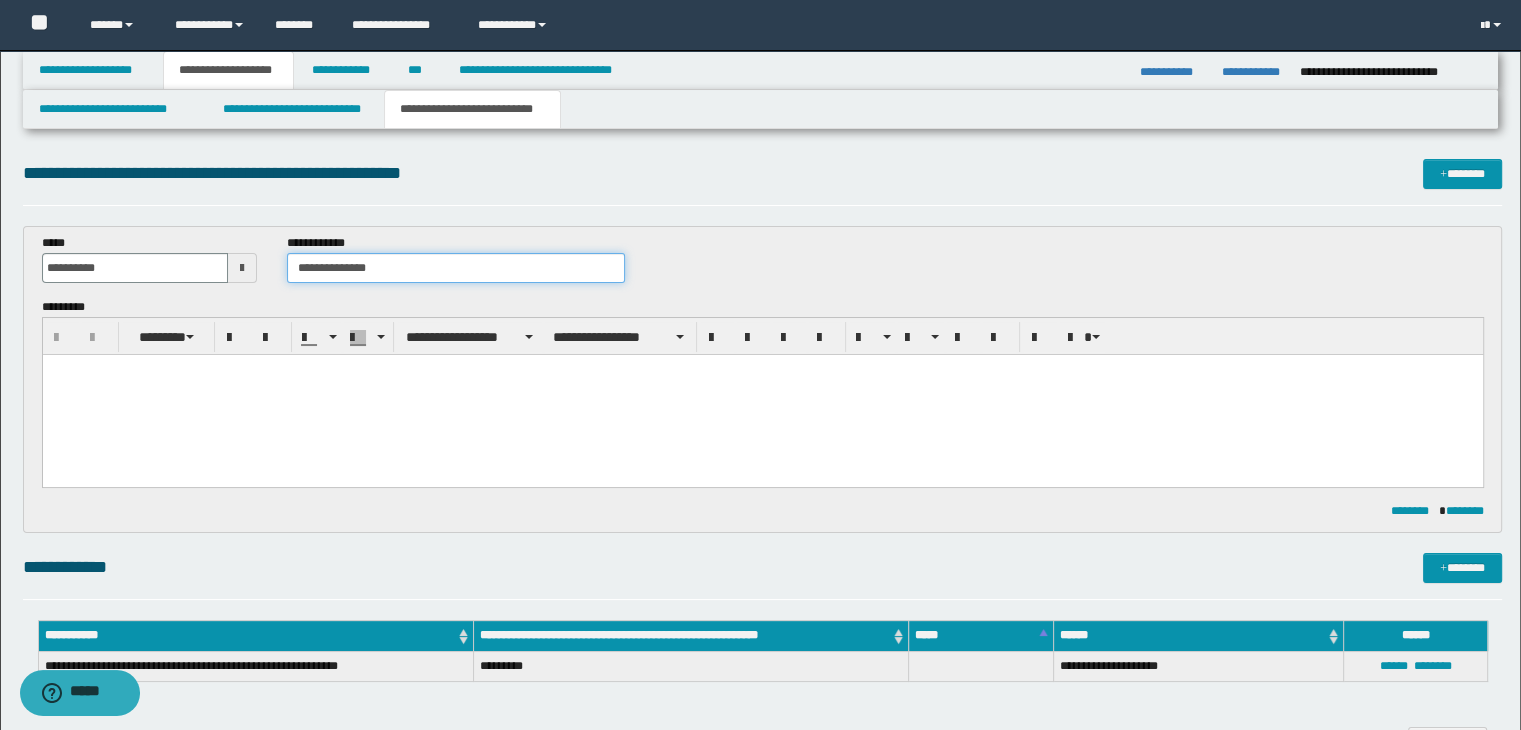 type on "**********" 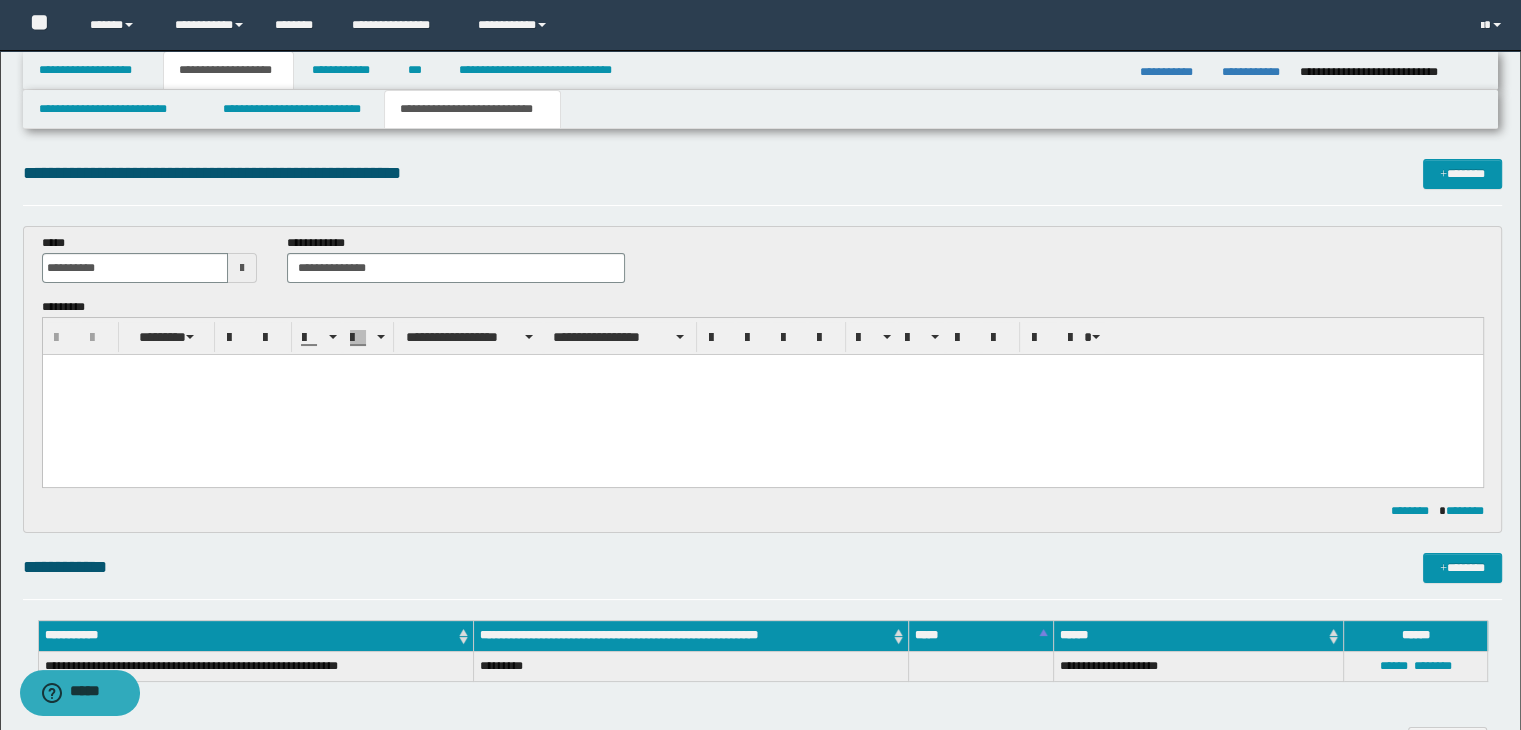 click at bounding box center (762, 394) 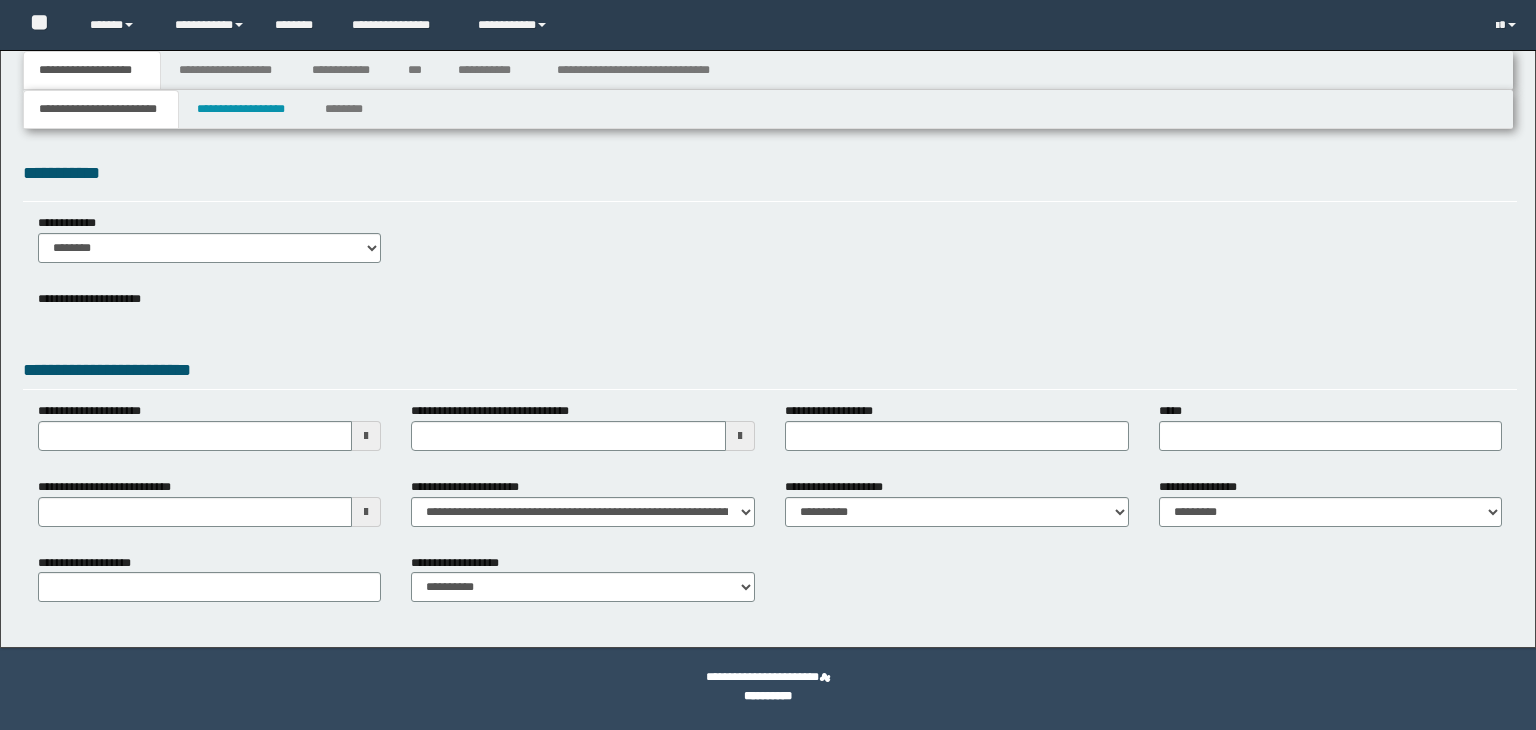 scroll, scrollTop: 0, scrollLeft: 0, axis: both 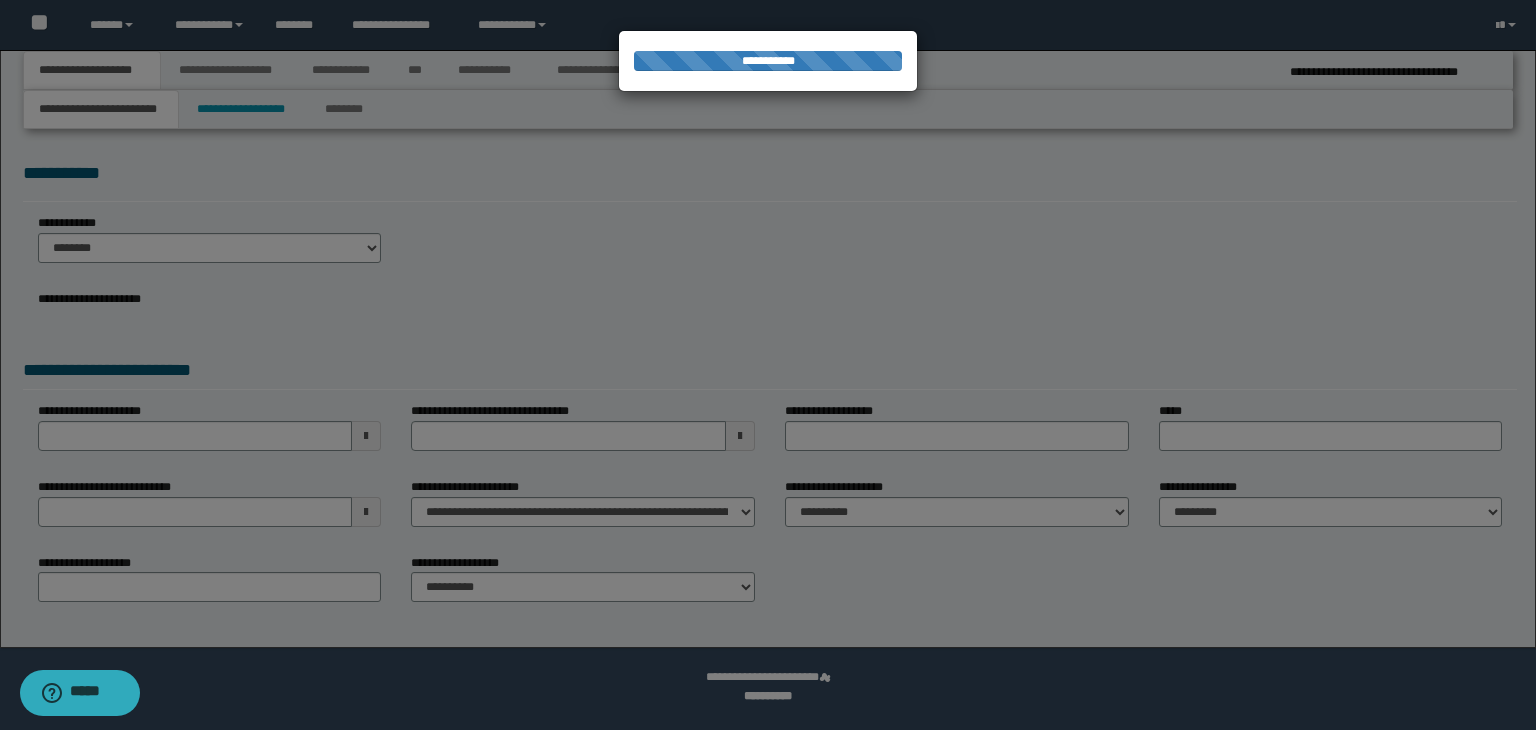 select on "*" 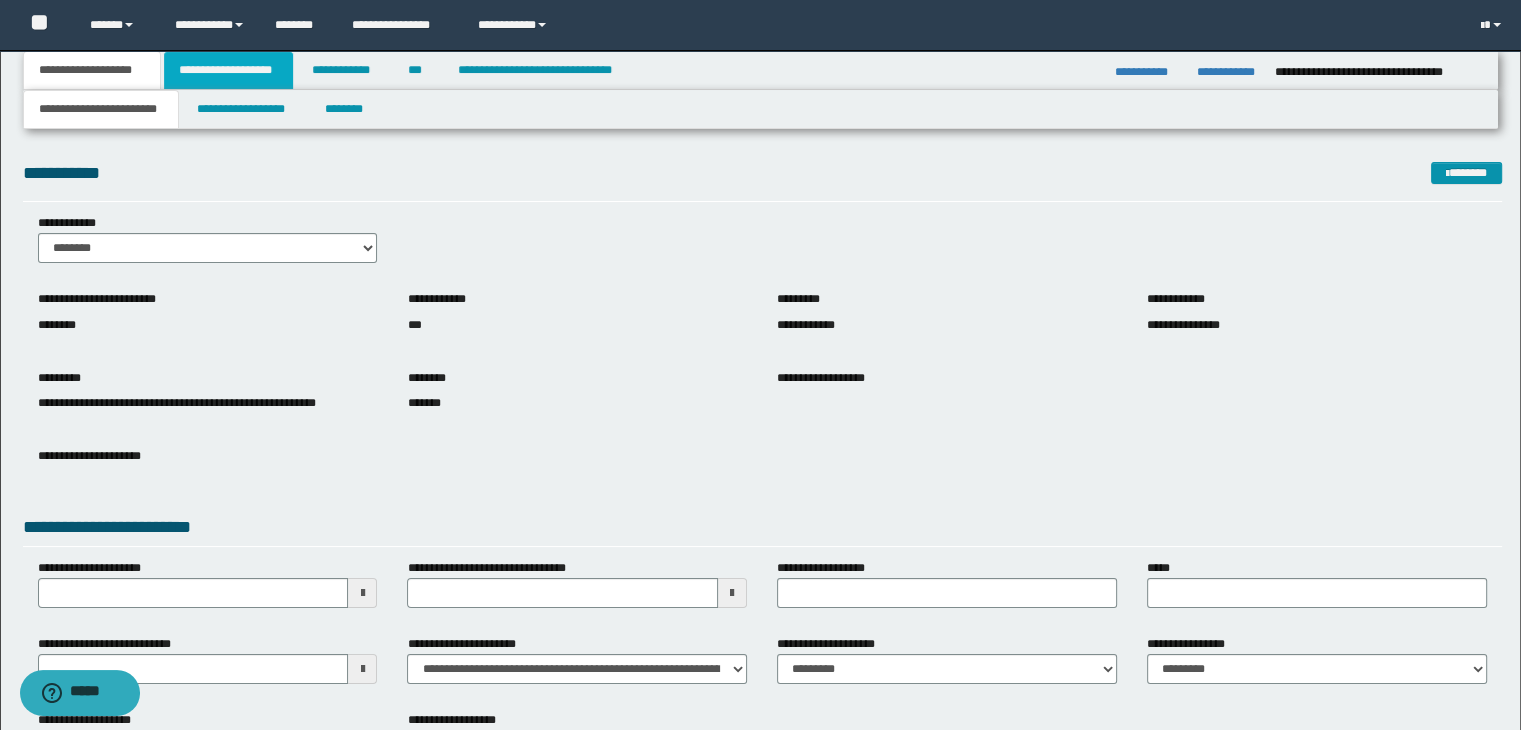 click on "**********" at bounding box center (228, 70) 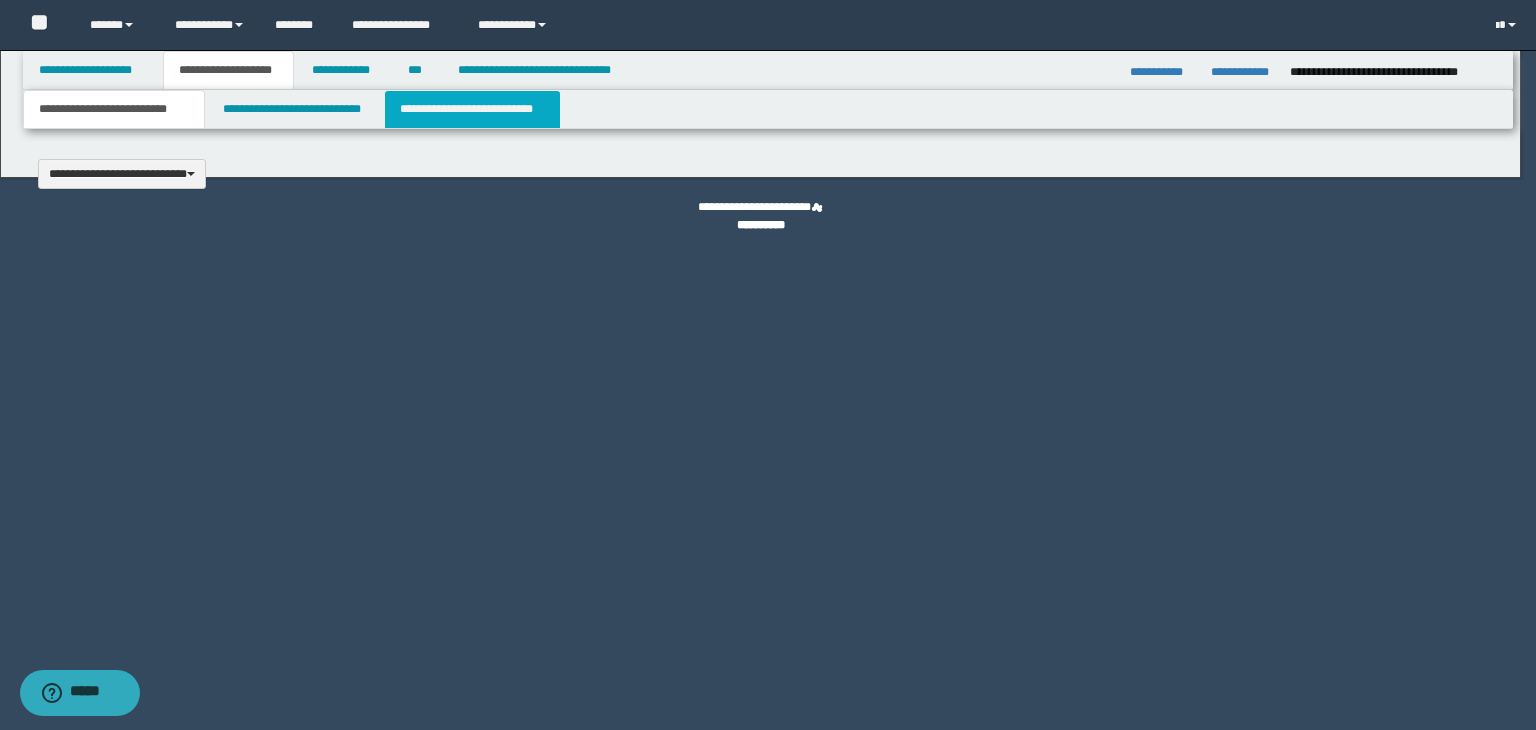 type 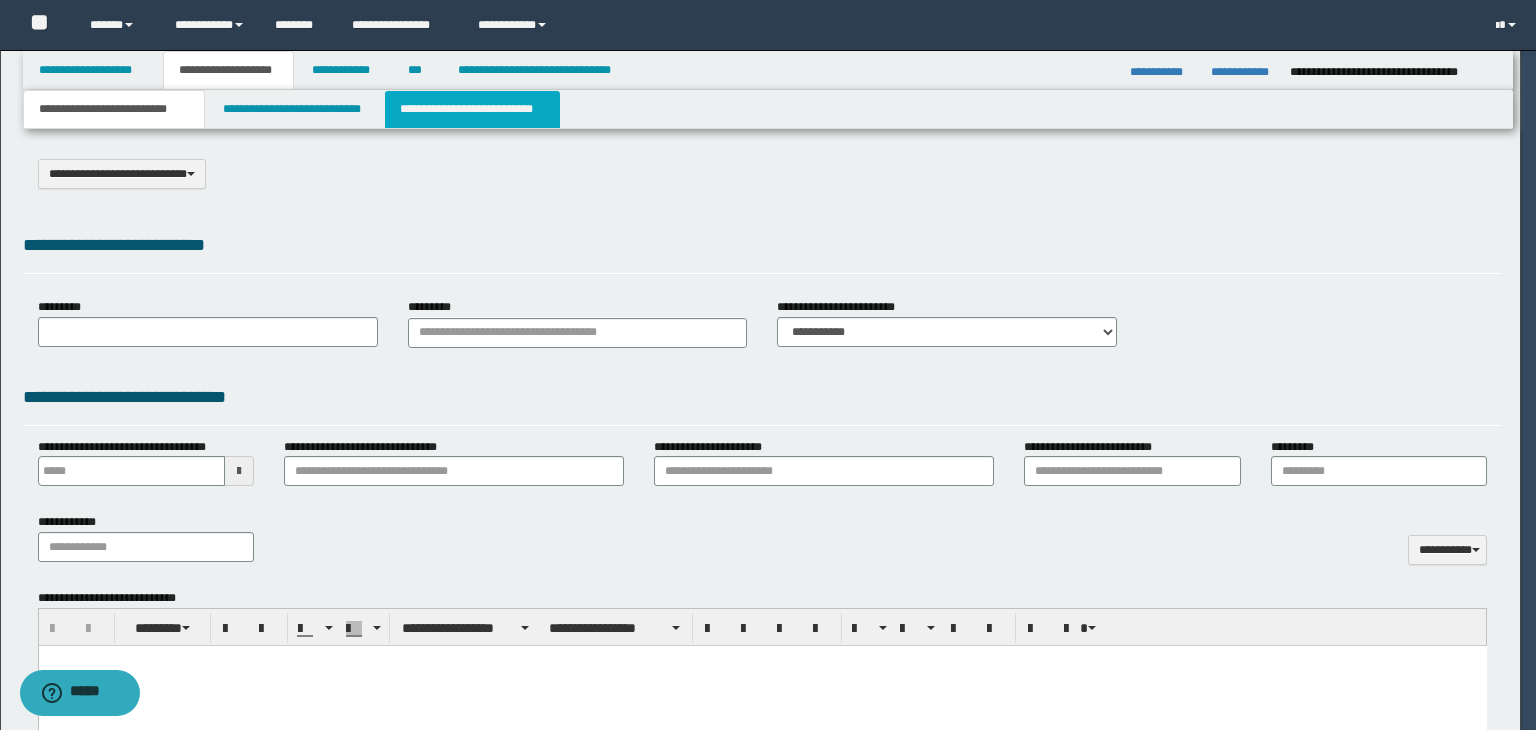 scroll, scrollTop: 0, scrollLeft: 0, axis: both 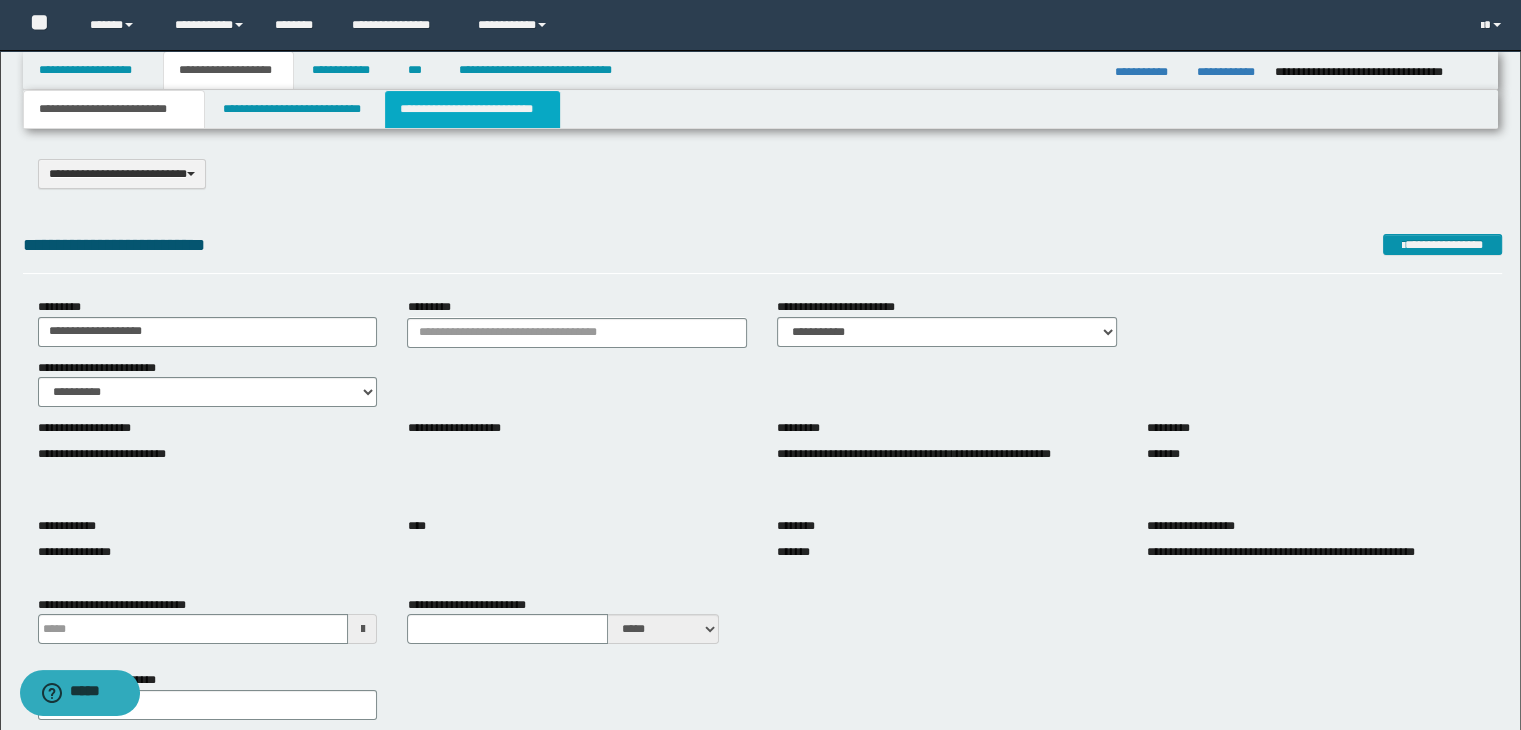 click on "**********" at bounding box center (472, 109) 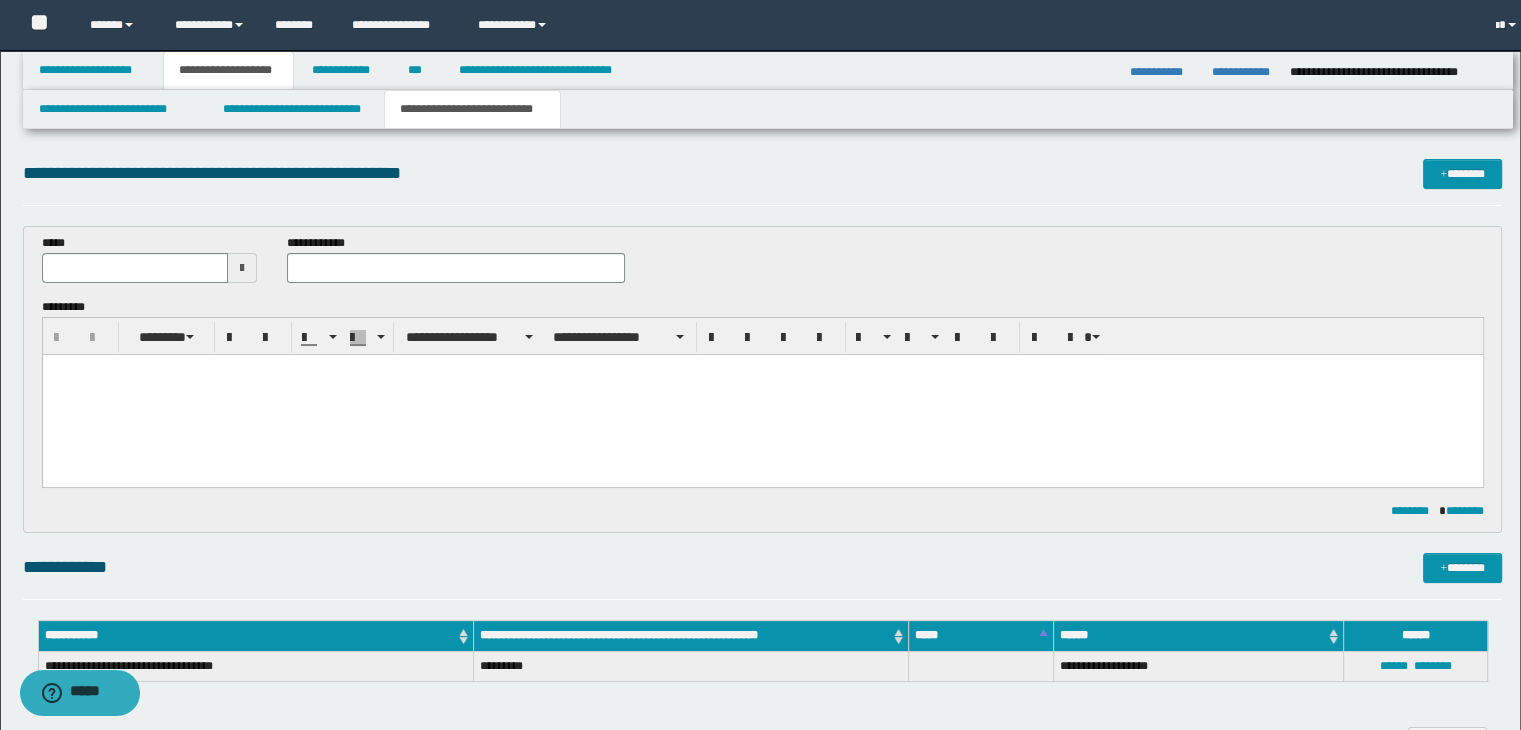 scroll, scrollTop: 0, scrollLeft: 0, axis: both 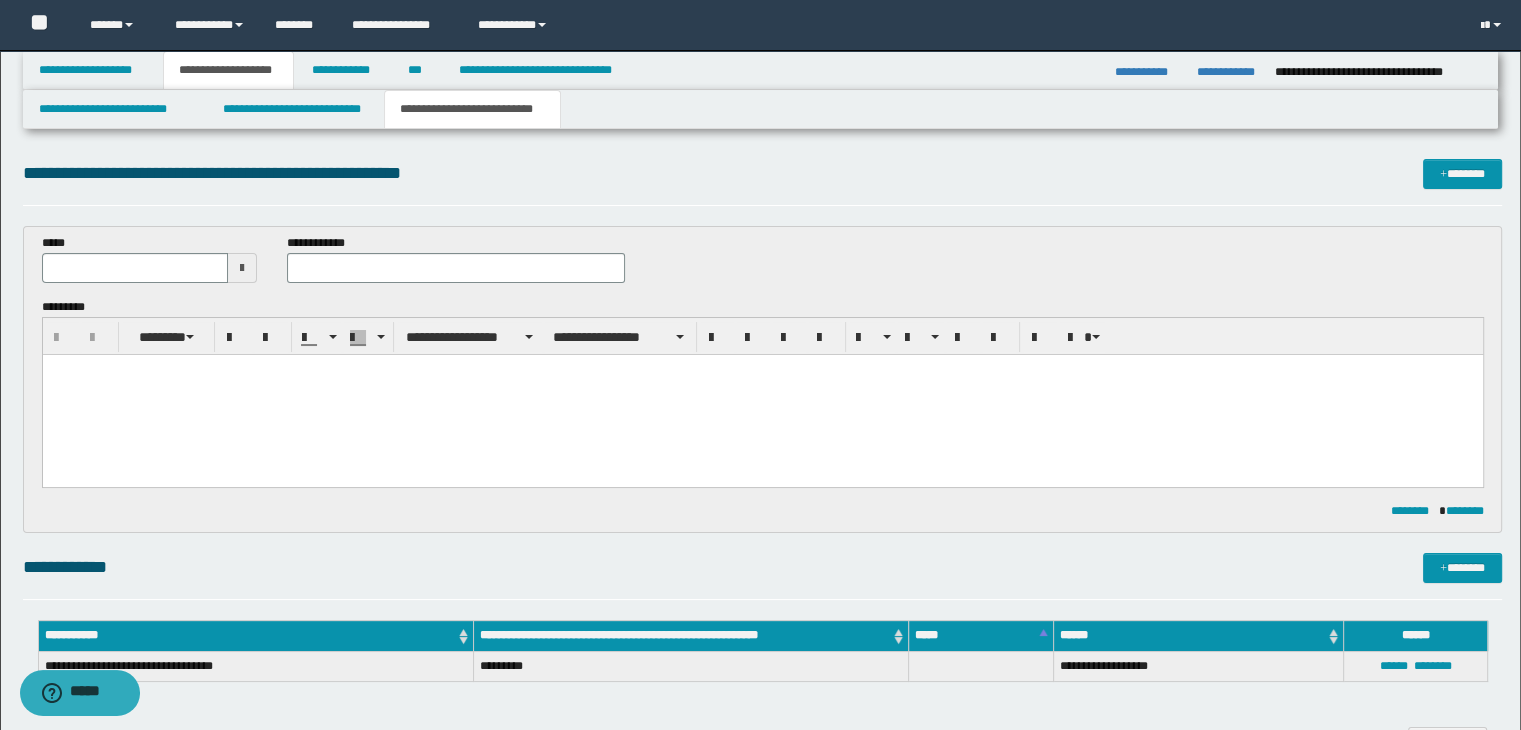 click at bounding box center (242, 268) 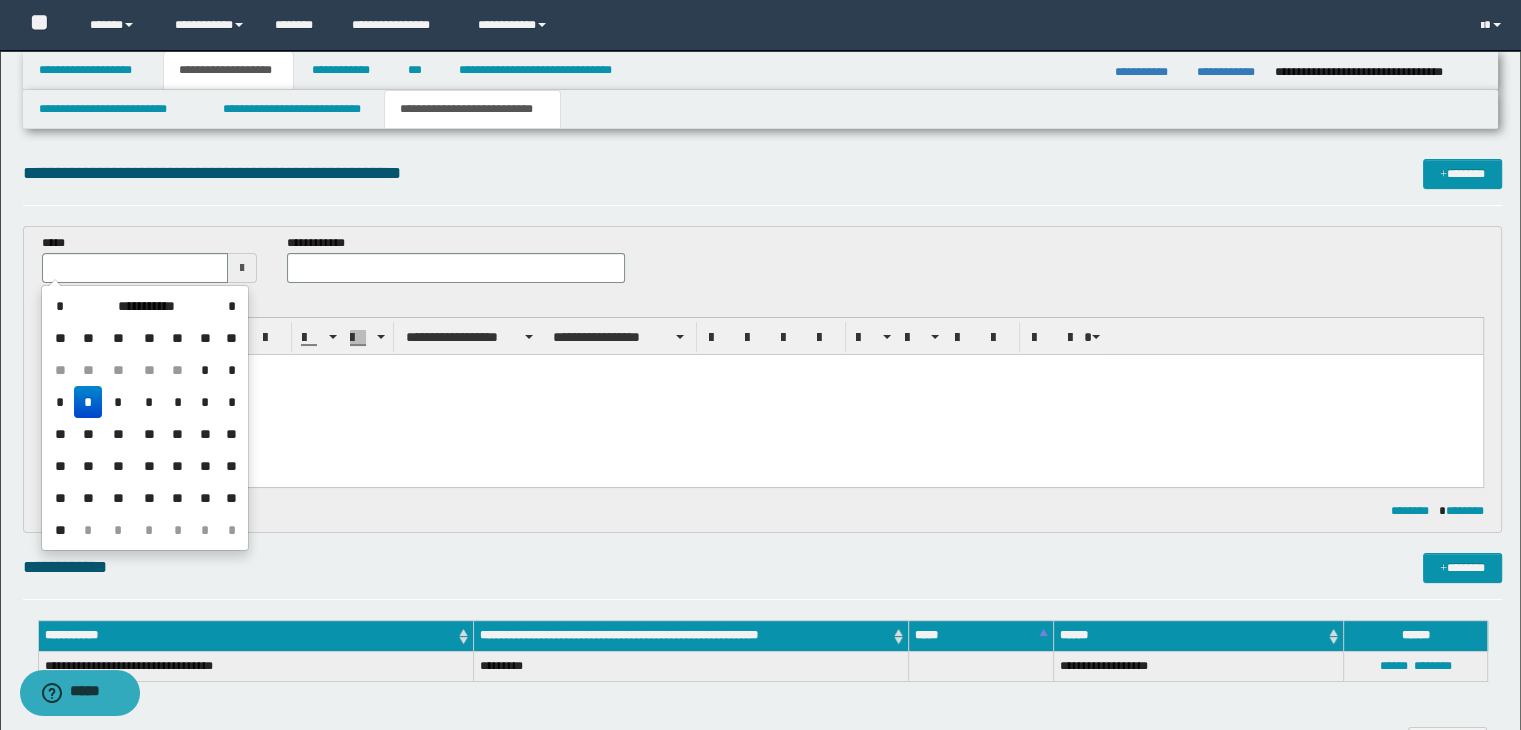 drag, startPoint x: 120, startPoint y: 401, endPoint x: 266, endPoint y: 308, distance: 173.10402 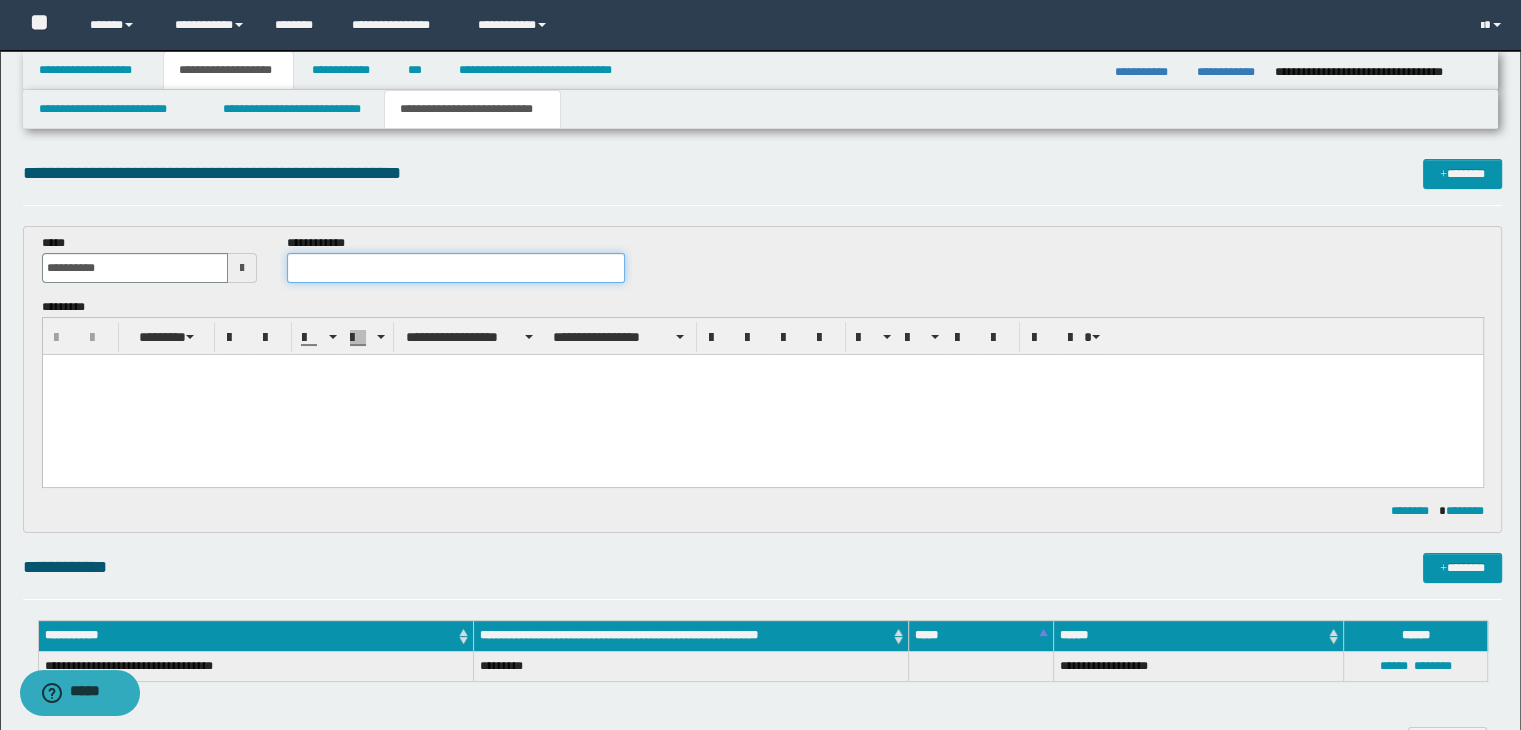 click at bounding box center (456, 268) 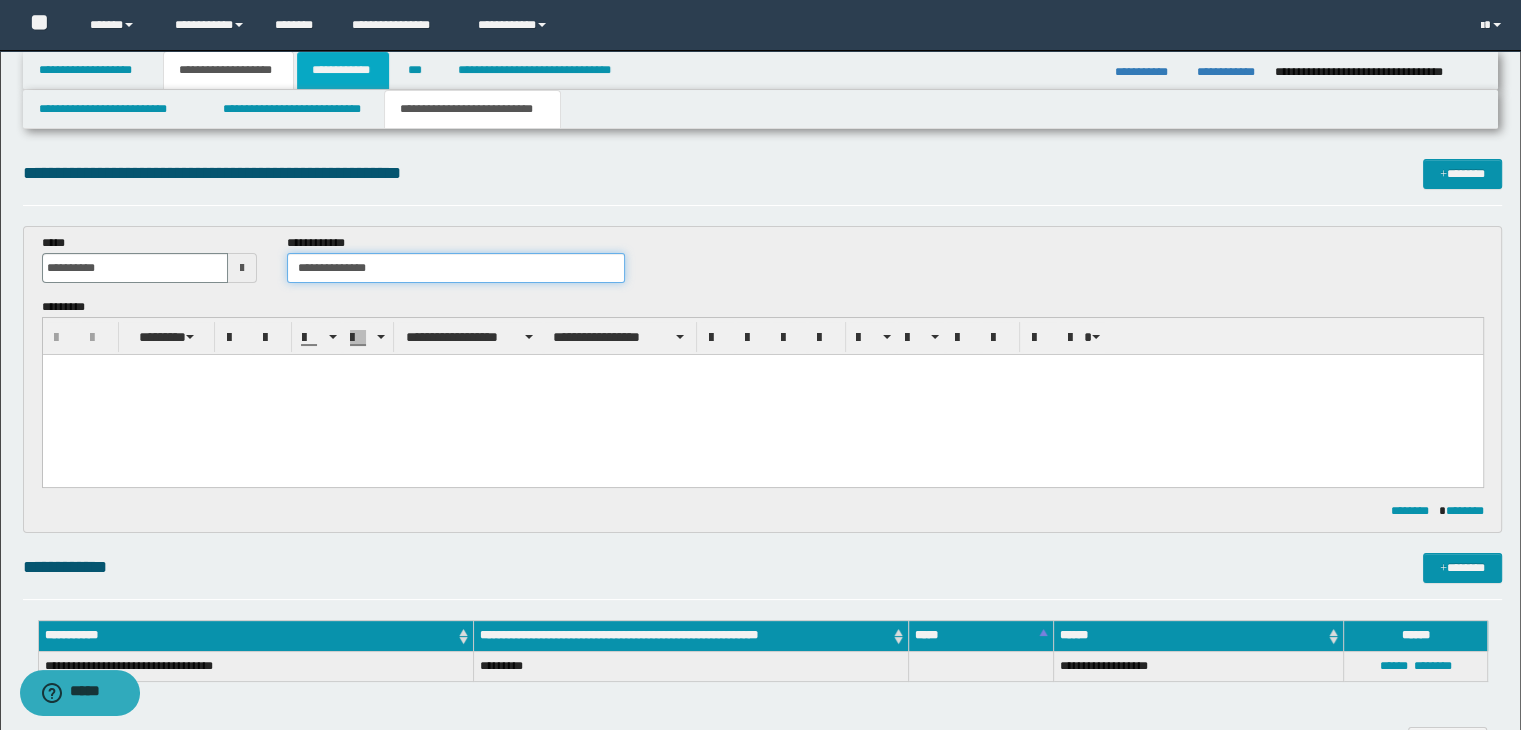 type on "**********" 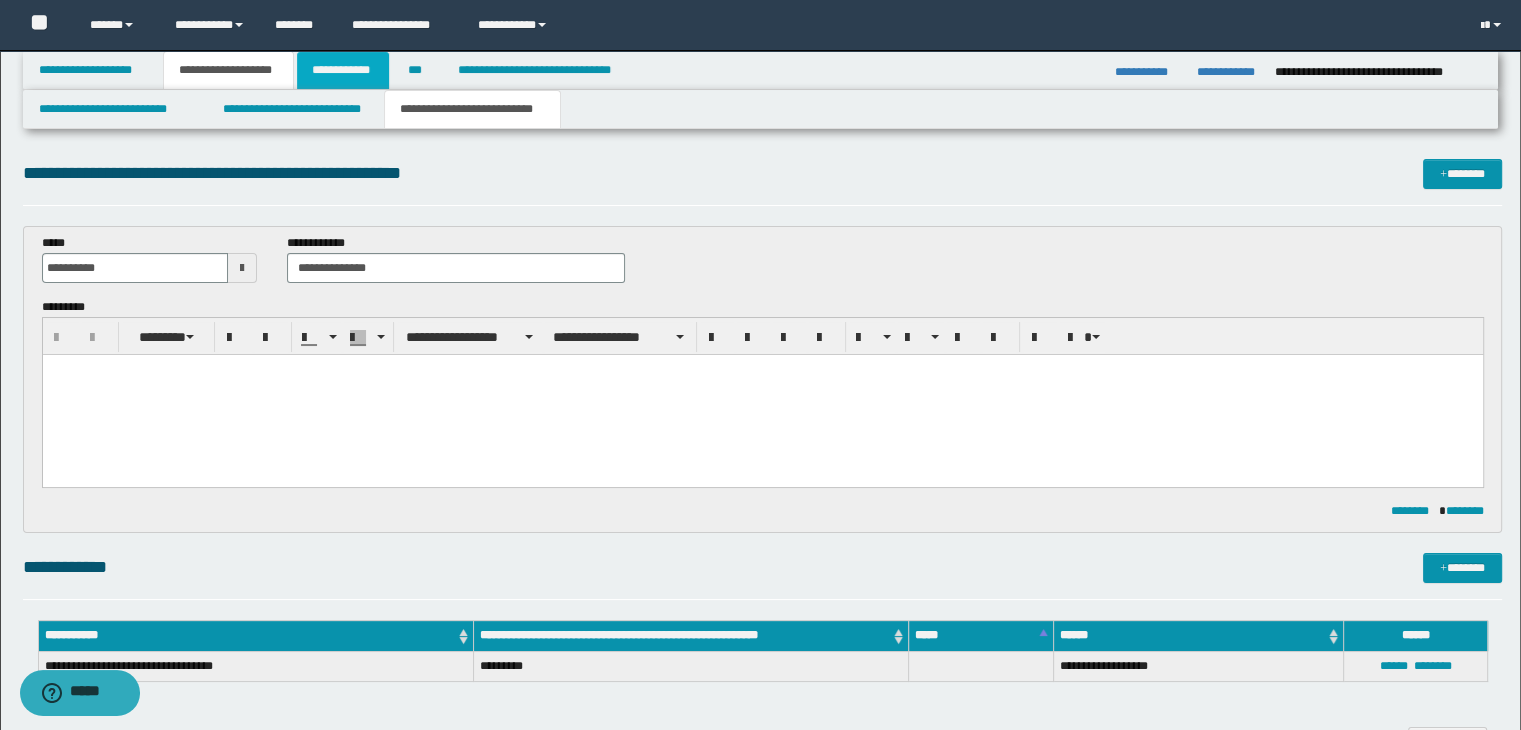 click on "**********" at bounding box center [343, 70] 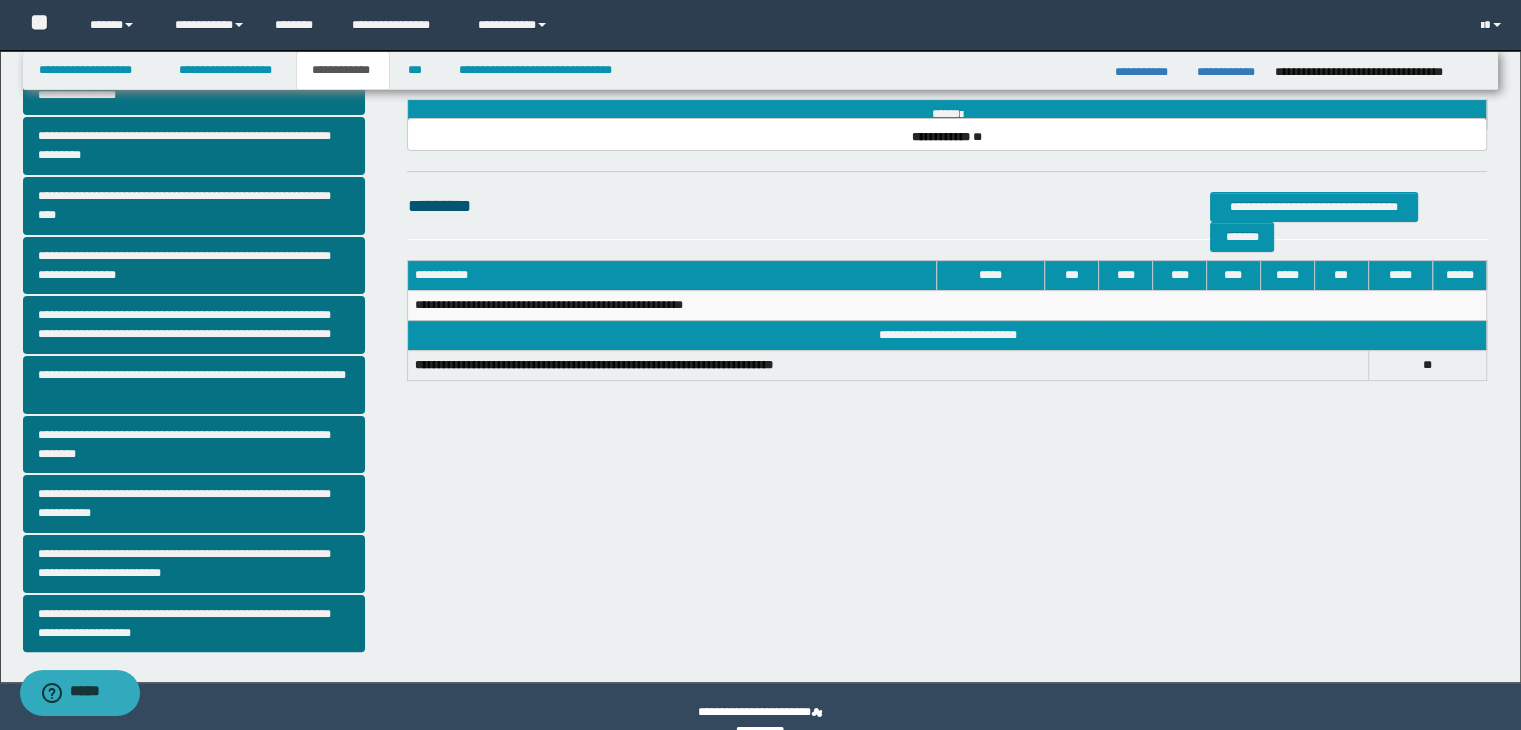 scroll, scrollTop: 352, scrollLeft: 0, axis: vertical 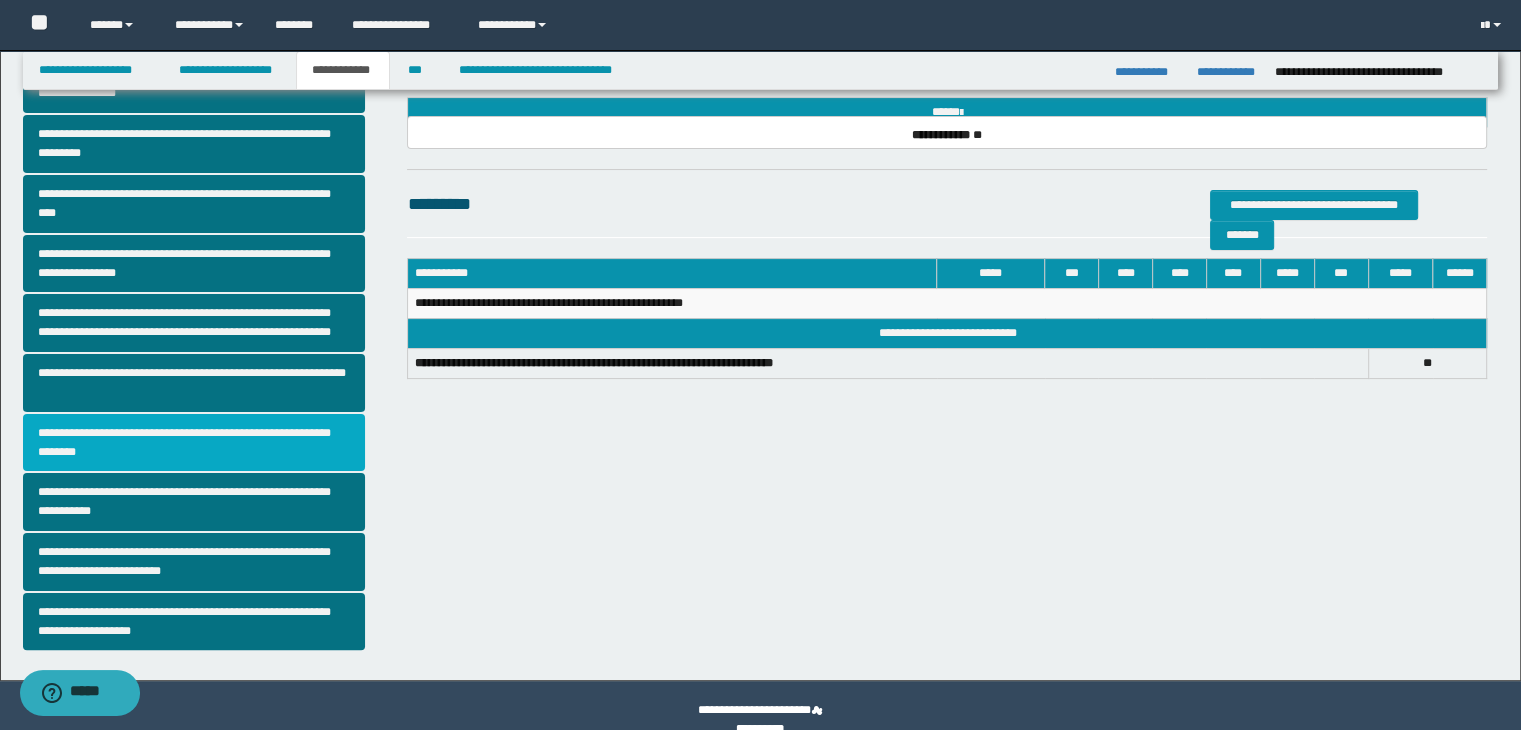 click on "**********" at bounding box center [194, 443] 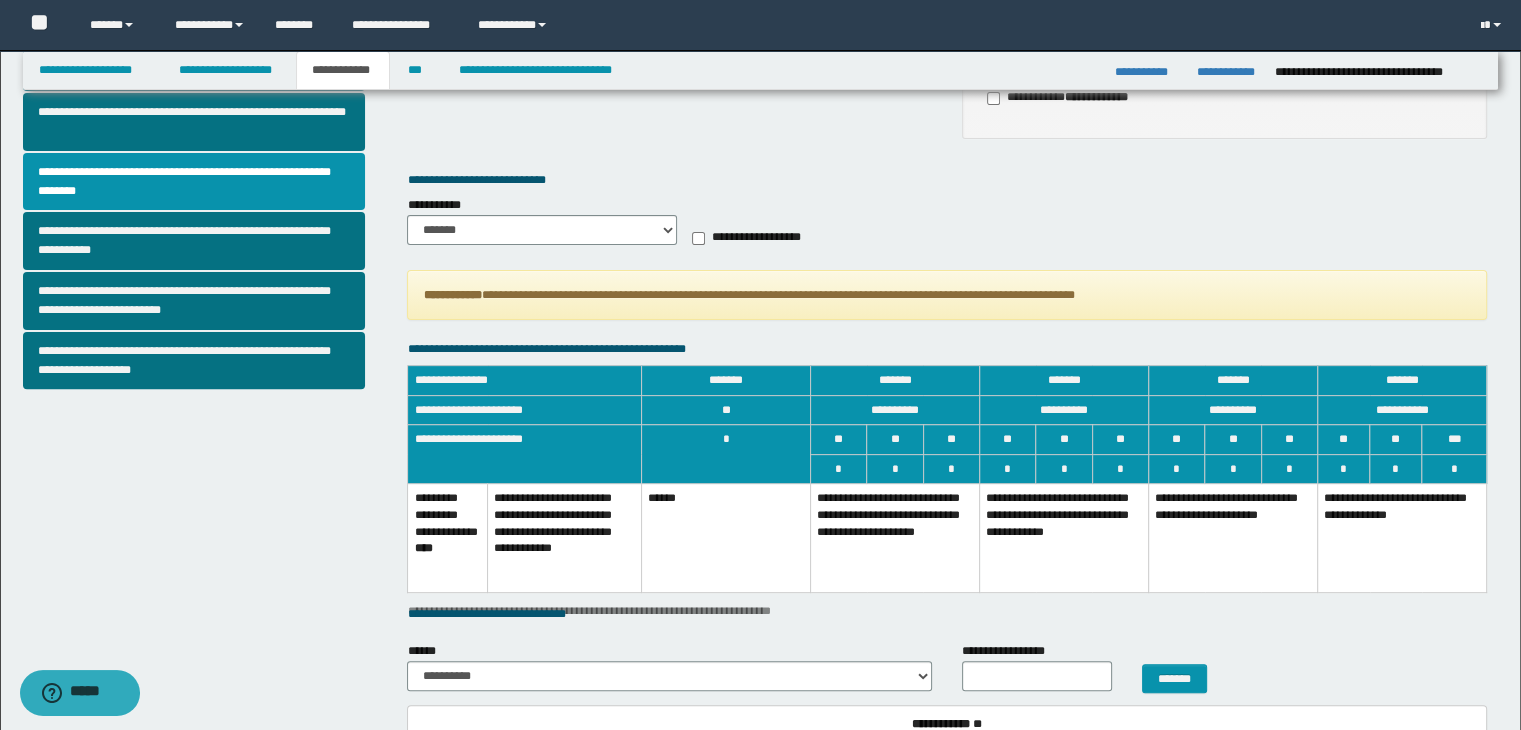 scroll, scrollTop: 641, scrollLeft: 0, axis: vertical 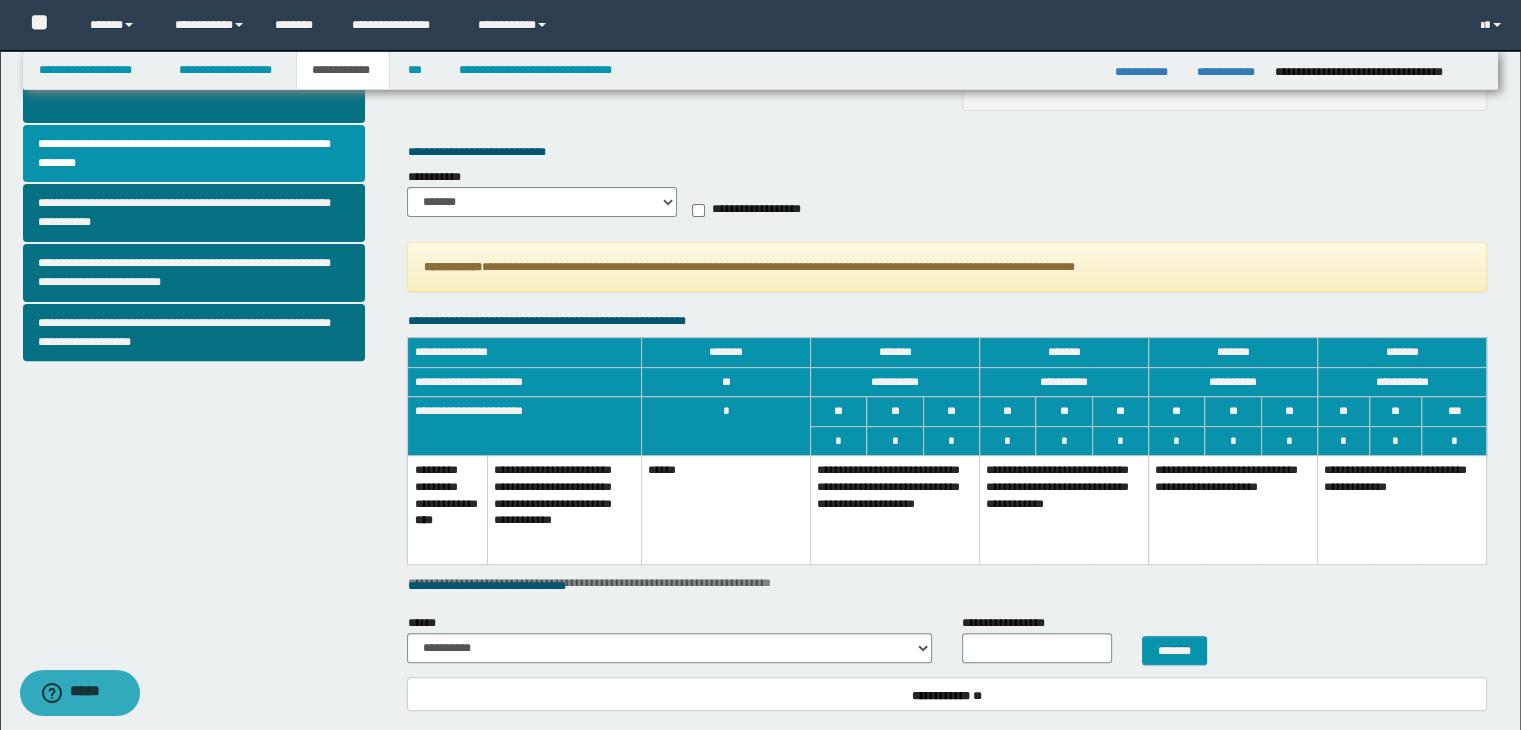 click on "**********" at bounding box center (894, 510) 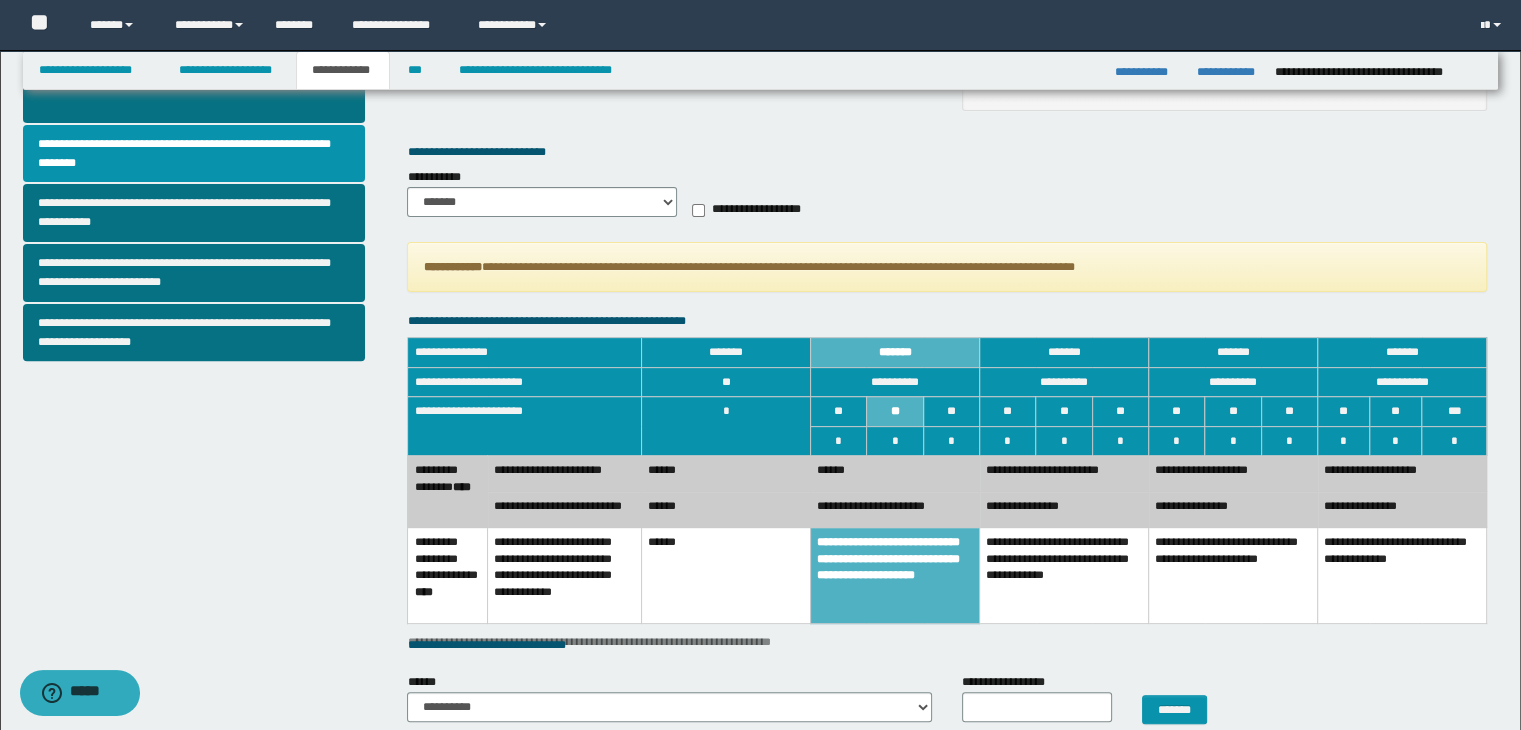 click on "******" at bounding box center [725, 474] 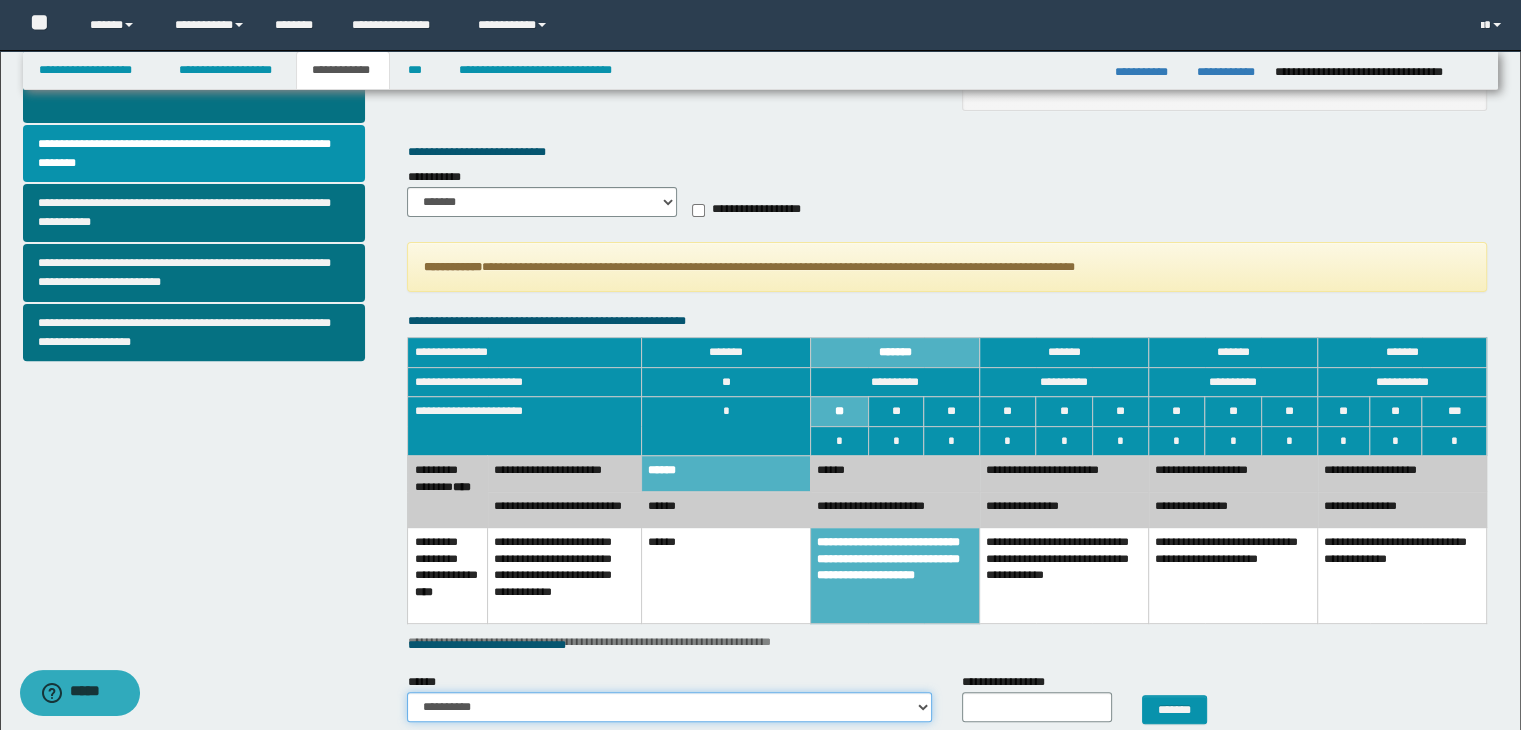 click on "**********" at bounding box center (669, 707) 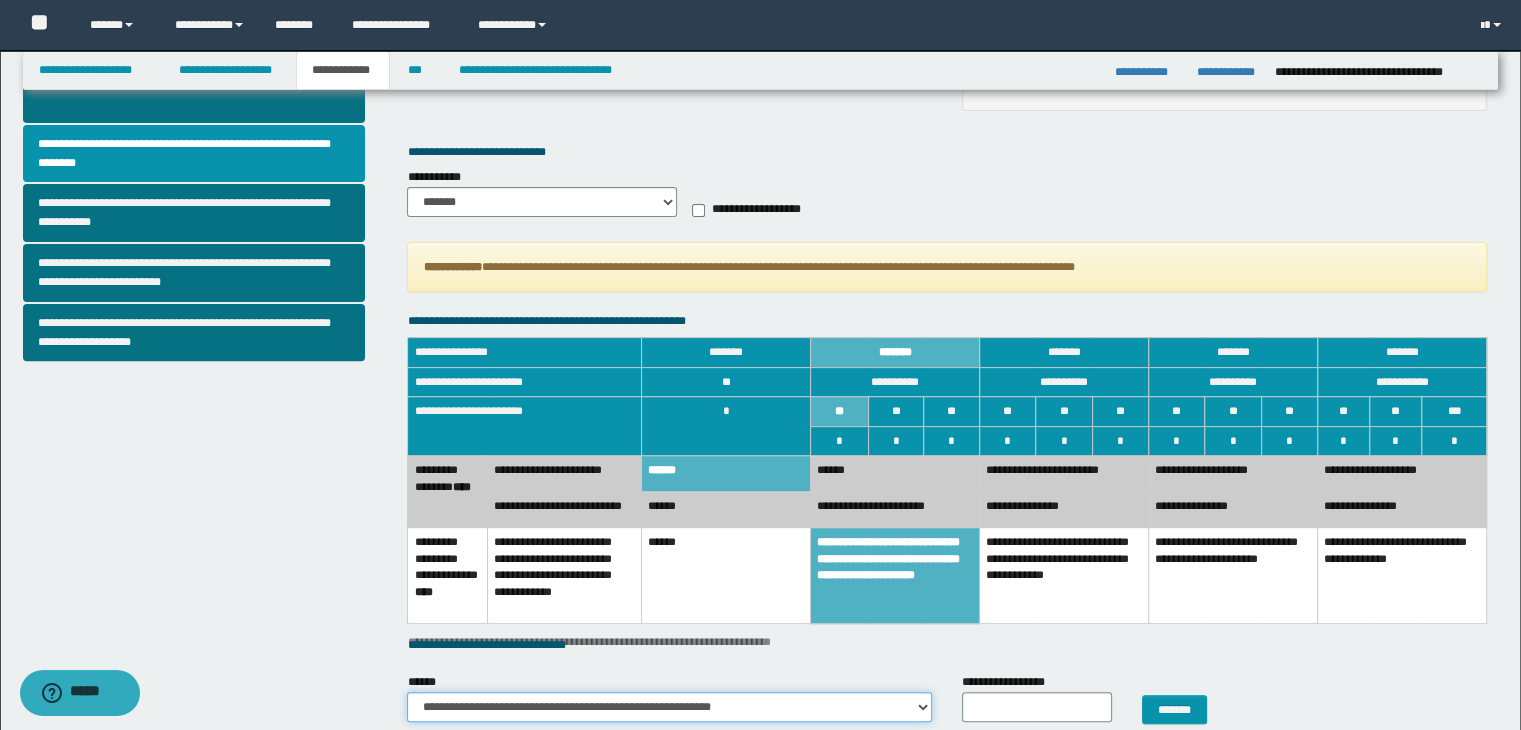 click on "**********" at bounding box center (669, 707) 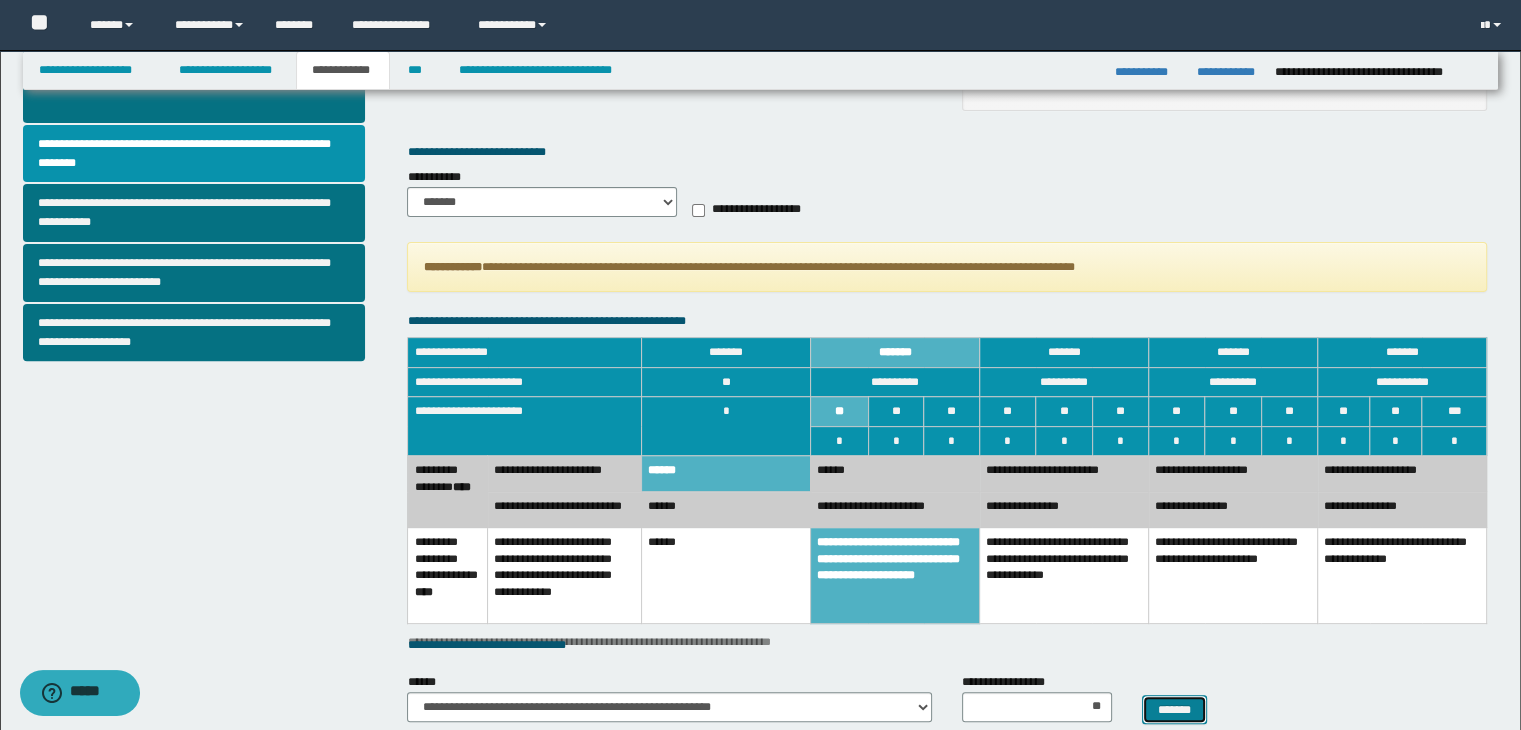 click on "*******" at bounding box center [1174, 710] 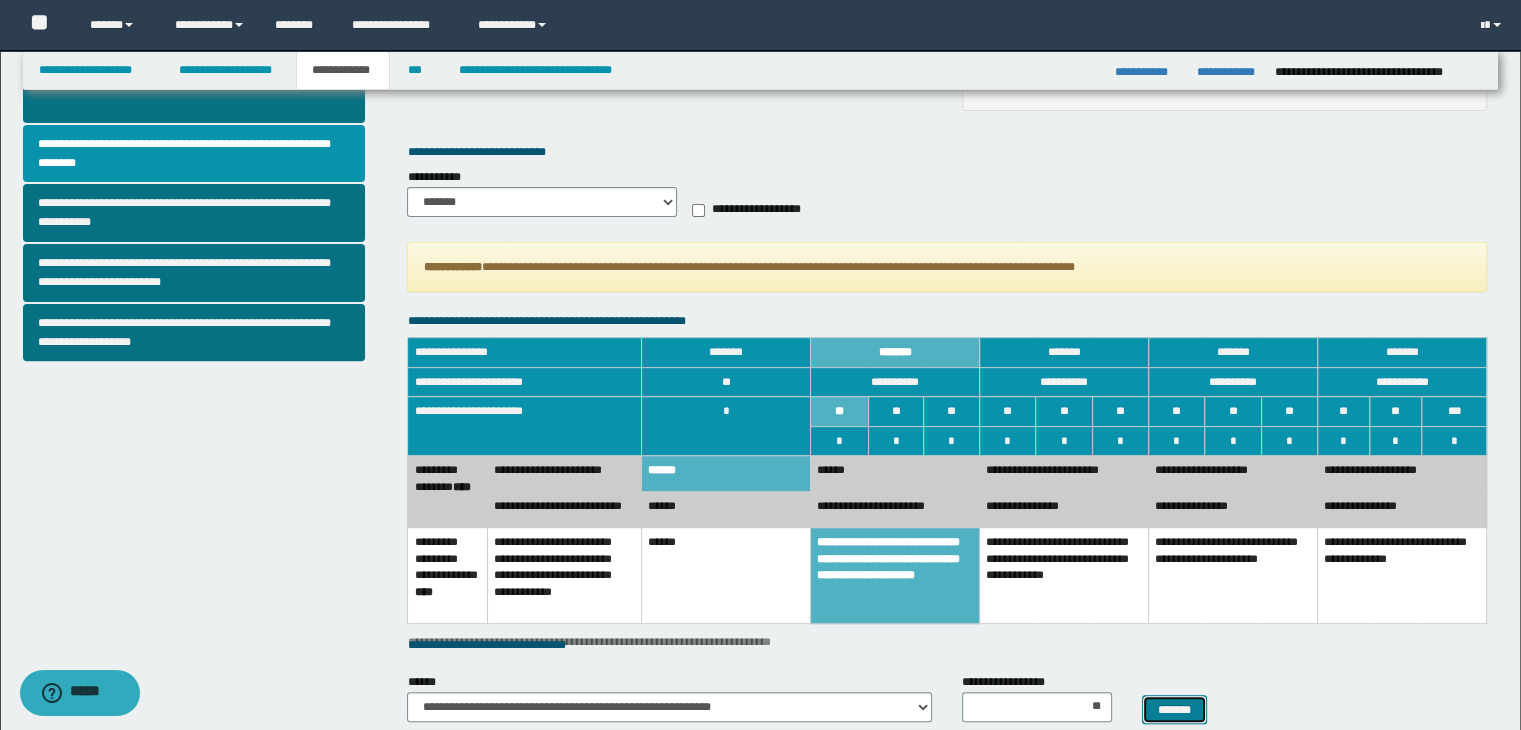 select 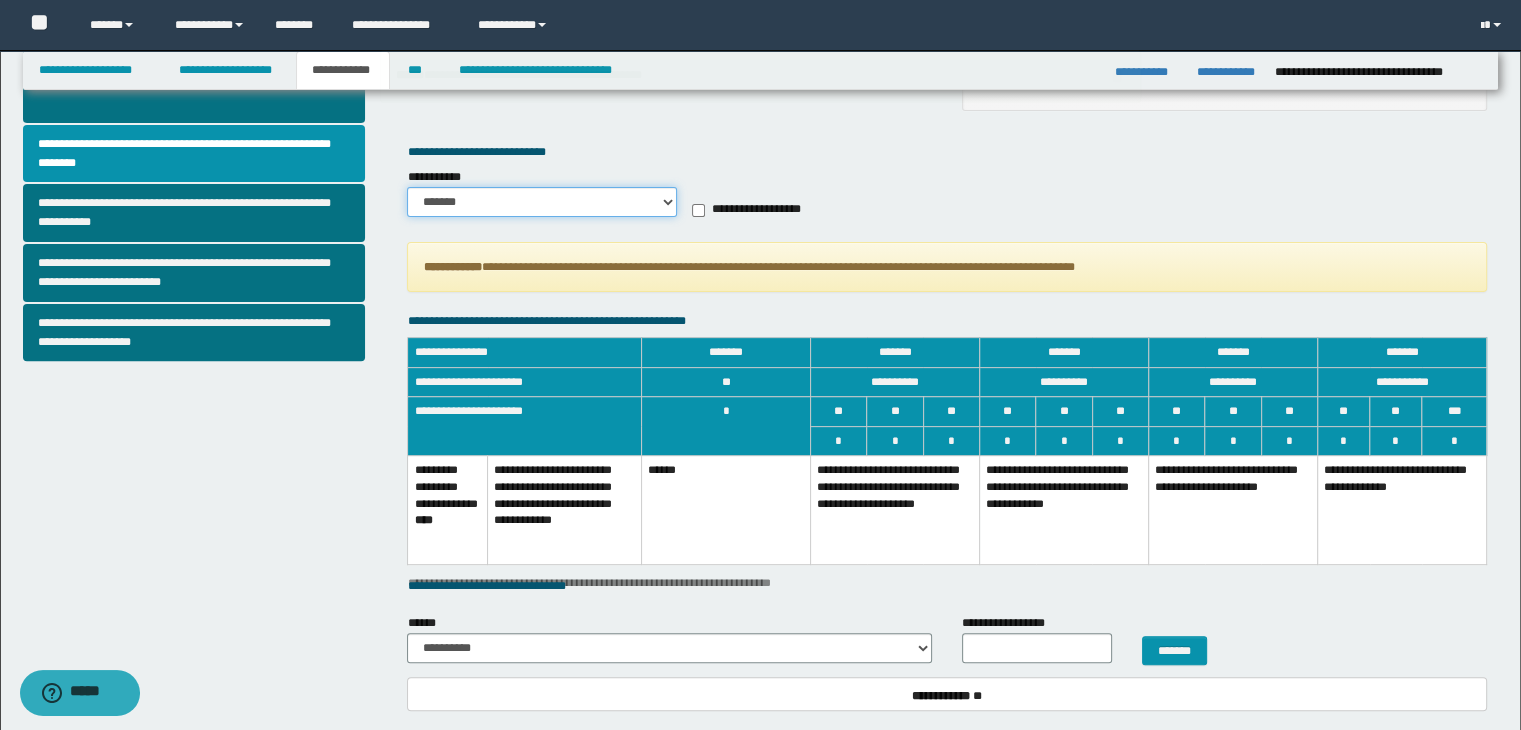 click on "*******
*********" at bounding box center (542, 202) 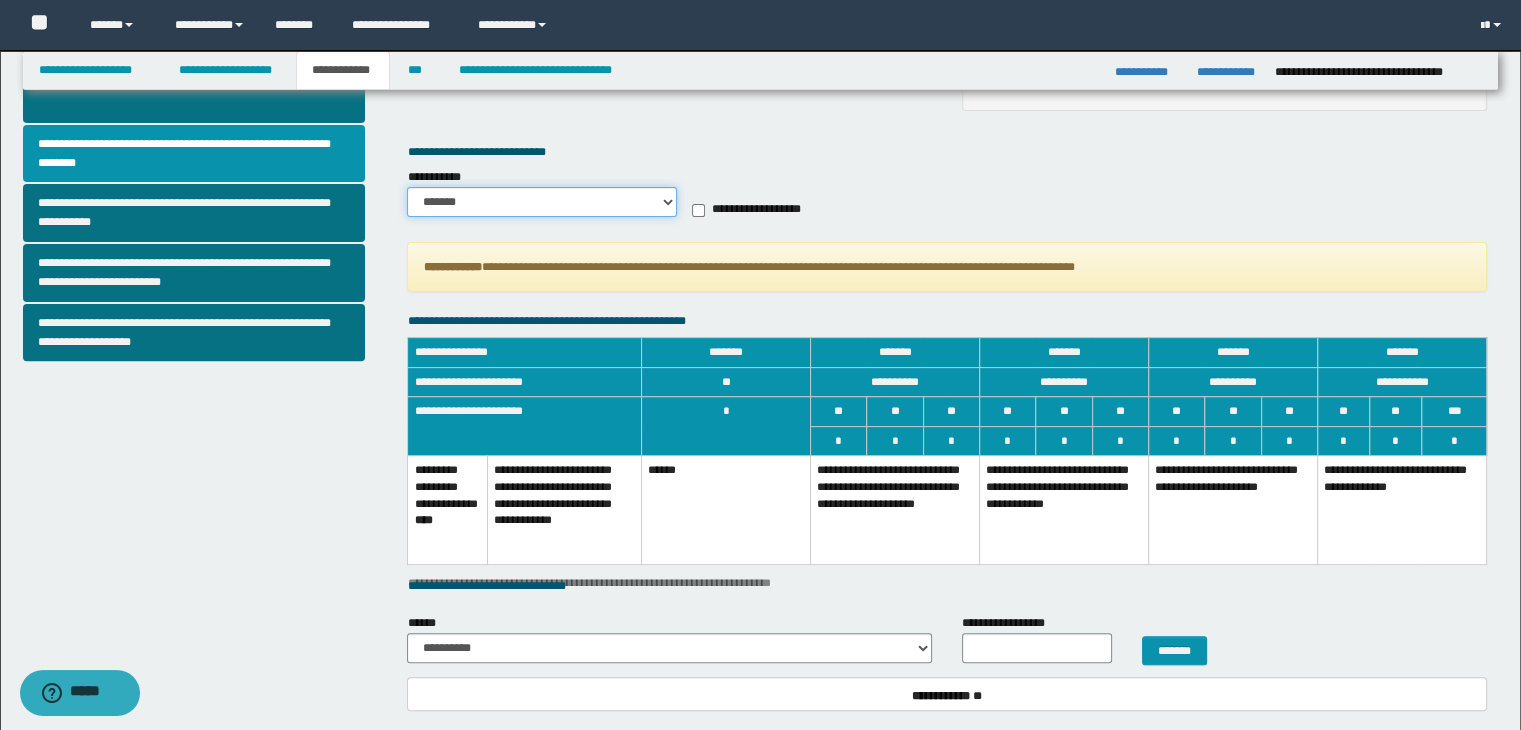 select on "*" 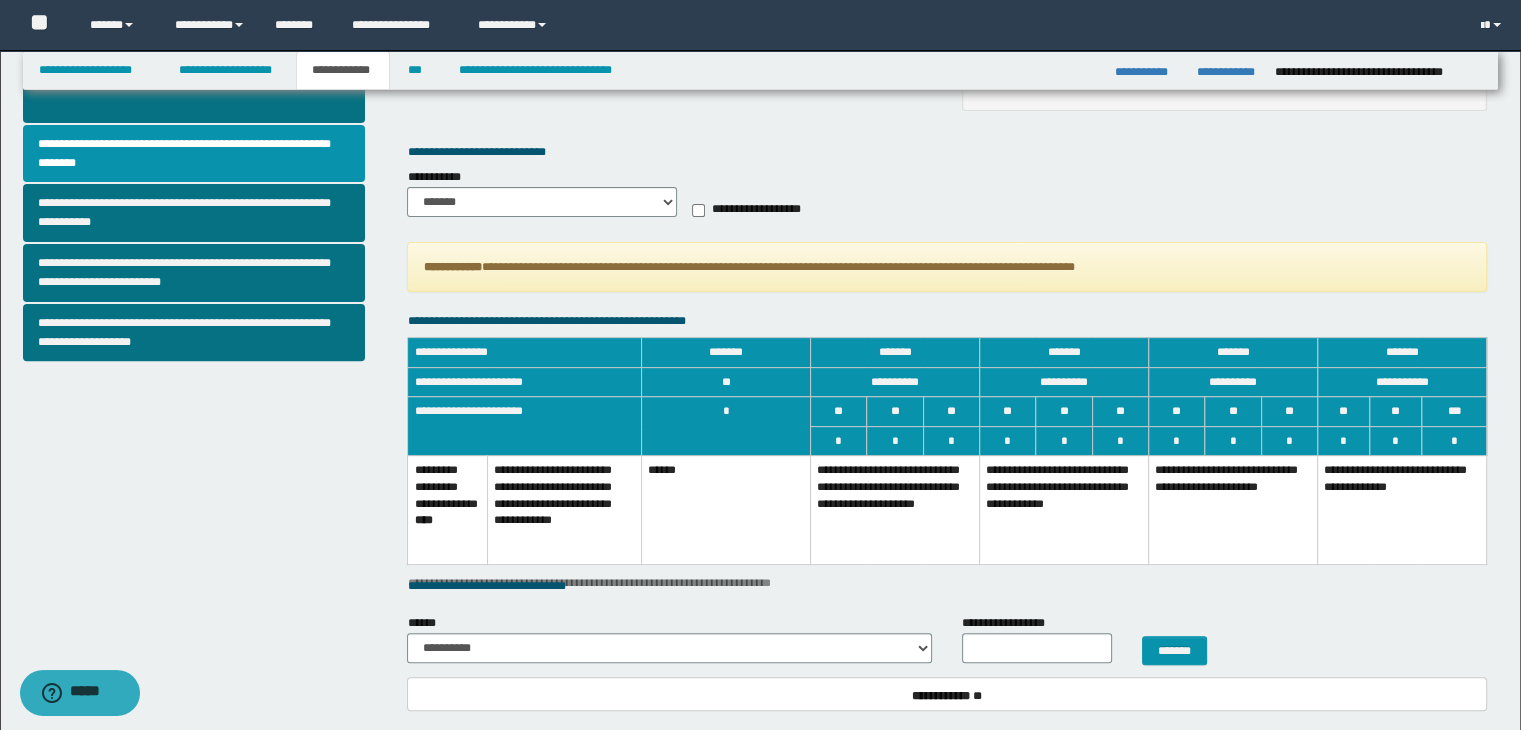 click on "**********" at bounding box center [894, 510] 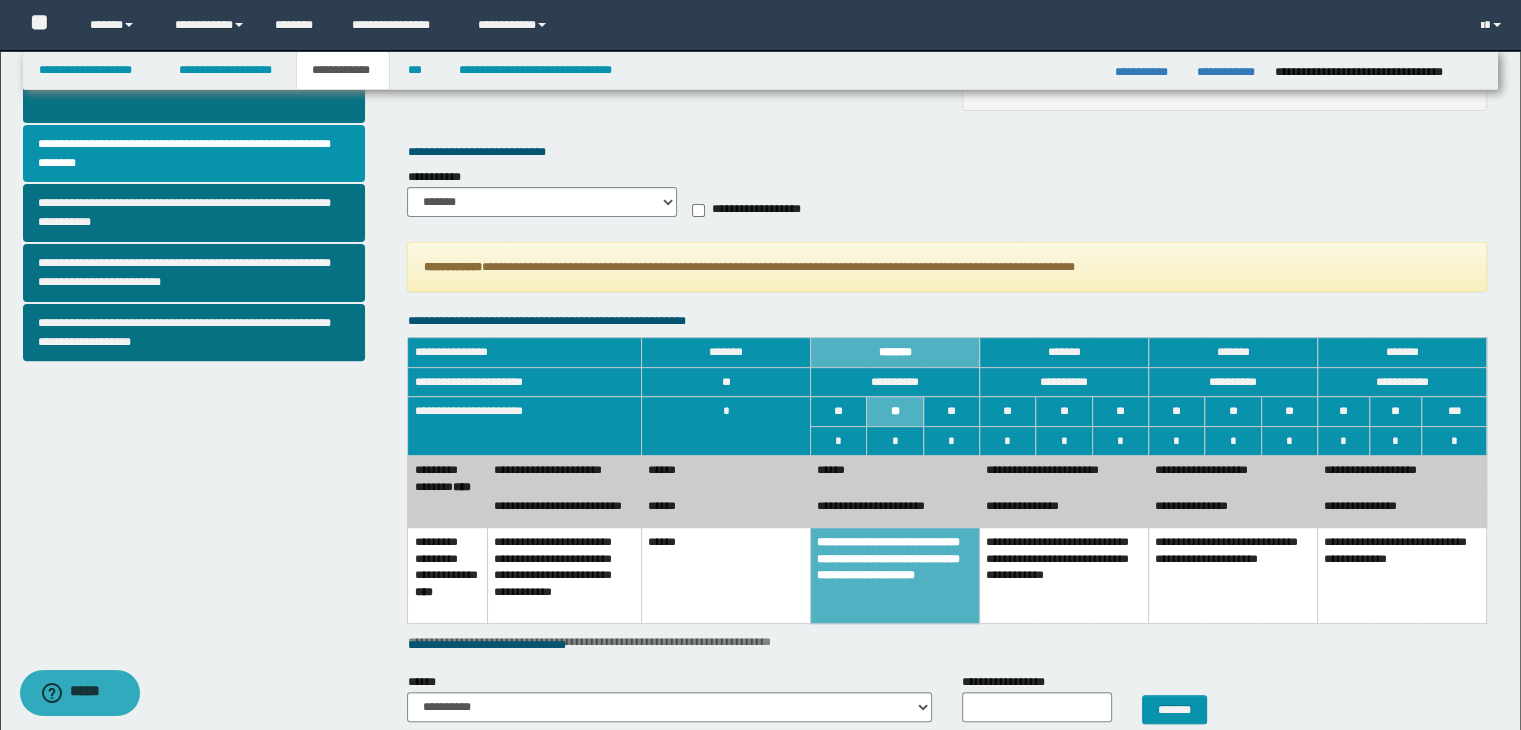 click on "******" at bounding box center (725, 474) 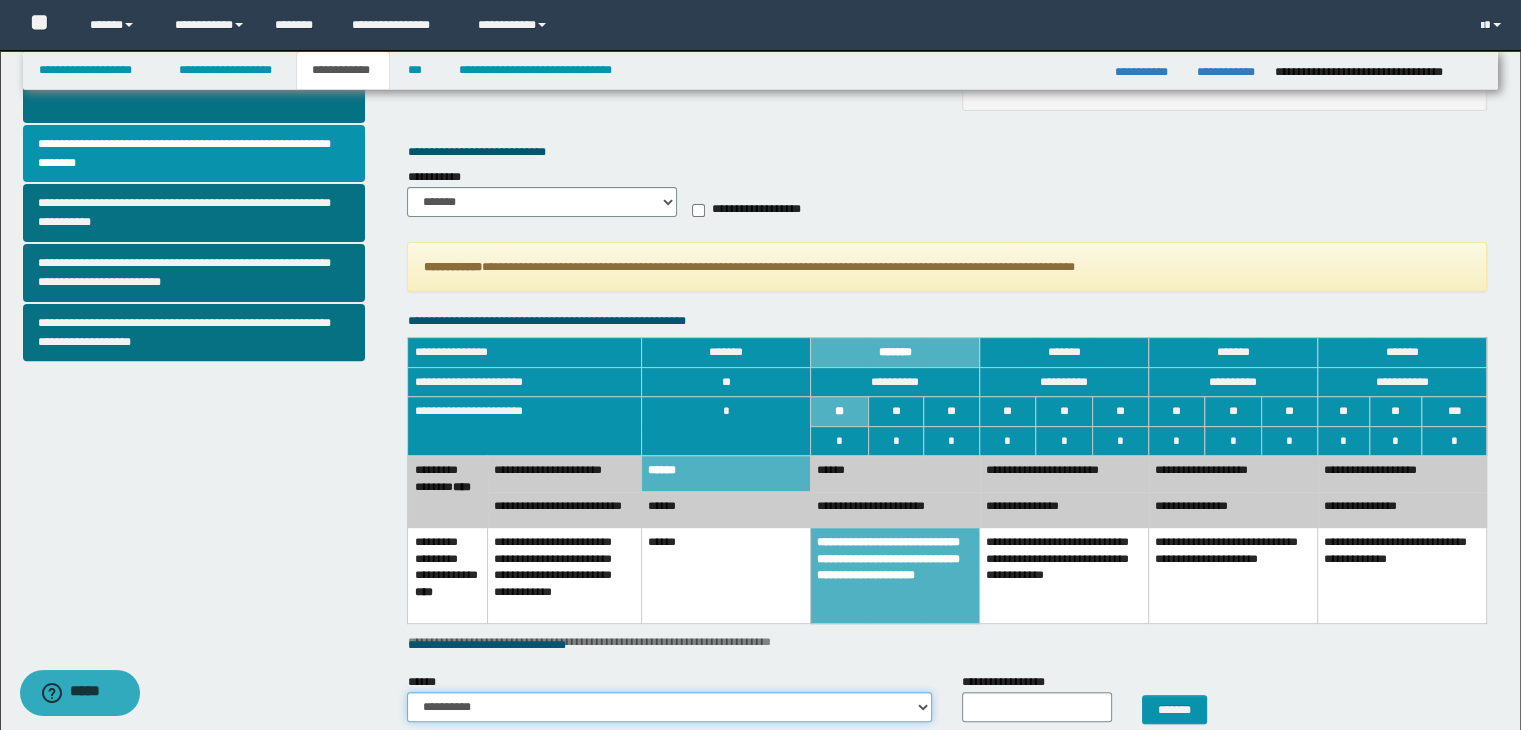click on "**********" at bounding box center [669, 707] 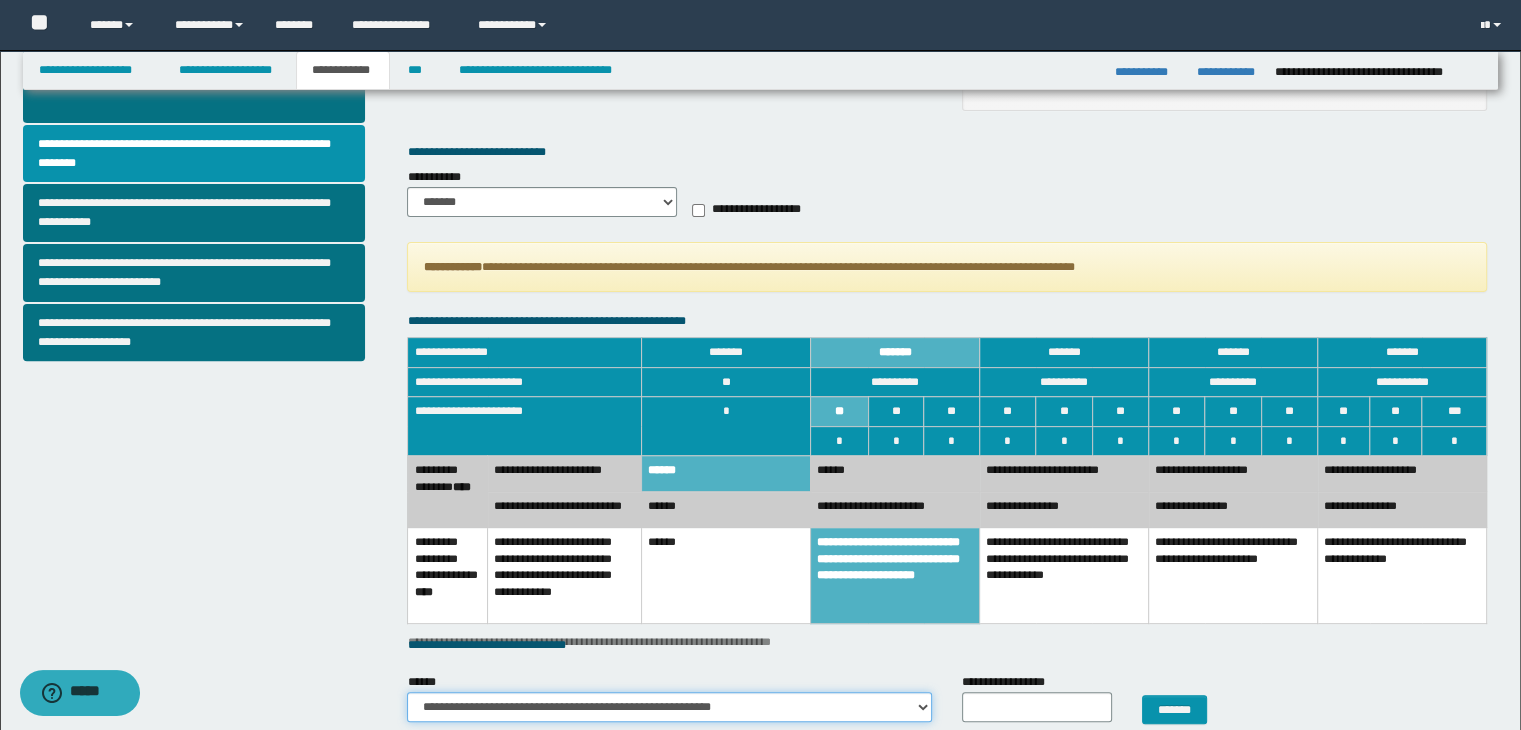 click on "**********" at bounding box center (669, 707) 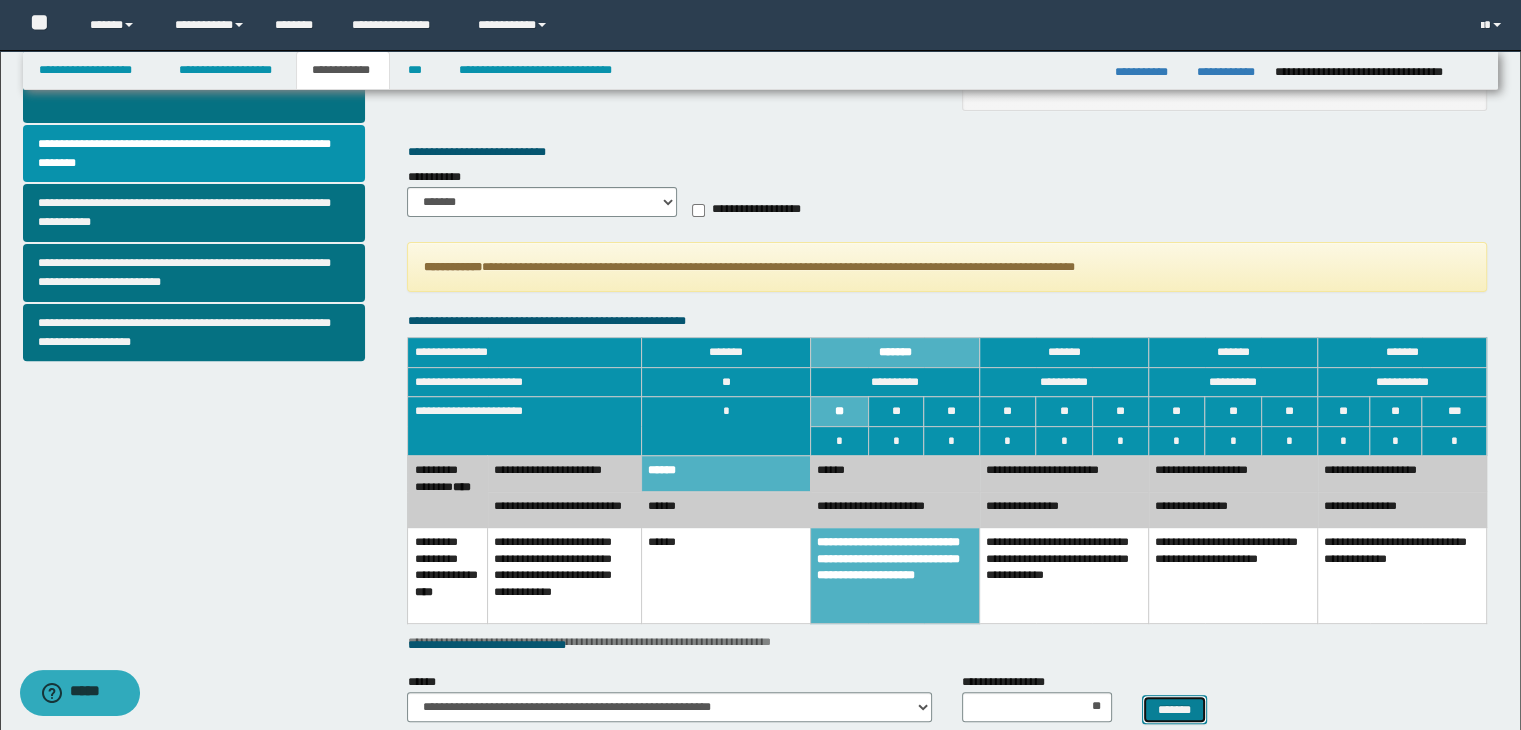 click on "*******" at bounding box center (1174, 710) 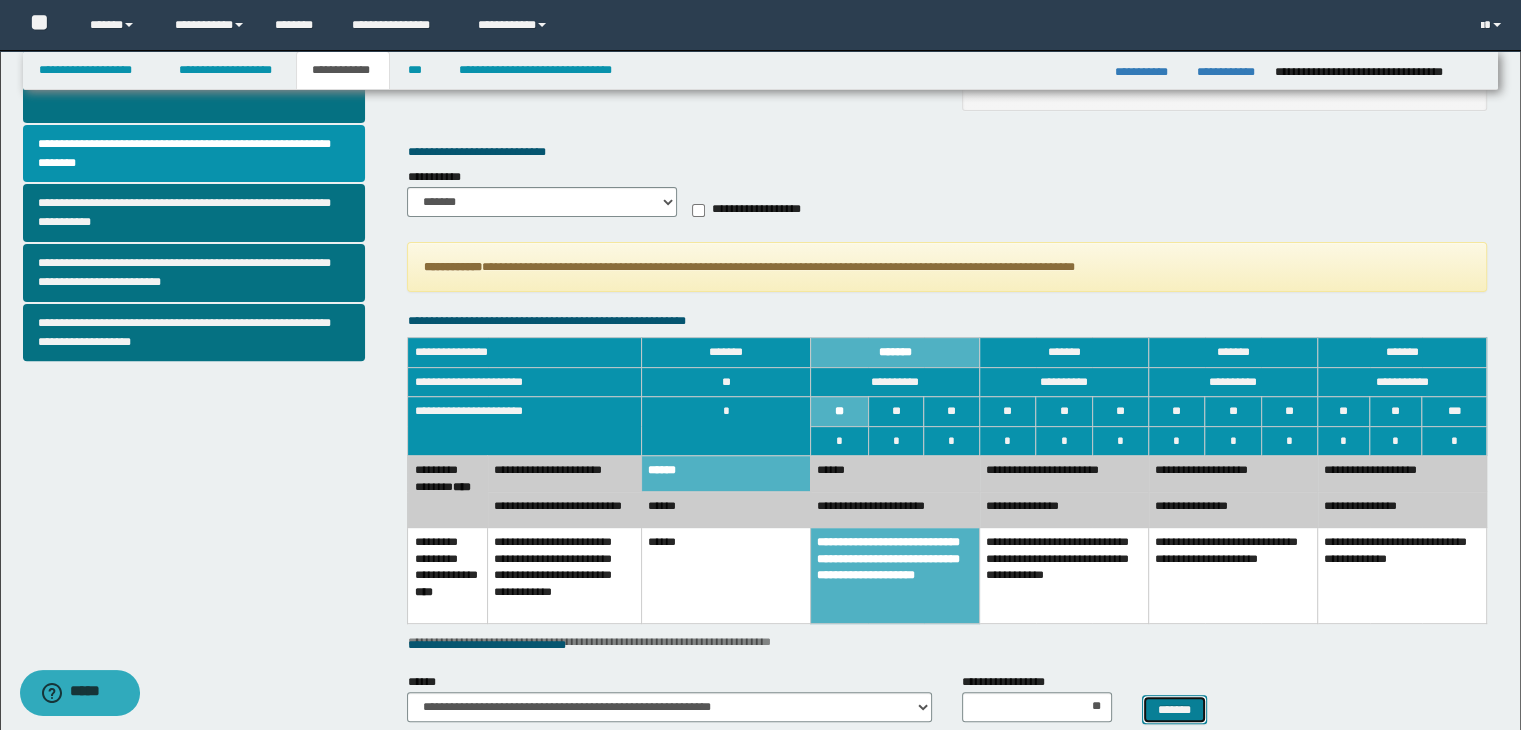 type 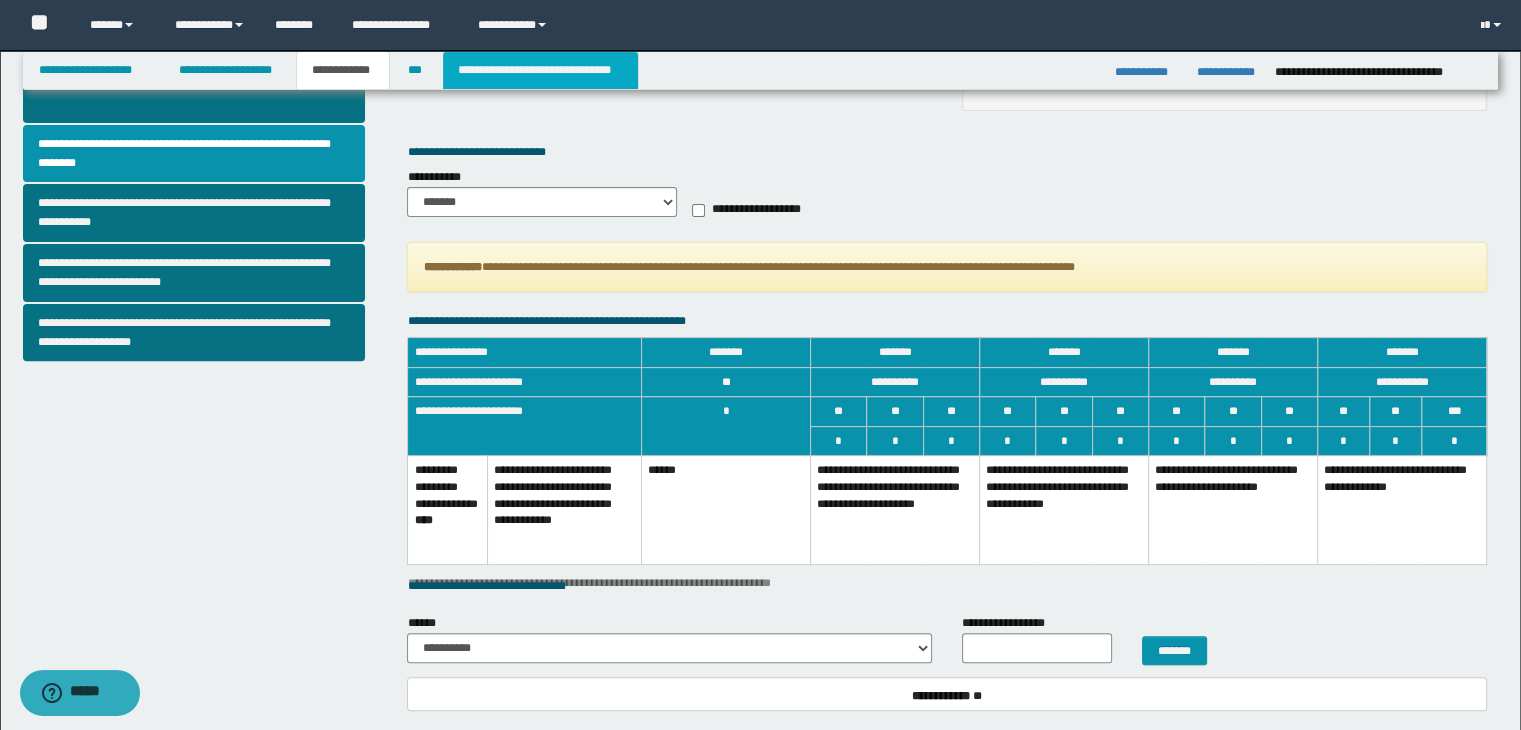 click on "**********" at bounding box center (540, 70) 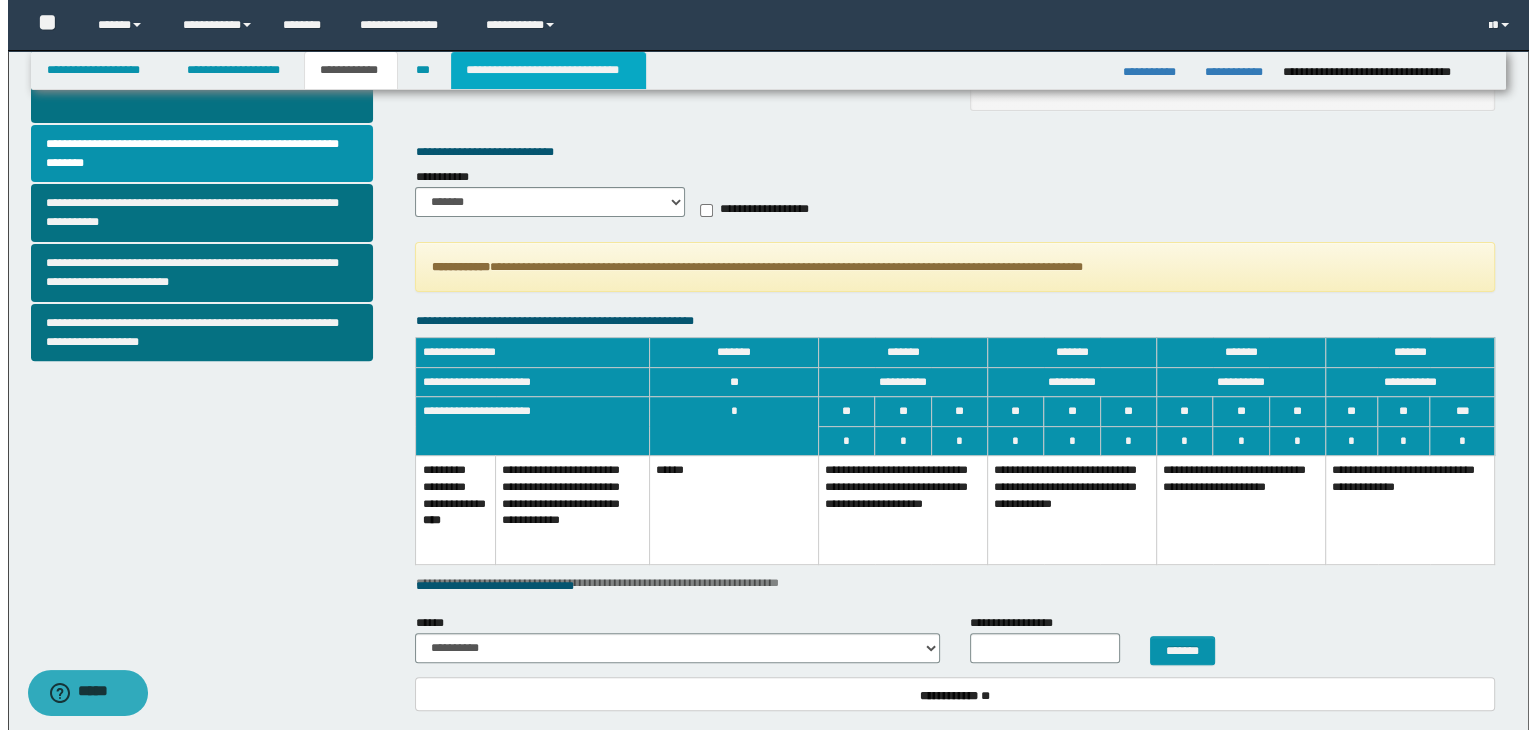scroll, scrollTop: 0, scrollLeft: 0, axis: both 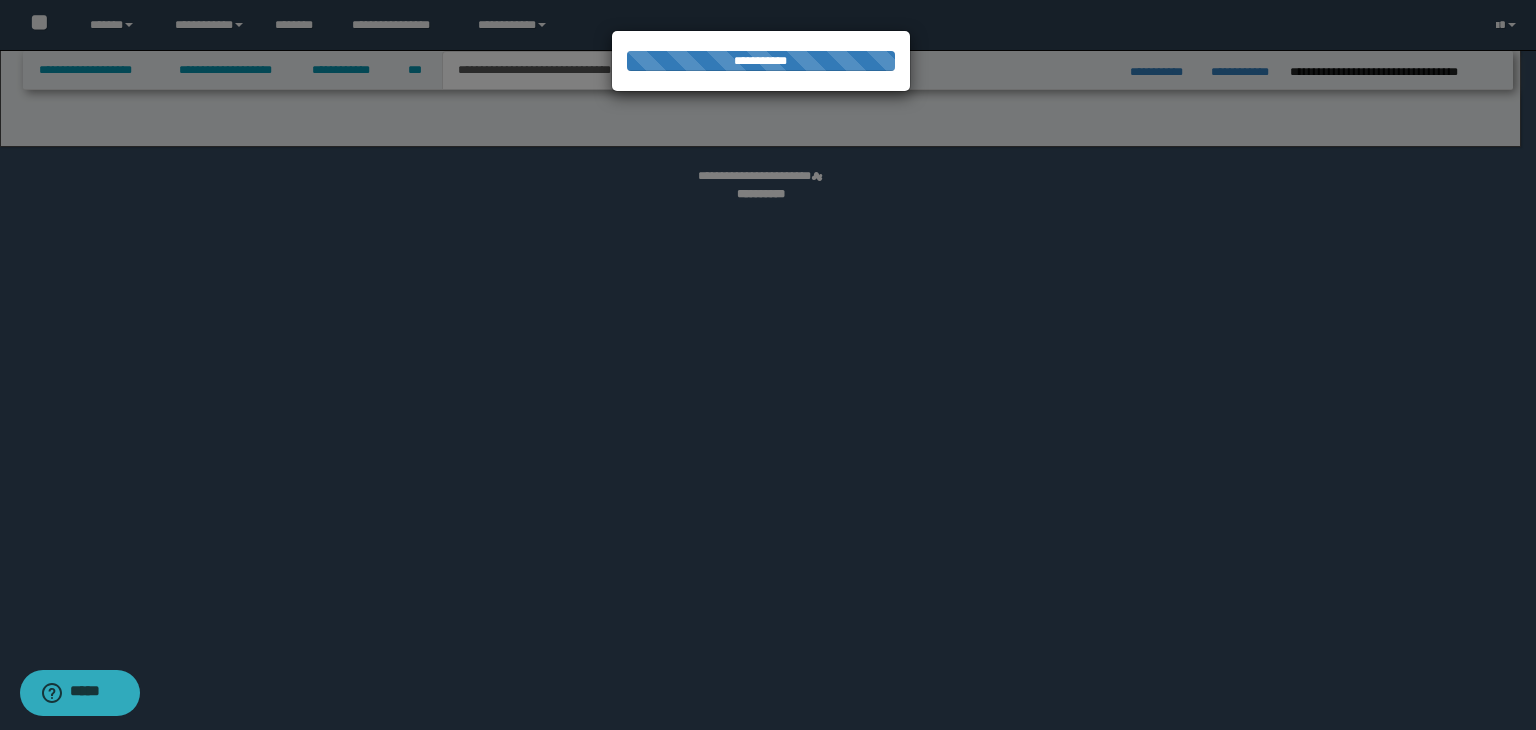 select on "*" 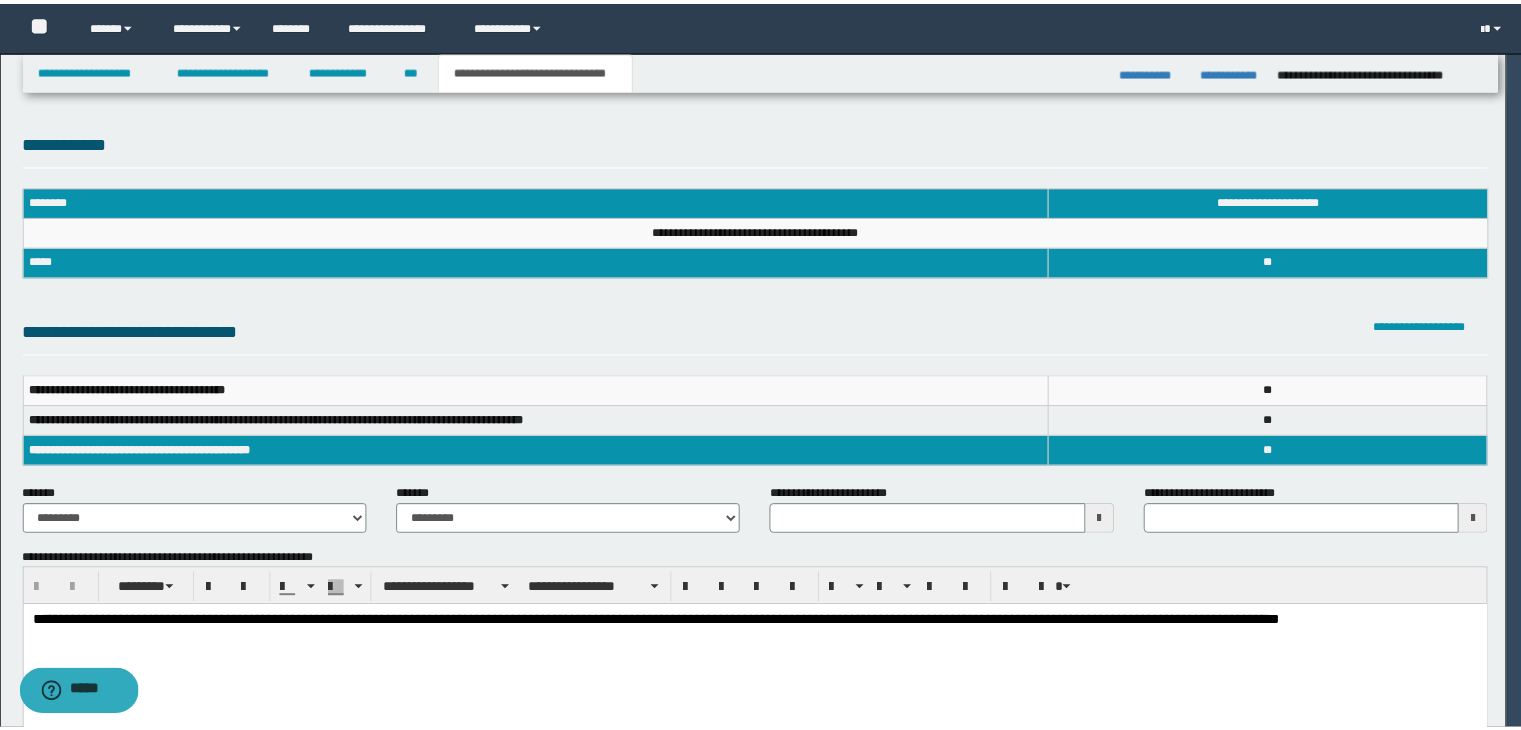 scroll, scrollTop: 0, scrollLeft: 0, axis: both 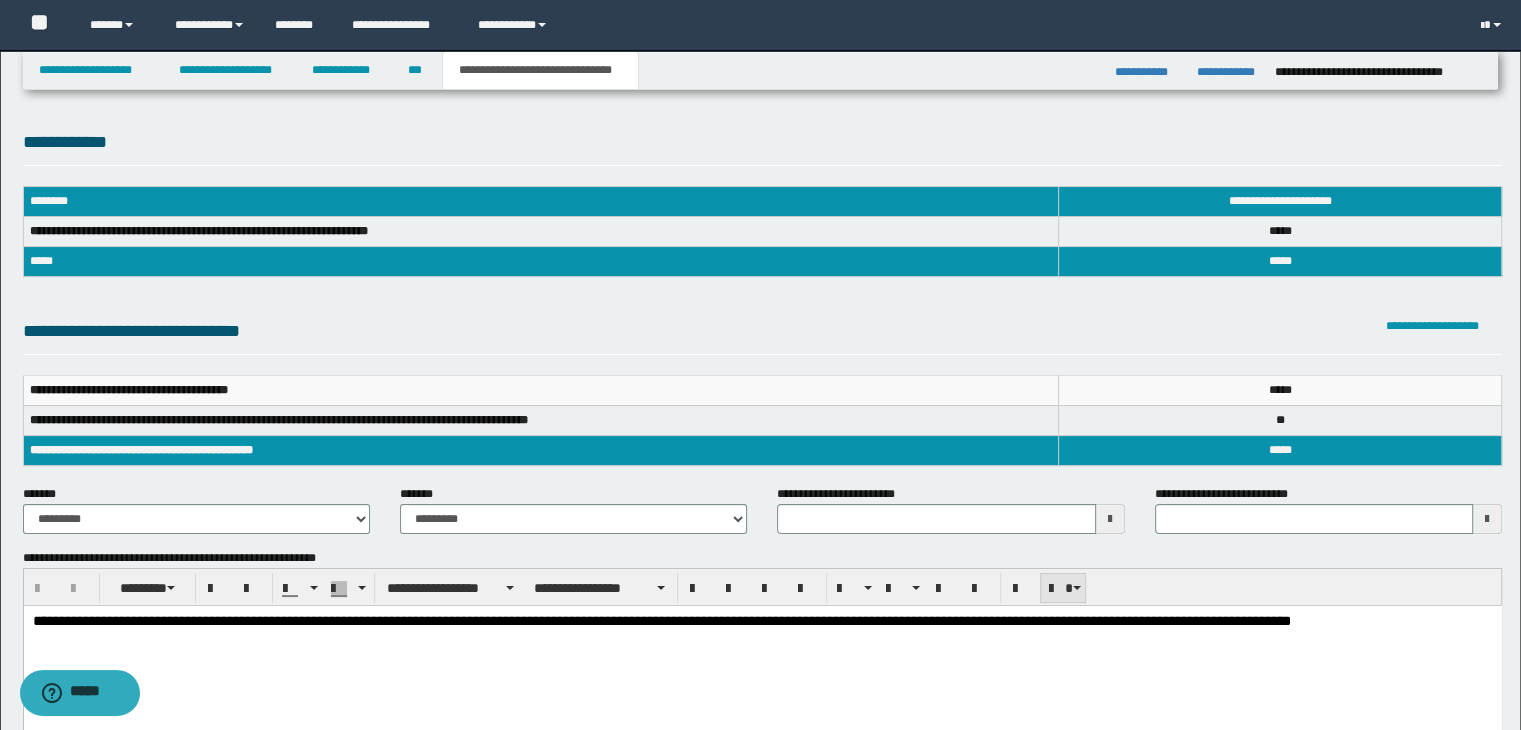 type 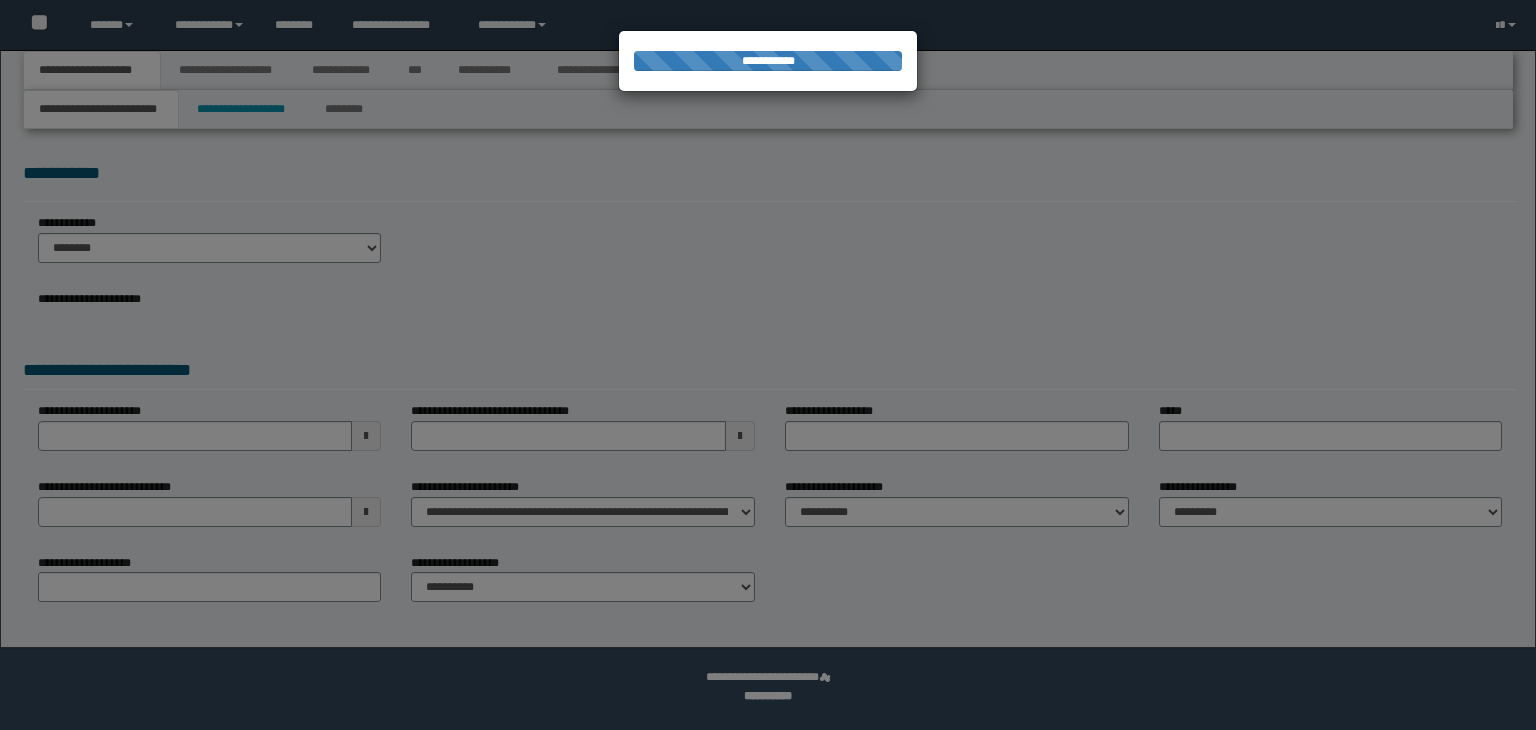 scroll, scrollTop: 0, scrollLeft: 0, axis: both 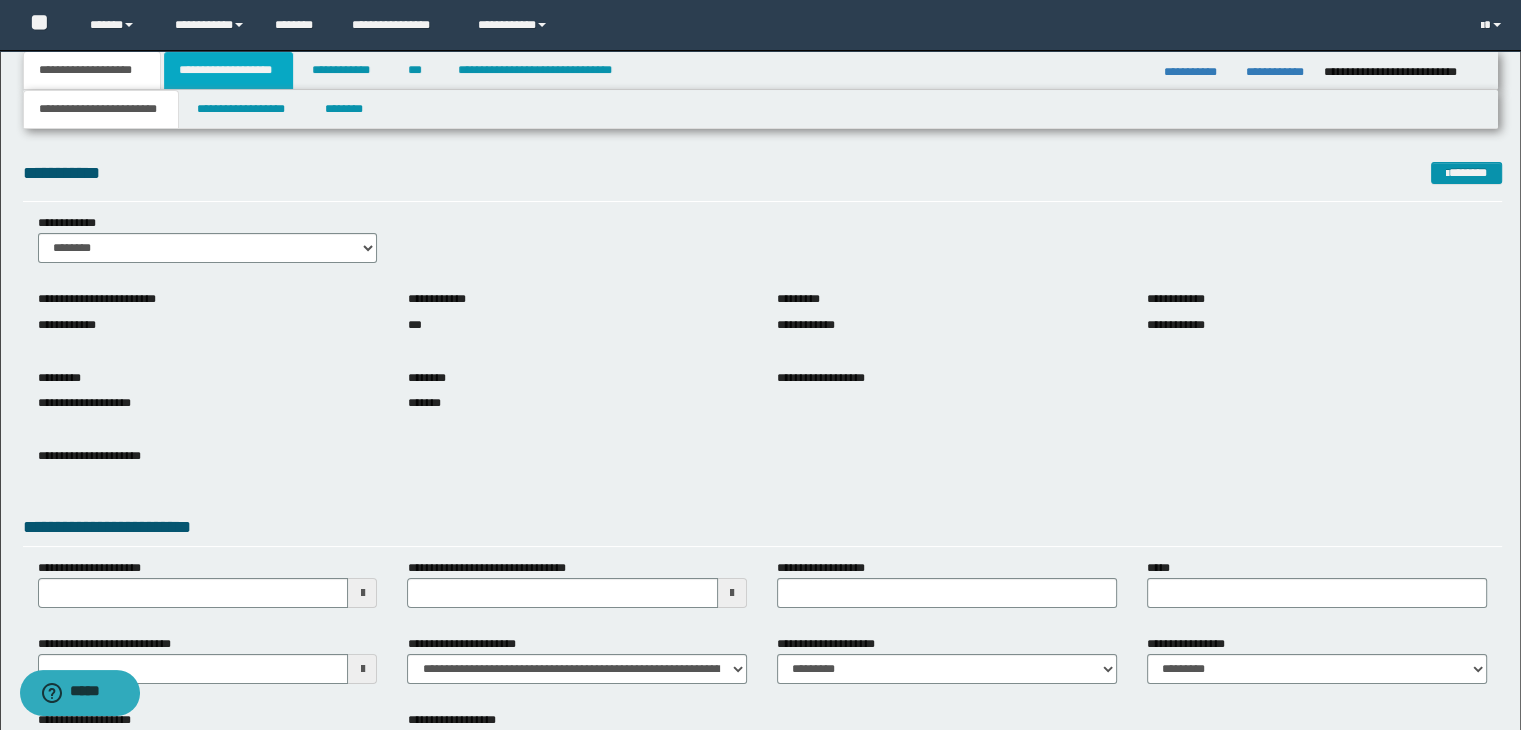 click on "**********" at bounding box center [228, 70] 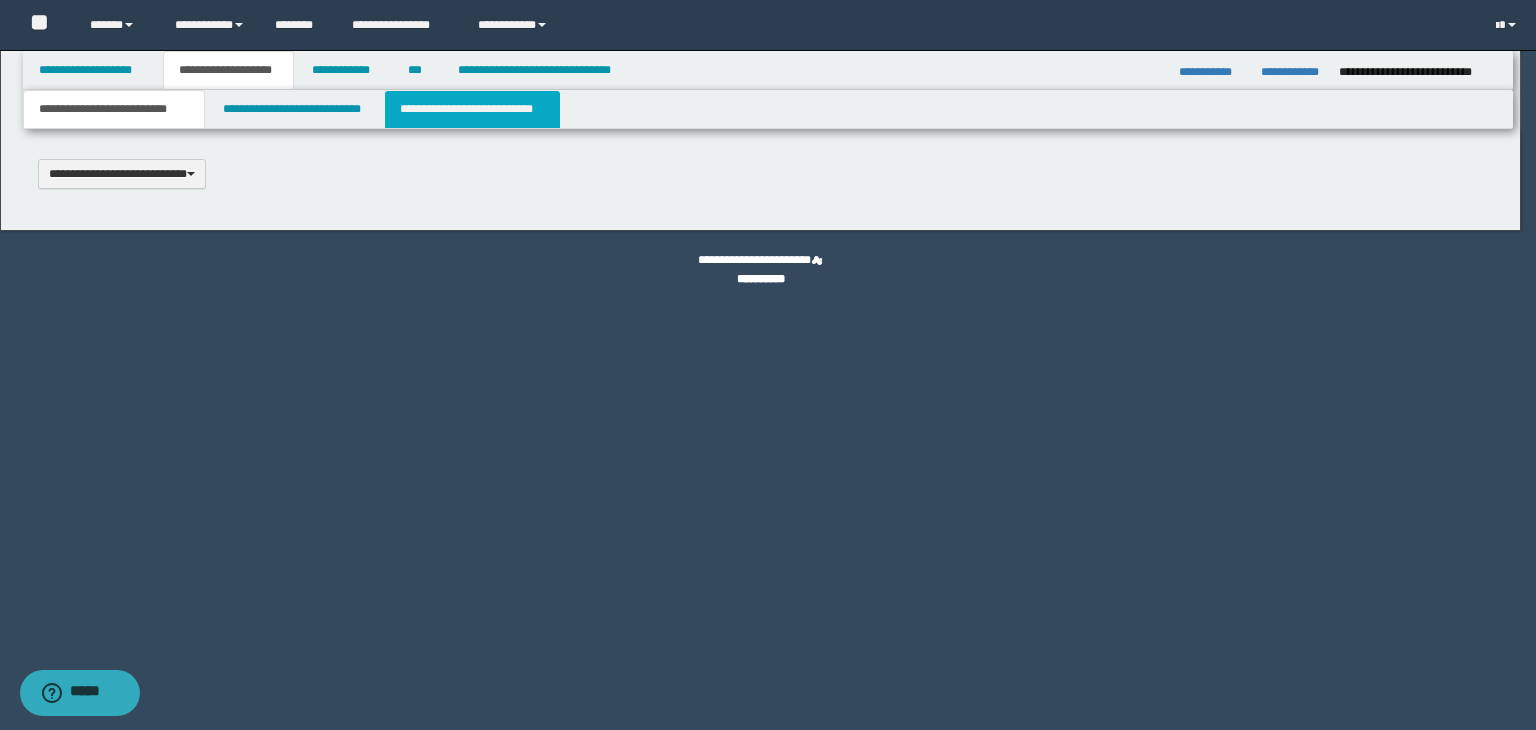 type 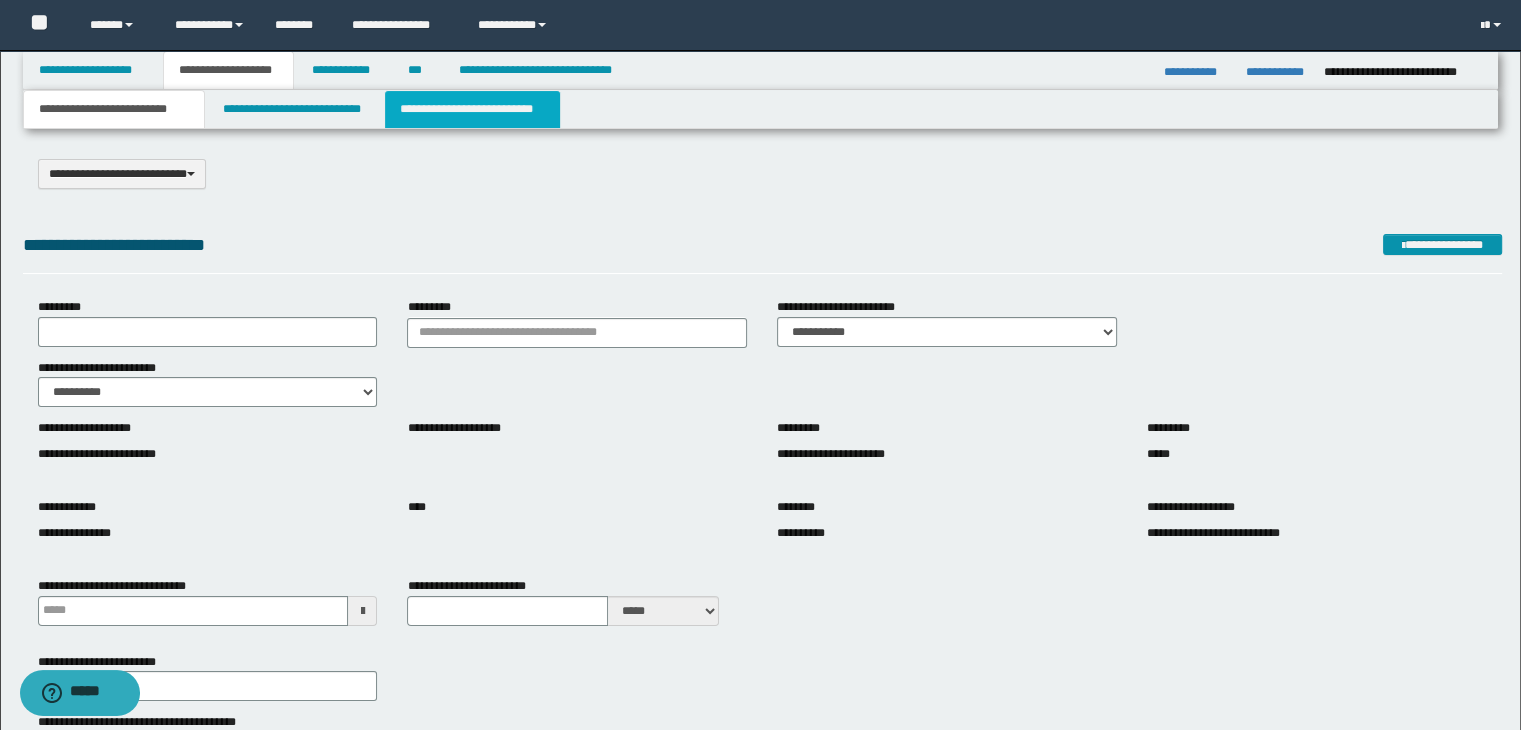 click on "**********" at bounding box center [472, 109] 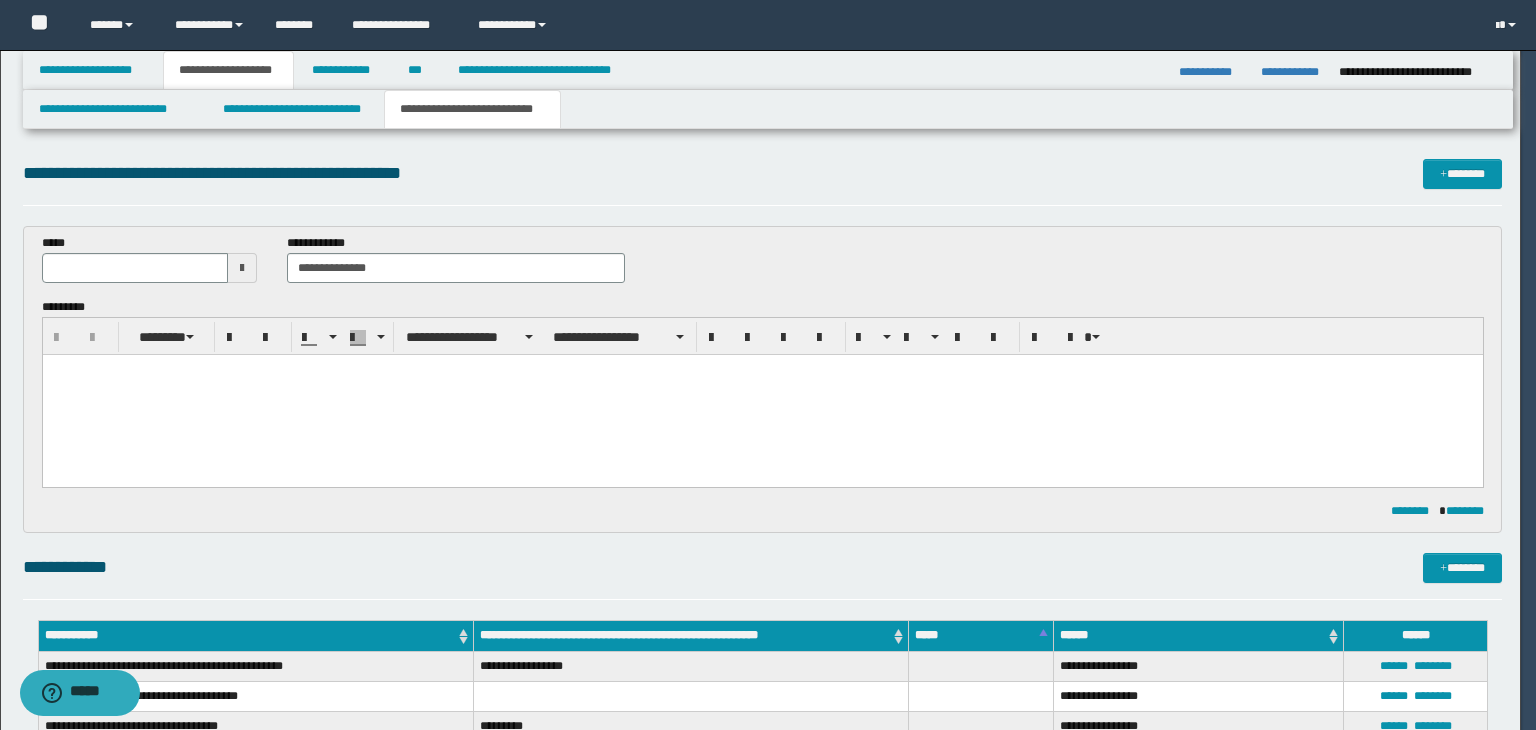 scroll, scrollTop: 0, scrollLeft: 0, axis: both 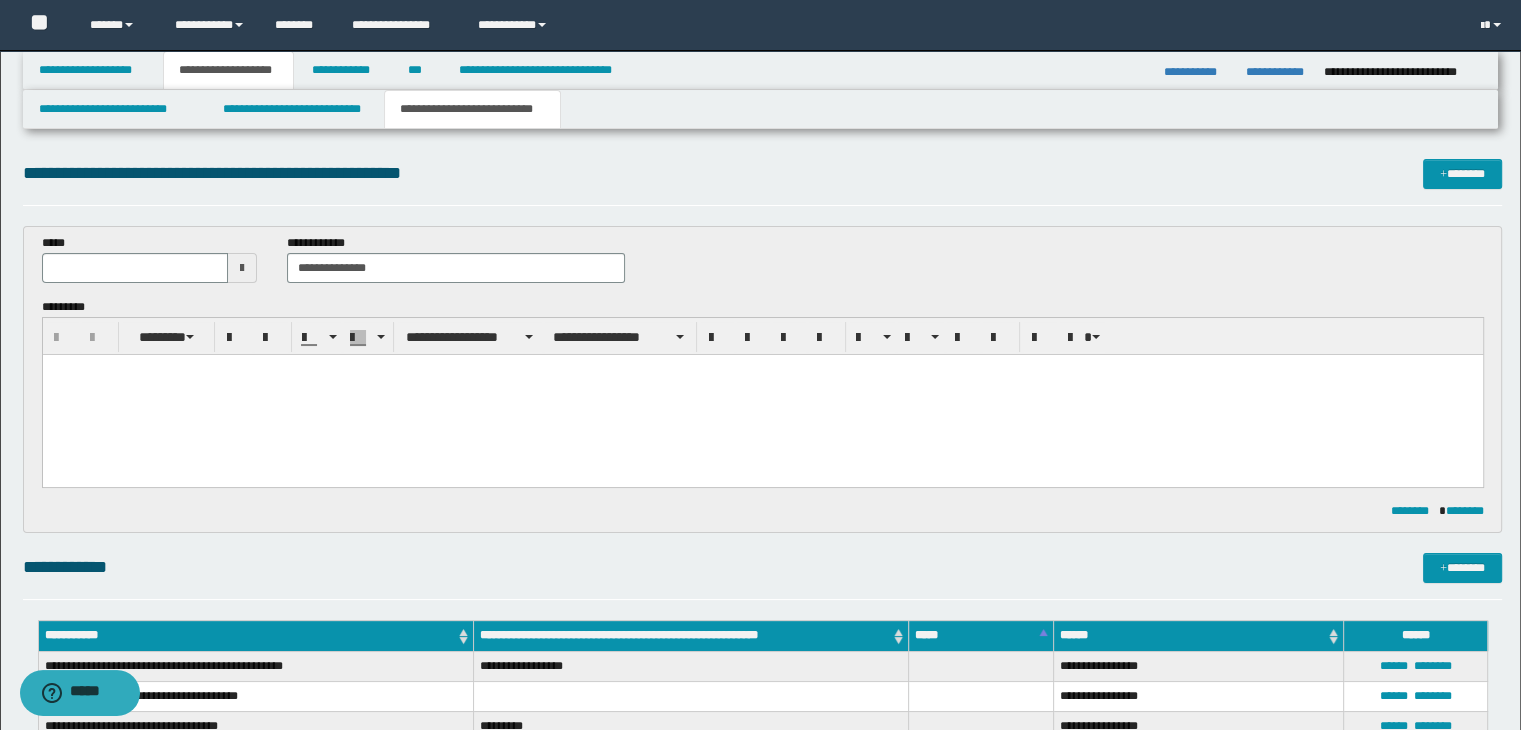 click at bounding box center (242, 268) 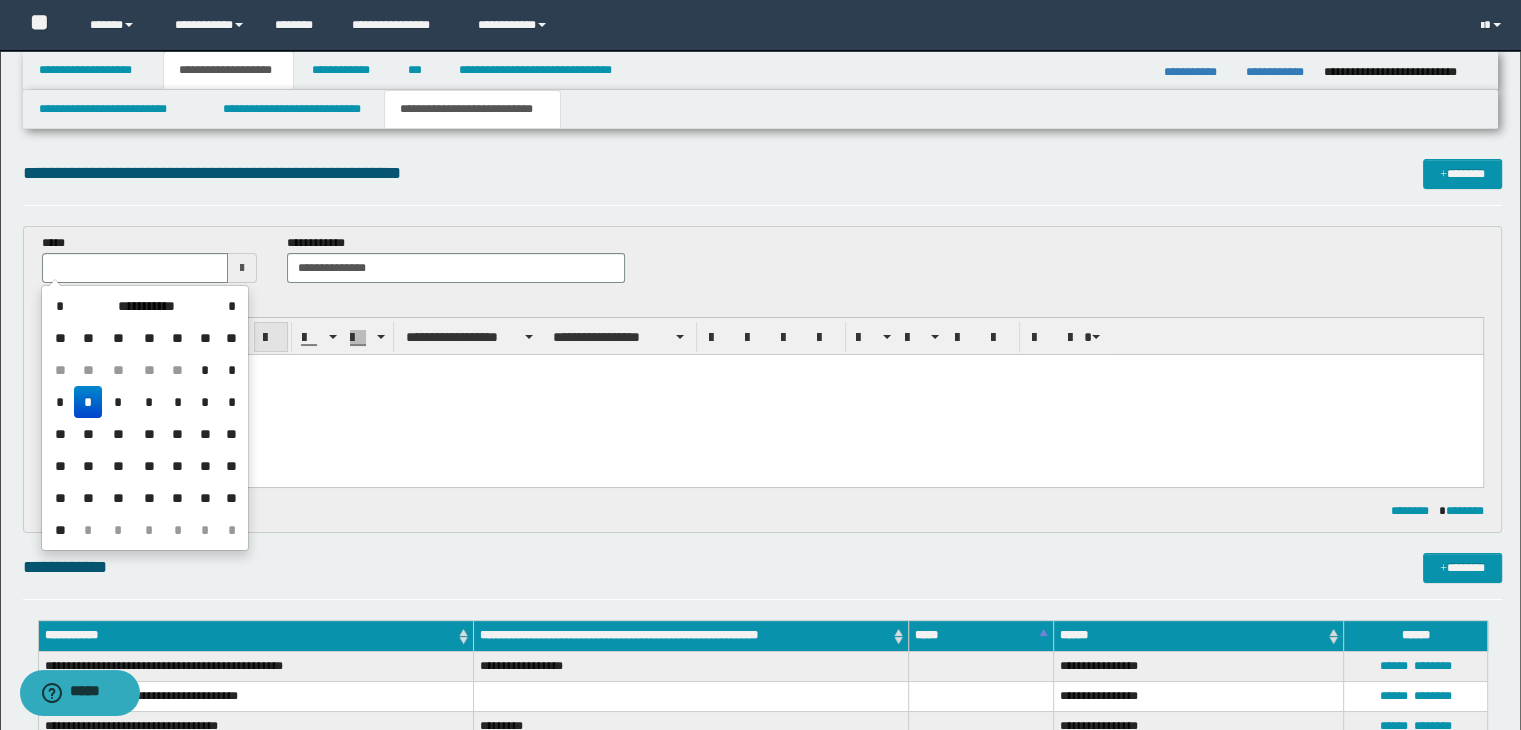 drag, startPoint x: 117, startPoint y: 401, endPoint x: 265, endPoint y: 325, distance: 166.37308 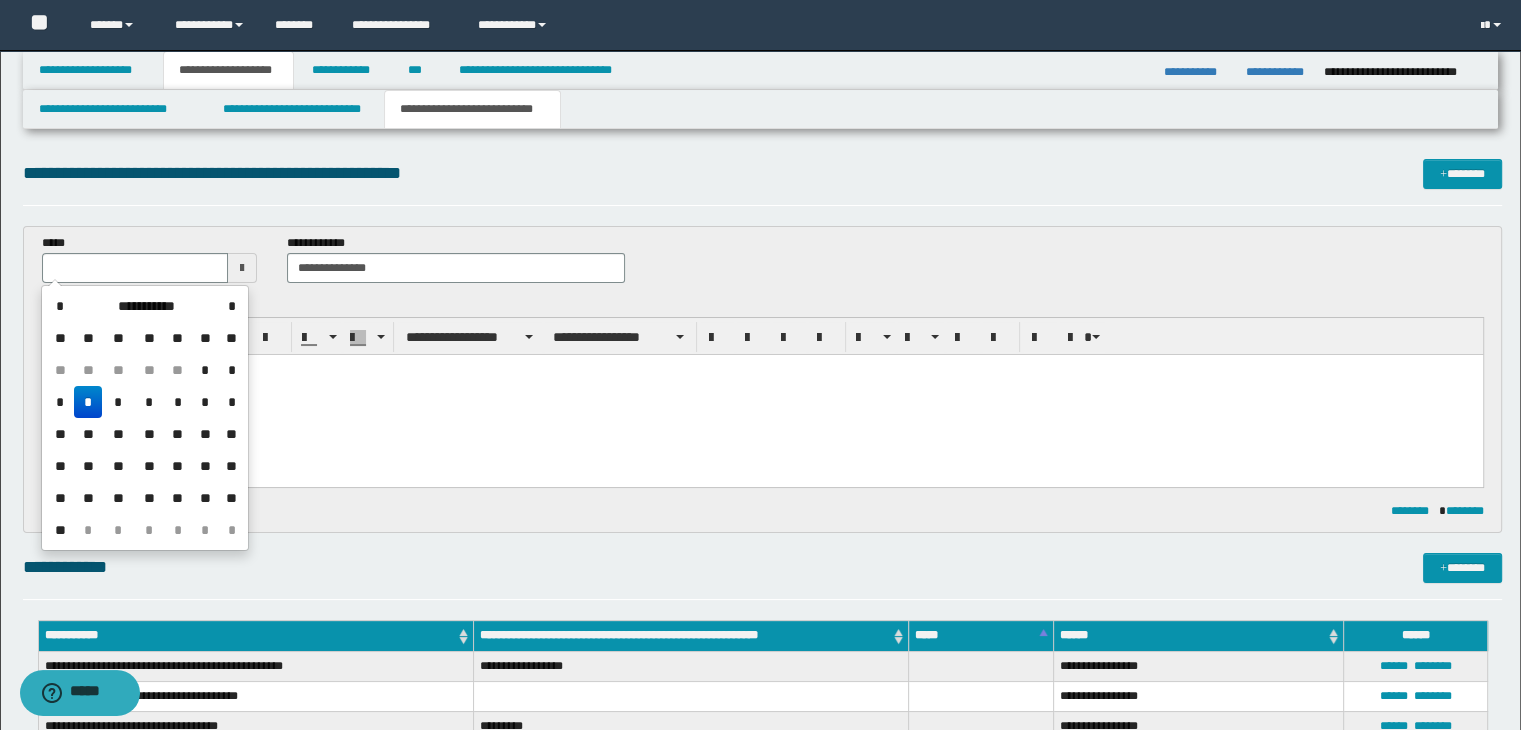 type on "**********" 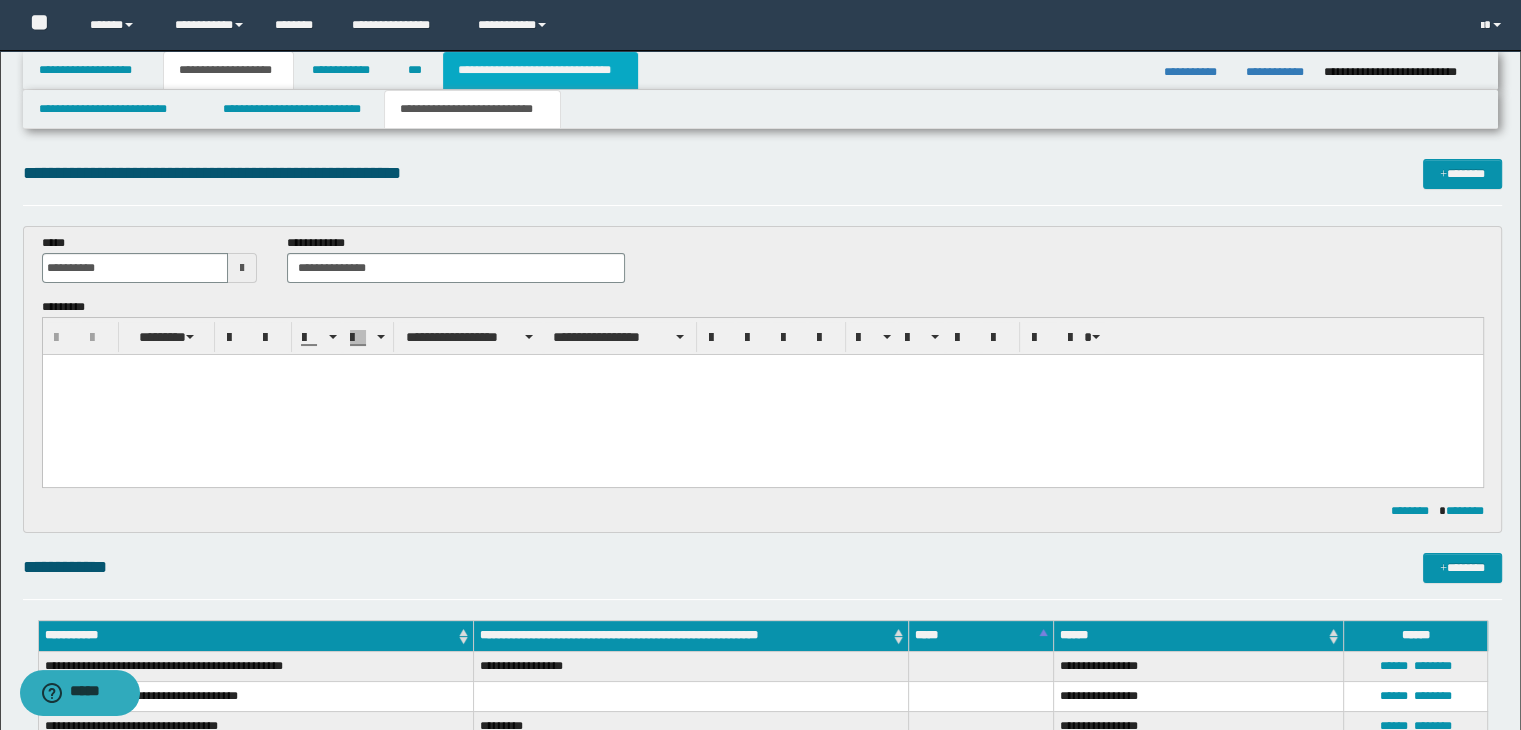 click on "**********" at bounding box center [540, 70] 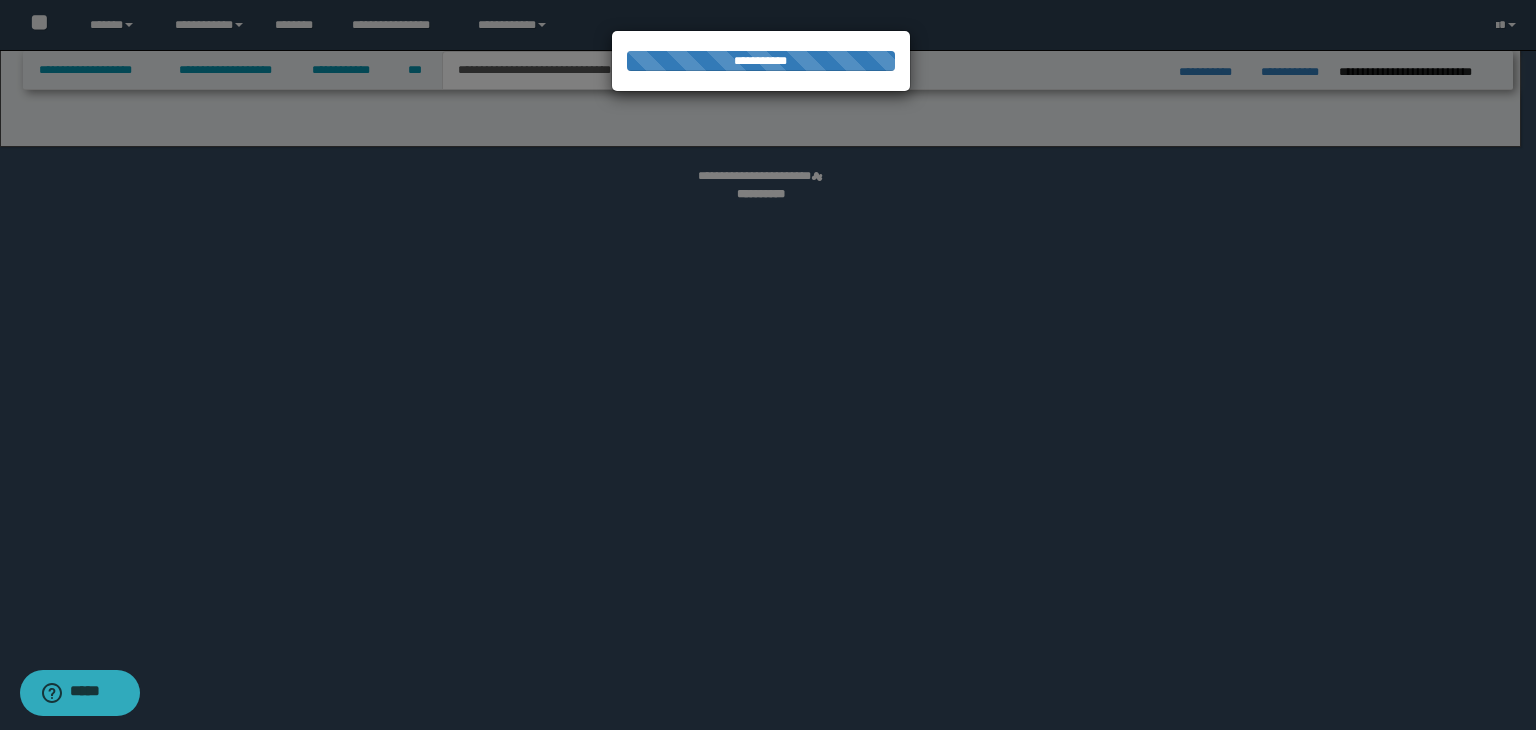 select on "*" 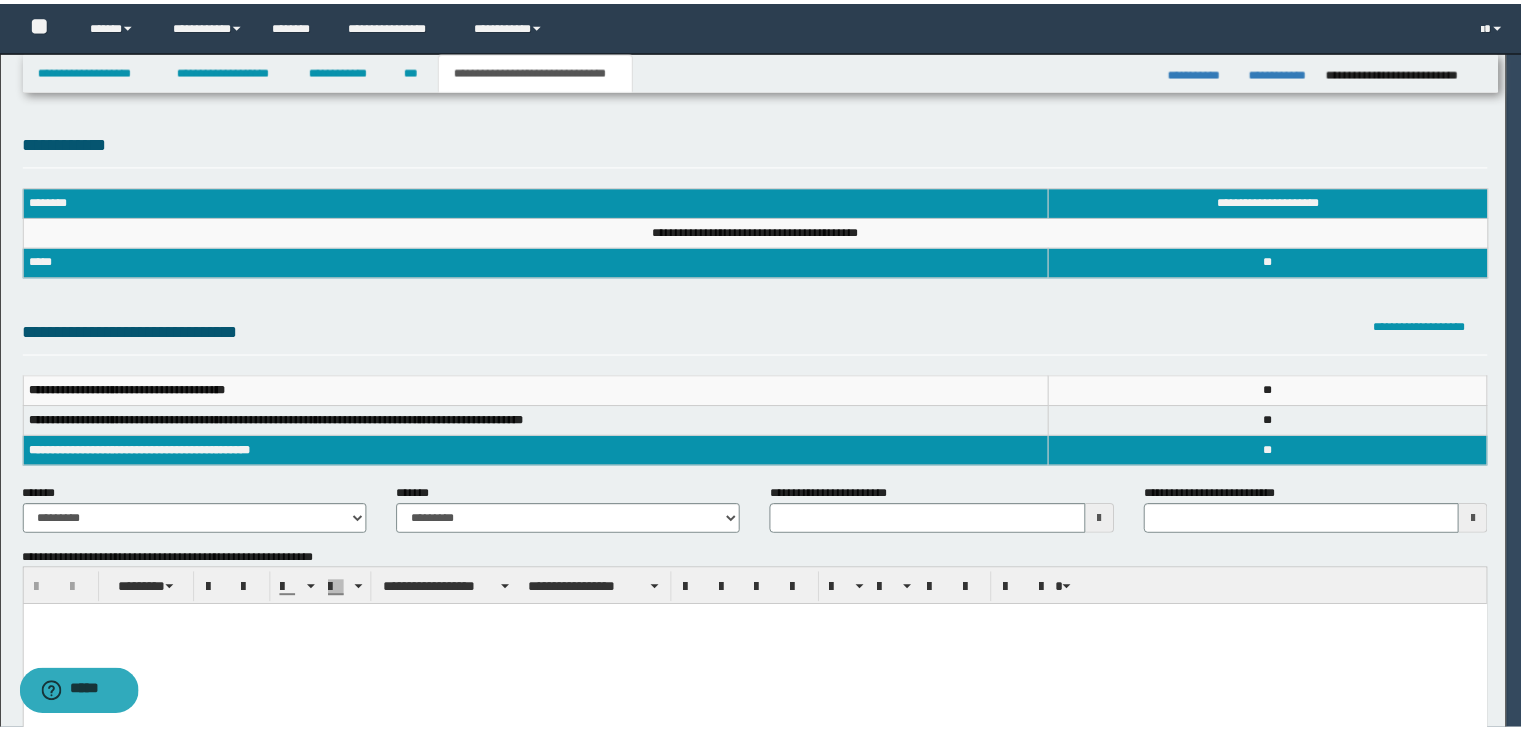 scroll, scrollTop: 0, scrollLeft: 0, axis: both 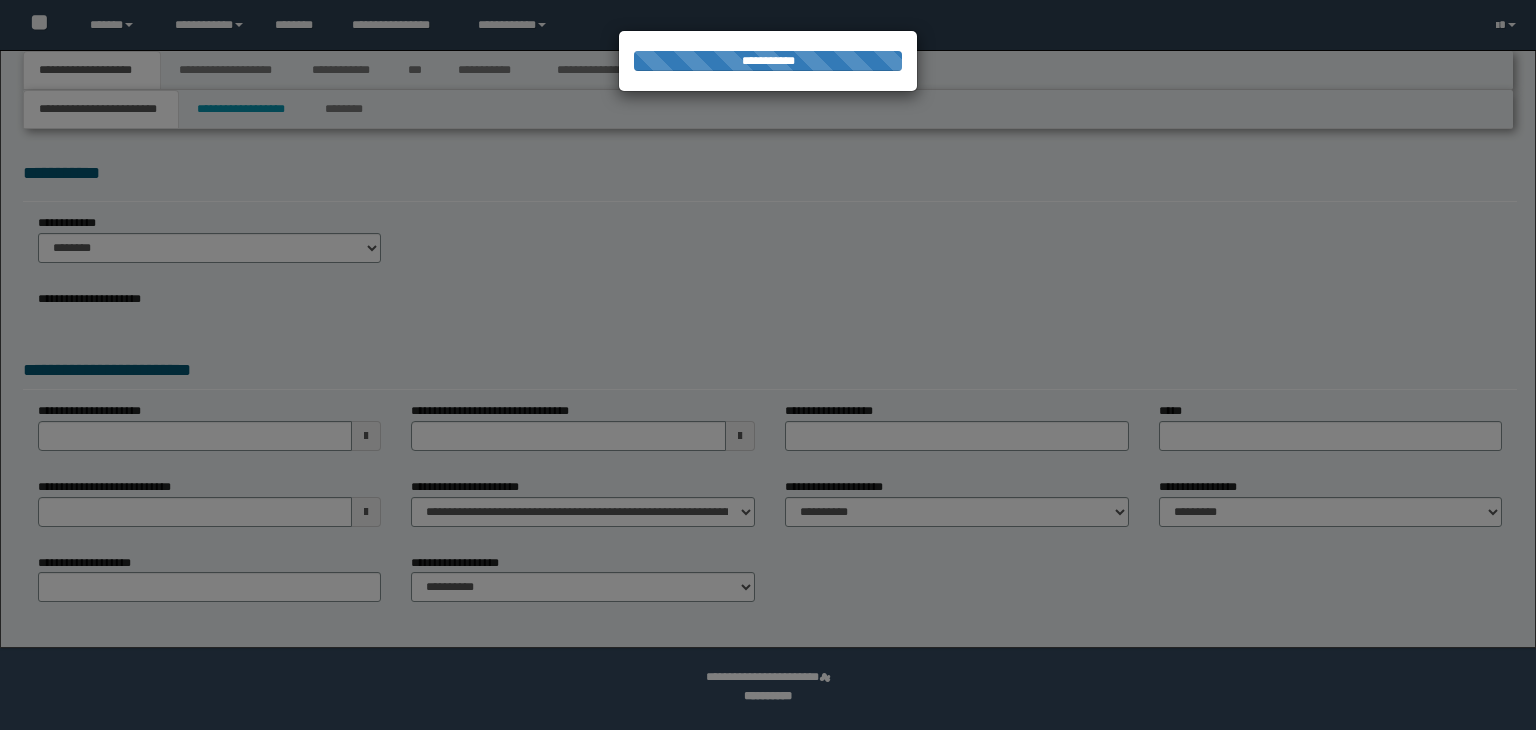 select on "*" 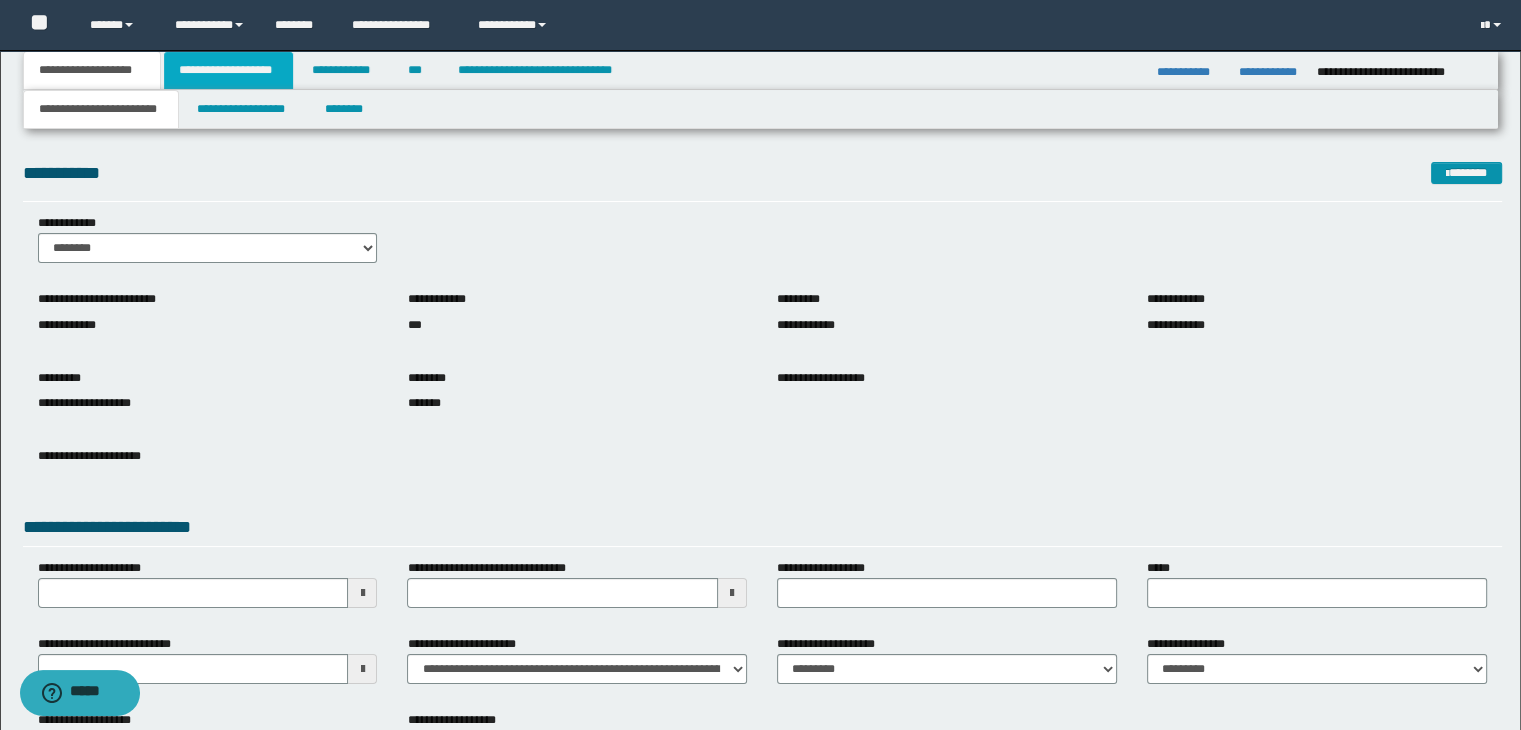 click on "**********" at bounding box center (228, 70) 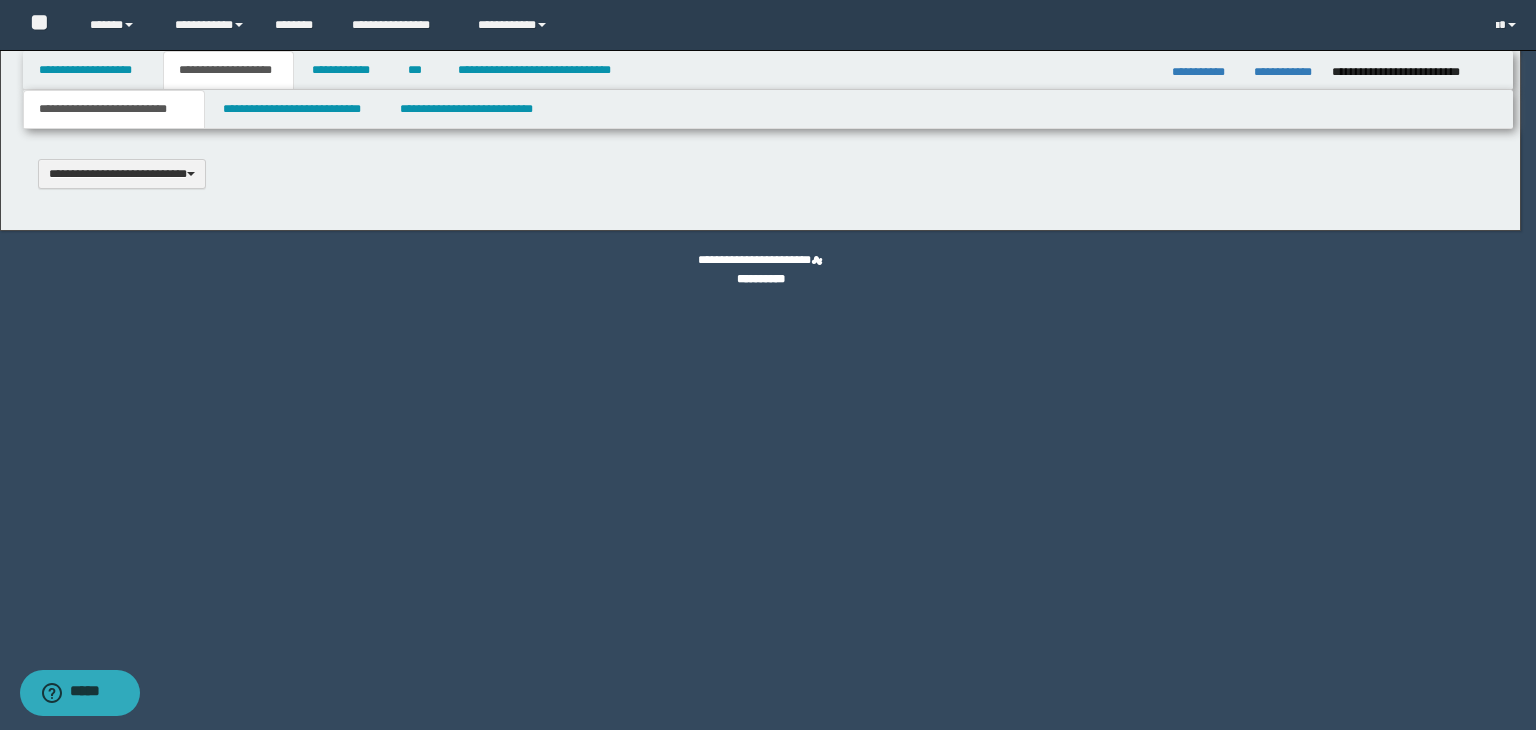 type 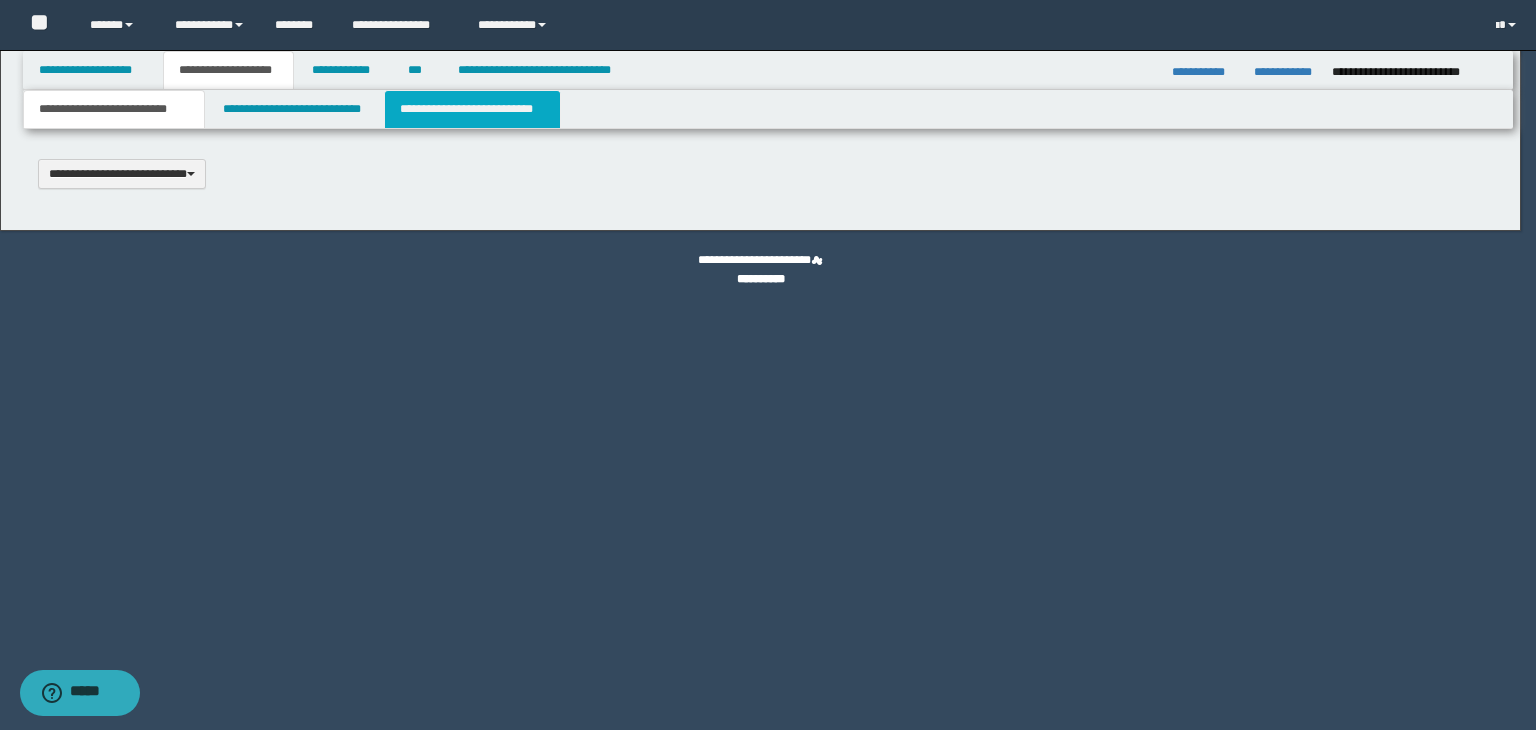 scroll, scrollTop: 0, scrollLeft: 0, axis: both 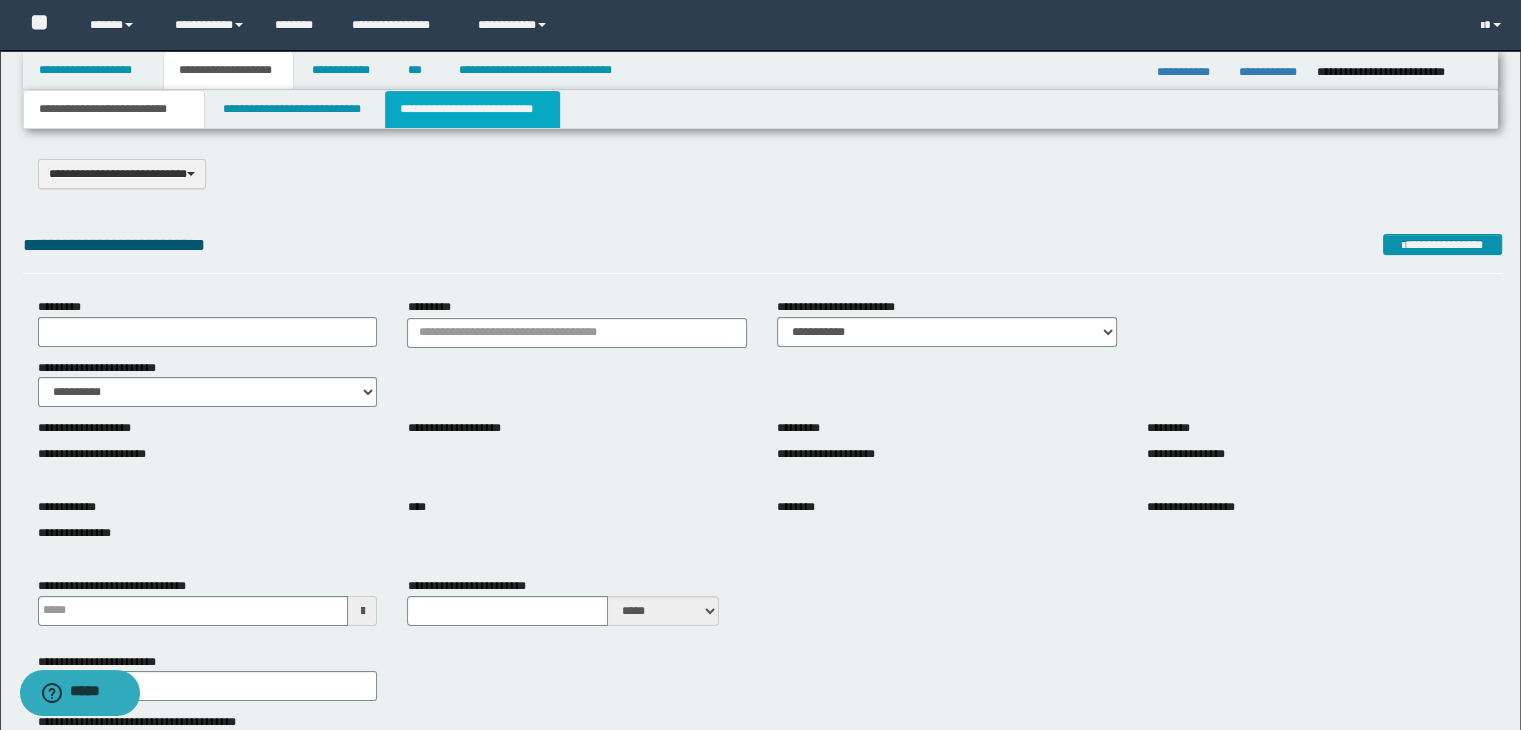 click on "**********" at bounding box center (472, 109) 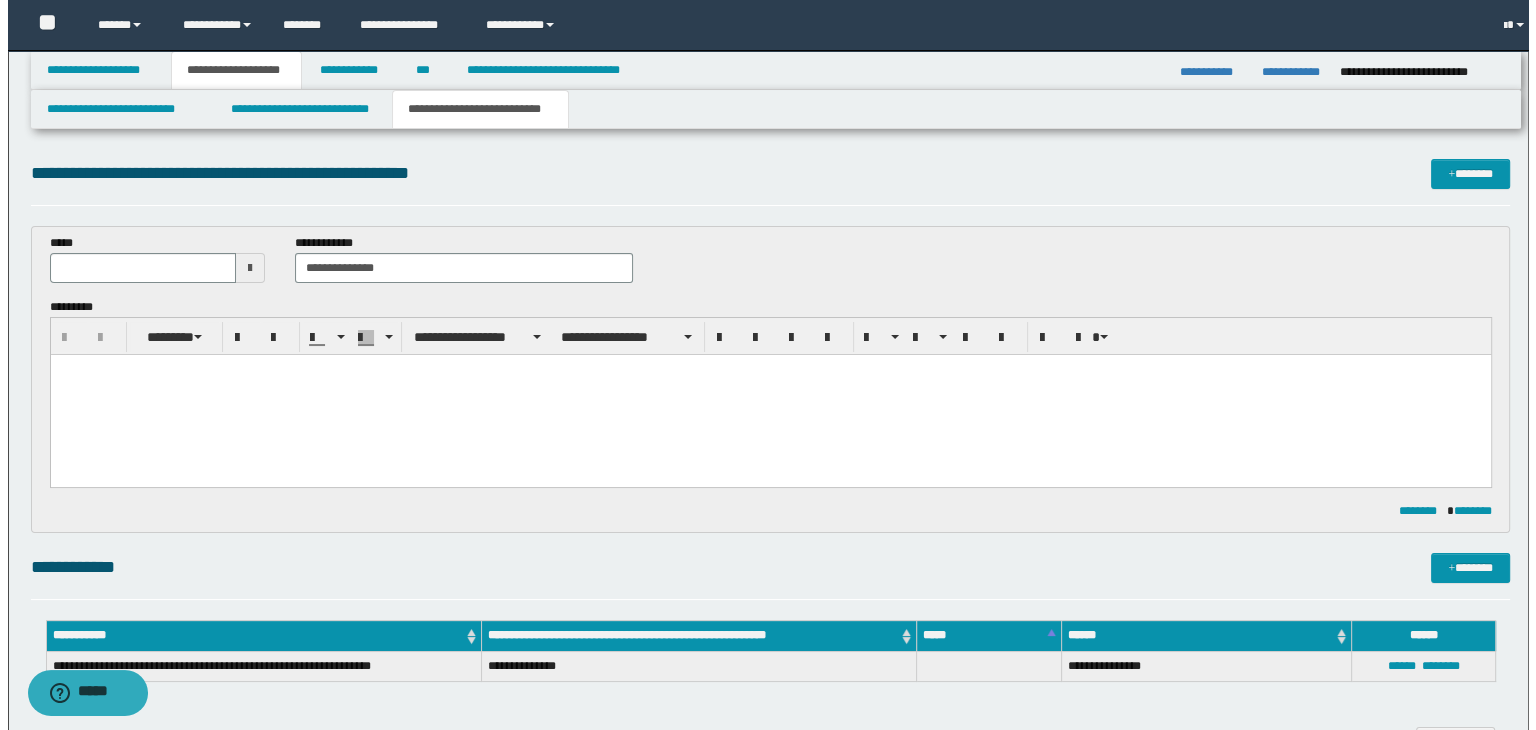 scroll, scrollTop: 0, scrollLeft: 0, axis: both 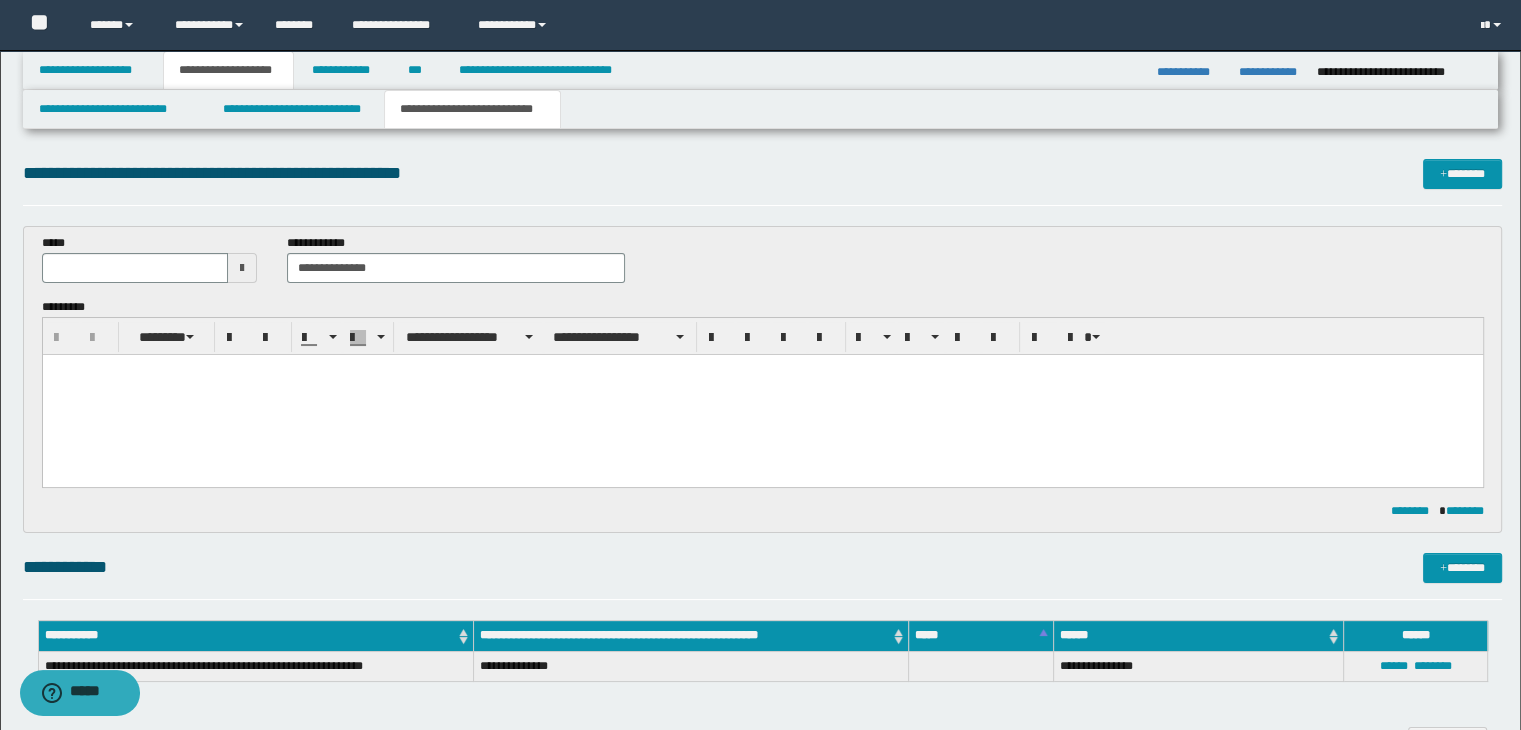 click at bounding box center [242, 268] 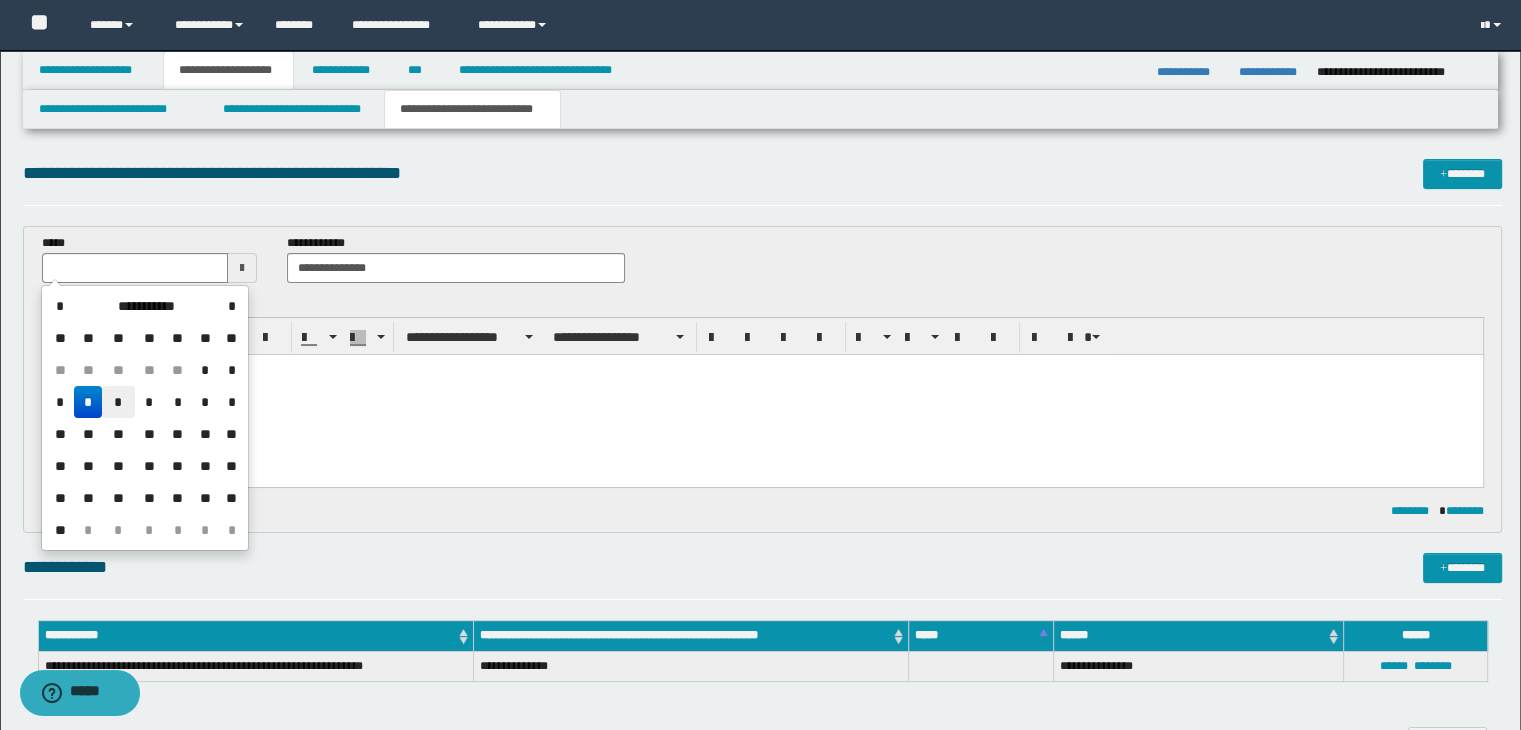 click on "*" at bounding box center [118, 402] 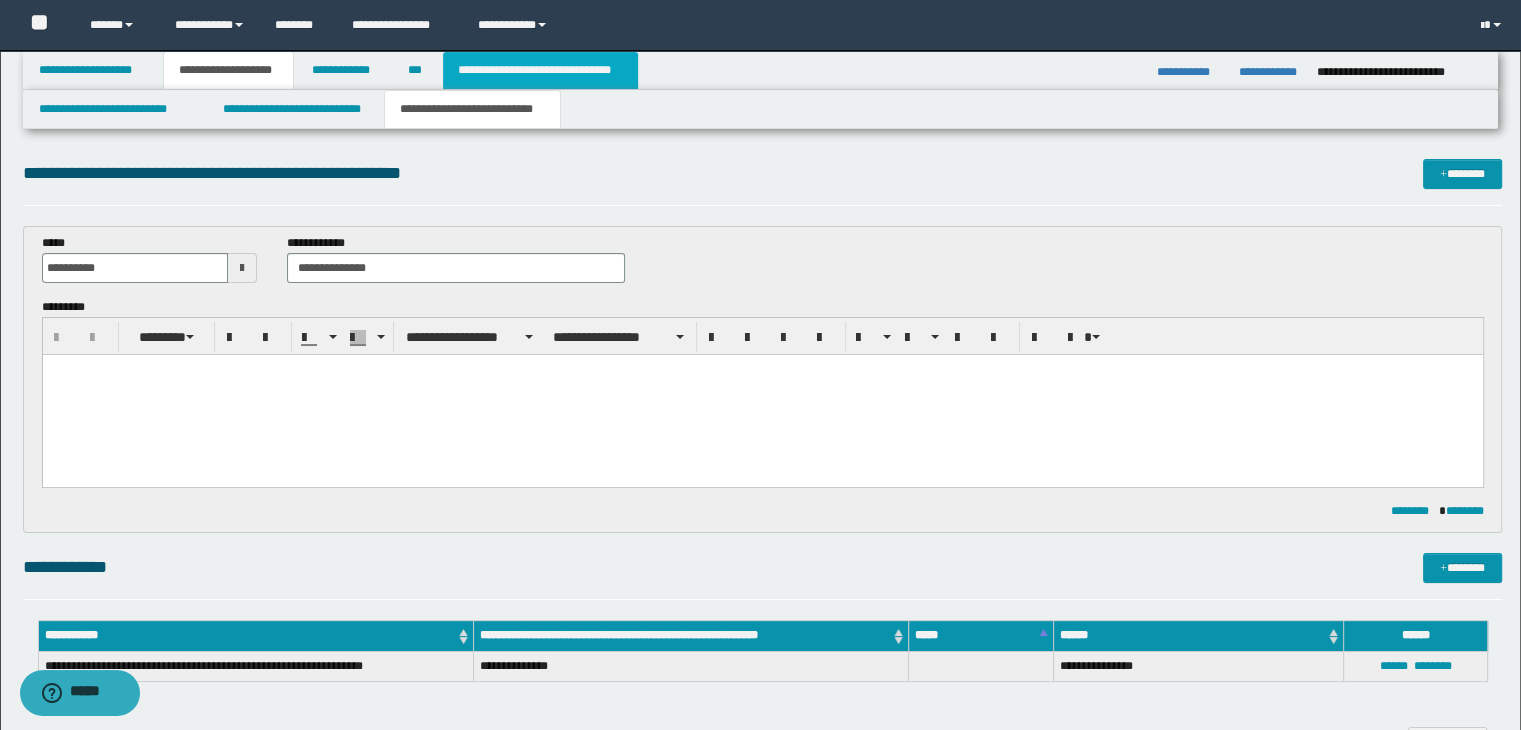 click on "**********" at bounding box center (540, 70) 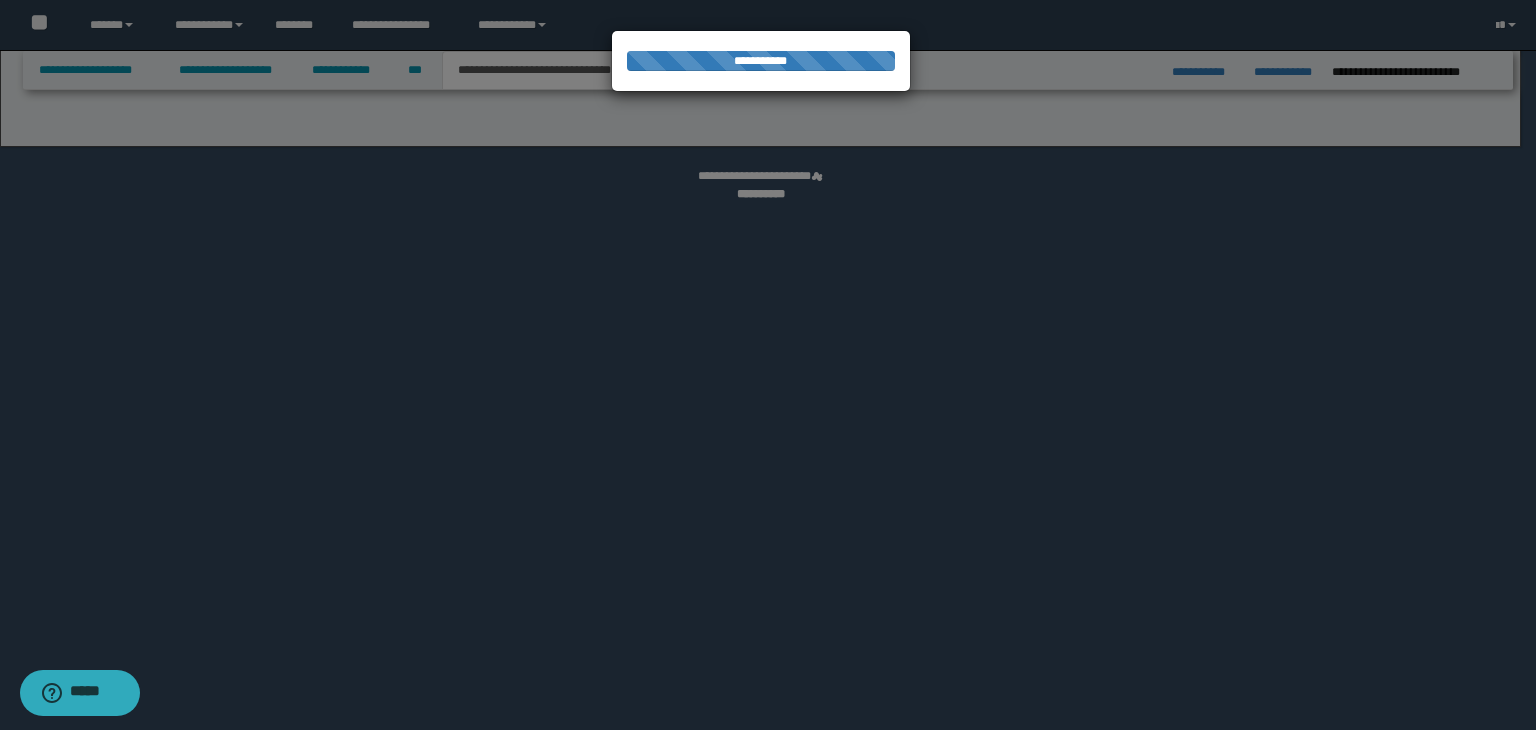 select on "*" 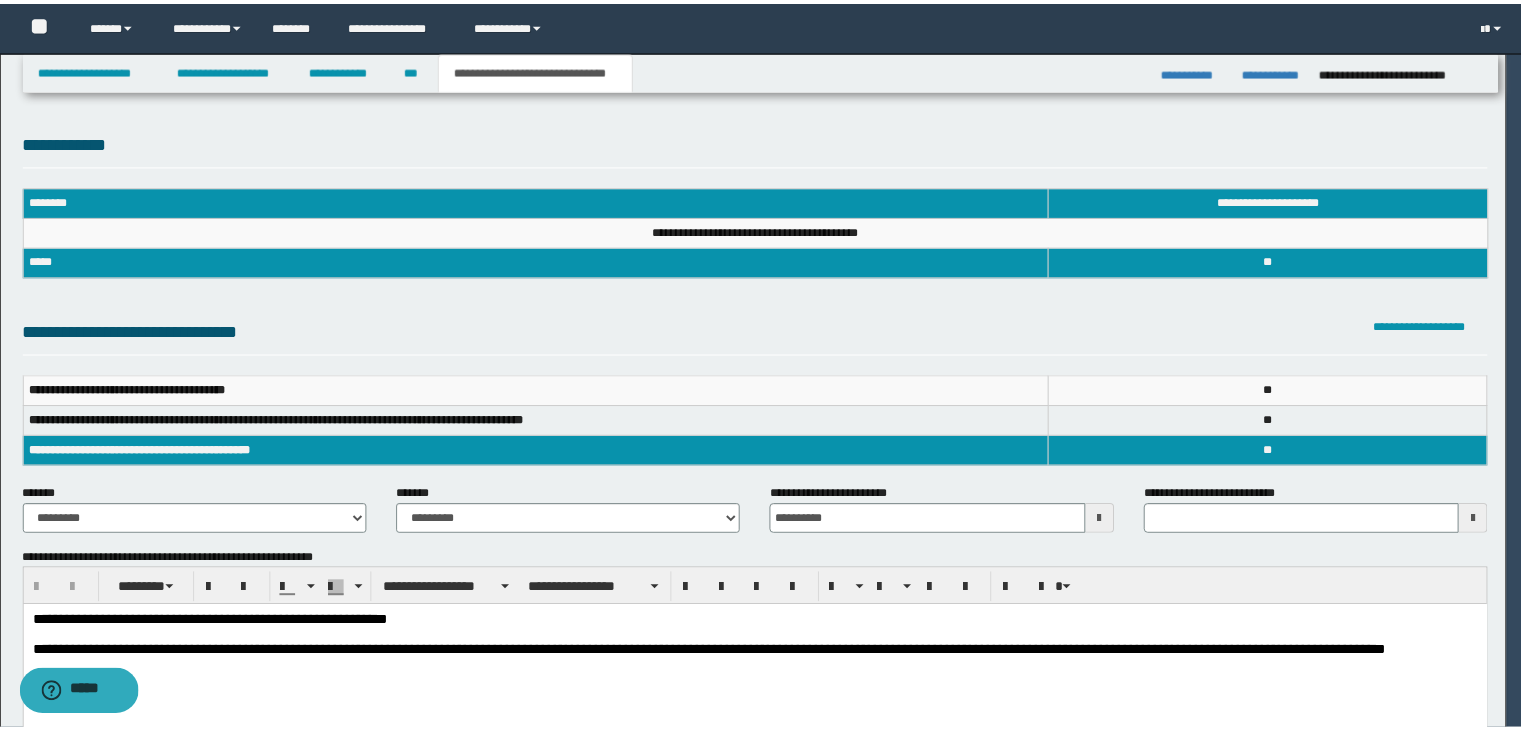 scroll, scrollTop: 0, scrollLeft: 0, axis: both 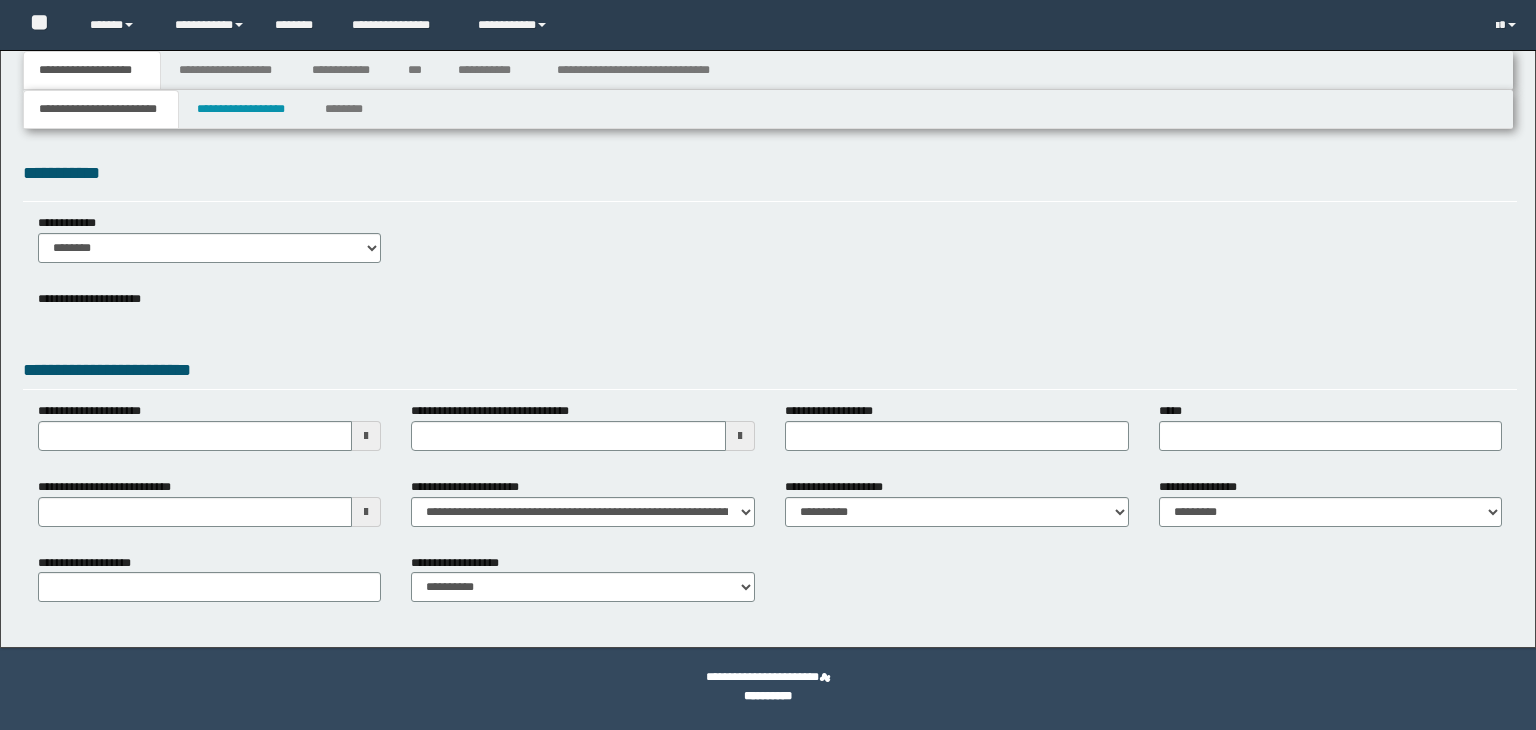 select on "*" 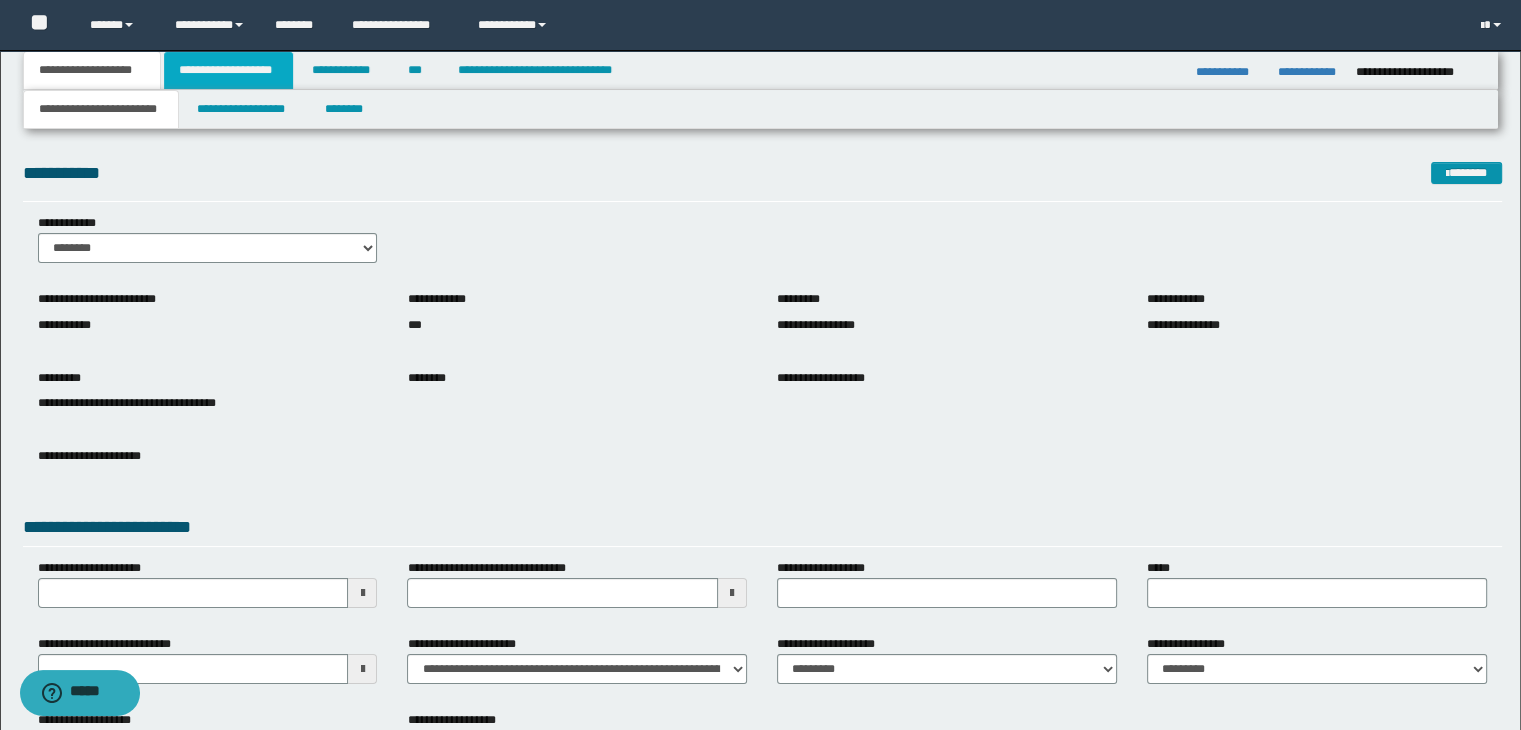 click on "**********" at bounding box center [228, 70] 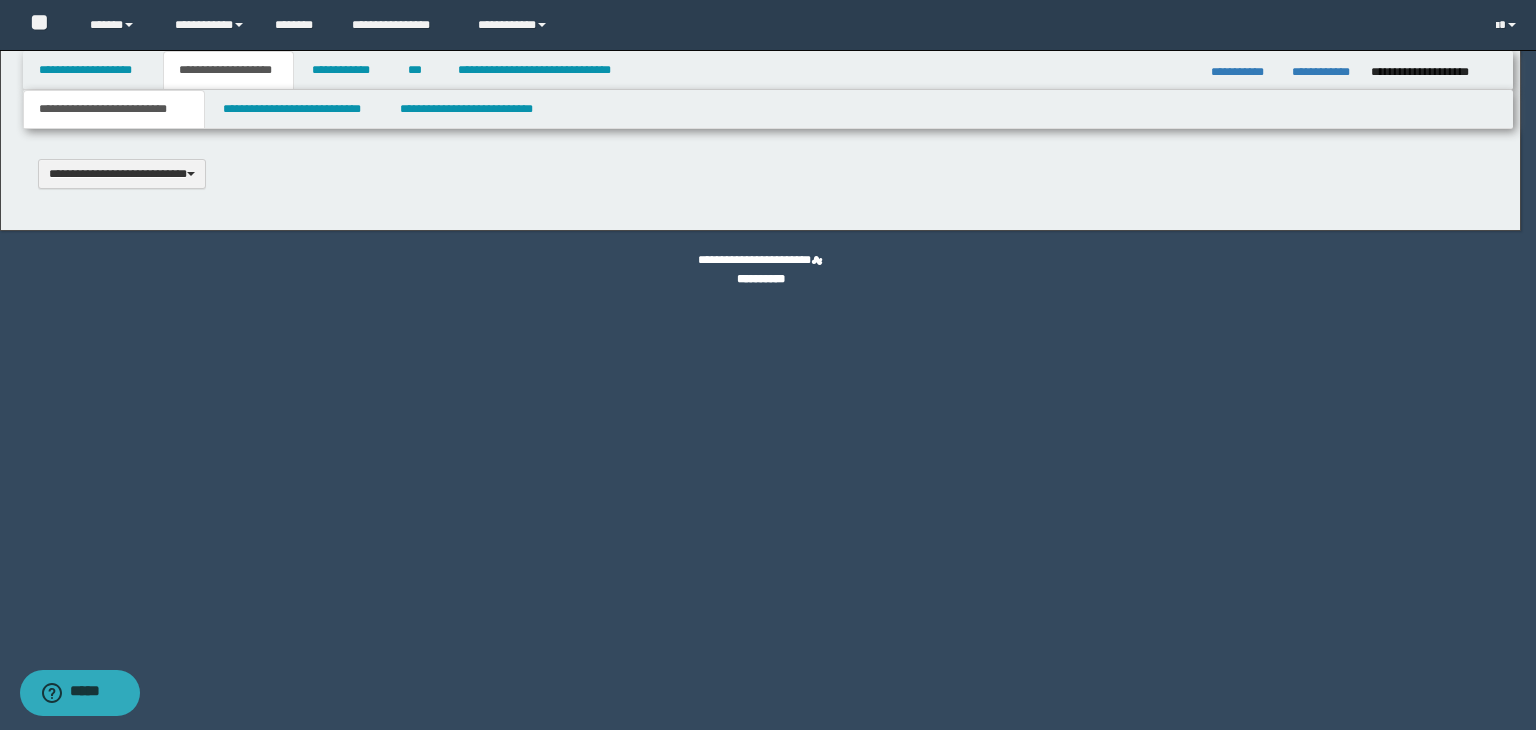 scroll, scrollTop: 0, scrollLeft: 0, axis: both 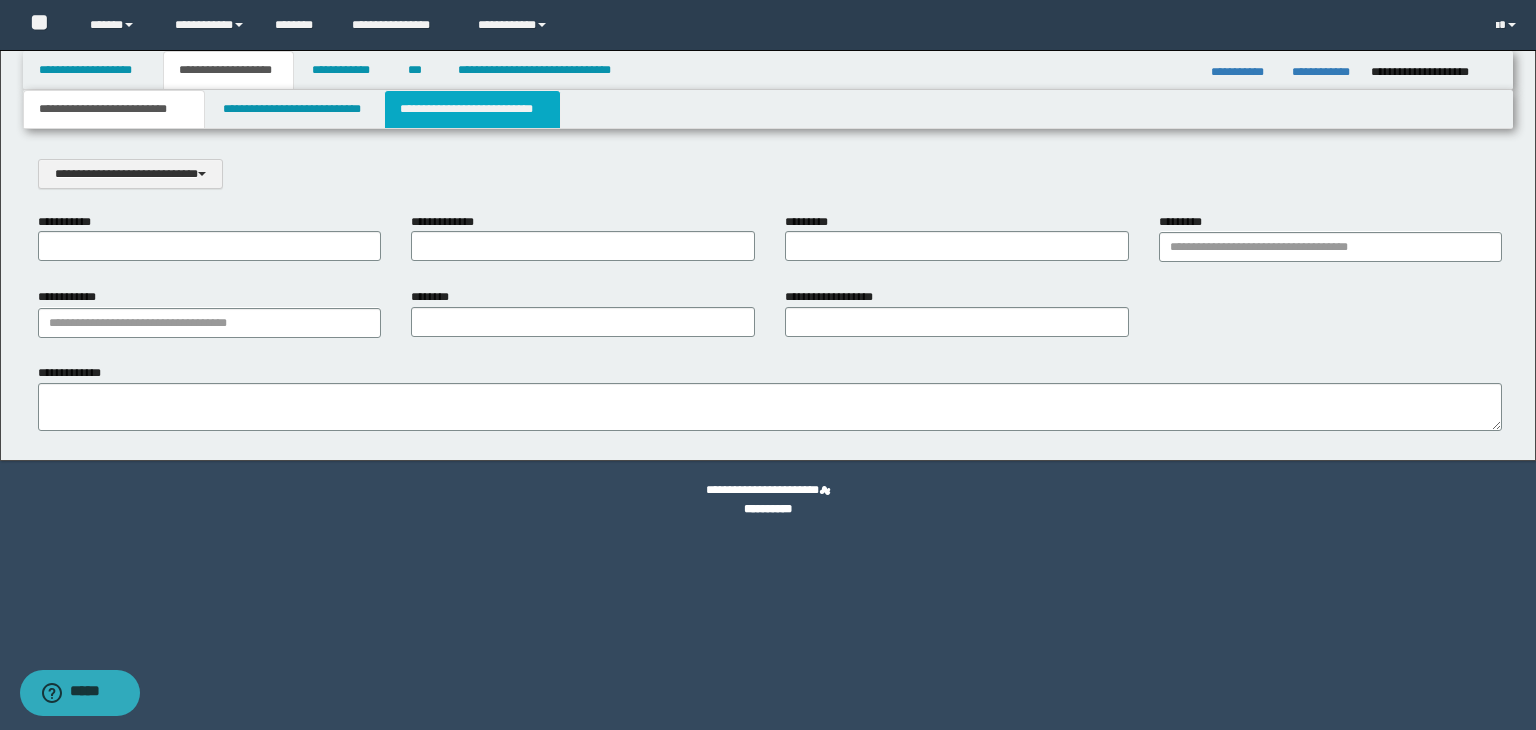 click on "**********" at bounding box center [472, 109] 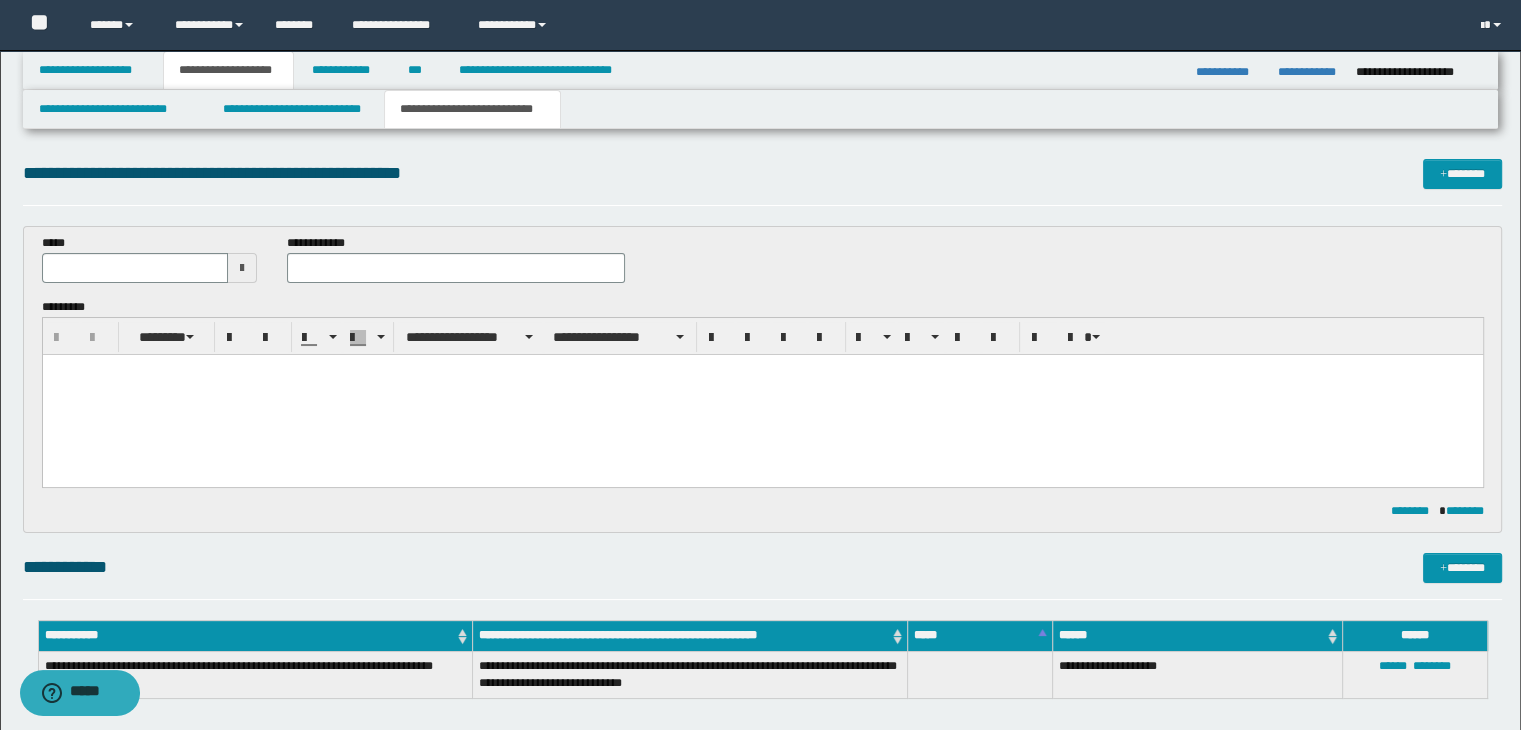 scroll, scrollTop: 0, scrollLeft: 0, axis: both 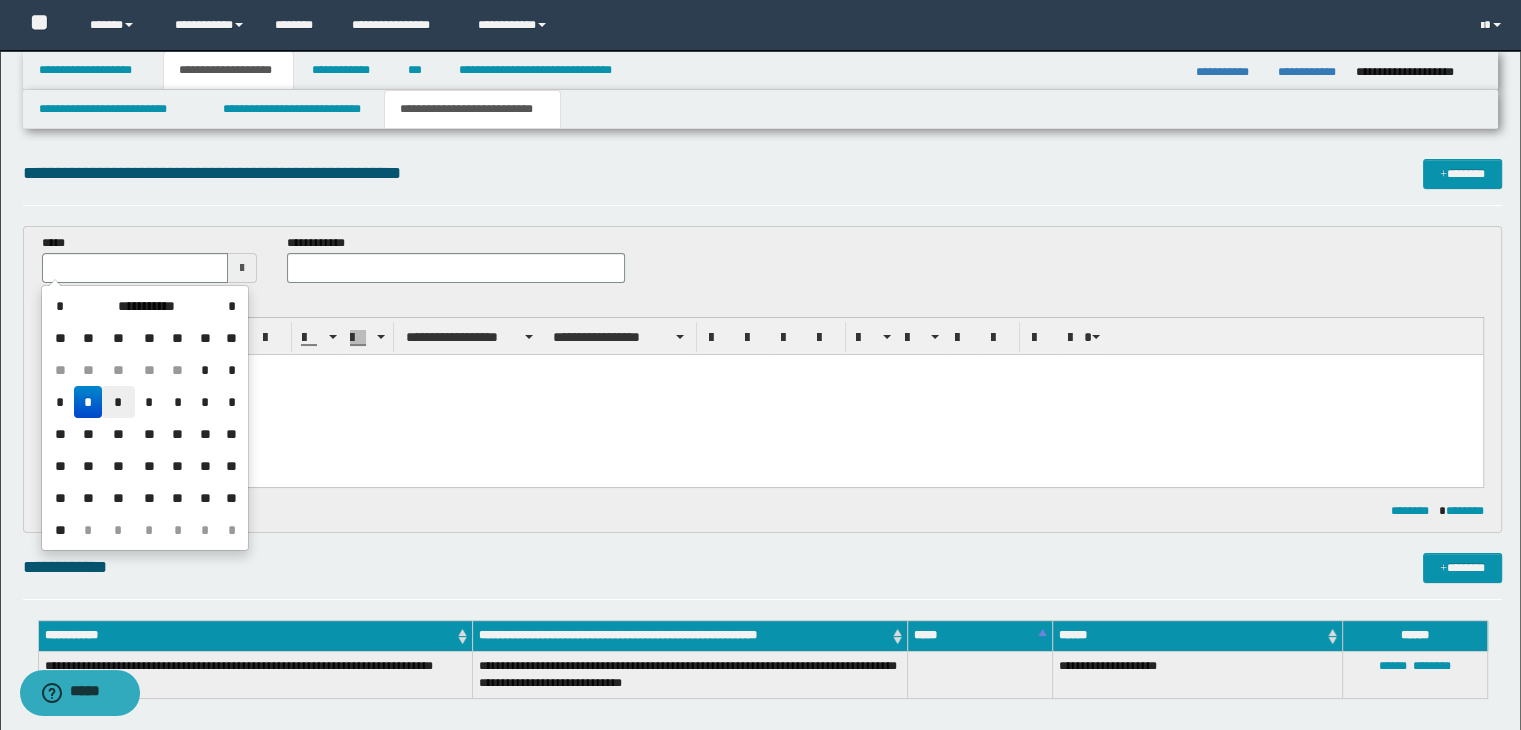 click on "*" at bounding box center (118, 402) 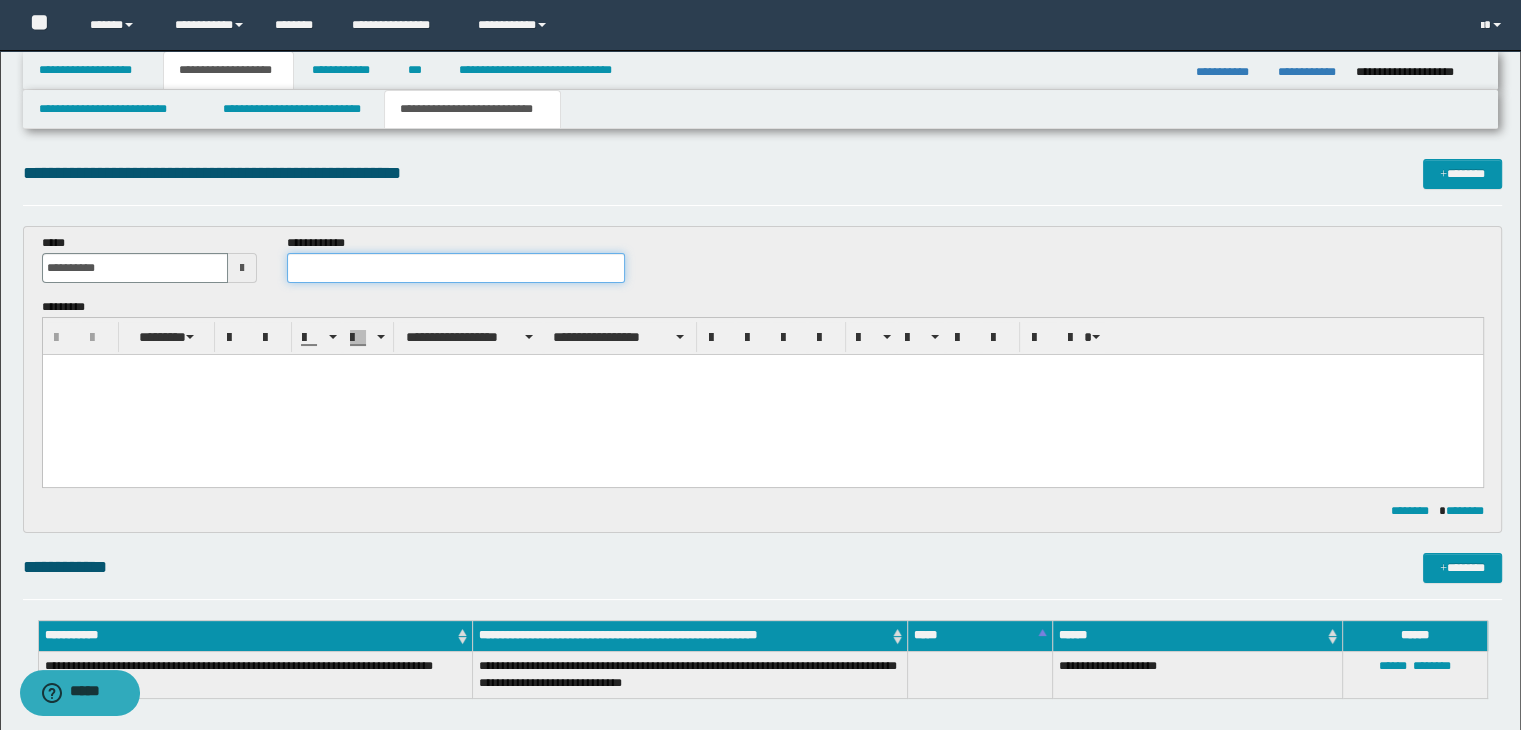 click at bounding box center [456, 268] 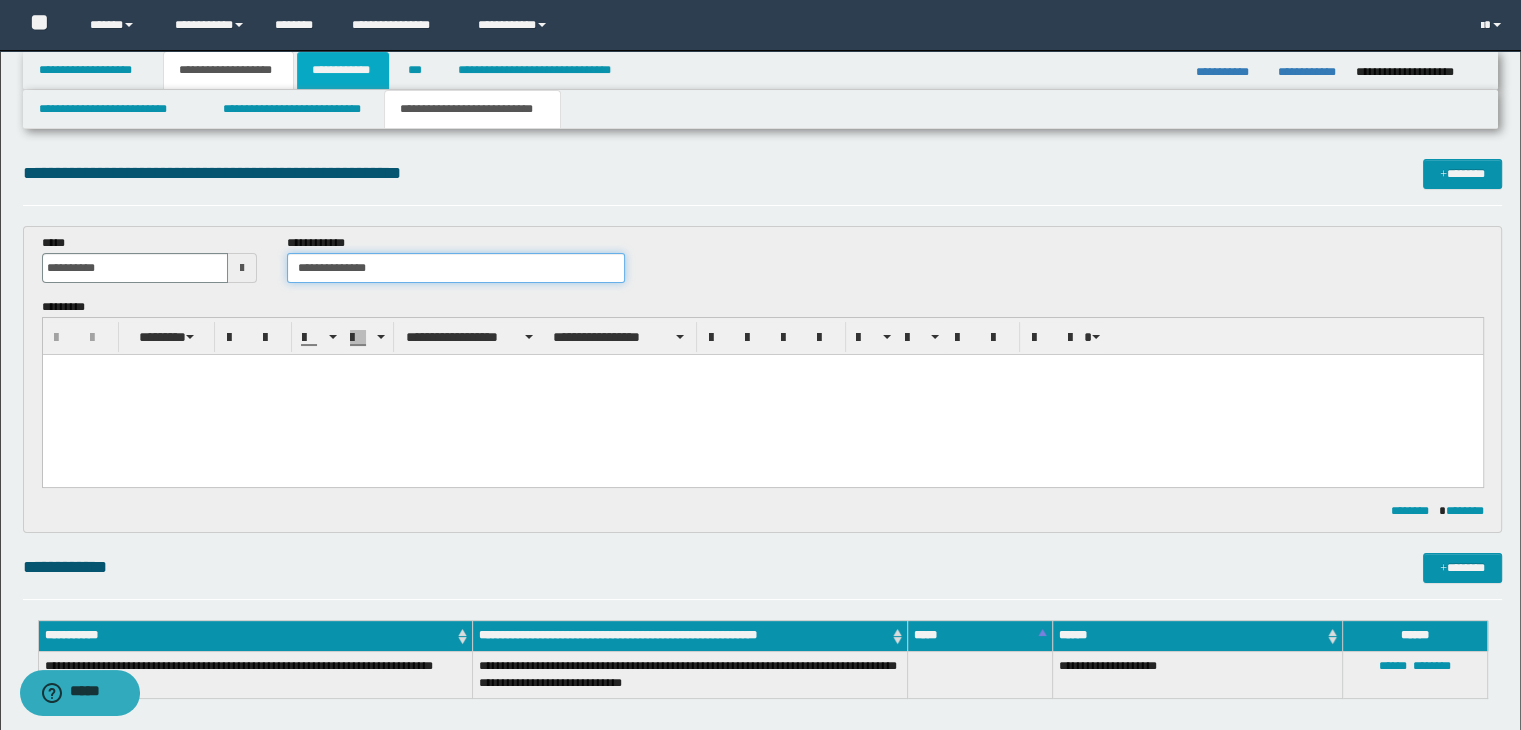 type on "**********" 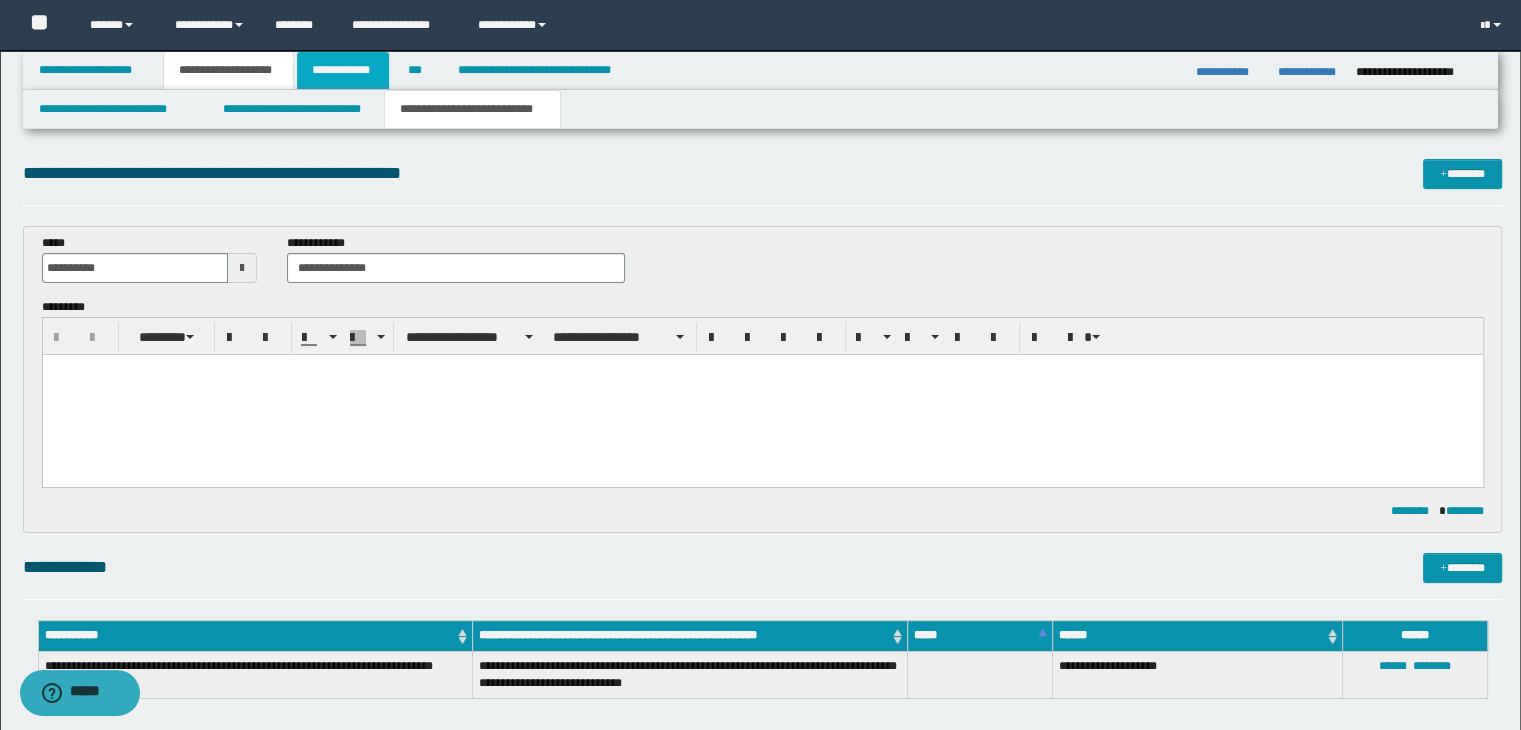 click on "**********" at bounding box center [343, 70] 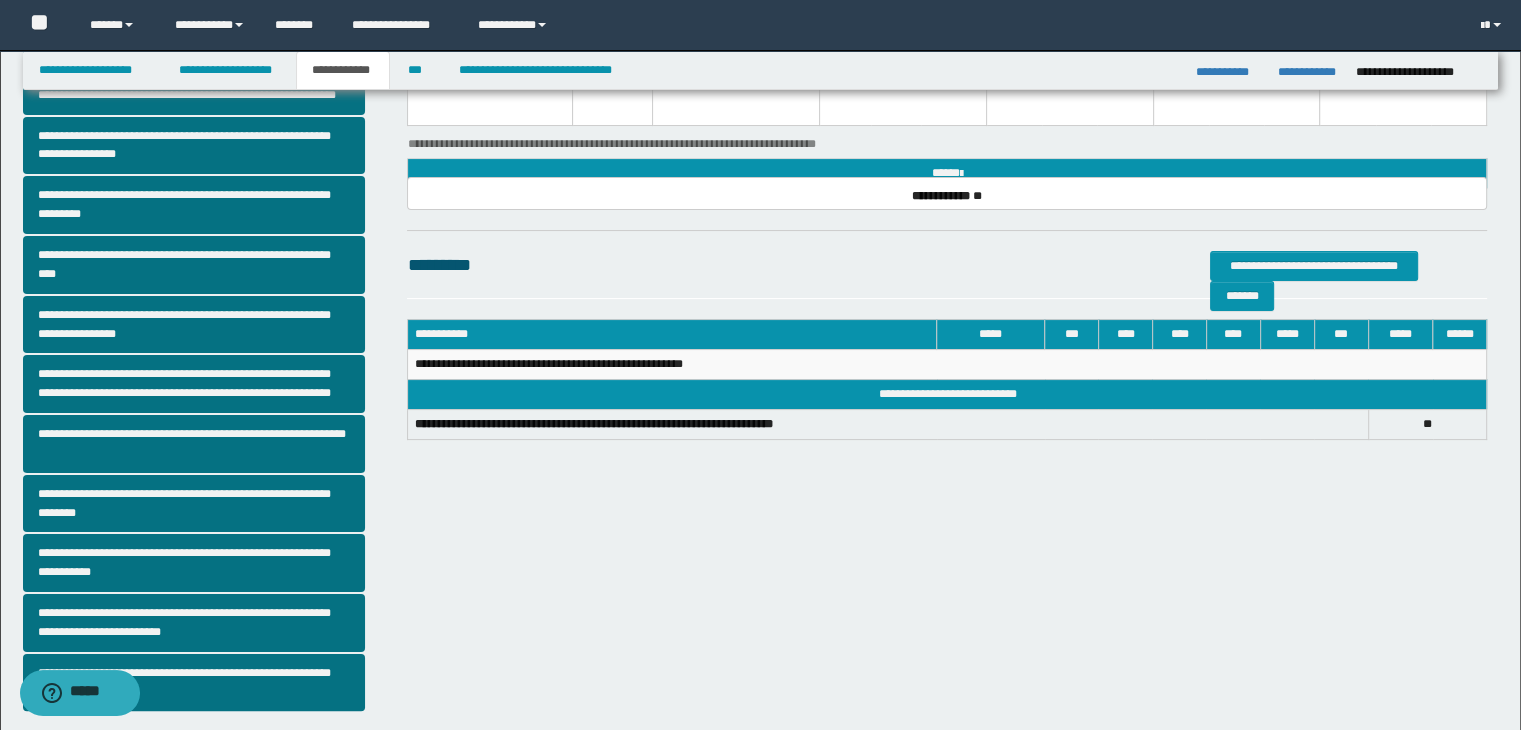 scroll, scrollTop: 381, scrollLeft: 0, axis: vertical 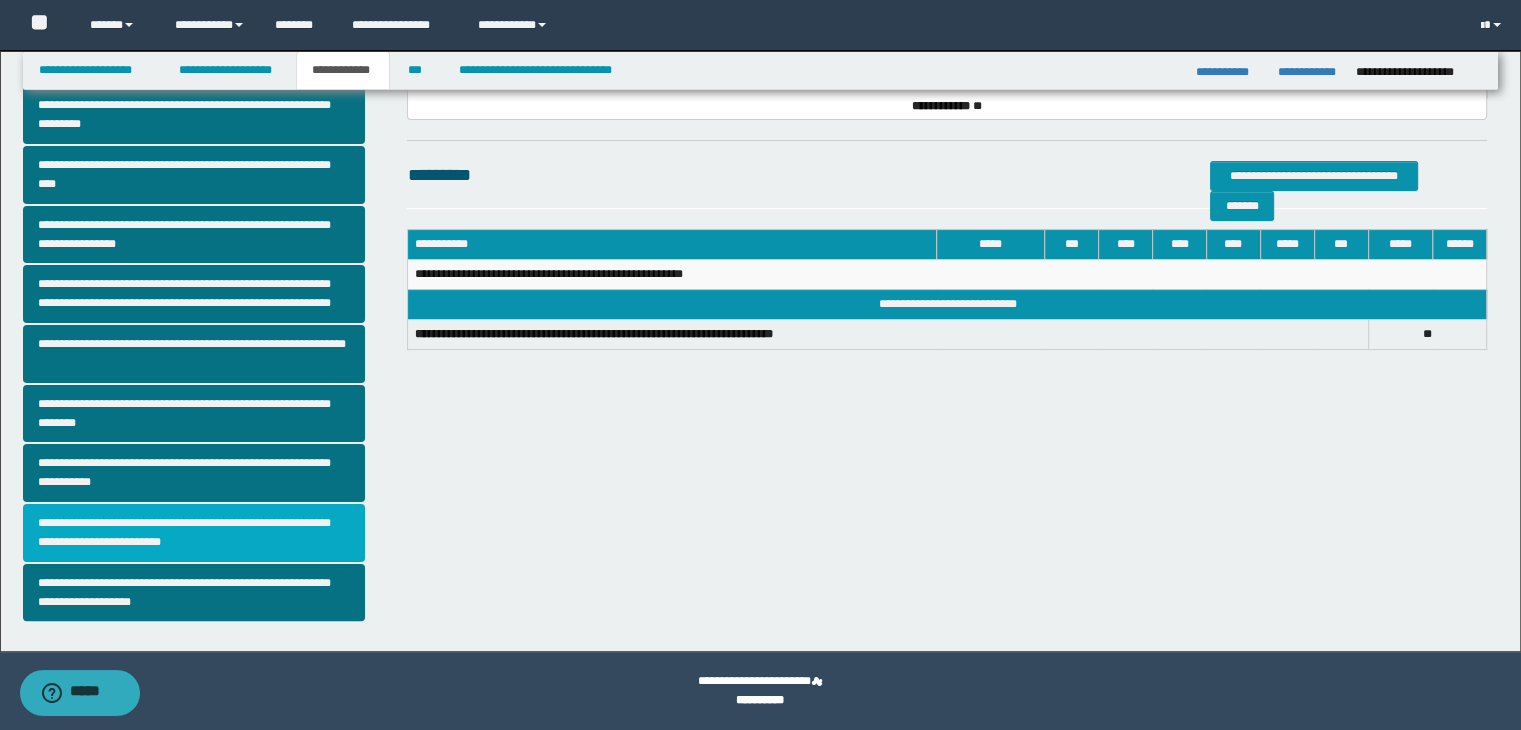click on "**********" at bounding box center (194, 533) 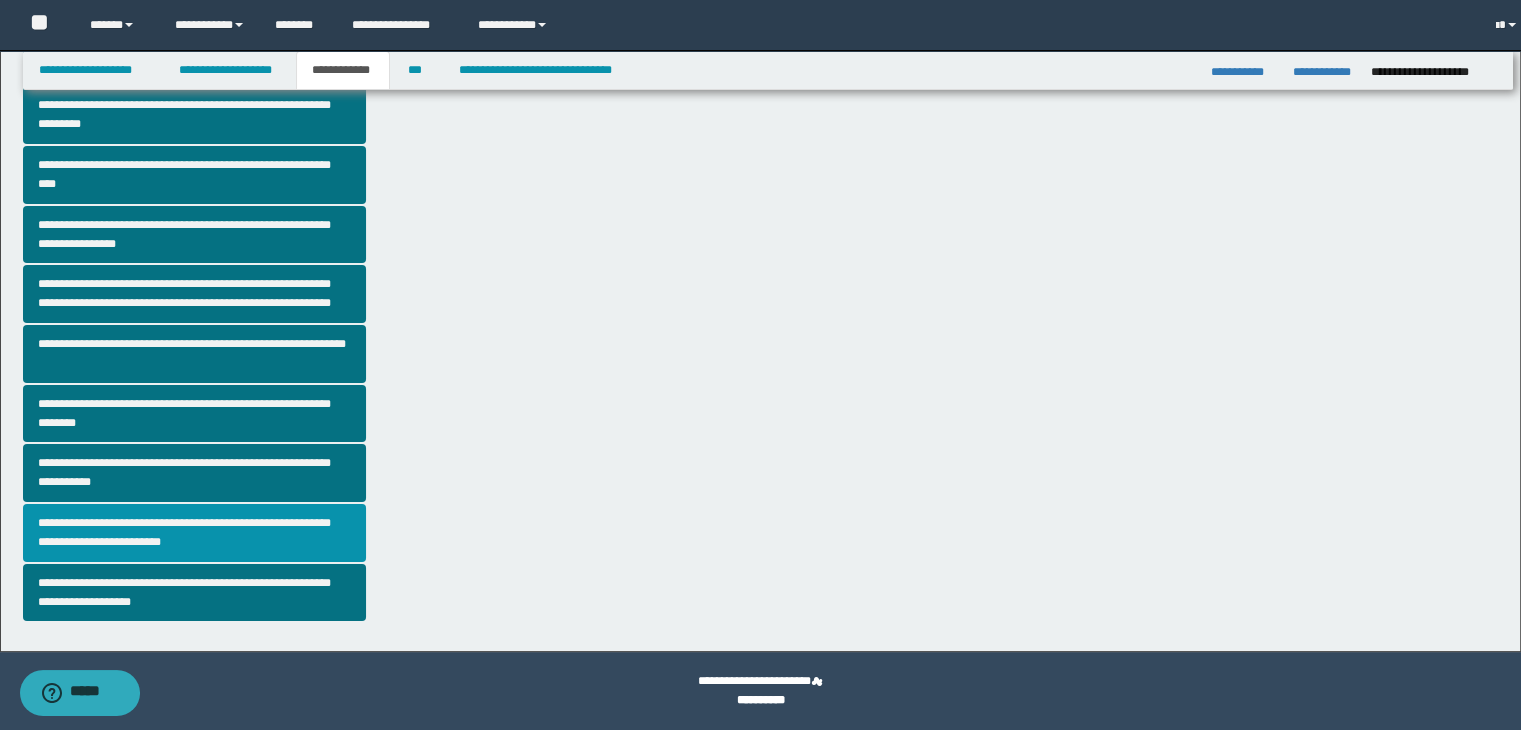 scroll, scrollTop: 0, scrollLeft: 0, axis: both 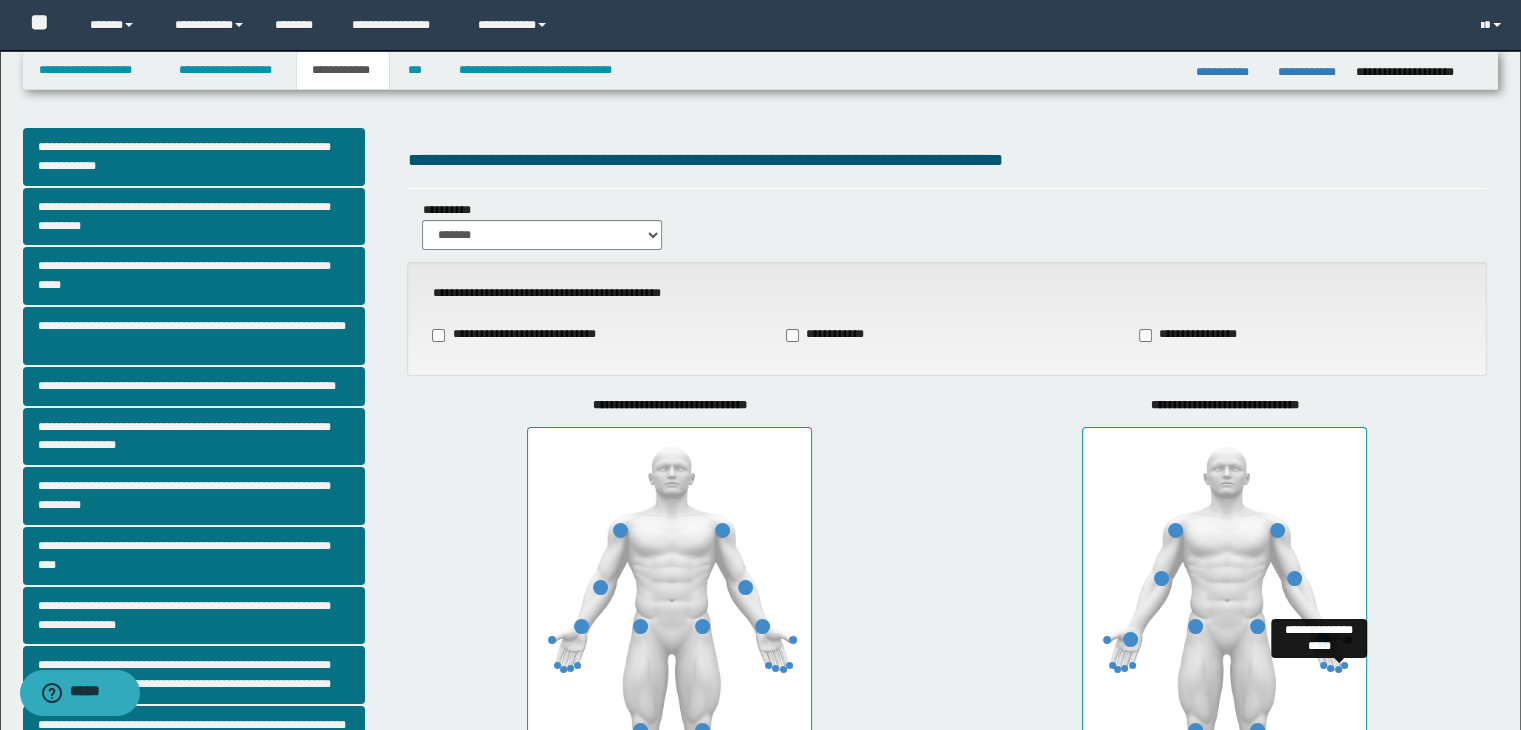 click at bounding box center [1338, 669] 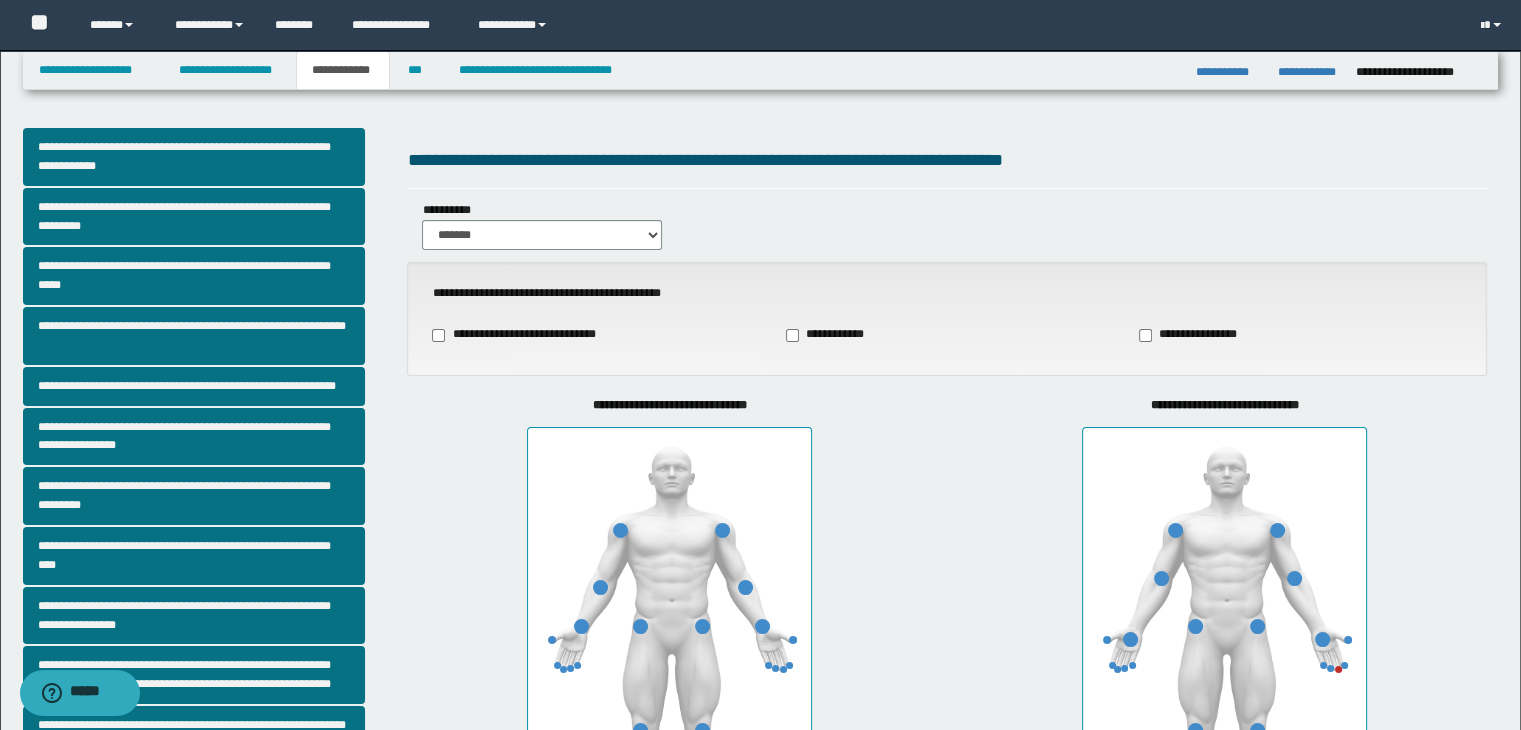 click at bounding box center [1224, 644] 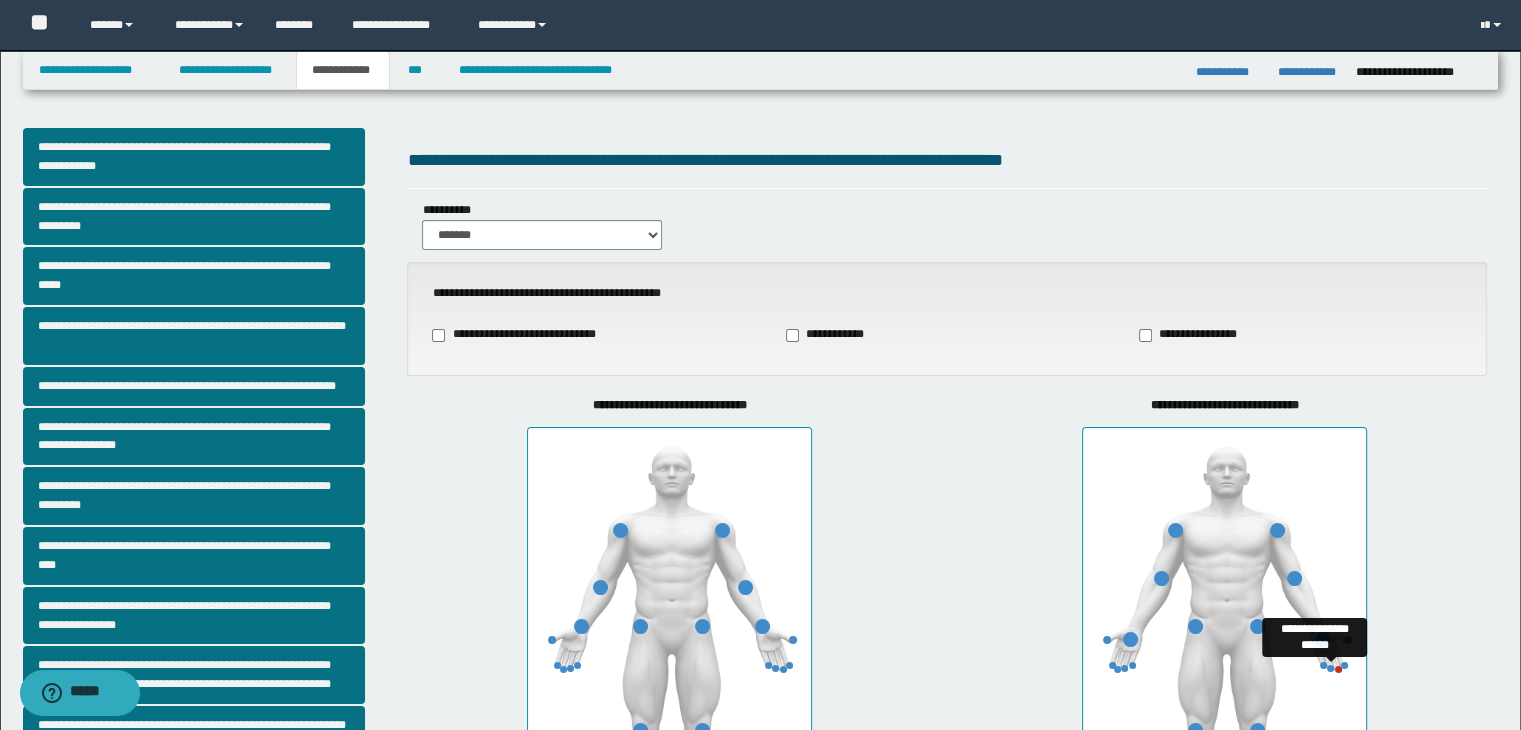 click at bounding box center (1330, 668) 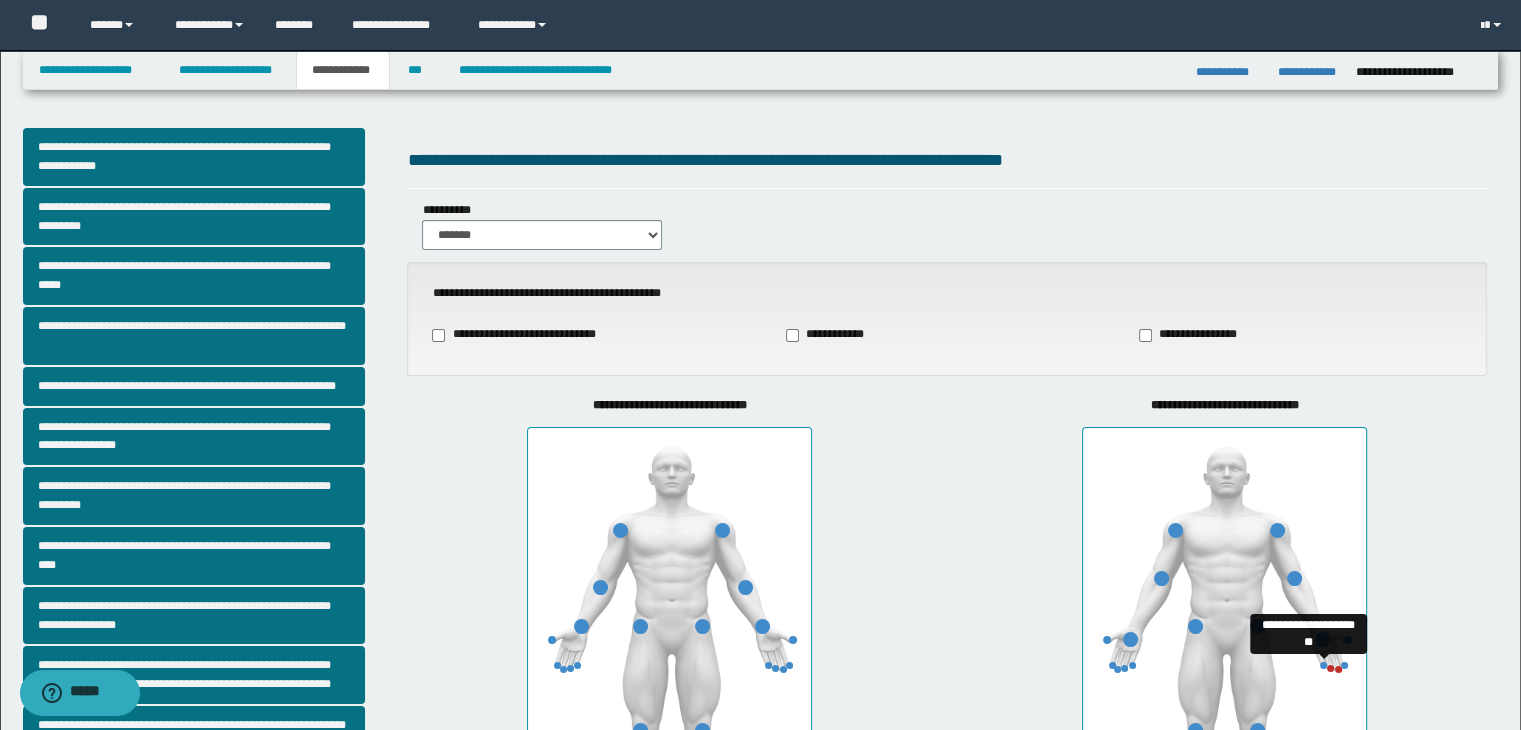 click at bounding box center (1323, 665) 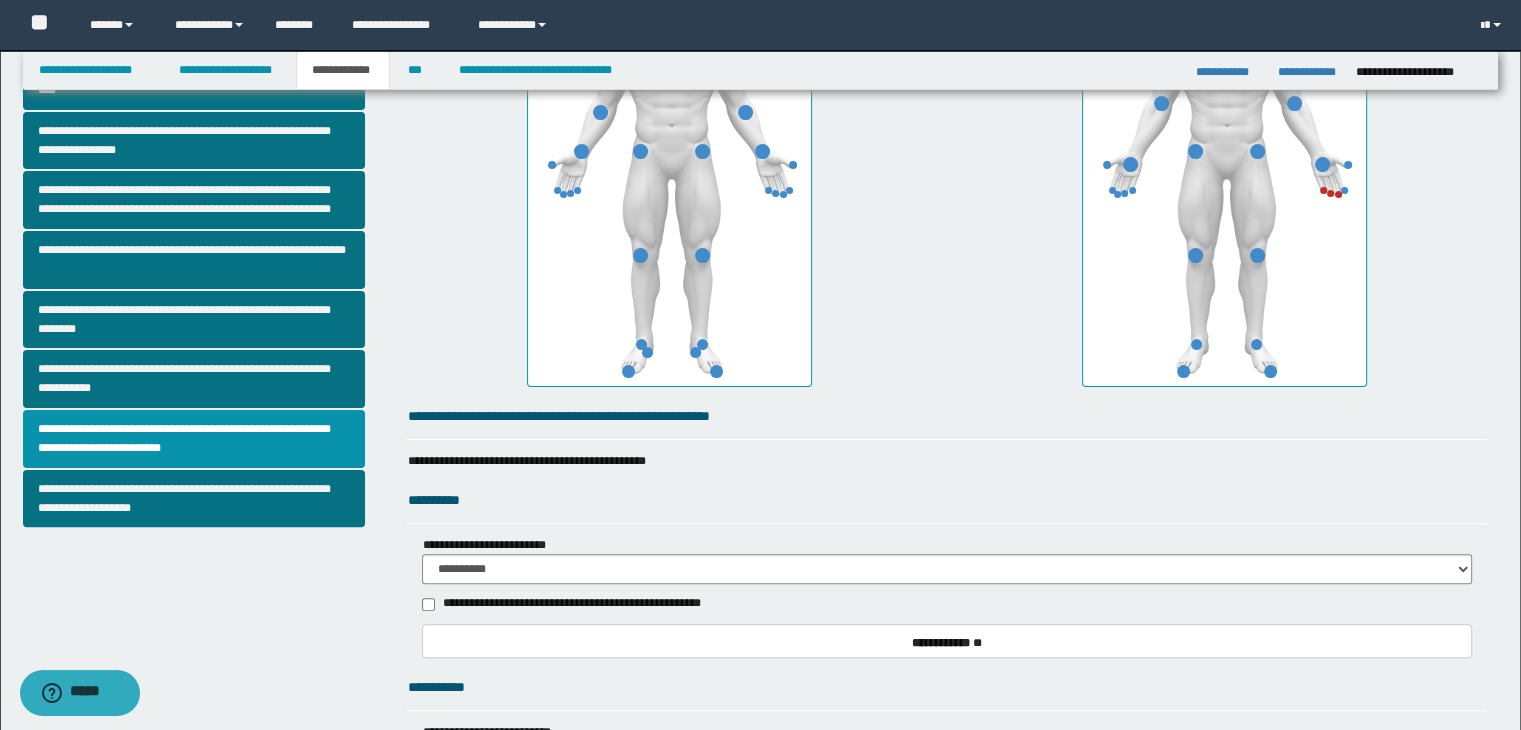 scroll, scrollTop: 522, scrollLeft: 0, axis: vertical 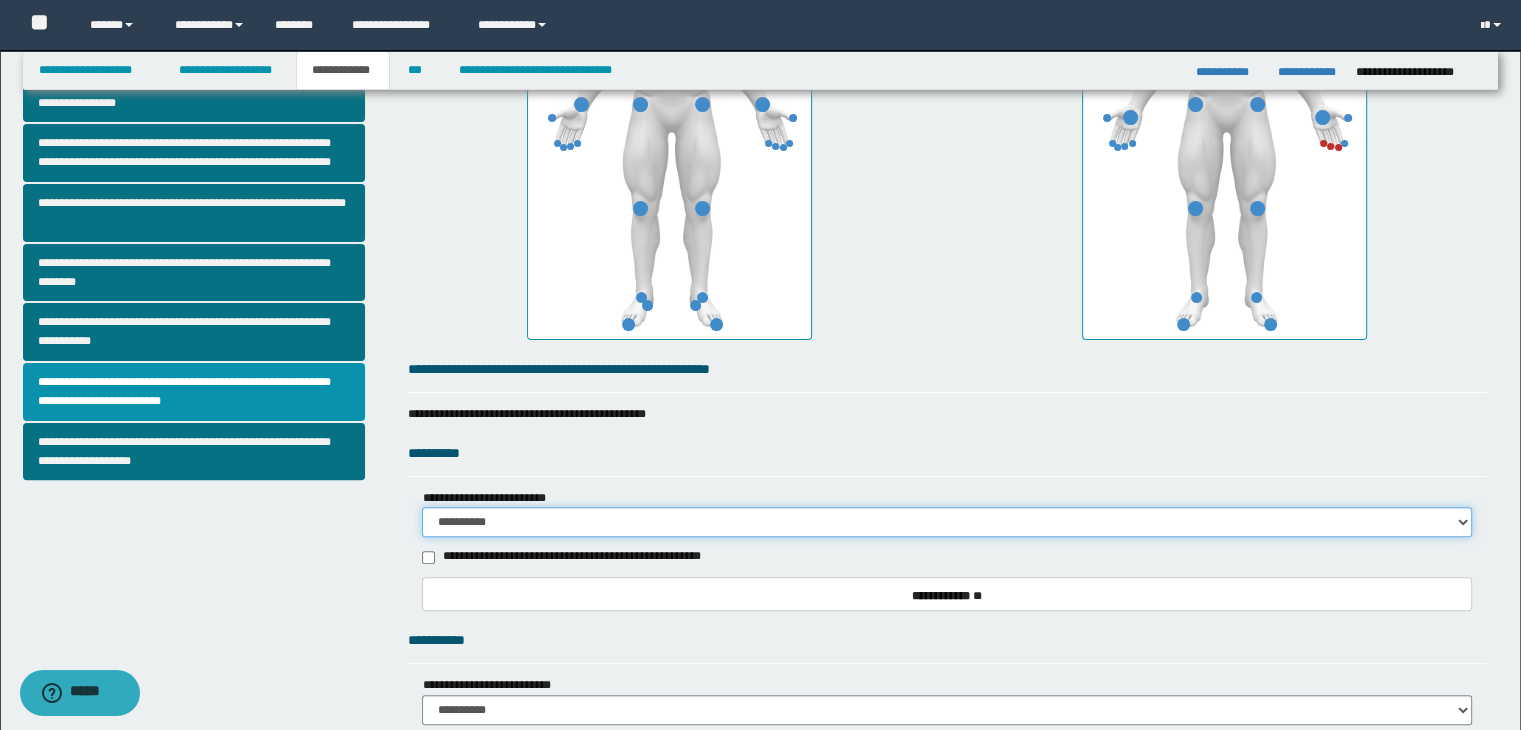 click on "**********" at bounding box center (947, 522) 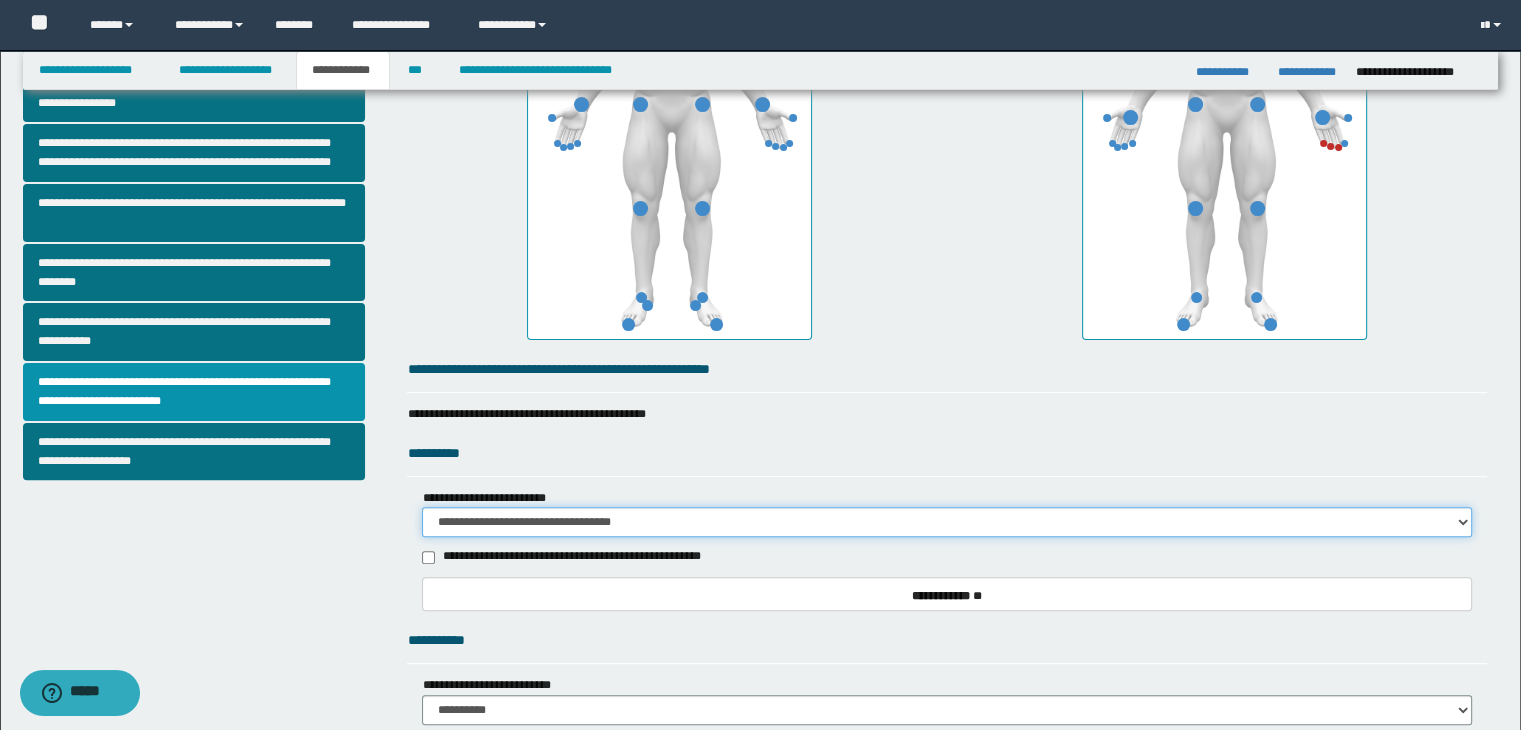 click on "**********" at bounding box center [947, 522] 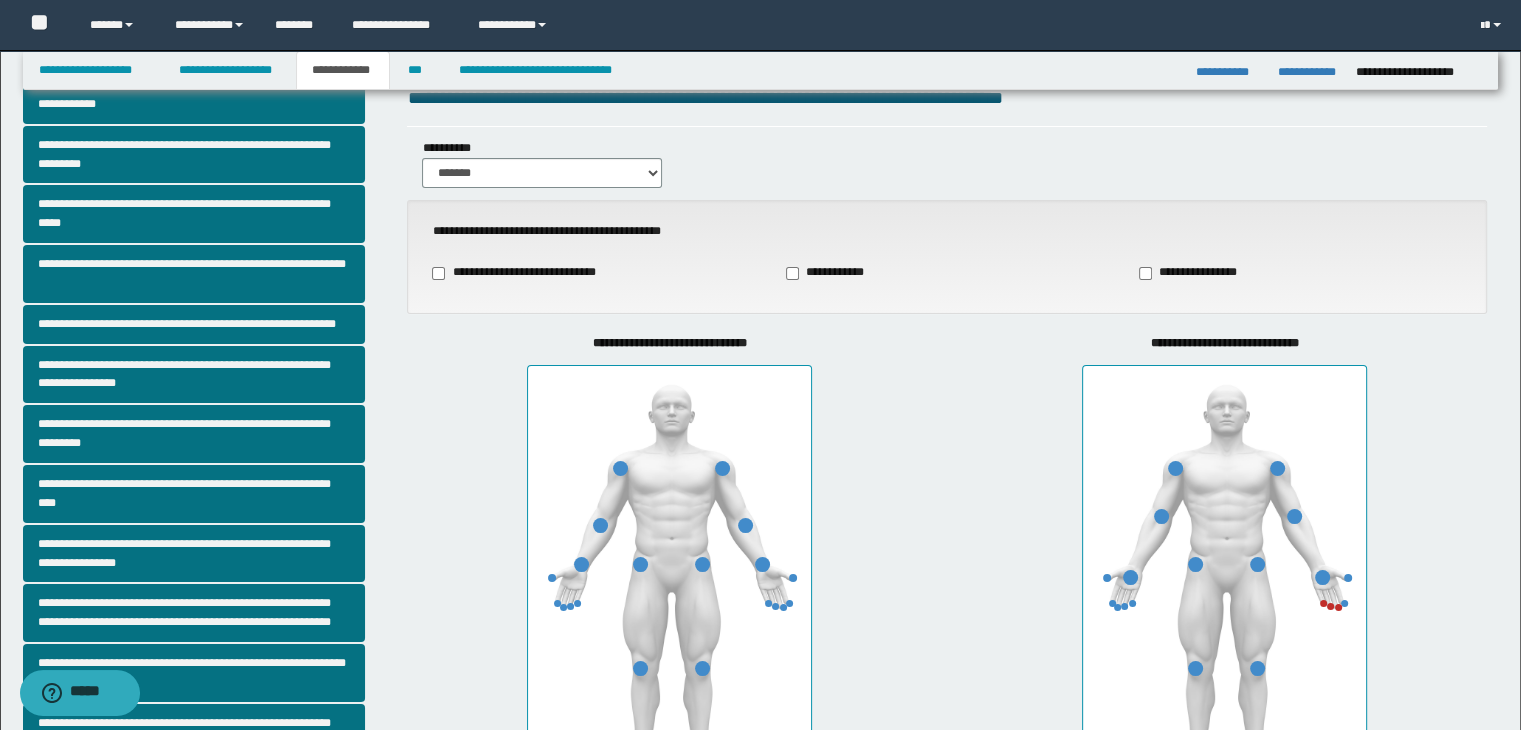 scroll, scrollTop: 0, scrollLeft: 0, axis: both 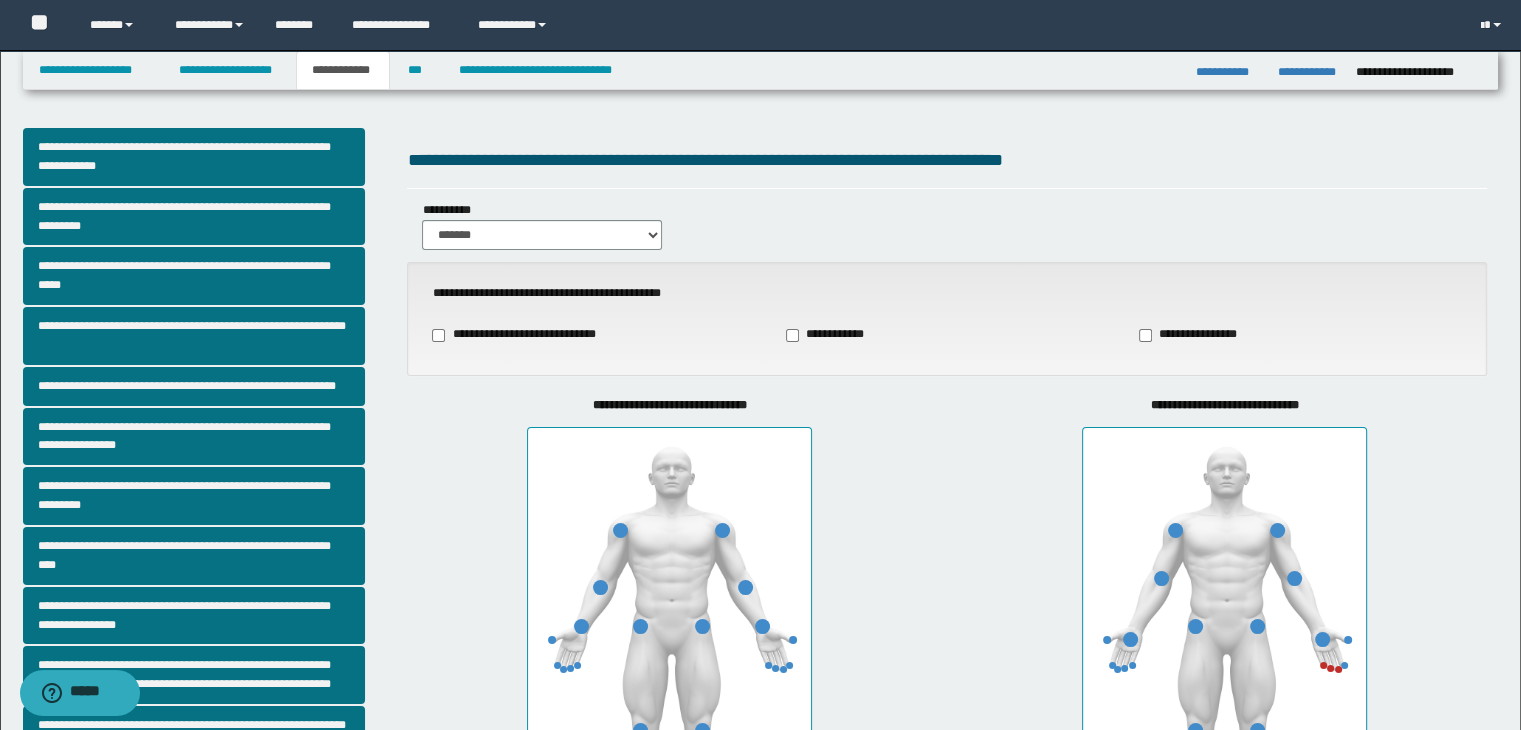 click at bounding box center (1338, 669) 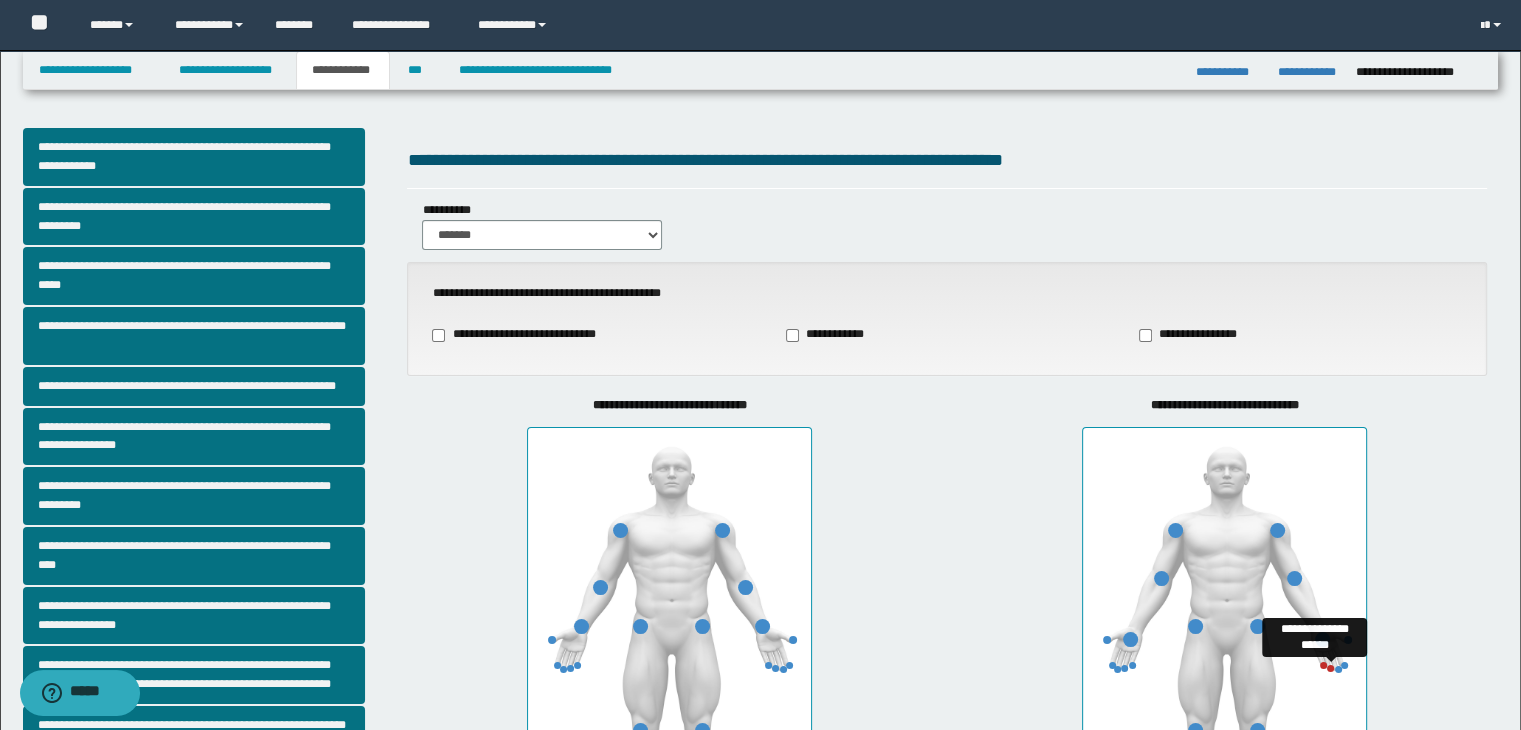 click at bounding box center (1330, 668) 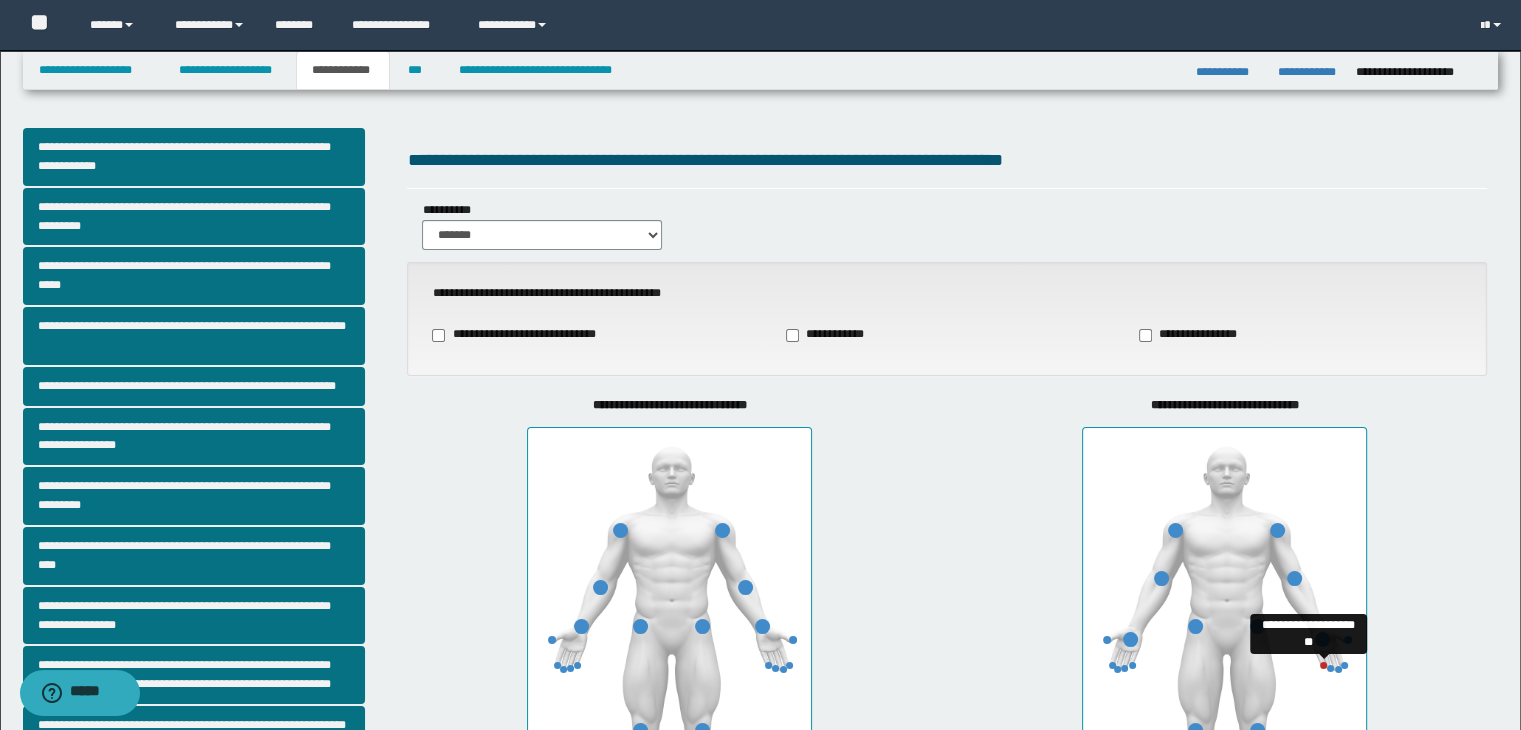 click at bounding box center (1323, 665) 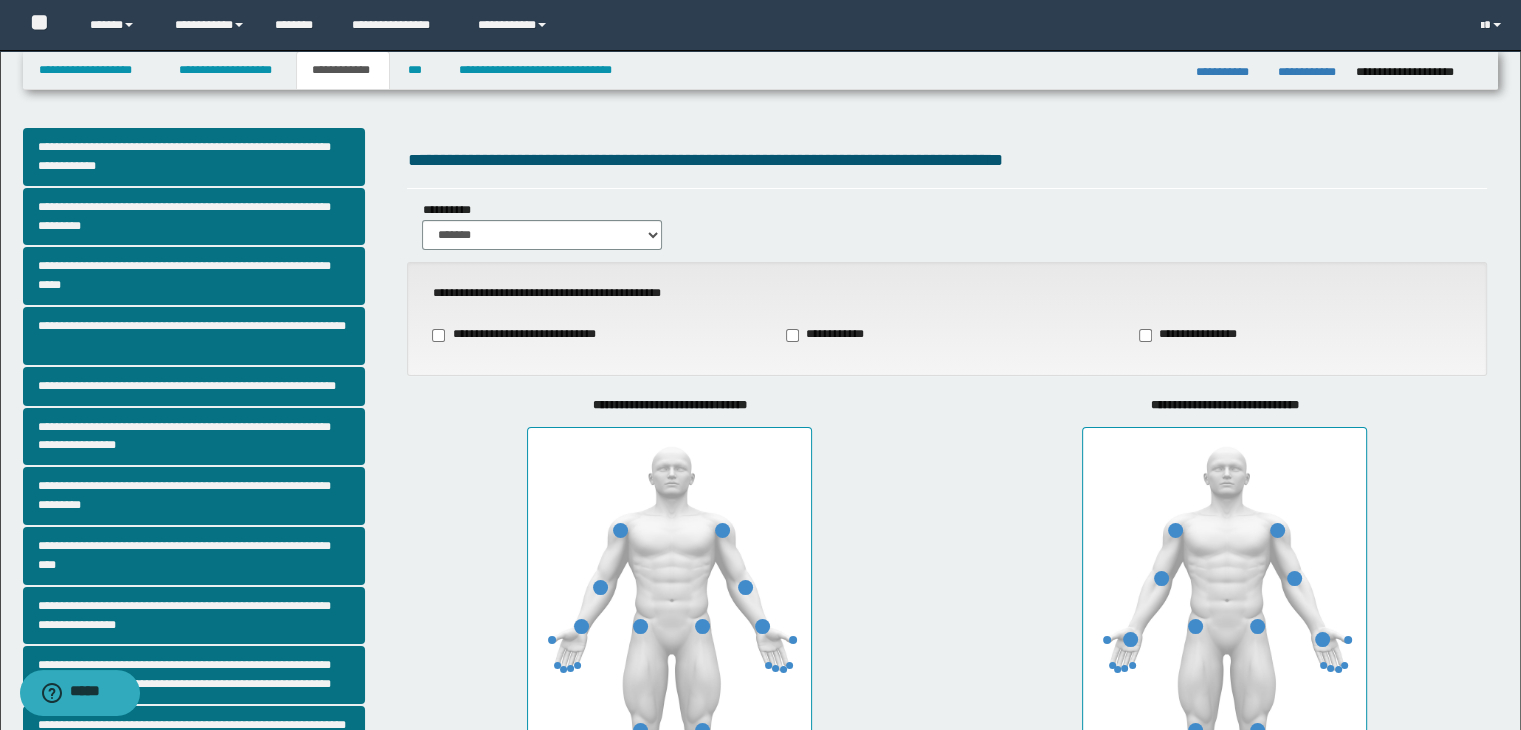 click at bounding box center (1224, 644) 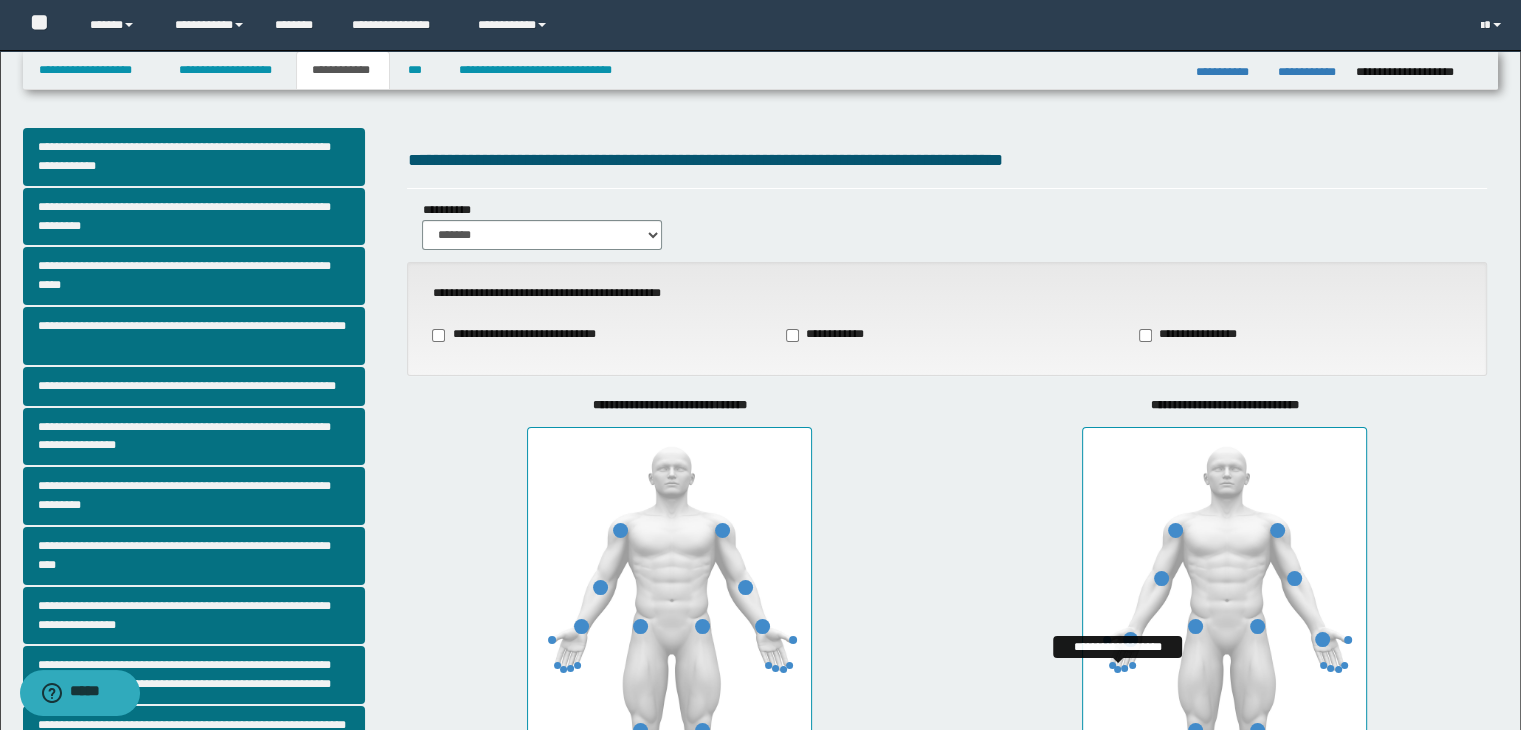 click at bounding box center (1117, 669) 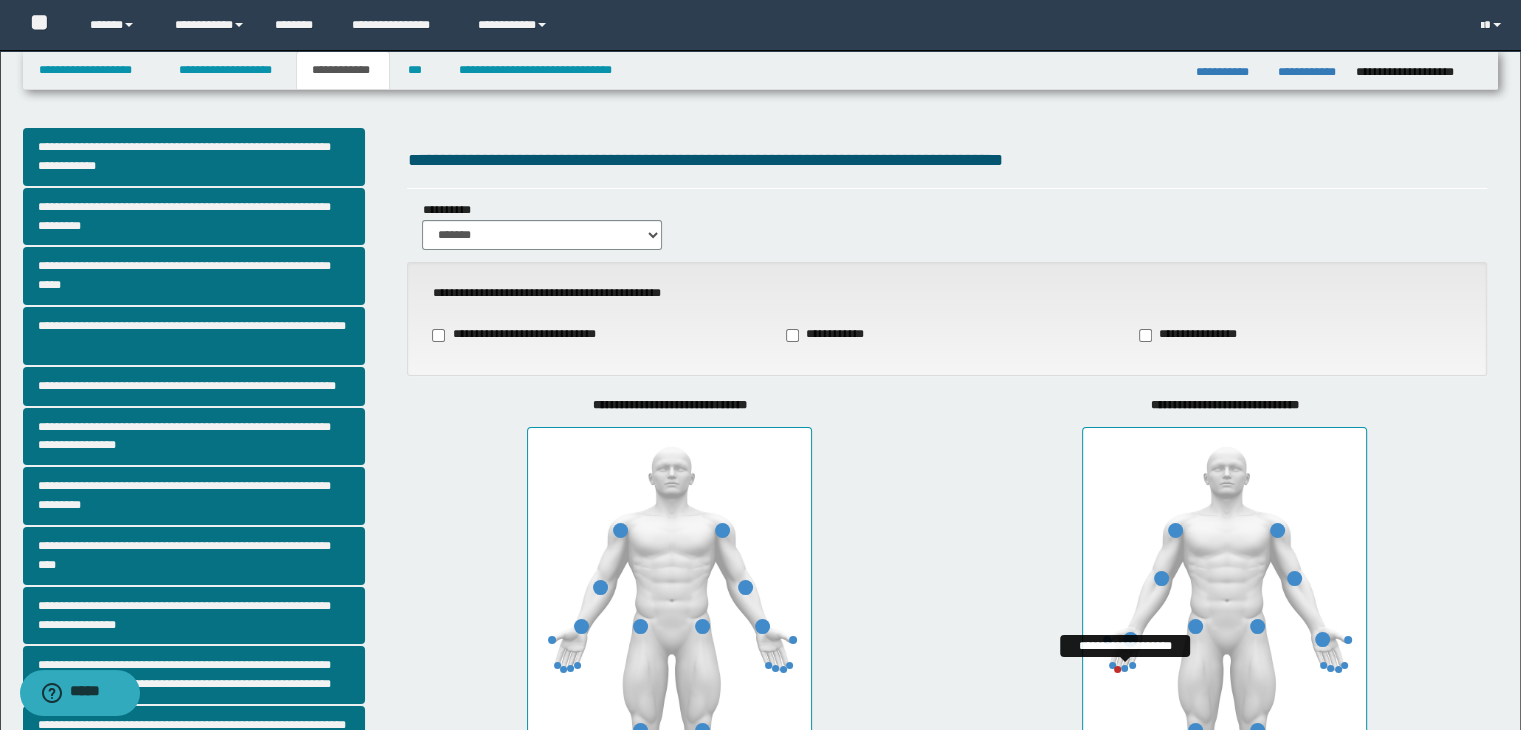 click at bounding box center [1124, 668] 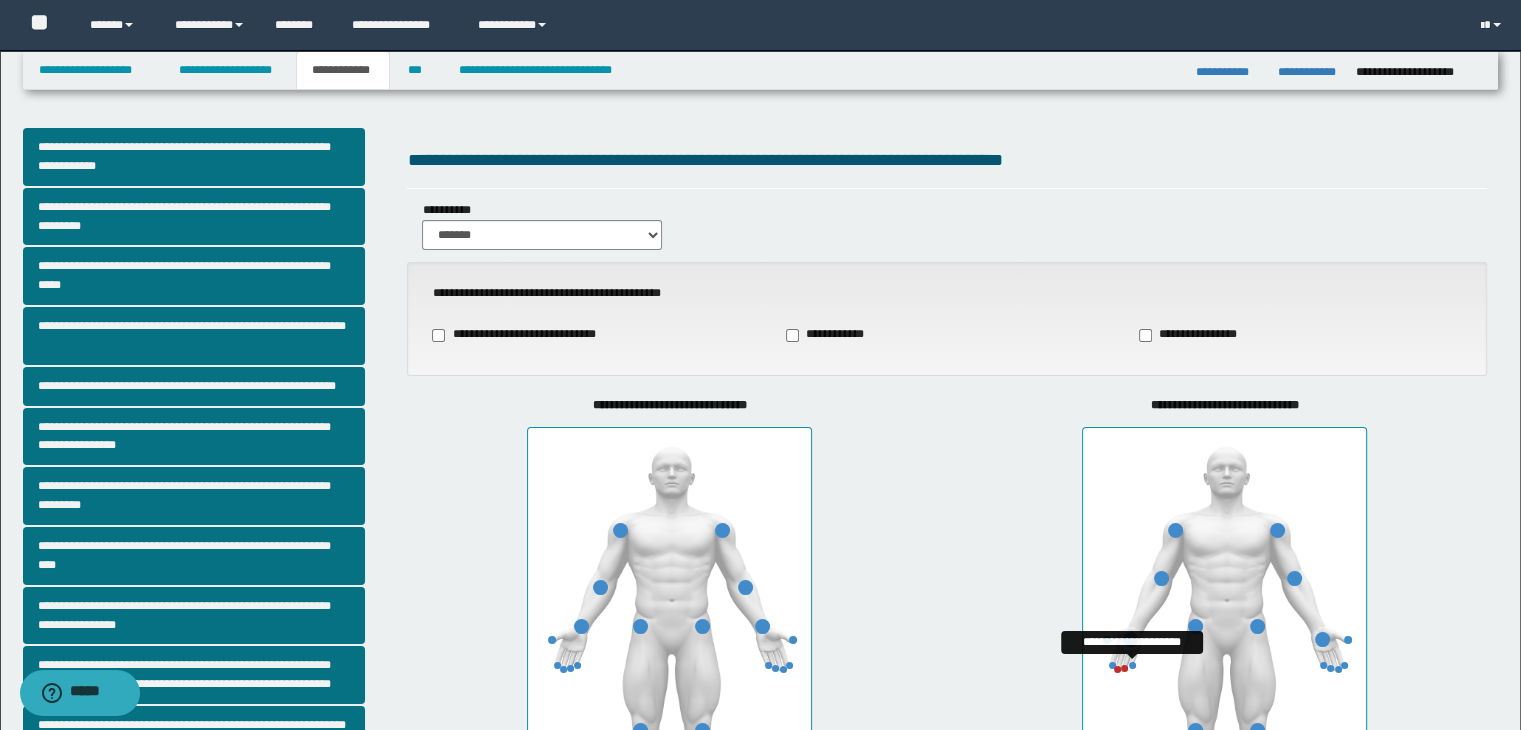 click at bounding box center [1132, 665] 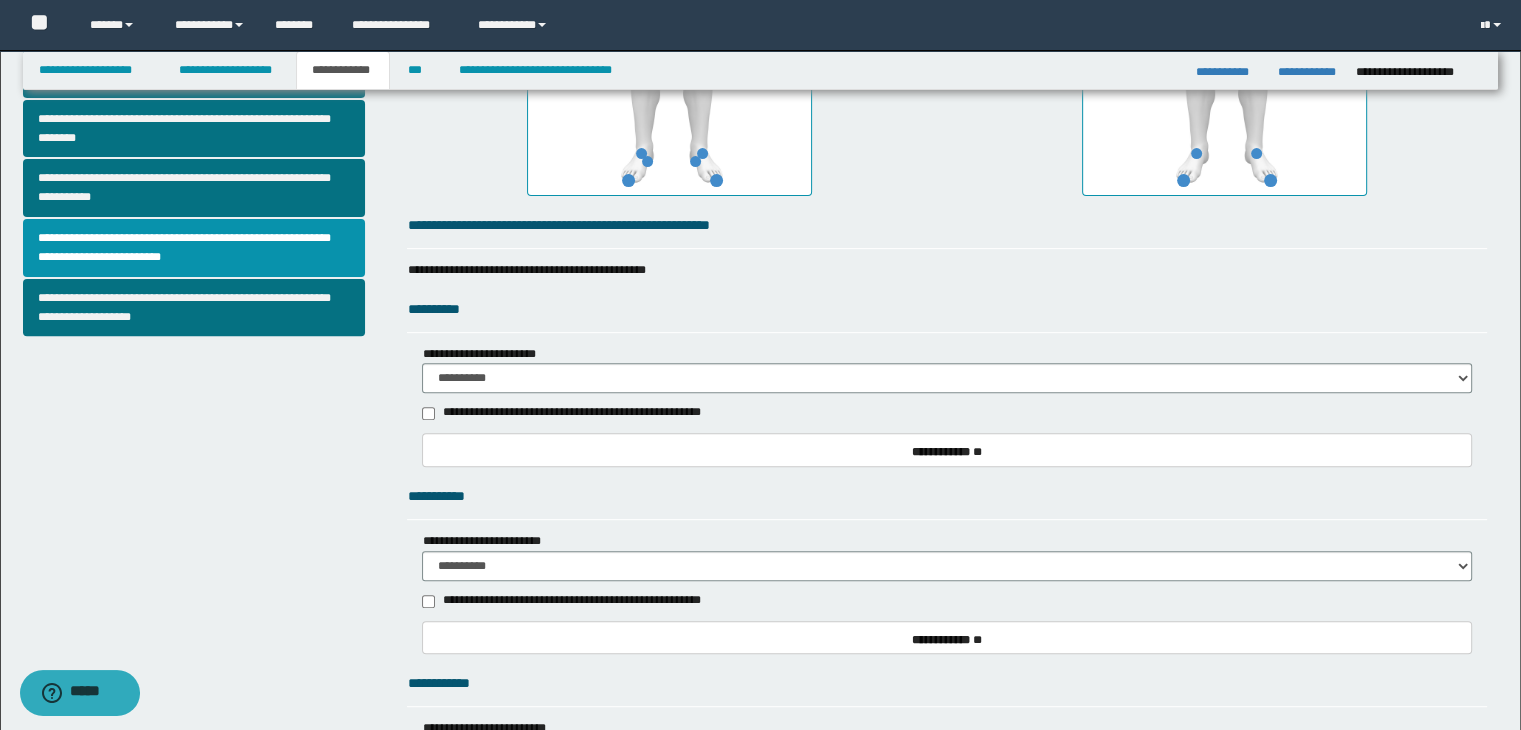 scroll, scrollTop: 684, scrollLeft: 0, axis: vertical 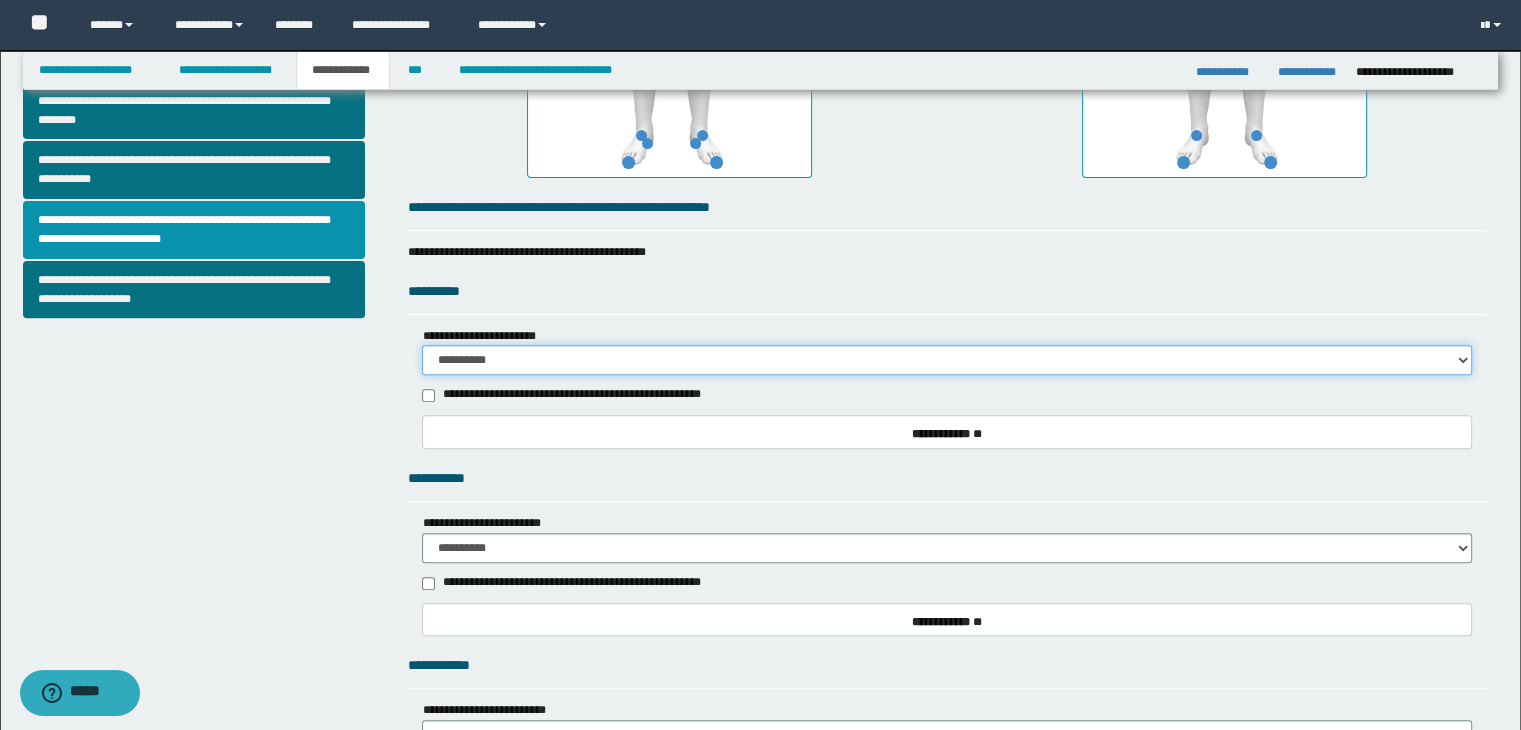 click on "**********" at bounding box center (947, 360) 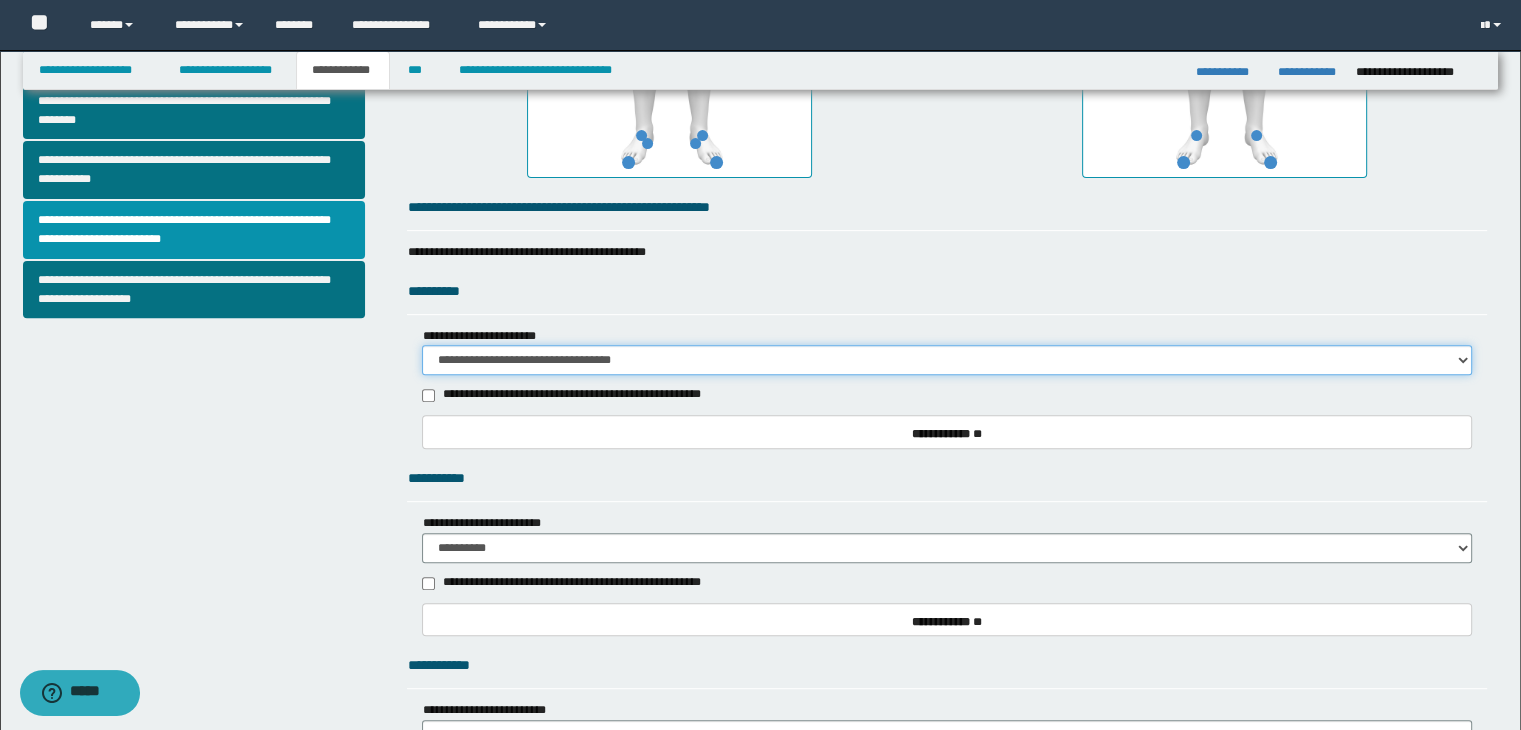 click on "**********" at bounding box center (947, 360) 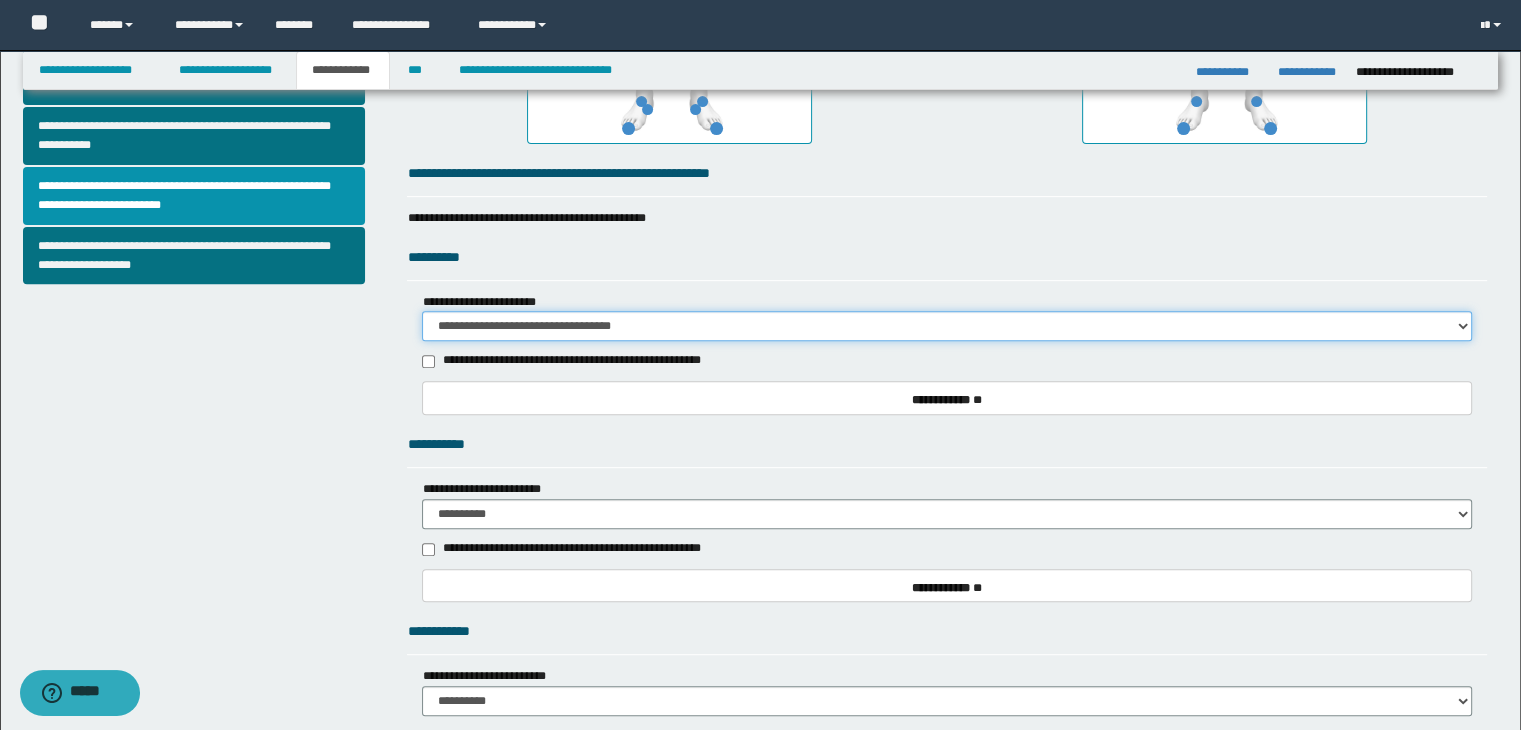 scroll, scrollTop: 716, scrollLeft: 0, axis: vertical 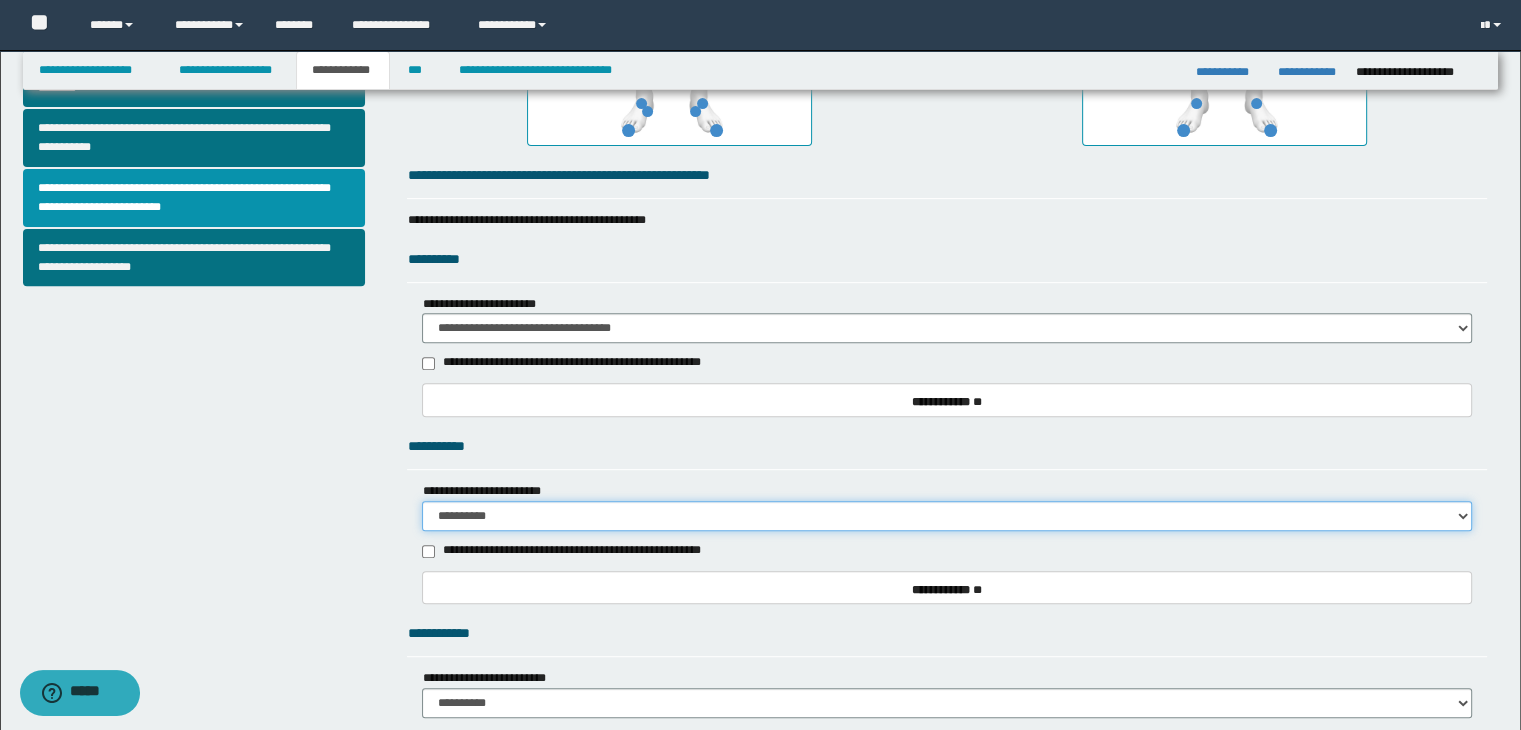 click on "**********" at bounding box center (947, 516) 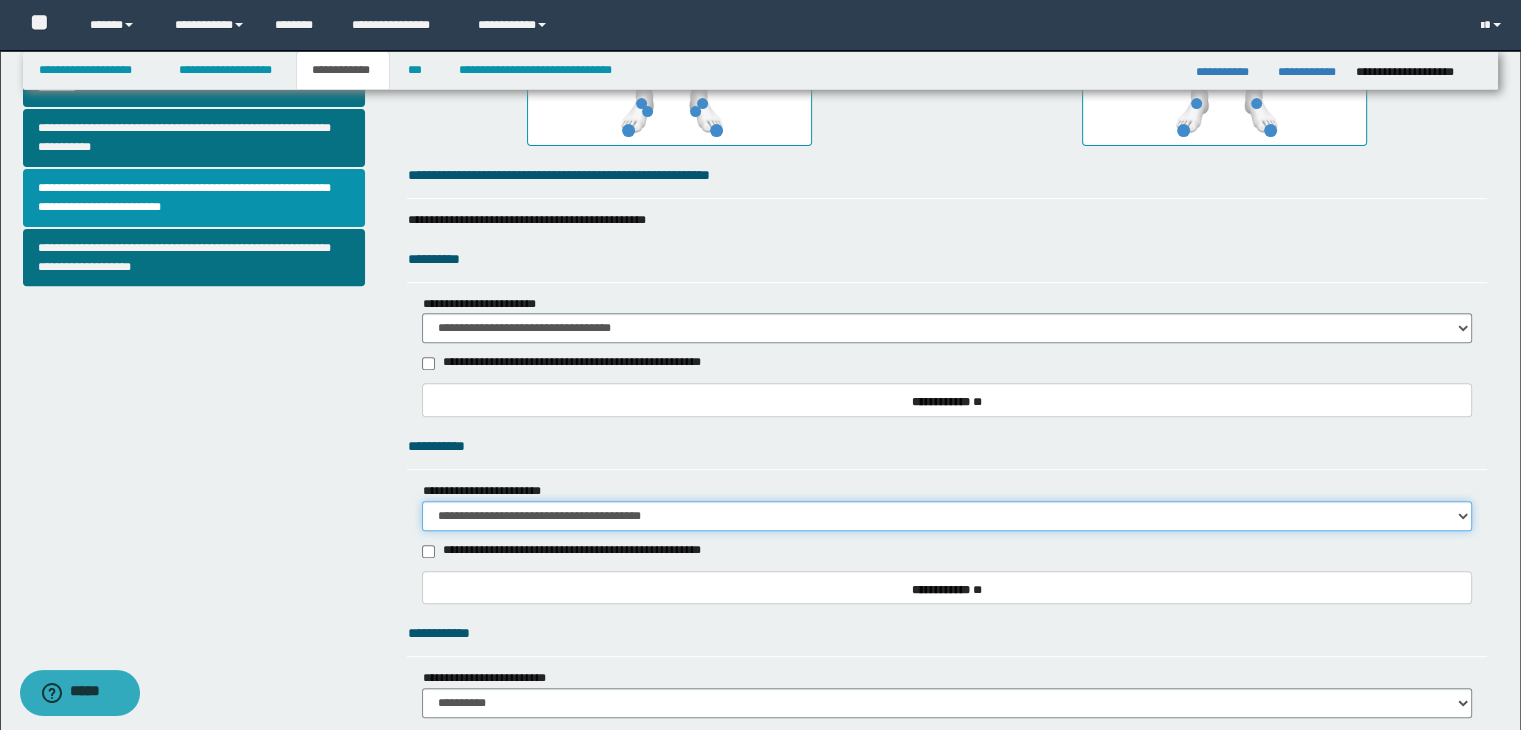 click on "**********" at bounding box center (947, 516) 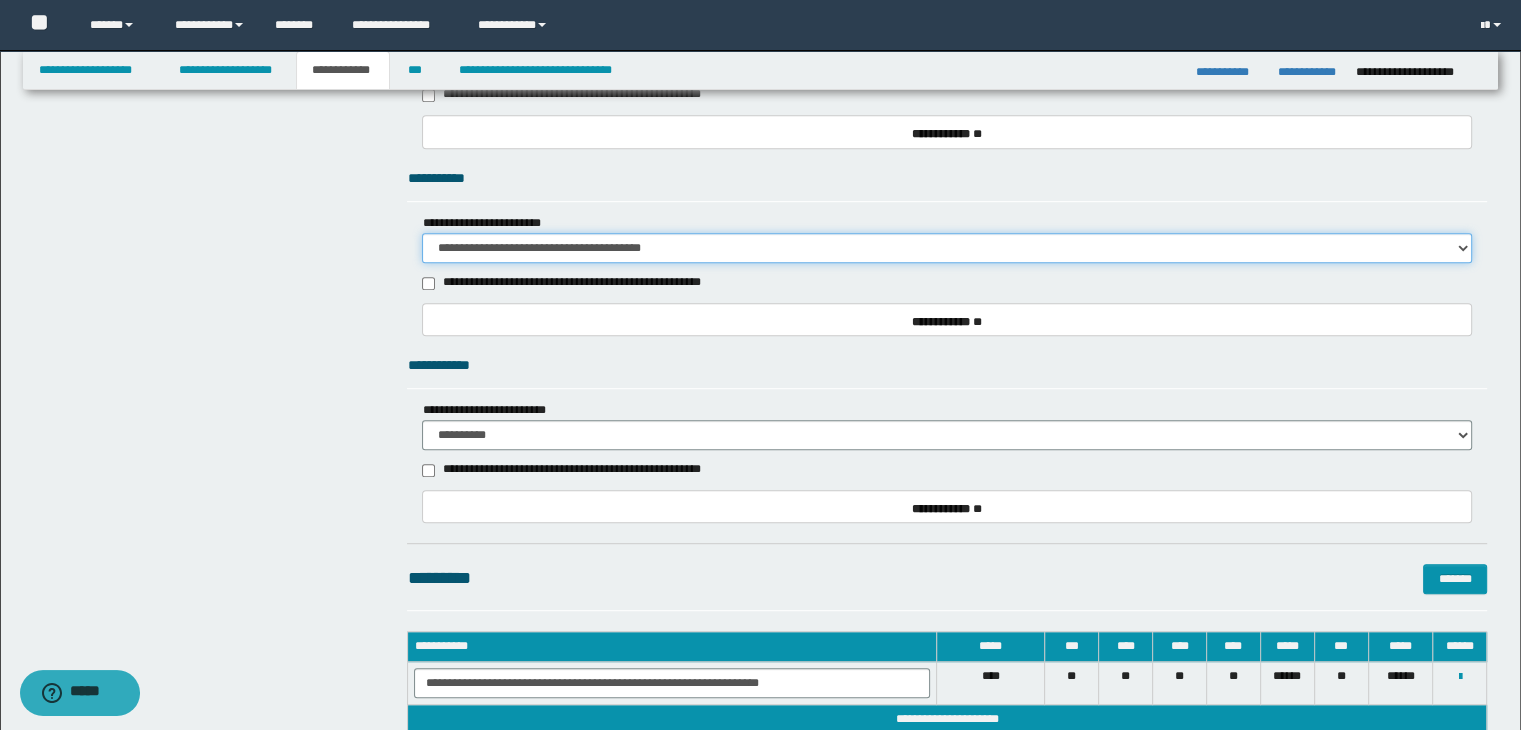 scroll, scrollTop: 988, scrollLeft: 0, axis: vertical 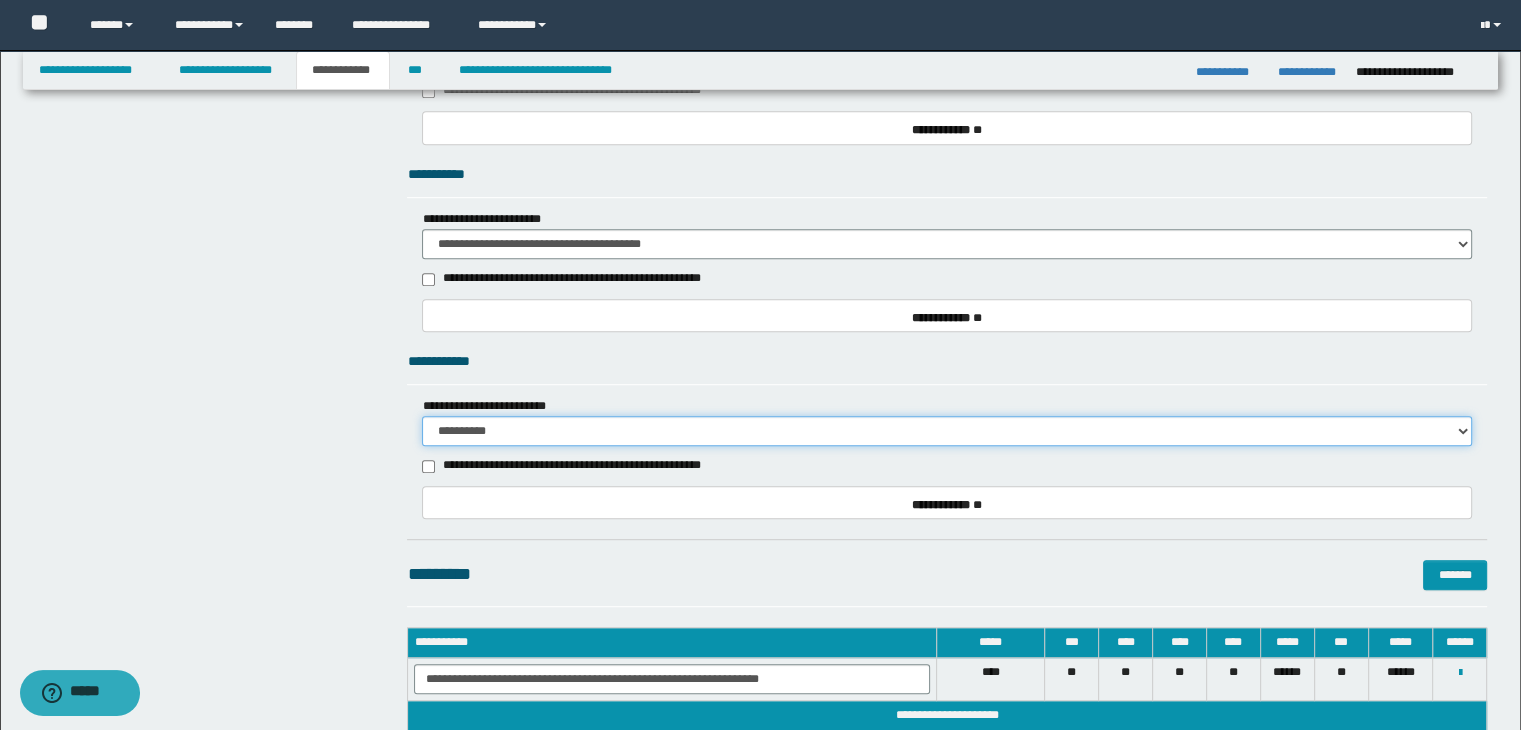 click on "**********" at bounding box center (947, 431) 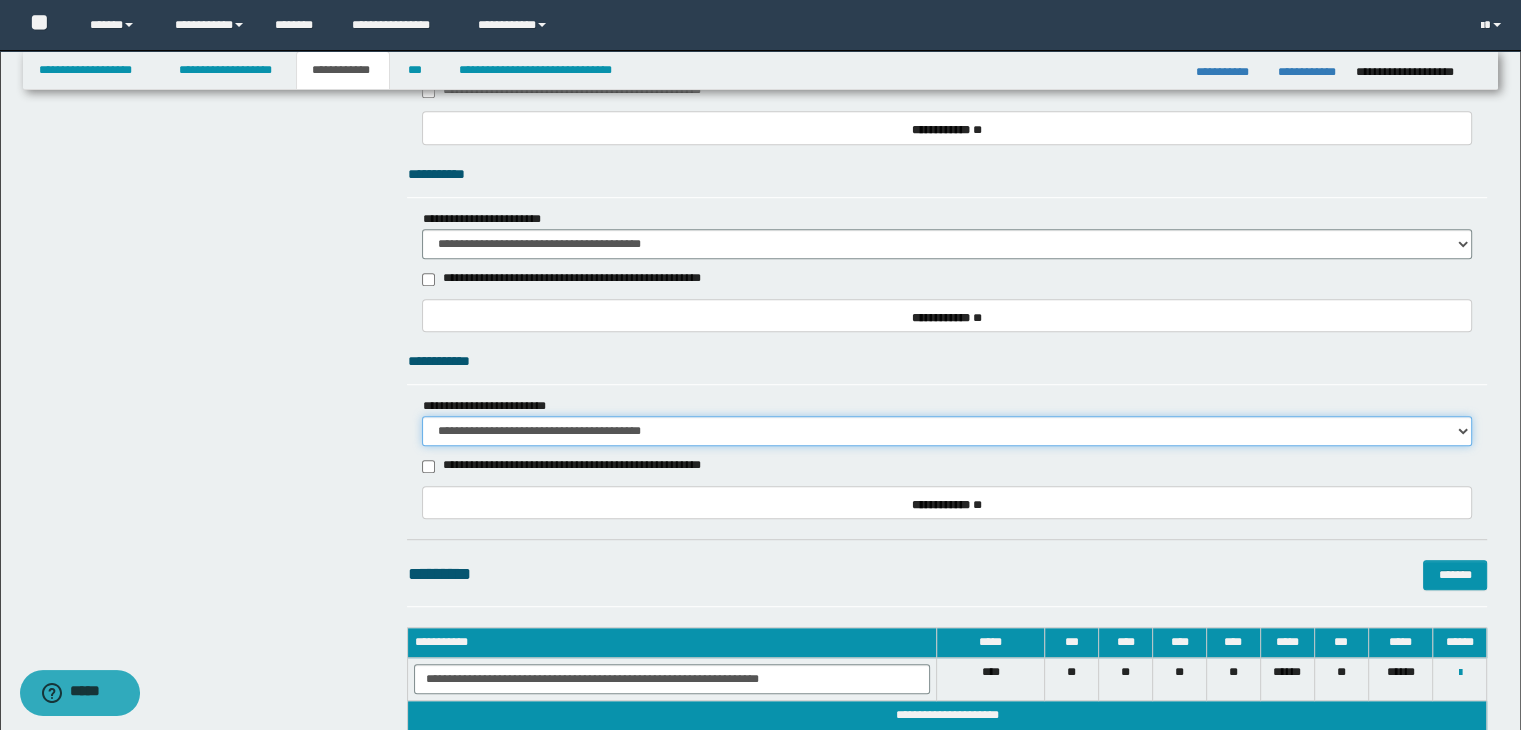 click on "**********" at bounding box center [947, 431] 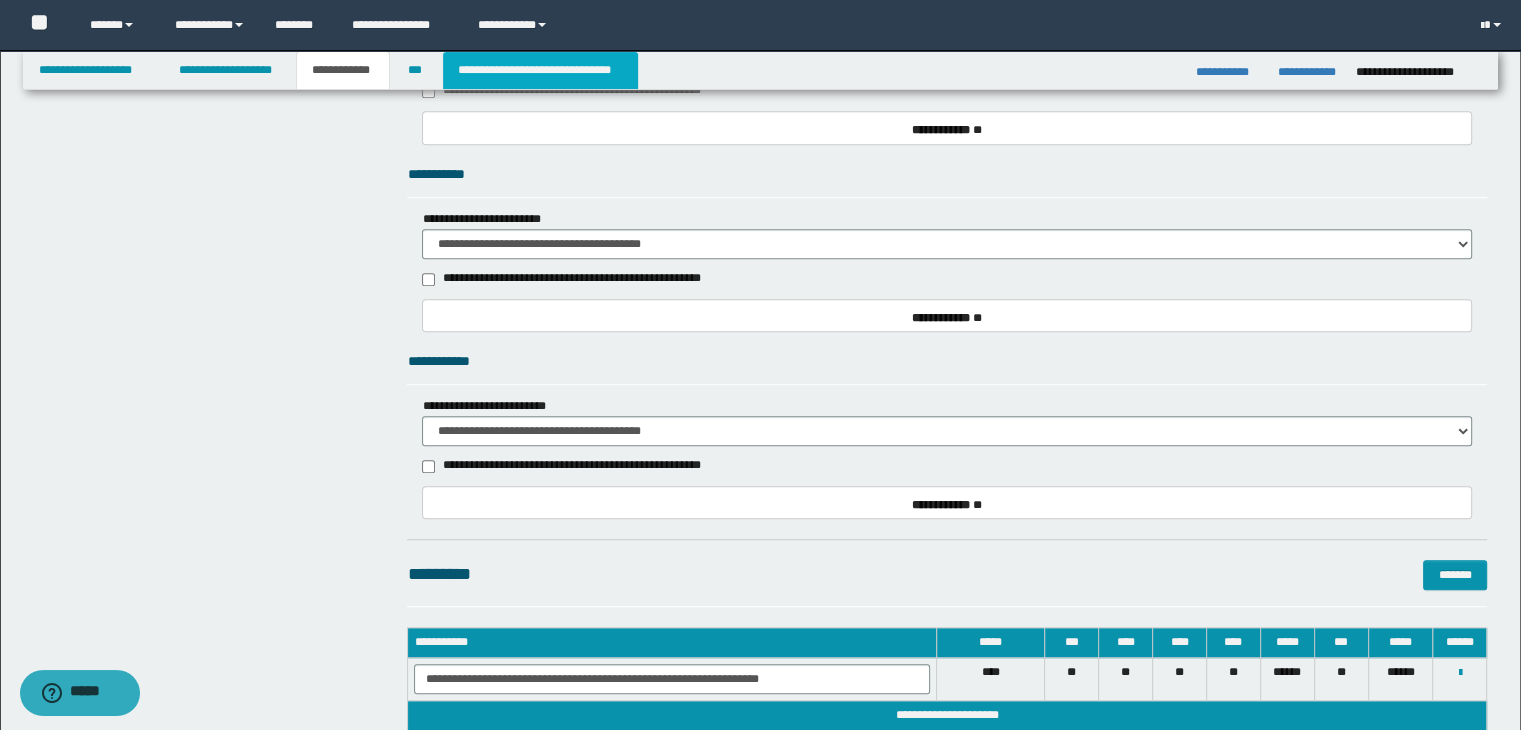 click on "**********" at bounding box center (540, 70) 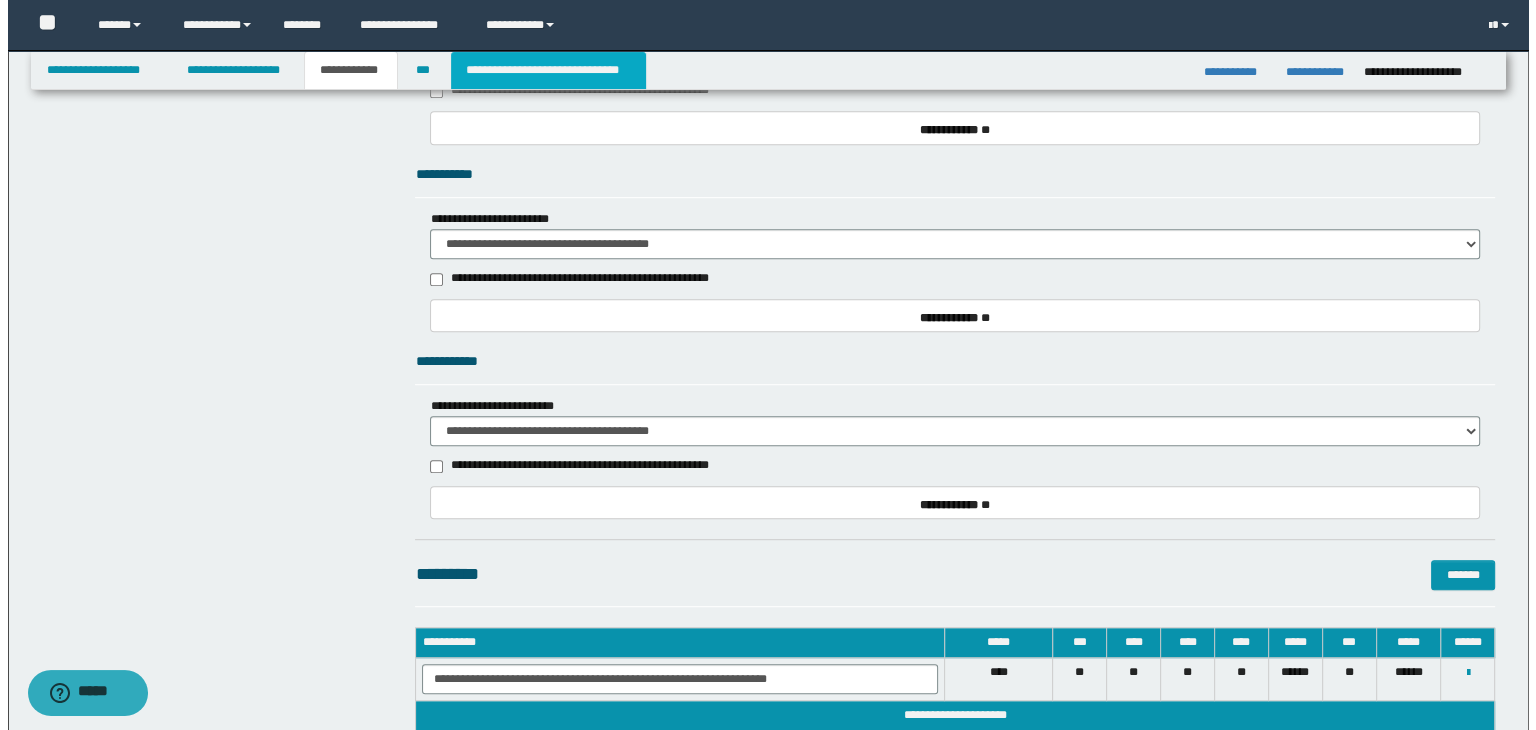 scroll, scrollTop: 0, scrollLeft: 0, axis: both 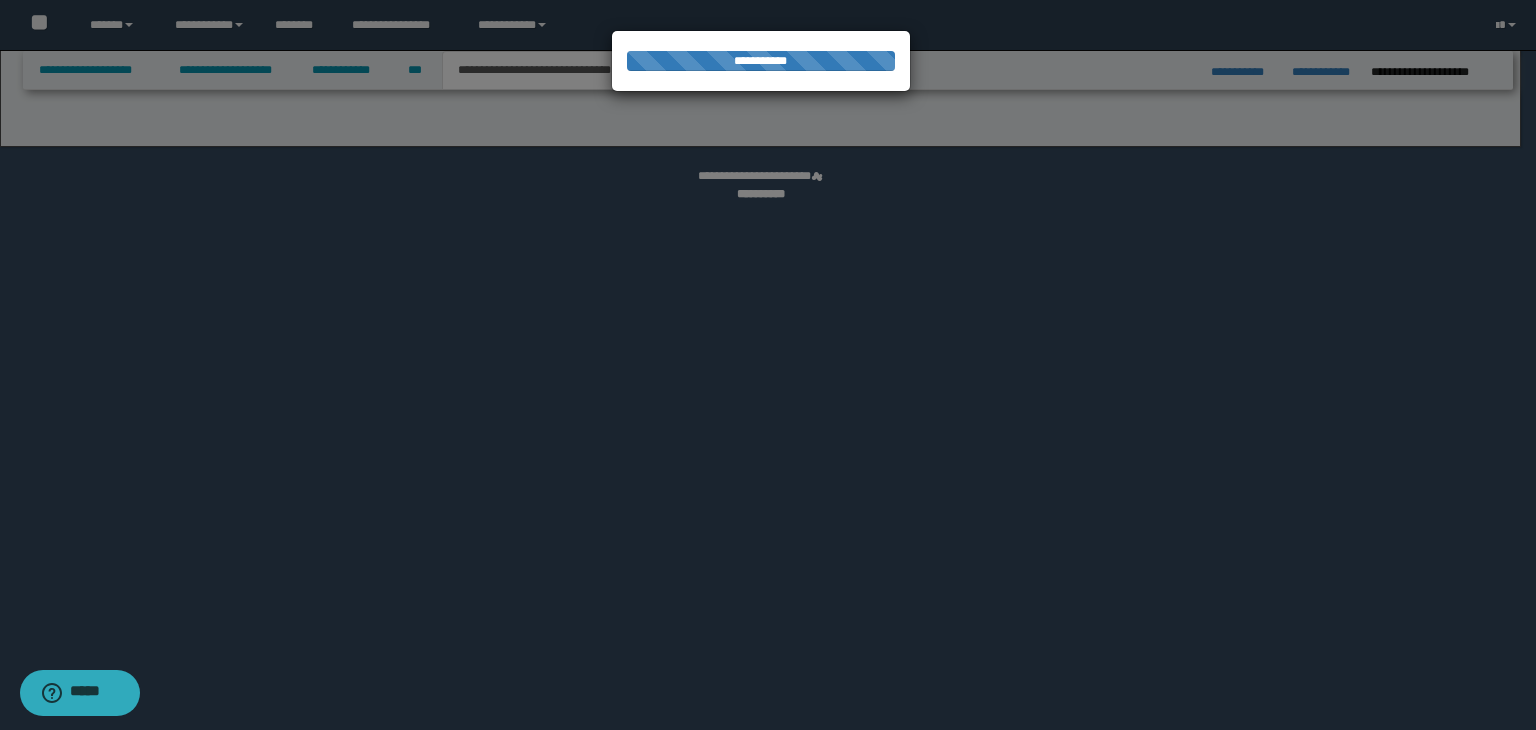 select on "*" 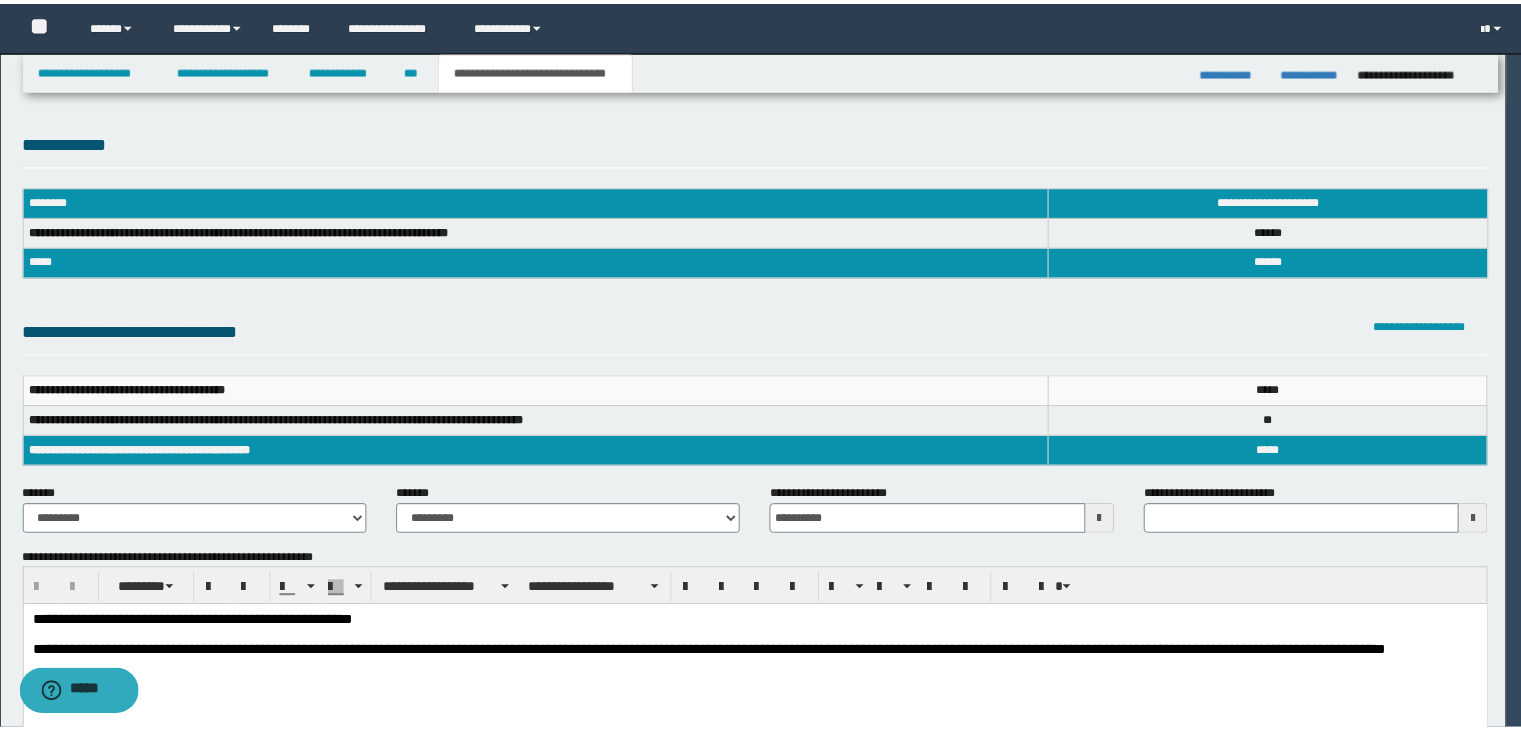 scroll, scrollTop: 0, scrollLeft: 0, axis: both 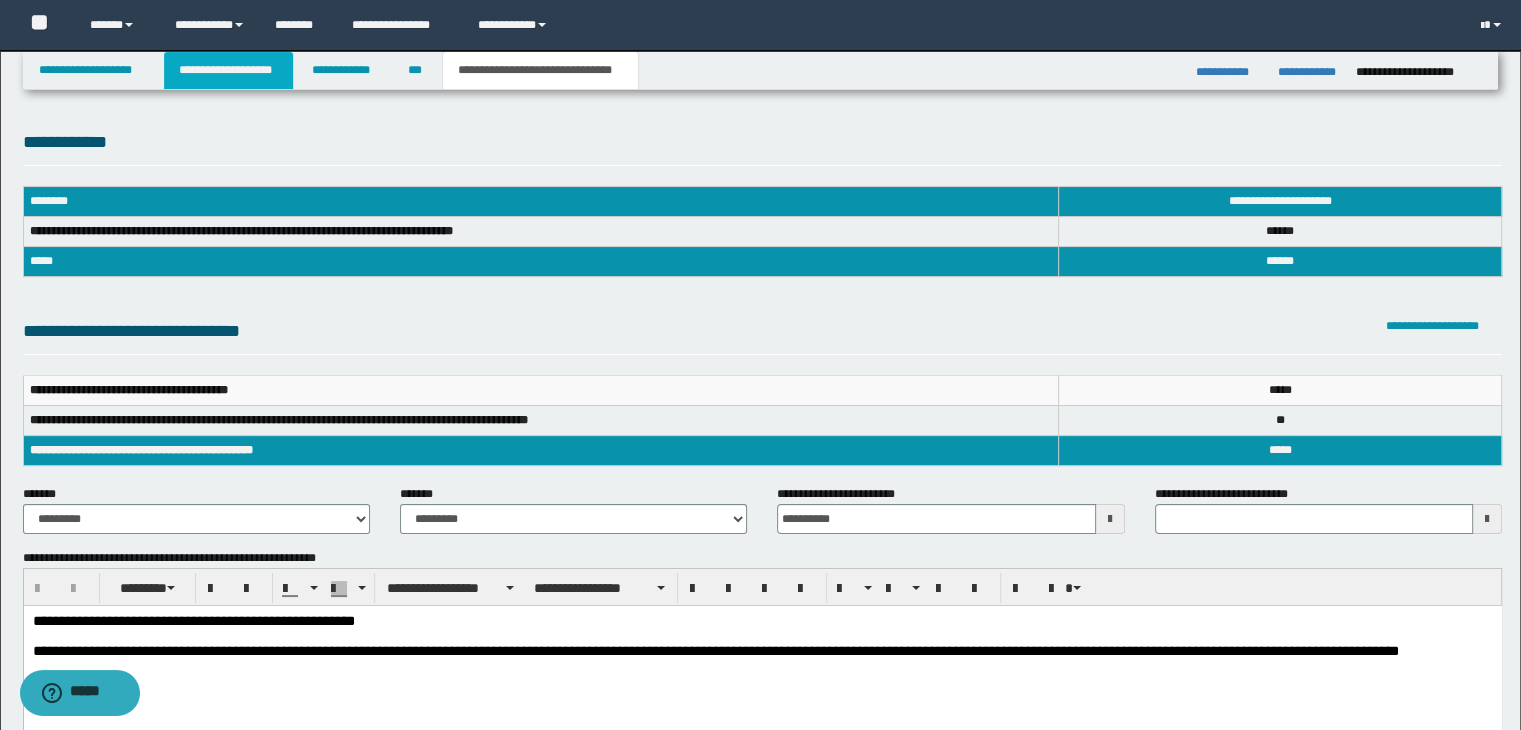 click on "**********" at bounding box center [228, 70] 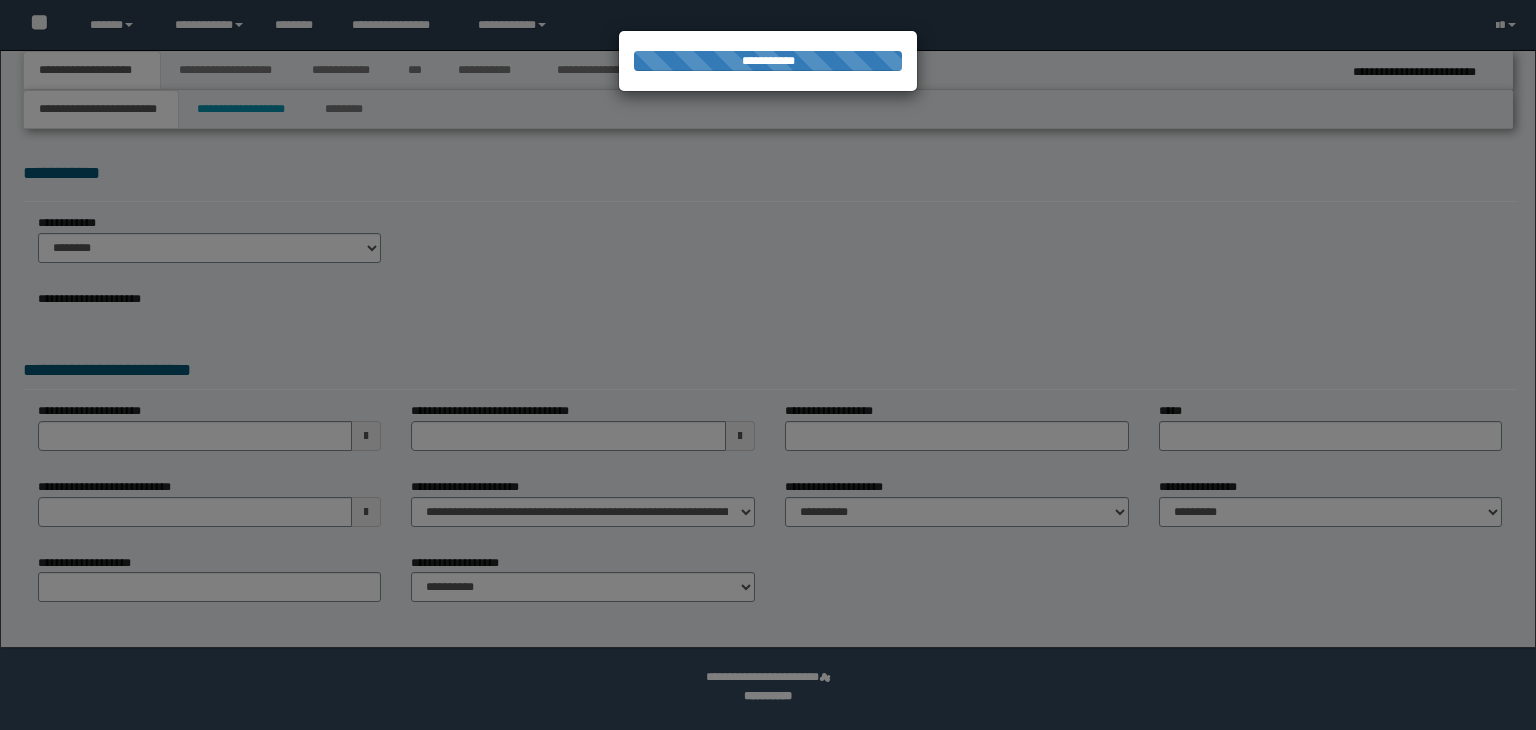 scroll, scrollTop: 0, scrollLeft: 0, axis: both 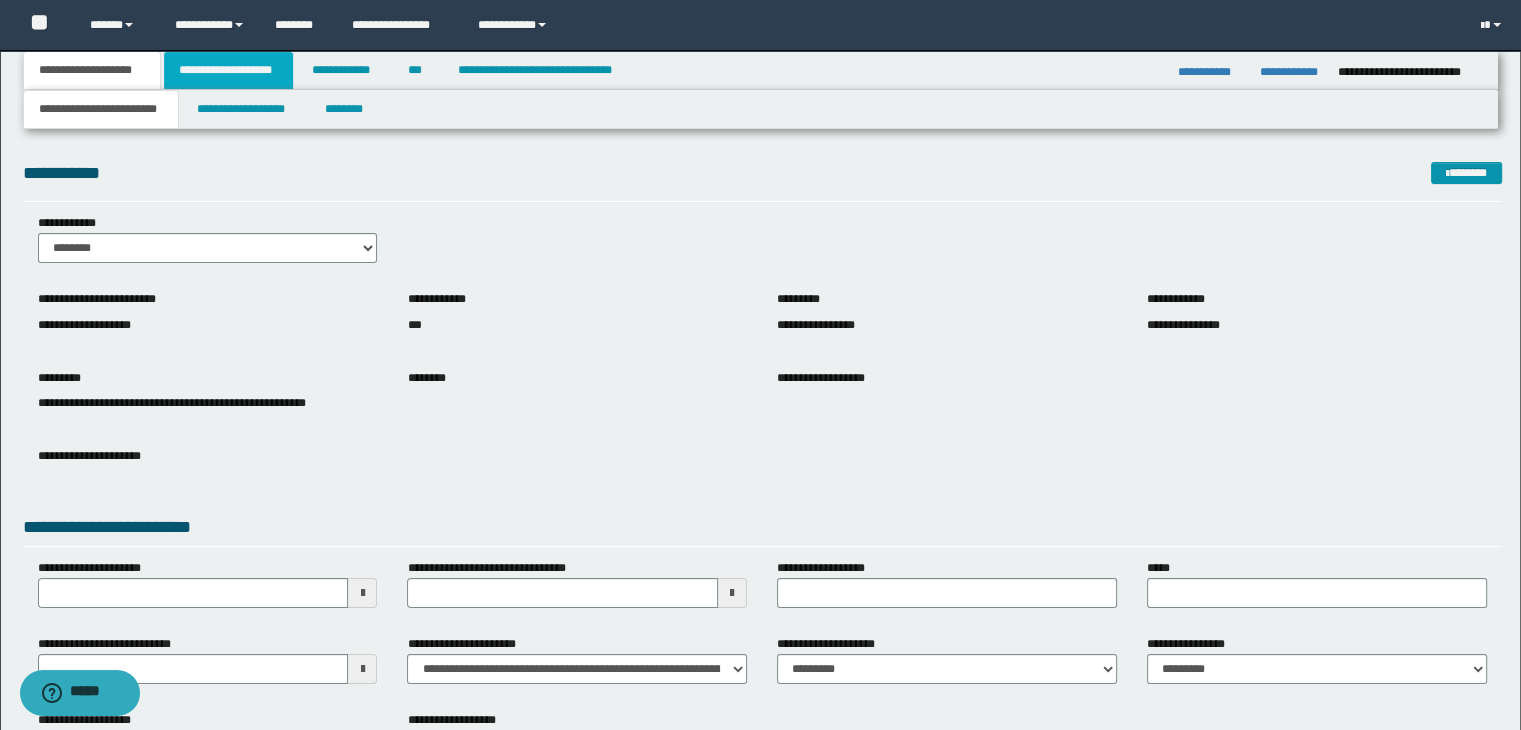 click on "**********" at bounding box center (228, 70) 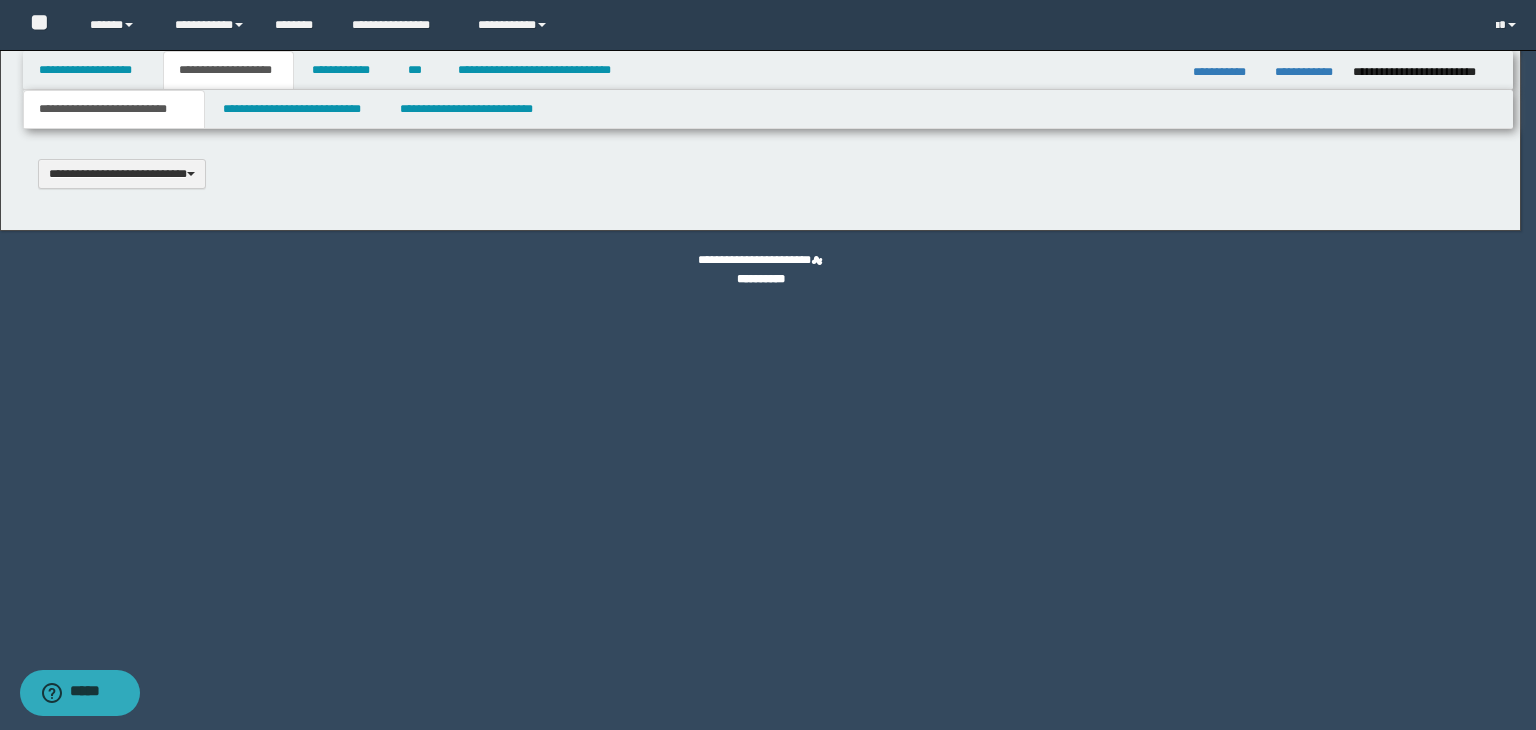 scroll, scrollTop: 0, scrollLeft: 0, axis: both 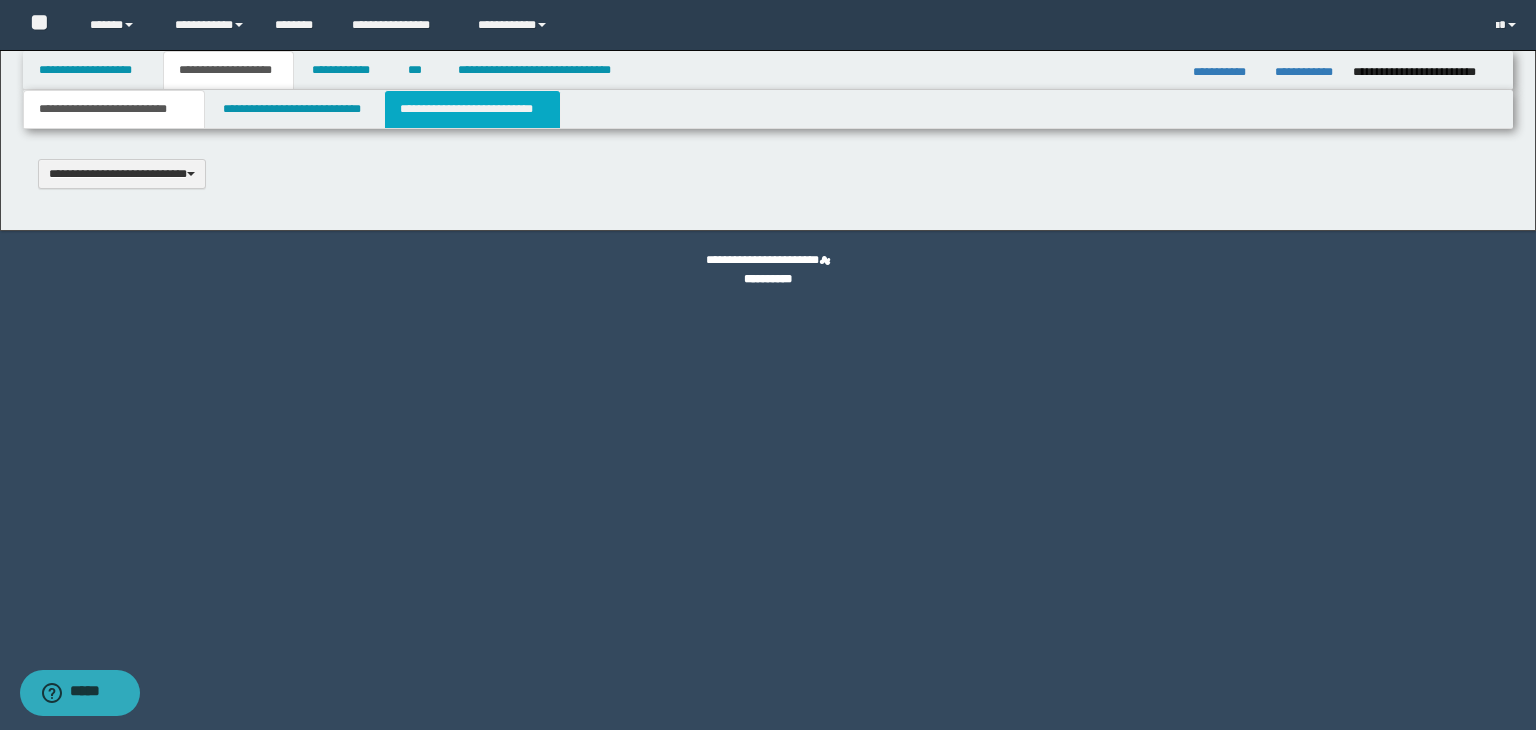 click on "**********" at bounding box center [472, 109] 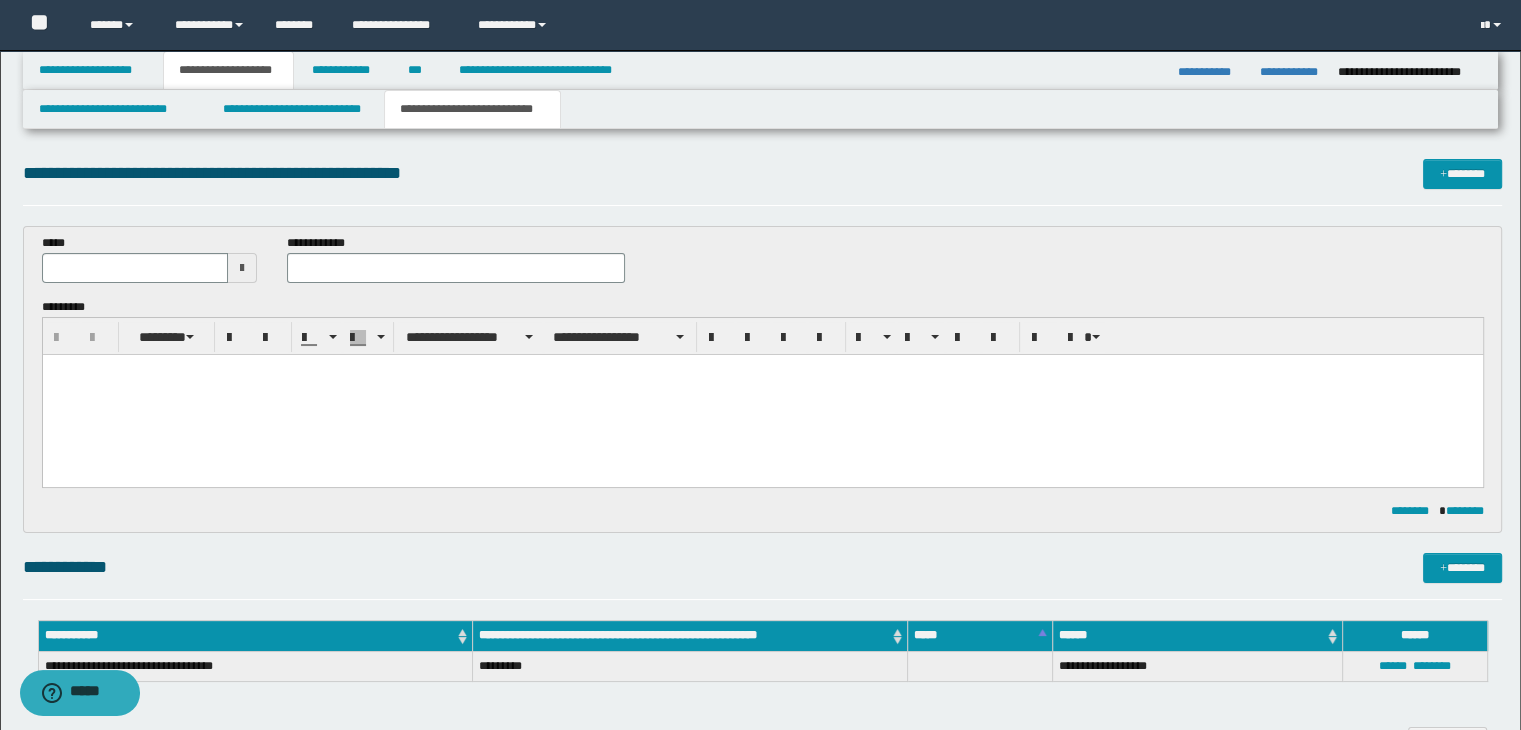scroll, scrollTop: 0, scrollLeft: 0, axis: both 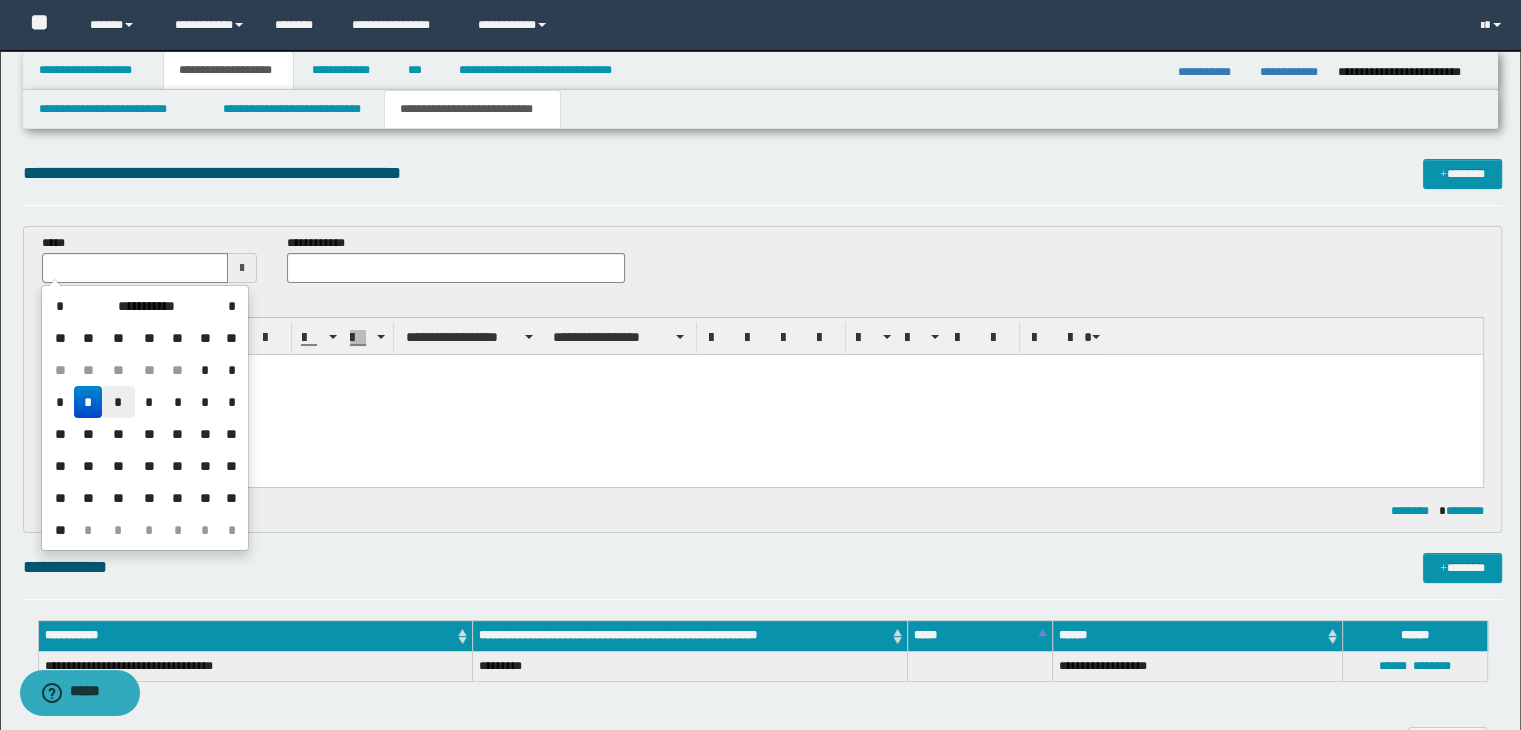 click on "*" at bounding box center (118, 402) 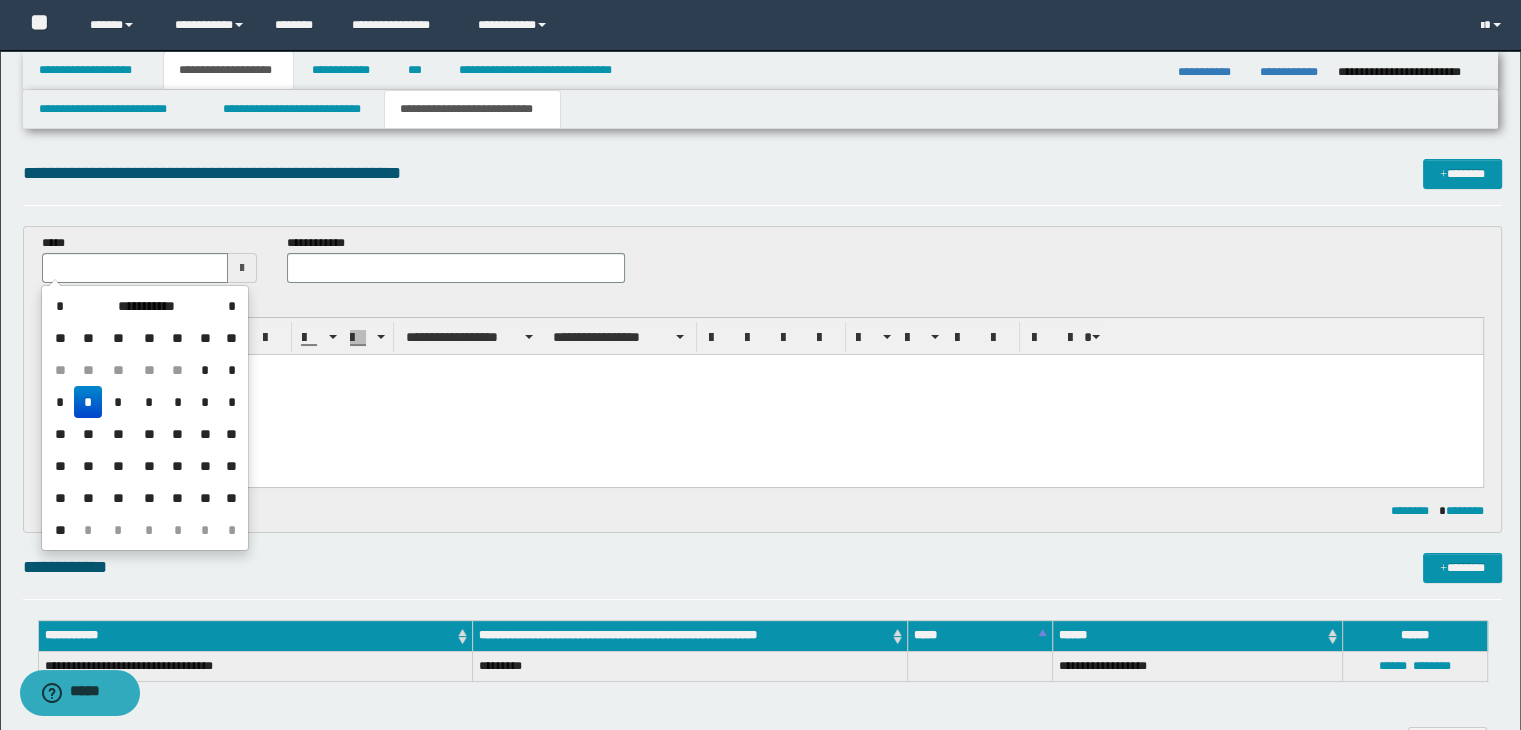 type on "**********" 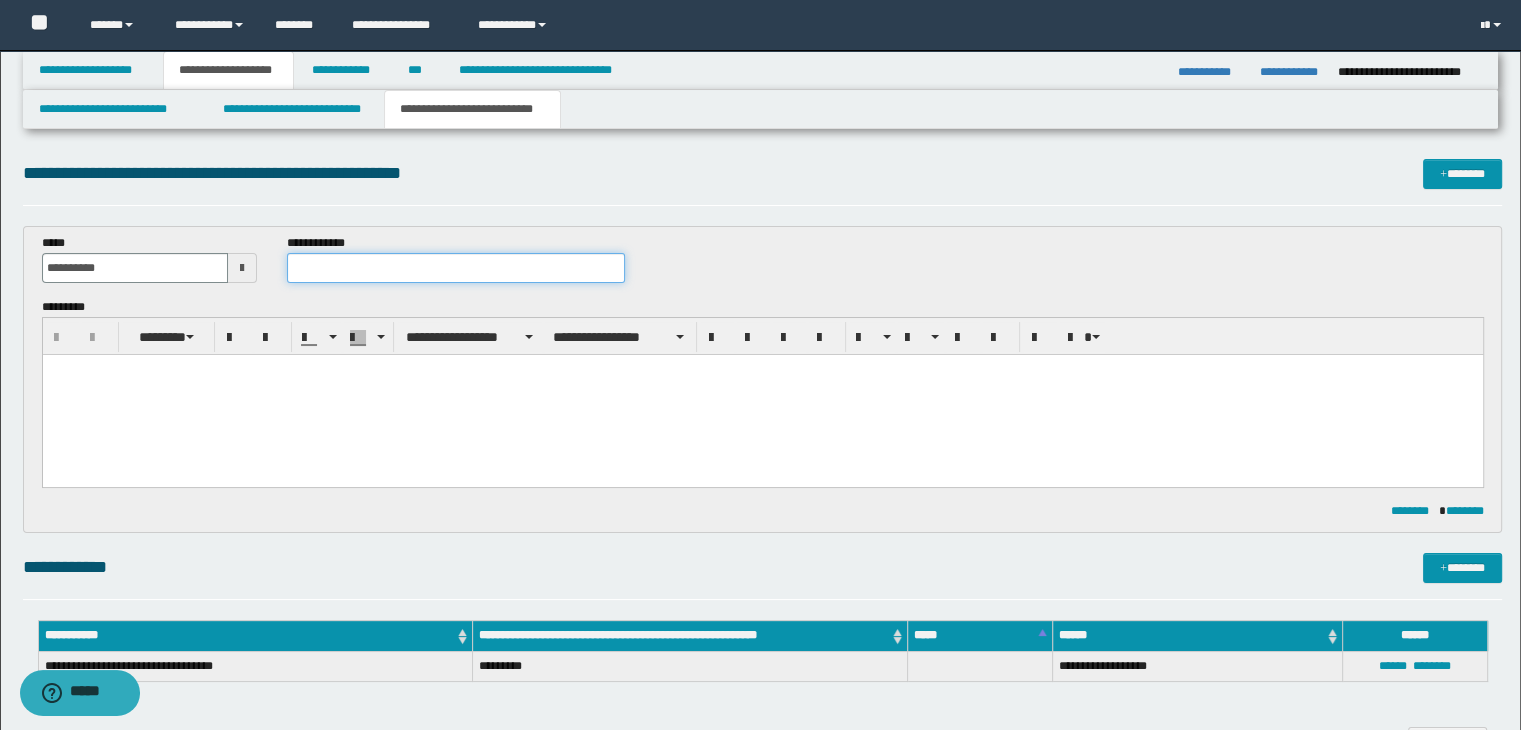 click at bounding box center [456, 268] 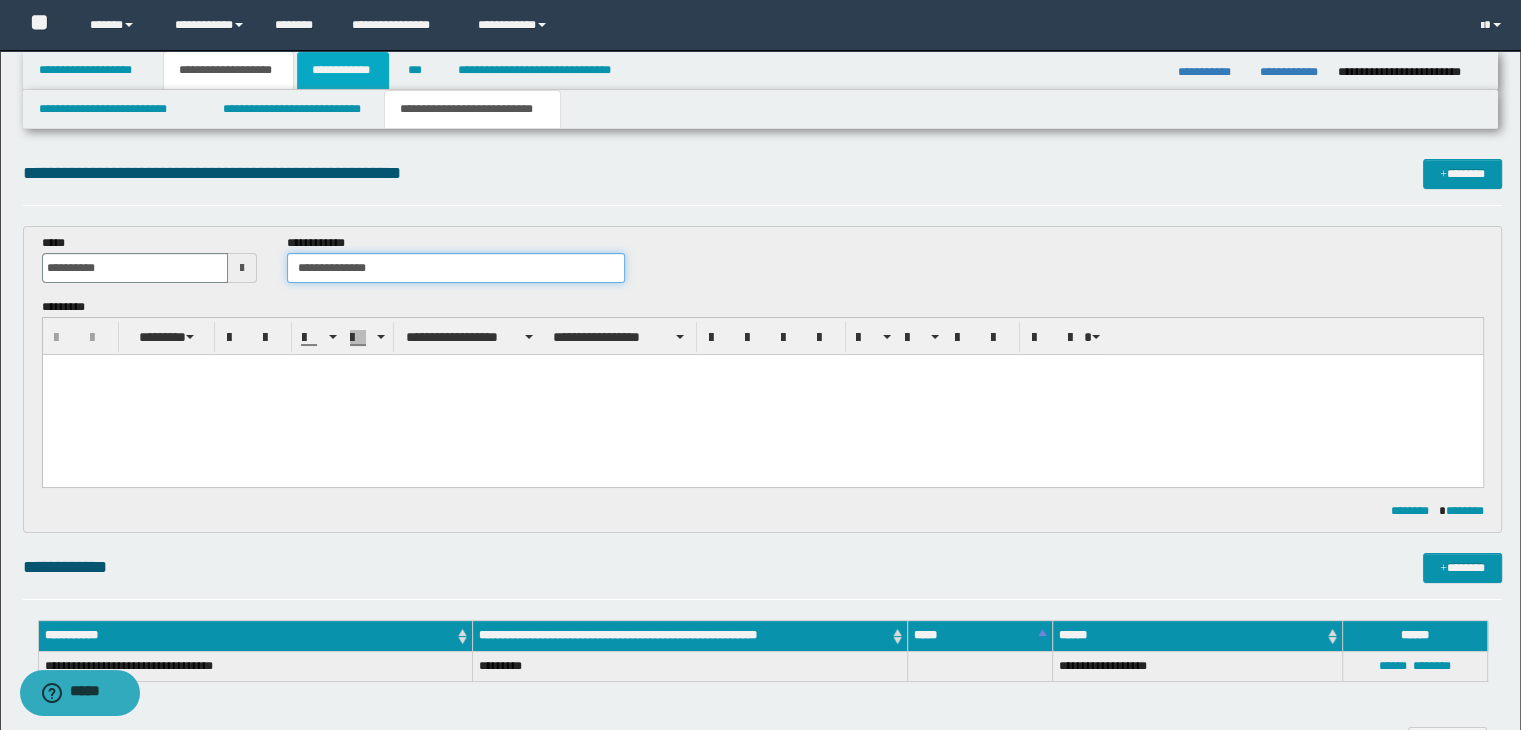 type on "**********" 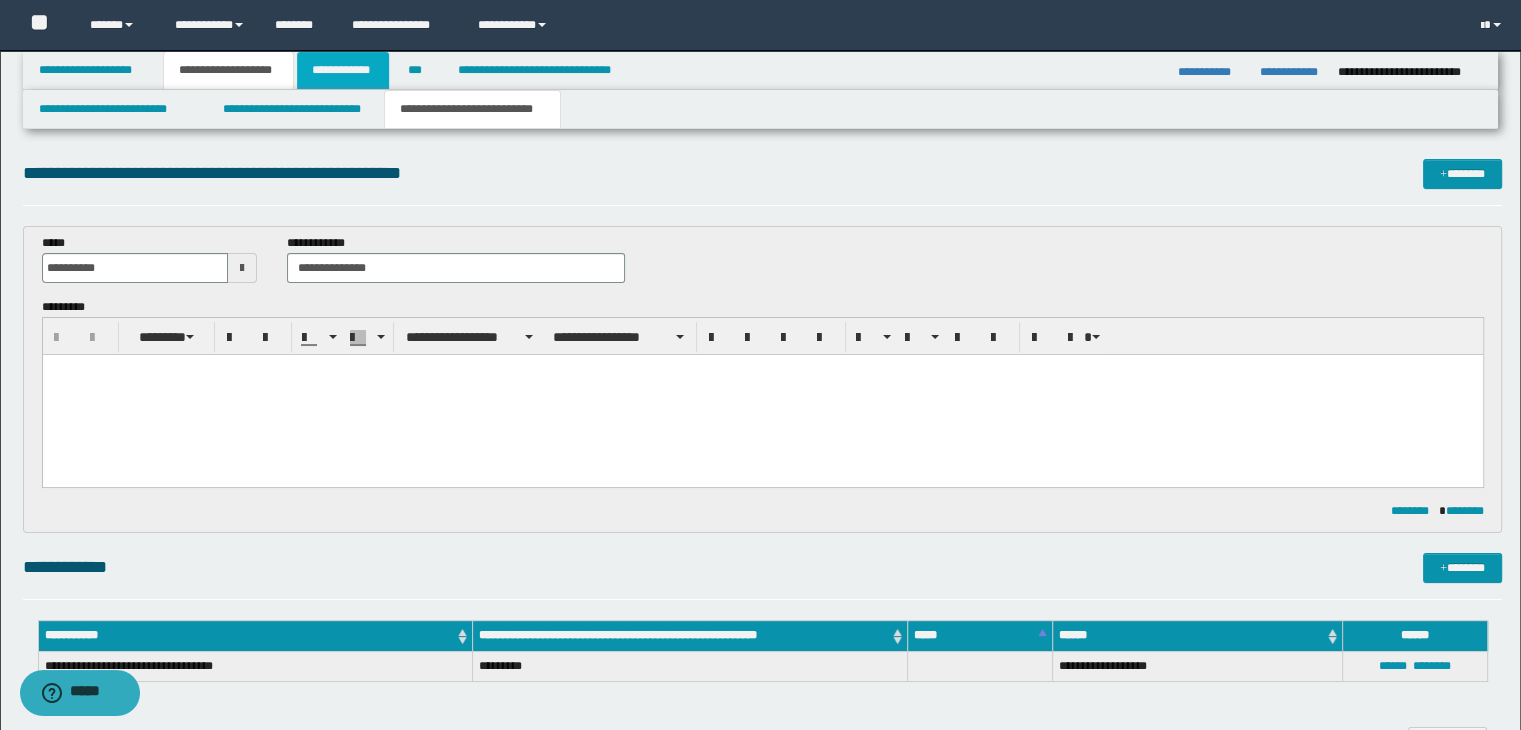 click on "**********" at bounding box center (343, 70) 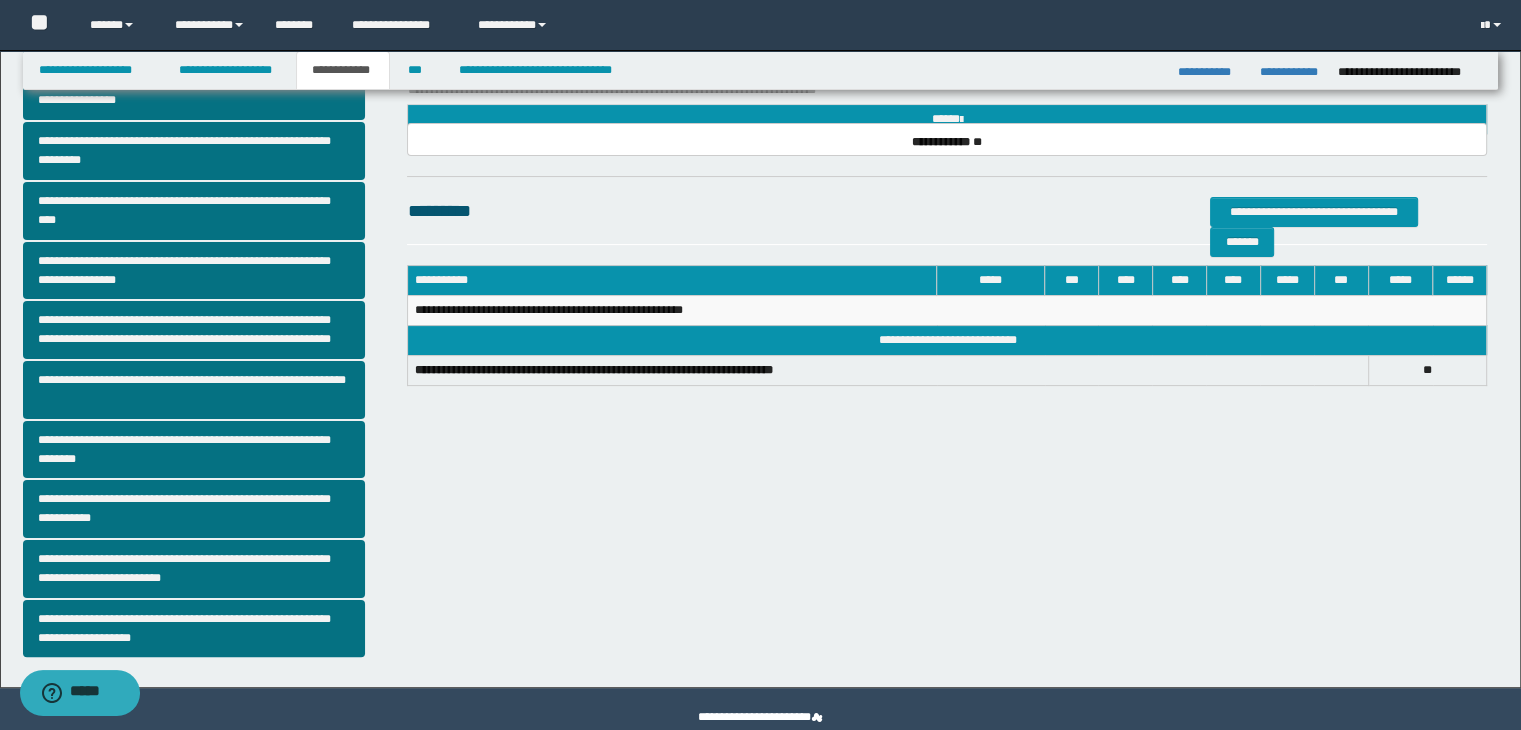 scroll, scrollTop: 354, scrollLeft: 0, axis: vertical 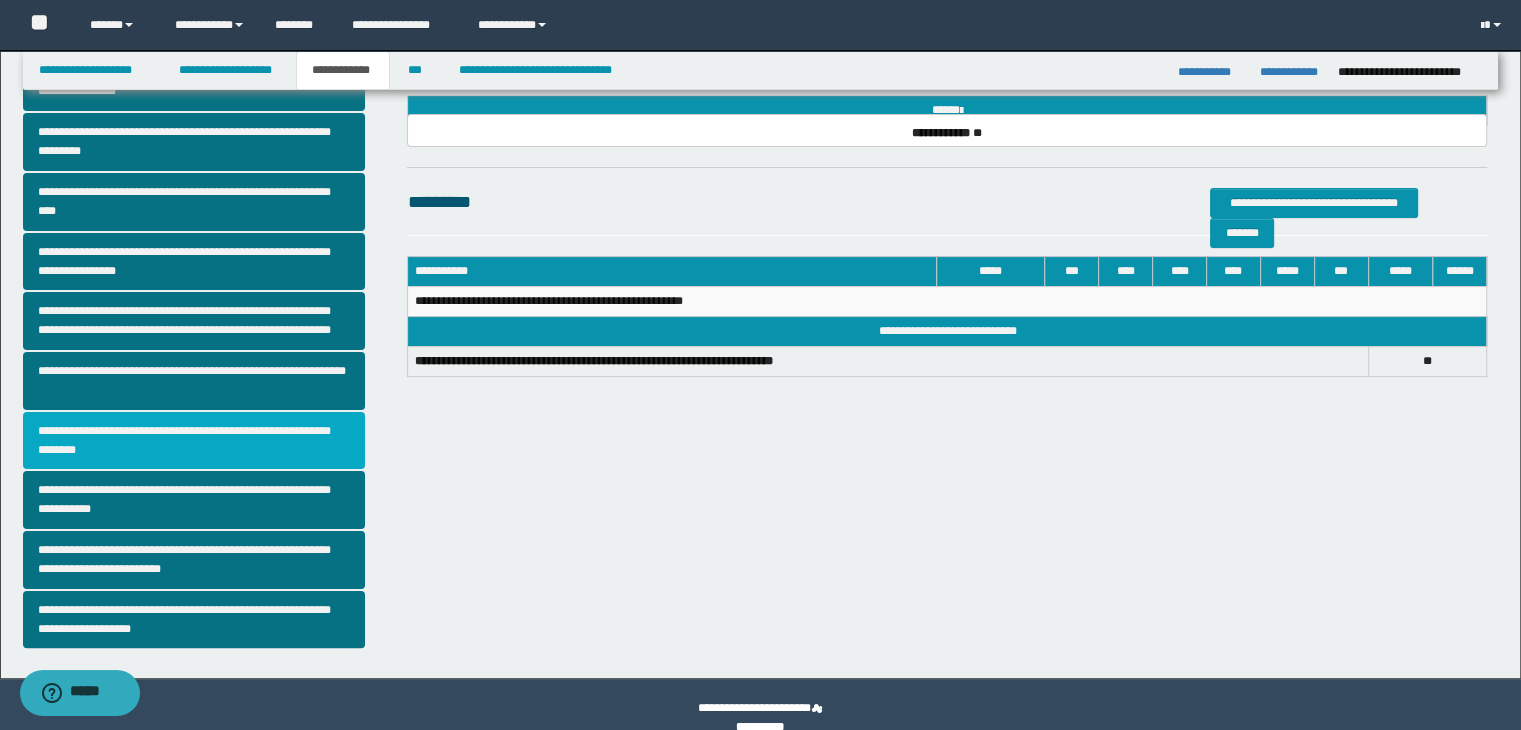 click on "**********" at bounding box center [194, 441] 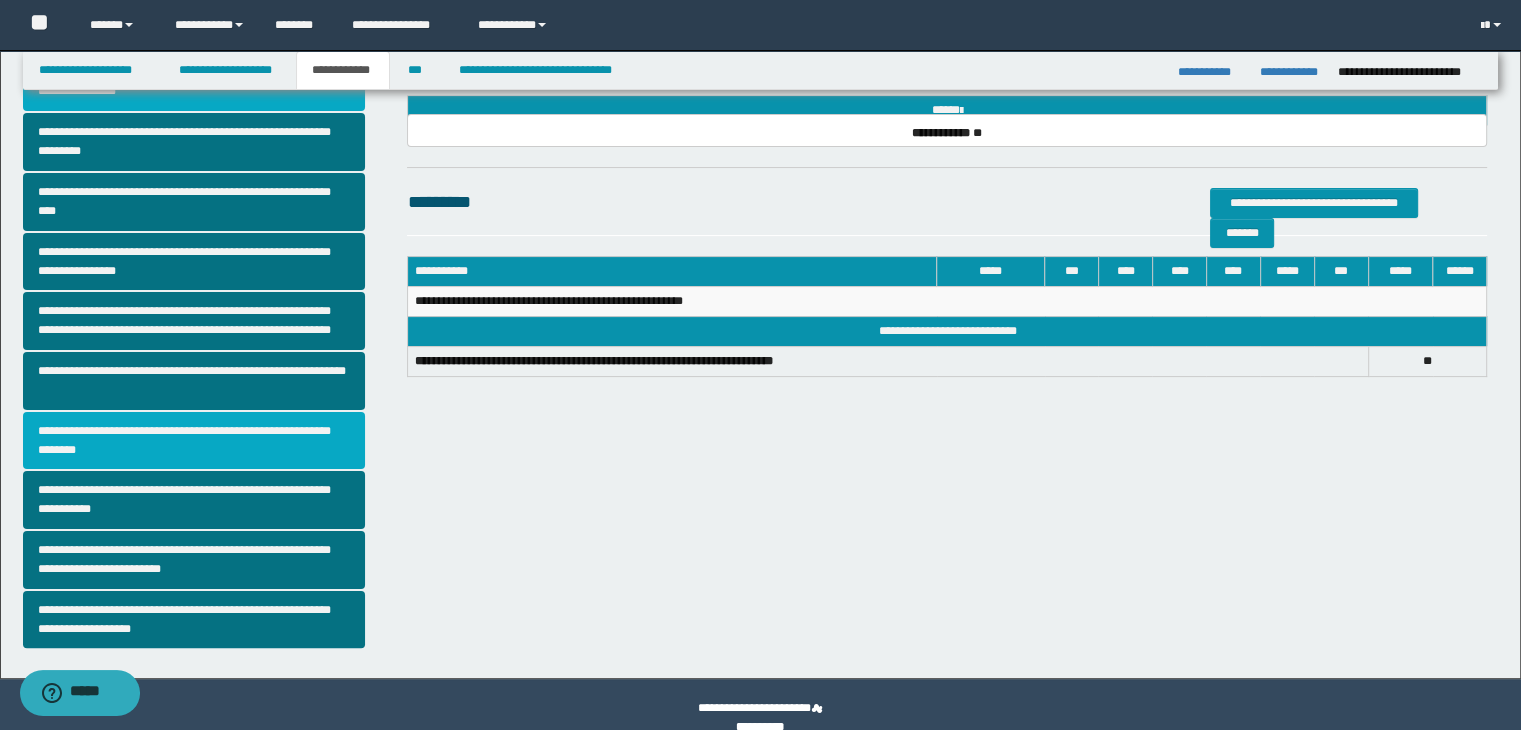 scroll, scrollTop: 0, scrollLeft: 0, axis: both 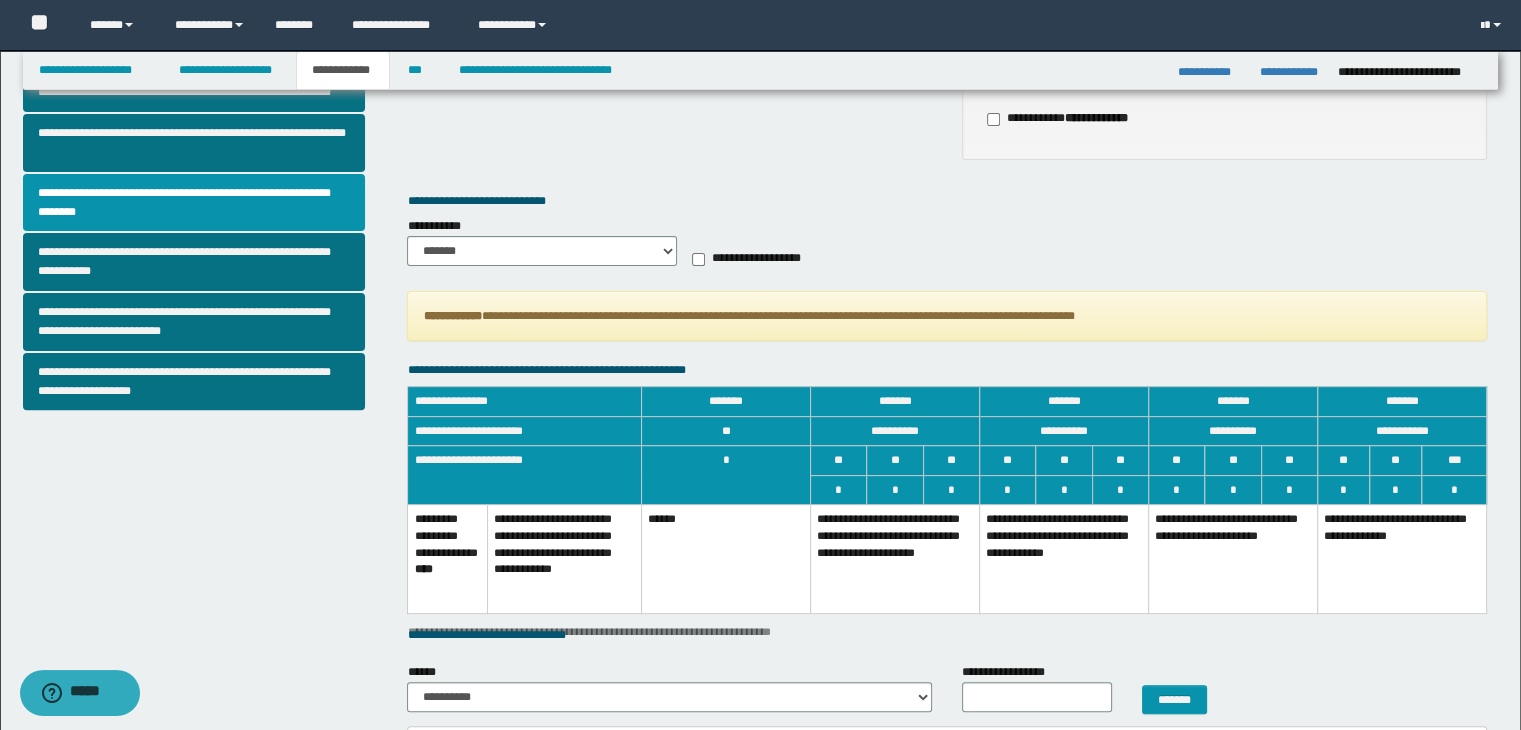 click on "**********" at bounding box center [1064, 559] 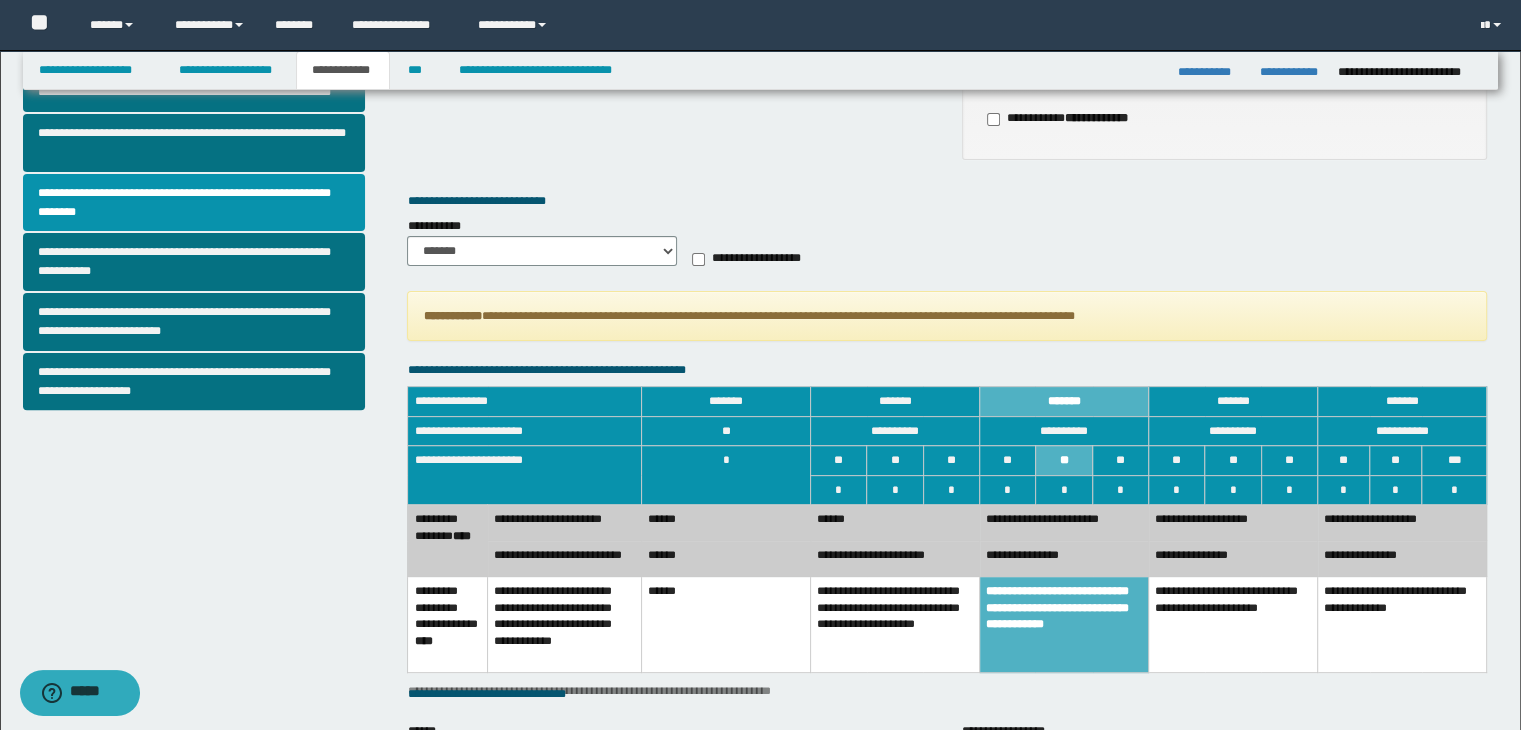 click on "******" at bounding box center (894, 523) 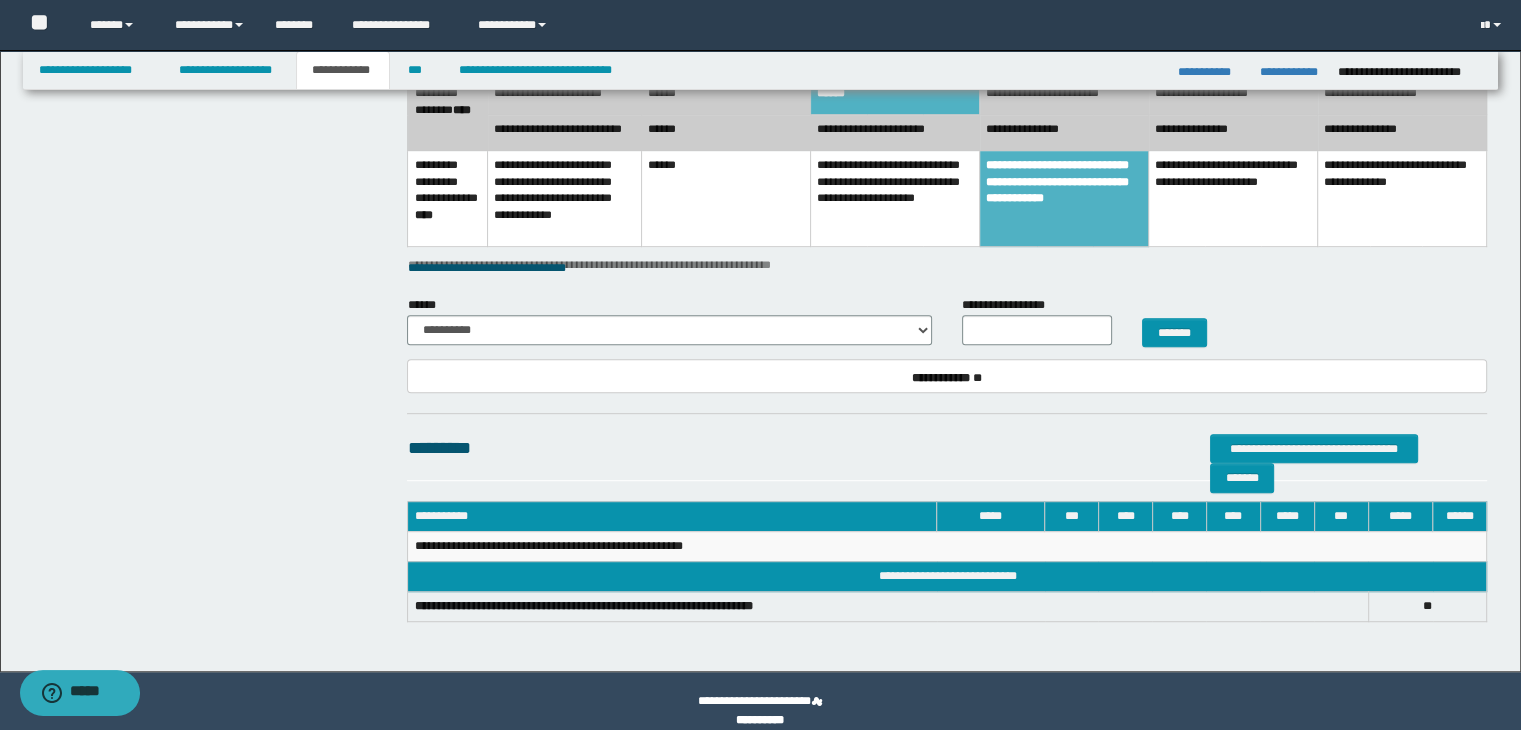 scroll, scrollTop: 1037, scrollLeft: 0, axis: vertical 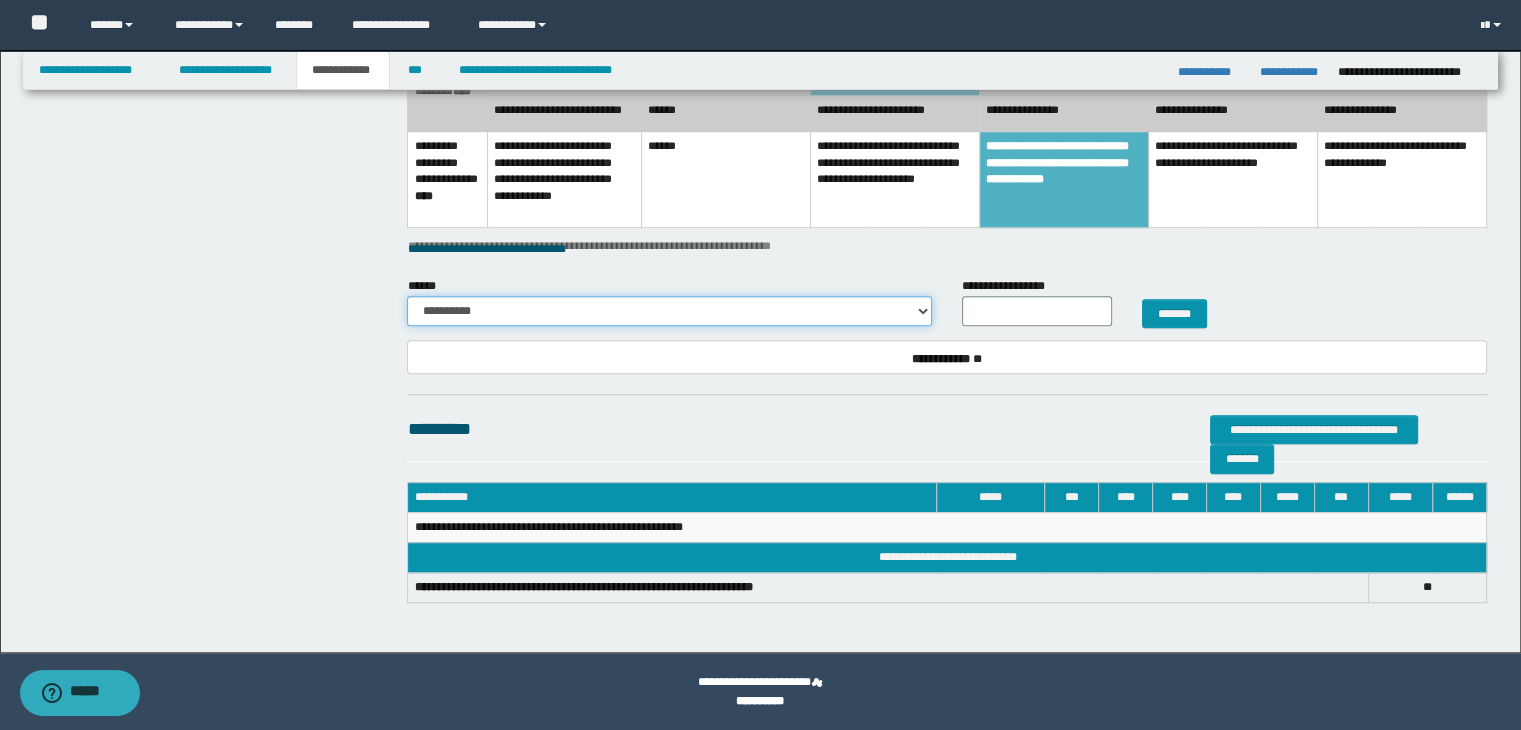 click on "**********" at bounding box center [669, 311] 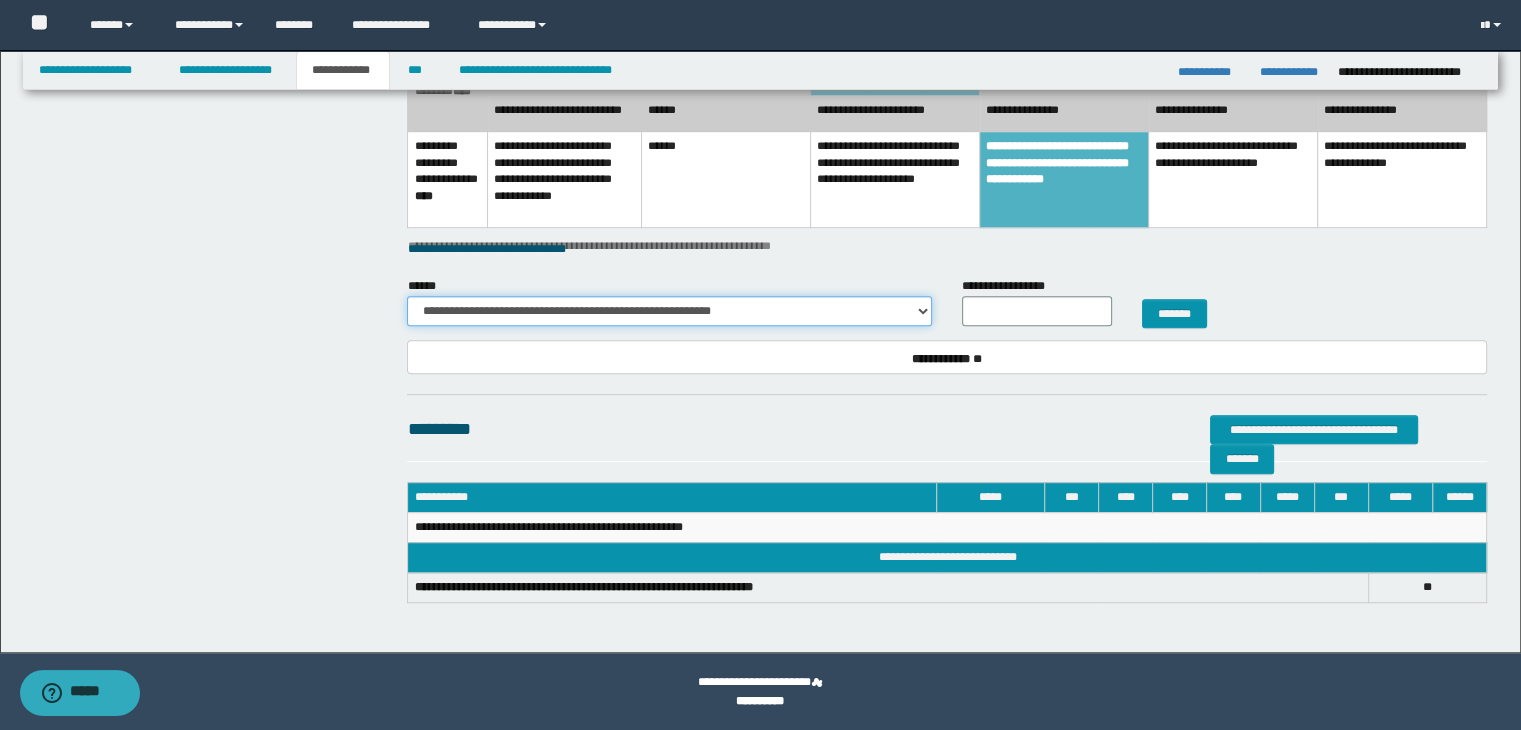 click on "**********" at bounding box center [669, 311] 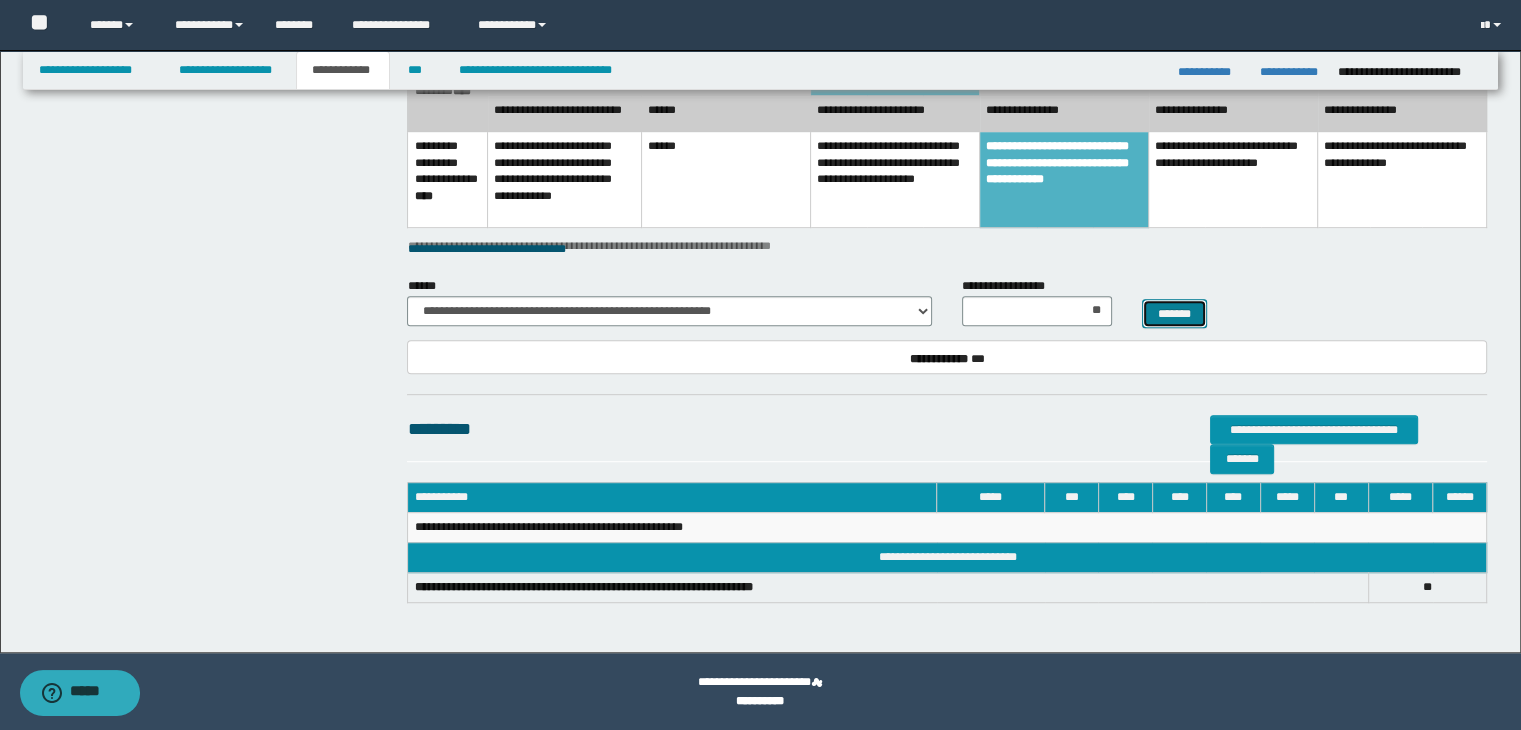 click on "*******" at bounding box center (1174, 314) 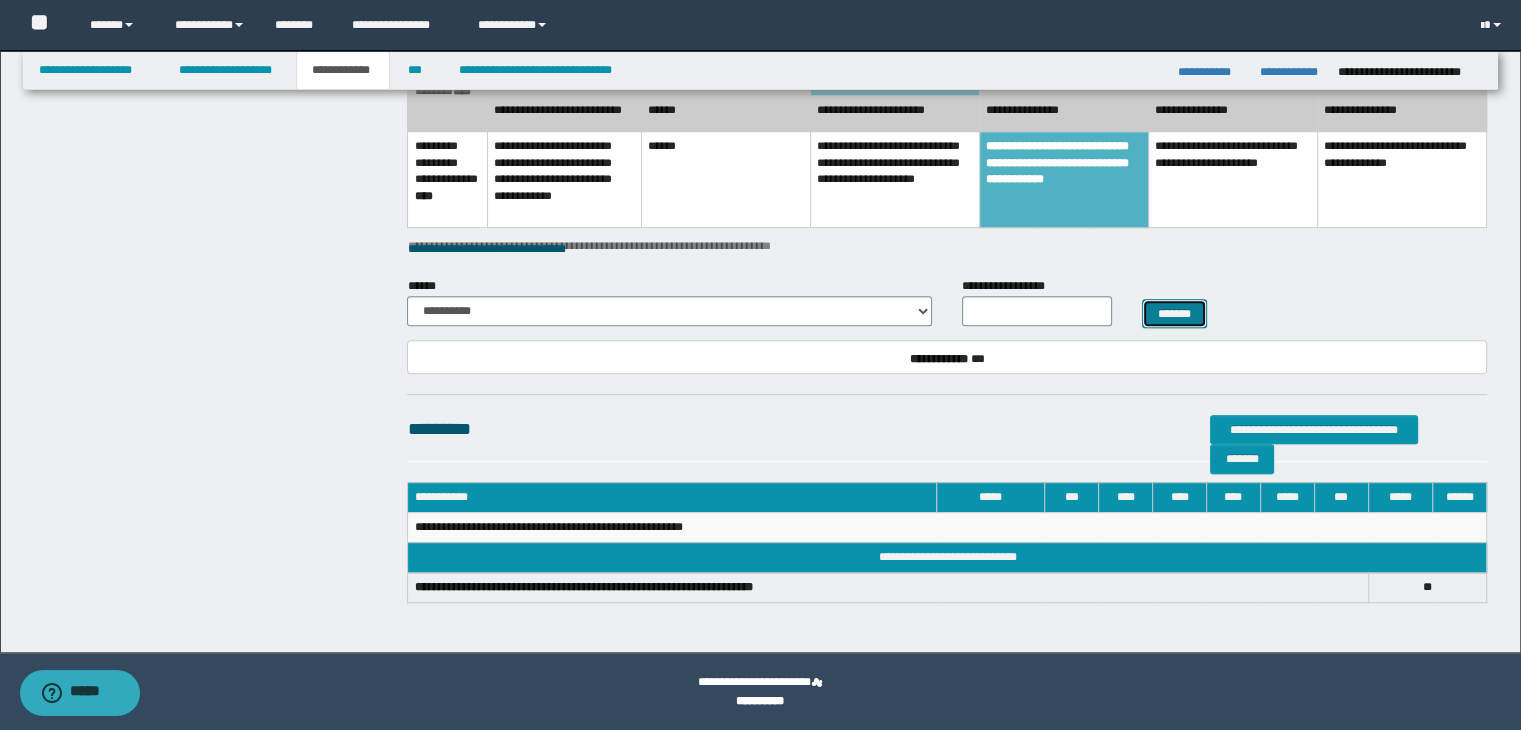 scroll, scrollTop: 979, scrollLeft: 0, axis: vertical 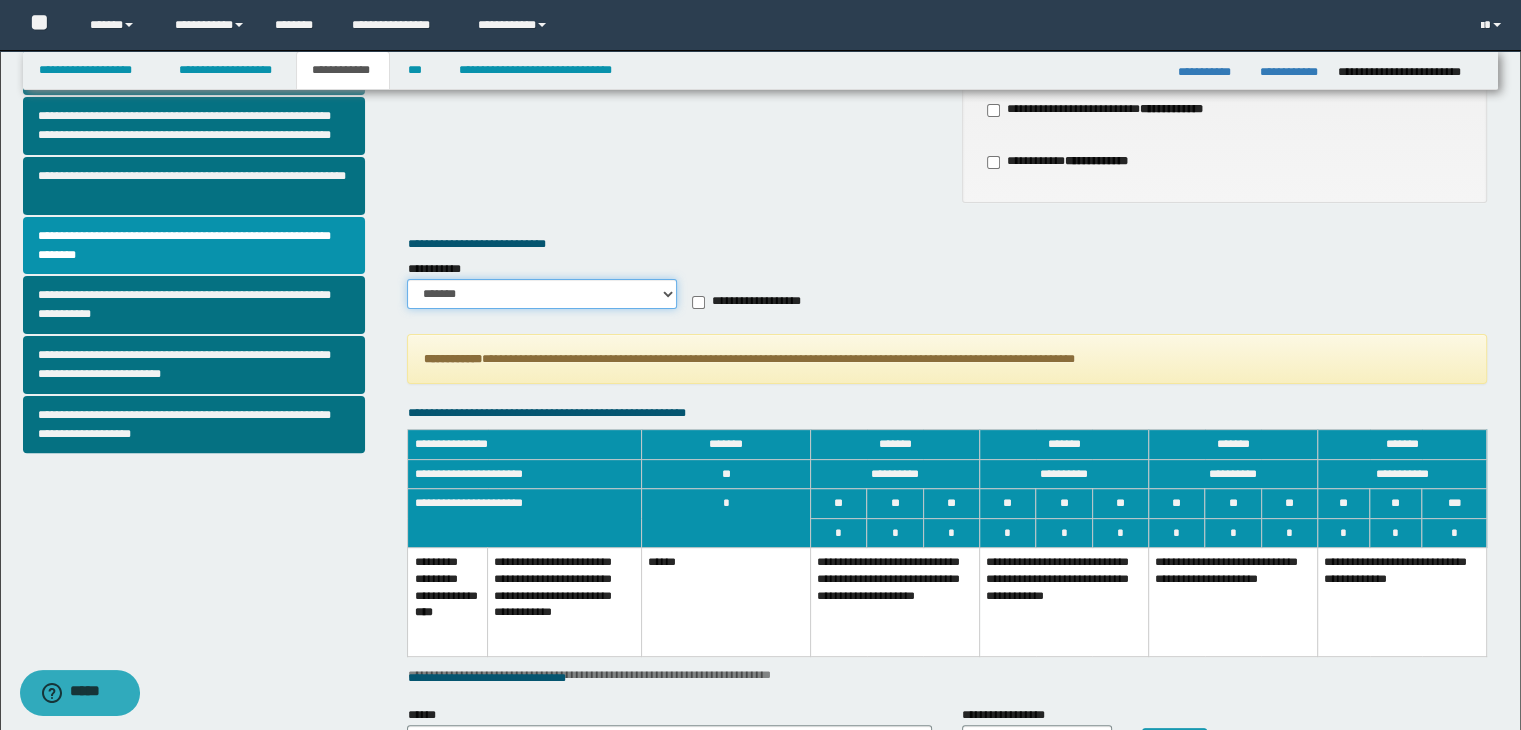 click on "*******
*********" at bounding box center [542, 294] 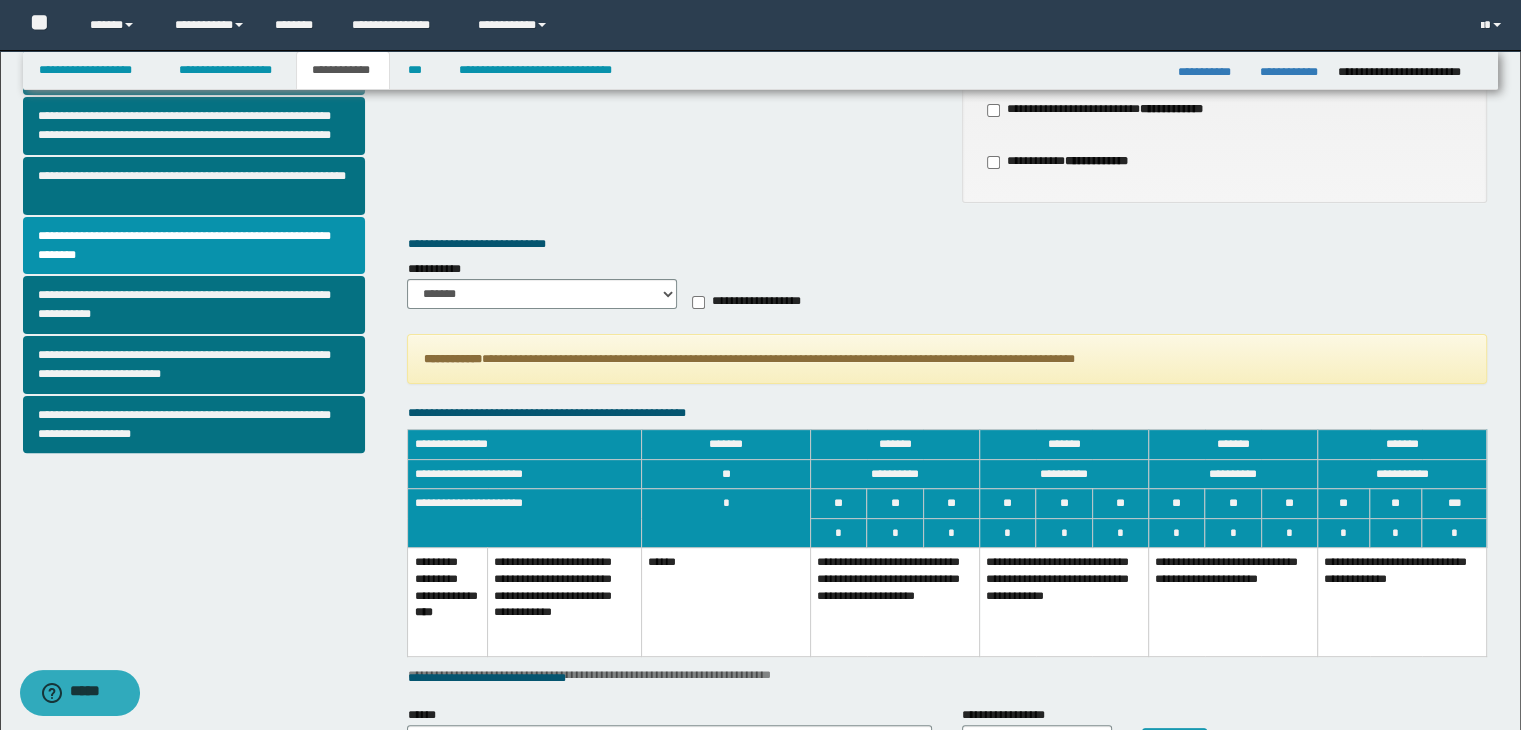 click on "**********" at bounding box center [1064, 602] 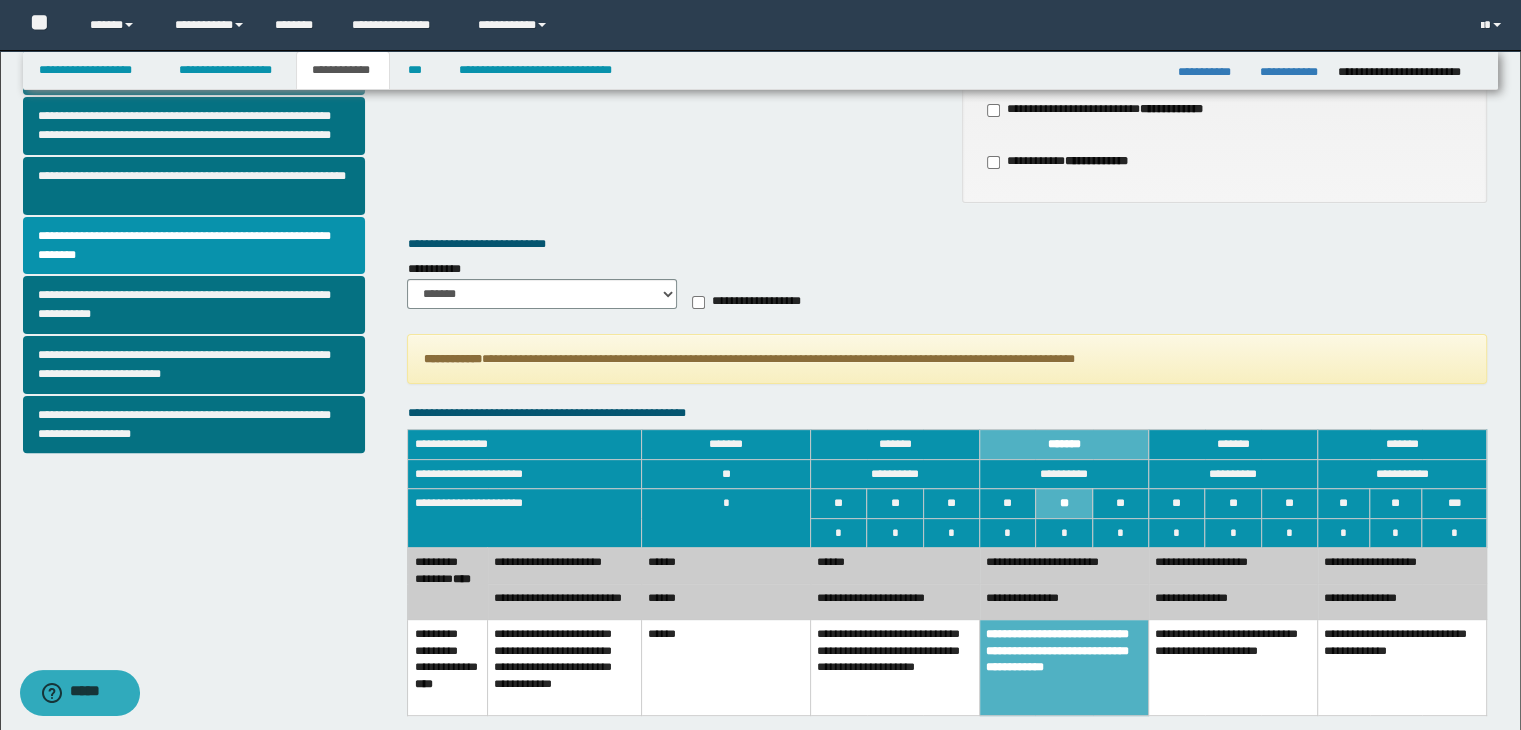 click on "******" at bounding box center (894, 566) 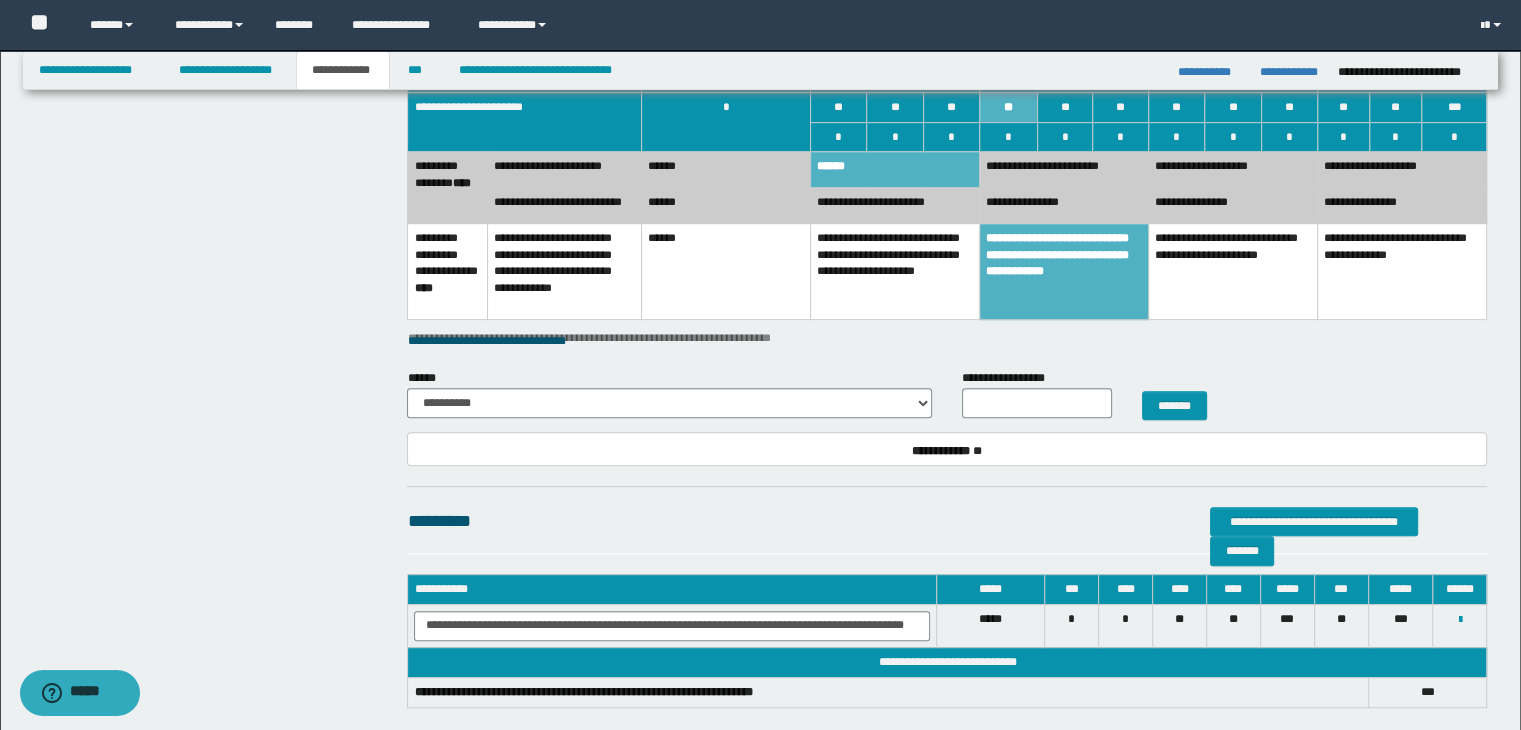 scroll, scrollTop: 961, scrollLeft: 0, axis: vertical 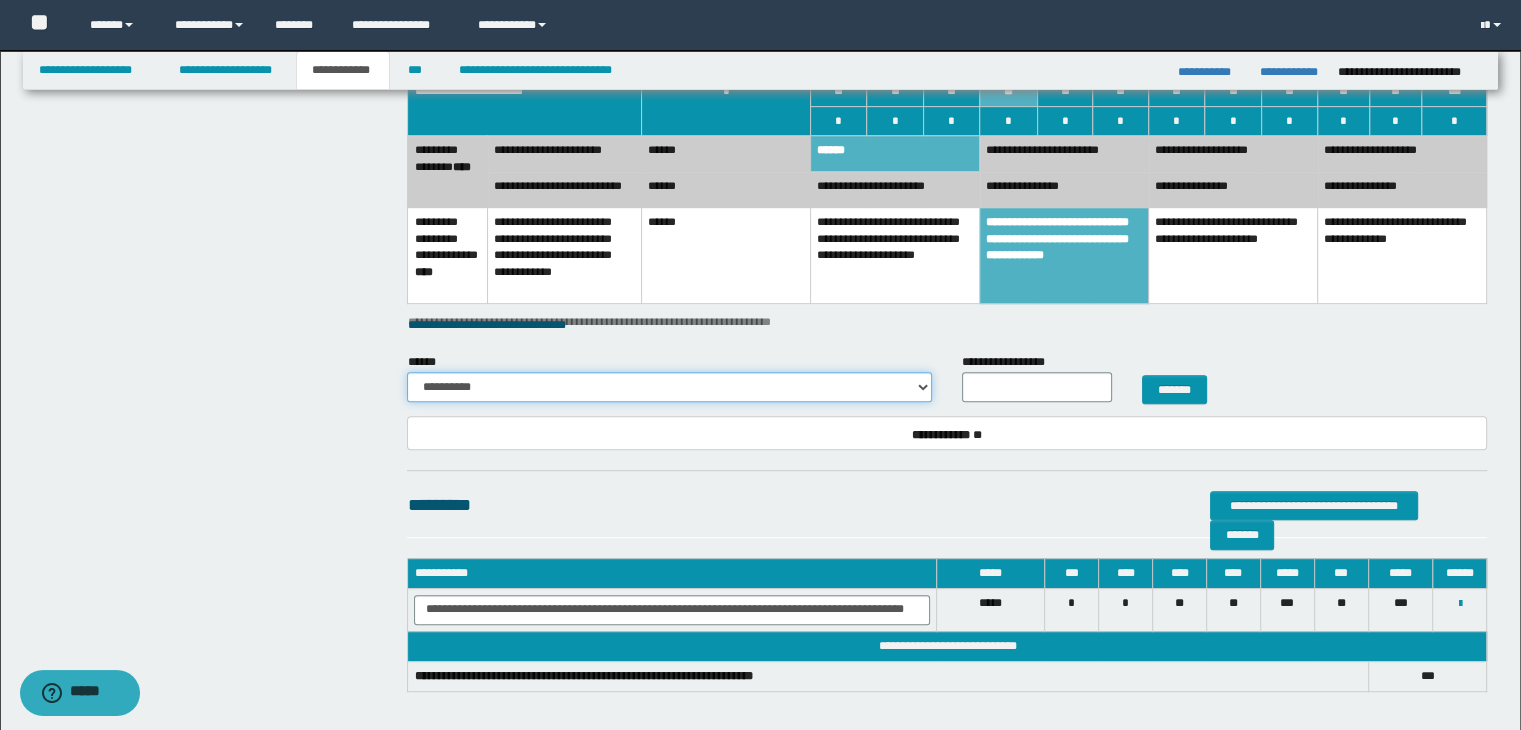 click on "**********" at bounding box center [669, 387] 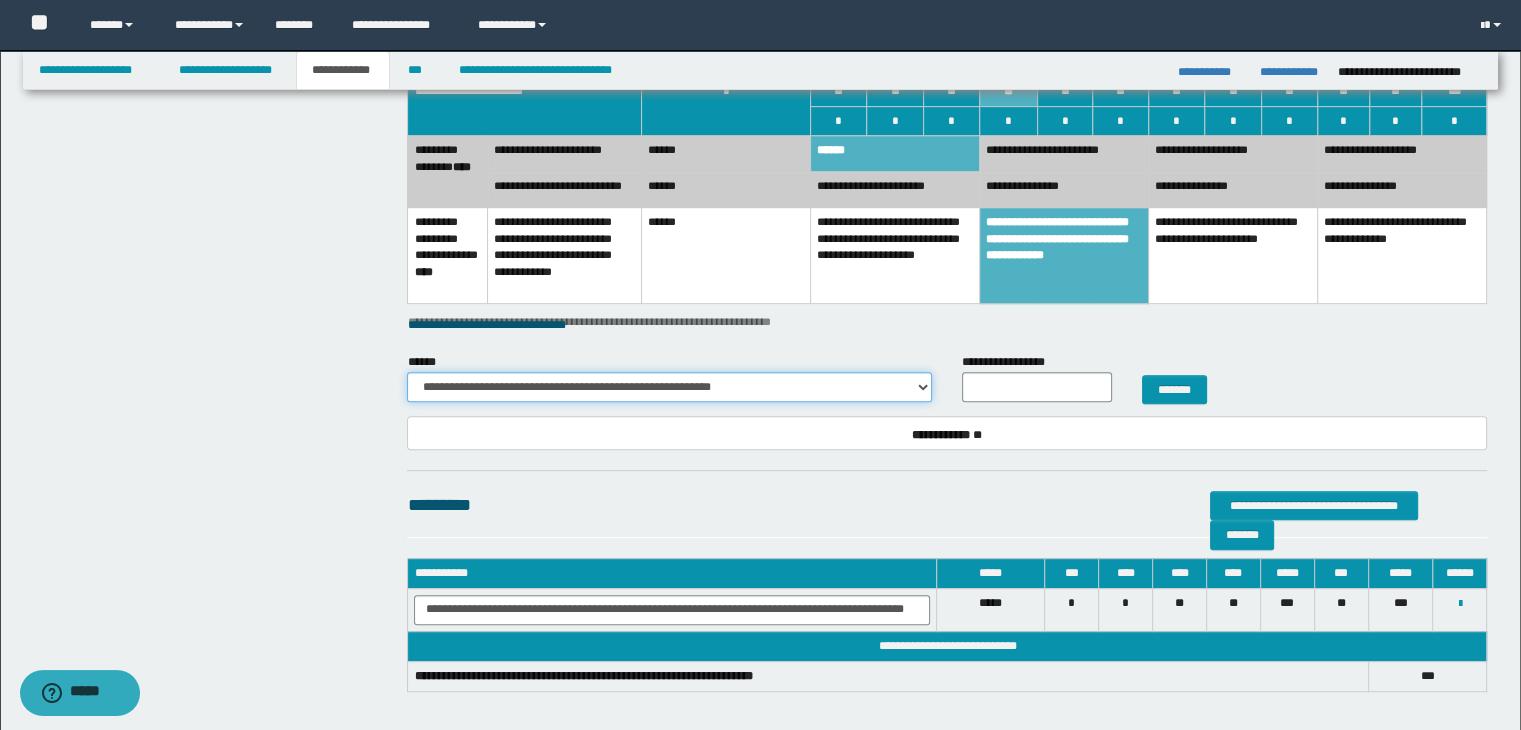 click on "**********" at bounding box center [669, 387] 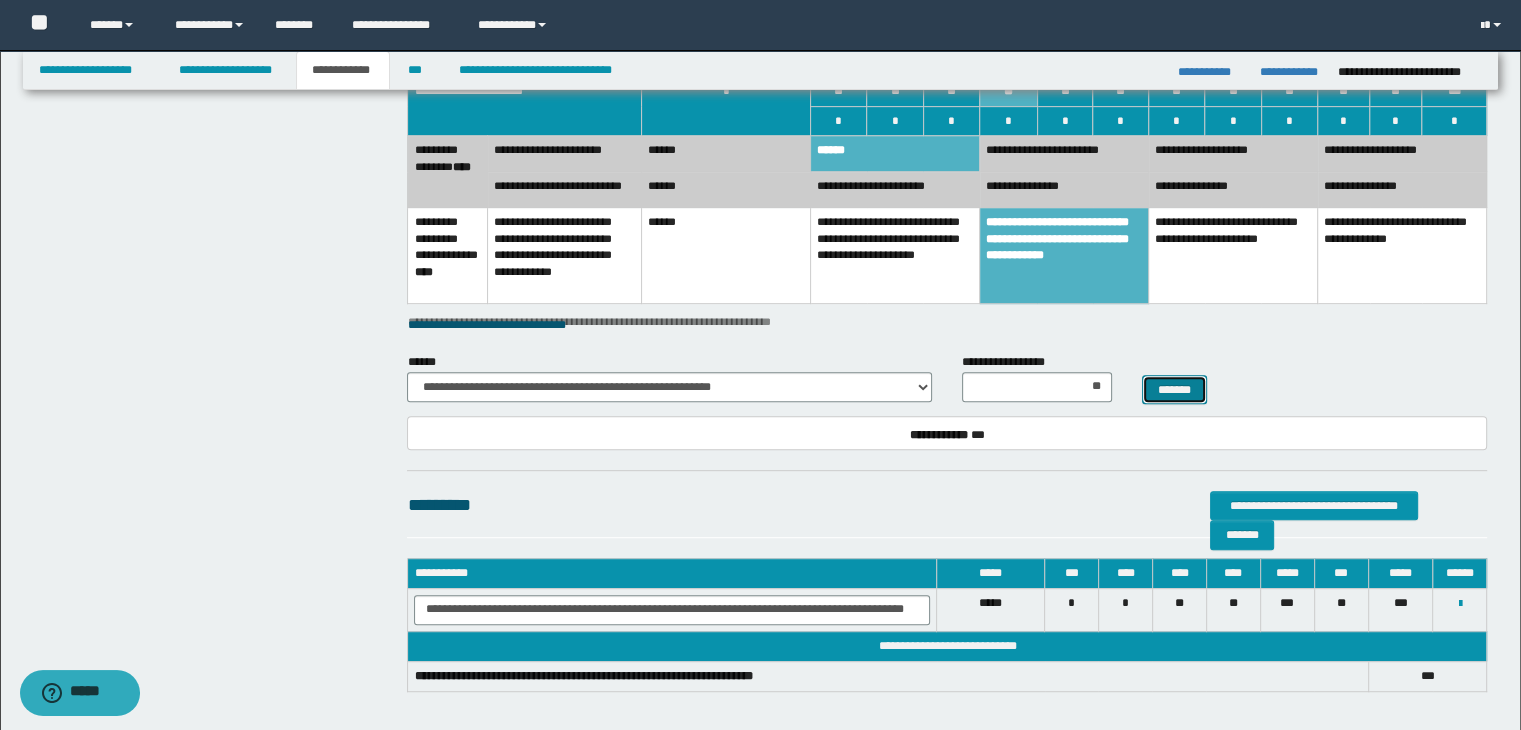 click on "*******" at bounding box center [1174, 390] 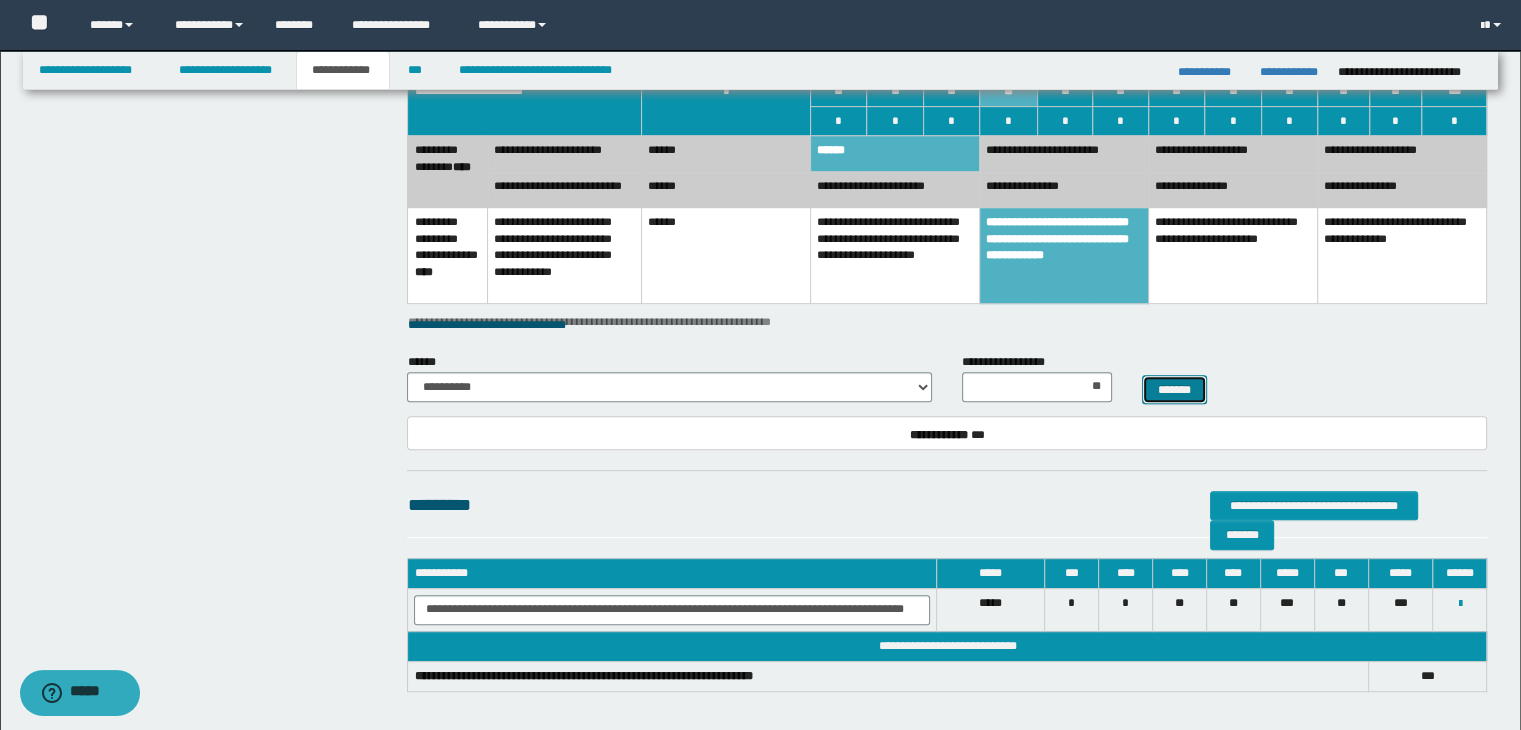 type 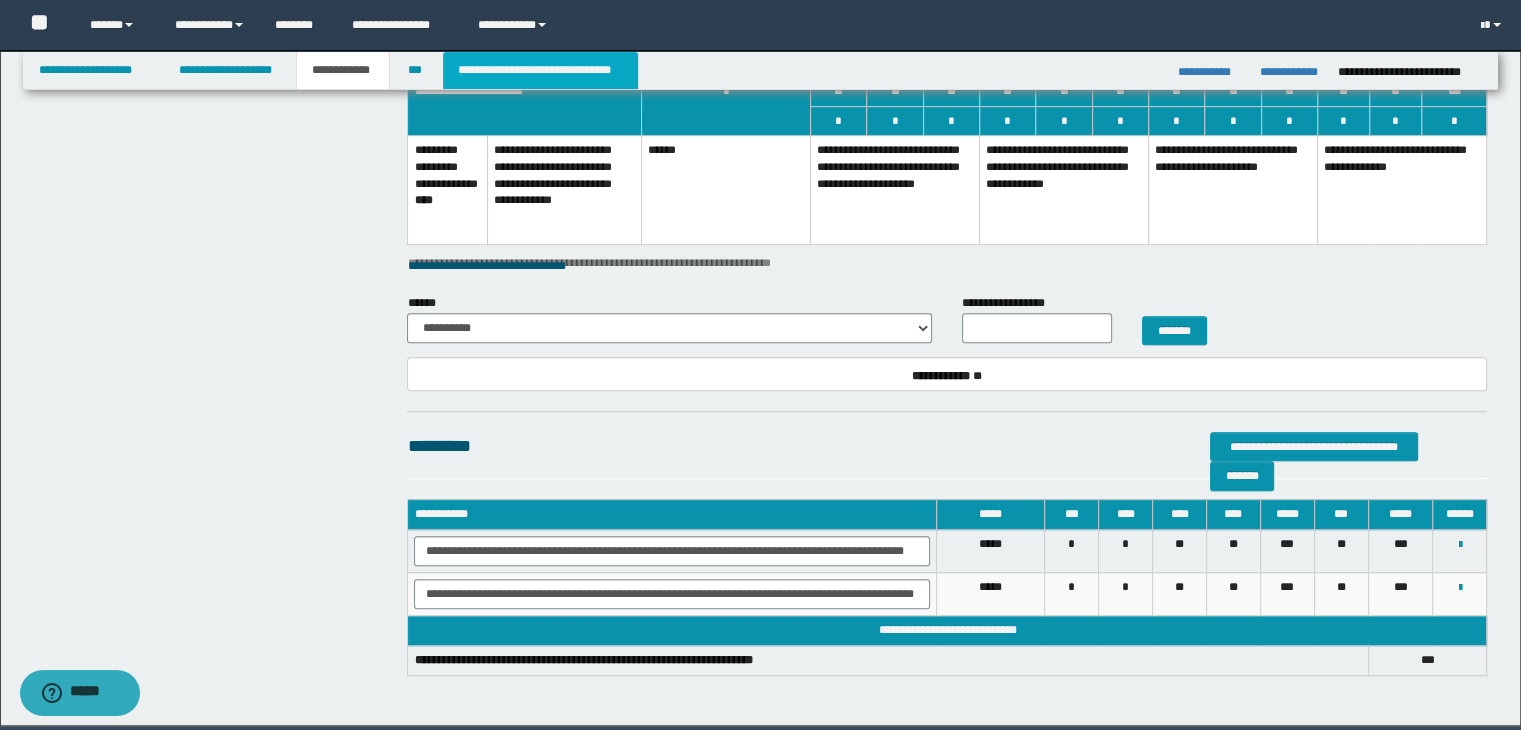 click on "**********" at bounding box center [540, 70] 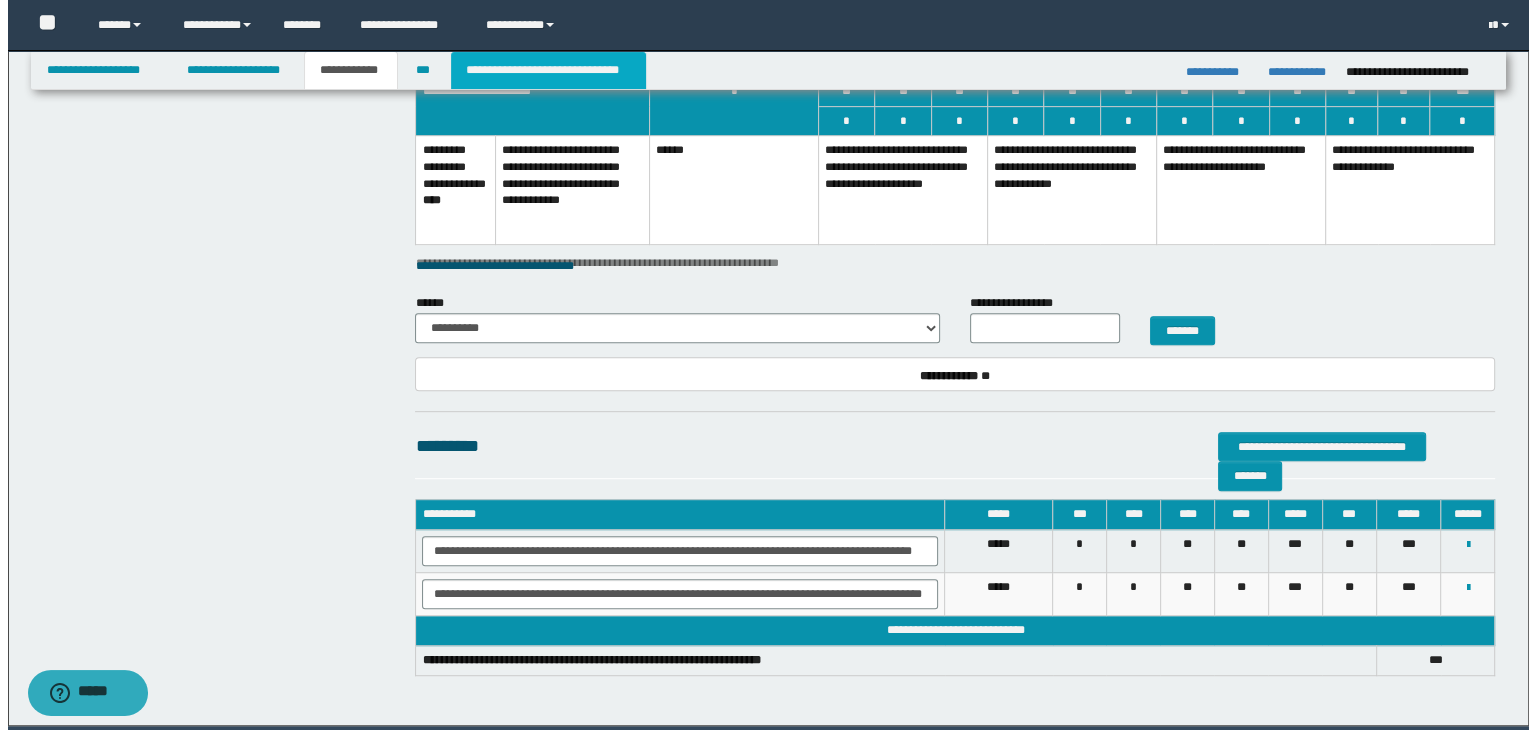 scroll, scrollTop: 0, scrollLeft: 0, axis: both 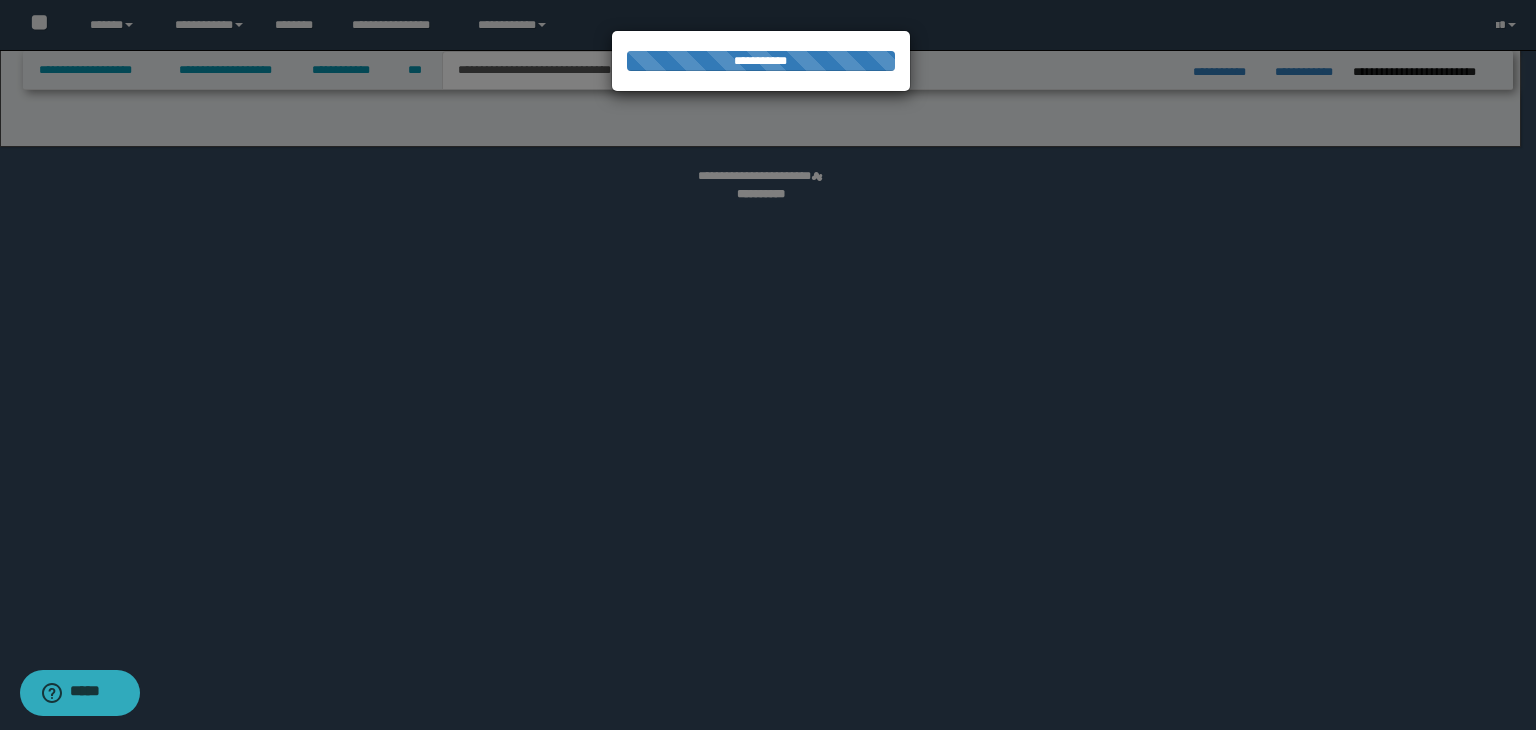 select on "*" 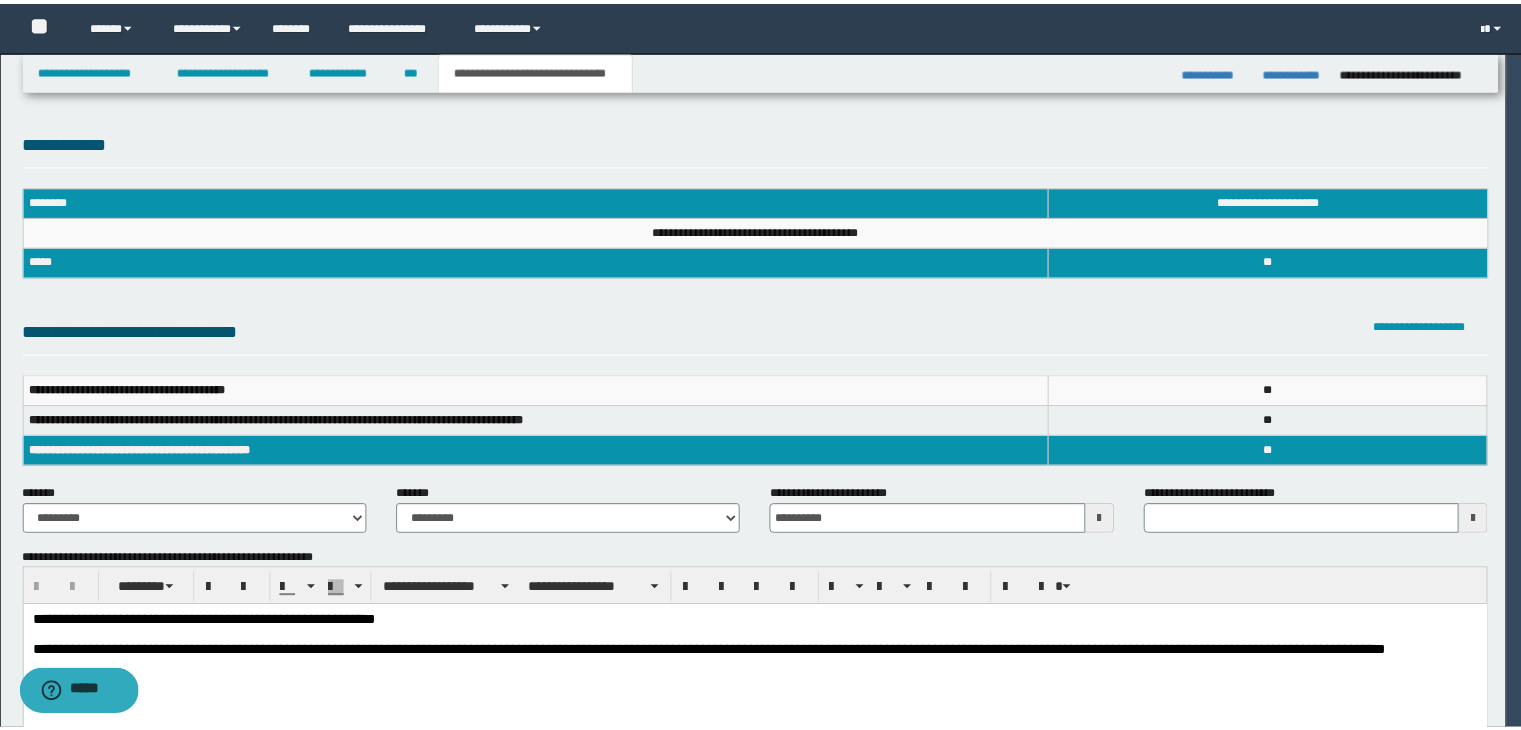 scroll, scrollTop: 0, scrollLeft: 0, axis: both 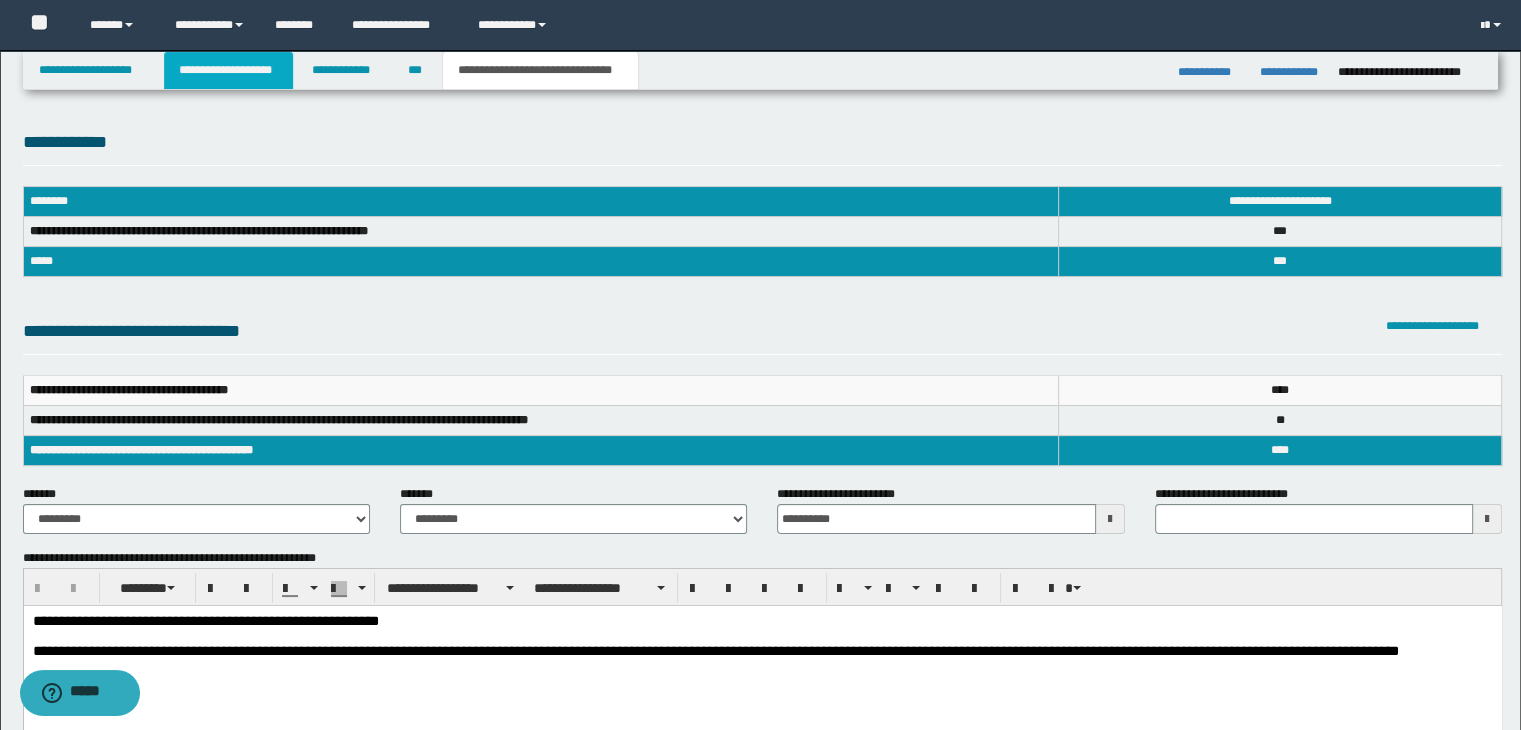 click on "**********" at bounding box center [228, 70] 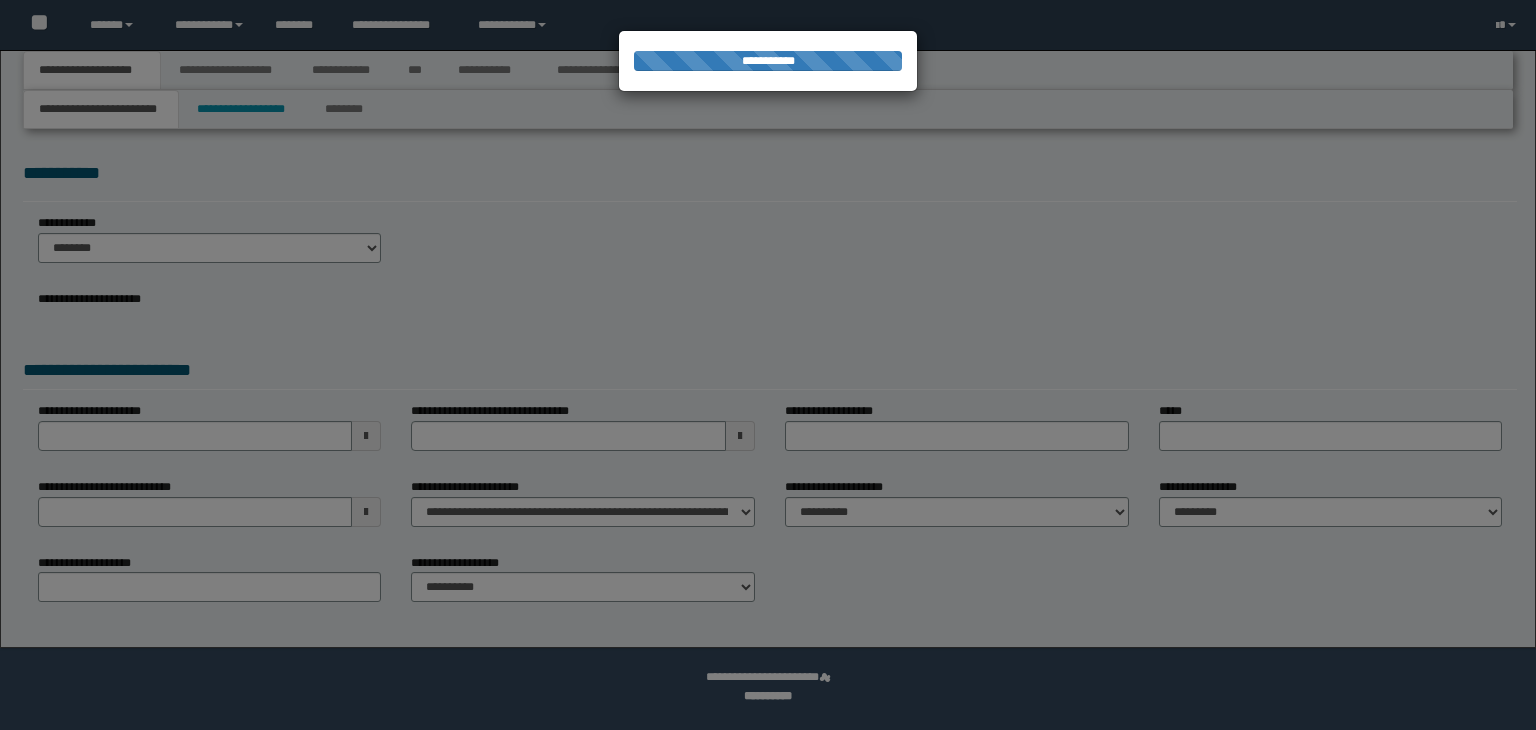 scroll, scrollTop: 0, scrollLeft: 0, axis: both 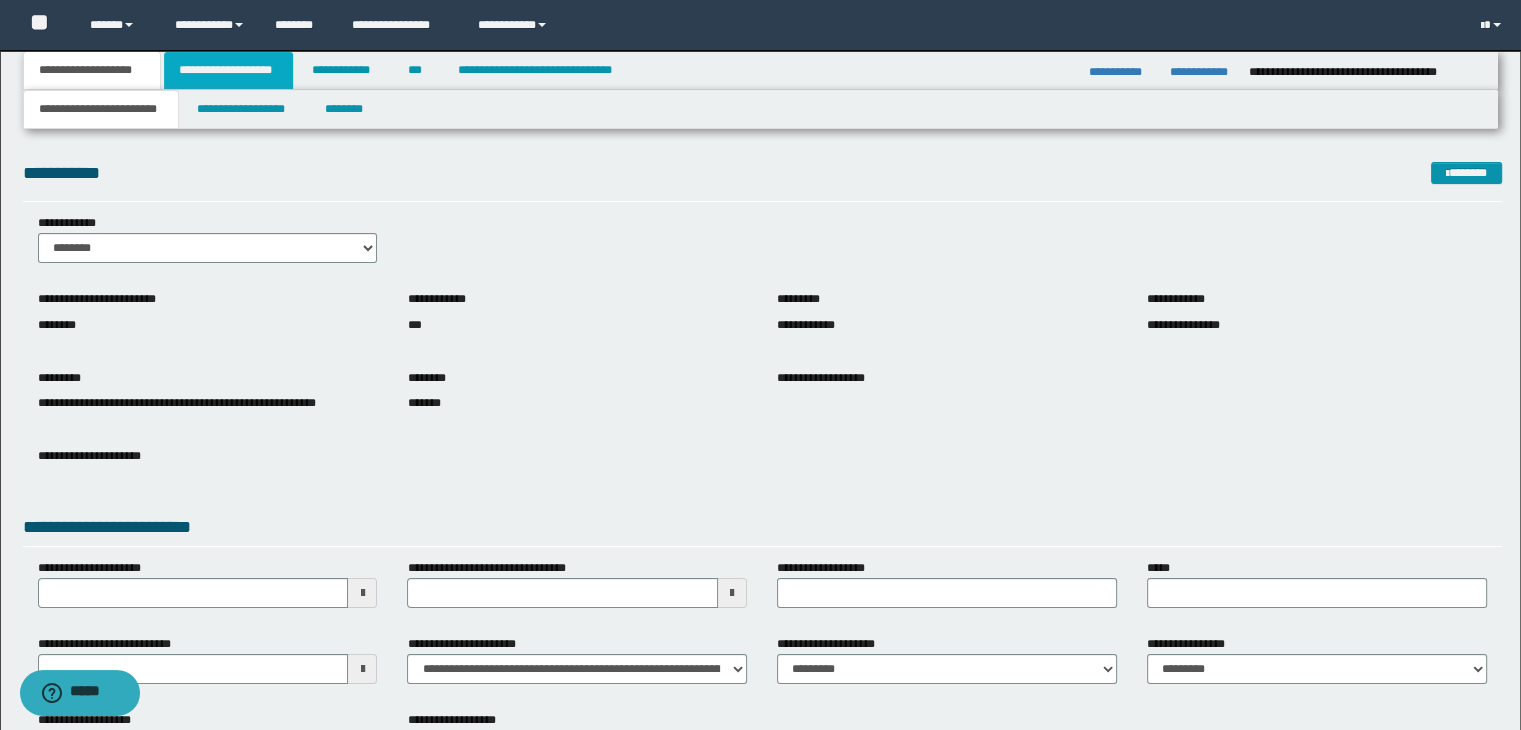 click on "**********" at bounding box center [228, 70] 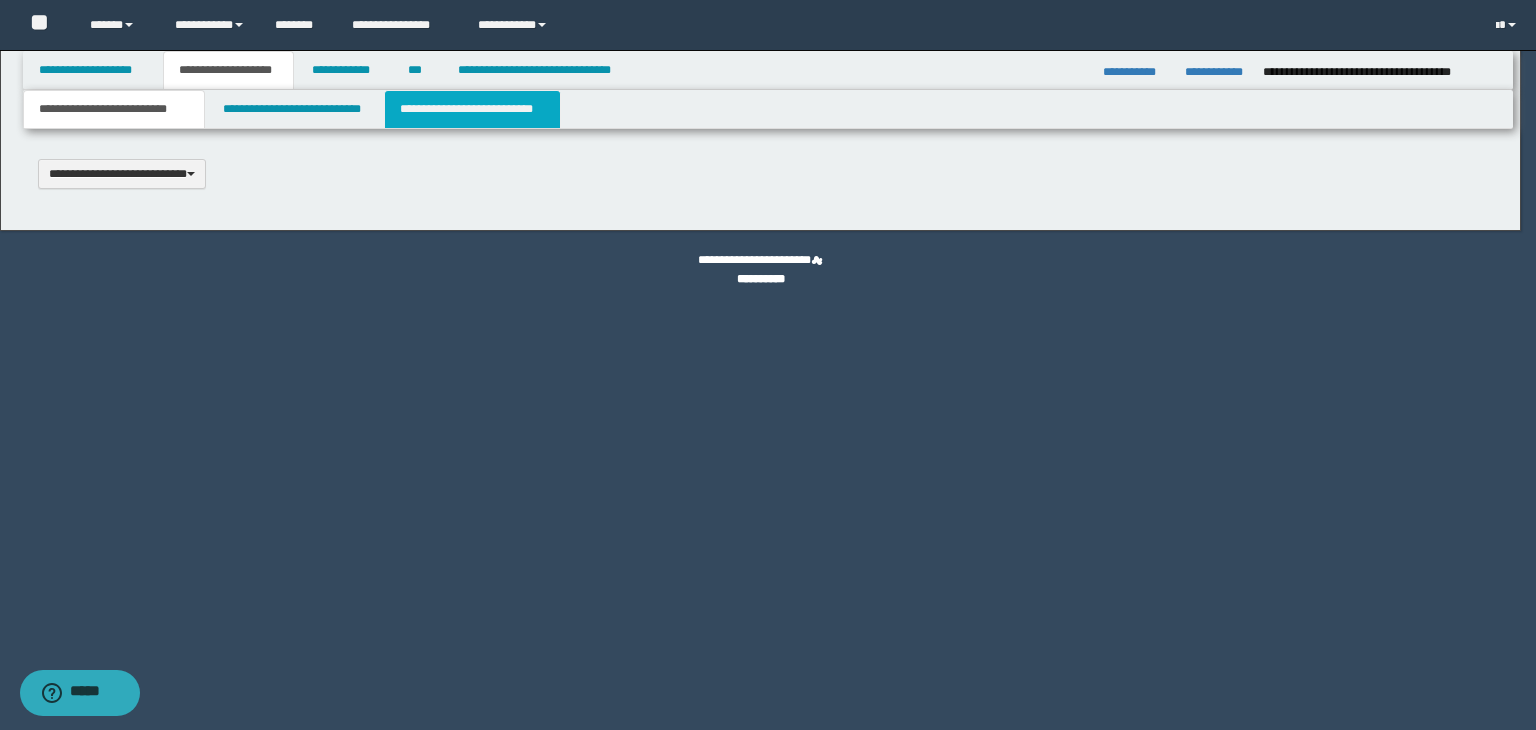 scroll, scrollTop: 0, scrollLeft: 0, axis: both 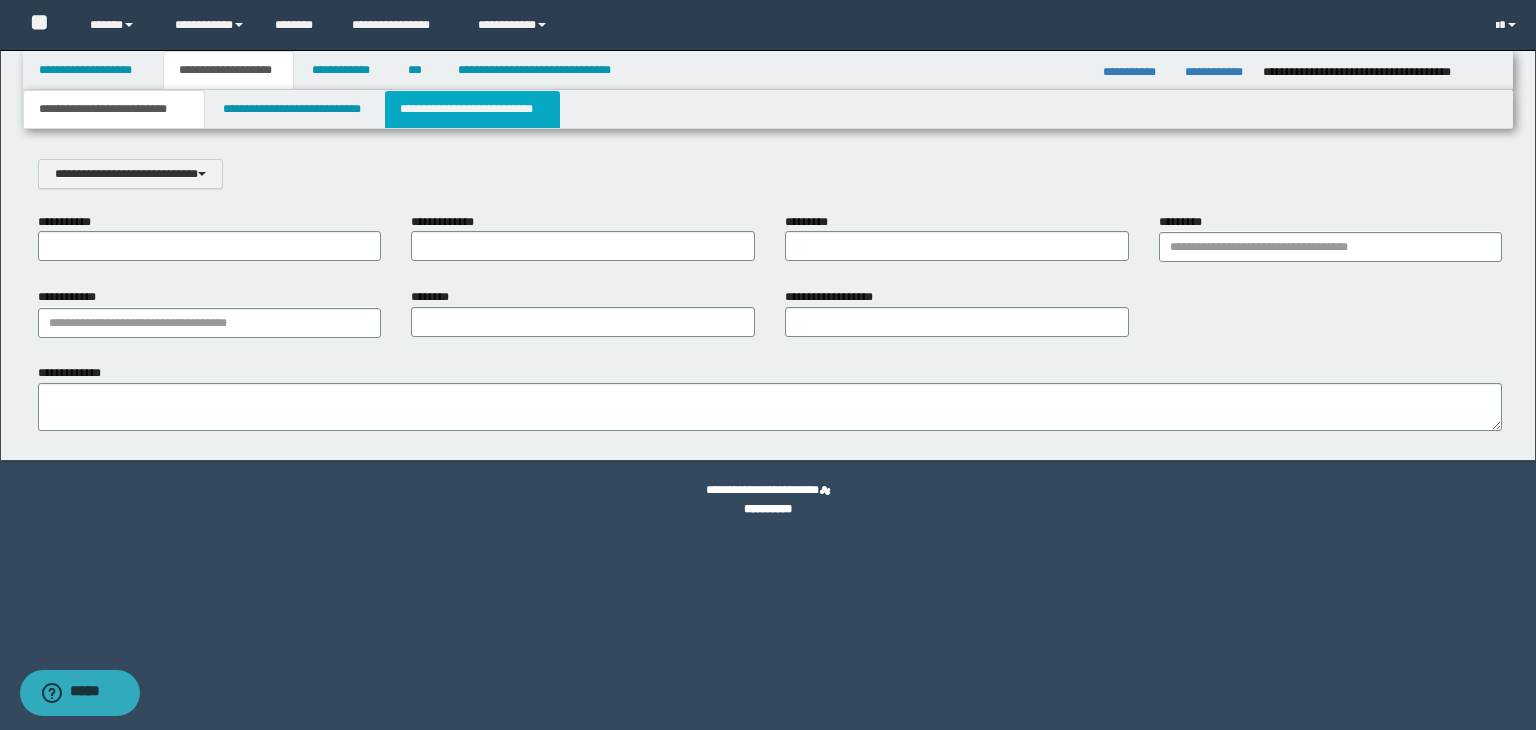 click on "**********" at bounding box center (472, 109) 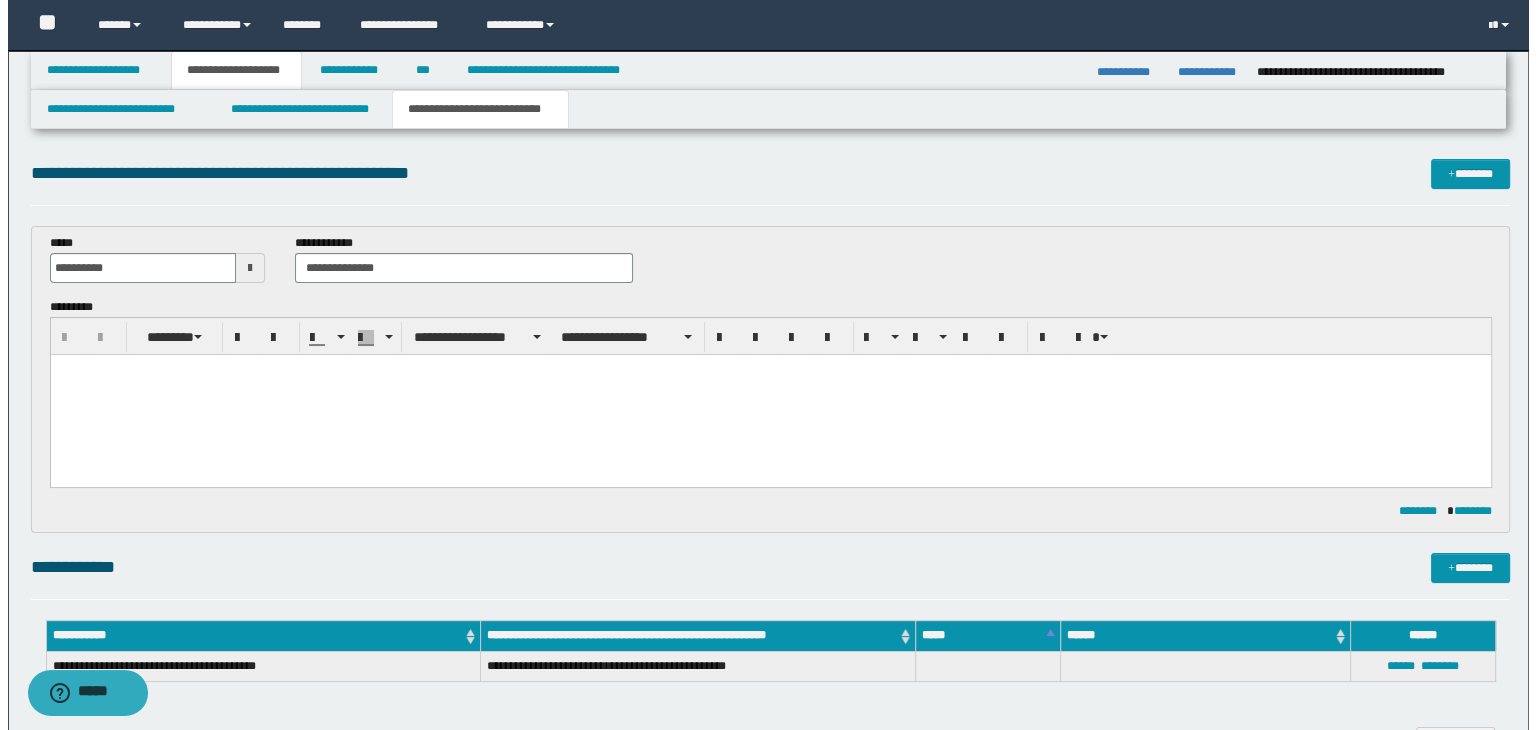 scroll, scrollTop: 0, scrollLeft: 0, axis: both 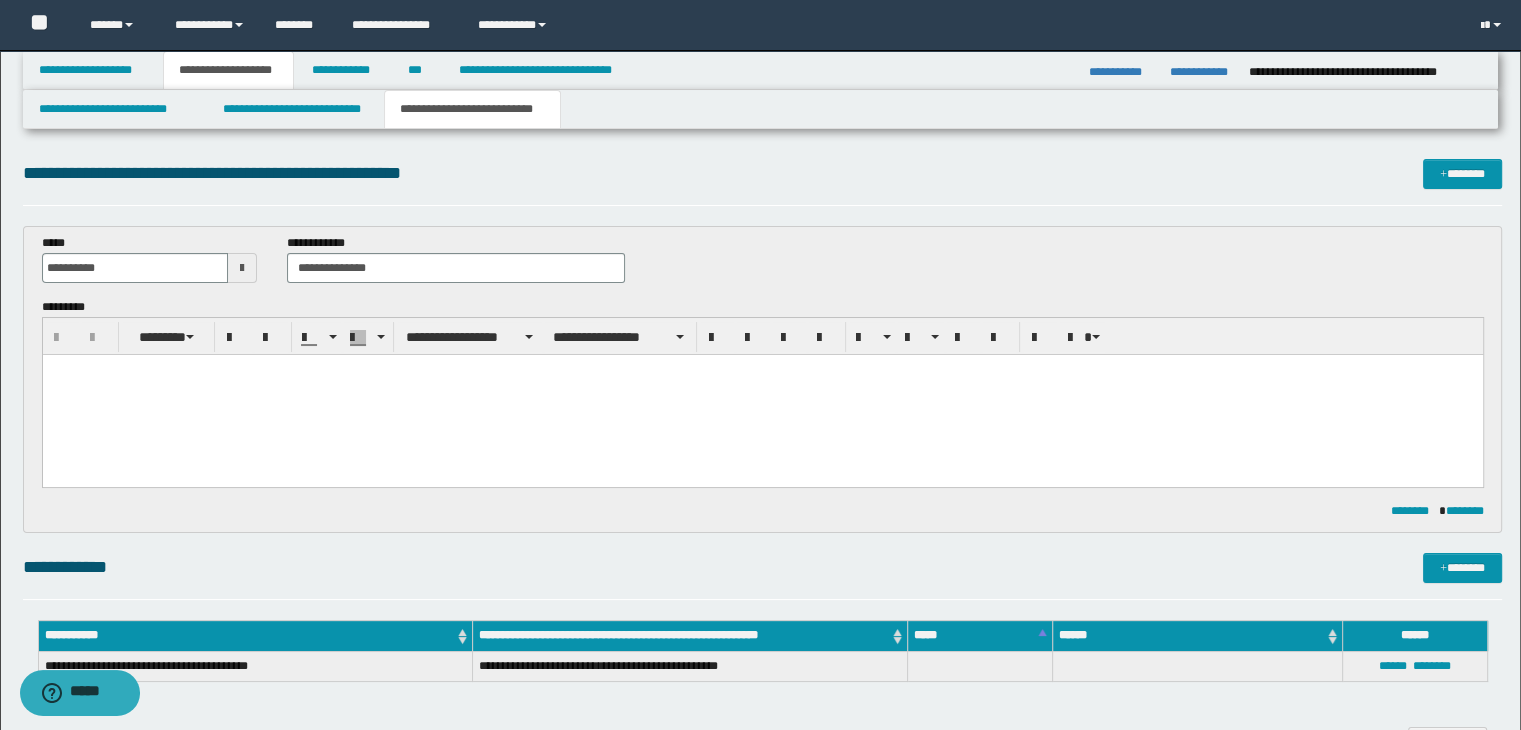 click at bounding box center [242, 268] 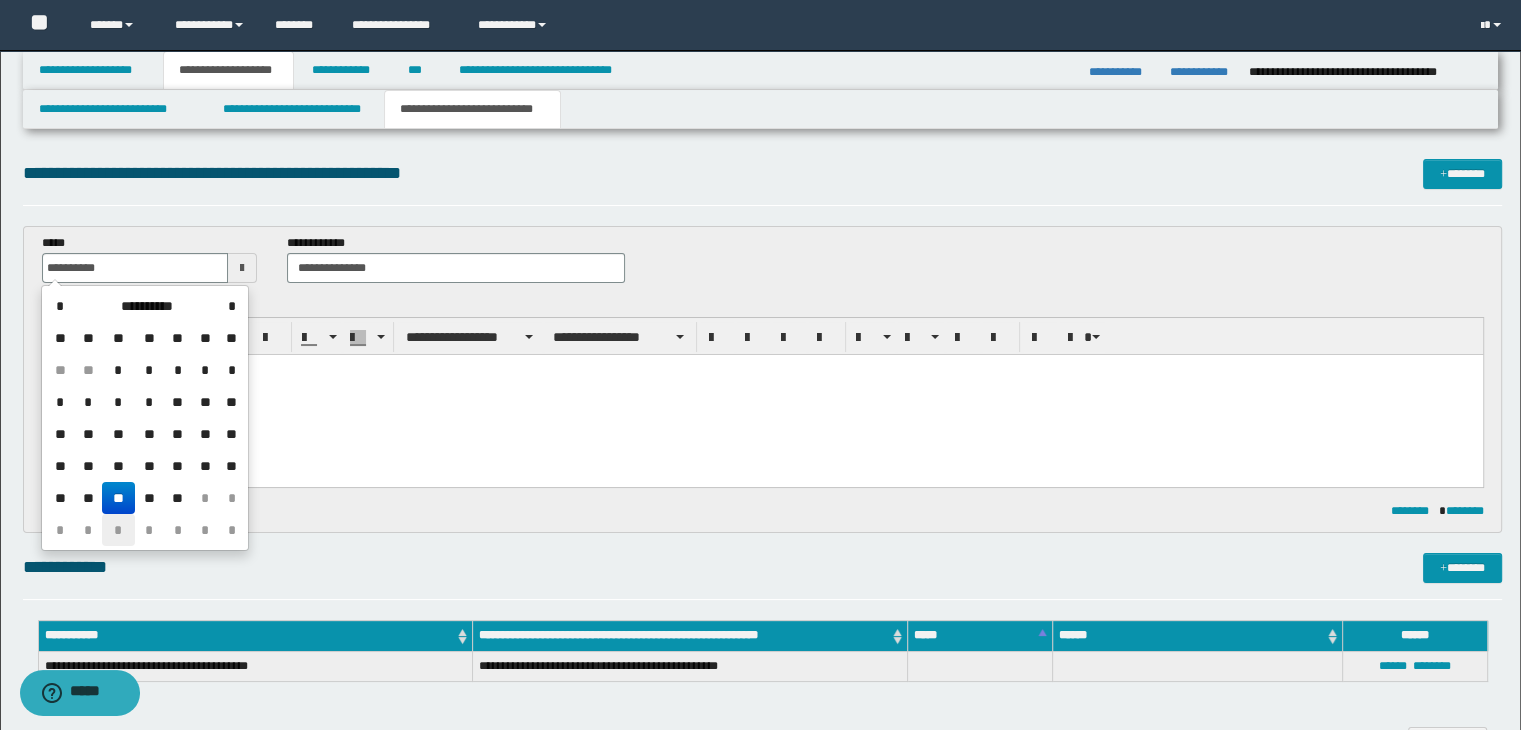 click on "*" at bounding box center [118, 530] 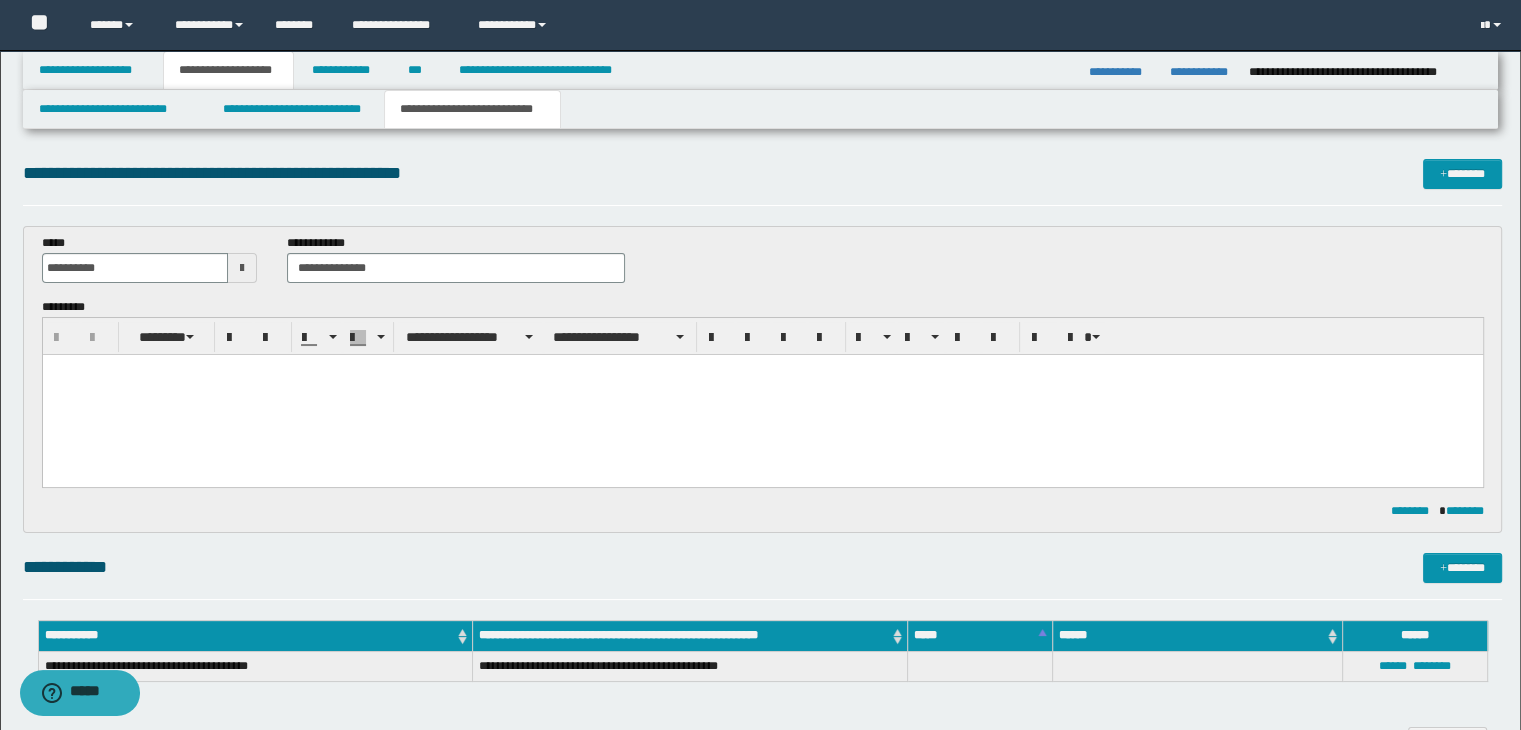 click at bounding box center [762, 394] 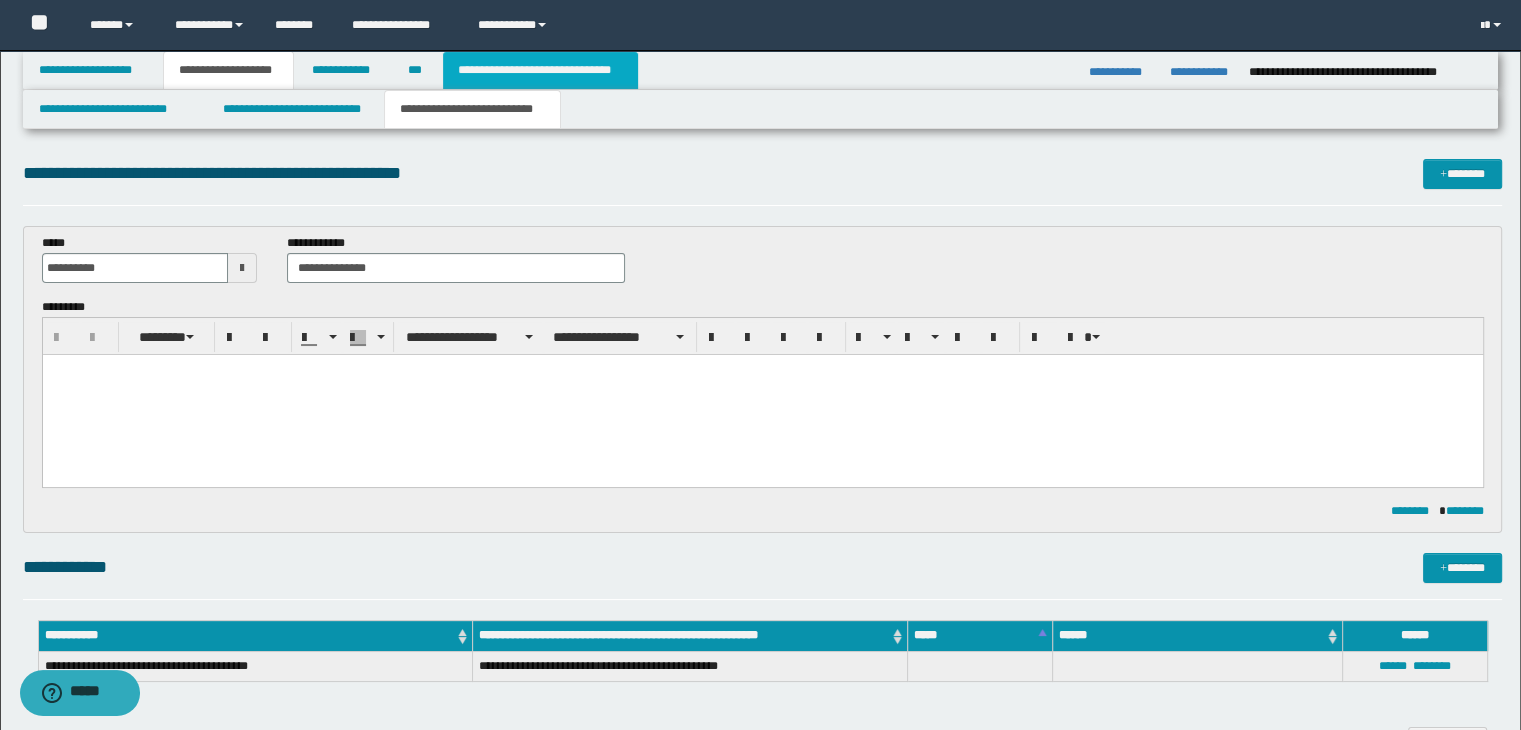 click on "**********" at bounding box center (540, 70) 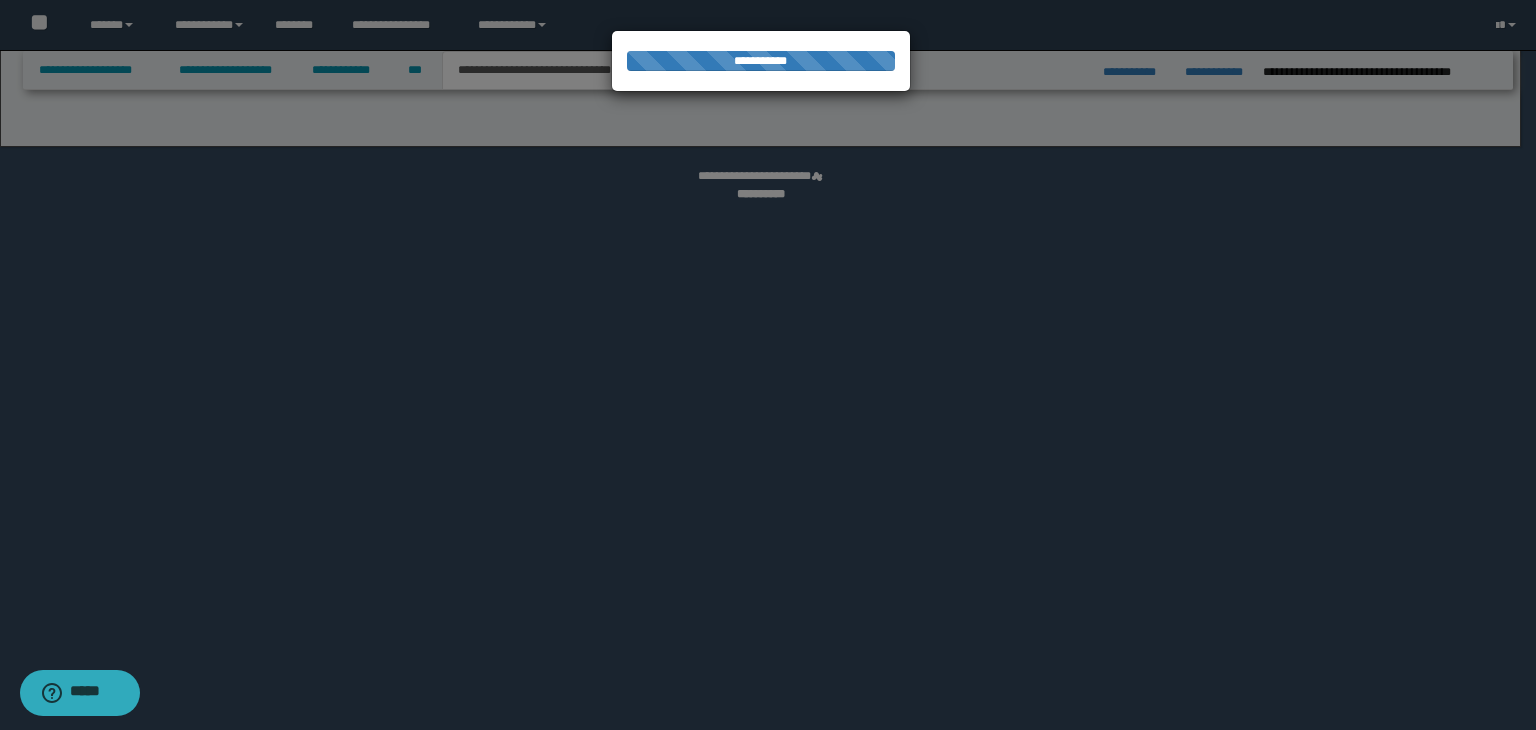 select on "*" 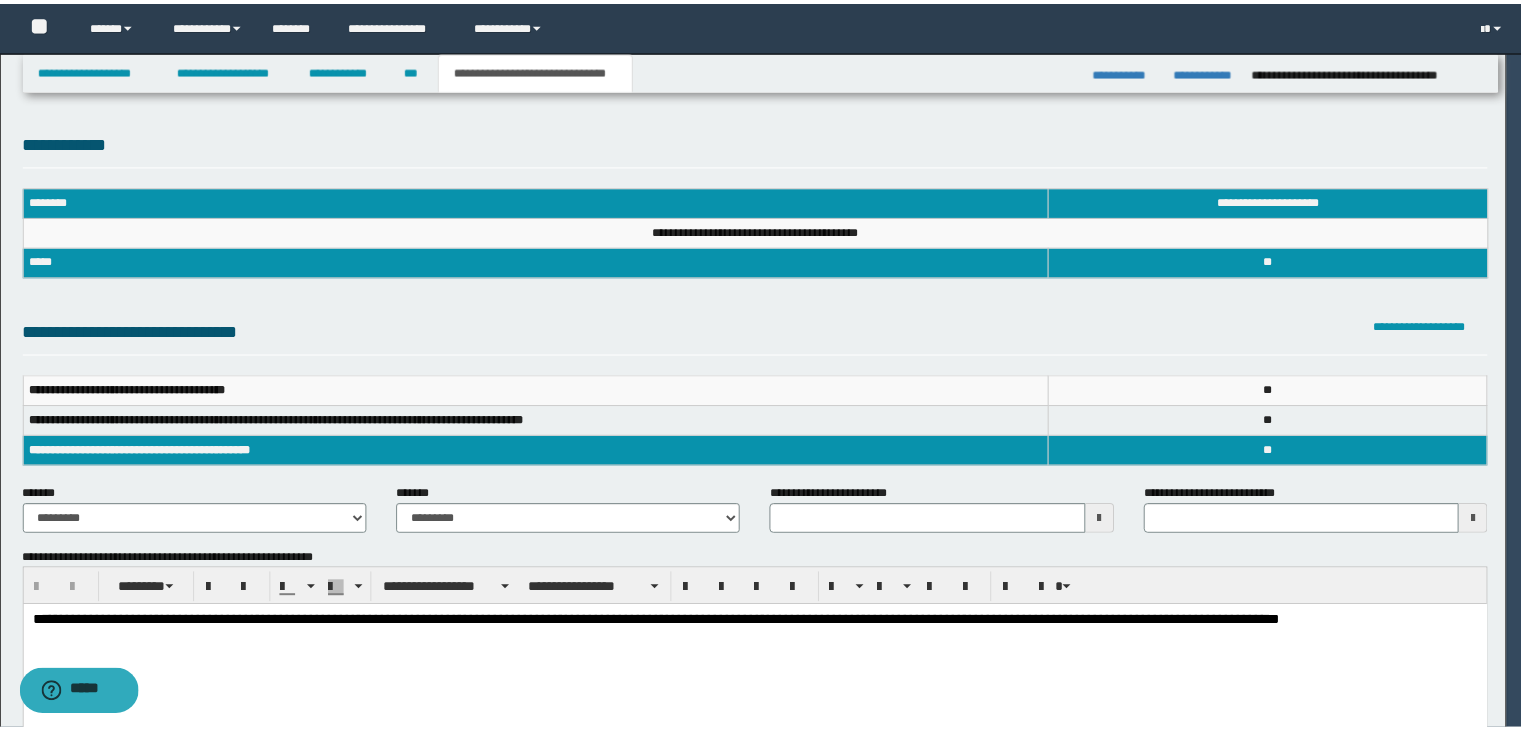 scroll, scrollTop: 0, scrollLeft: 0, axis: both 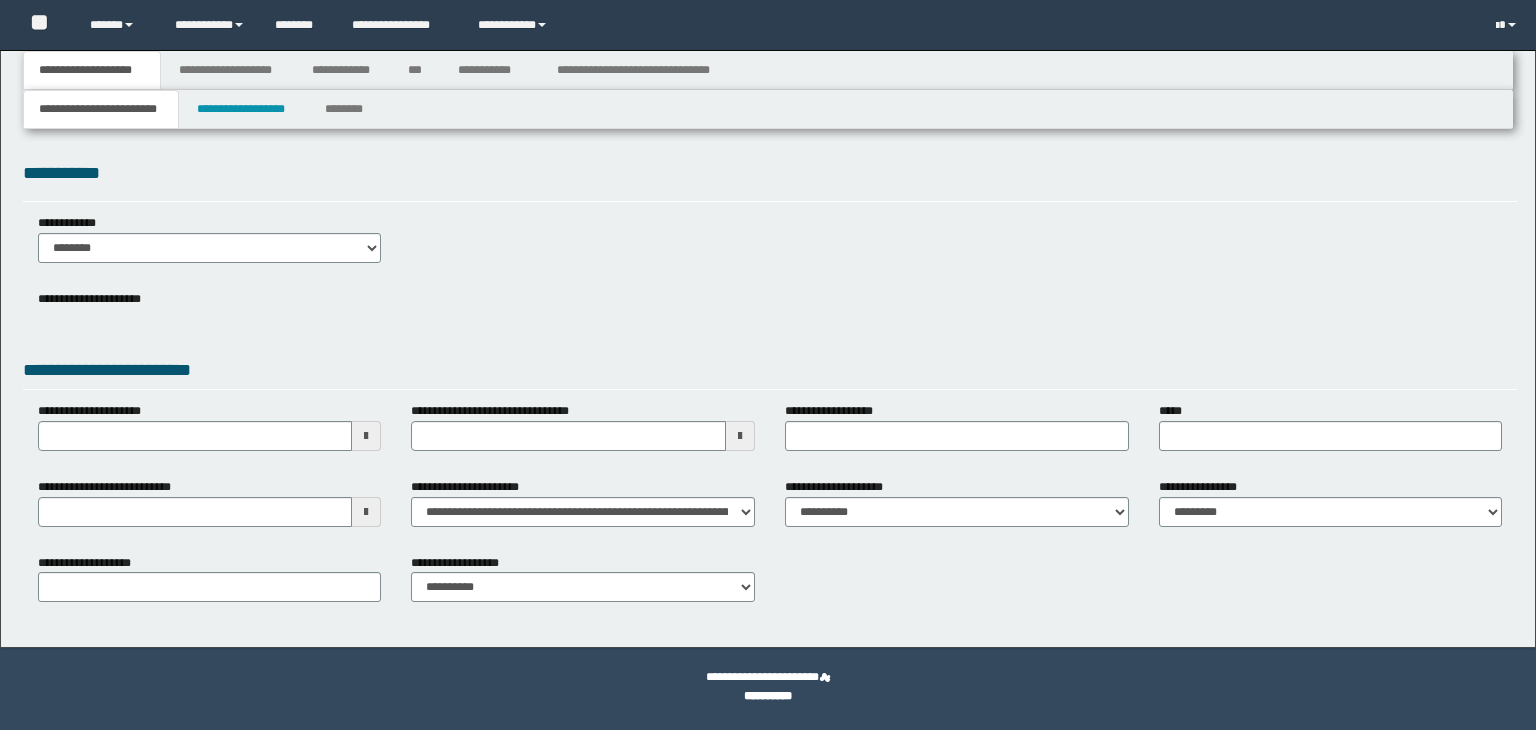 select on "*" 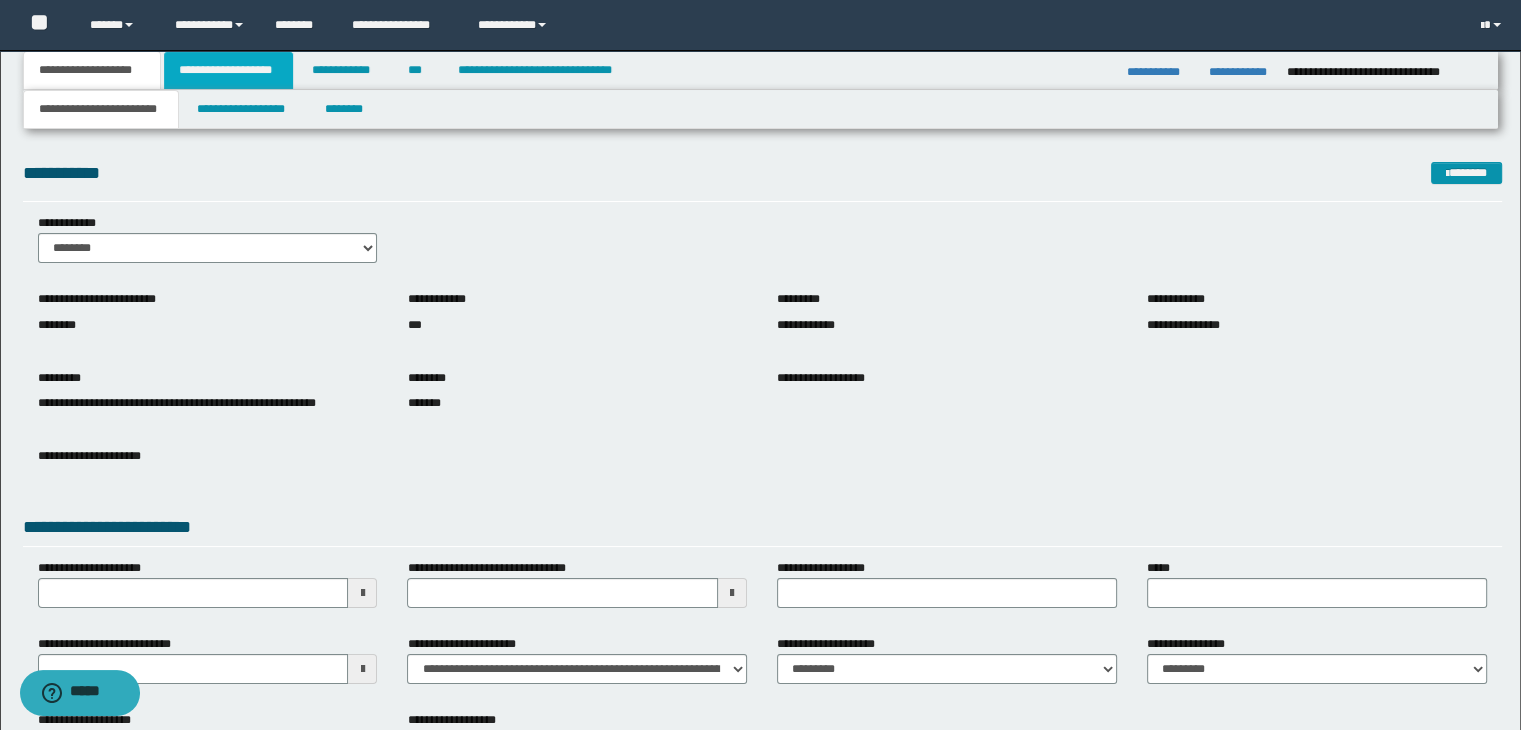 click on "**********" at bounding box center (228, 70) 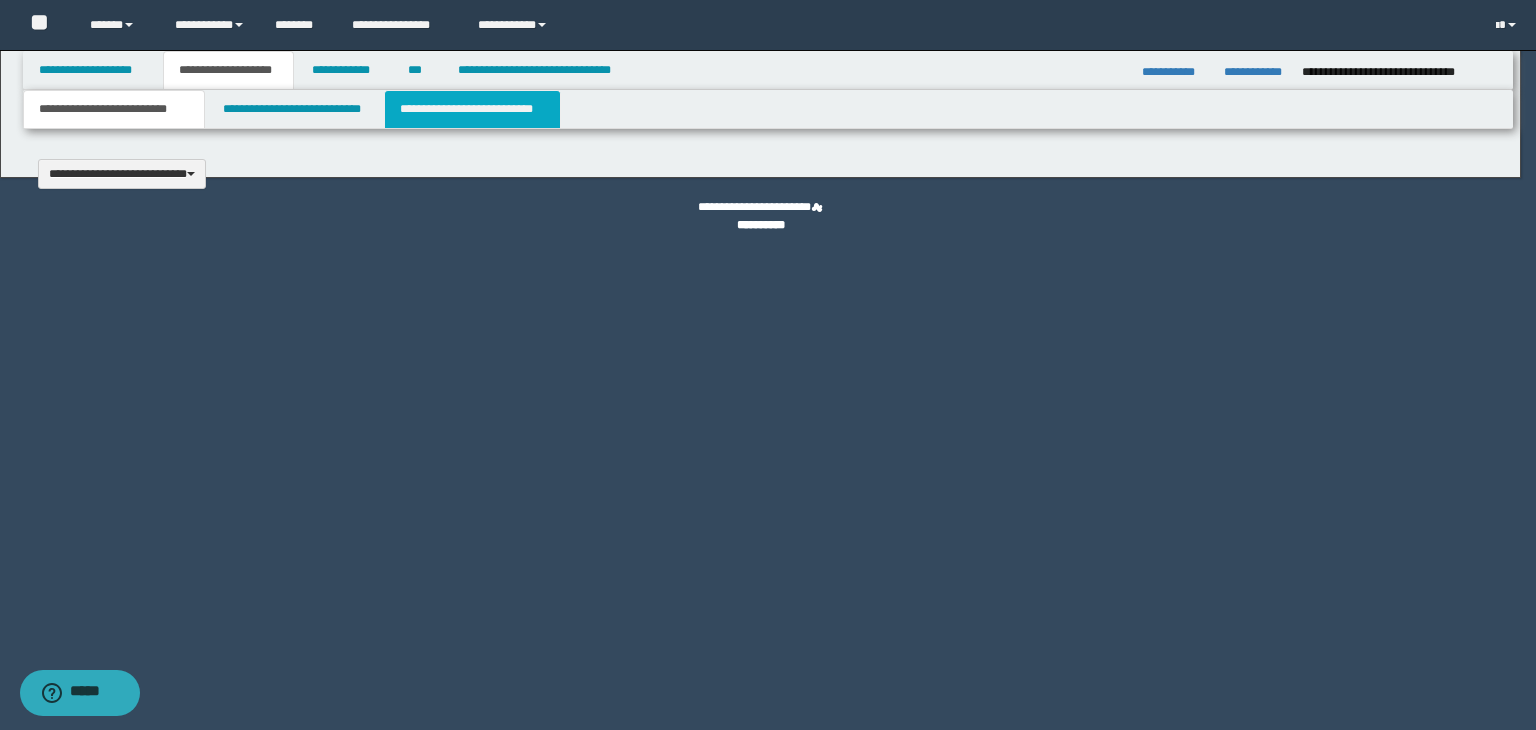 type 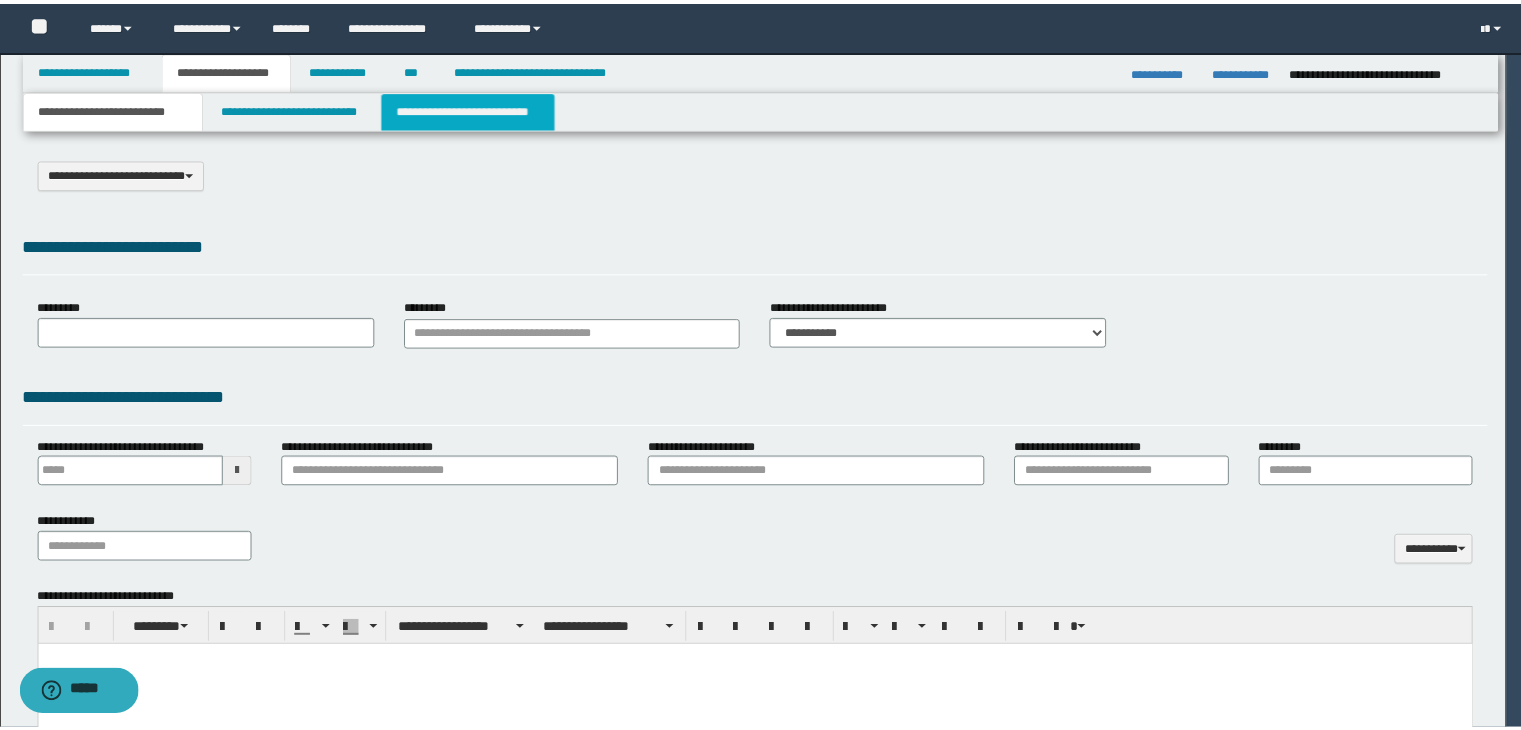 scroll, scrollTop: 0, scrollLeft: 0, axis: both 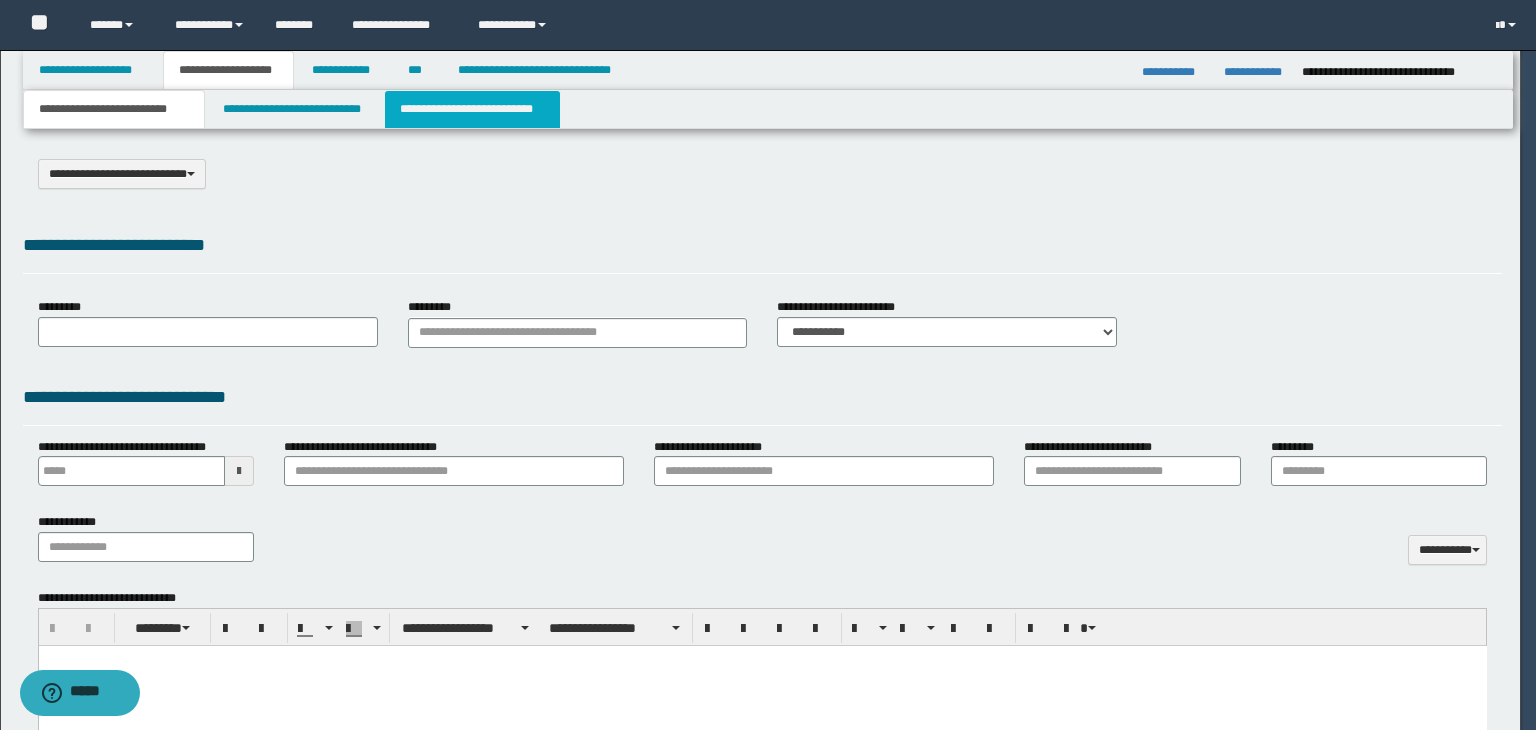 select on "*" 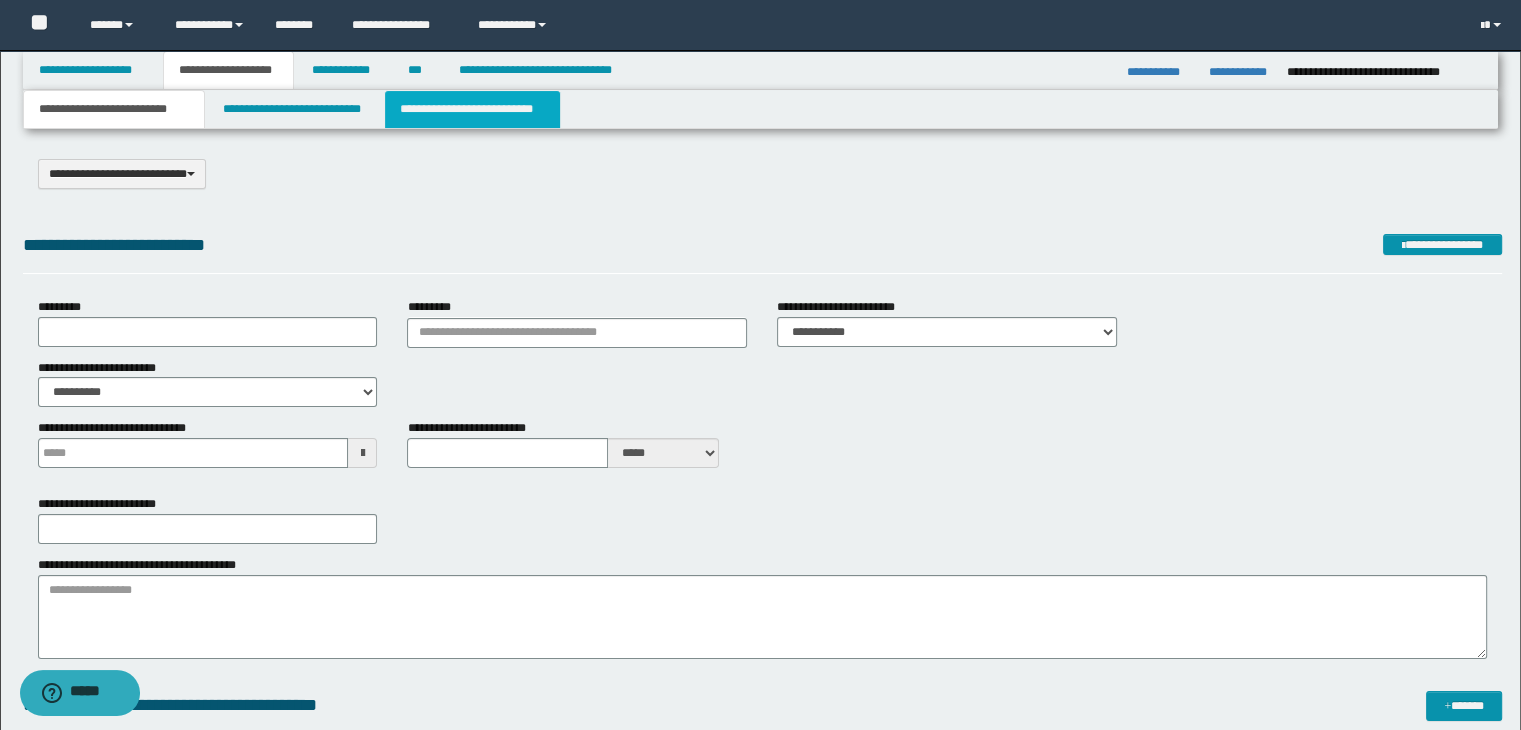 click on "**********" at bounding box center [472, 109] 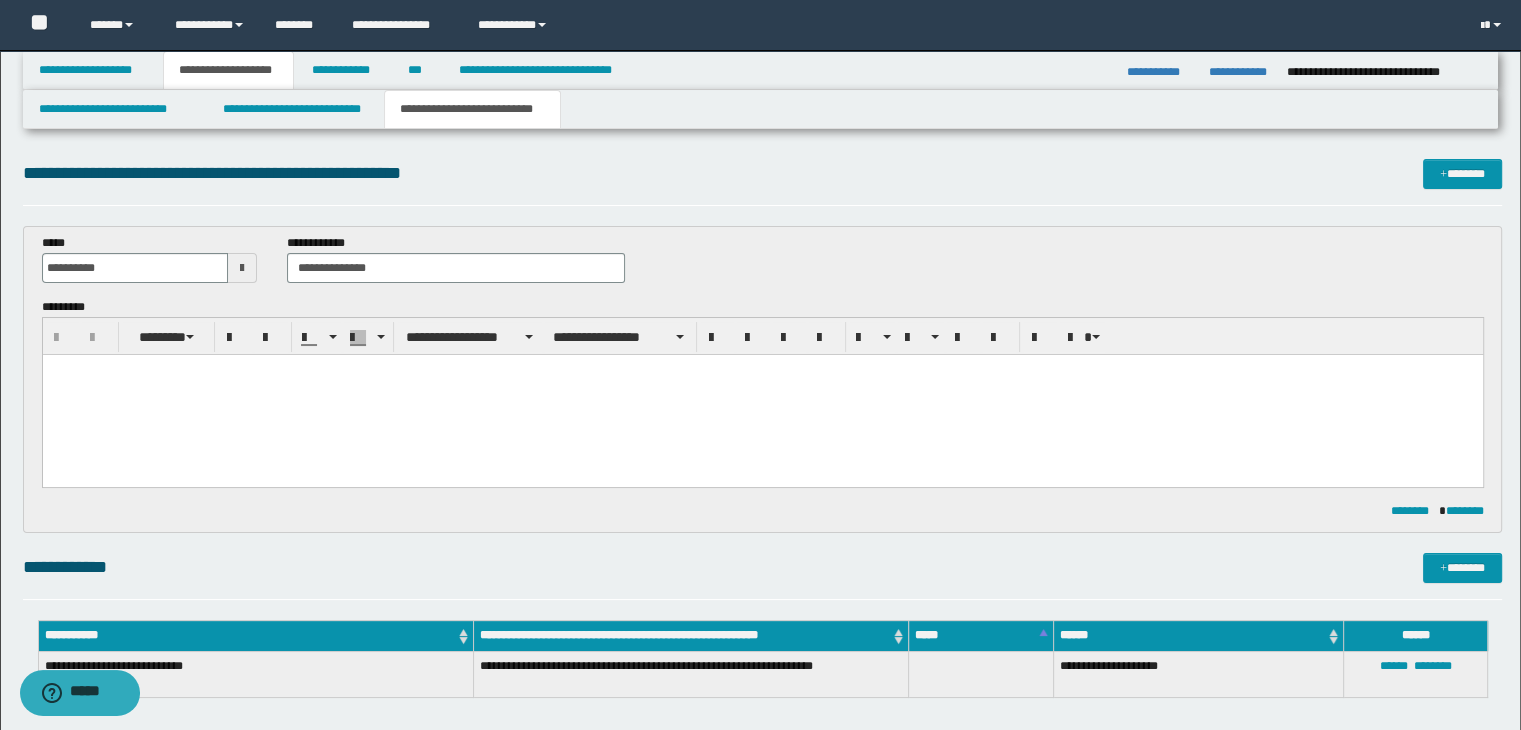 scroll, scrollTop: 0, scrollLeft: 0, axis: both 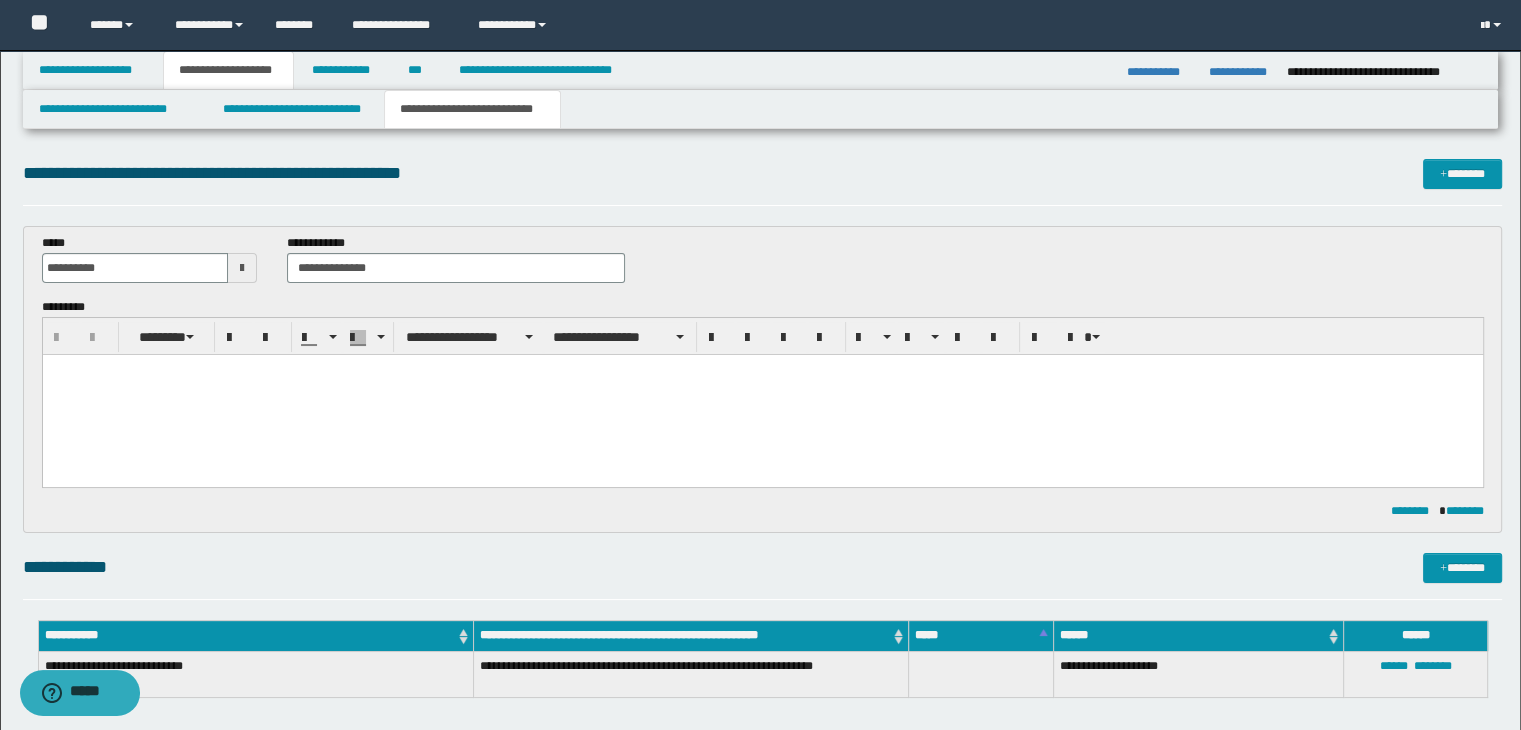 click at bounding box center (242, 268) 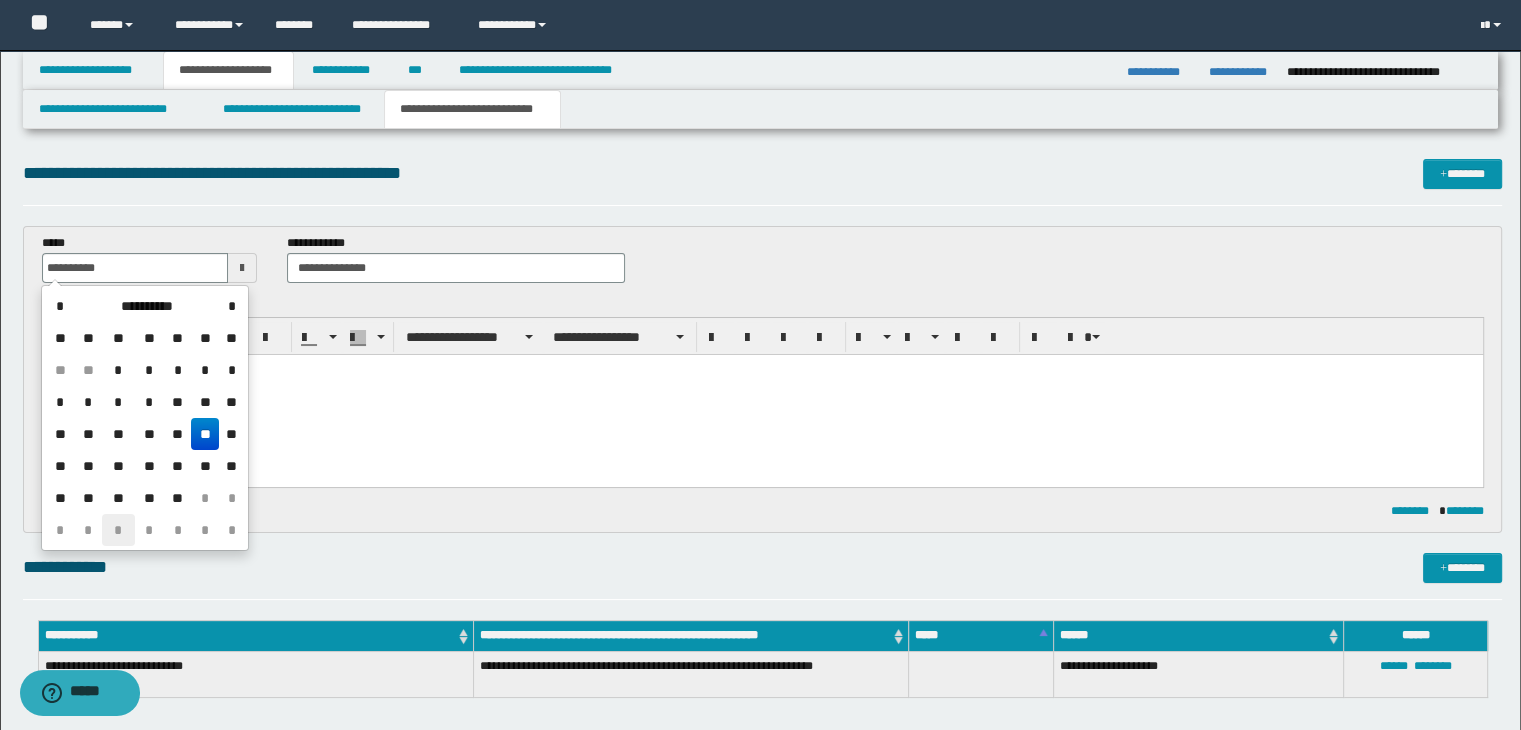 click on "*" at bounding box center [118, 530] 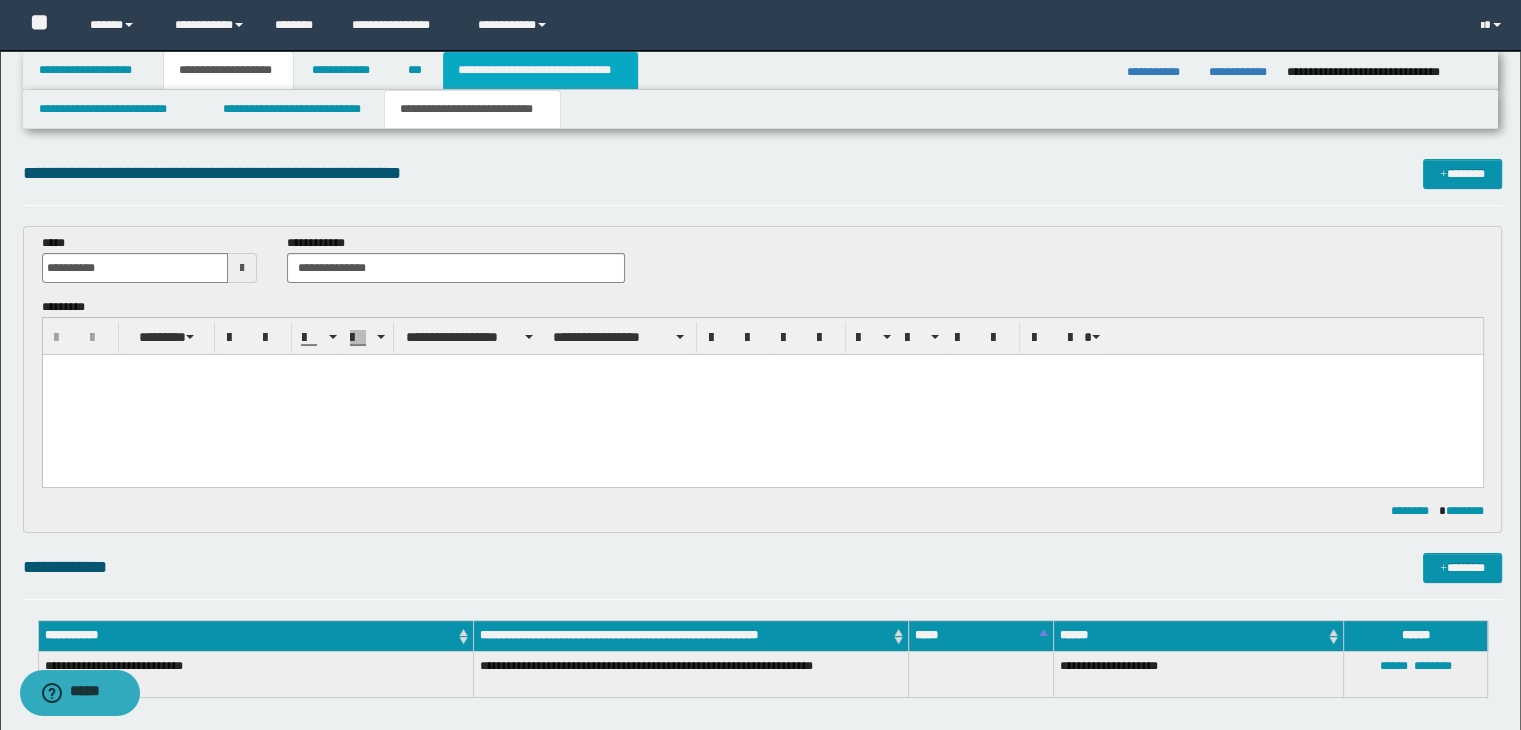 click on "**********" at bounding box center [540, 70] 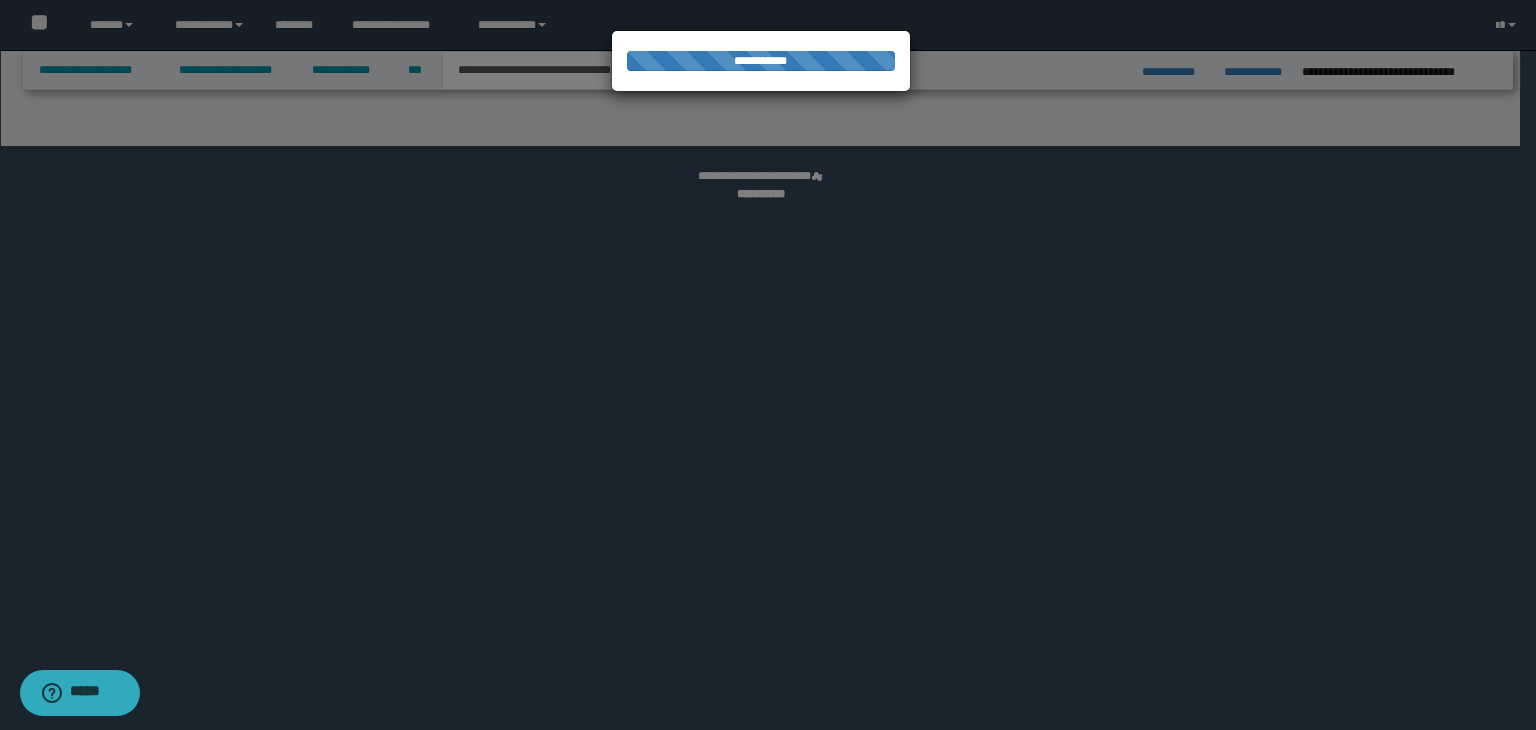 select on "*" 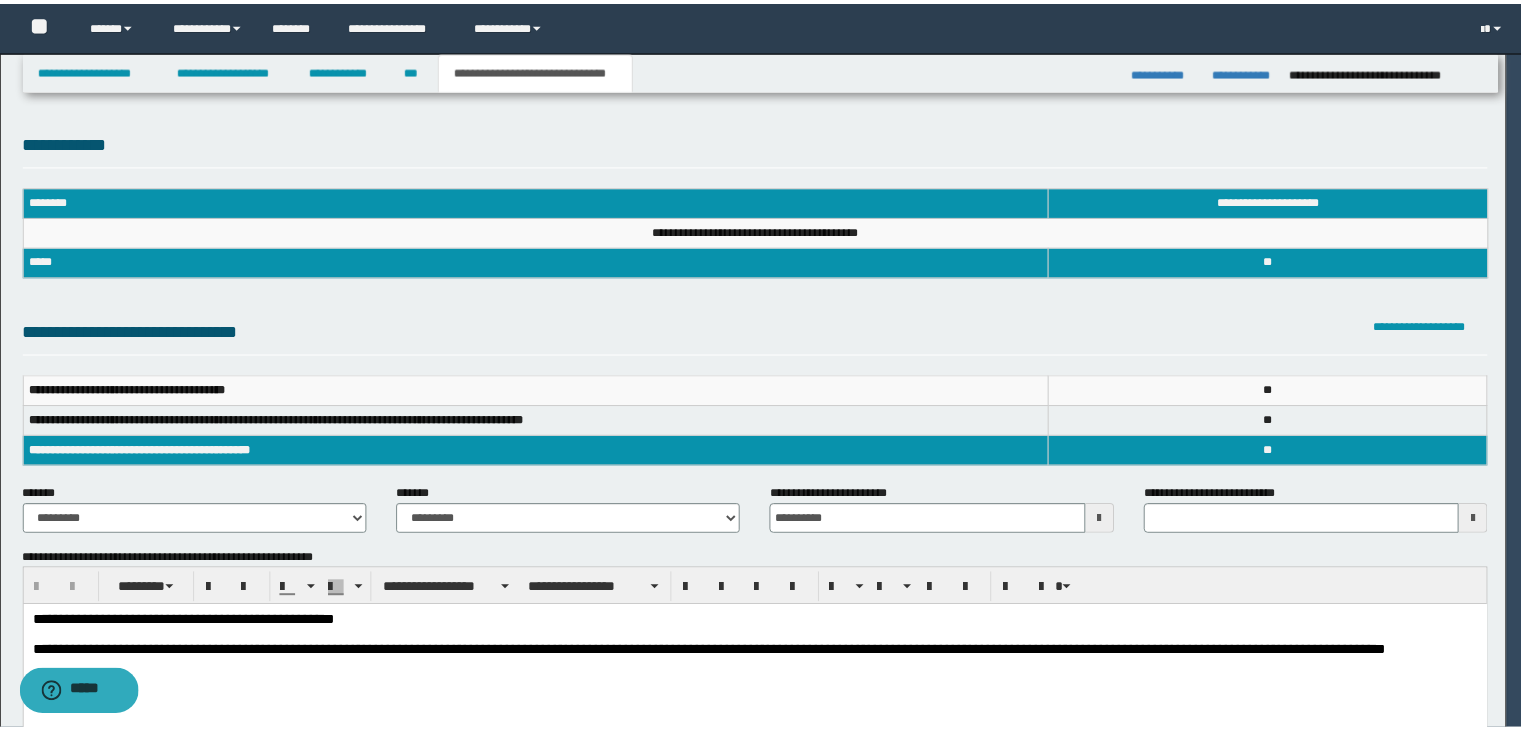 scroll, scrollTop: 0, scrollLeft: 0, axis: both 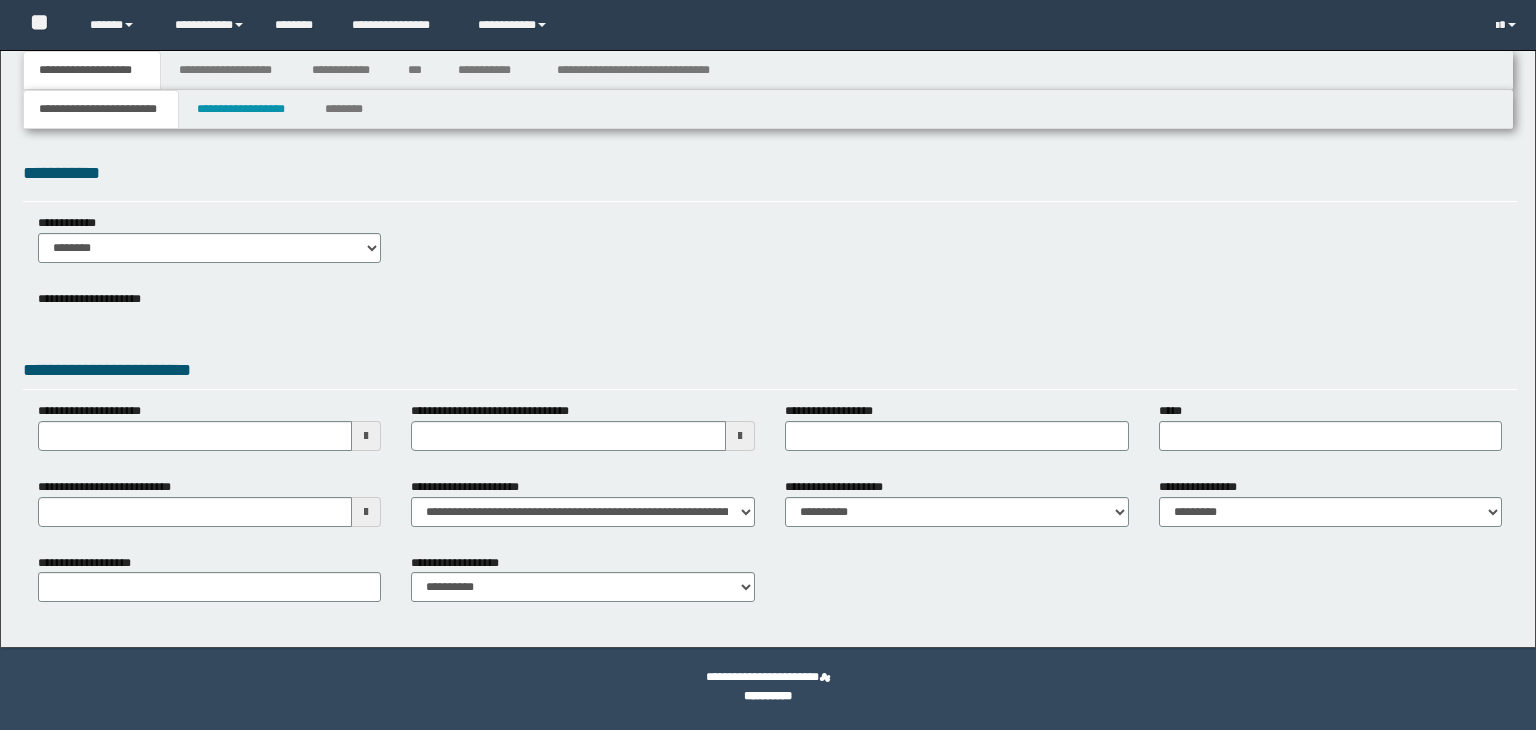 select on "**" 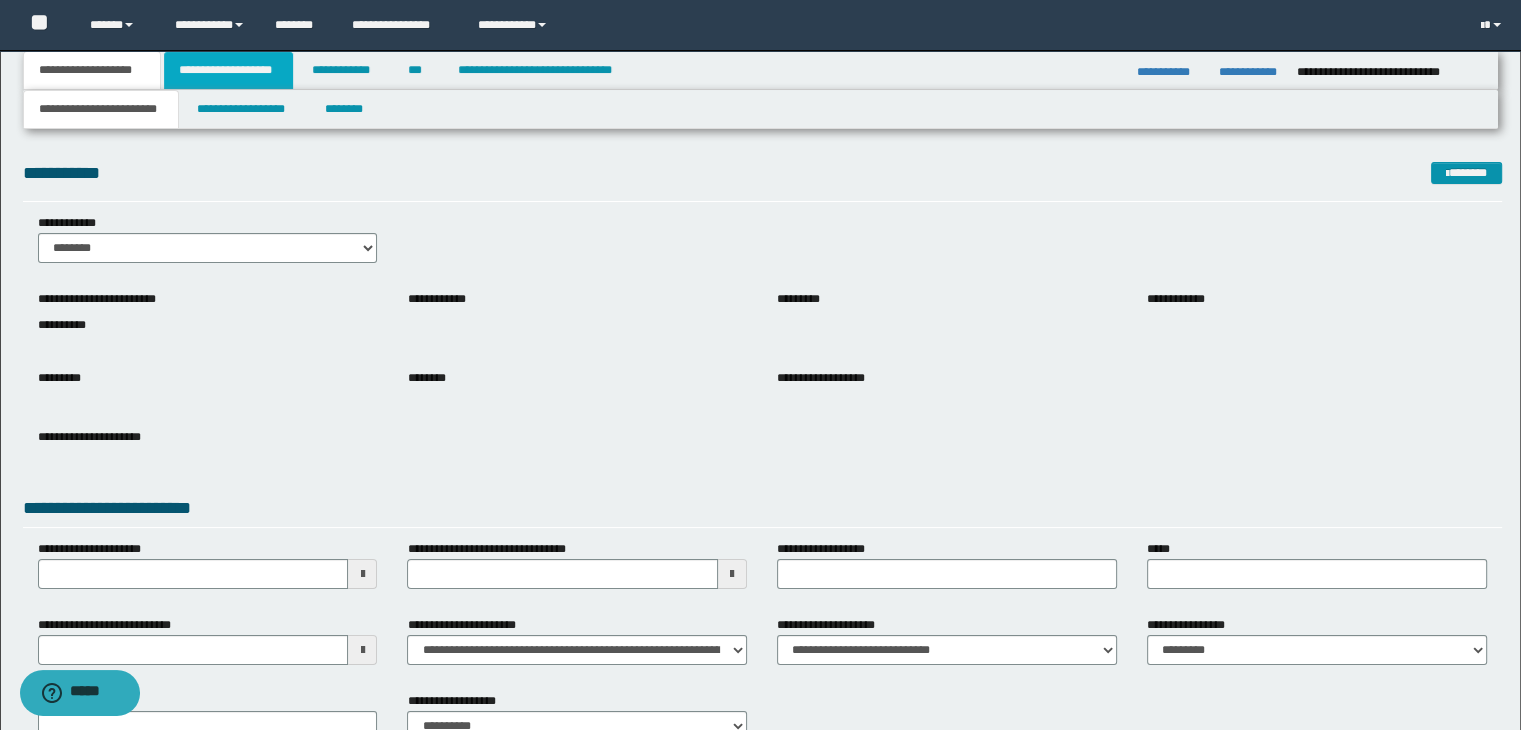 click on "**********" at bounding box center (228, 70) 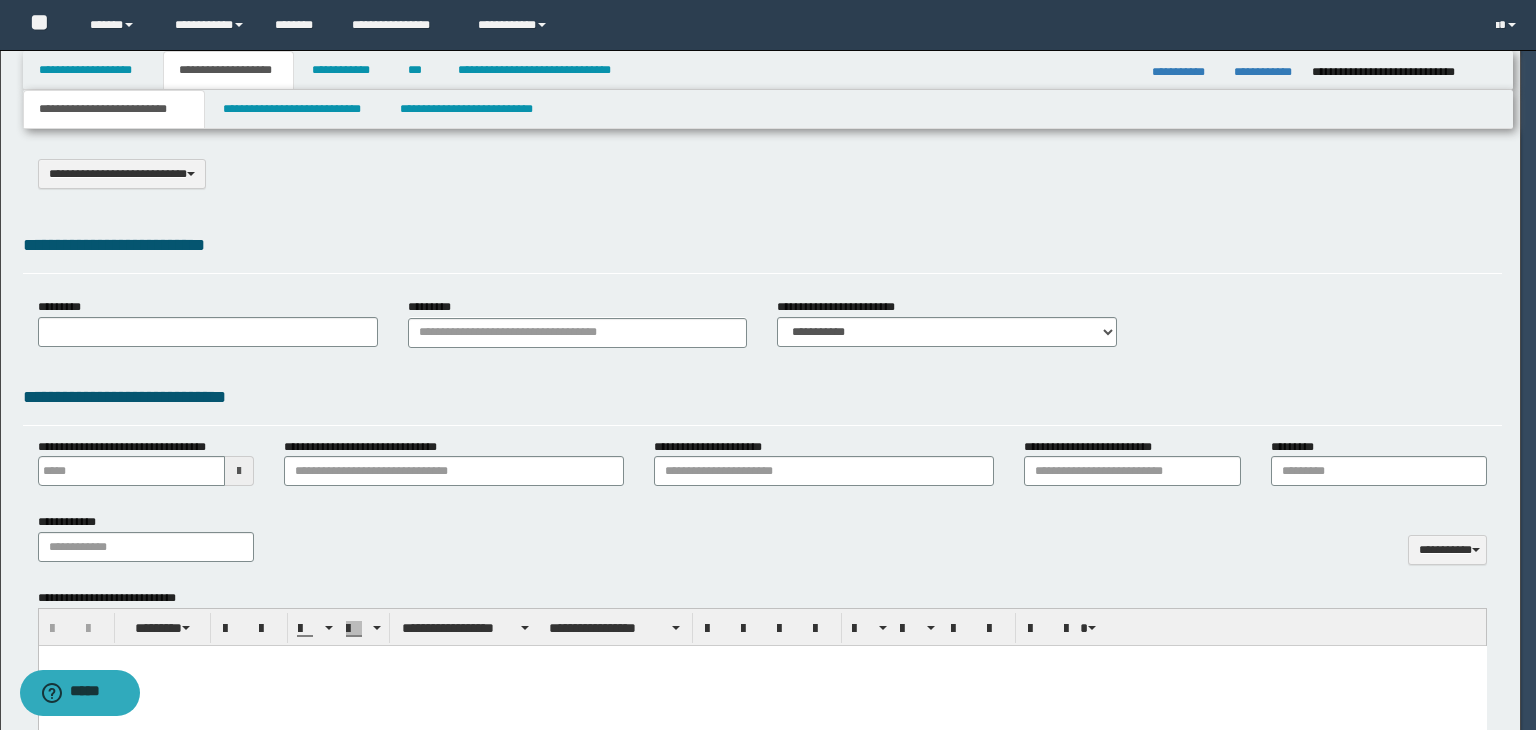 scroll, scrollTop: 0, scrollLeft: 0, axis: both 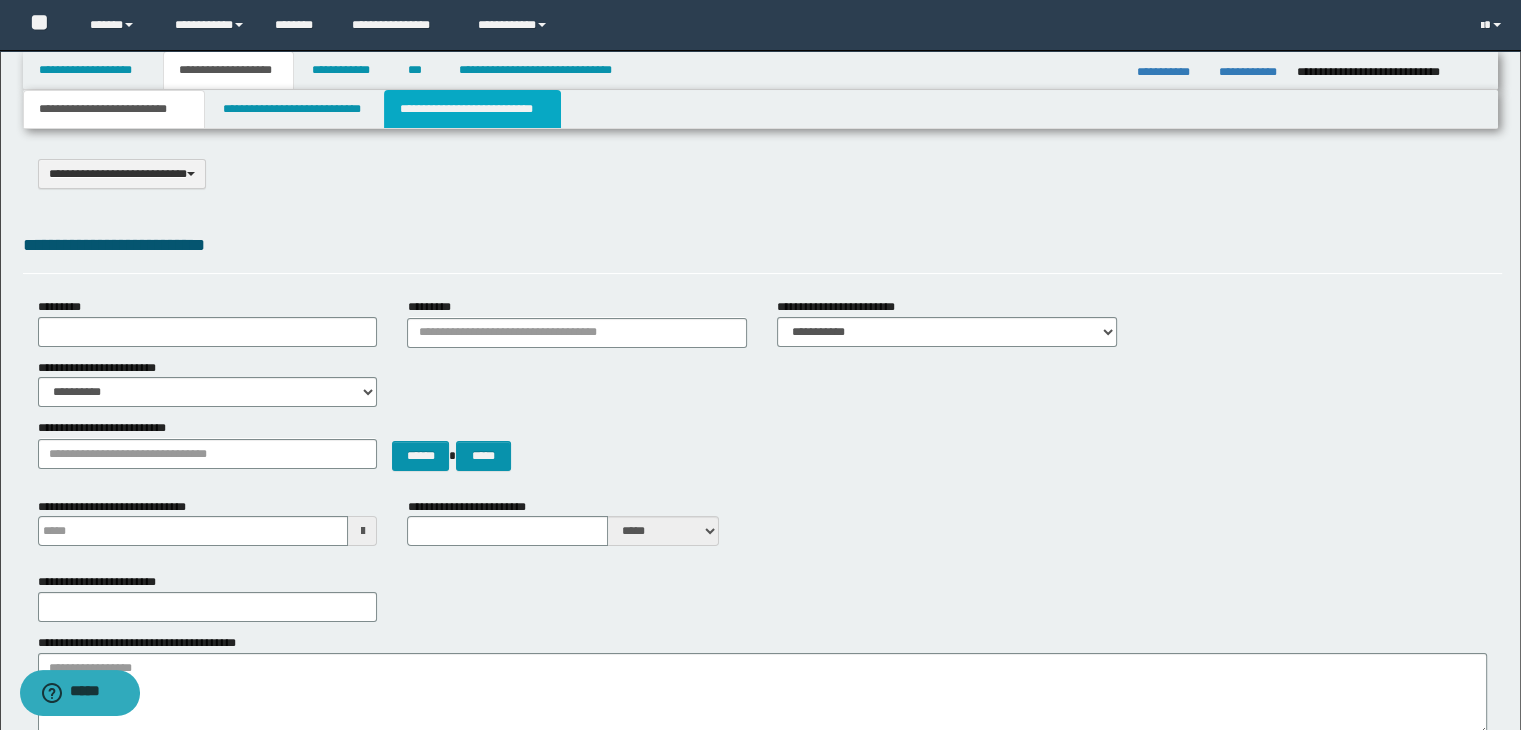 click on "**********" at bounding box center (472, 109) 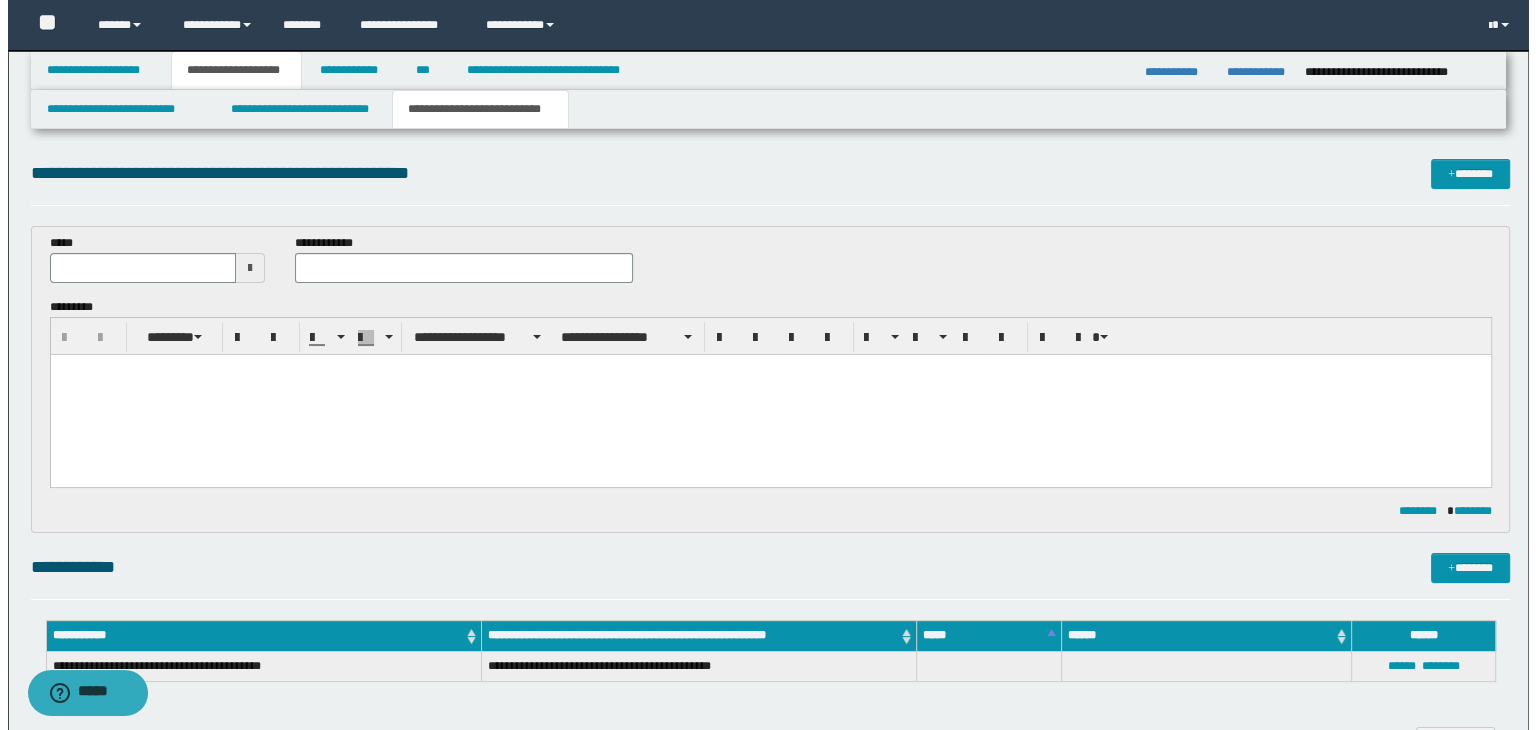 scroll, scrollTop: 0, scrollLeft: 0, axis: both 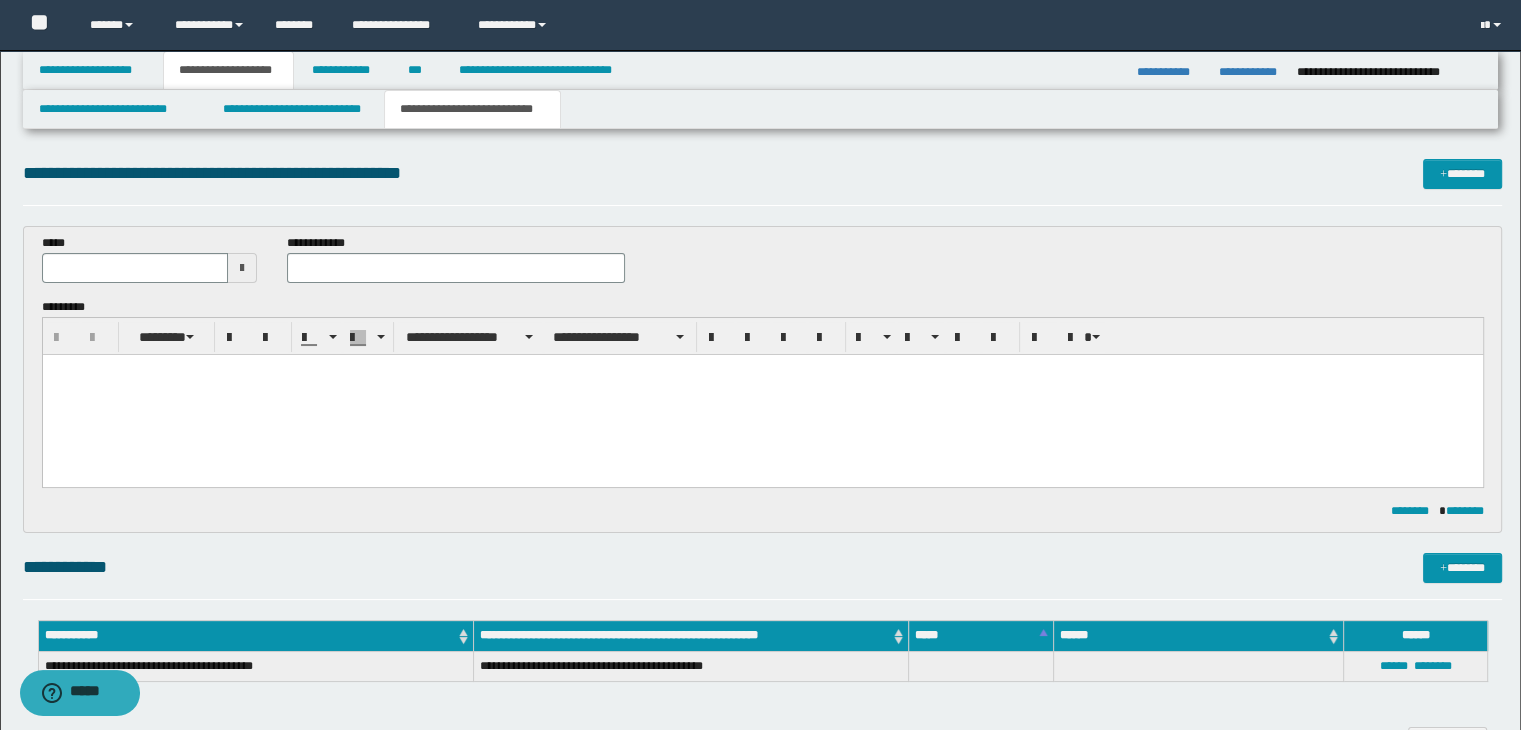 click at bounding box center [242, 268] 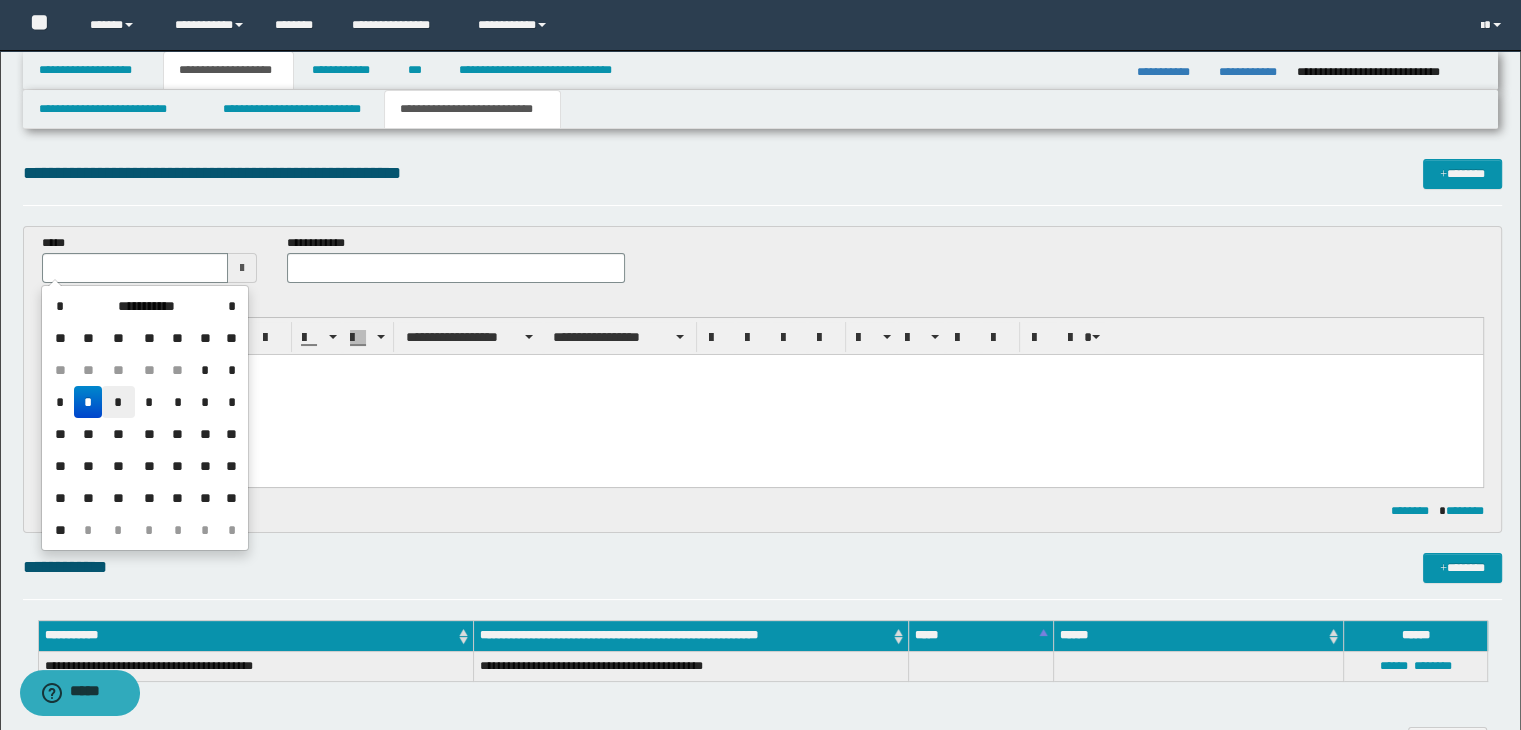 click on "*" at bounding box center [118, 402] 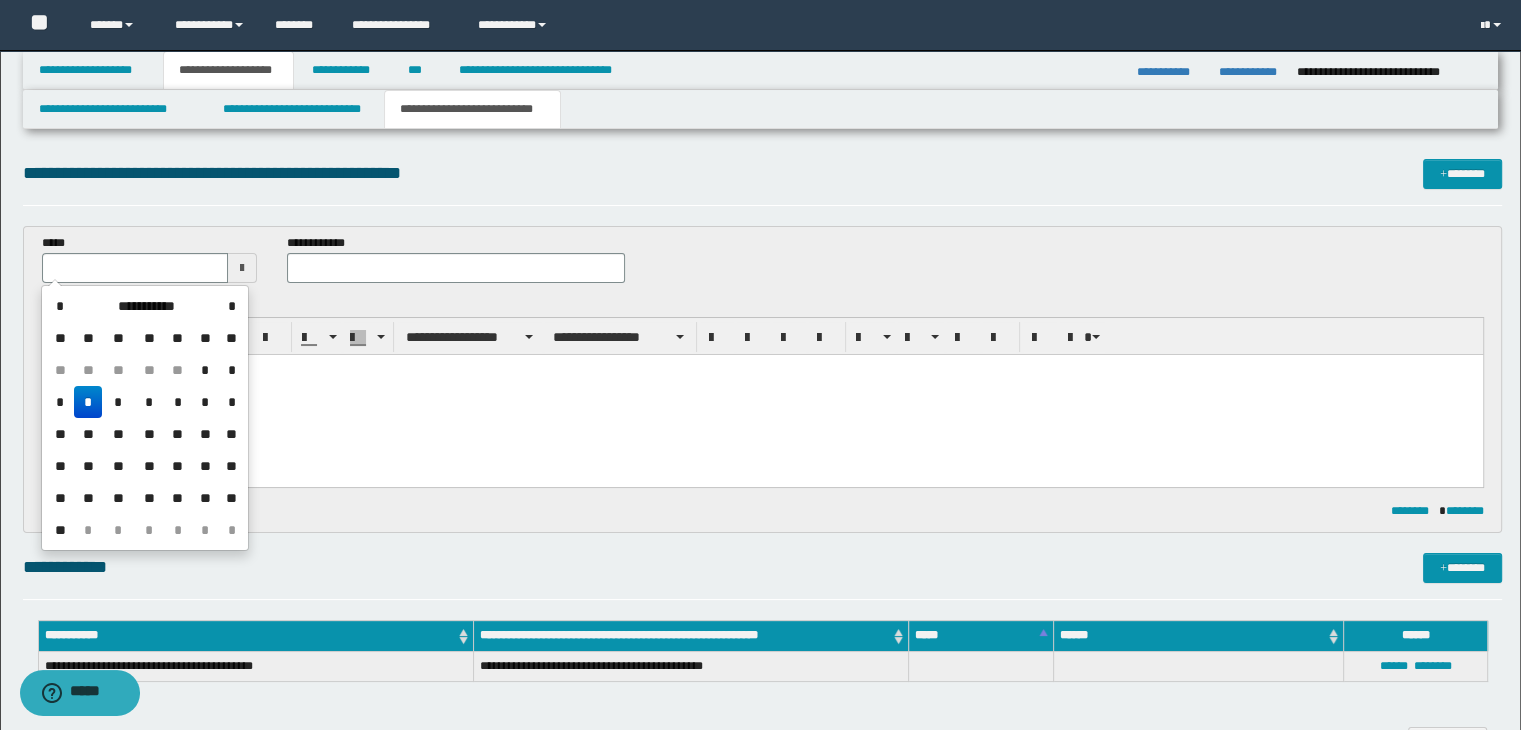 type on "**********" 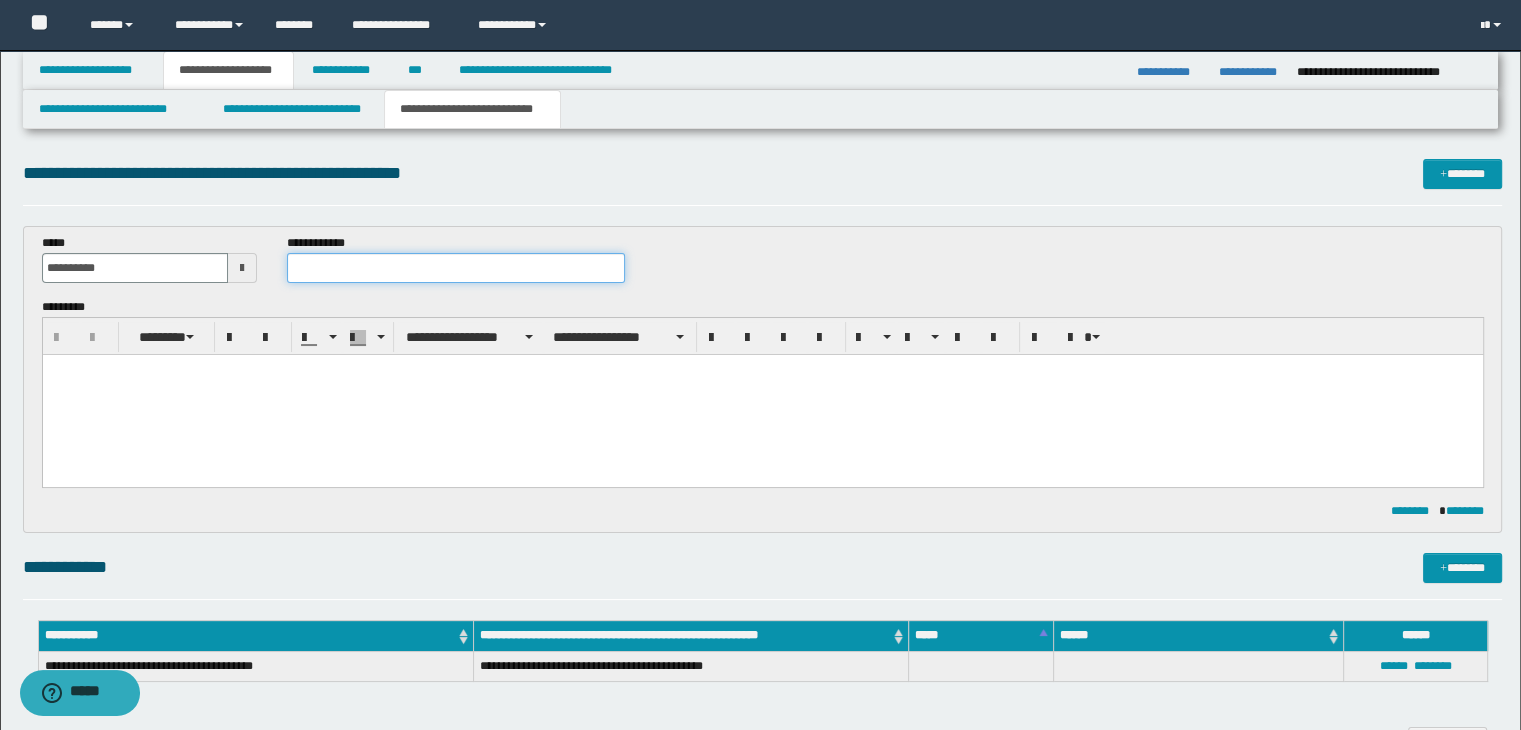 click at bounding box center [456, 268] 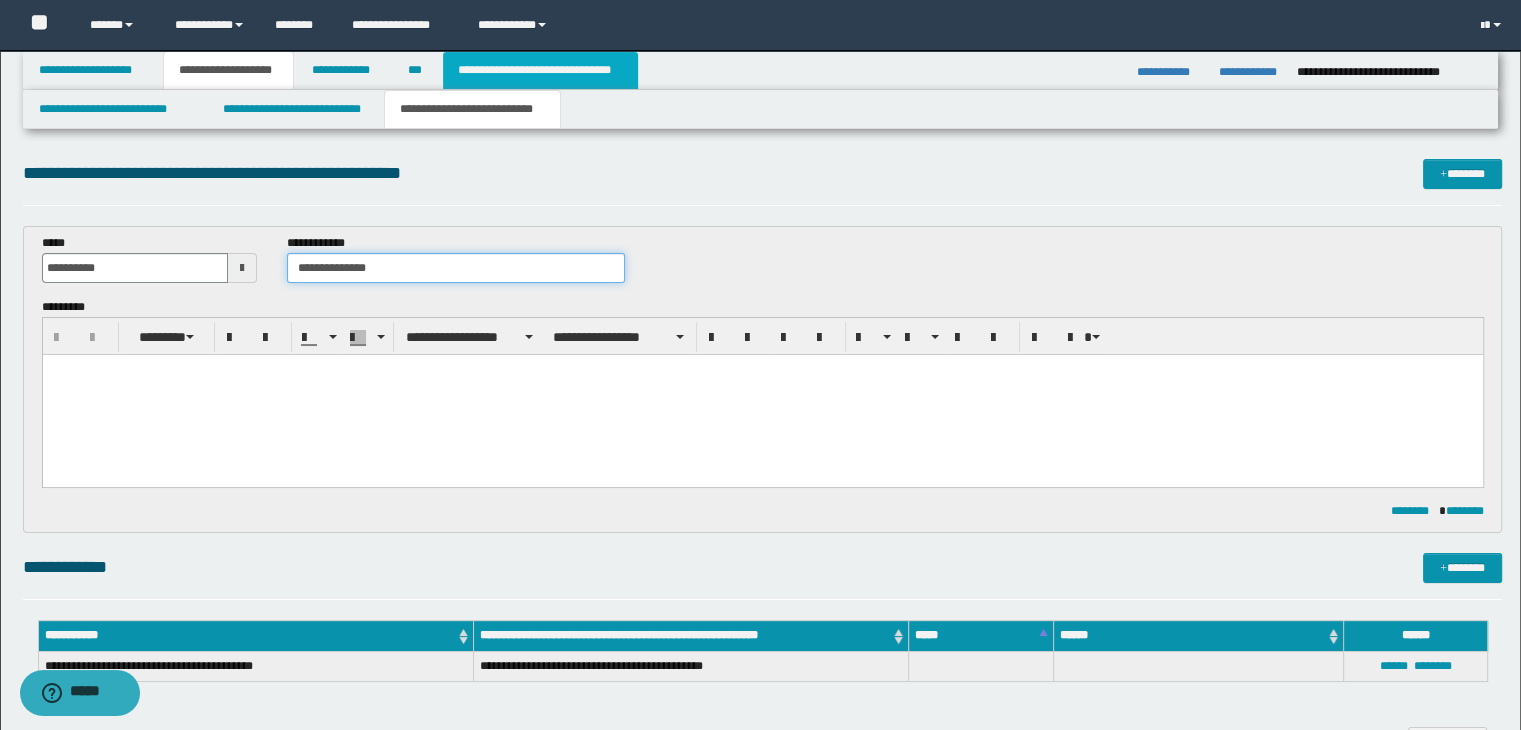 type on "**********" 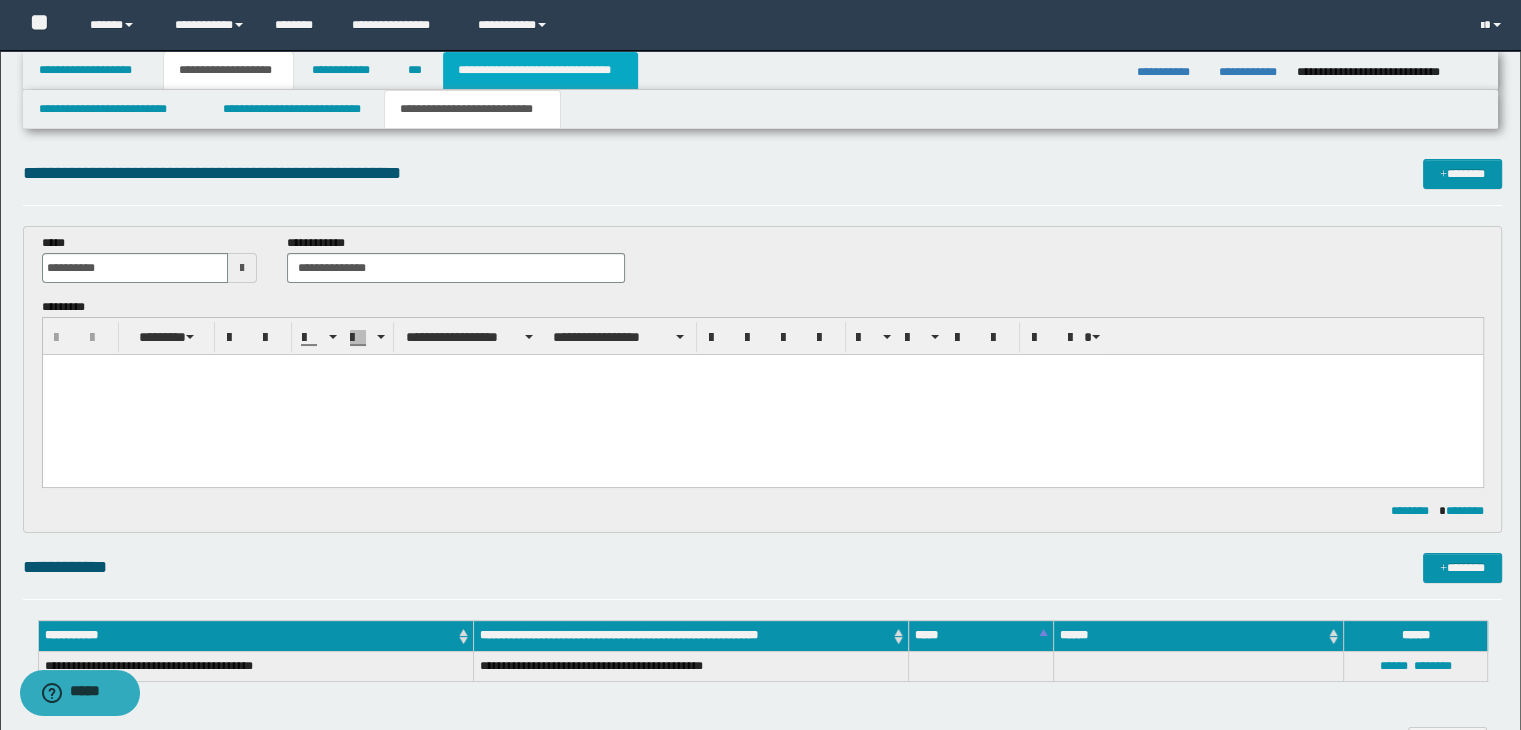 click on "**********" at bounding box center (540, 70) 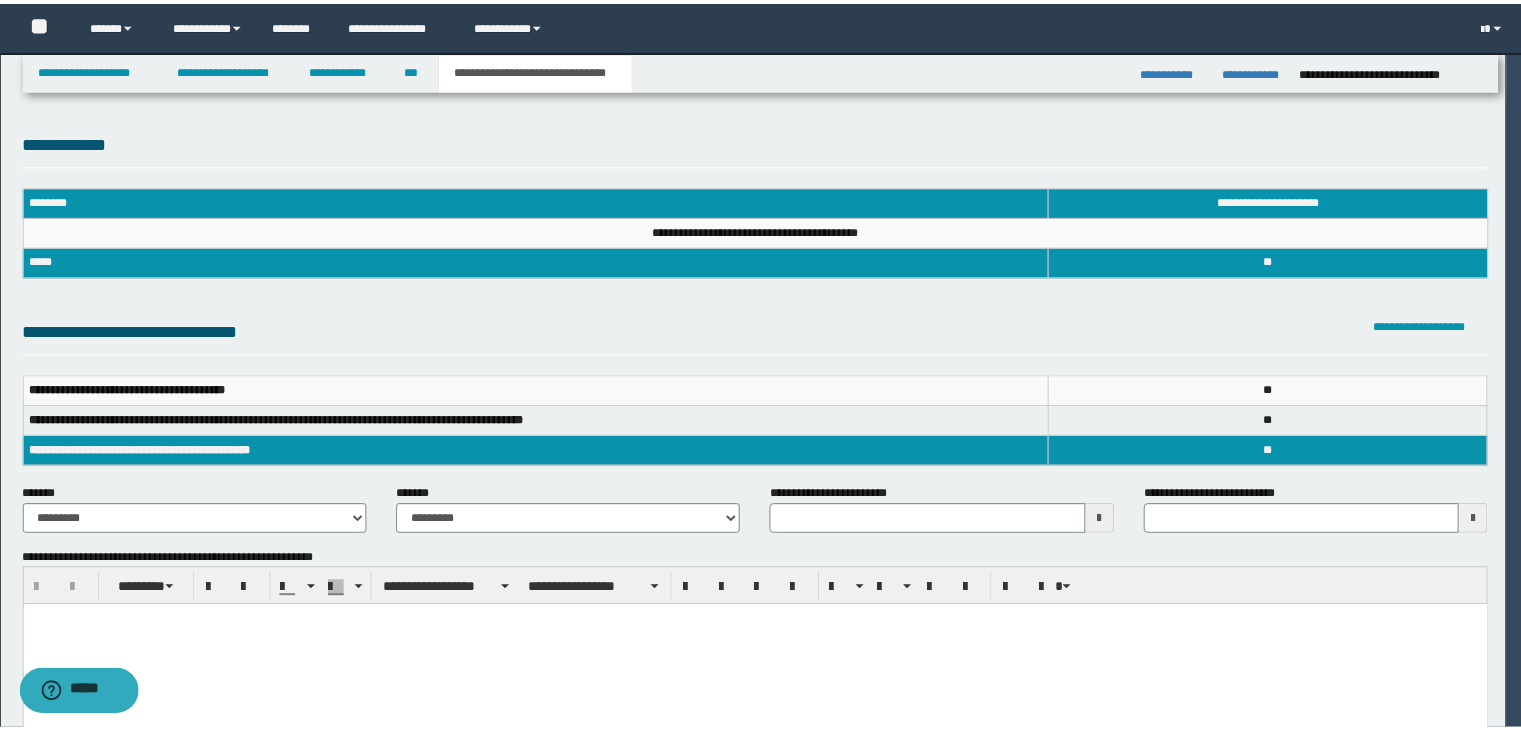 scroll, scrollTop: 0, scrollLeft: 0, axis: both 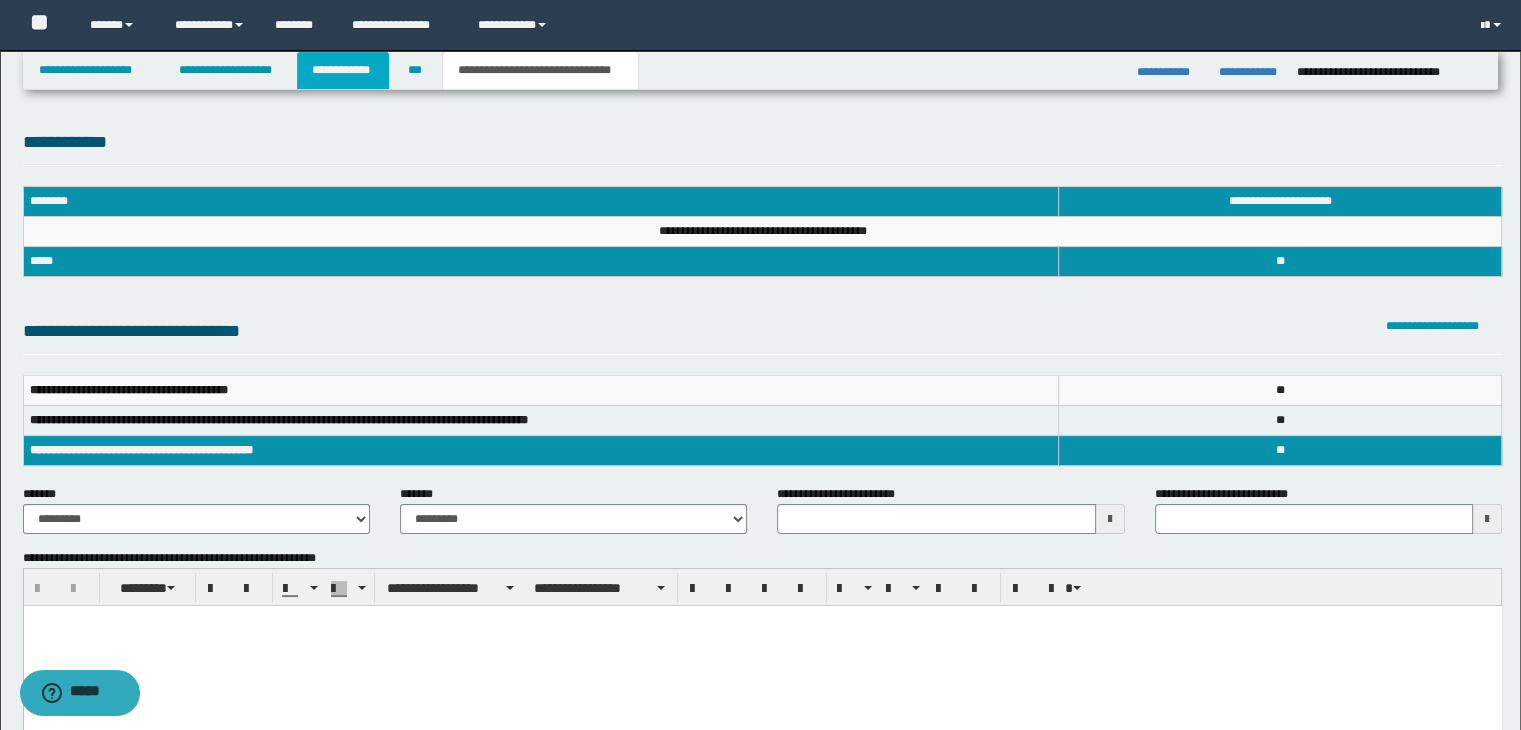 click on "**********" at bounding box center (343, 70) 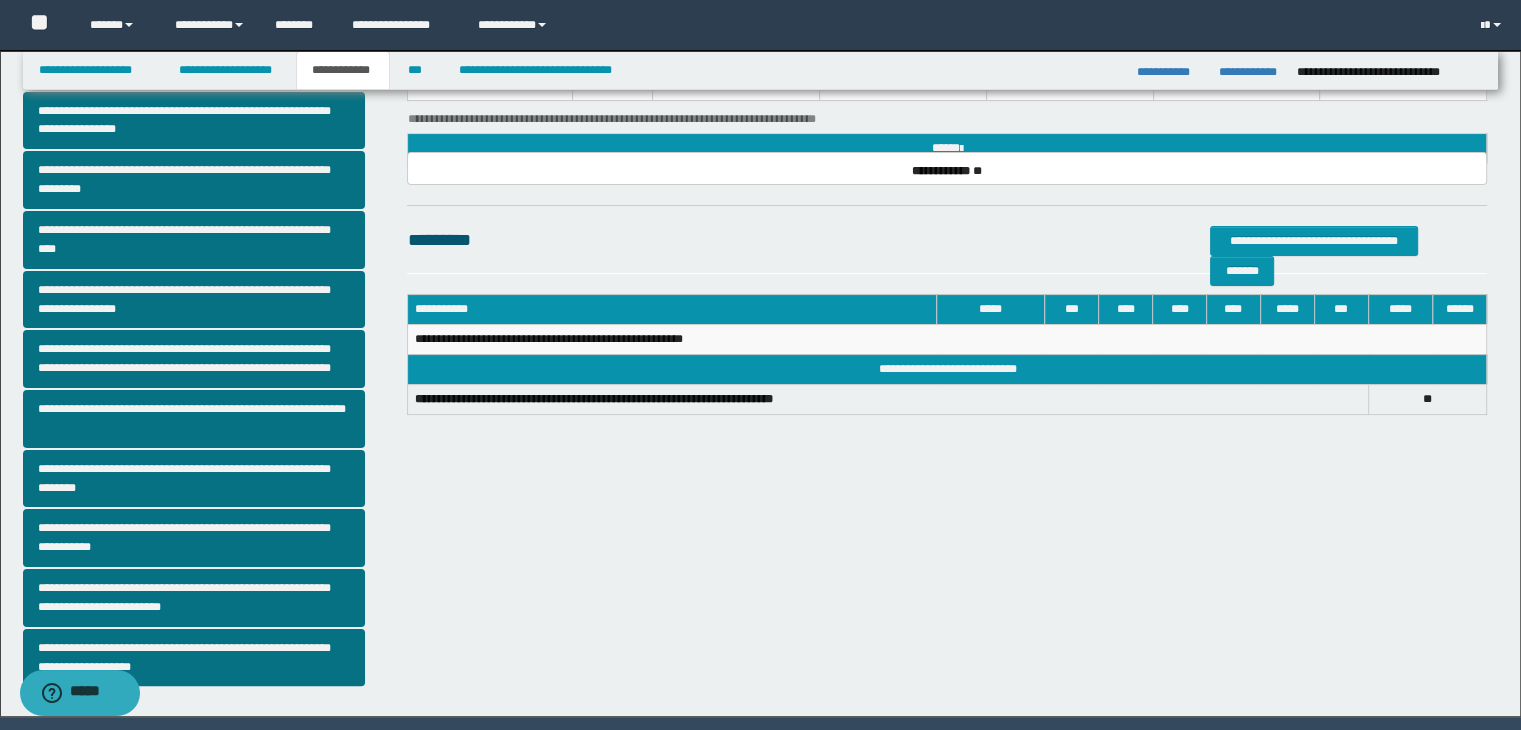 scroll, scrollTop: 352, scrollLeft: 0, axis: vertical 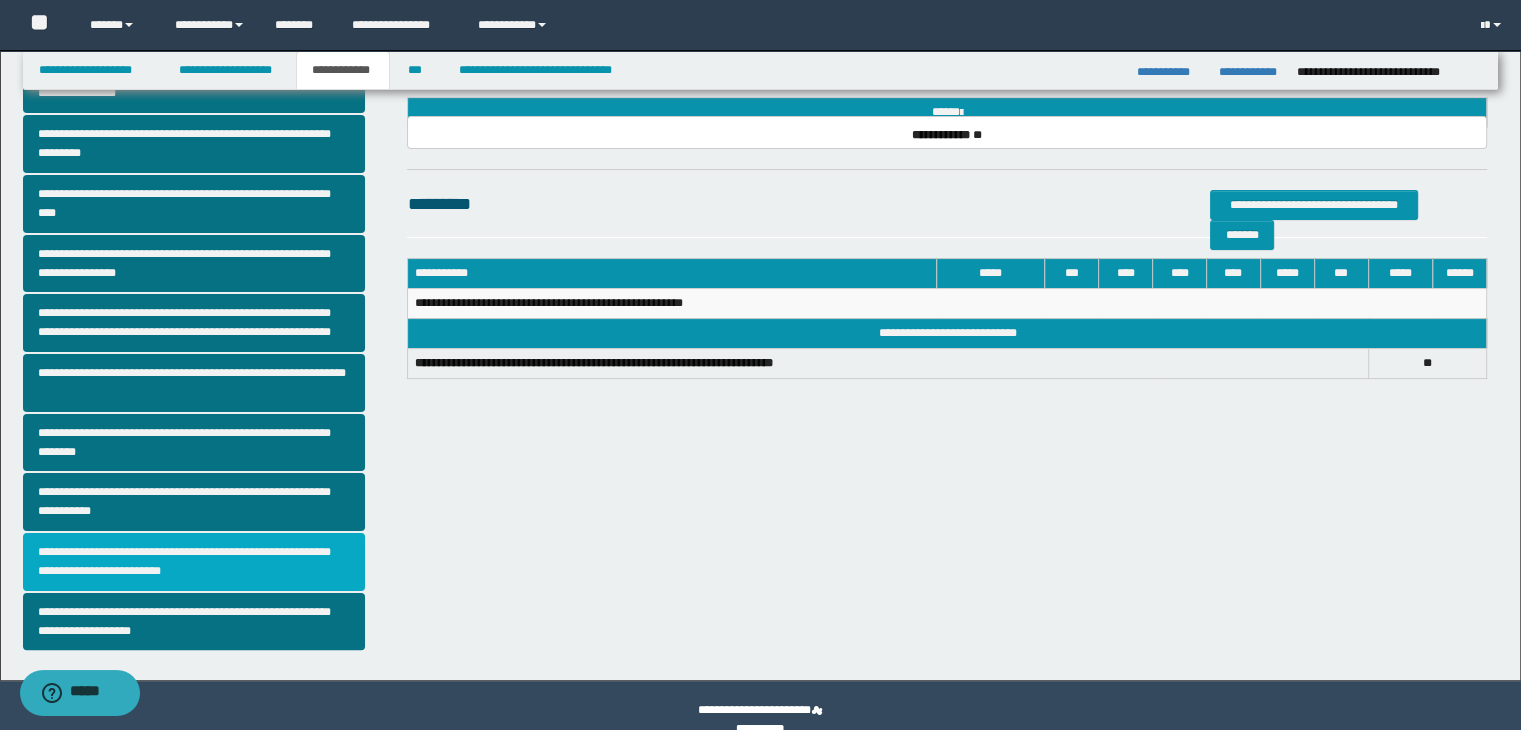 click on "**********" at bounding box center [194, 562] 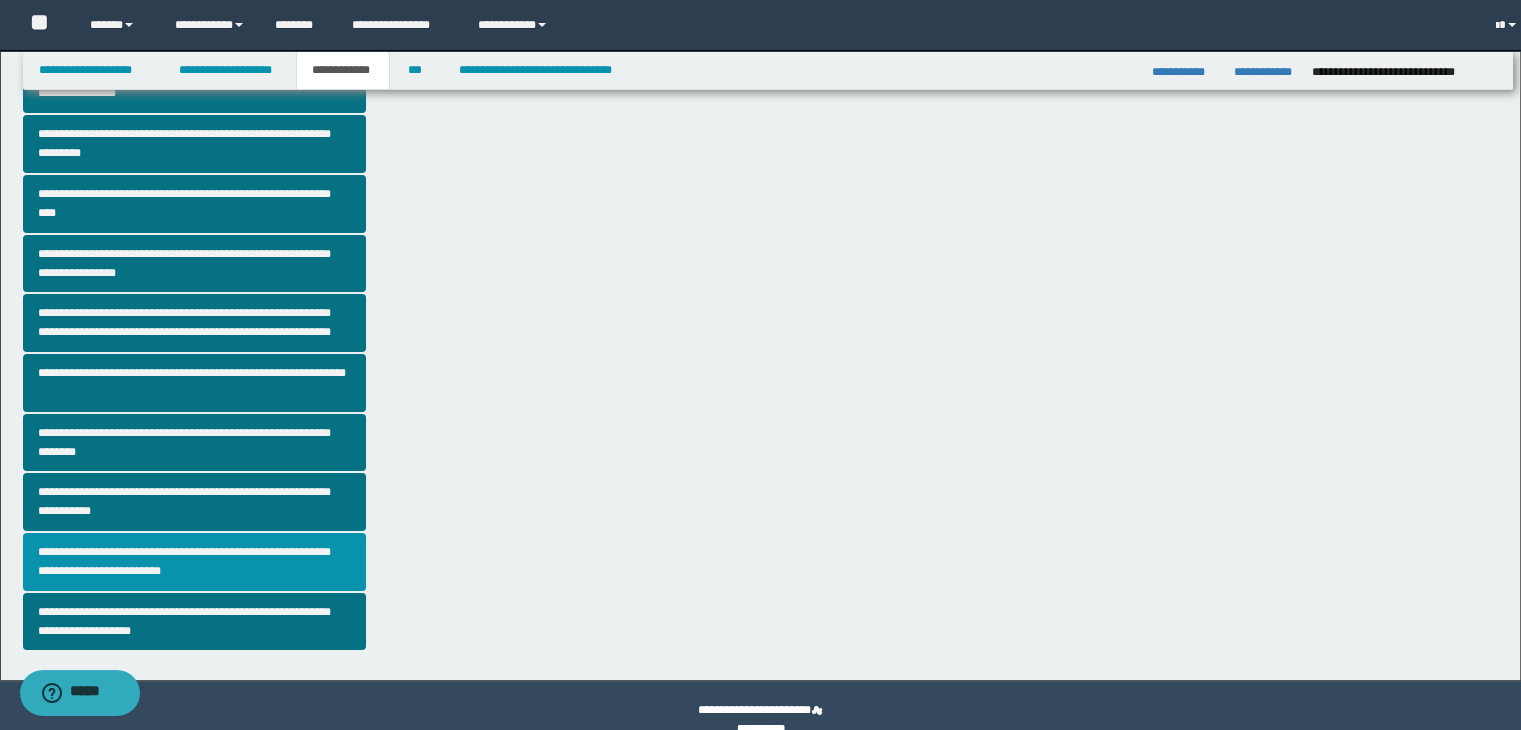 scroll, scrollTop: 0, scrollLeft: 0, axis: both 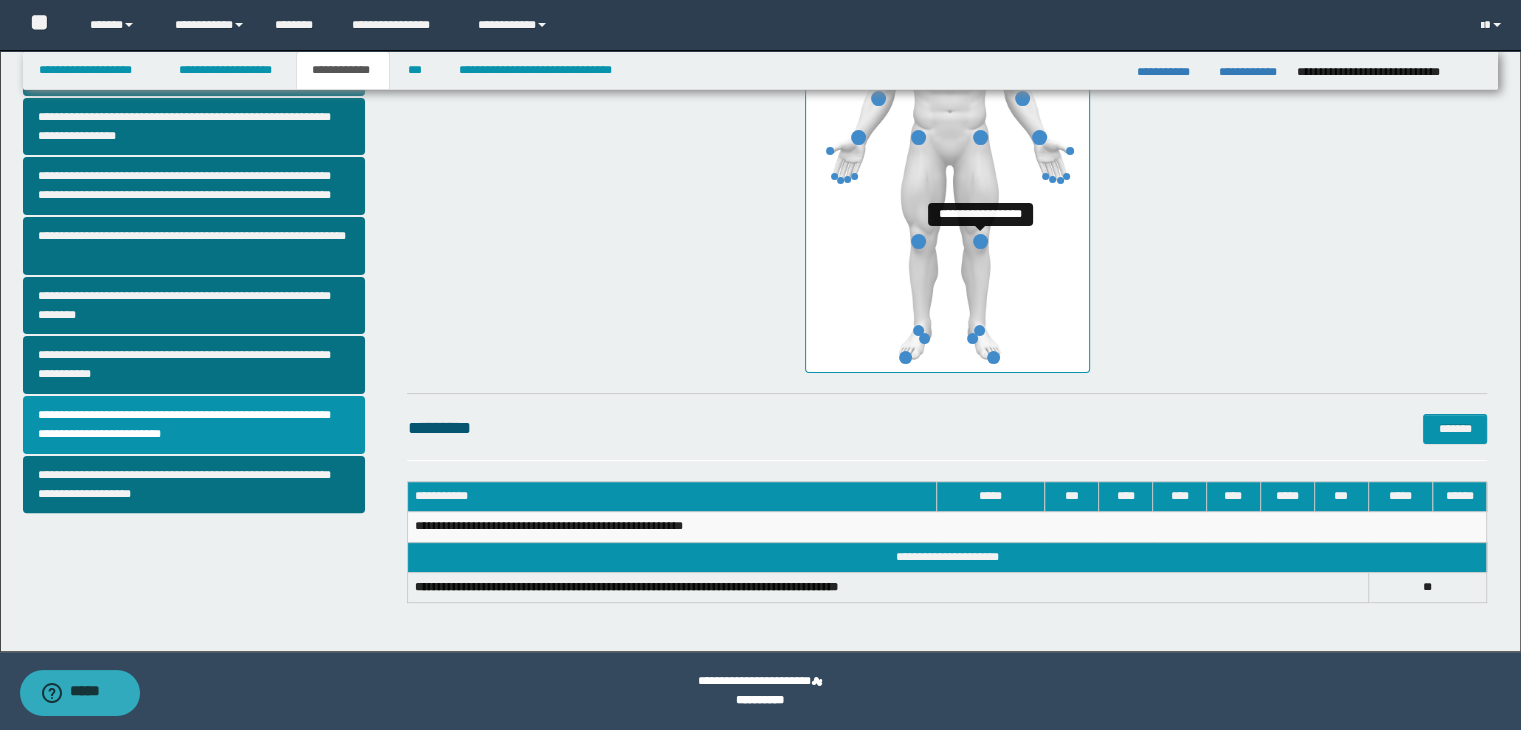 click at bounding box center [980, 241] 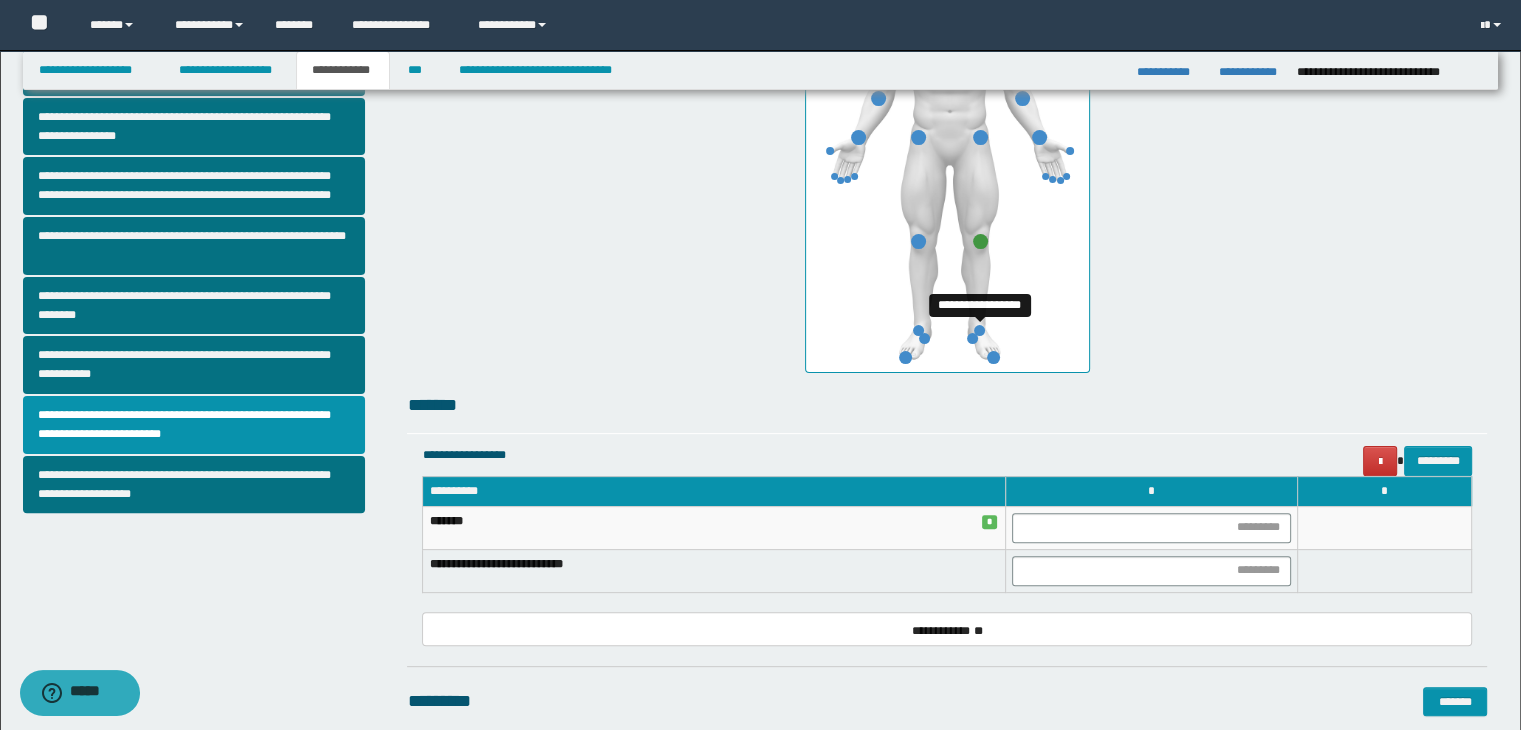drag, startPoint x: 980, startPoint y: 324, endPoint x: 1121, endPoint y: 400, distance: 160.17802 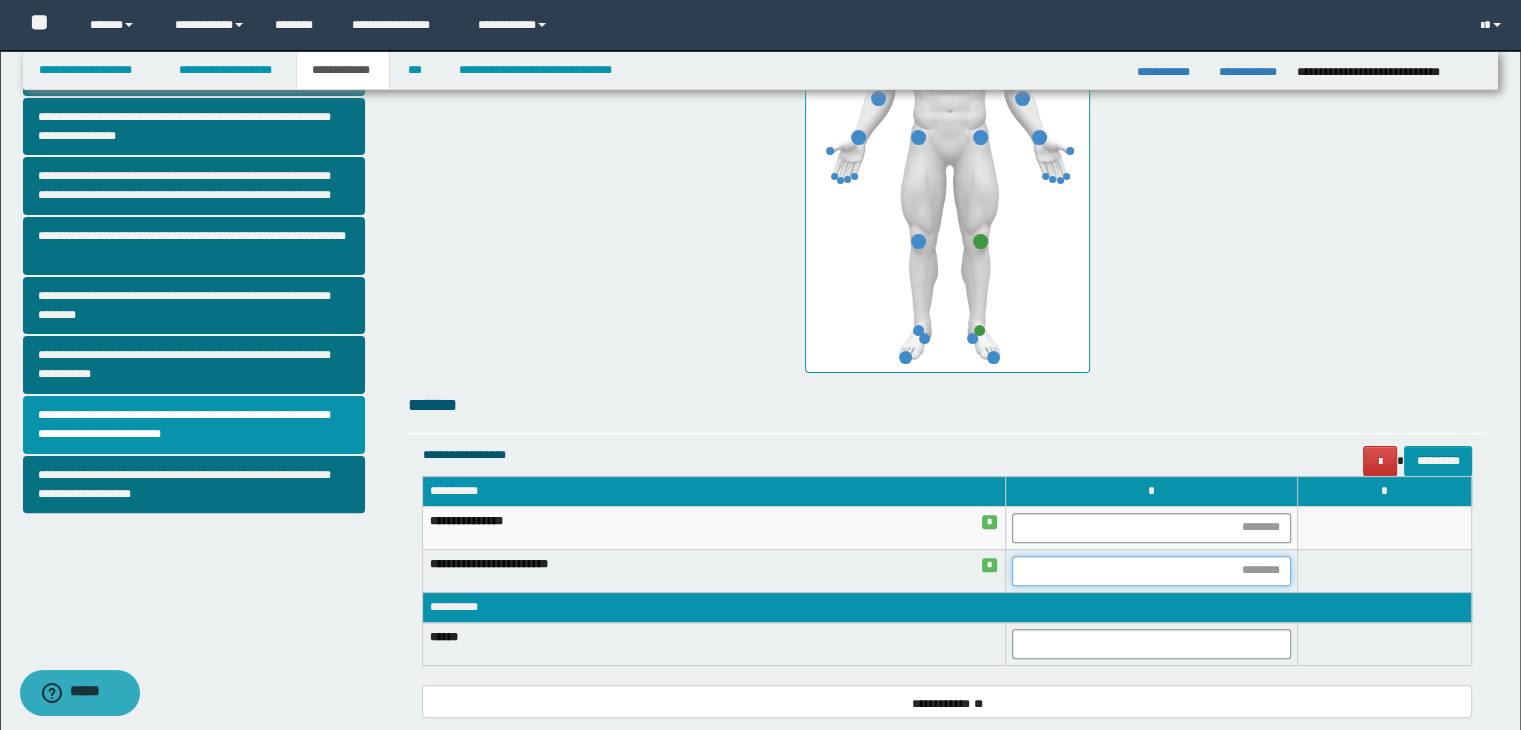 click at bounding box center (1151, 571) 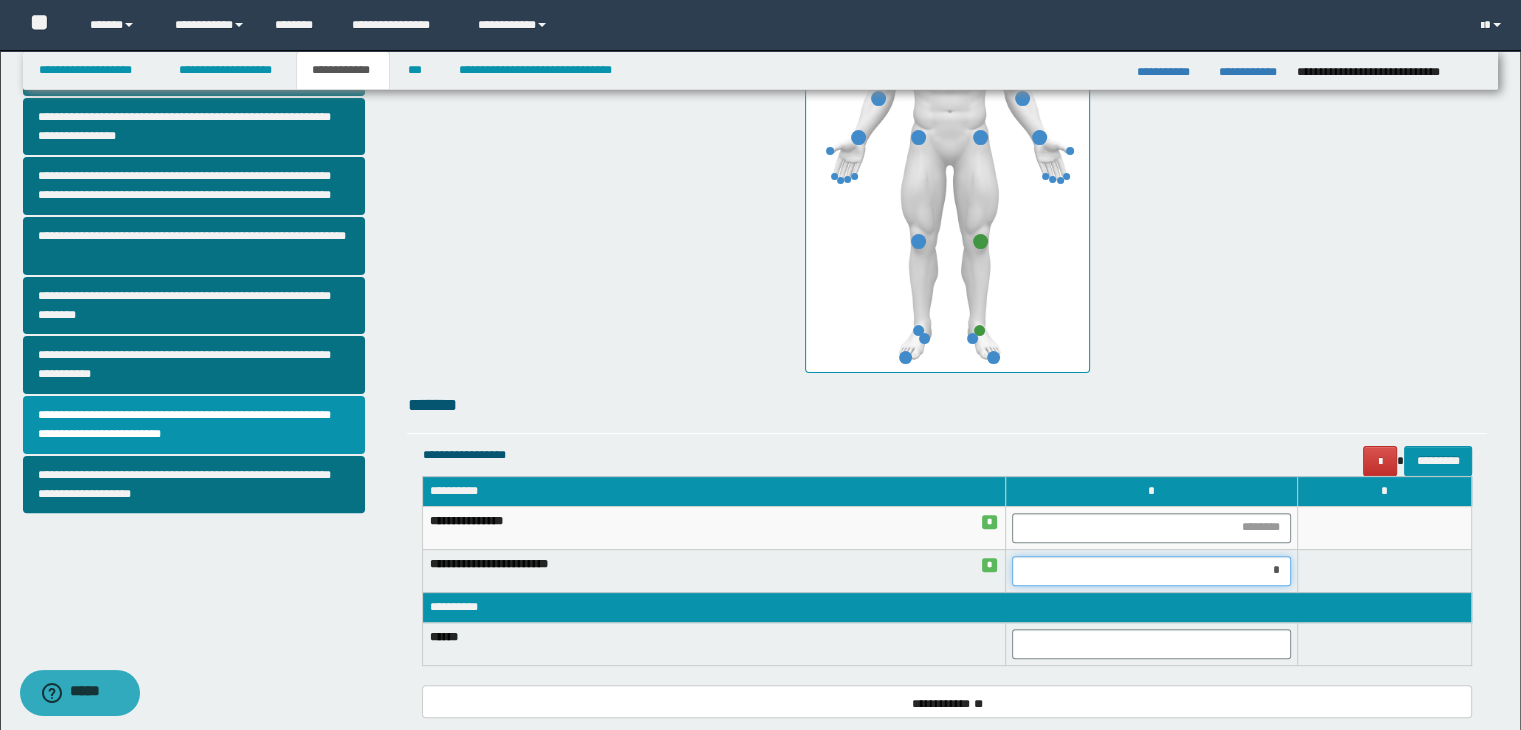 type on "**" 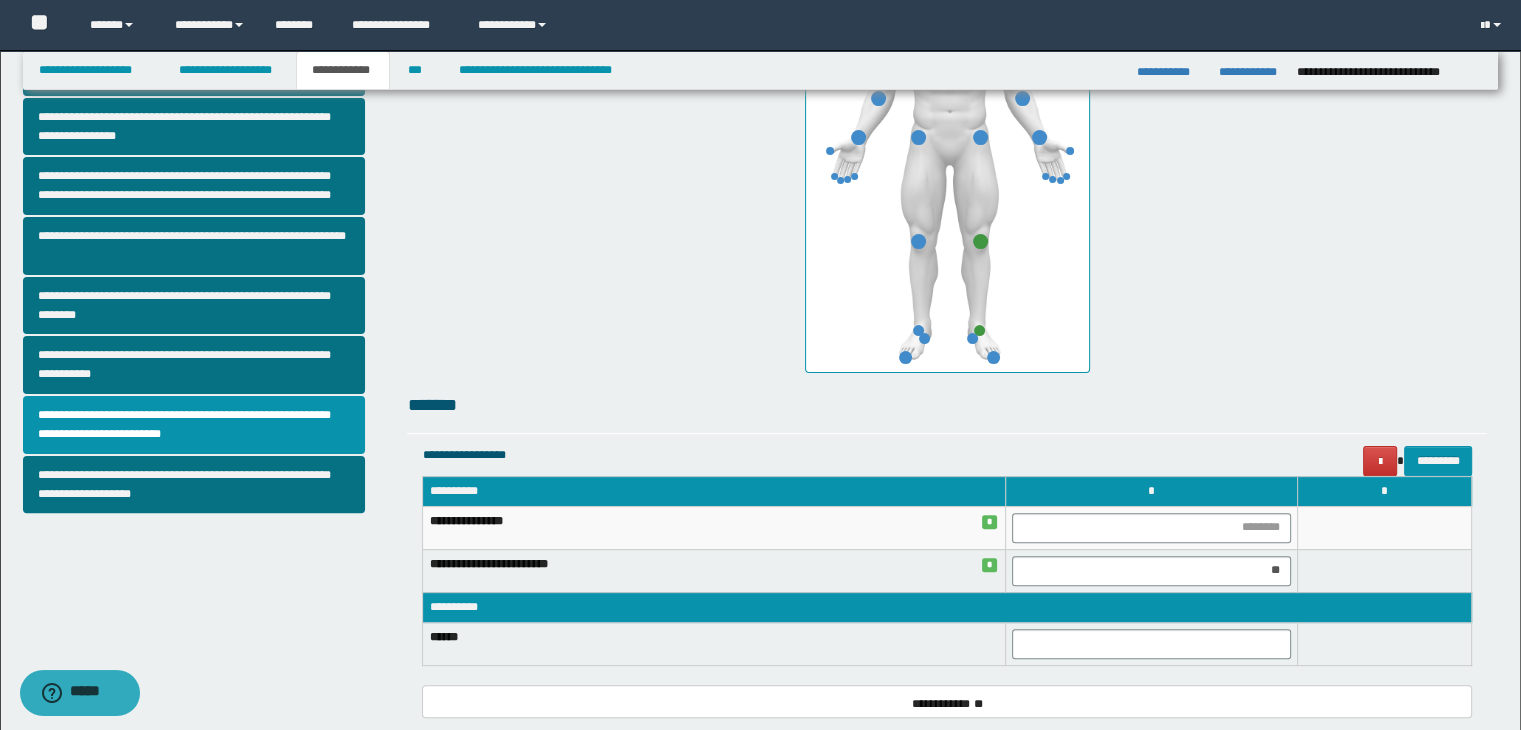 click at bounding box center (1384, 570) 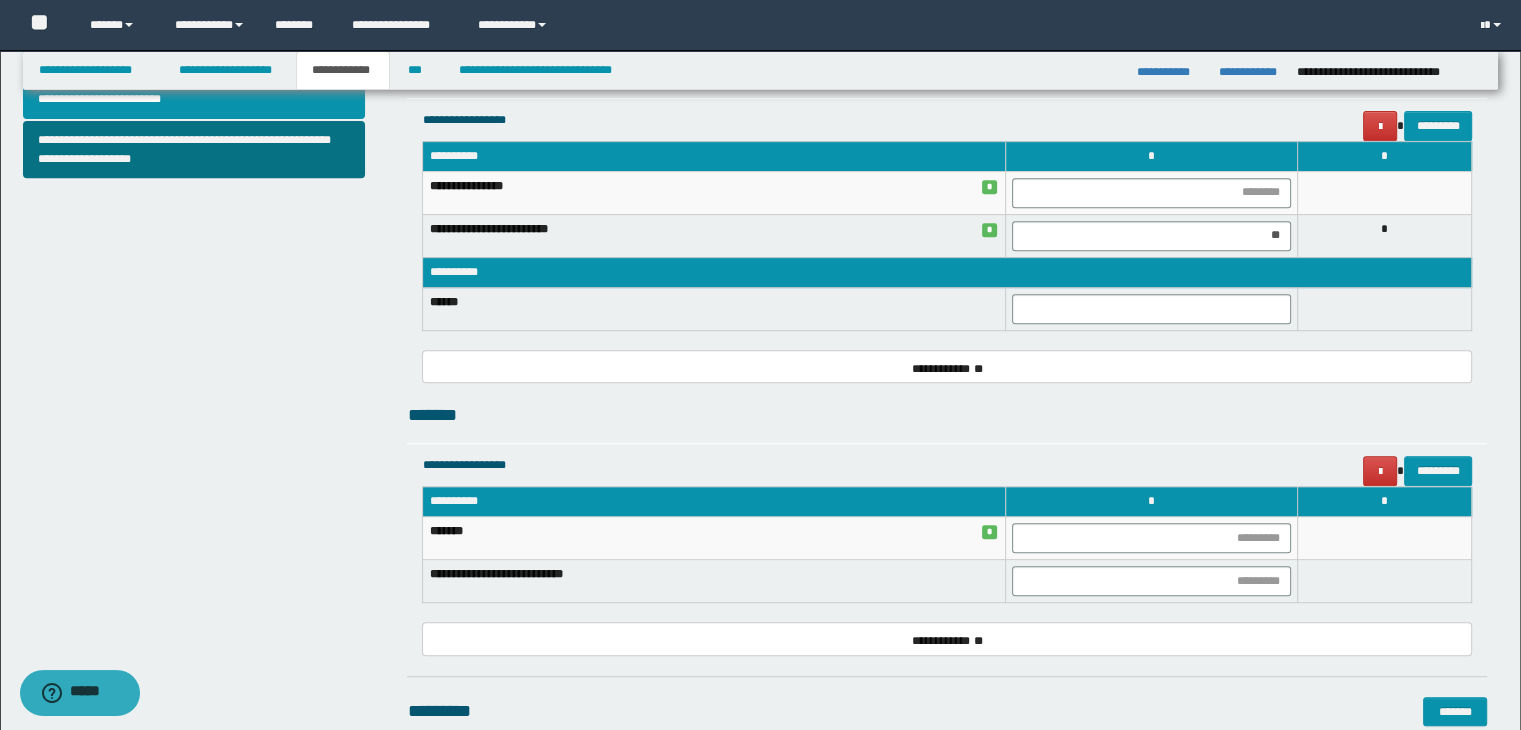 scroll, scrollTop: 831, scrollLeft: 0, axis: vertical 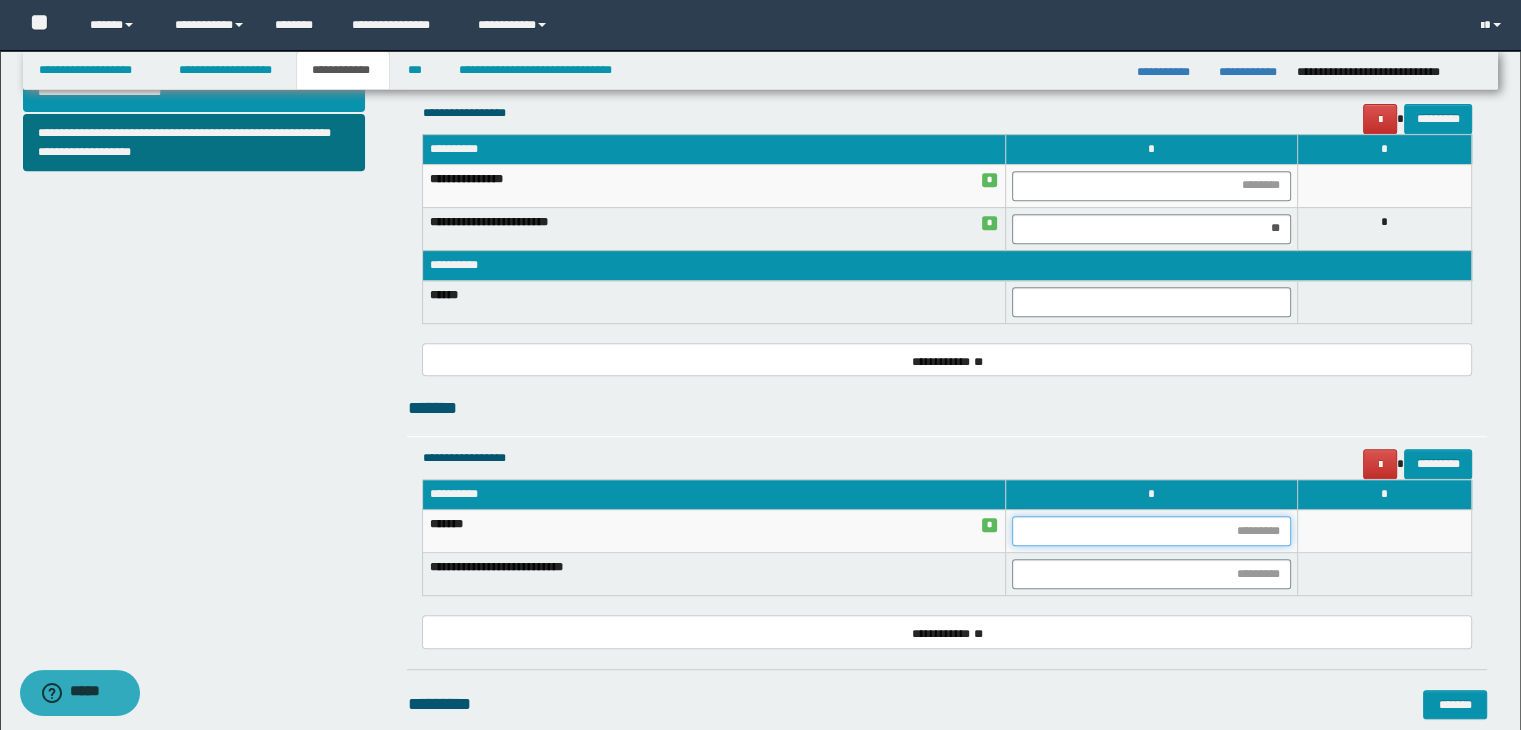 click at bounding box center (1151, 531) 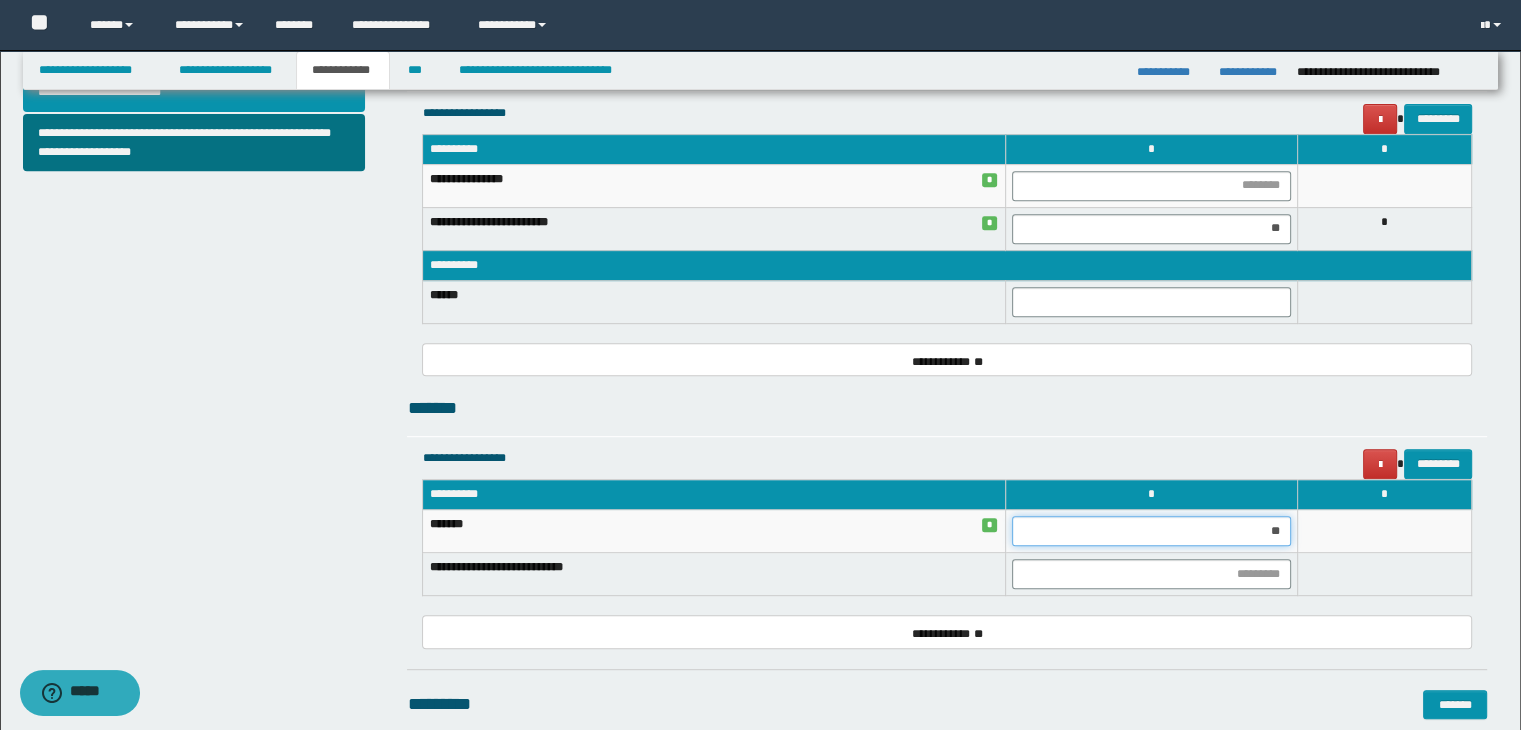 type on "***" 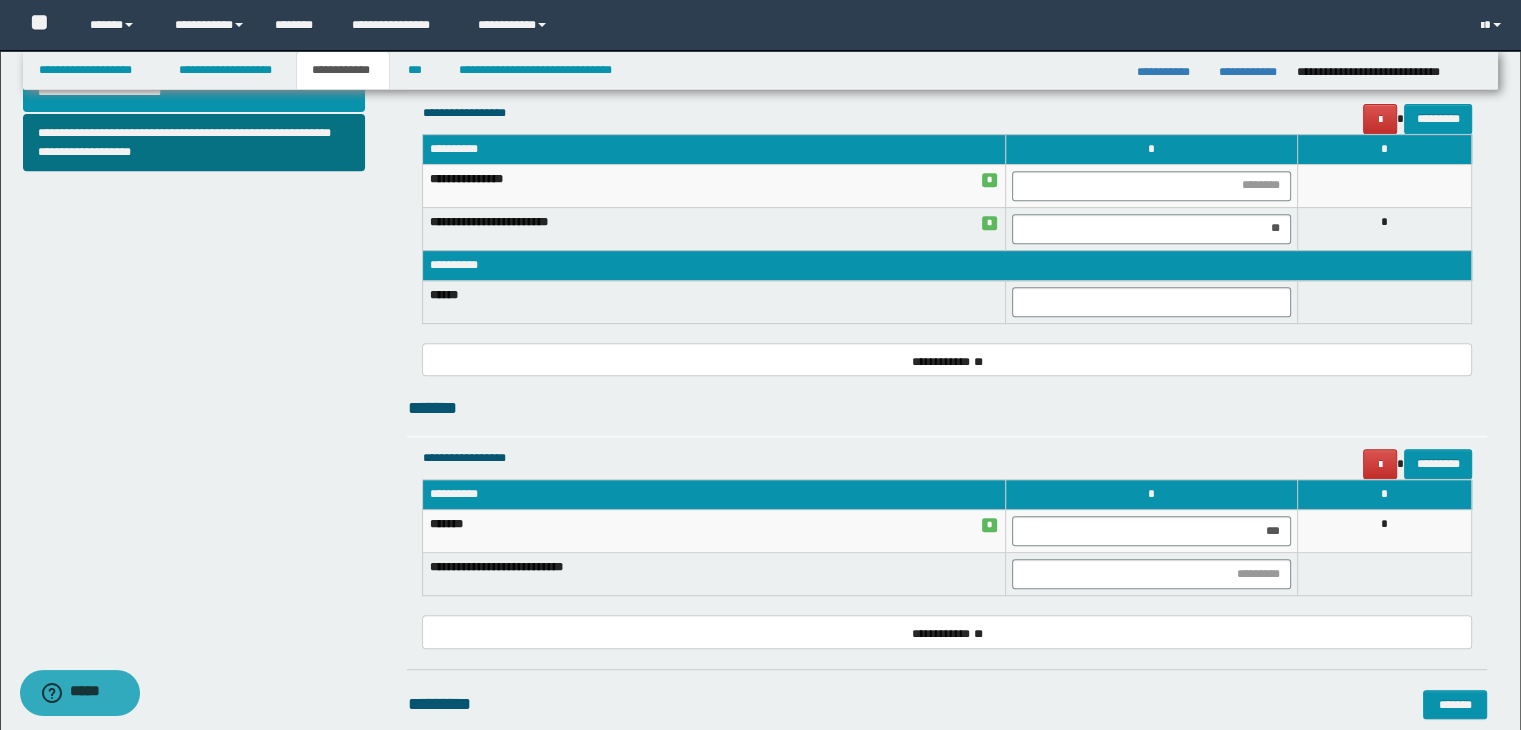 click on "*" at bounding box center (1384, 531) 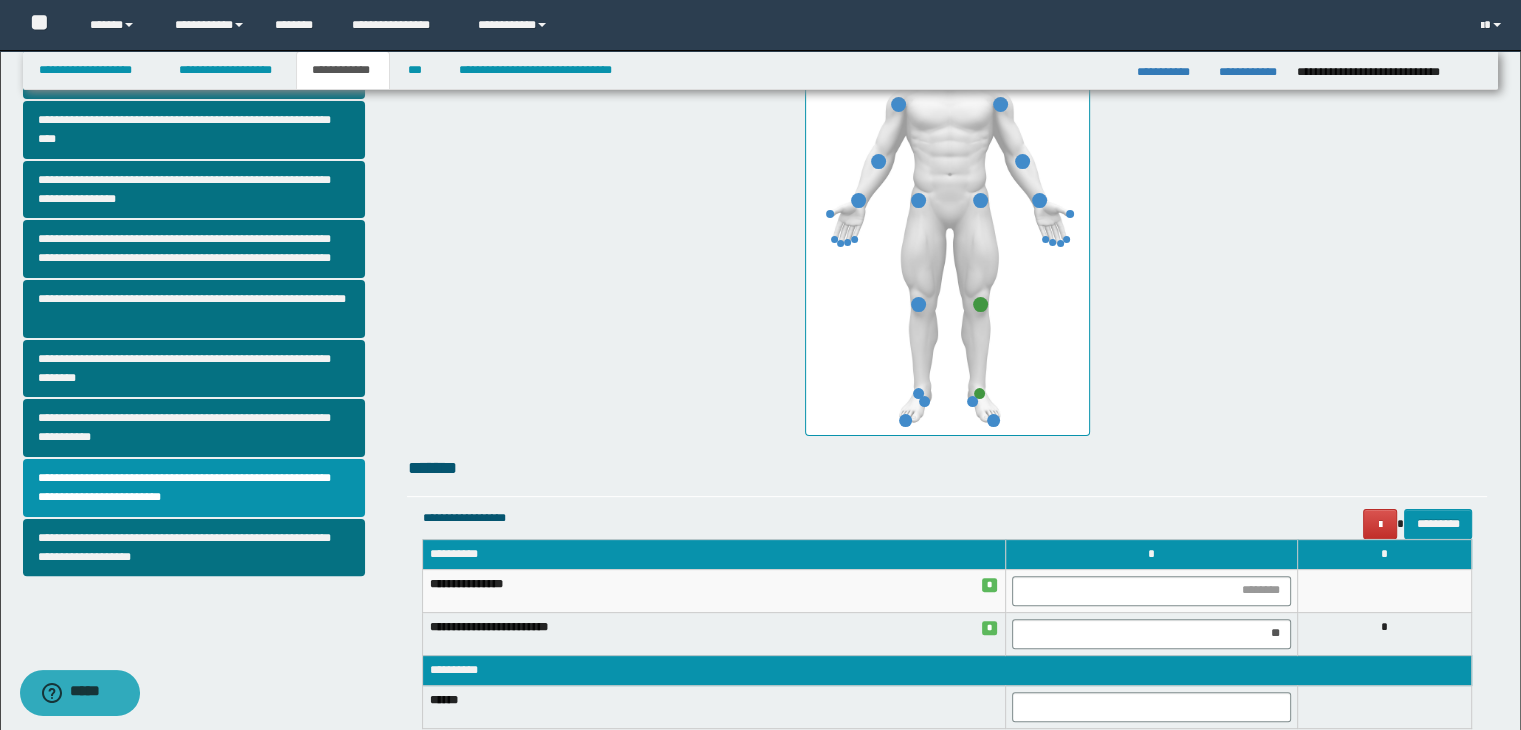 scroll, scrollTop: 372, scrollLeft: 0, axis: vertical 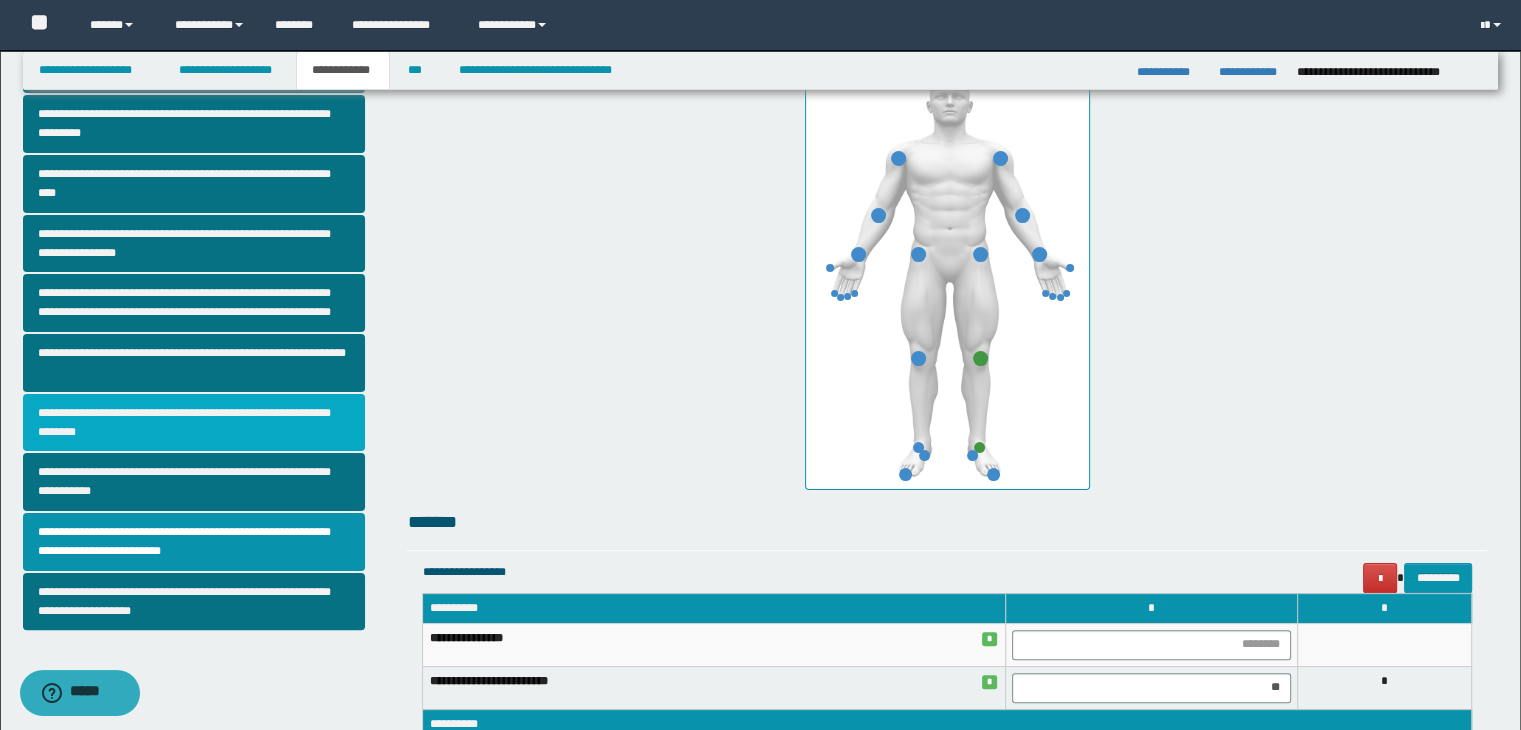 click on "**********" at bounding box center [194, 423] 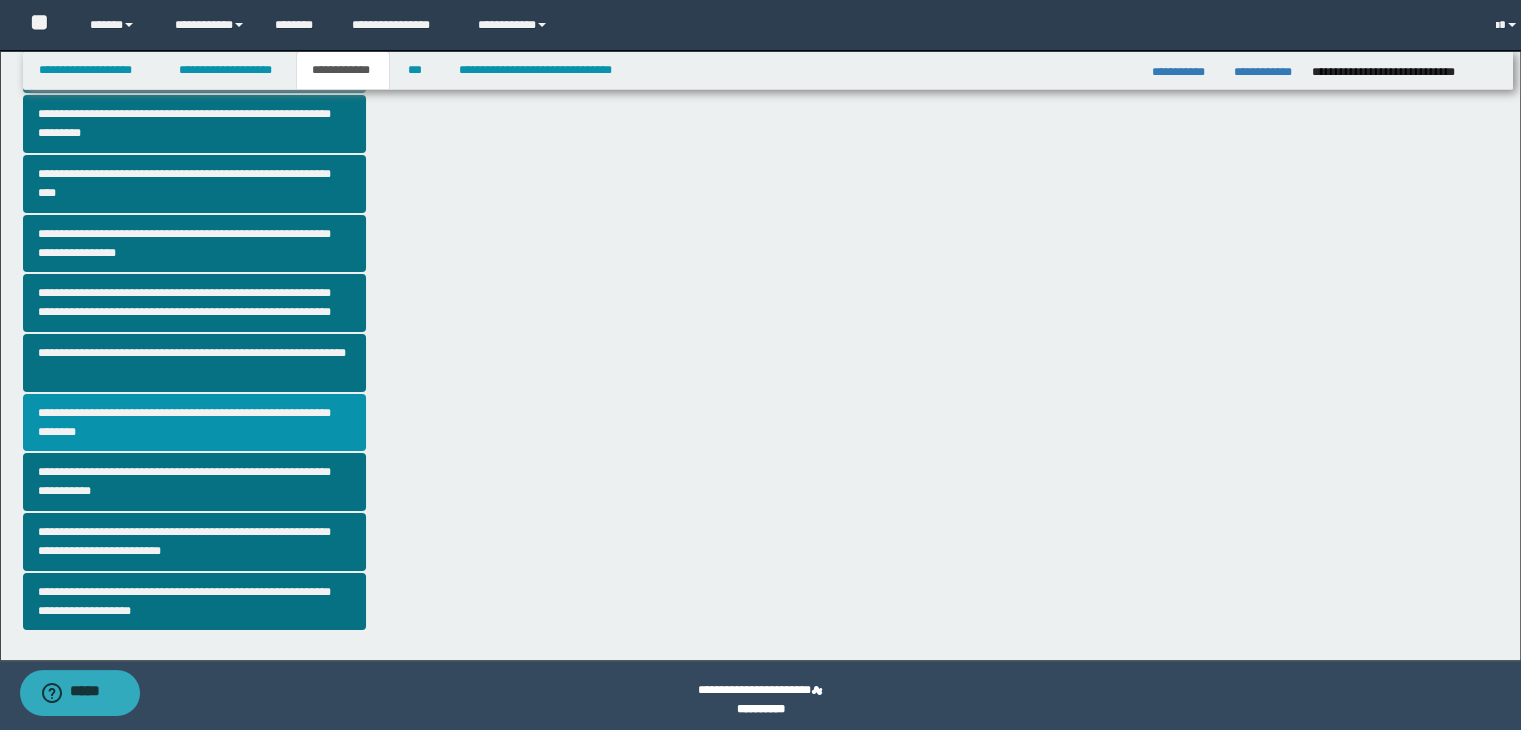 scroll, scrollTop: 0, scrollLeft: 0, axis: both 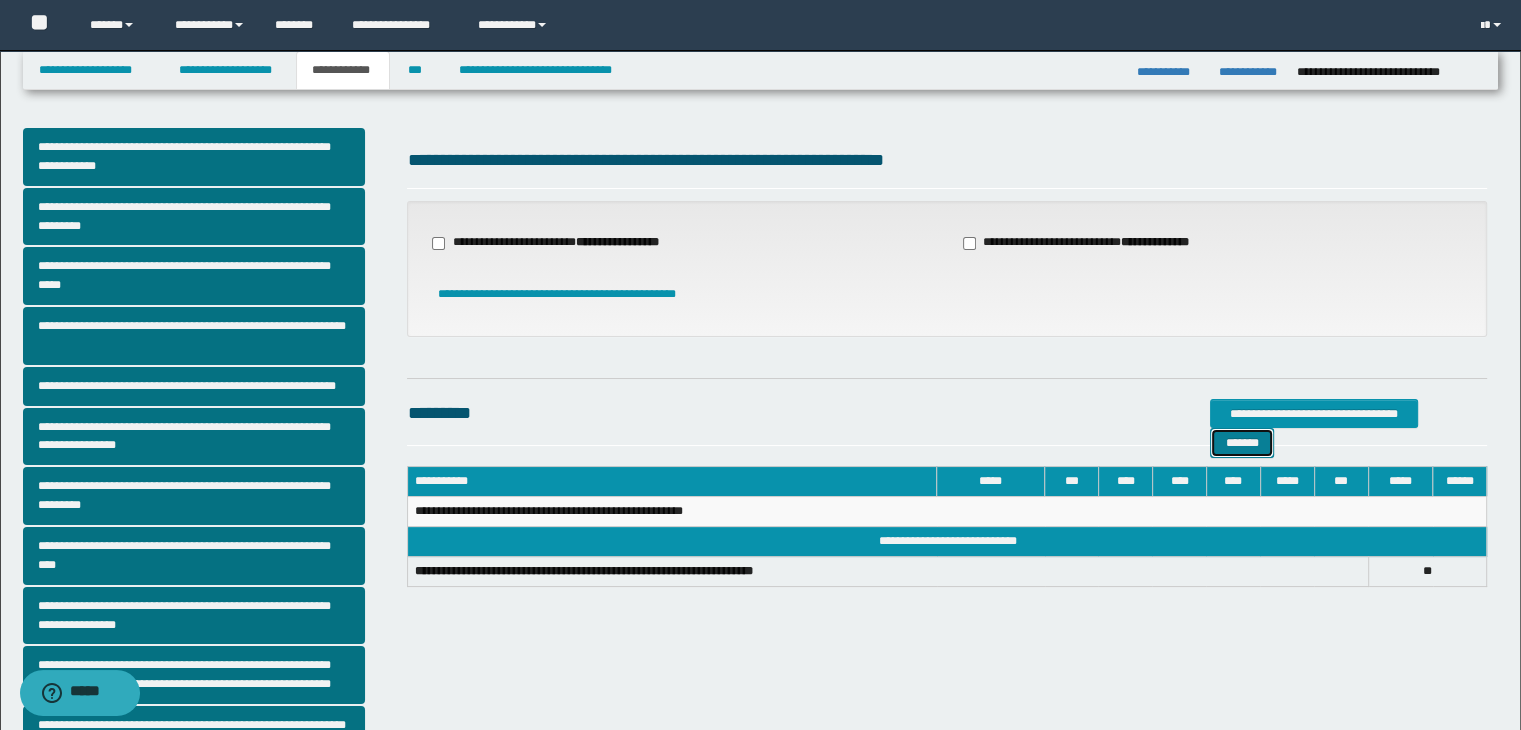 click on "*******" at bounding box center [1242, 443] 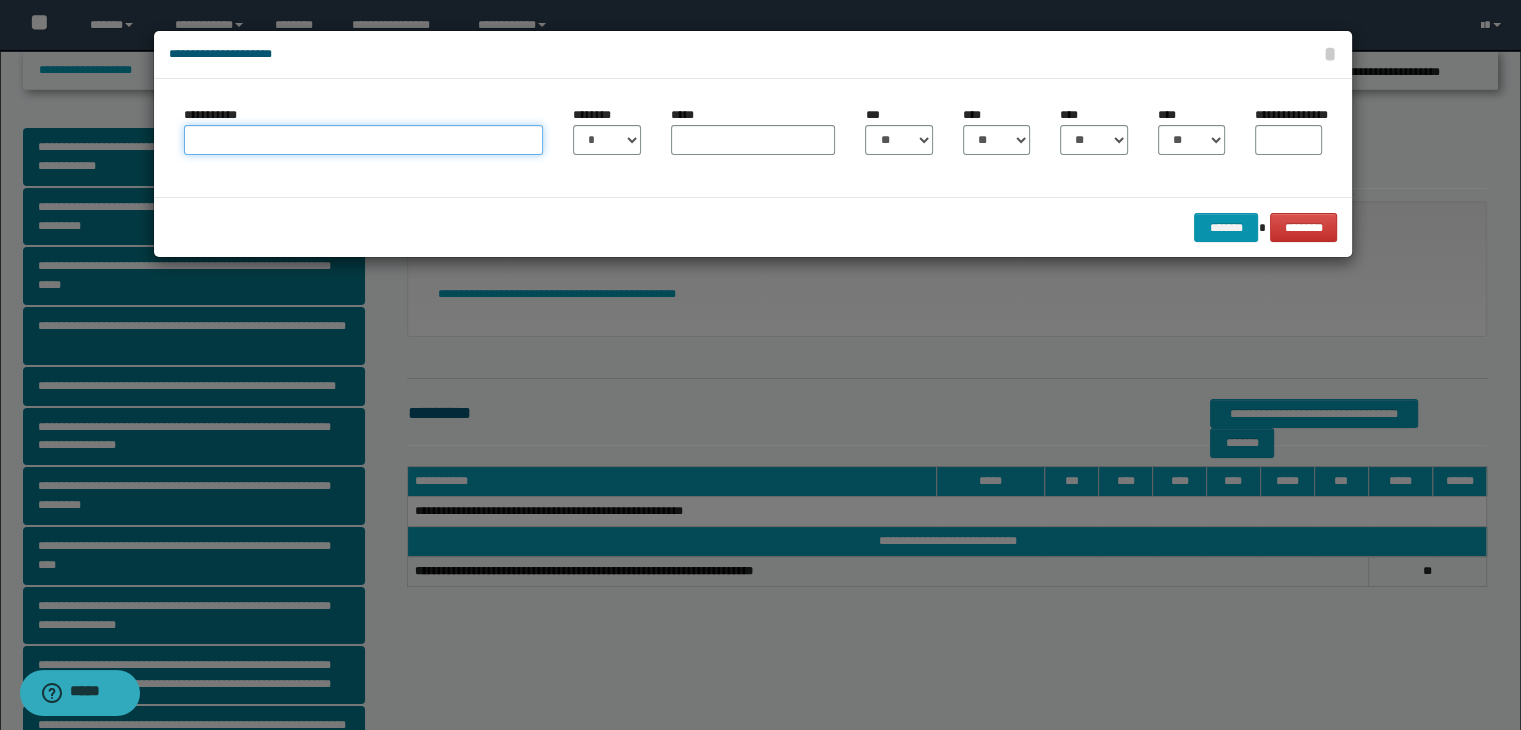 click on "**********" at bounding box center (363, 140) 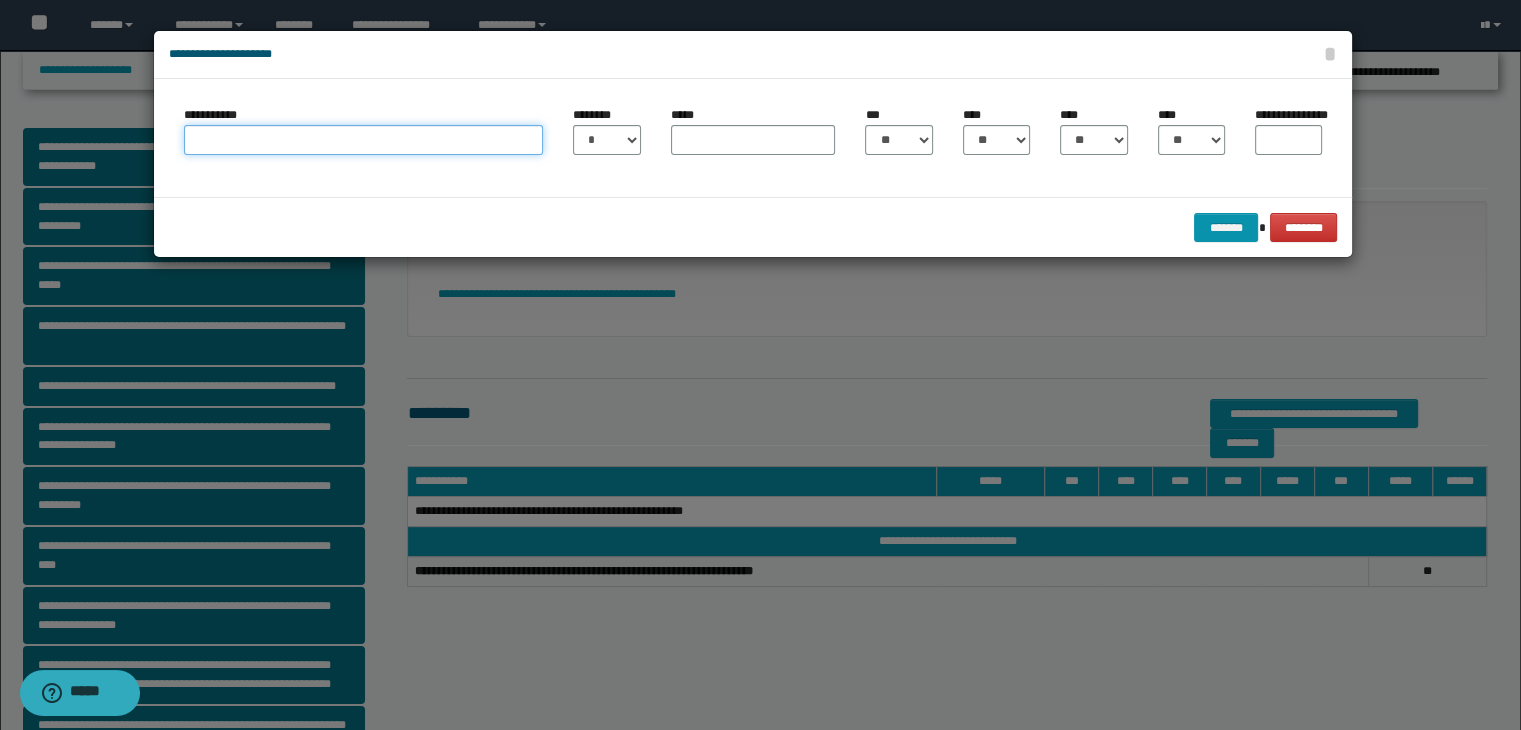 type on "**********" 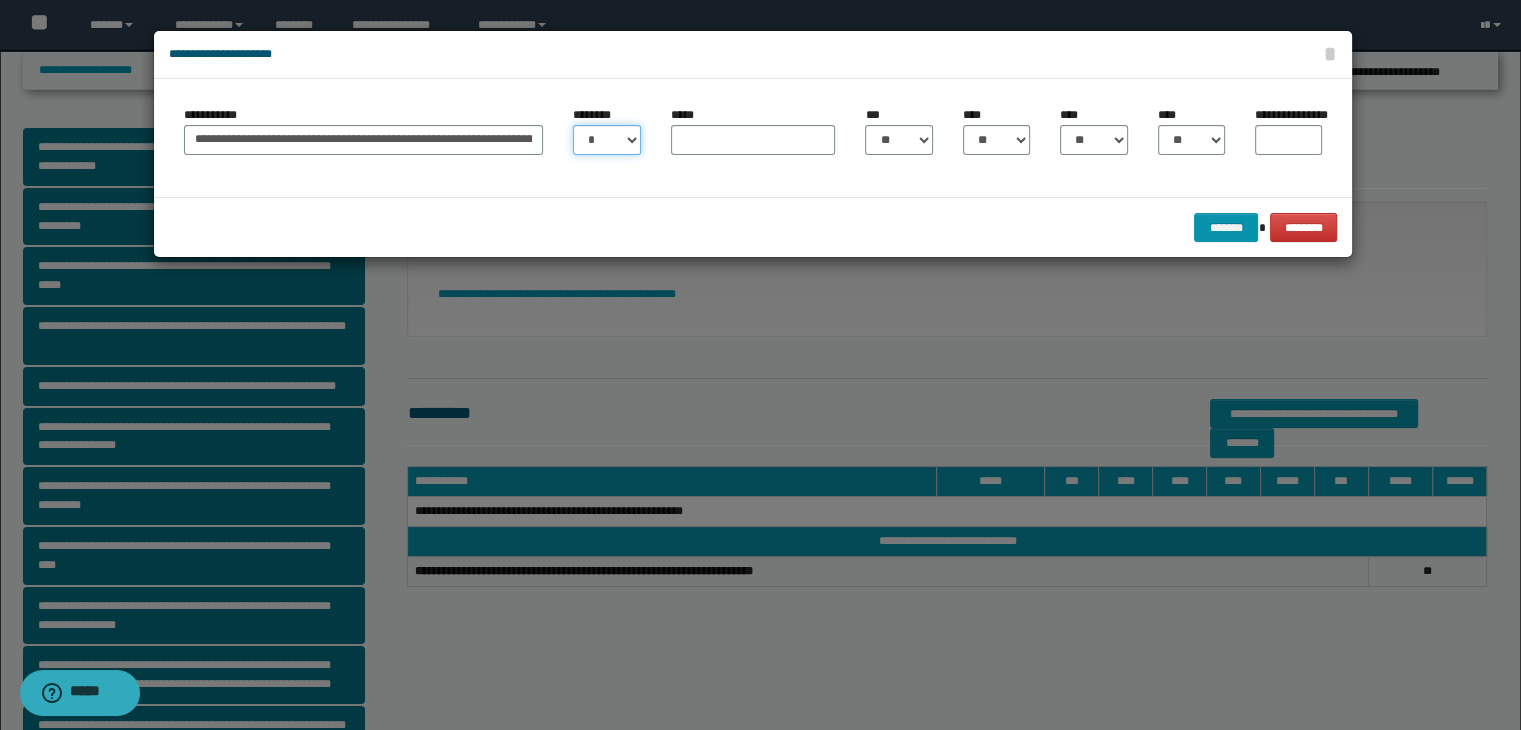 click on "*
*
*
*
*
*
*
*
*
**
**
**
**
**
**" at bounding box center [606, 140] 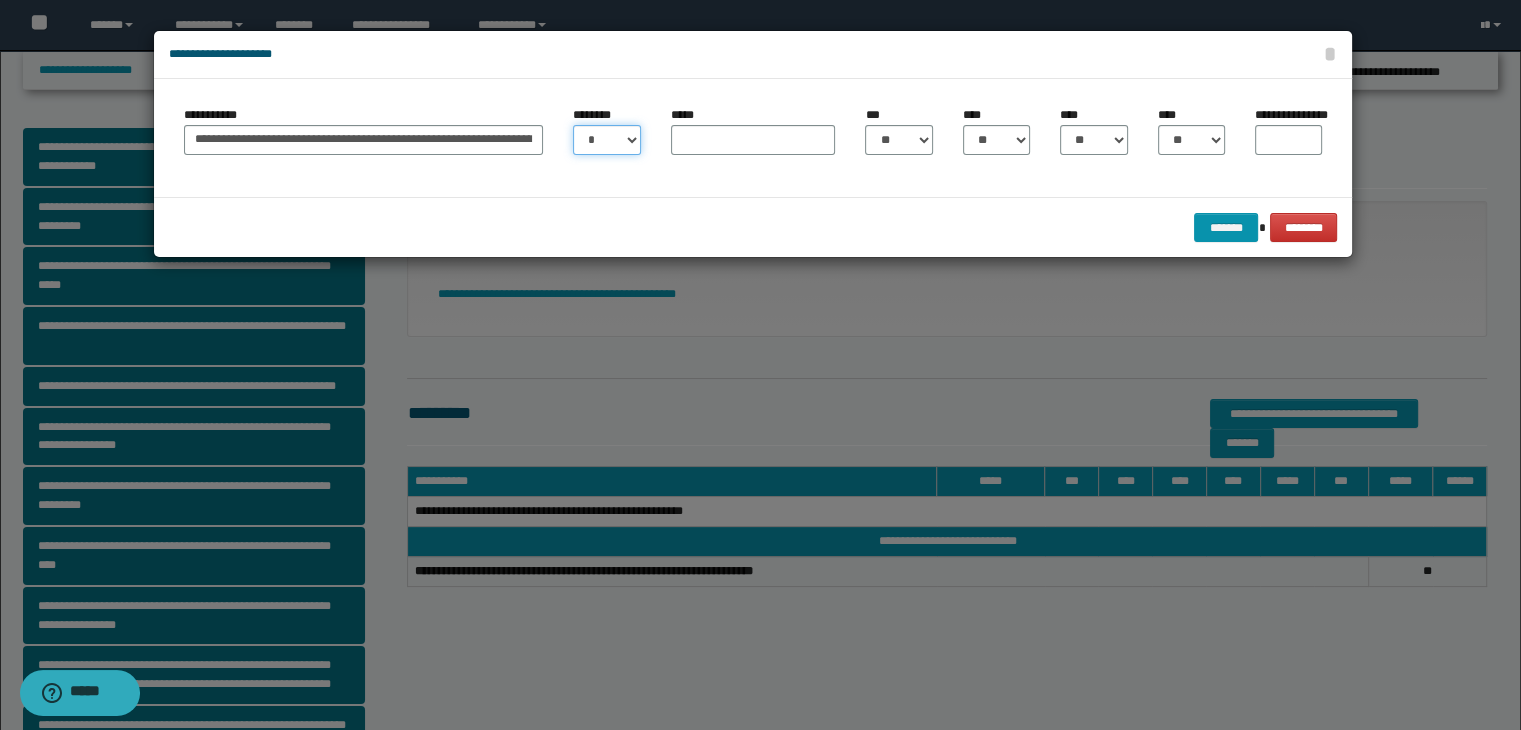 select on "**" 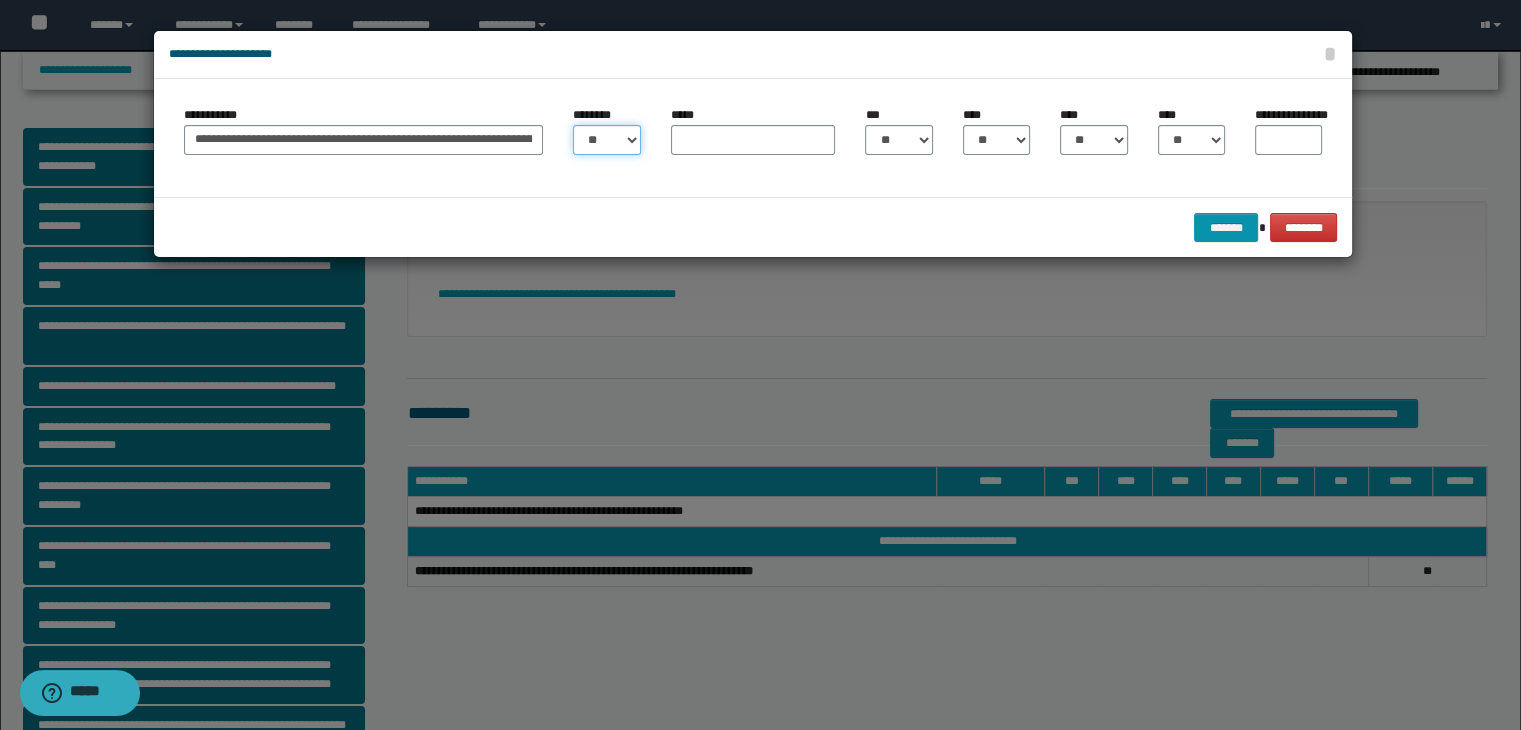 click on "*
*
*
*
*
*
*
*
*
**
**
**
**
**
**" at bounding box center [606, 140] 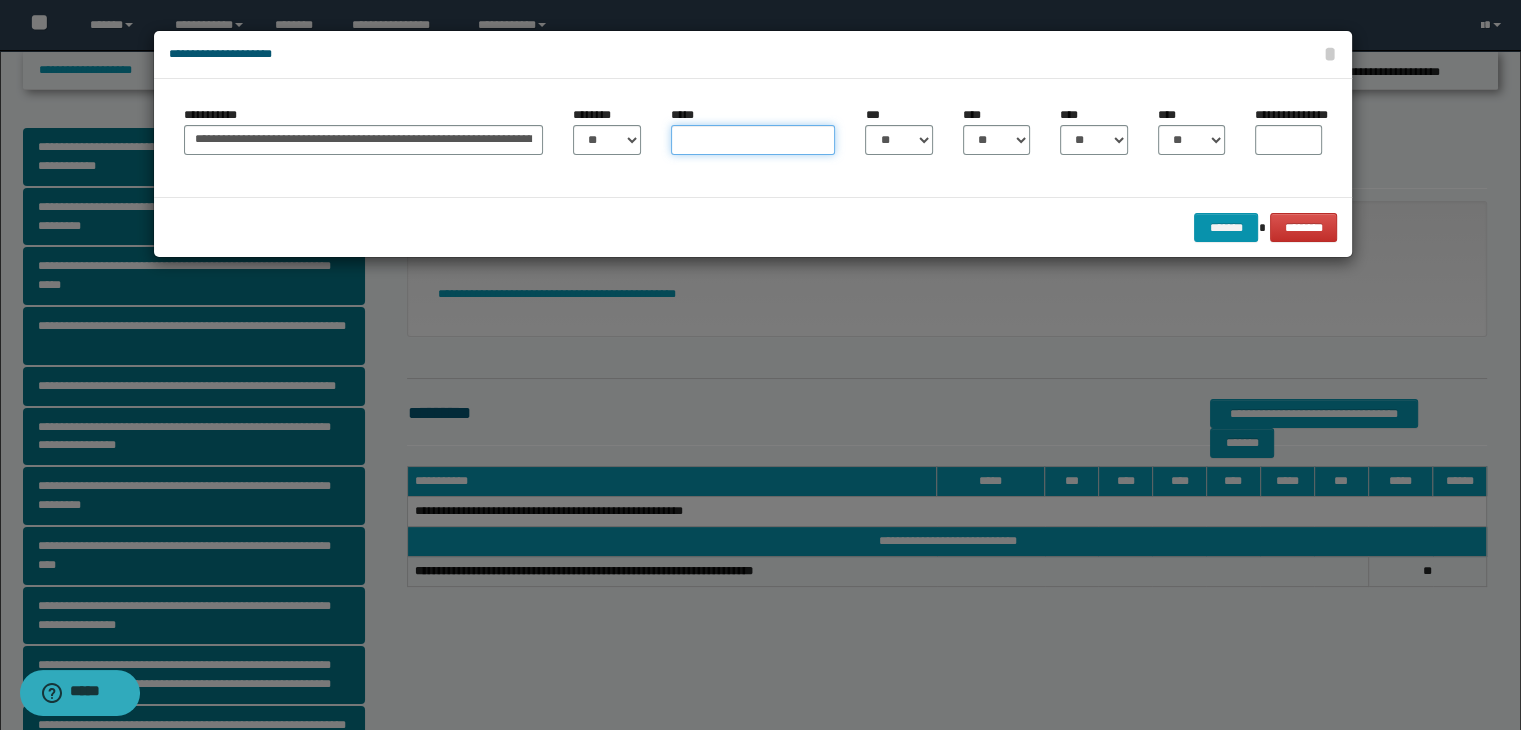click on "*****" at bounding box center (753, 140) 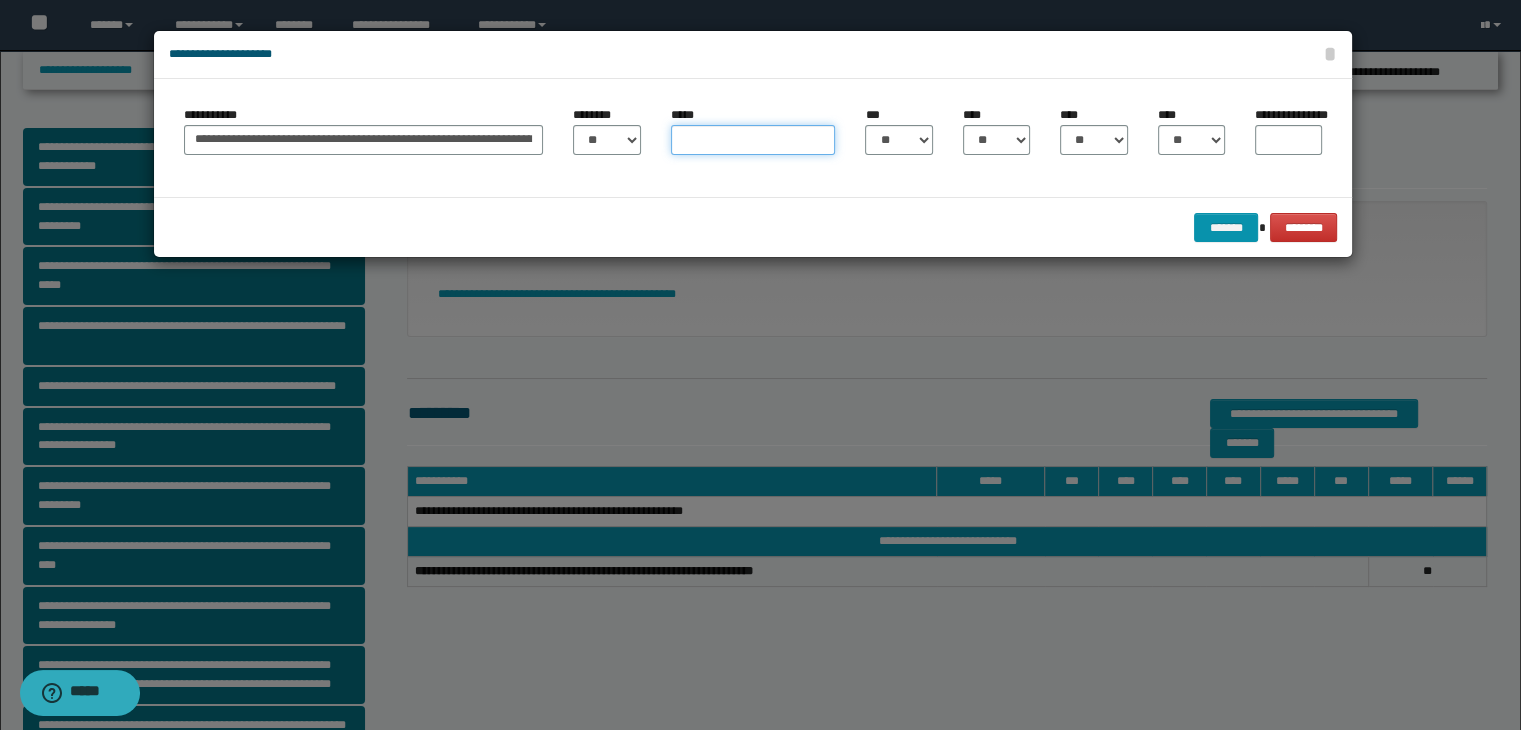 type on "*****" 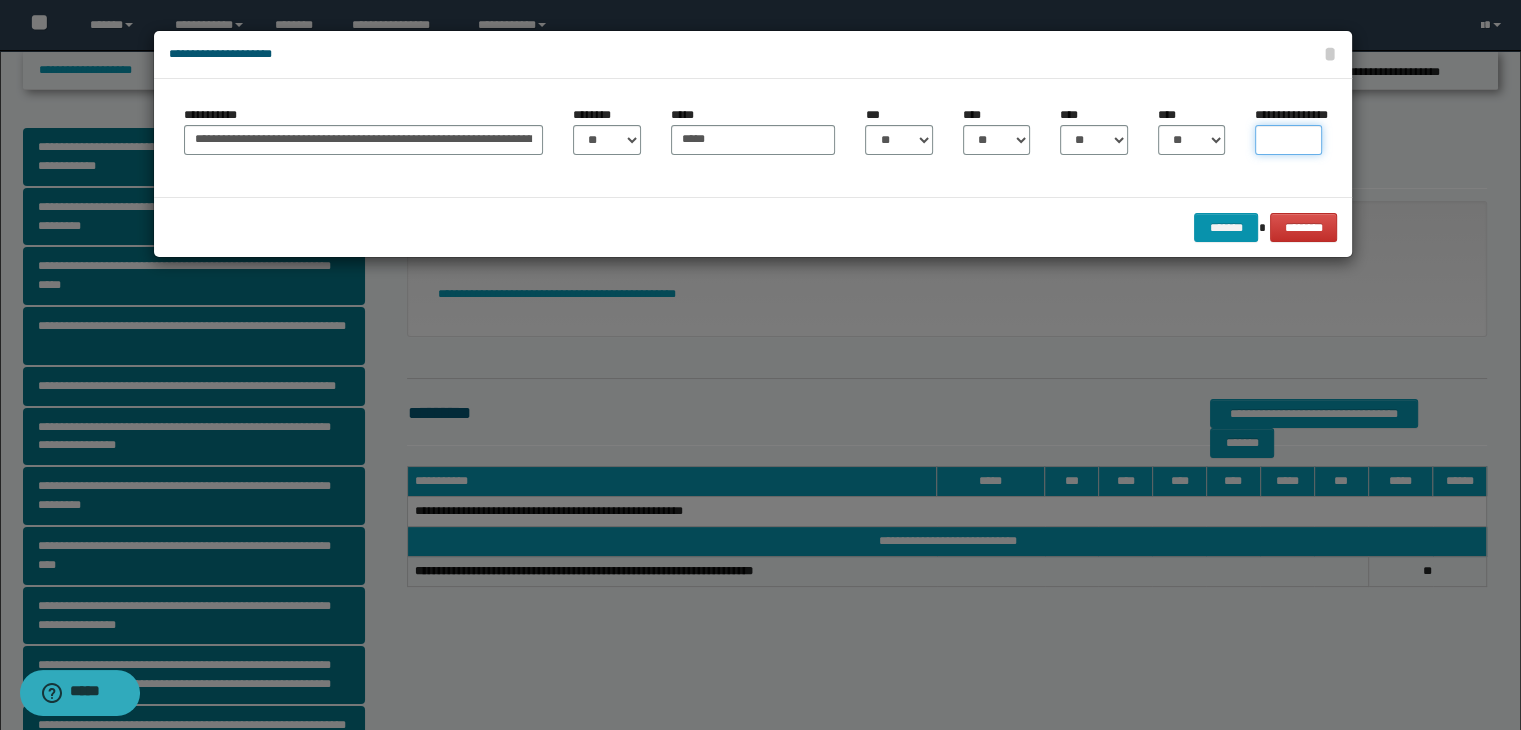 click on "**********" at bounding box center (1288, 140) 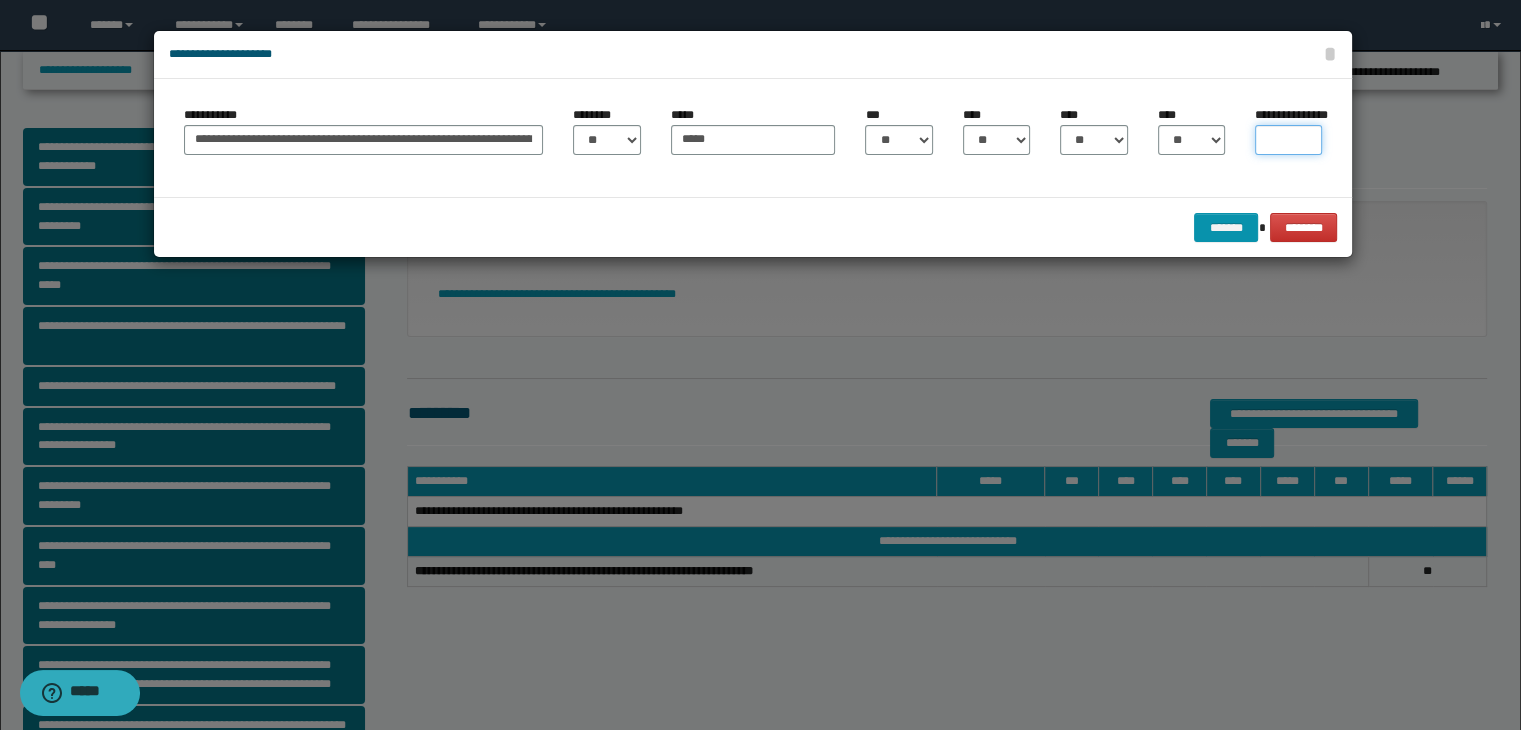 type on "*" 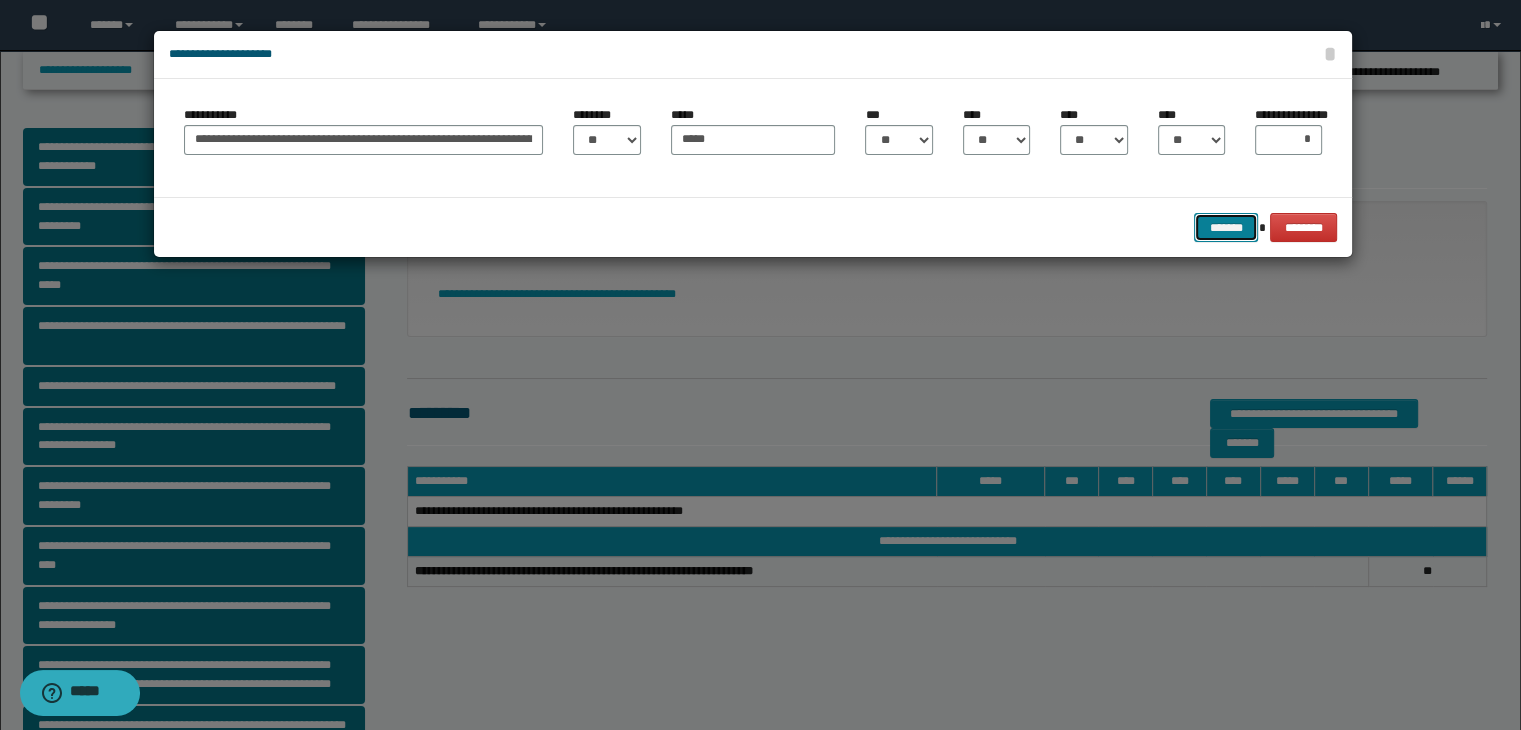 click on "*******" at bounding box center [1226, 228] 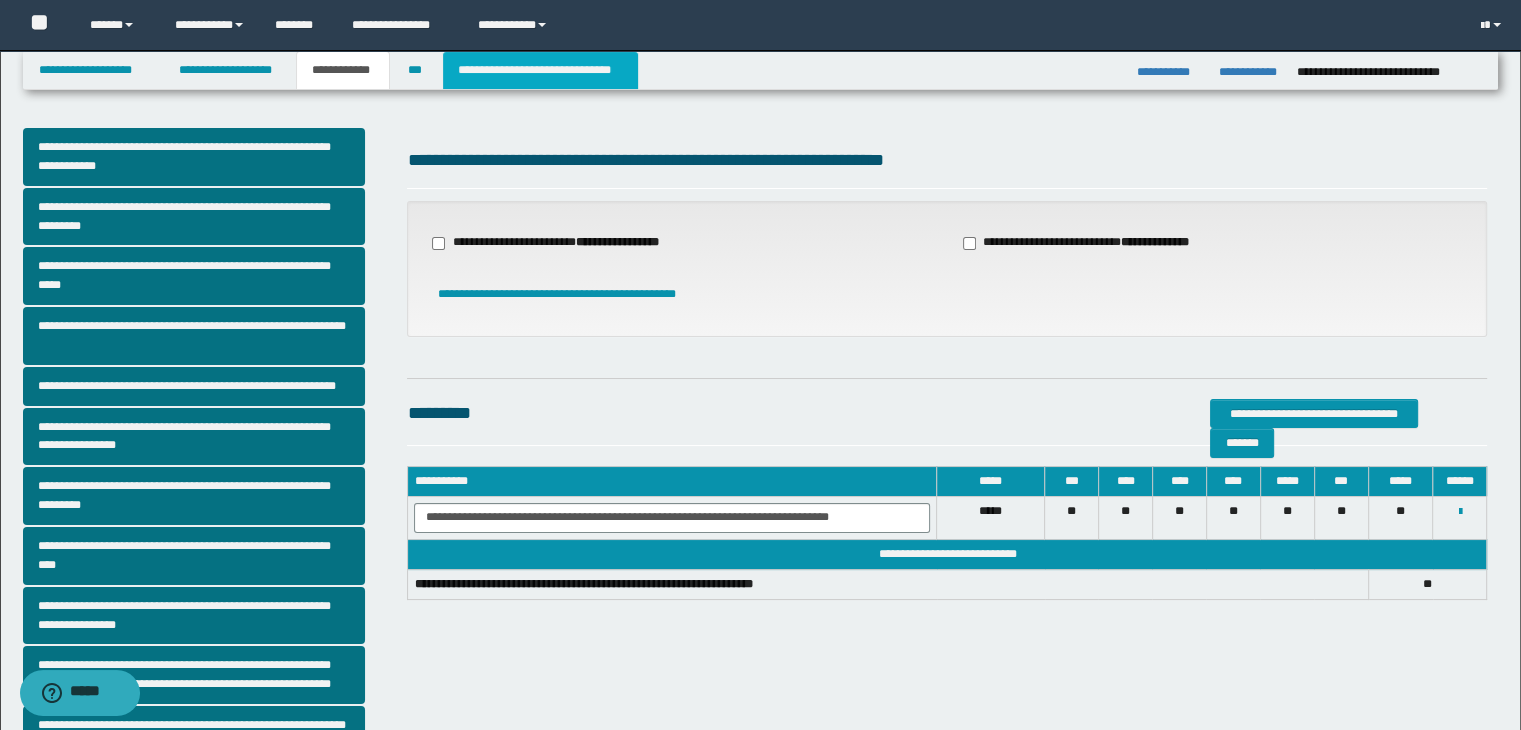click on "**********" at bounding box center (540, 70) 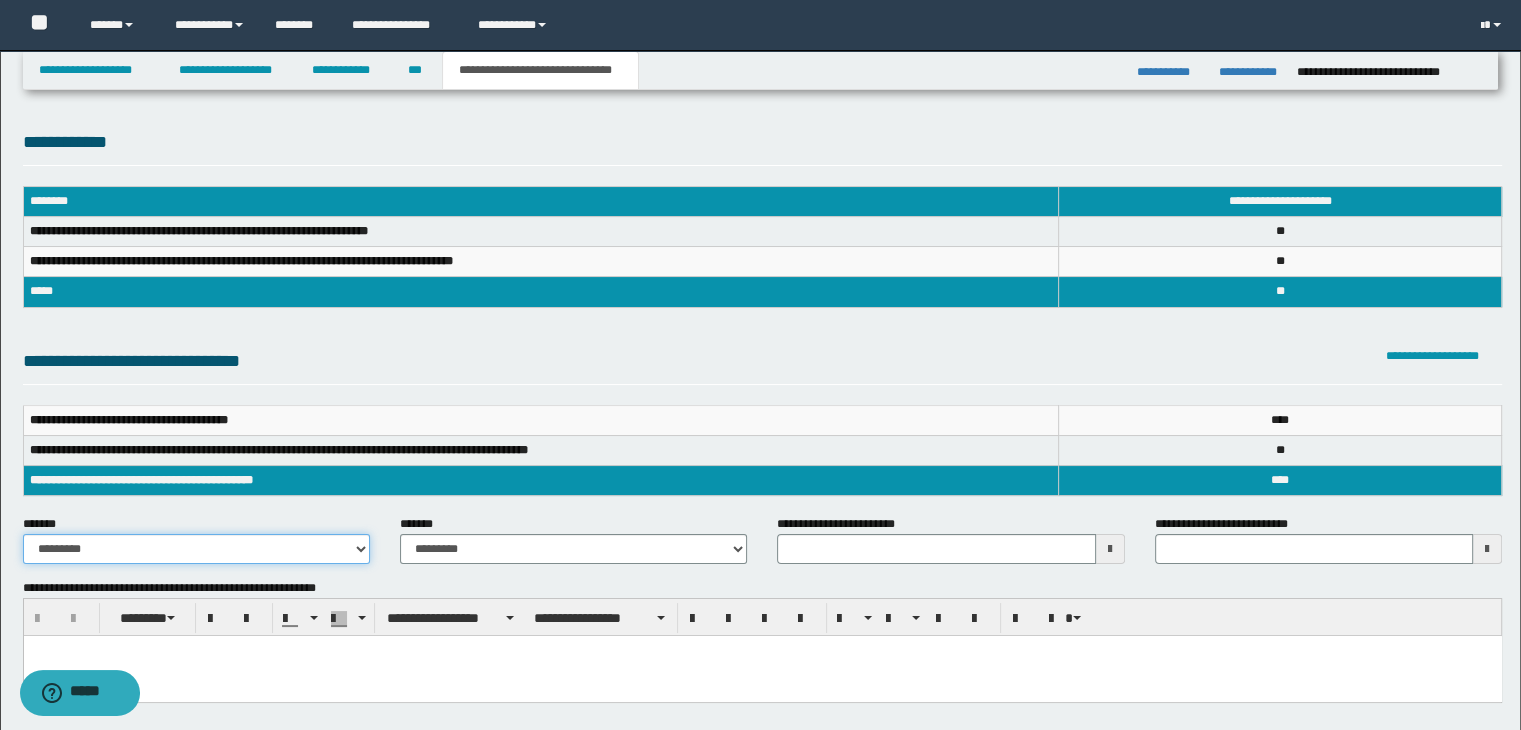 click on "**********" at bounding box center [196, 549] 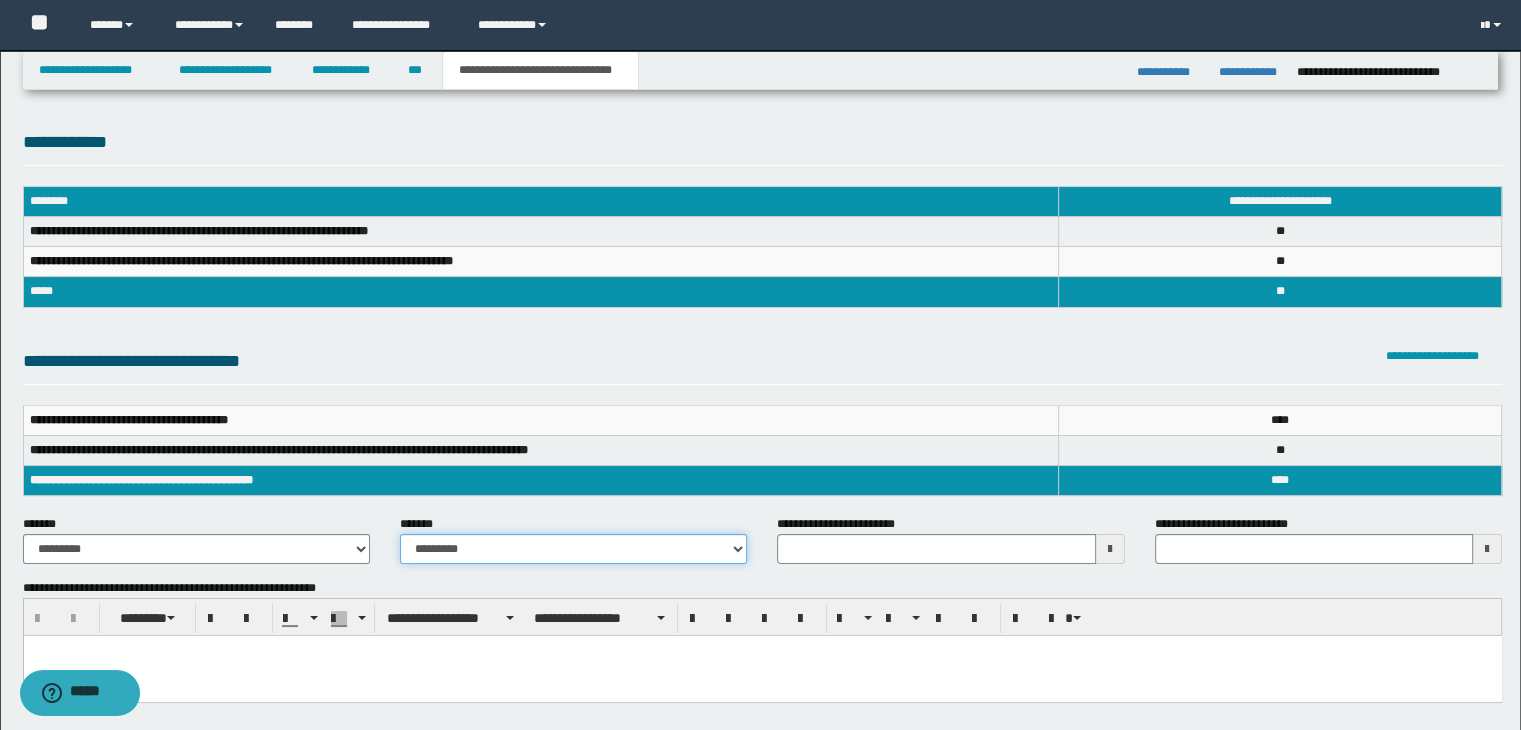 click on "**********" at bounding box center (573, 549) 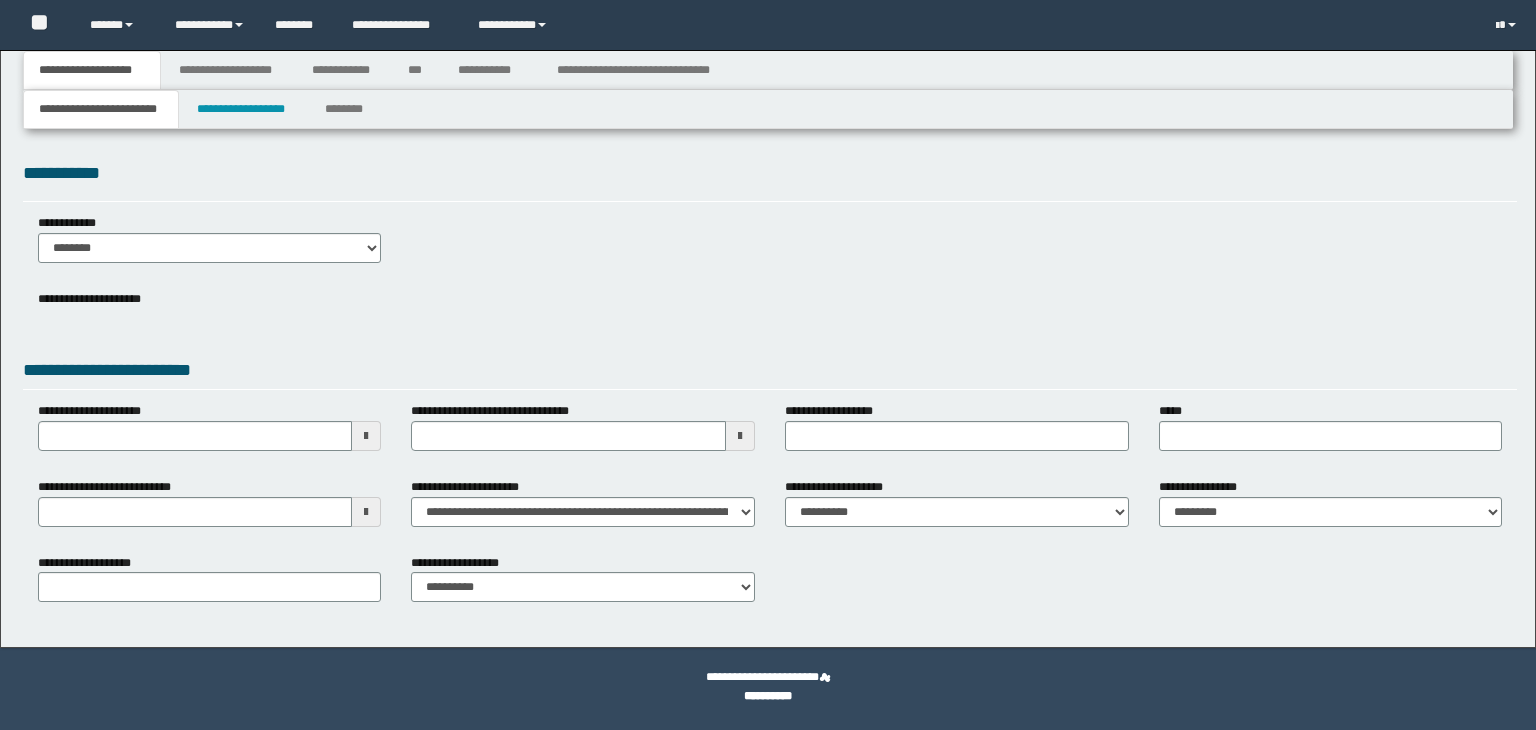 scroll, scrollTop: 0, scrollLeft: 0, axis: both 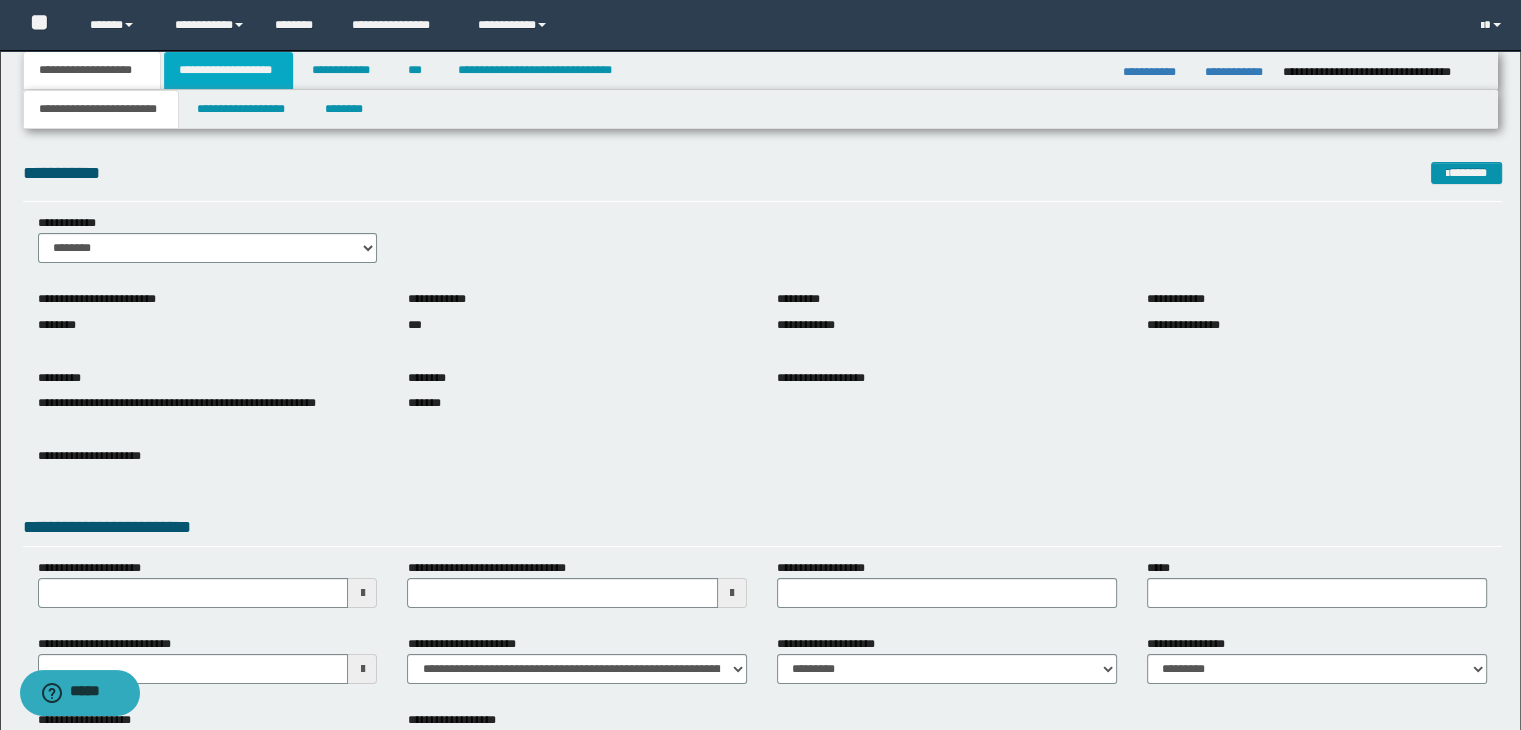 click on "**********" at bounding box center [228, 70] 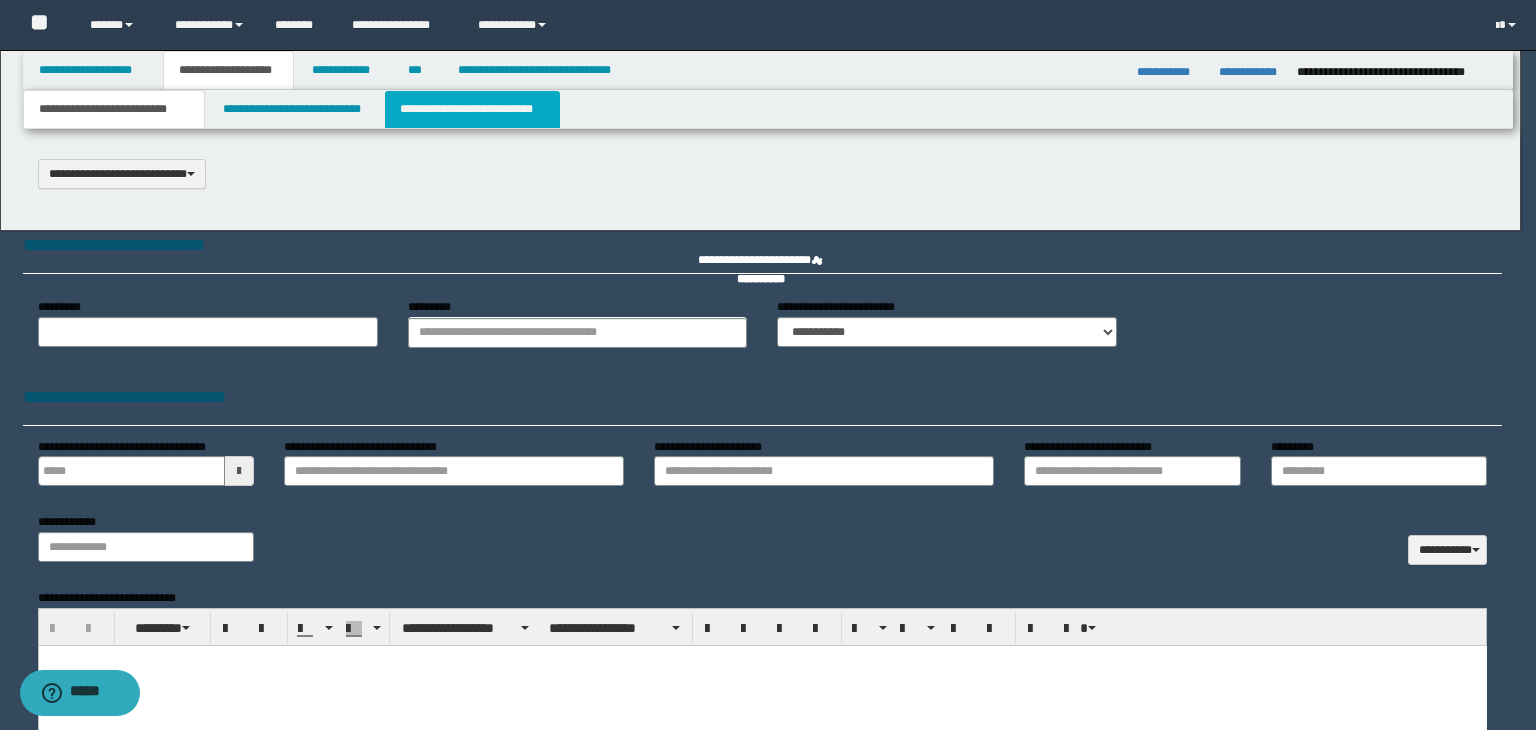 scroll, scrollTop: 0, scrollLeft: 0, axis: both 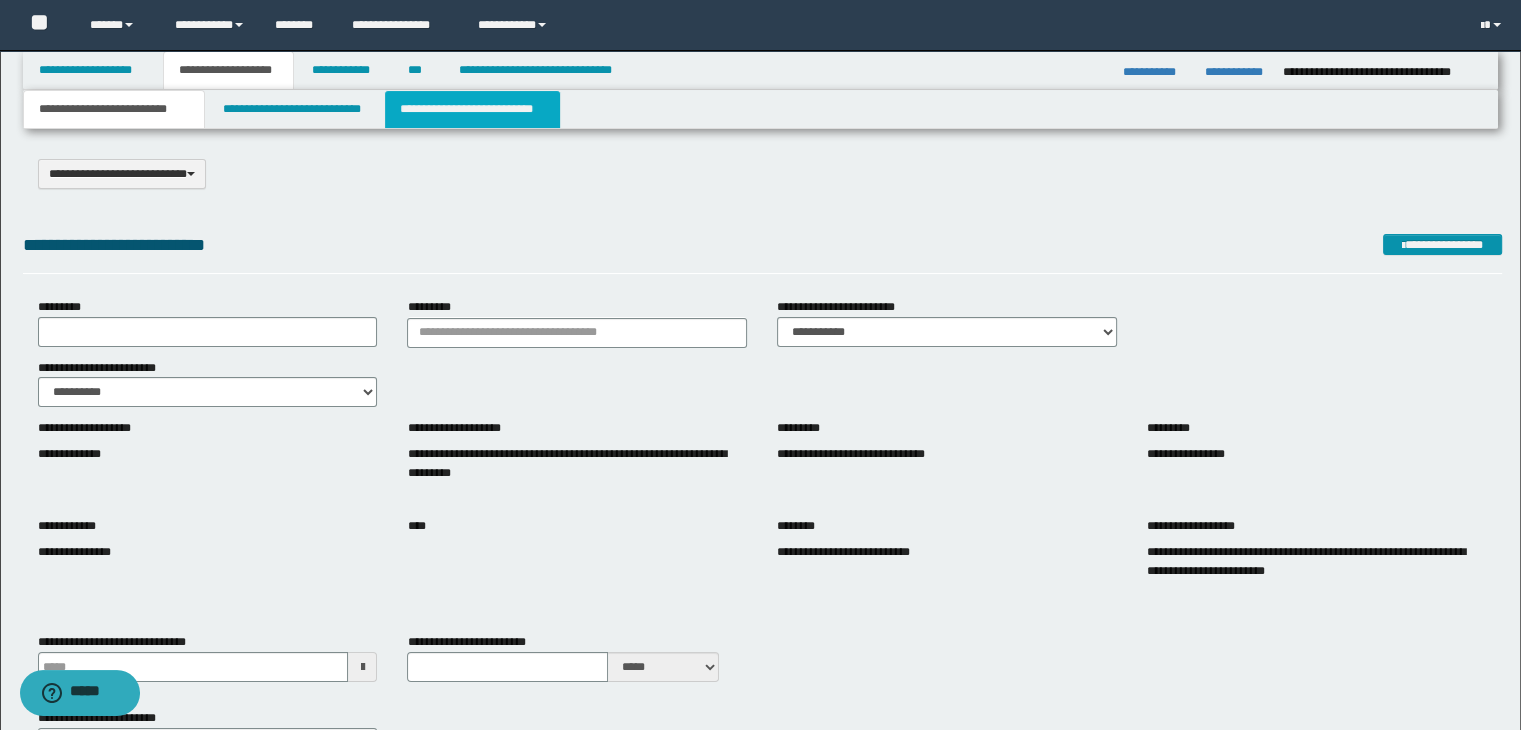 click on "**********" at bounding box center (472, 109) 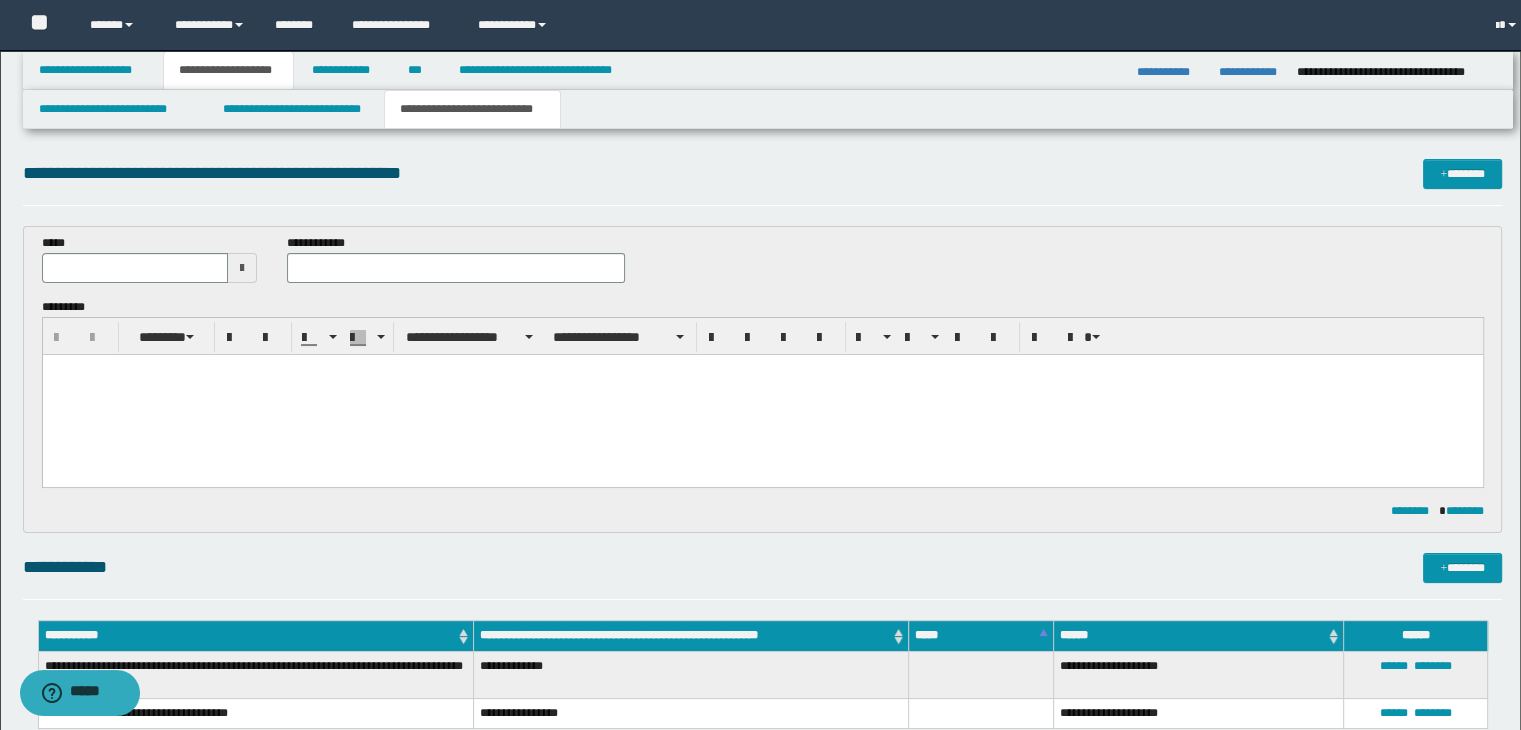 scroll, scrollTop: 0, scrollLeft: 0, axis: both 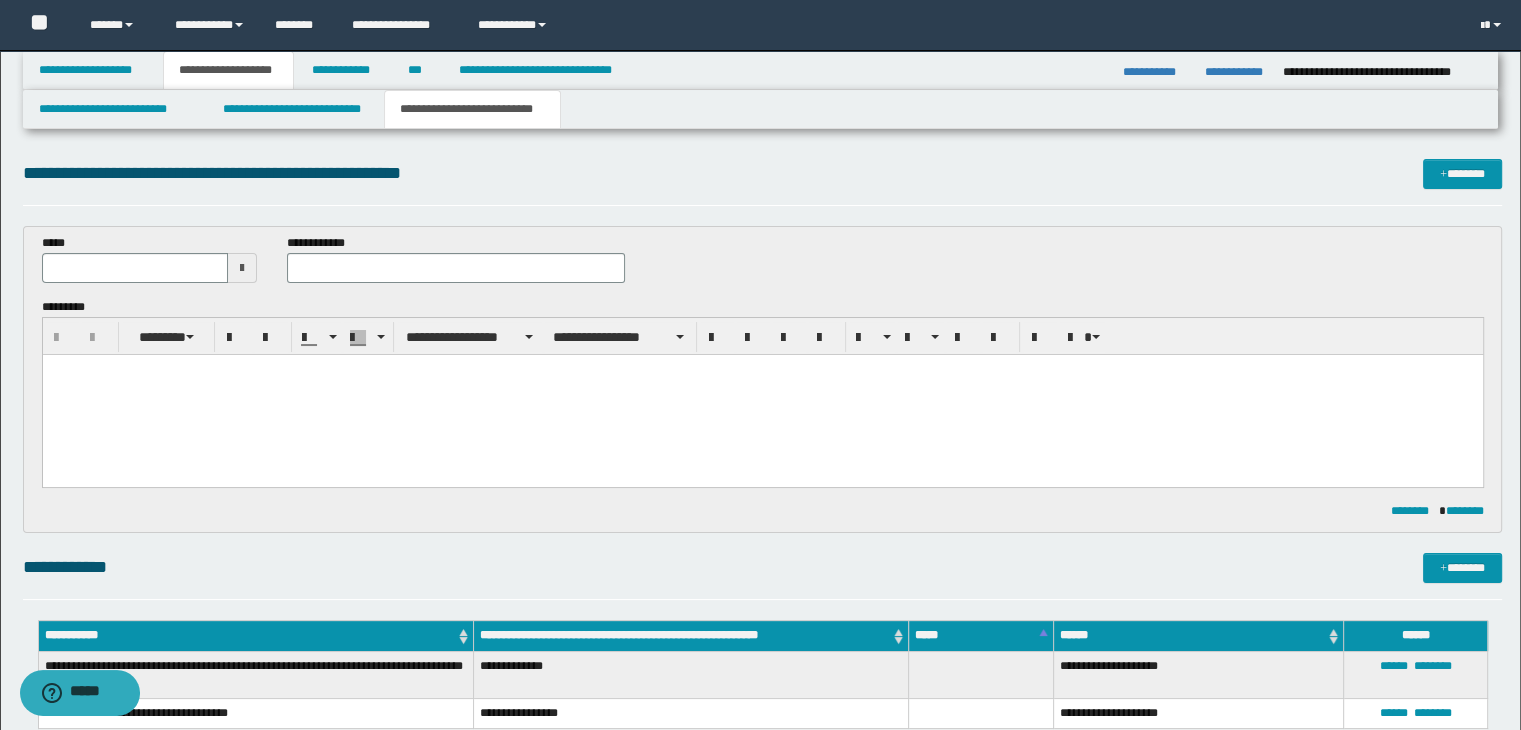 click at bounding box center [242, 268] 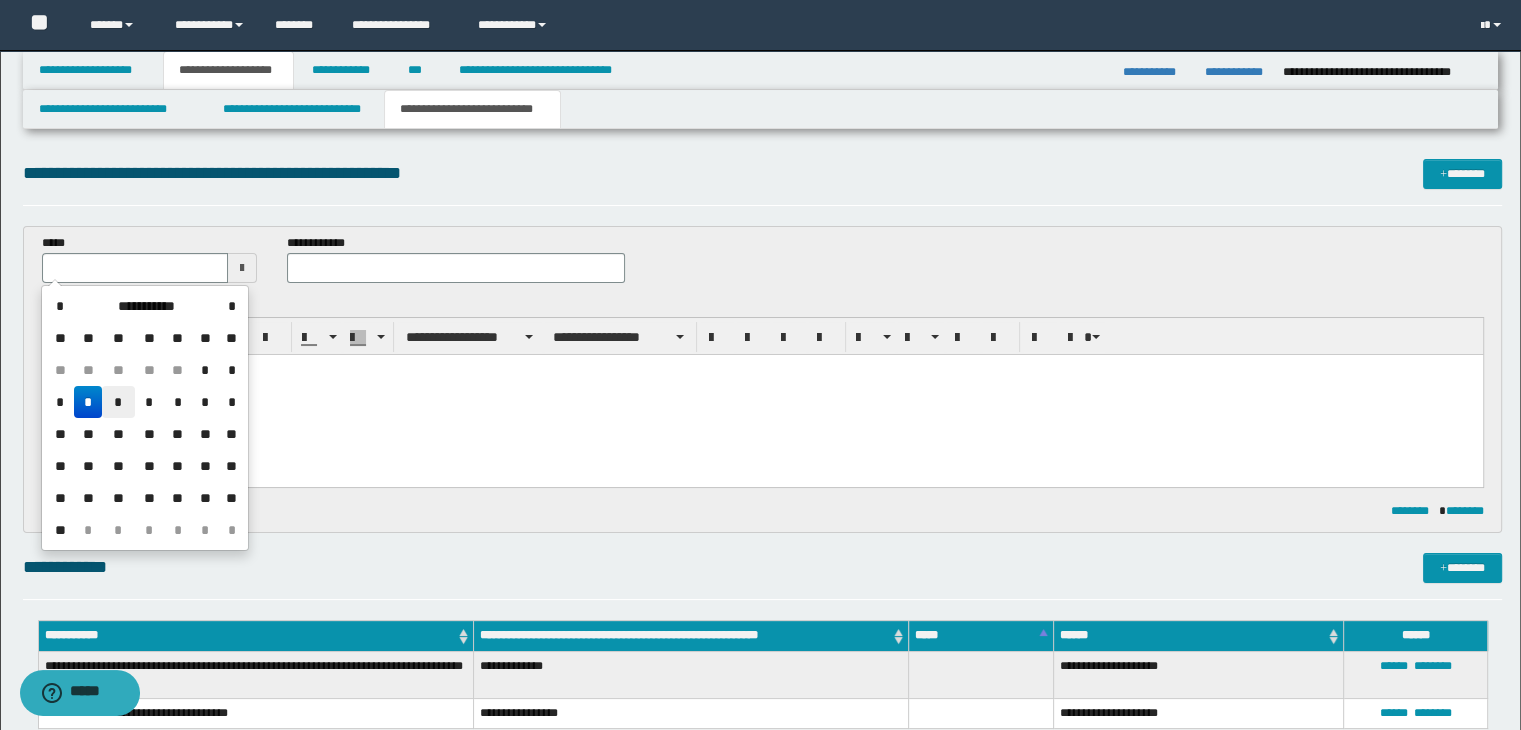 click on "*" at bounding box center [118, 402] 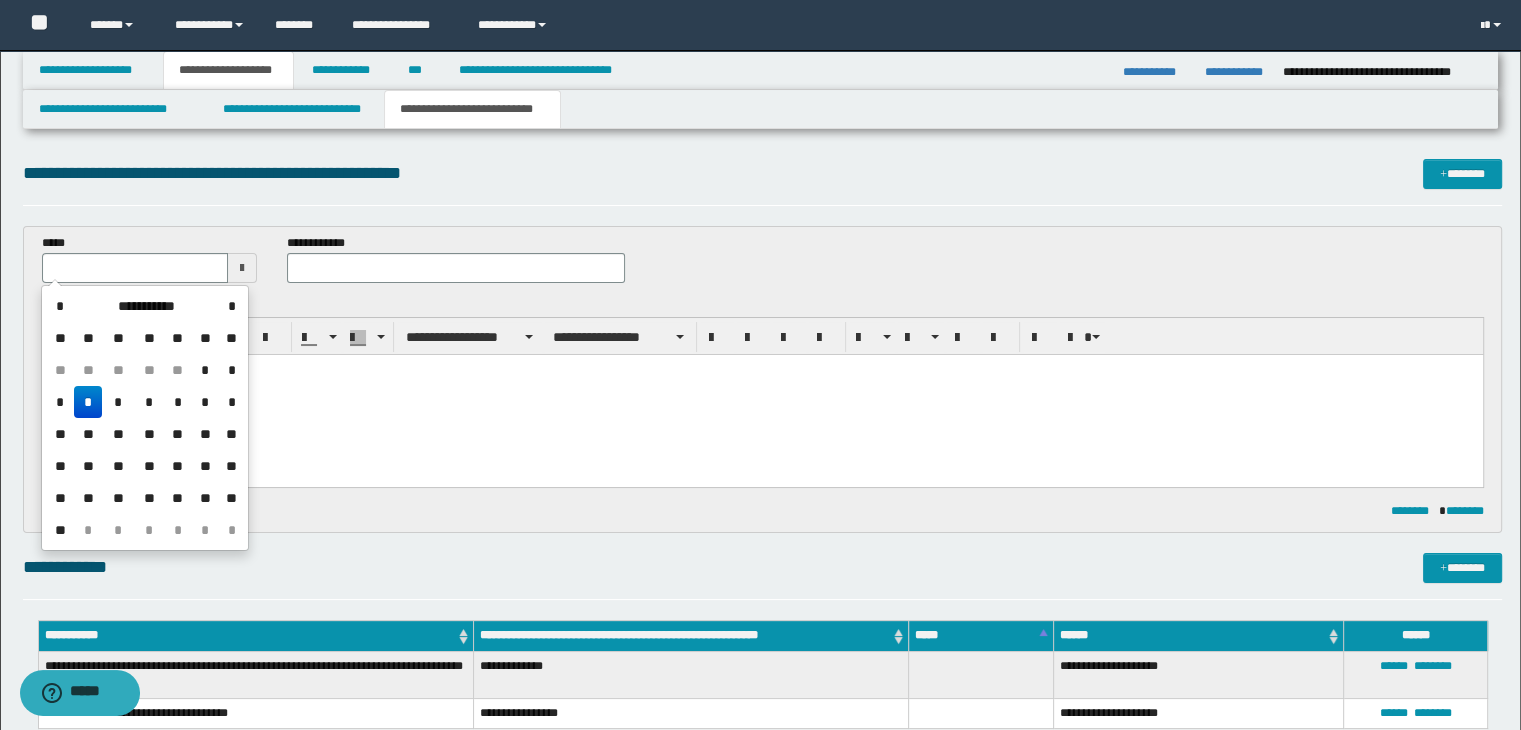 type on "**********" 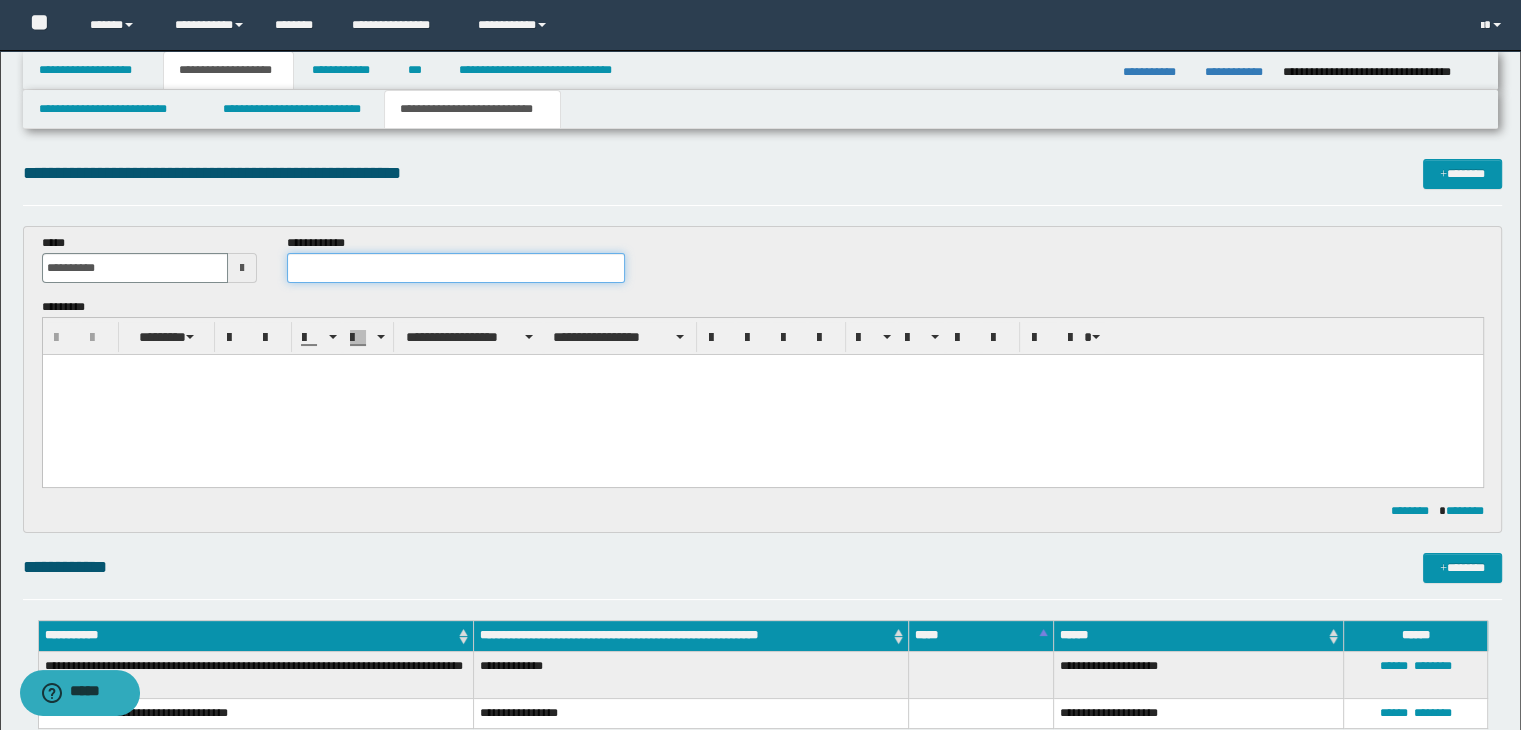 click at bounding box center [456, 268] 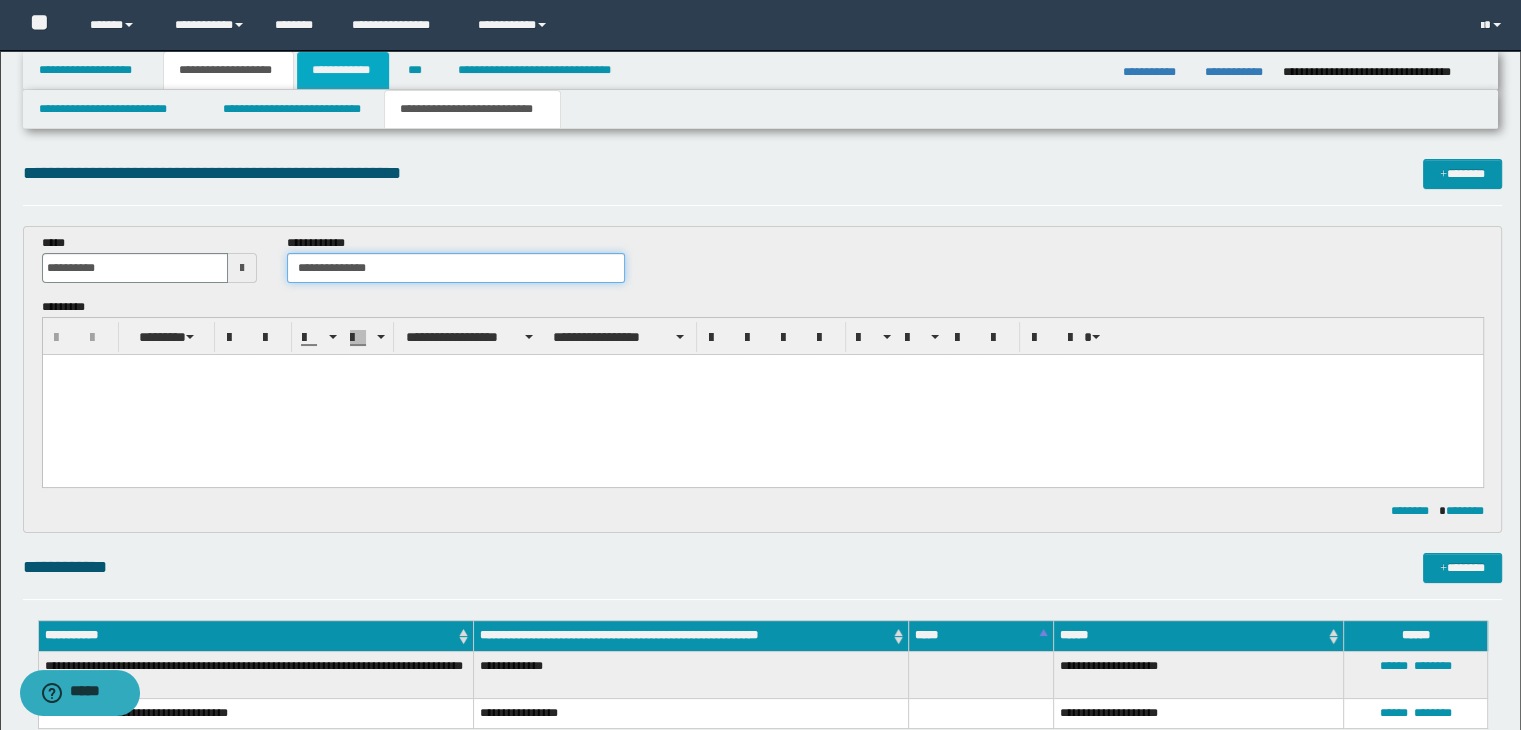 type on "**********" 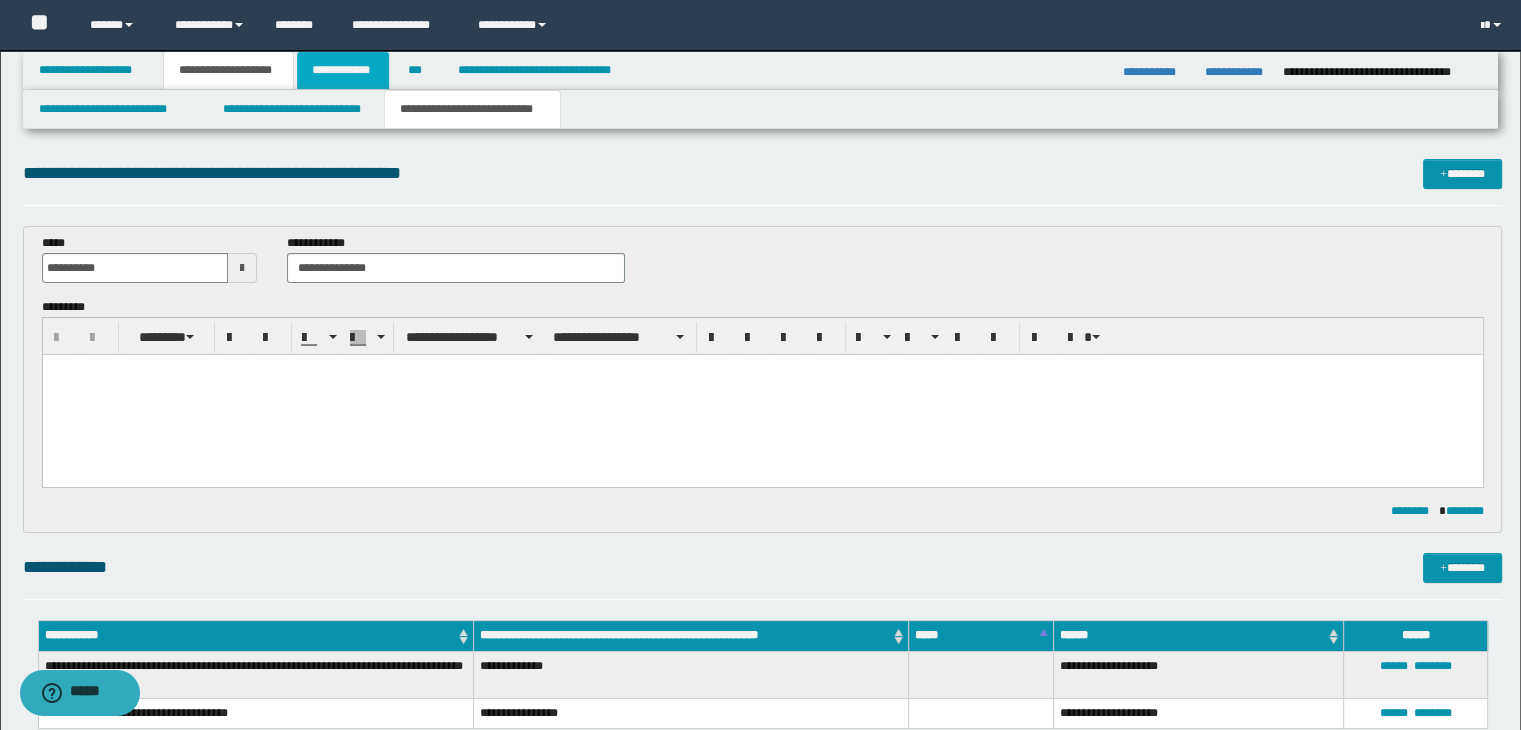 click on "**********" at bounding box center [343, 70] 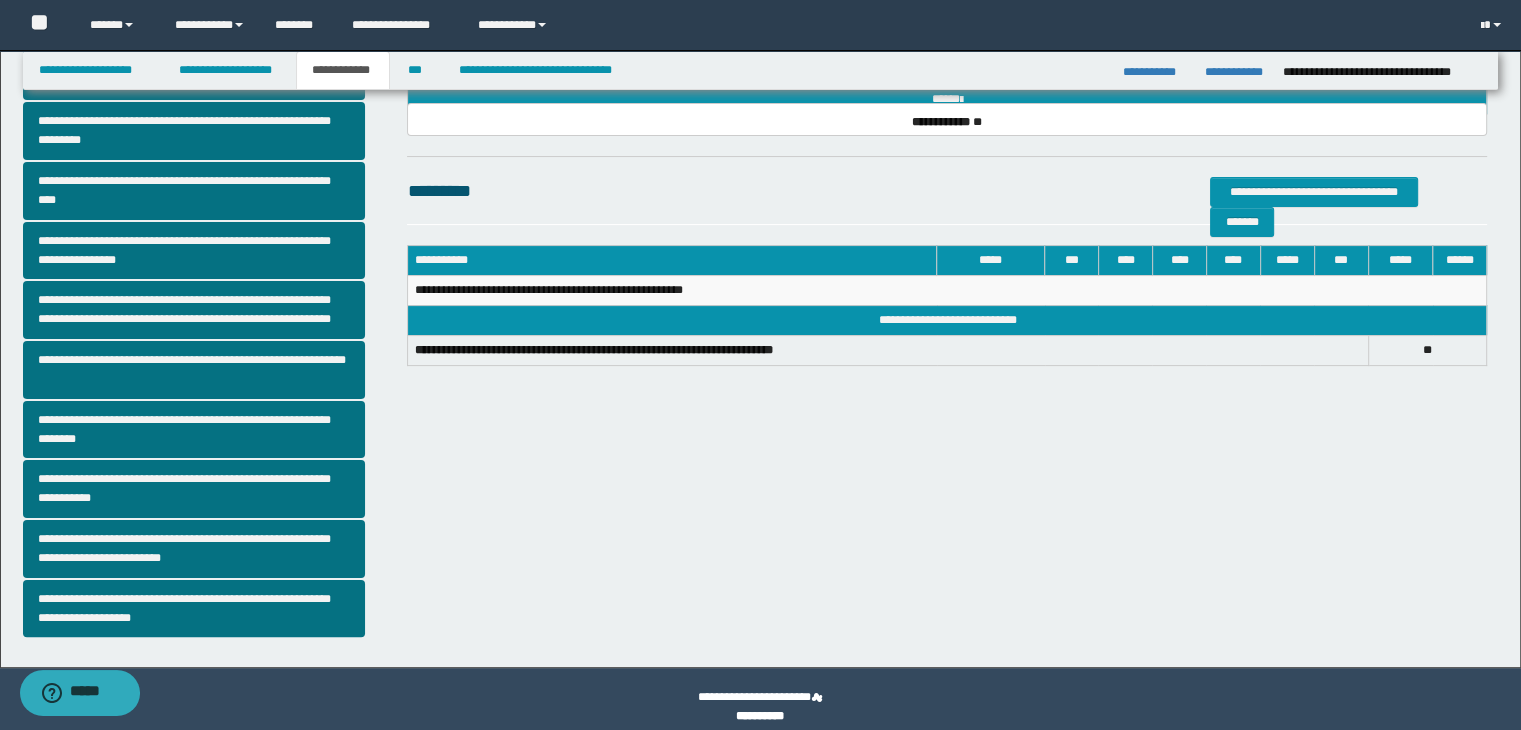 scroll, scrollTop: 381, scrollLeft: 0, axis: vertical 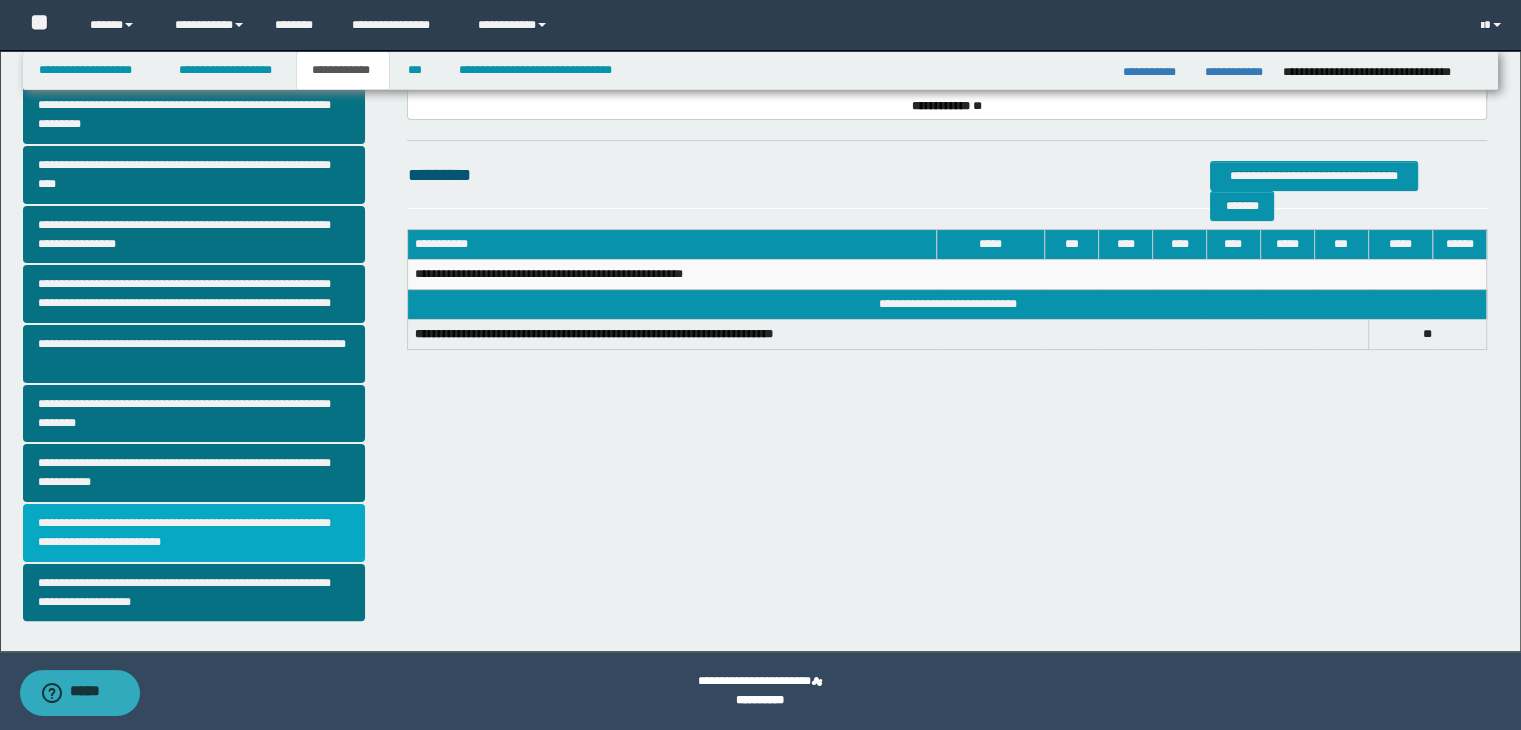 click on "**********" at bounding box center [194, 533] 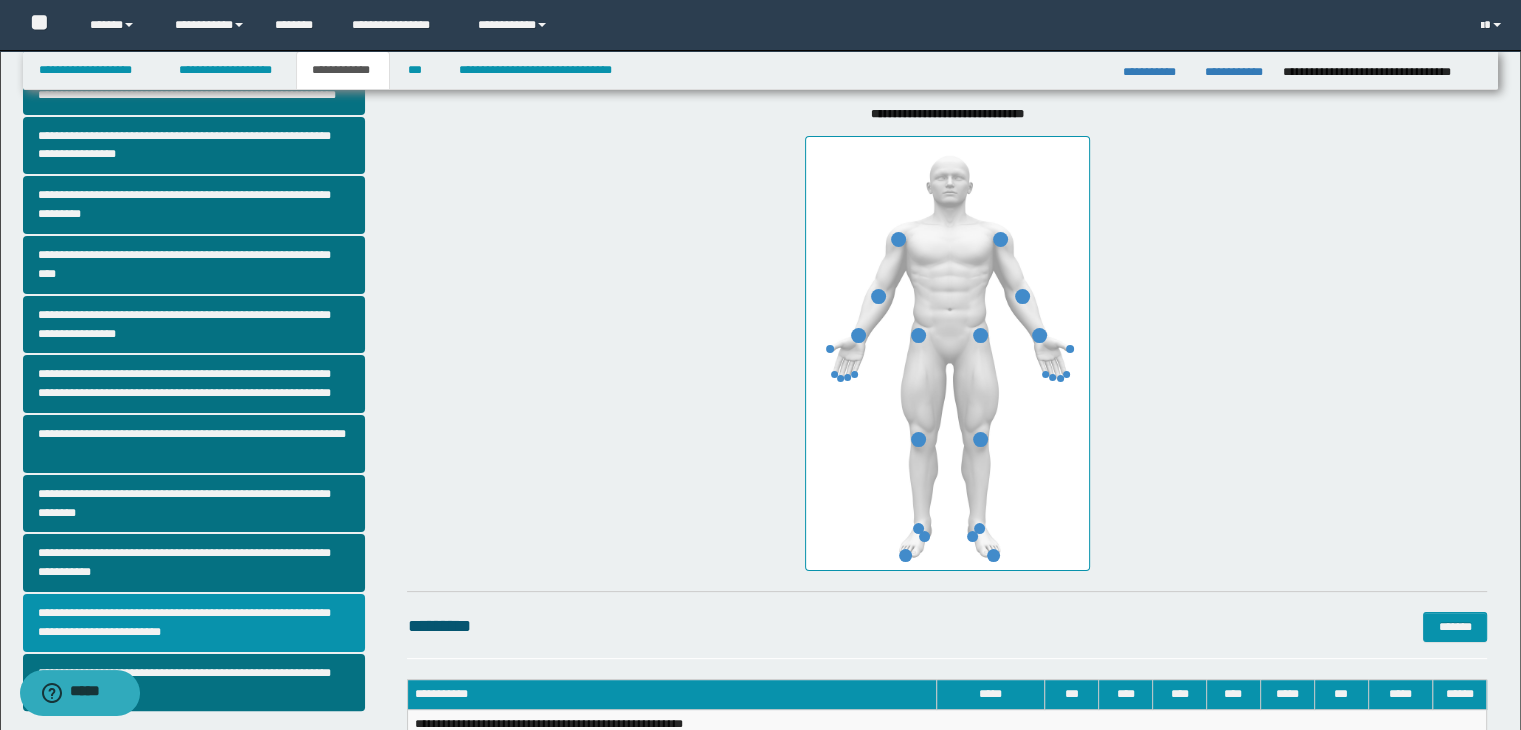 scroll, scrollTop: 293, scrollLeft: 0, axis: vertical 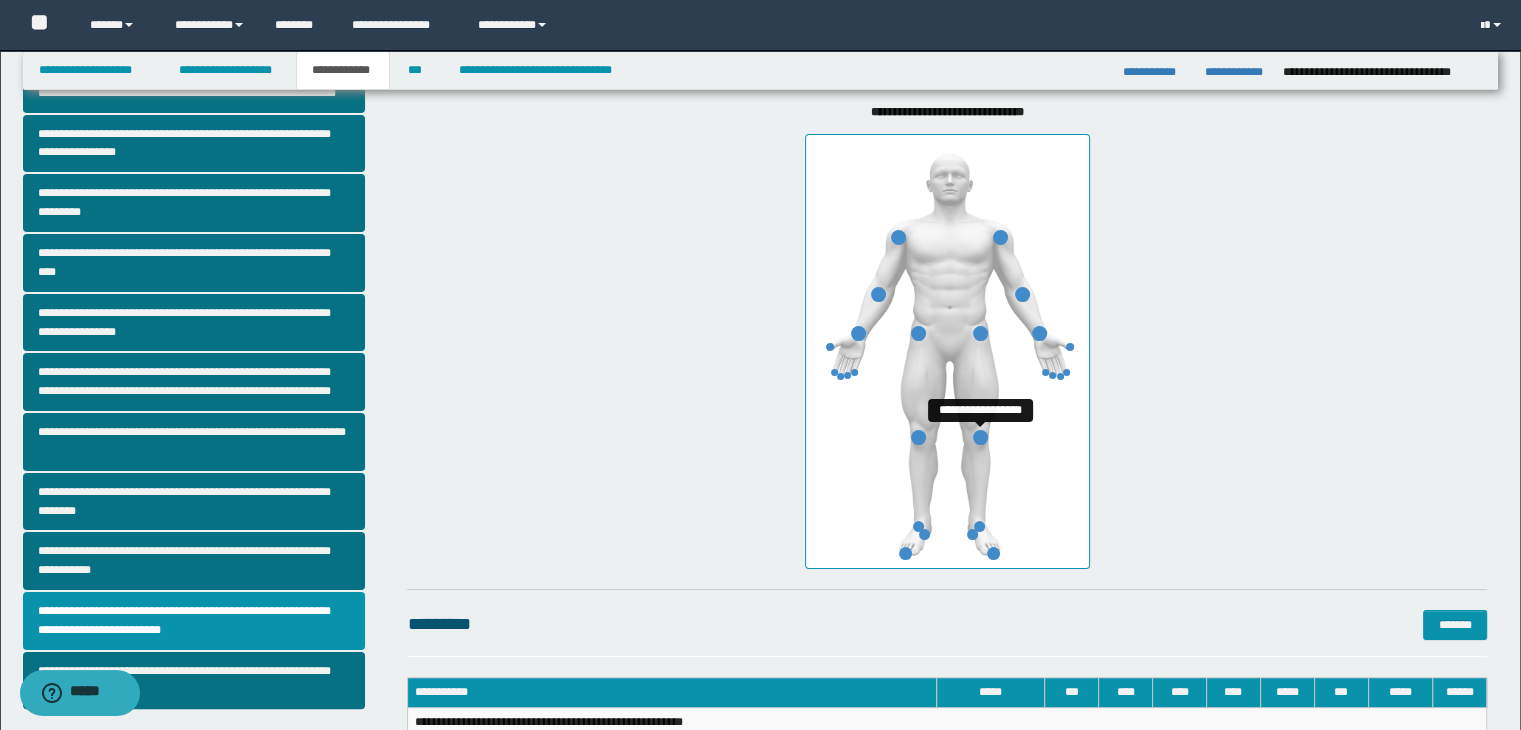 click at bounding box center (980, 437) 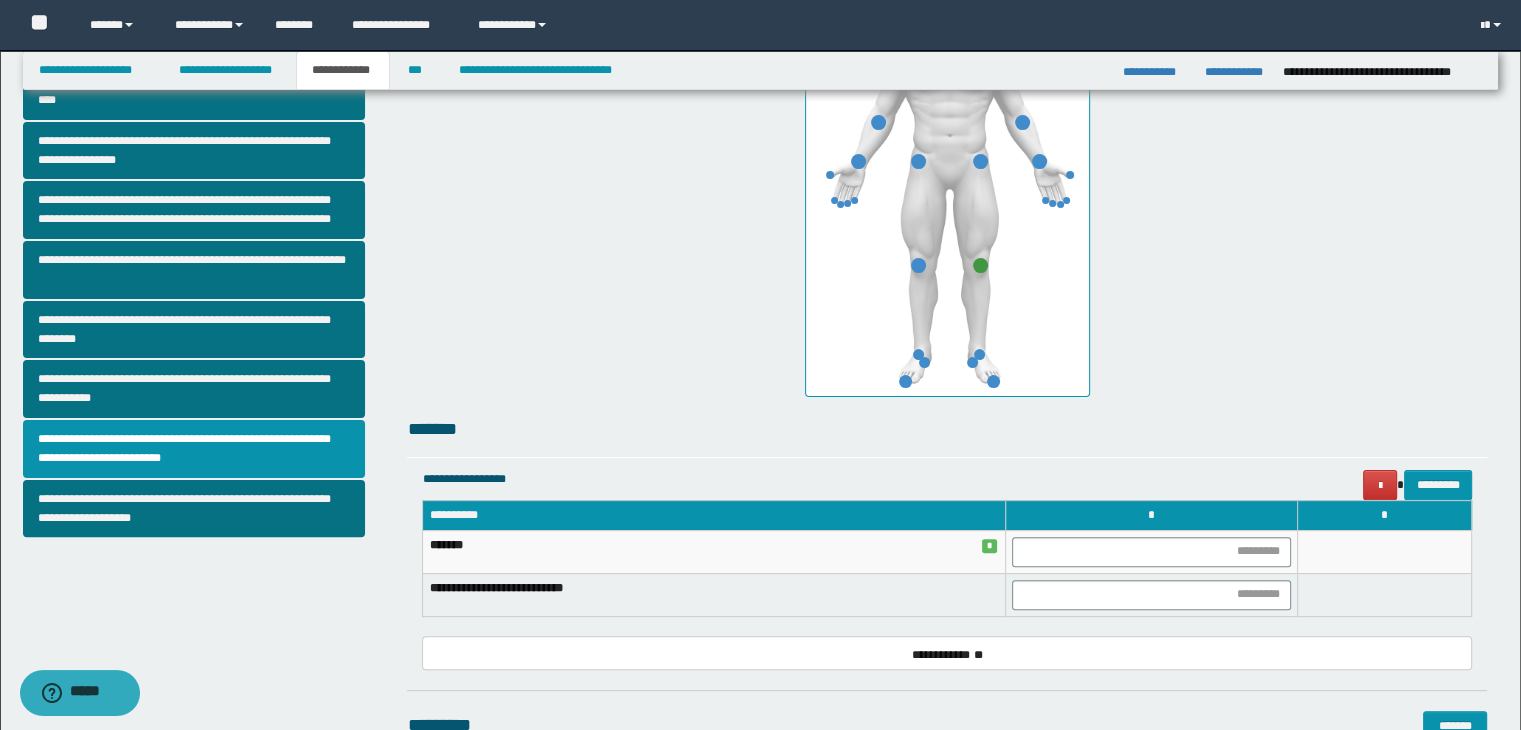 scroll, scrollTop: 596, scrollLeft: 0, axis: vertical 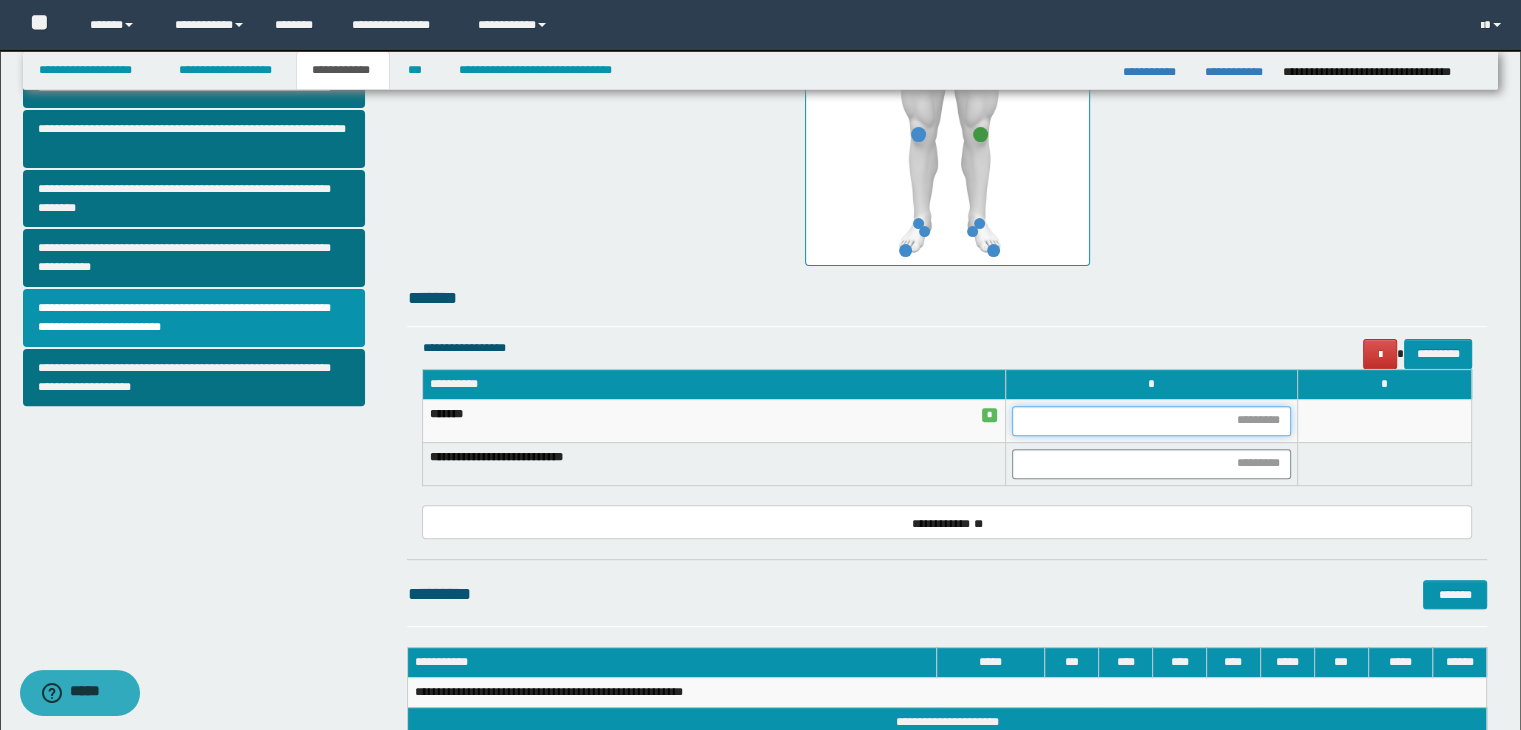click at bounding box center (1151, 421) 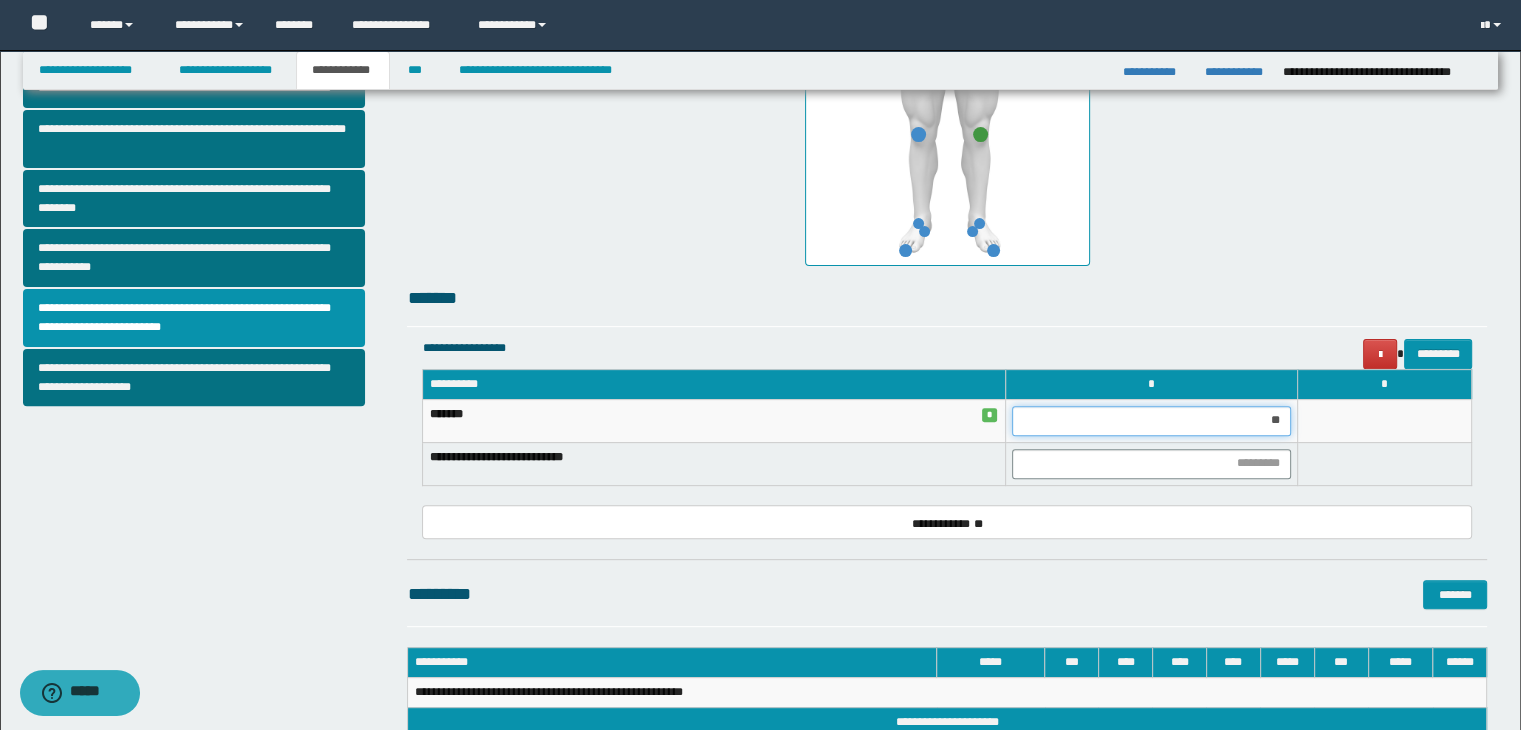 type on "***" 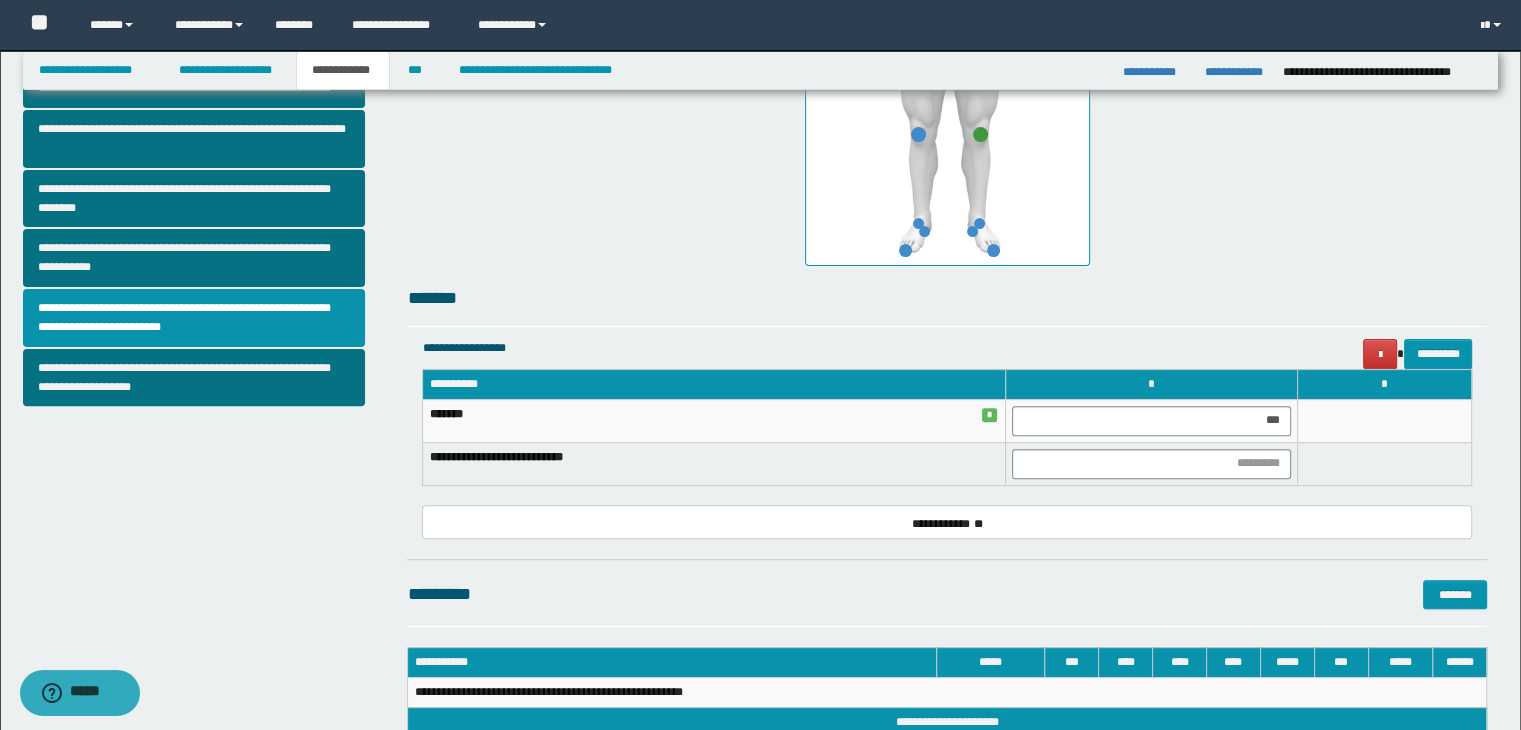 click at bounding box center [1384, 420] 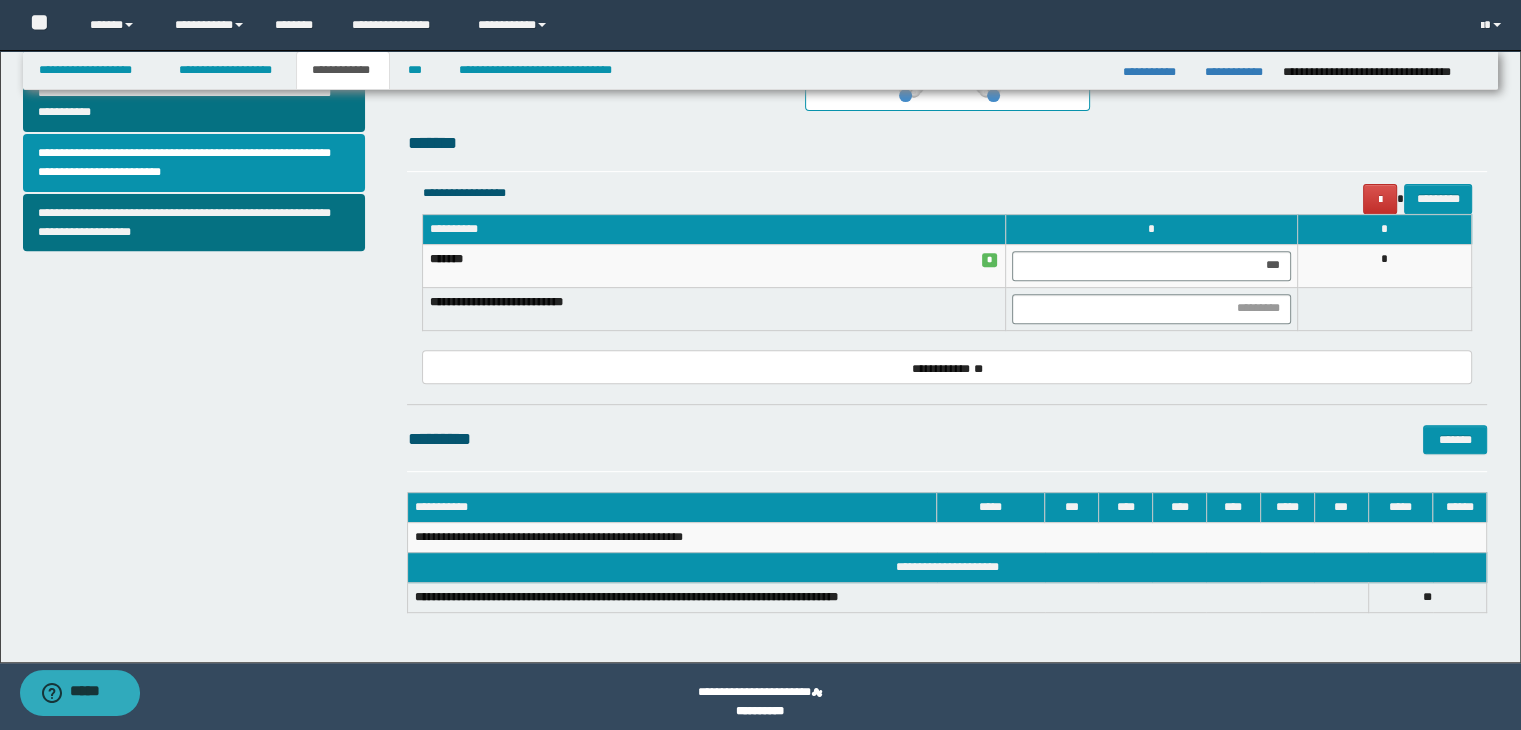 scroll, scrollTop: 761, scrollLeft: 0, axis: vertical 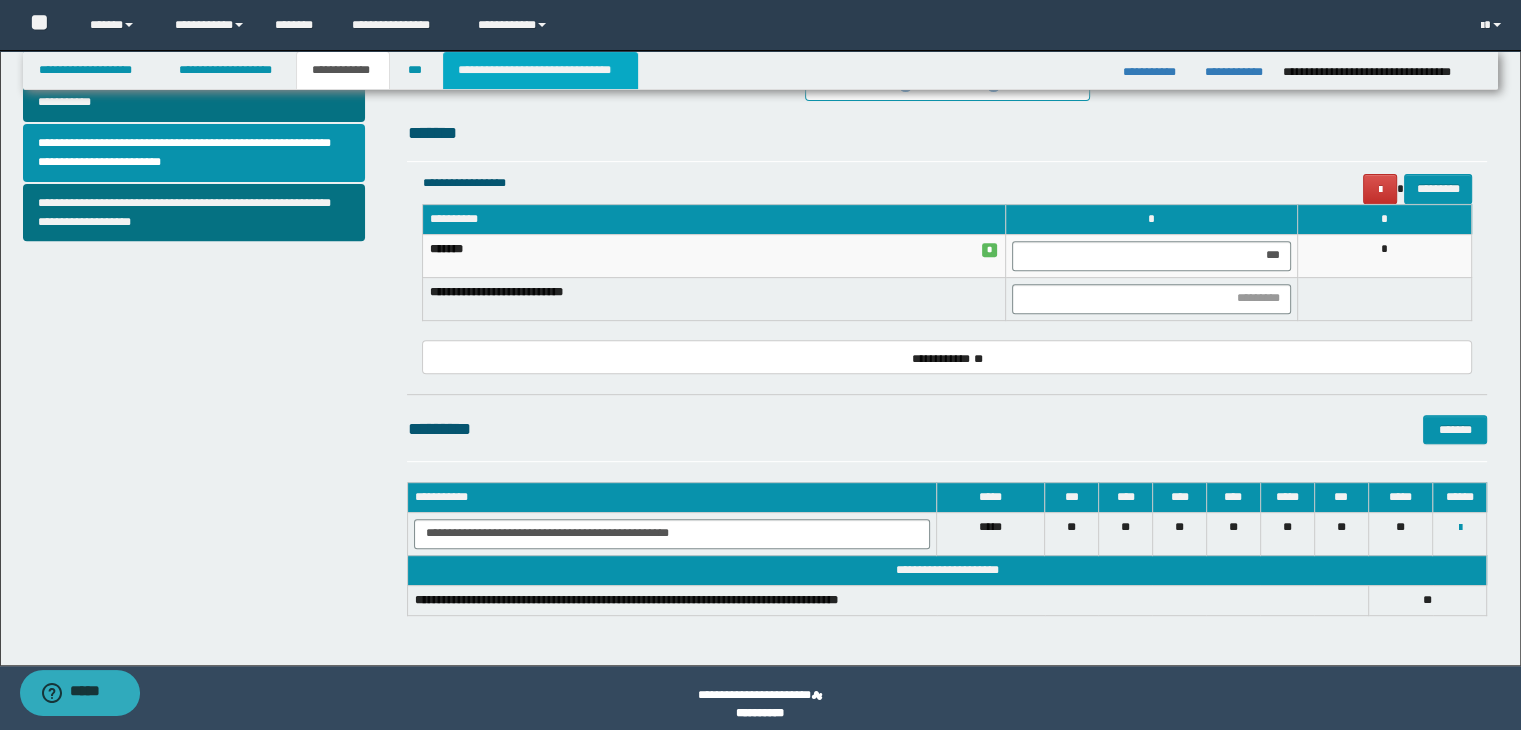 click on "**********" at bounding box center [540, 70] 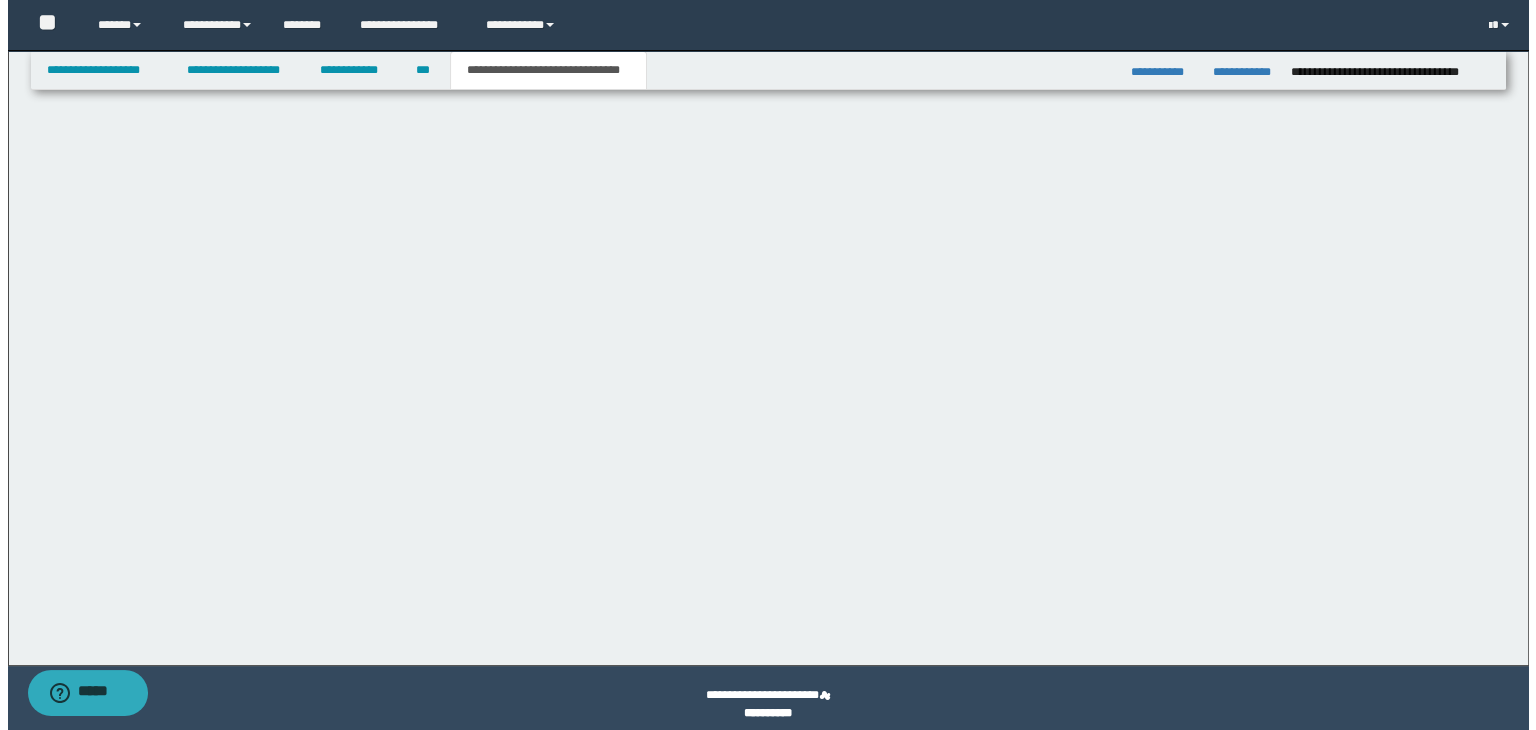 scroll, scrollTop: 0, scrollLeft: 0, axis: both 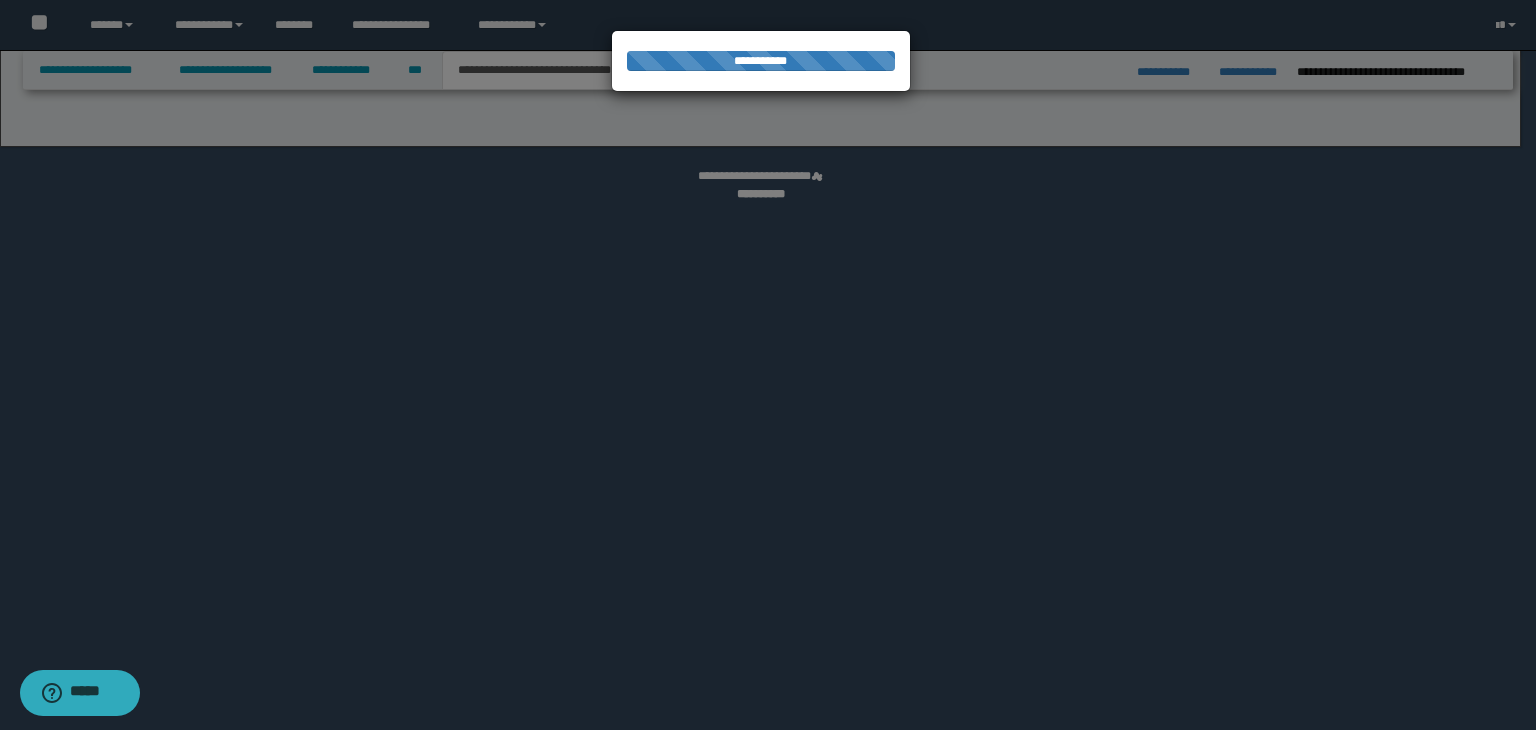select on "*" 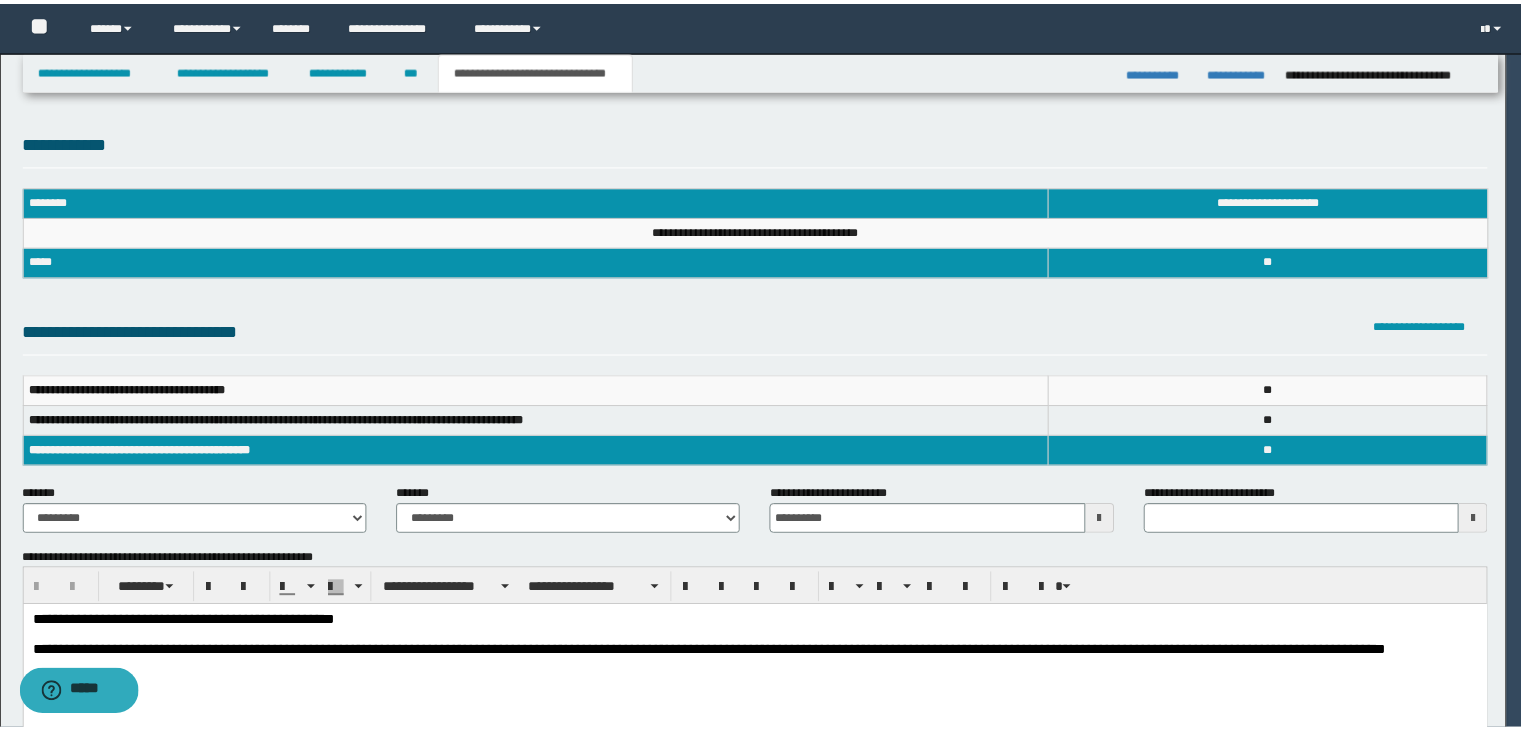 scroll, scrollTop: 0, scrollLeft: 0, axis: both 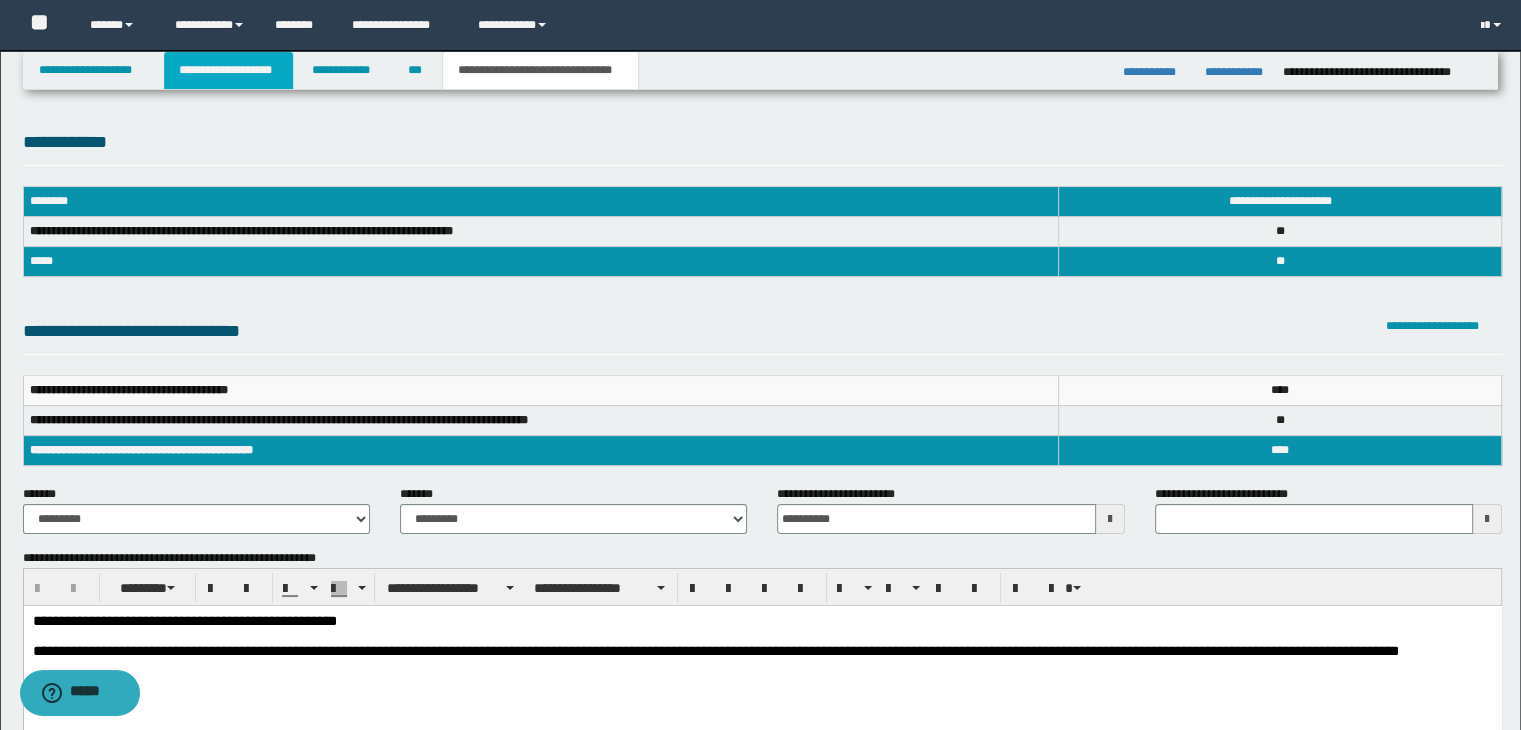 click on "**********" at bounding box center (228, 70) 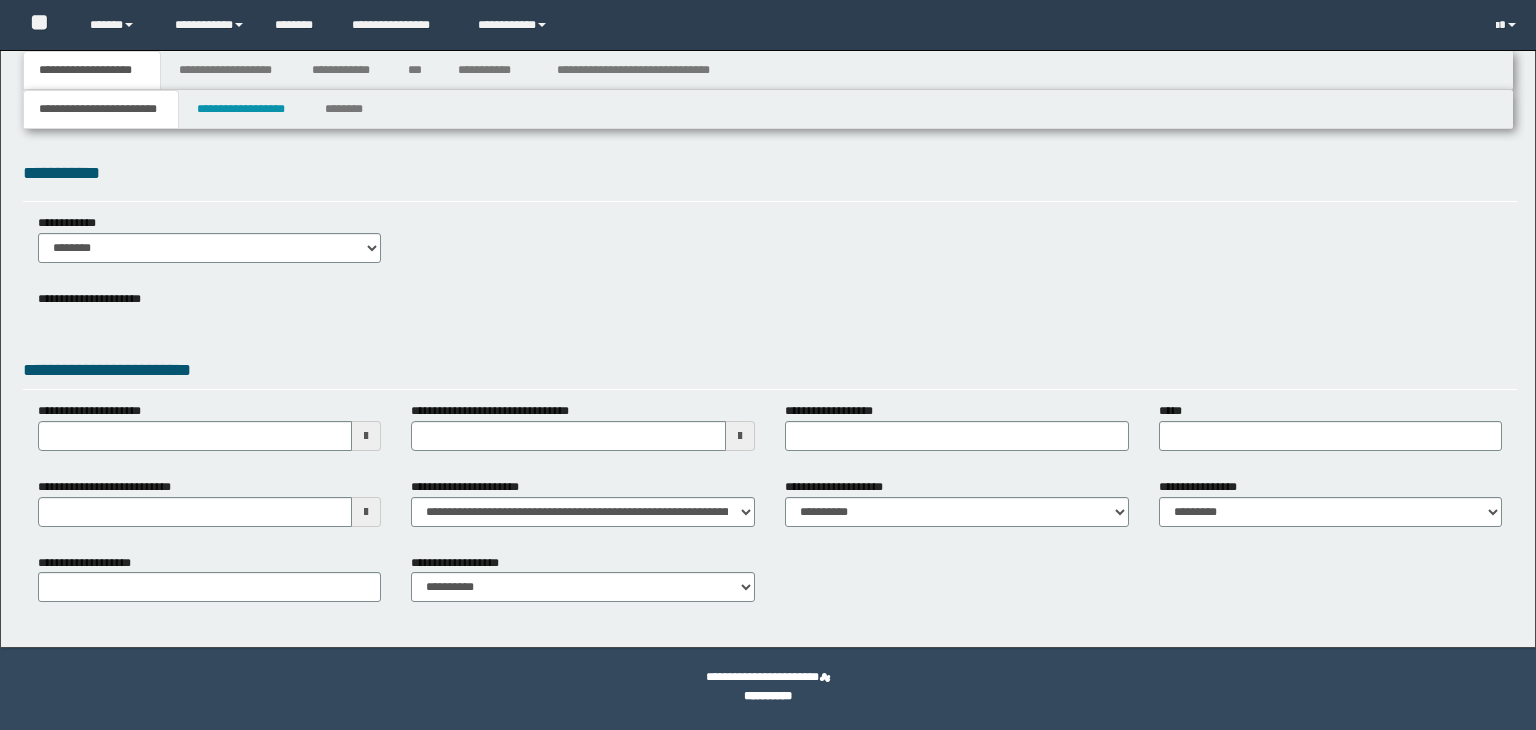 scroll, scrollTop: 0, scrollLeft: 0, axis: both 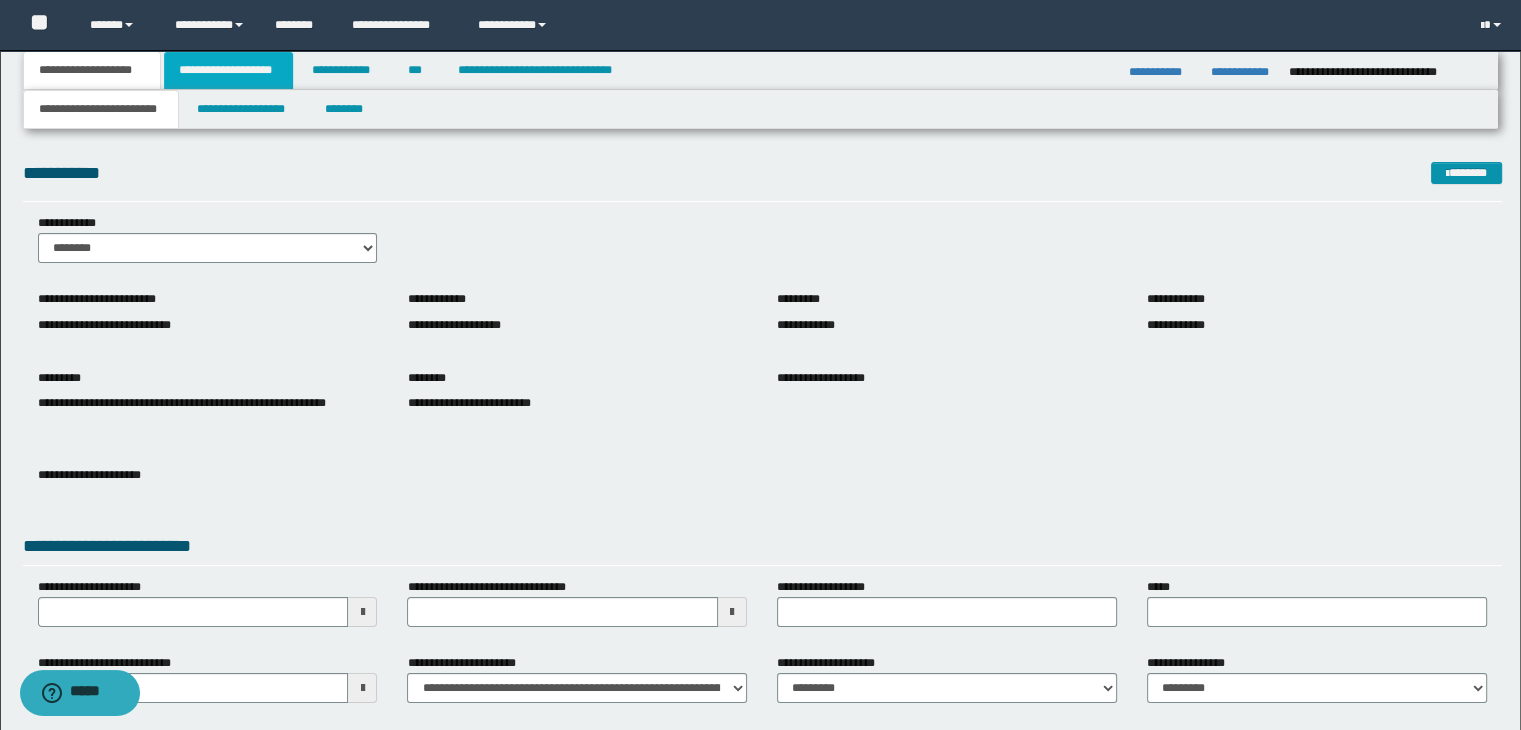 click on "**********" at bounding box center (228, 70) 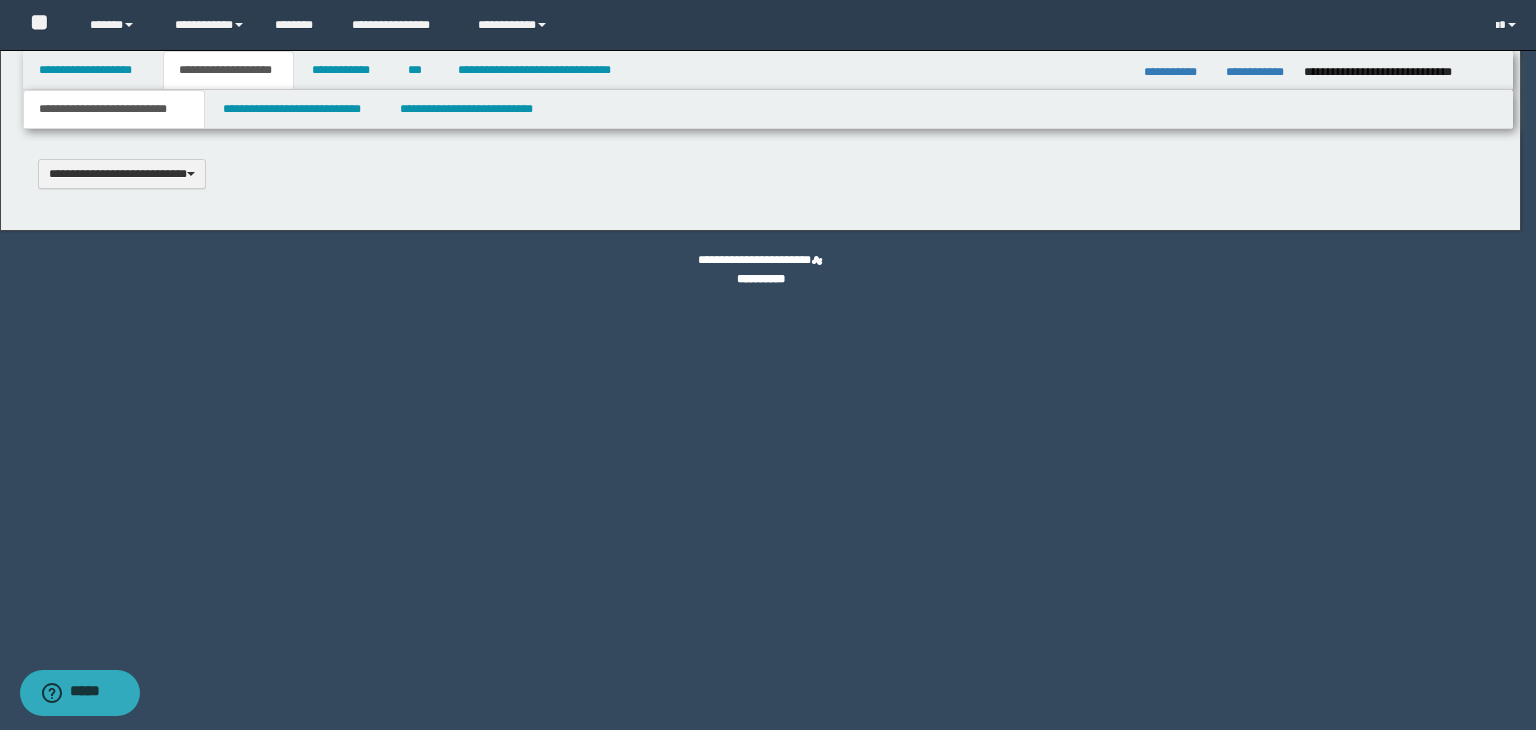 scroll, scrollTop: 0, scrollLeft: 0, axis: both 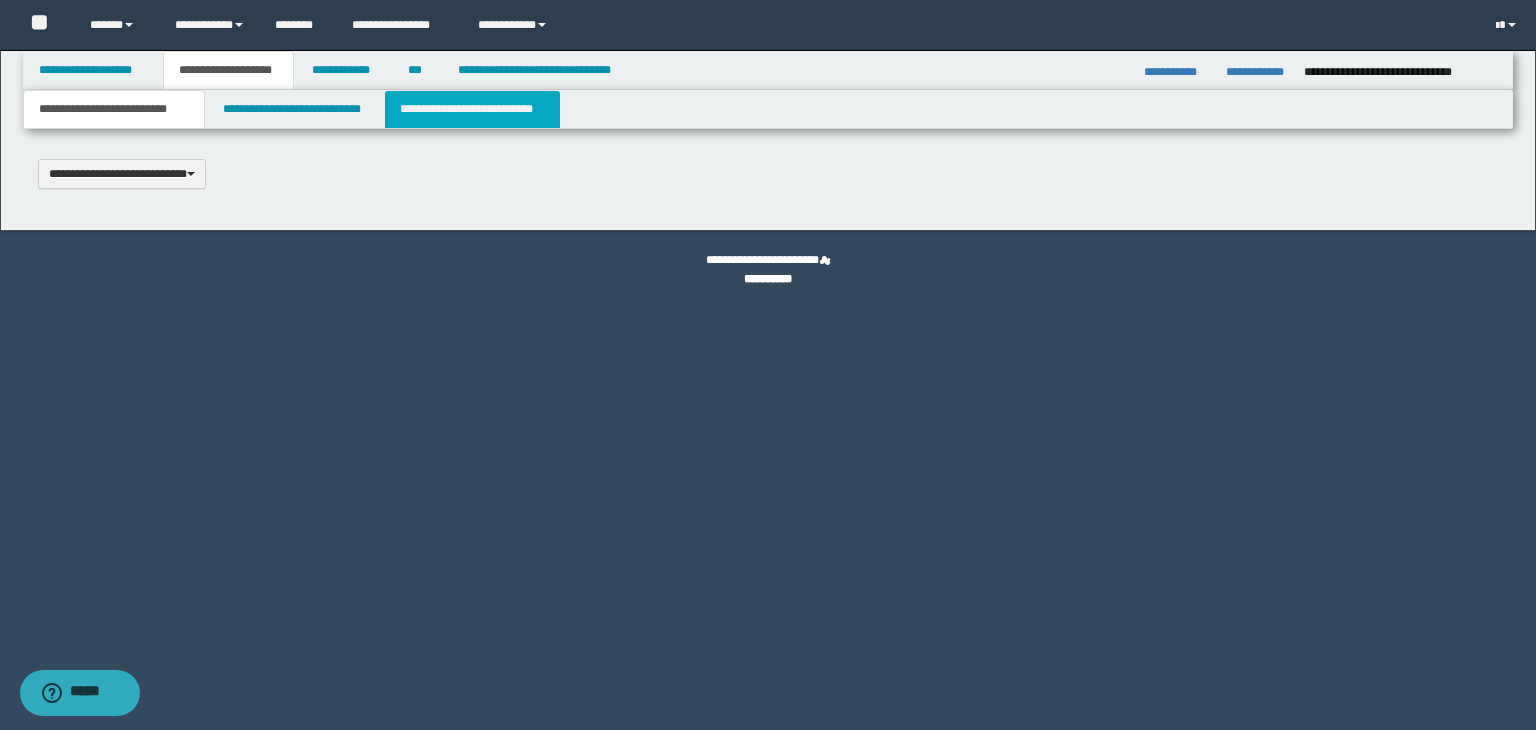 click on "**********" at bounding box center (472, 109) 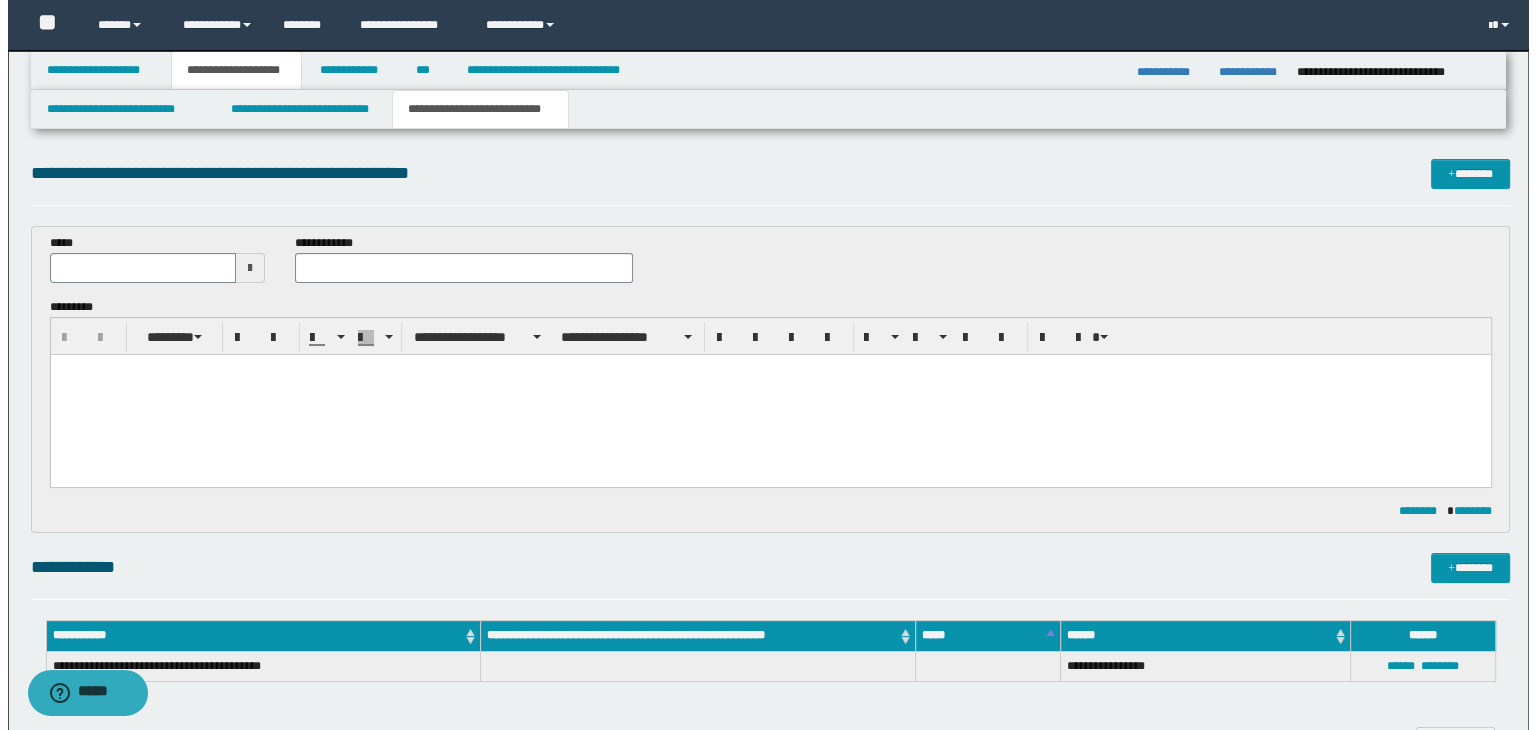 scroll, scrollTop: 0, scrollLeft: 0, axis: both 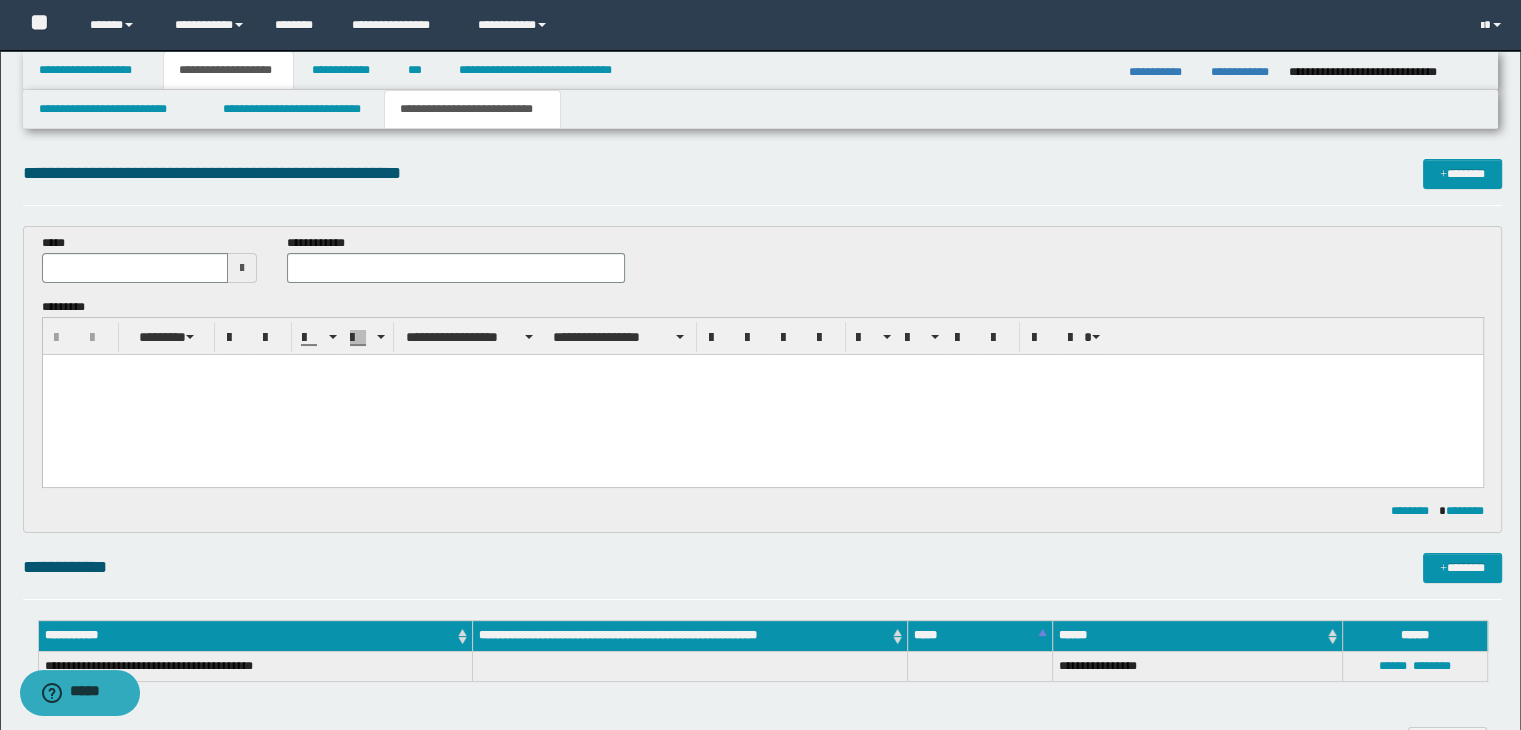 click at bounding box center [242, 268] 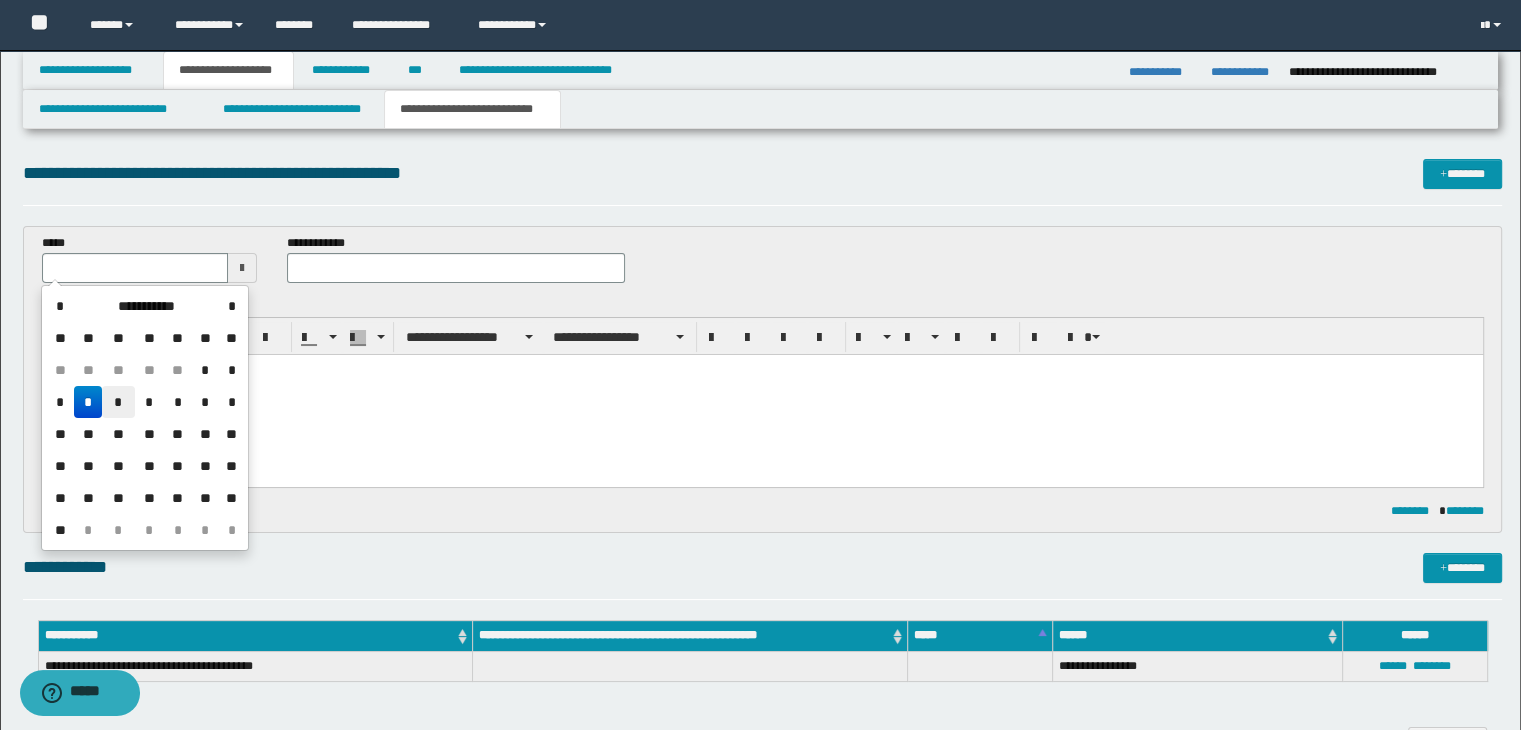 click on "*" at bounding box center [118, 402] 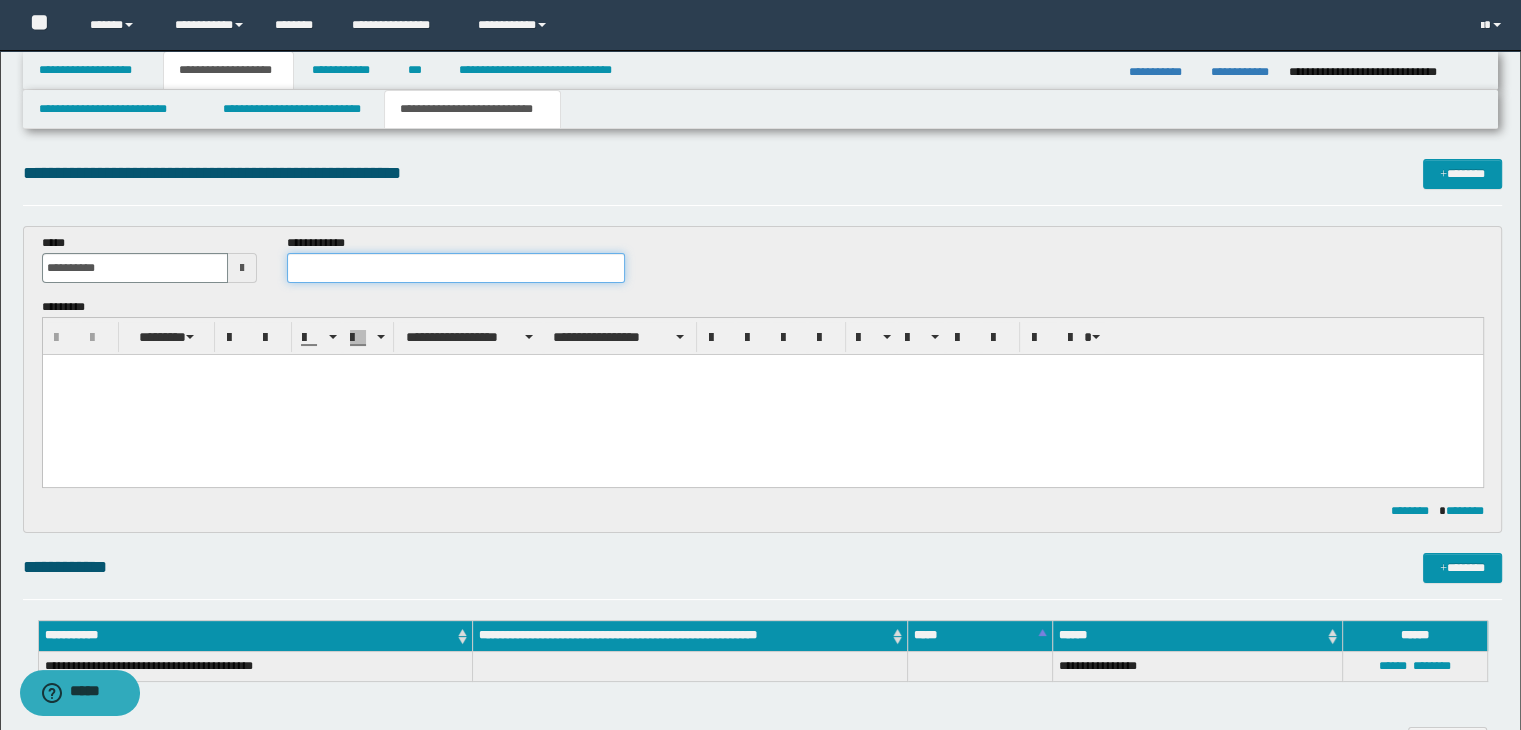 click at bounding box center [456, 268] 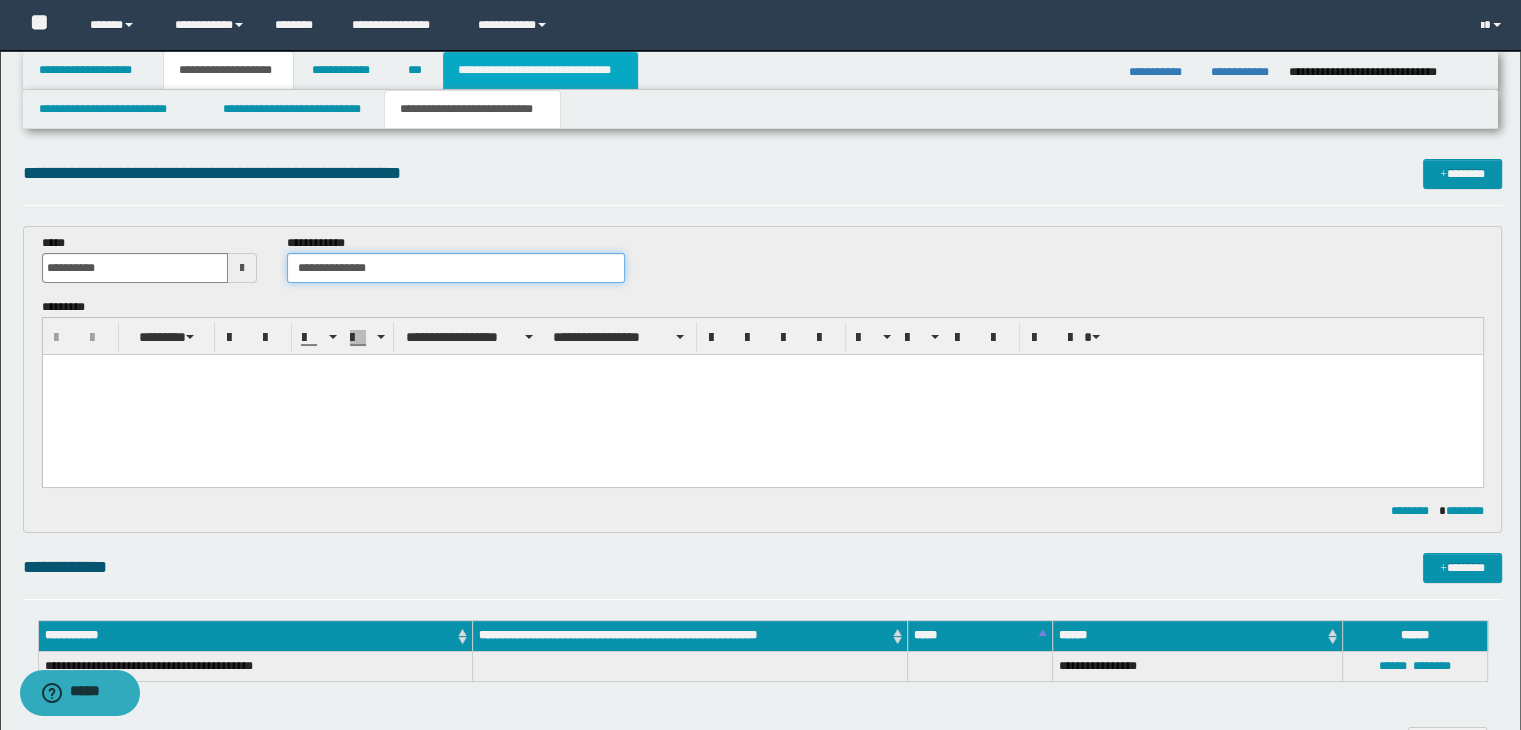 type on "**********" 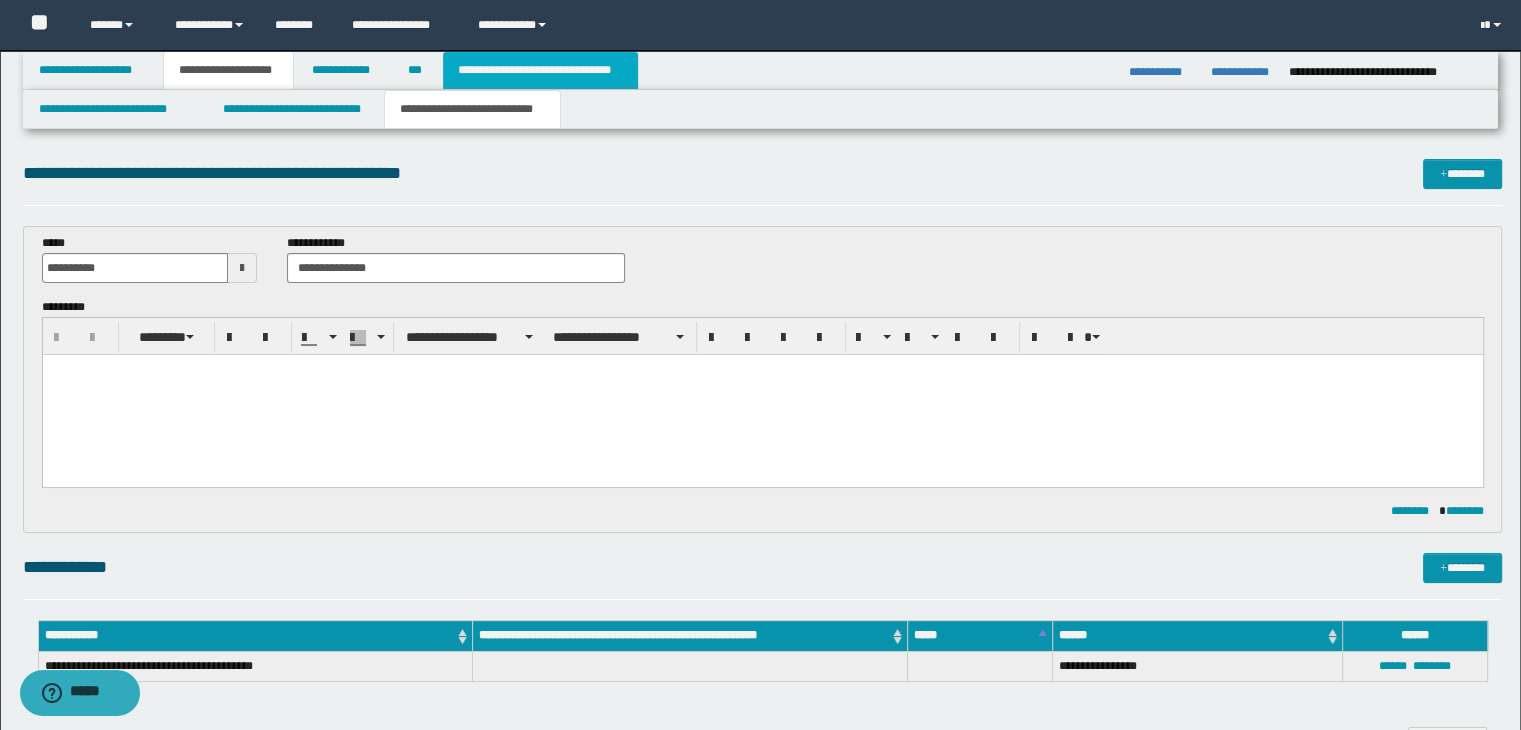 click on "**********" at bounding box center [540, 70] 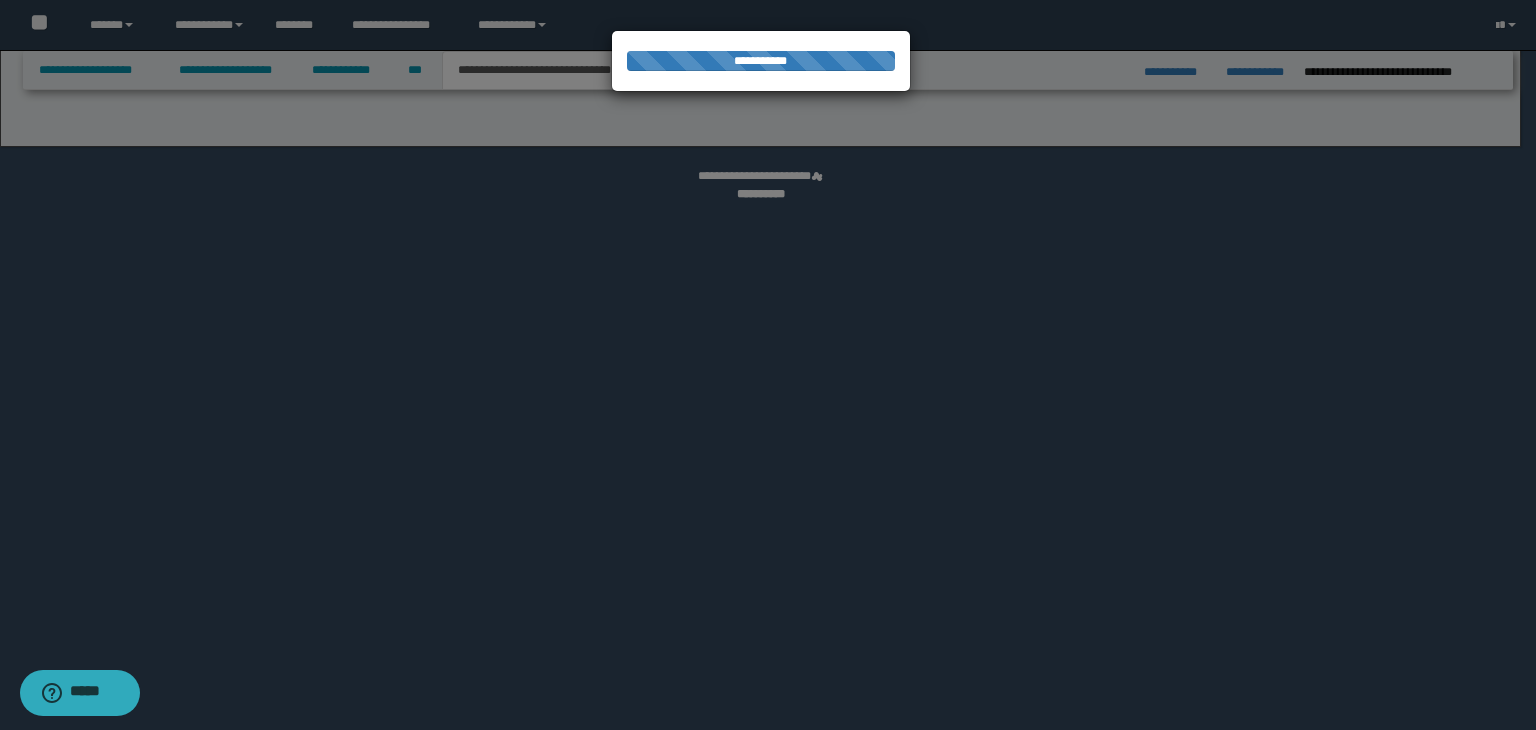 select on "*" 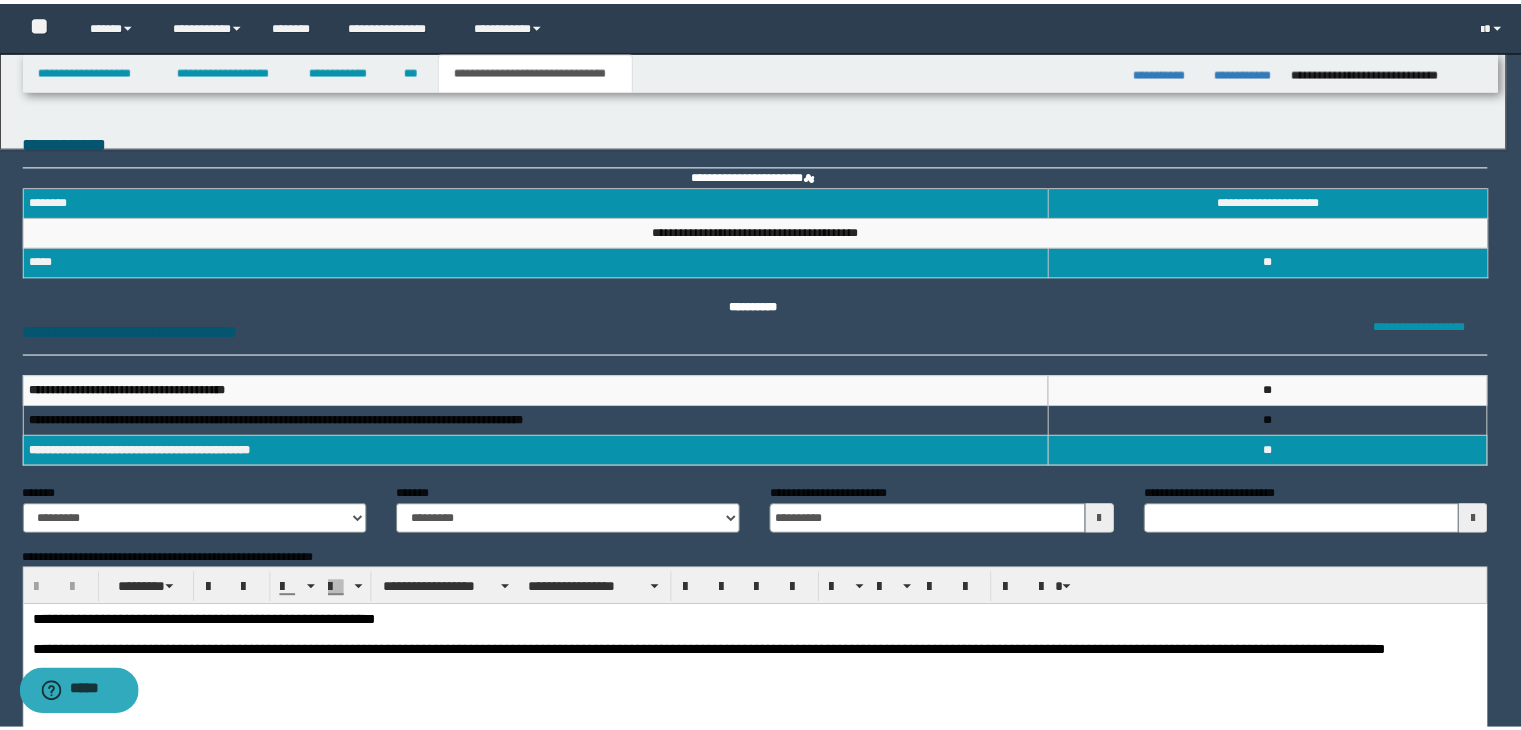 scroll, scrollTop: 0, scrollLeft: 0, axis: both 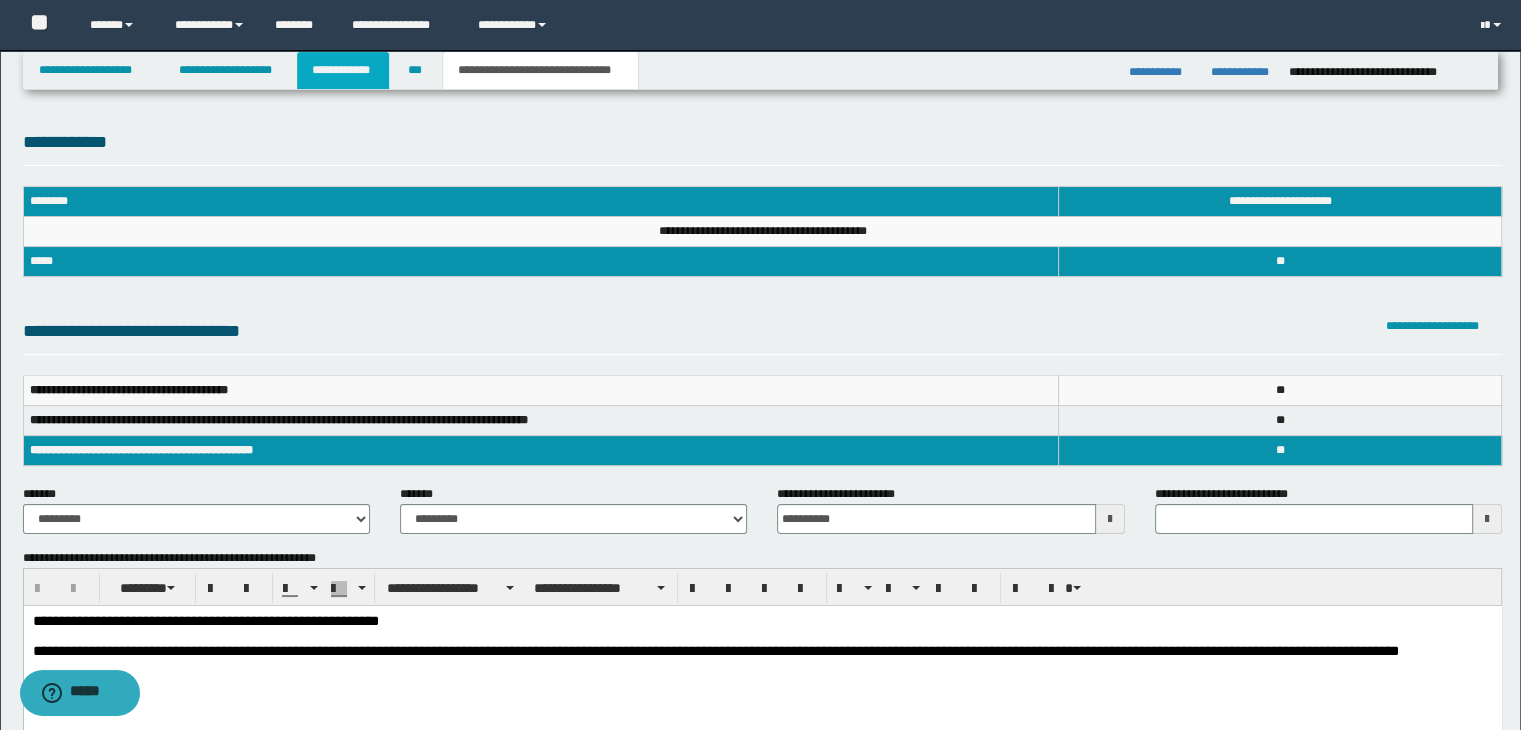 click on "**********" at bounding box center (343, 70) 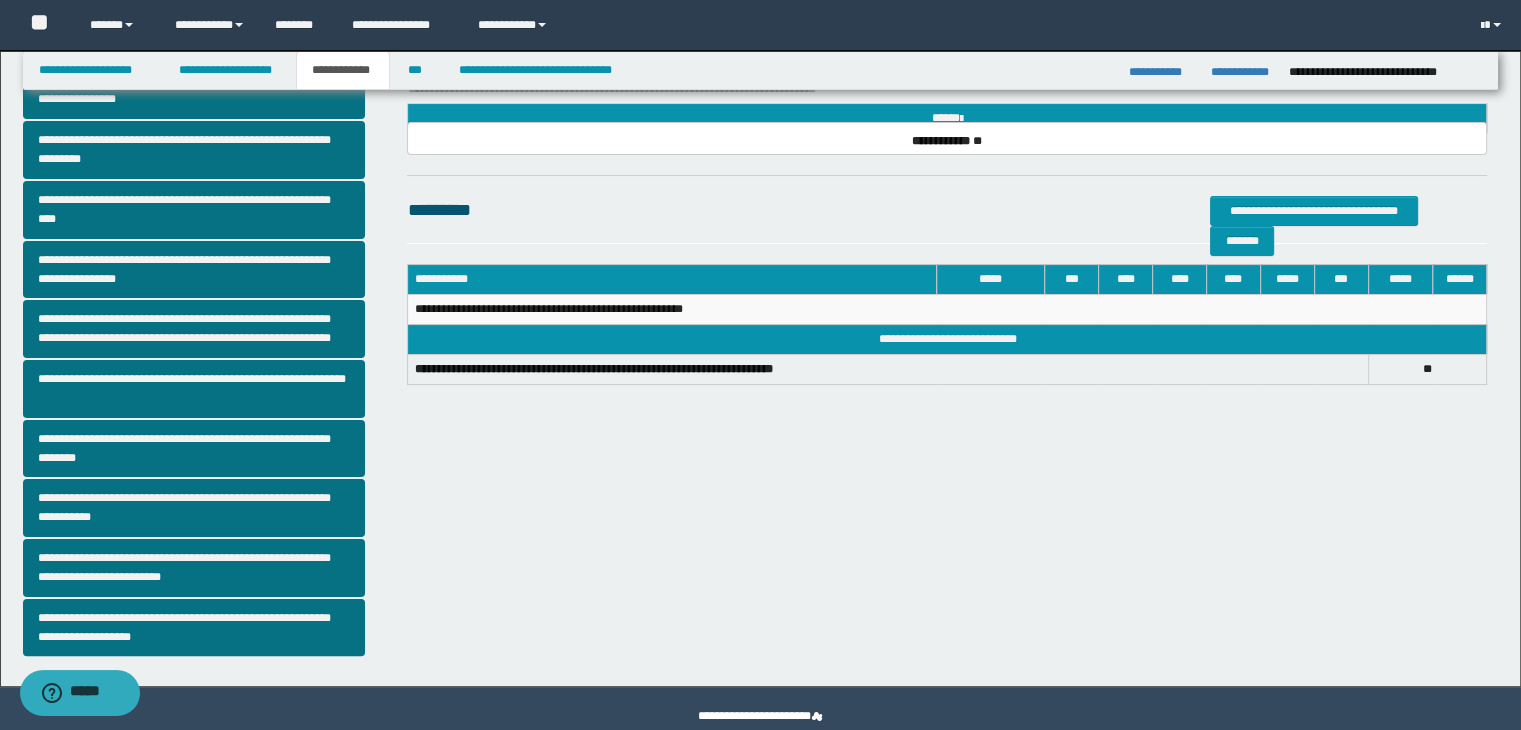 scroll, scrollTop: 352, scrollLeft: 0, axis: vertical 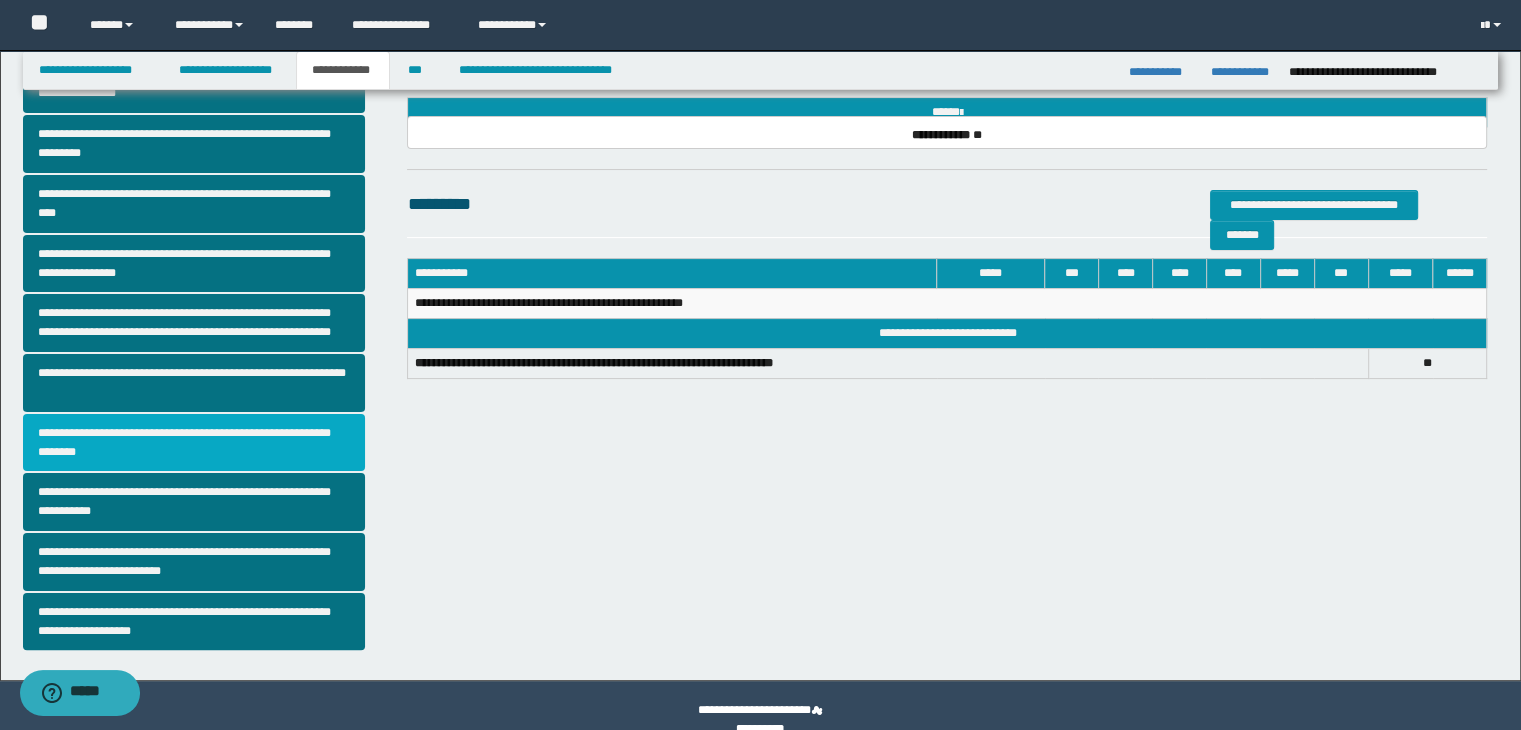 click on "**********" at bounding box center (194, 443) 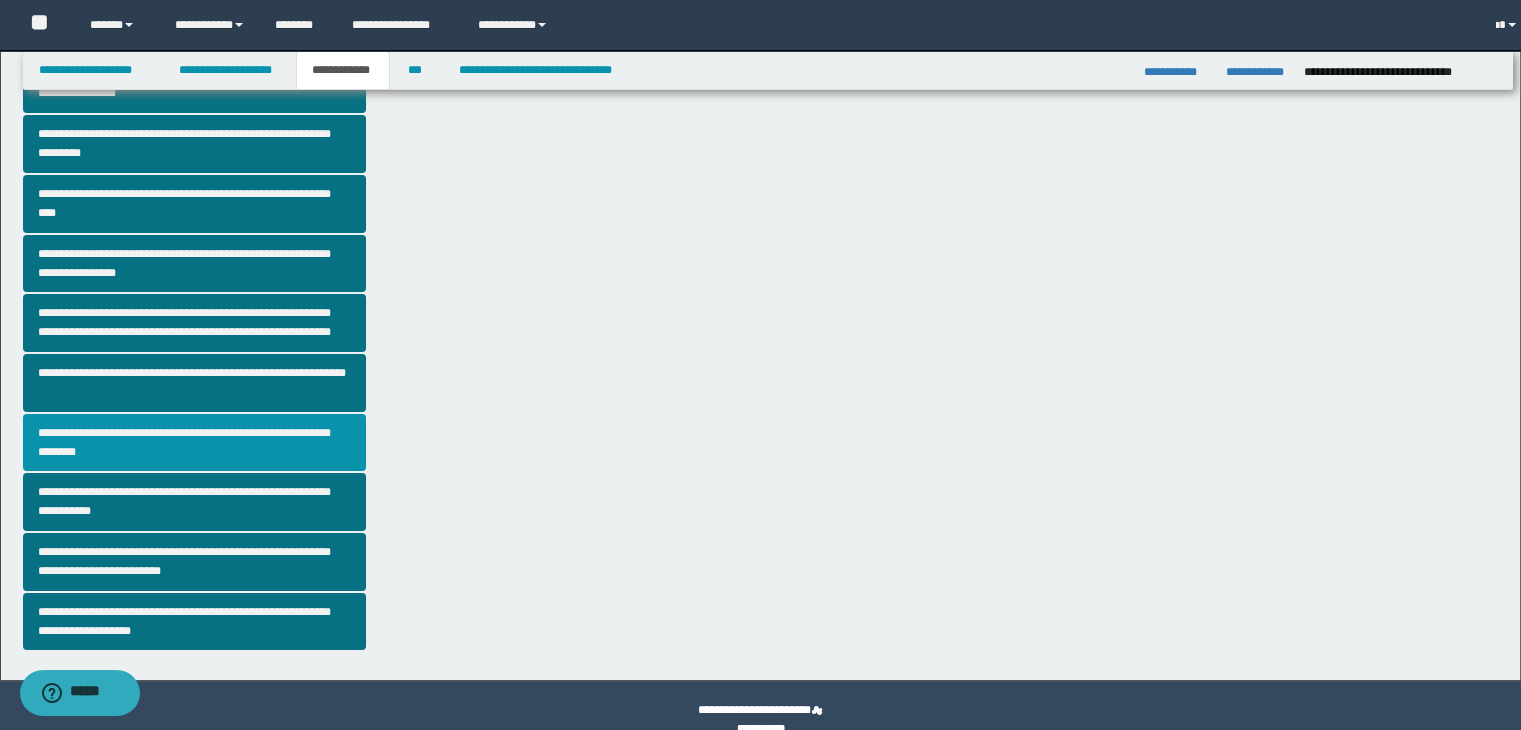 scroll, scrollTop: 0, scrollLeft: 0, axis: both 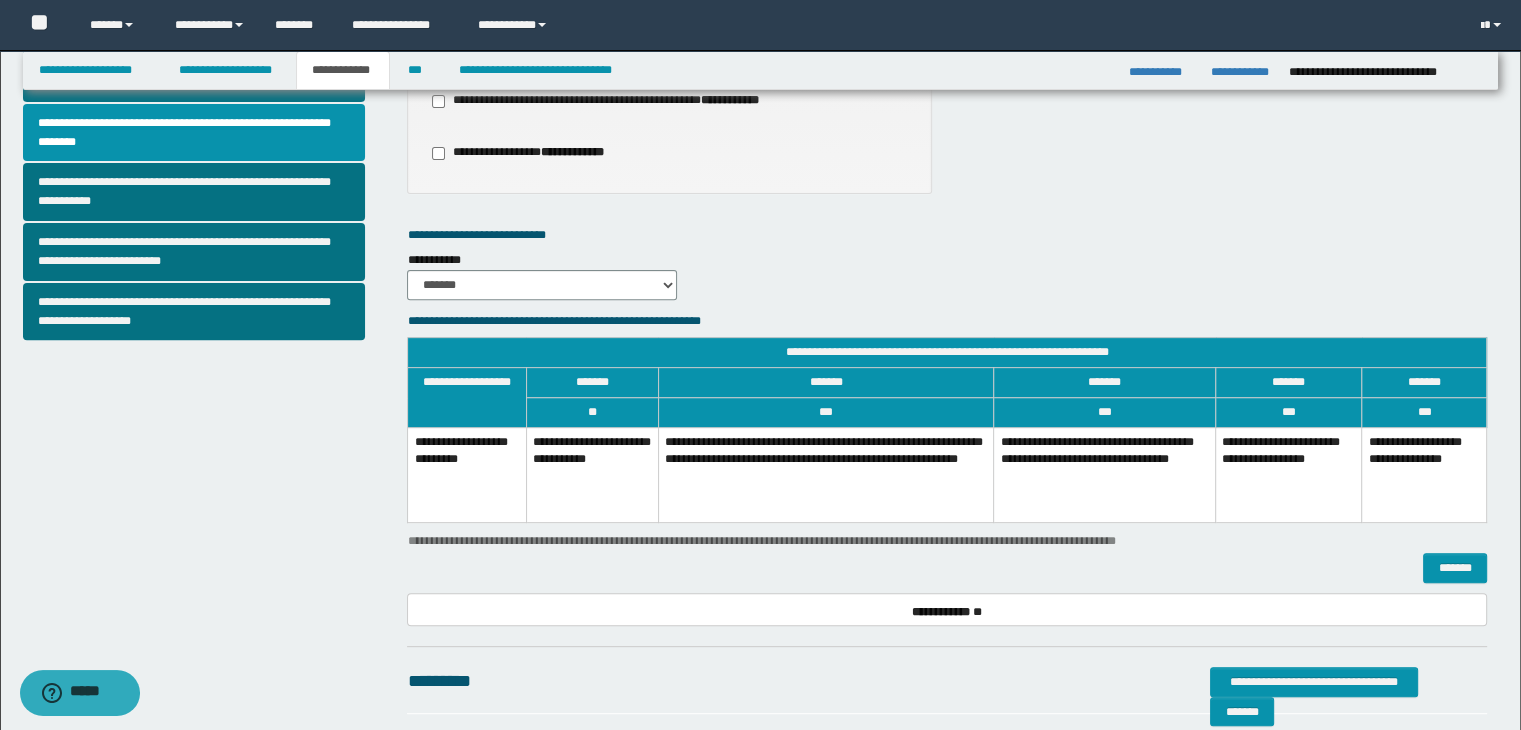 click on "**********" at bounding box center [1289, 475] 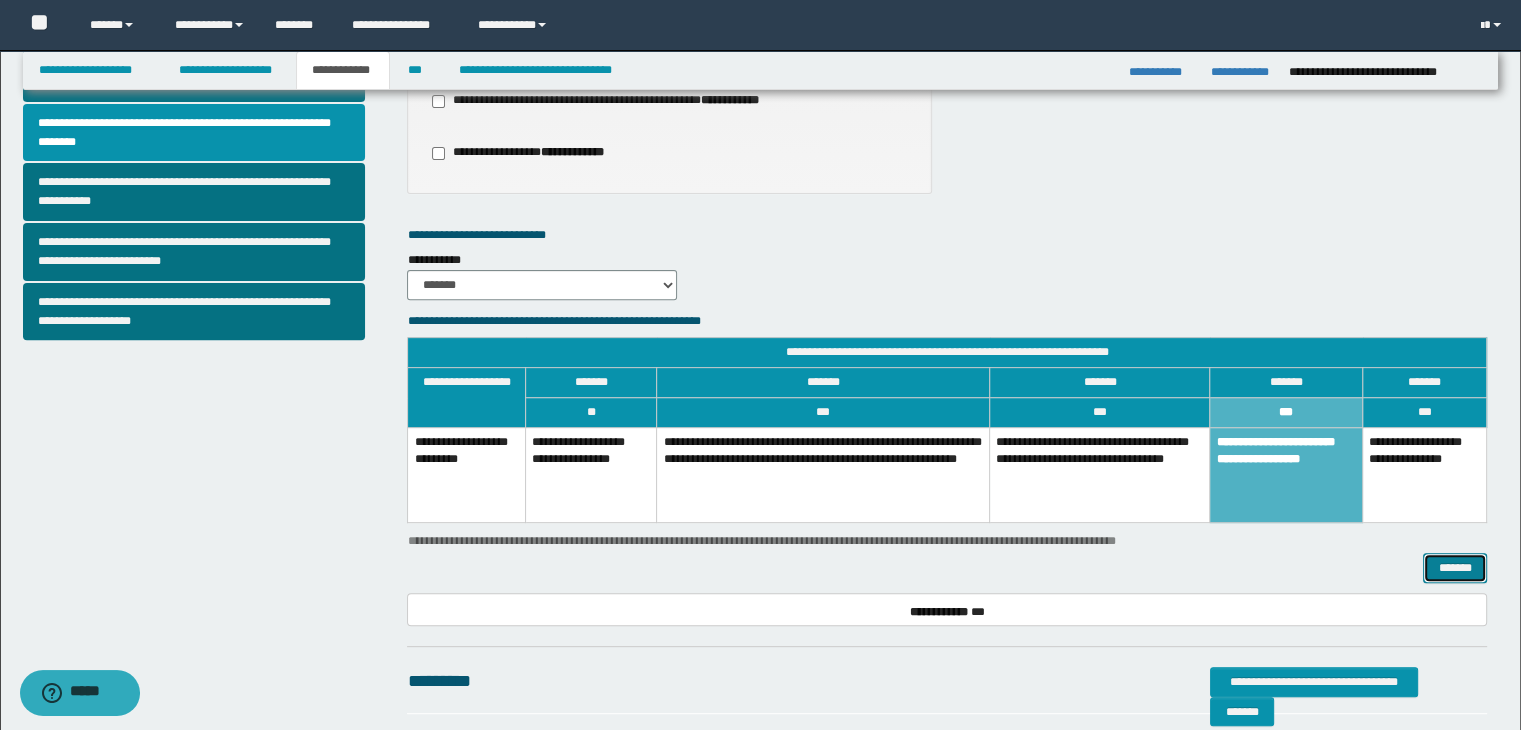 click on "*******" at bounding box center (1455, 568) 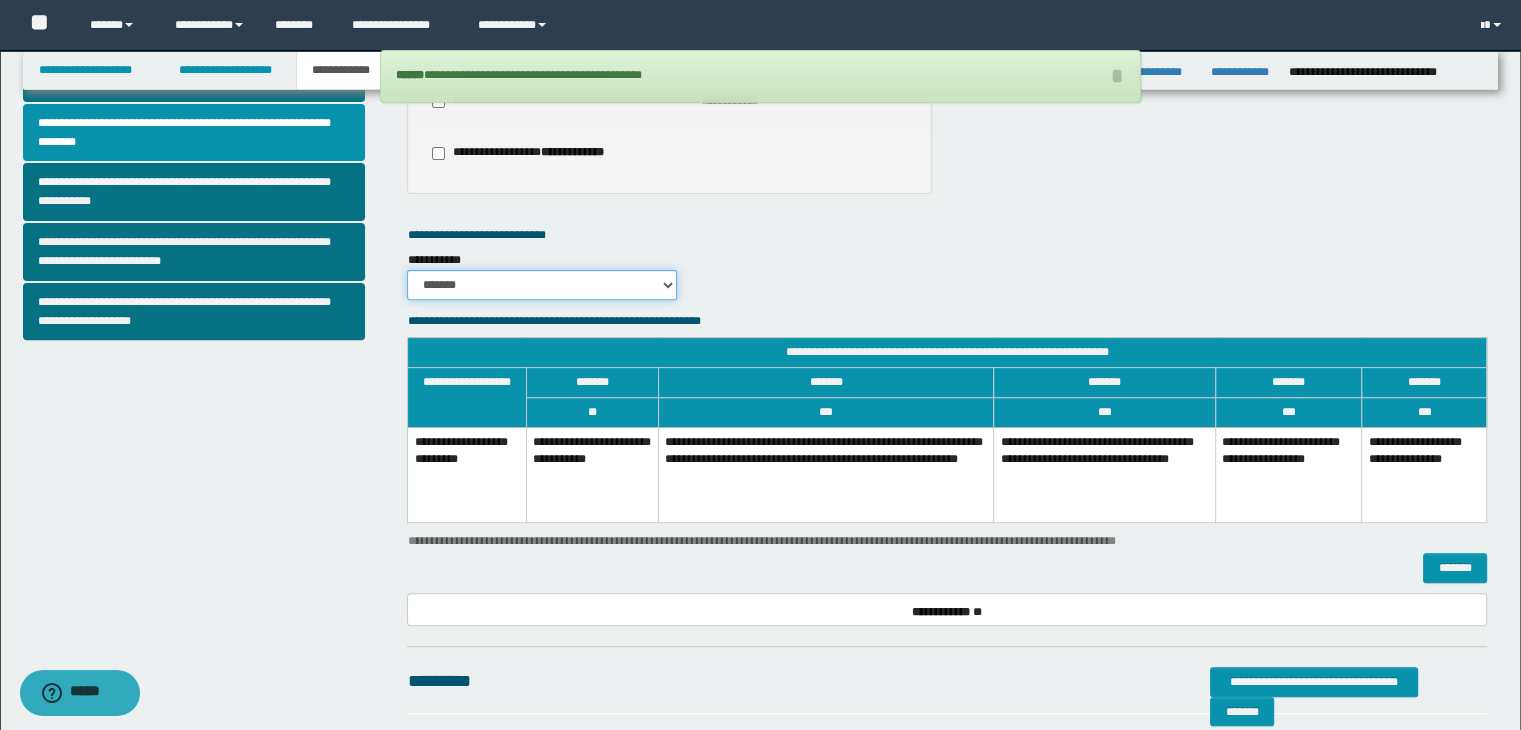 click on "*******
*********" at bounding box center [542, 285] 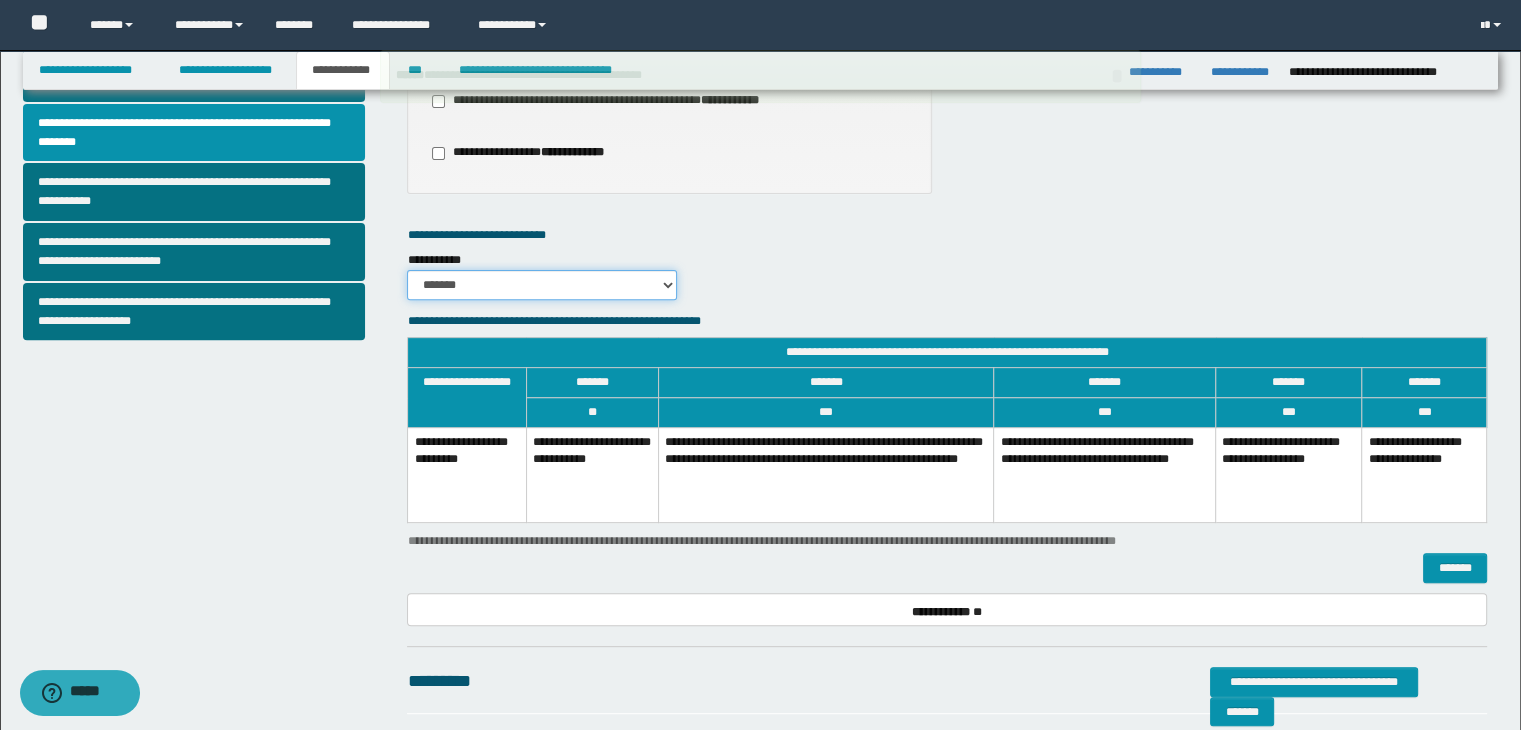 select on "*" 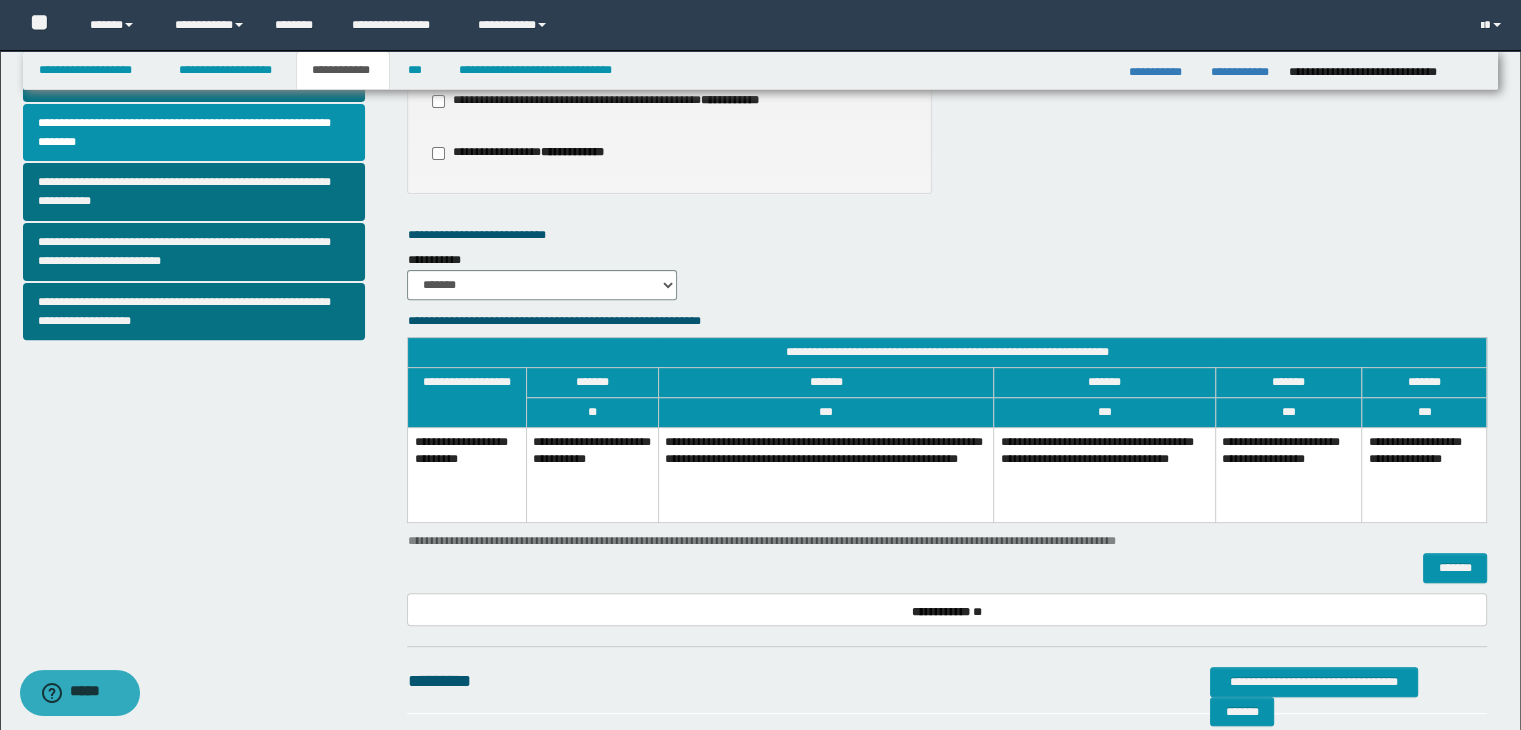 click on "**********" at bounding box center (1289, 475) 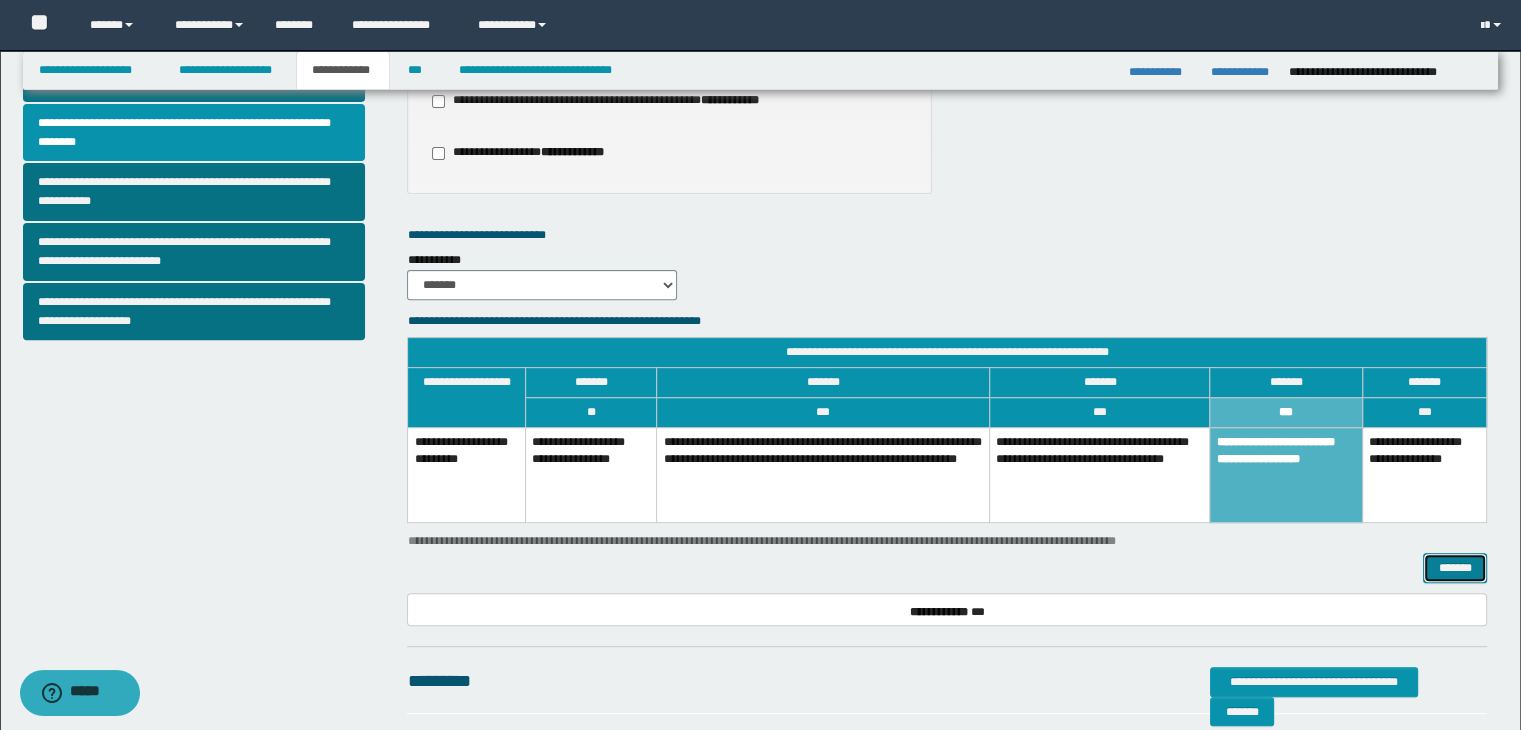 click on "*******" at bounding box center (1455, 568) 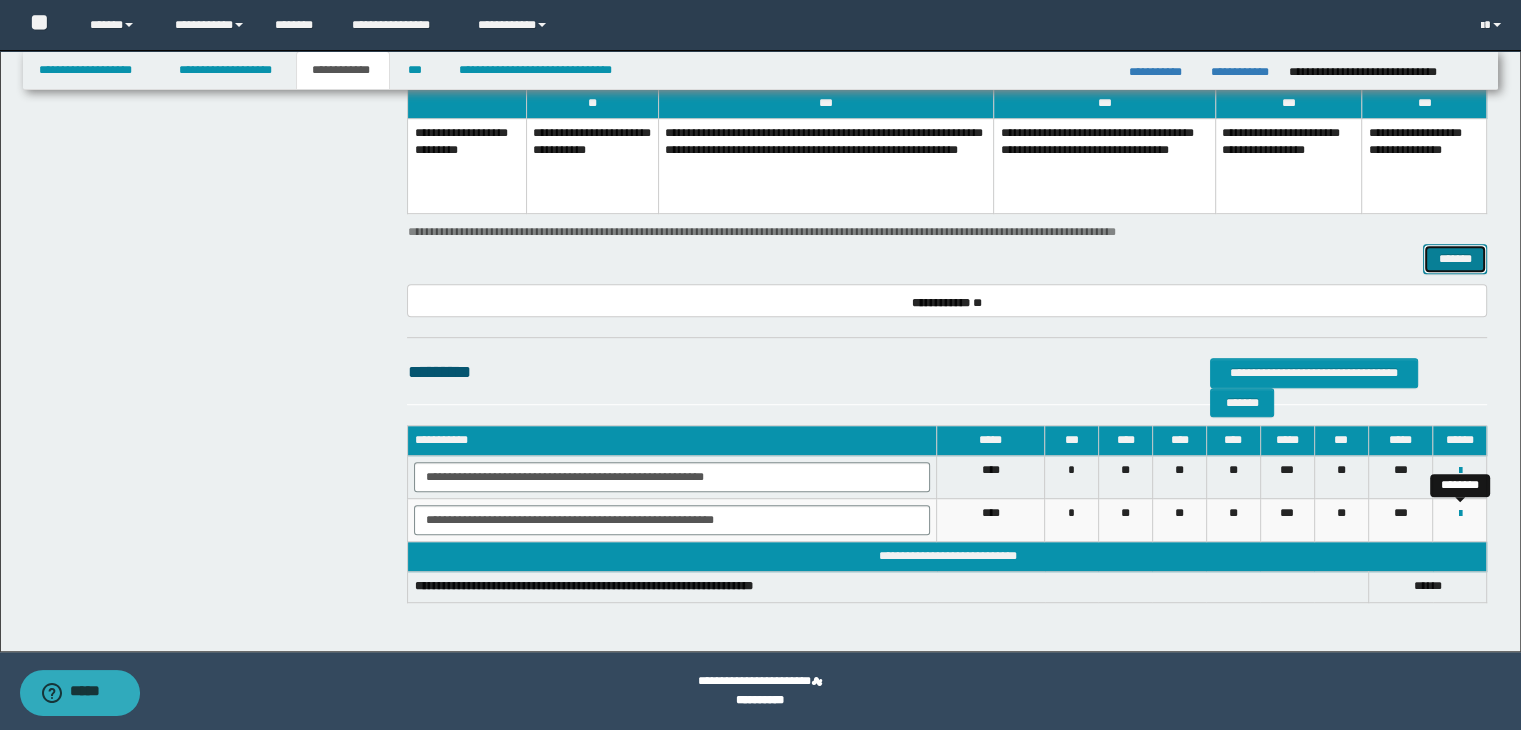 scroll, scrollTop: 964, scrollLeft: 0, axis: vertical 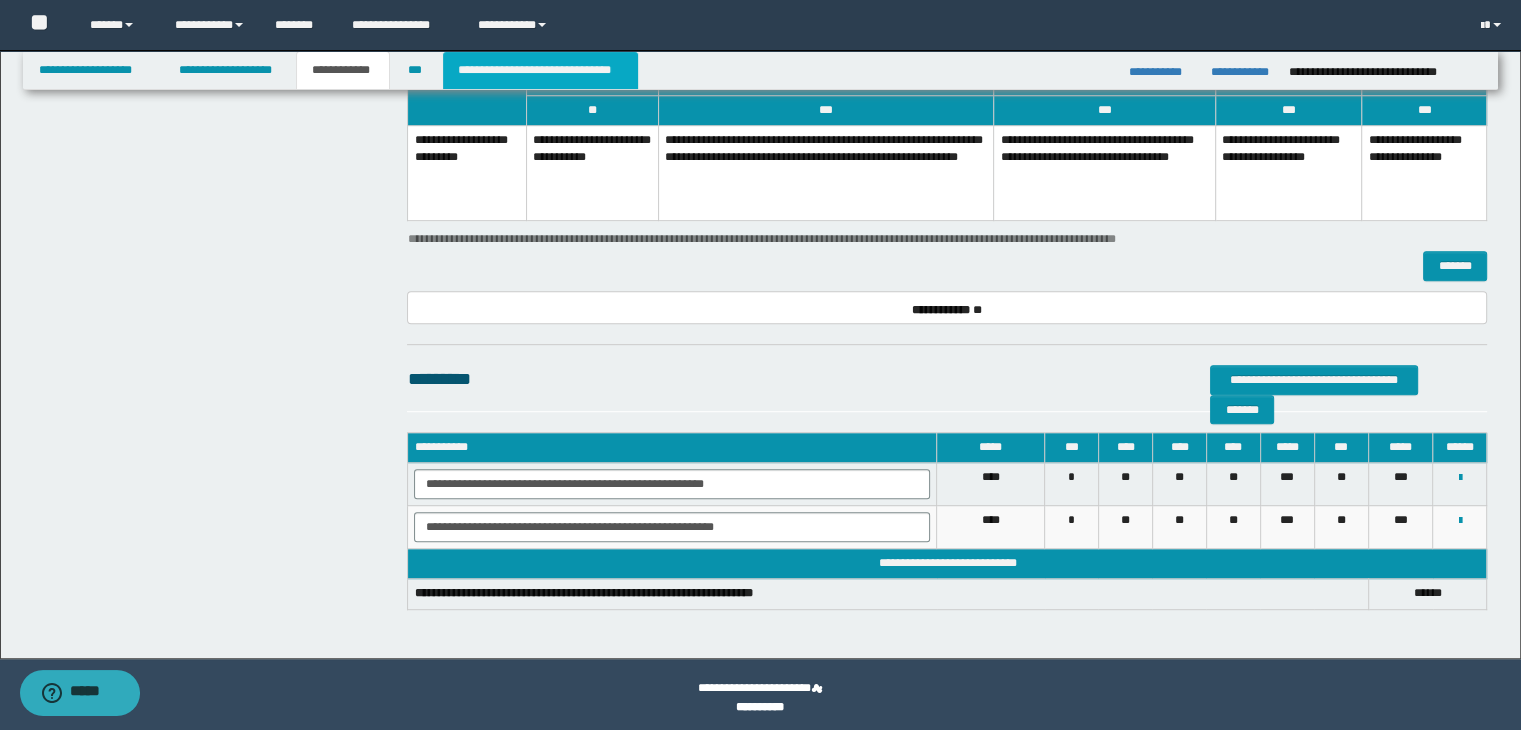 click on "**********" at bounding box center [540, 70] 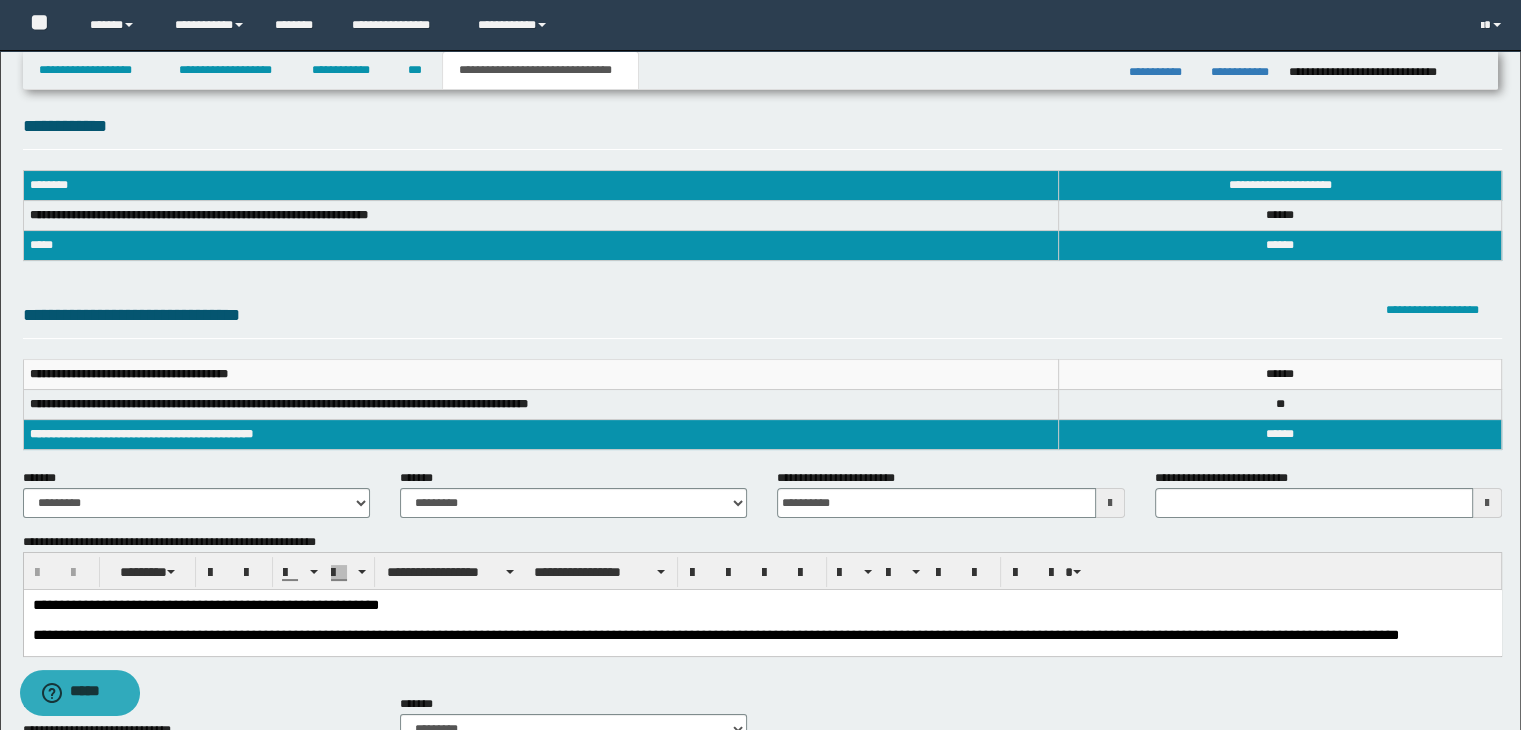 scroll, scrollTop: 10, scrollLeft: 0, axis: vertical 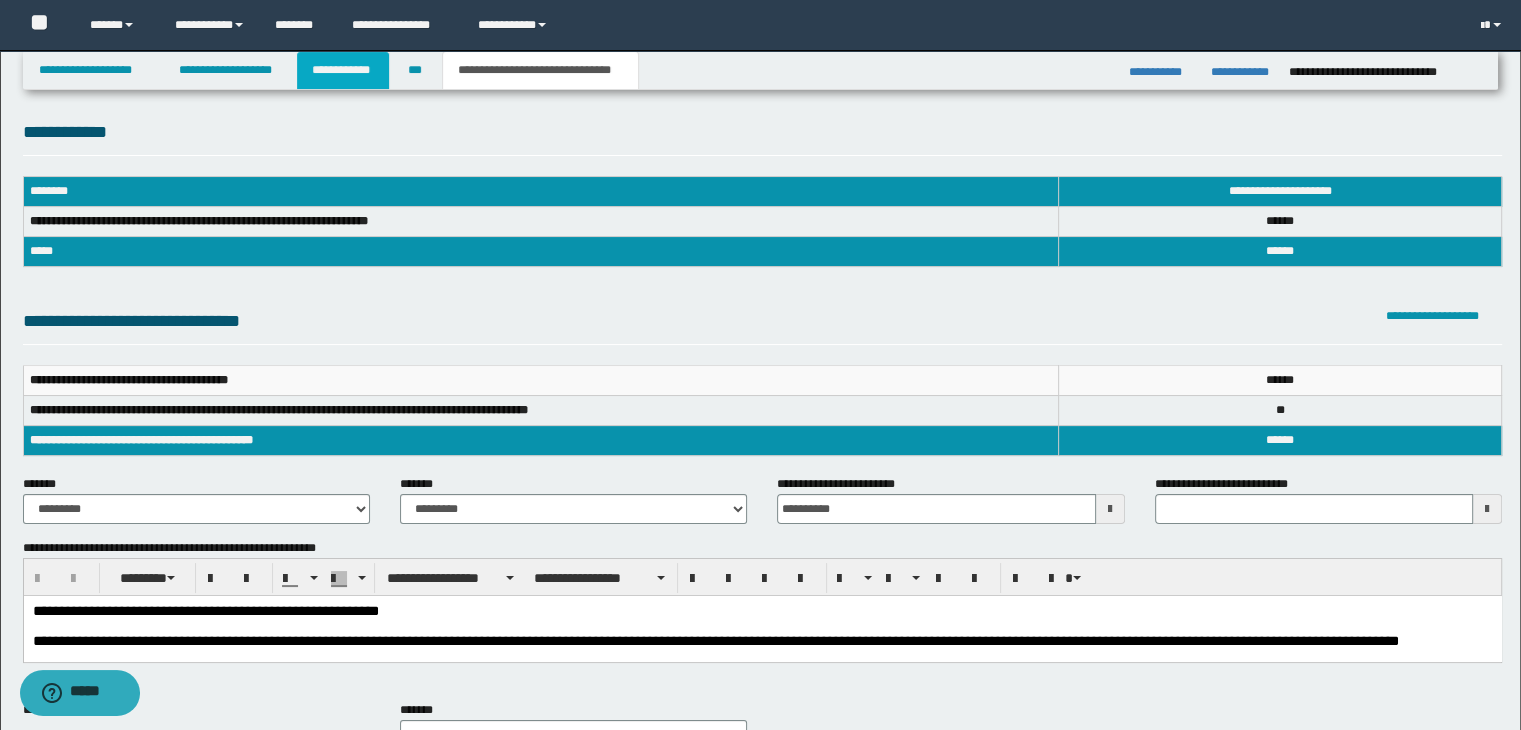click on "**********" at bounding box center (343, 70) 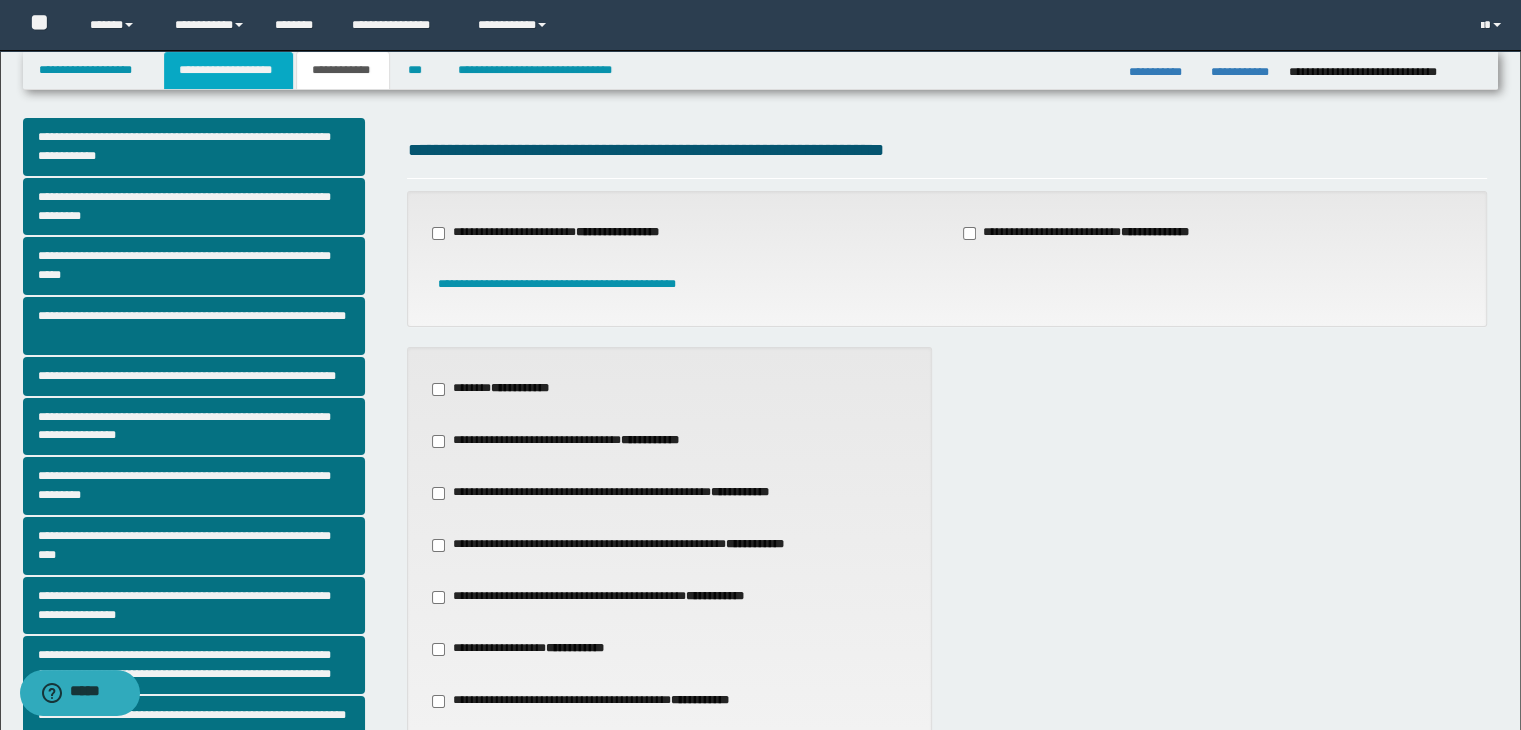 click on "**********" at bounding box center (228, 70) 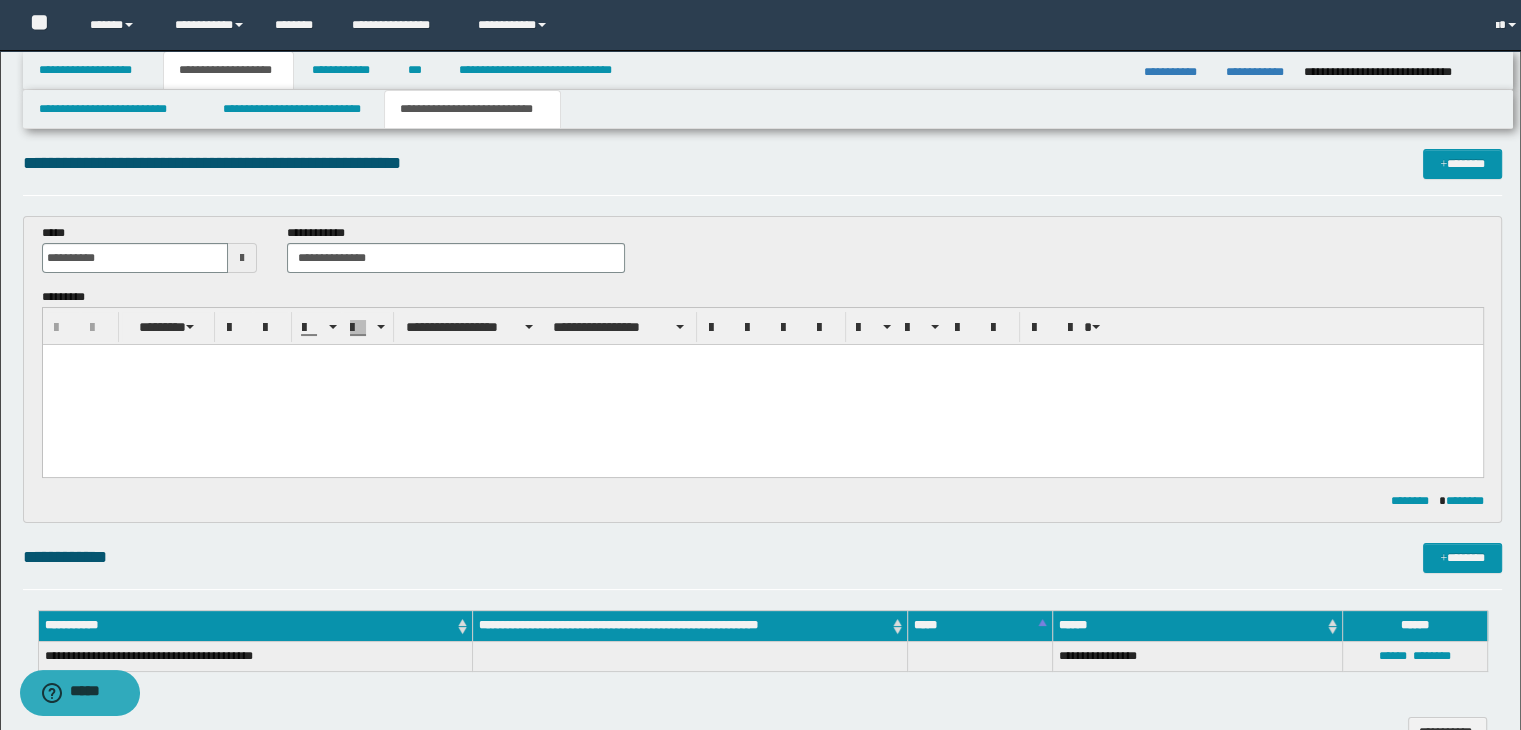 scroll, scrollTop: 41, scrollLeft: 0, axis: vertical 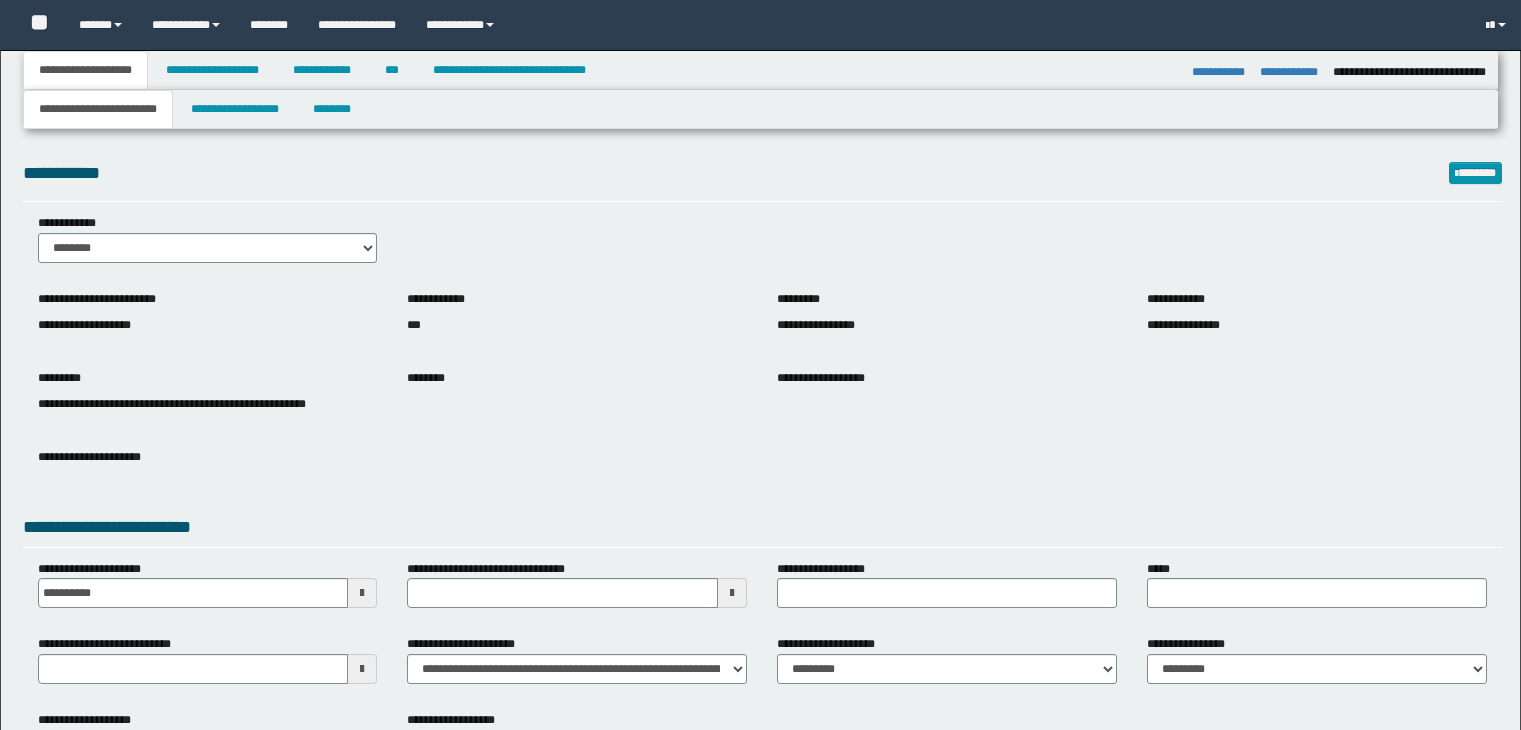 select on "*" 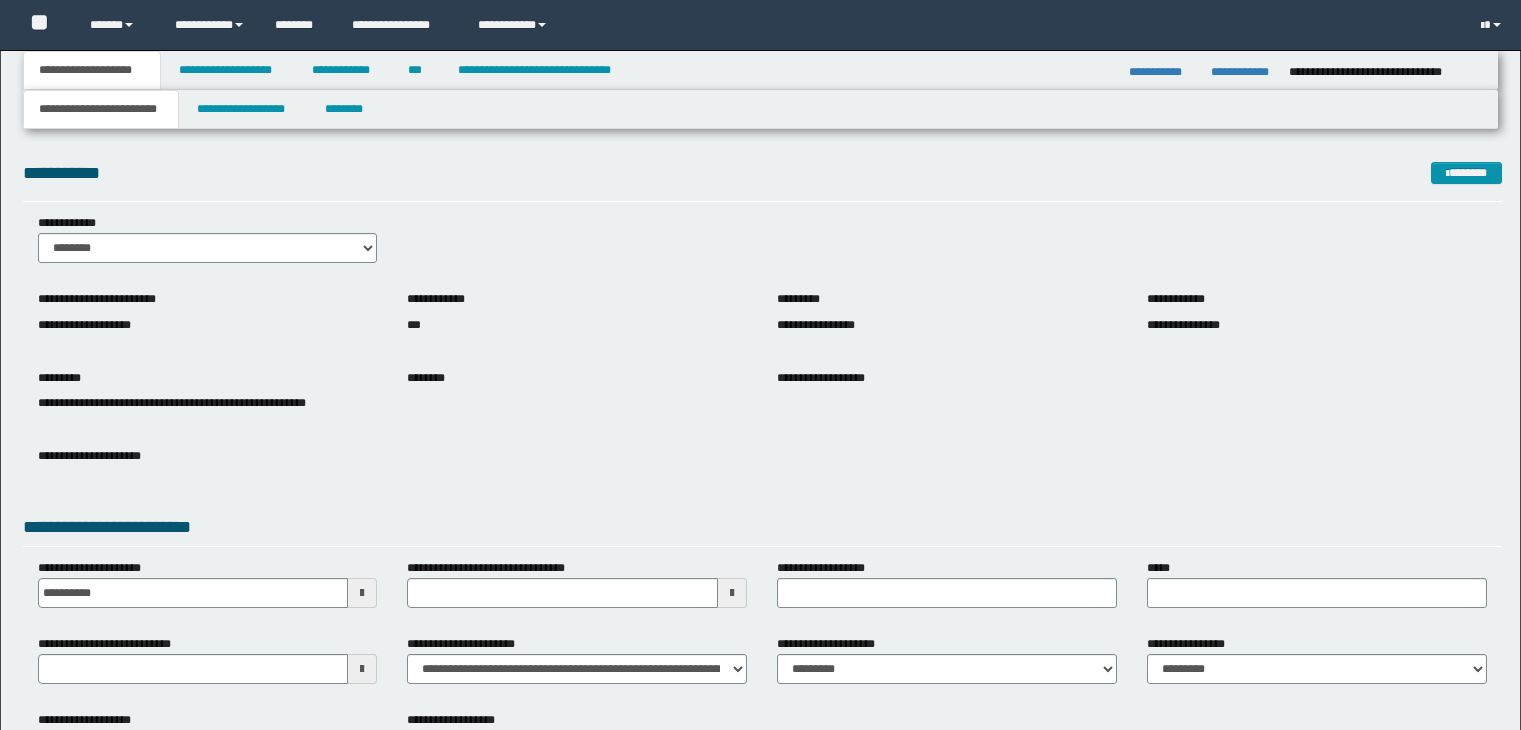 scroll, scrollTop: 0, scrollLeft: 0, axis: both 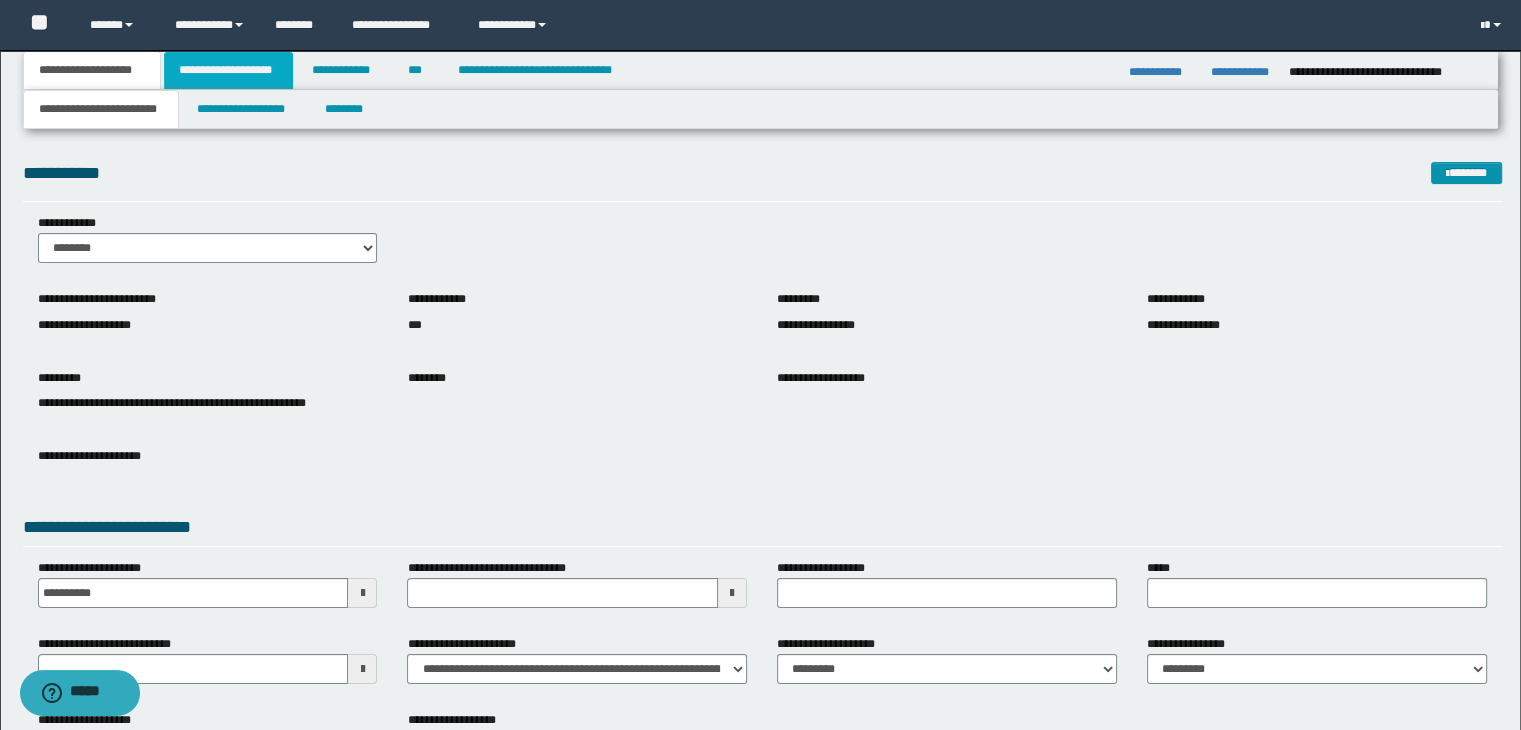 click on "**********" at bounding box center [228, 70] 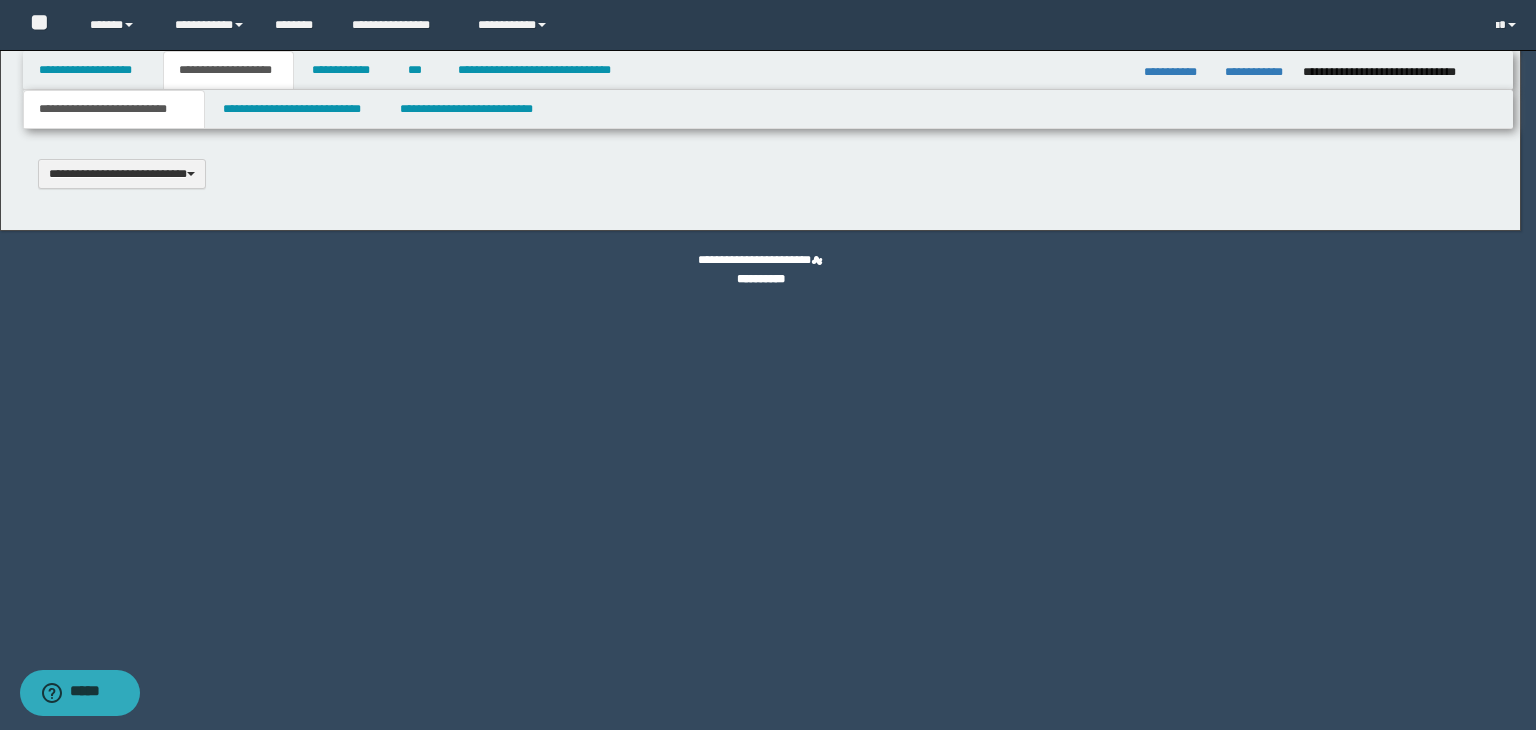 type 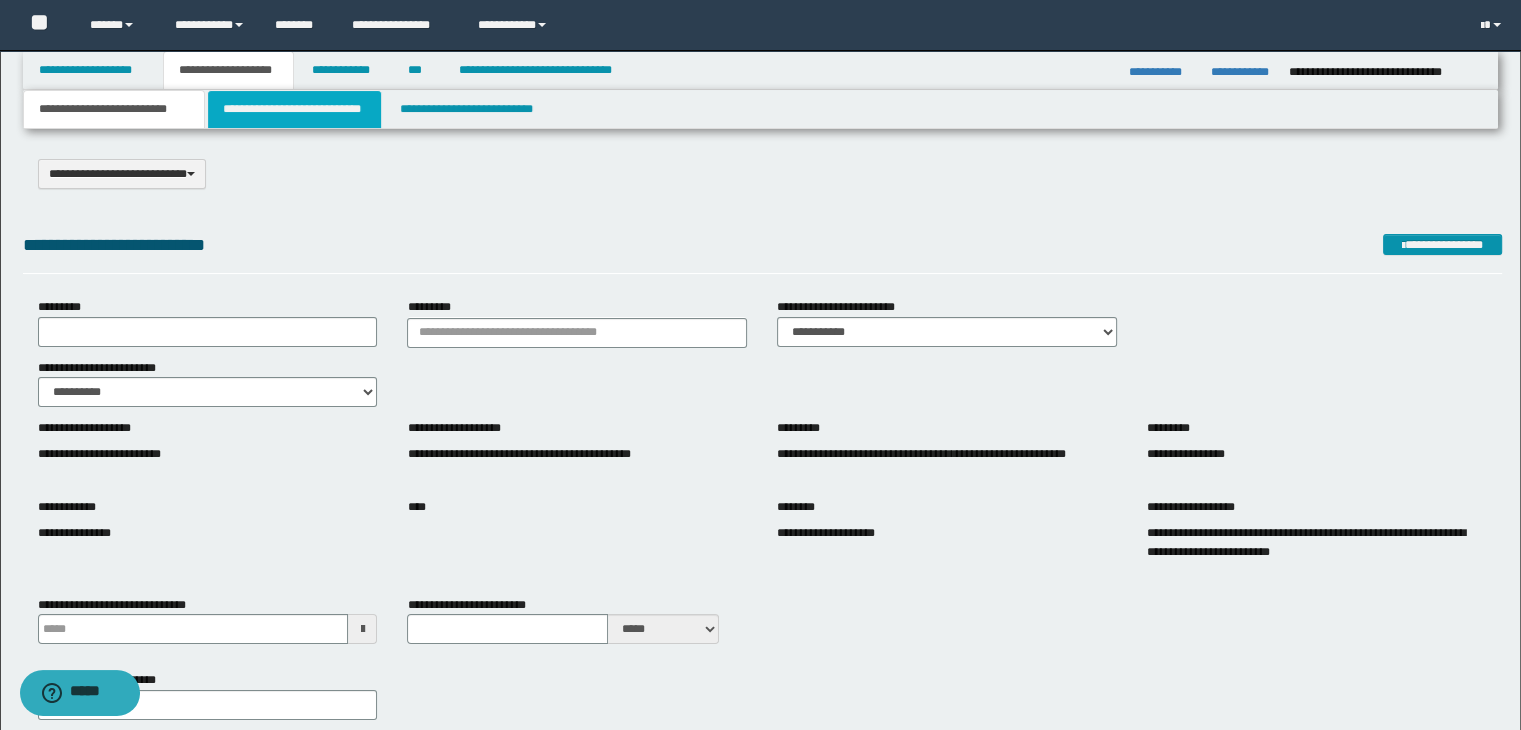 click on "**********" at bounding box center (294, 109) 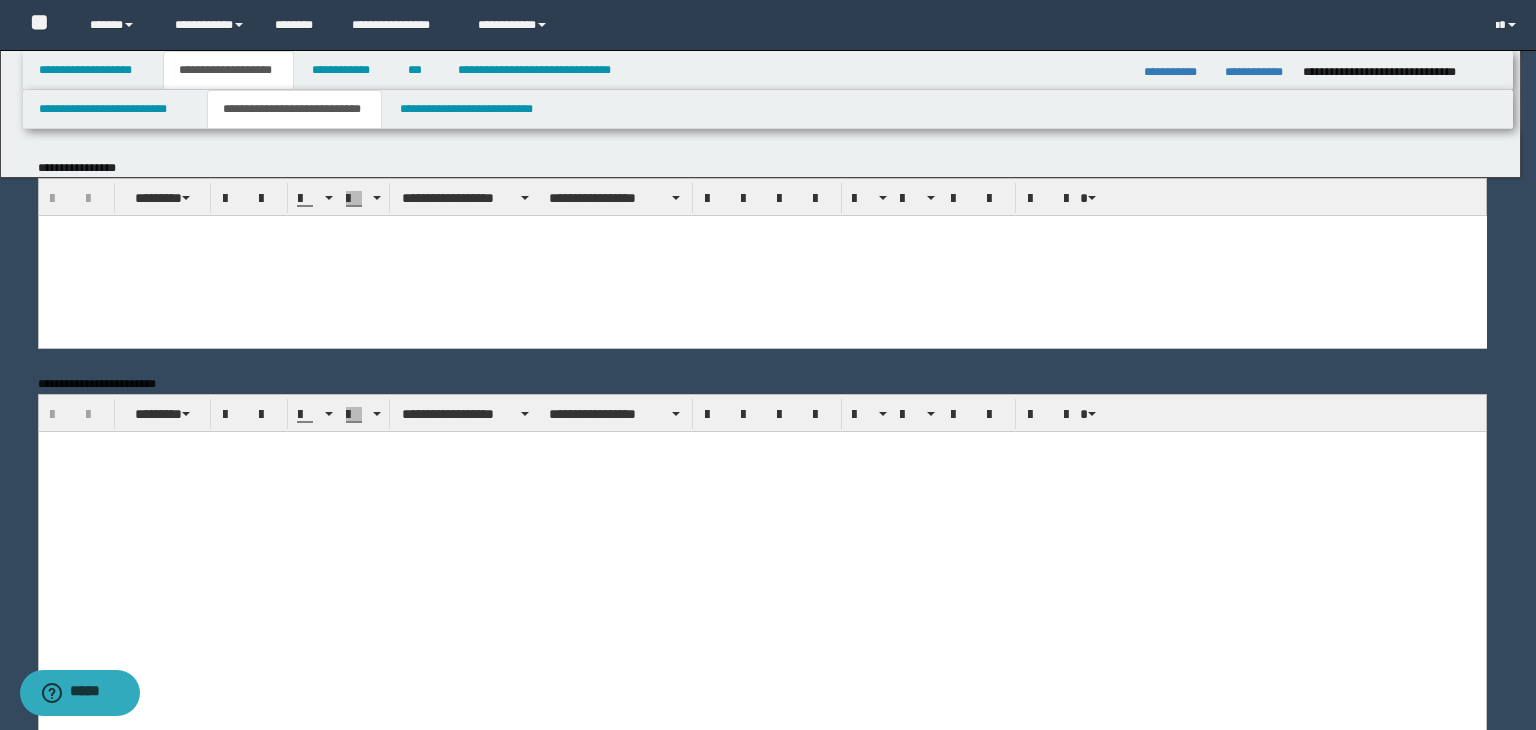 scroll, scrollTop: 0, scrollLeft: 0, axis: both 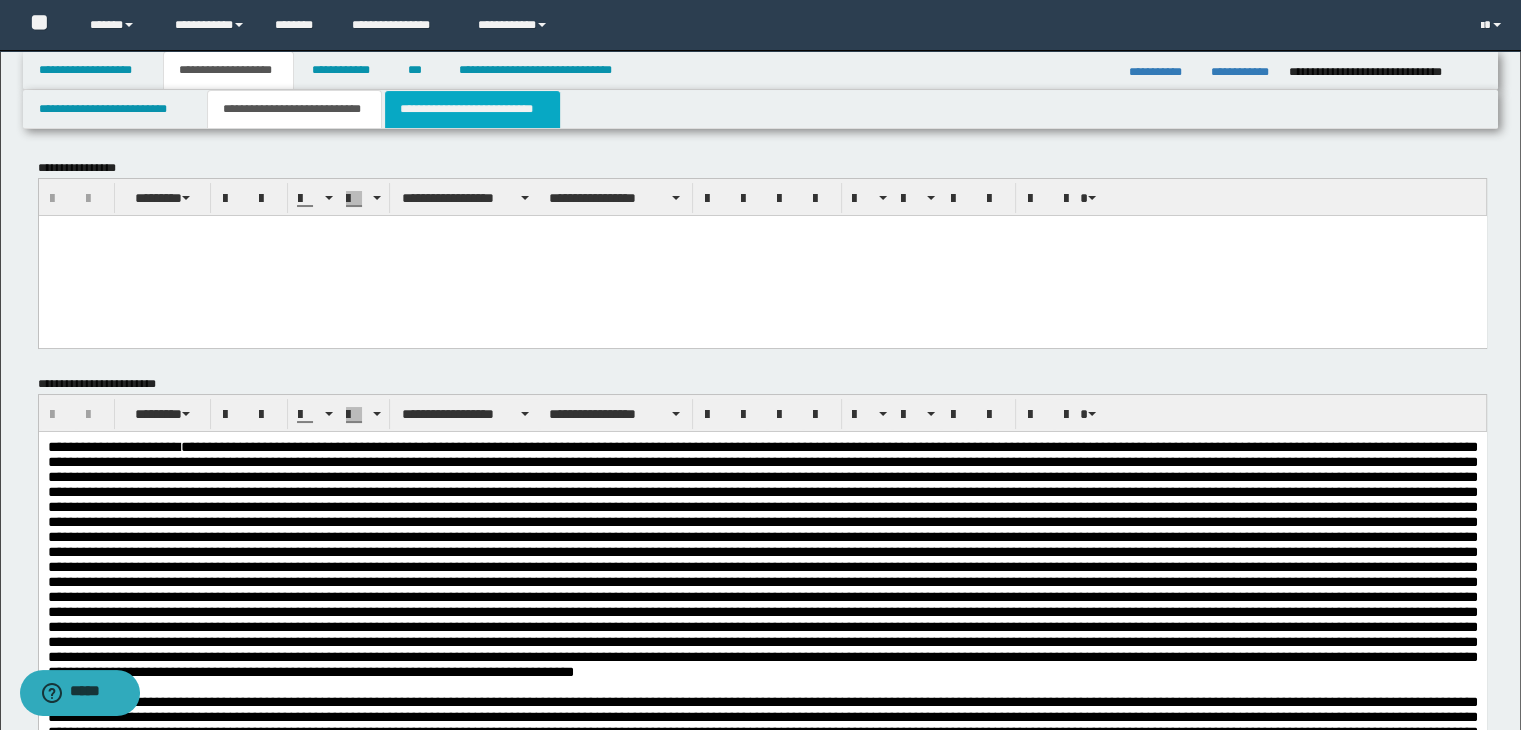 click on "**********" at bounding box center [472, 109] 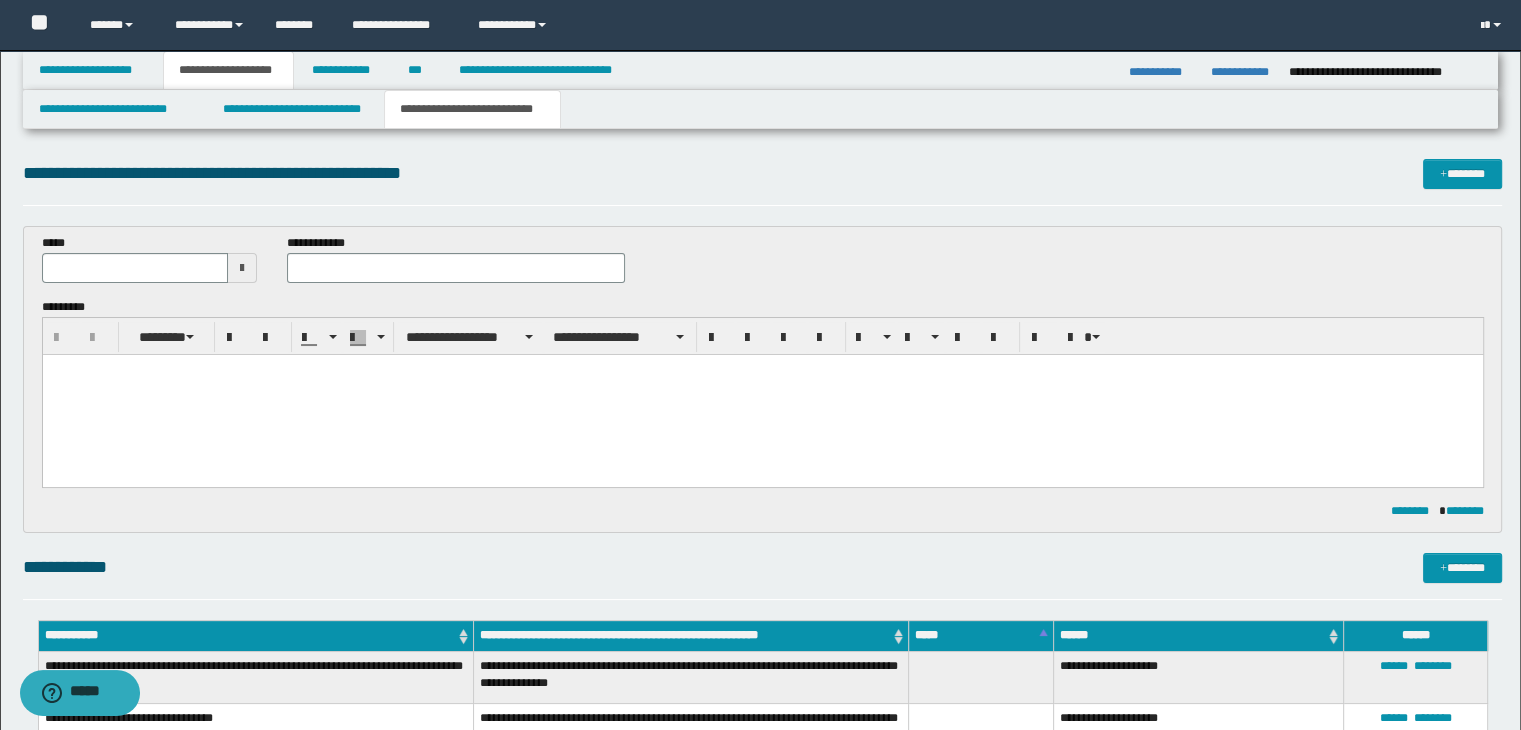scroll, scrollTop: 0, scrollLeft: 0, axis: both 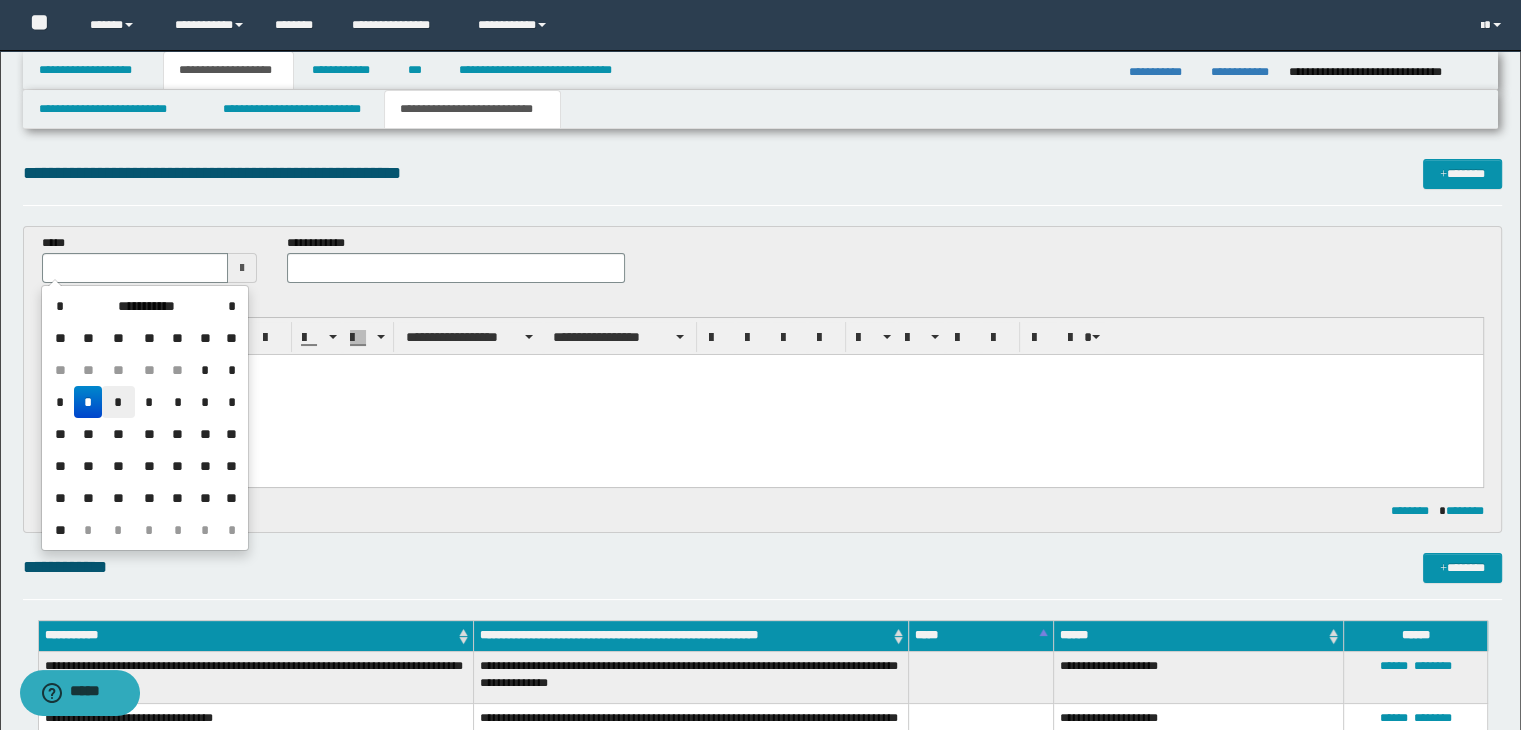 click on "*" at bounding box center [118, 402] 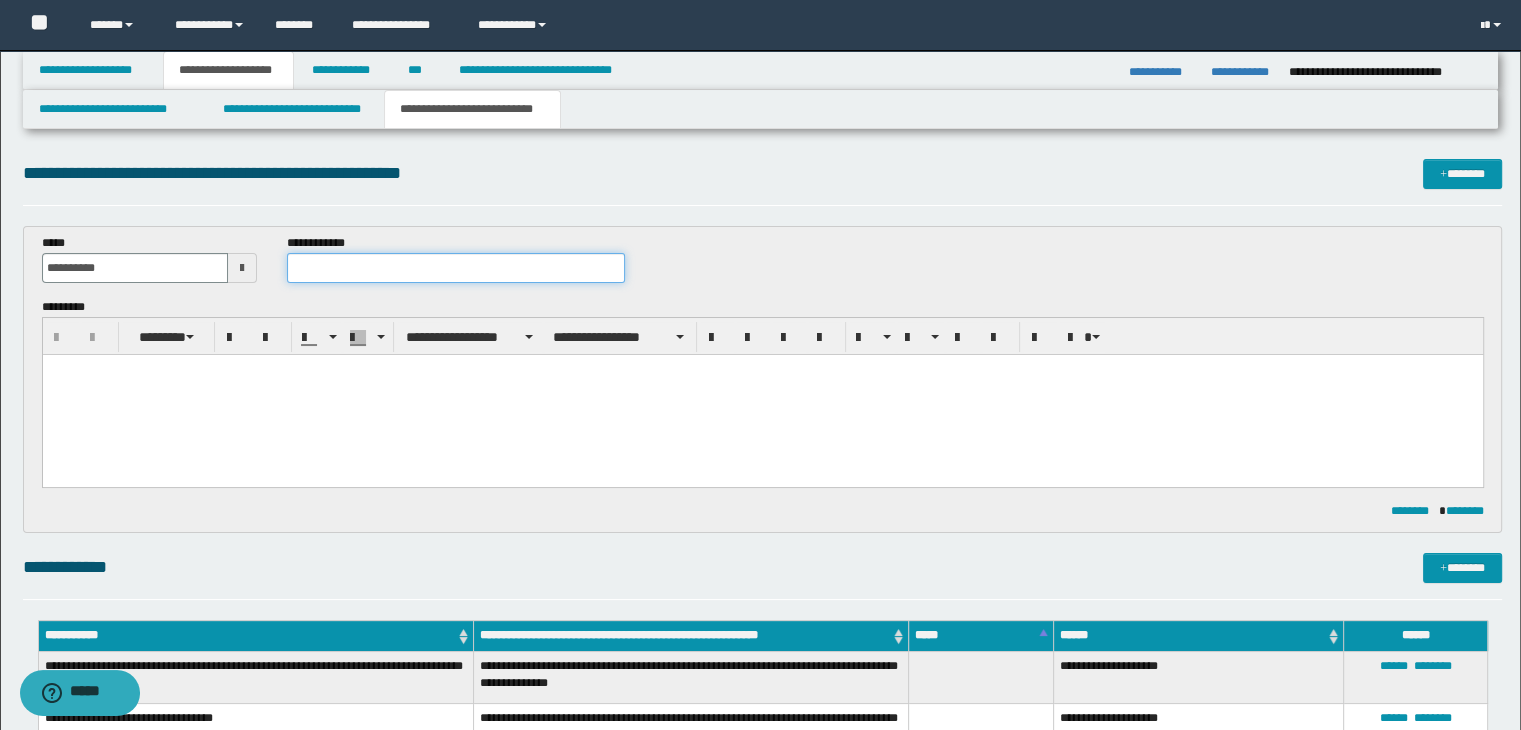 click at bounding box center (456, 268) 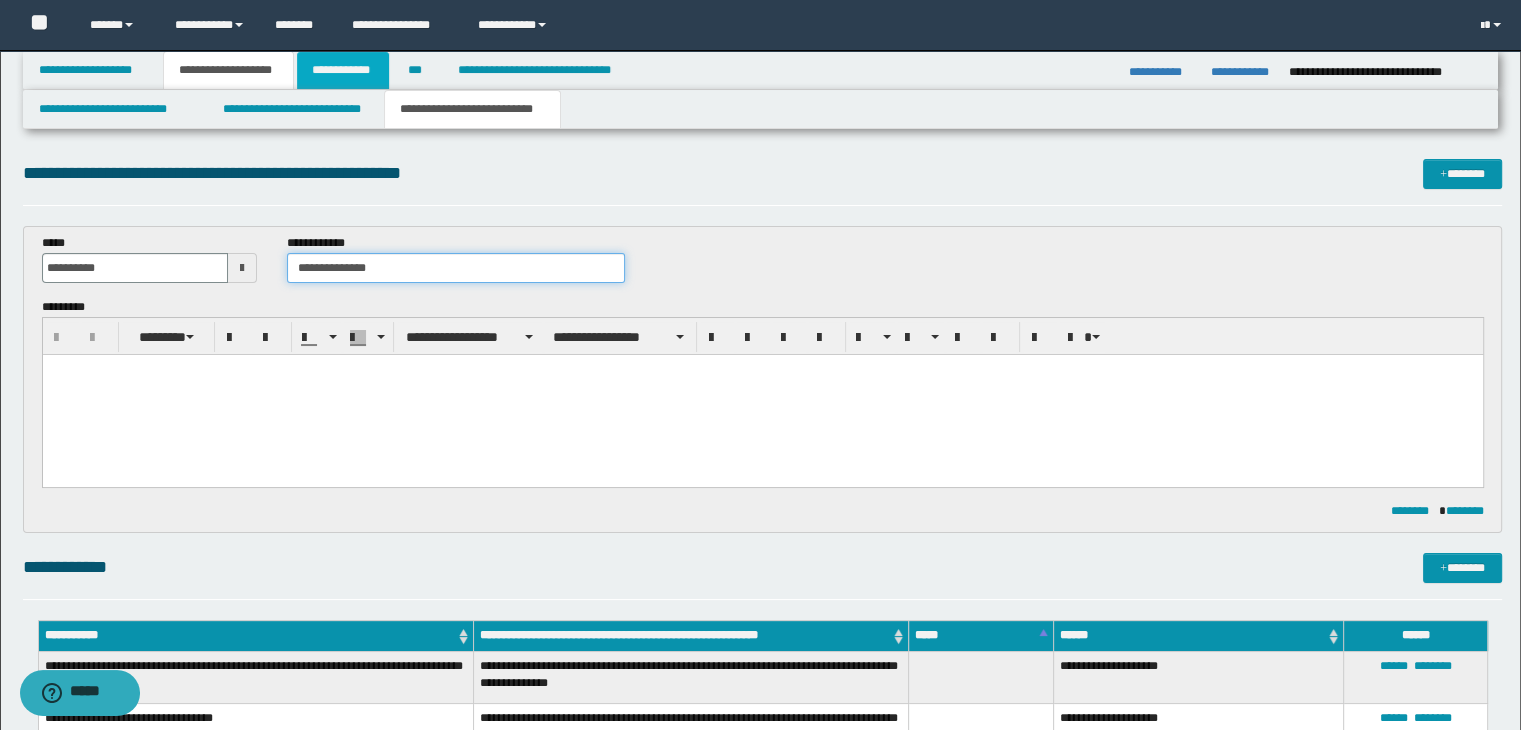 type on "**********" 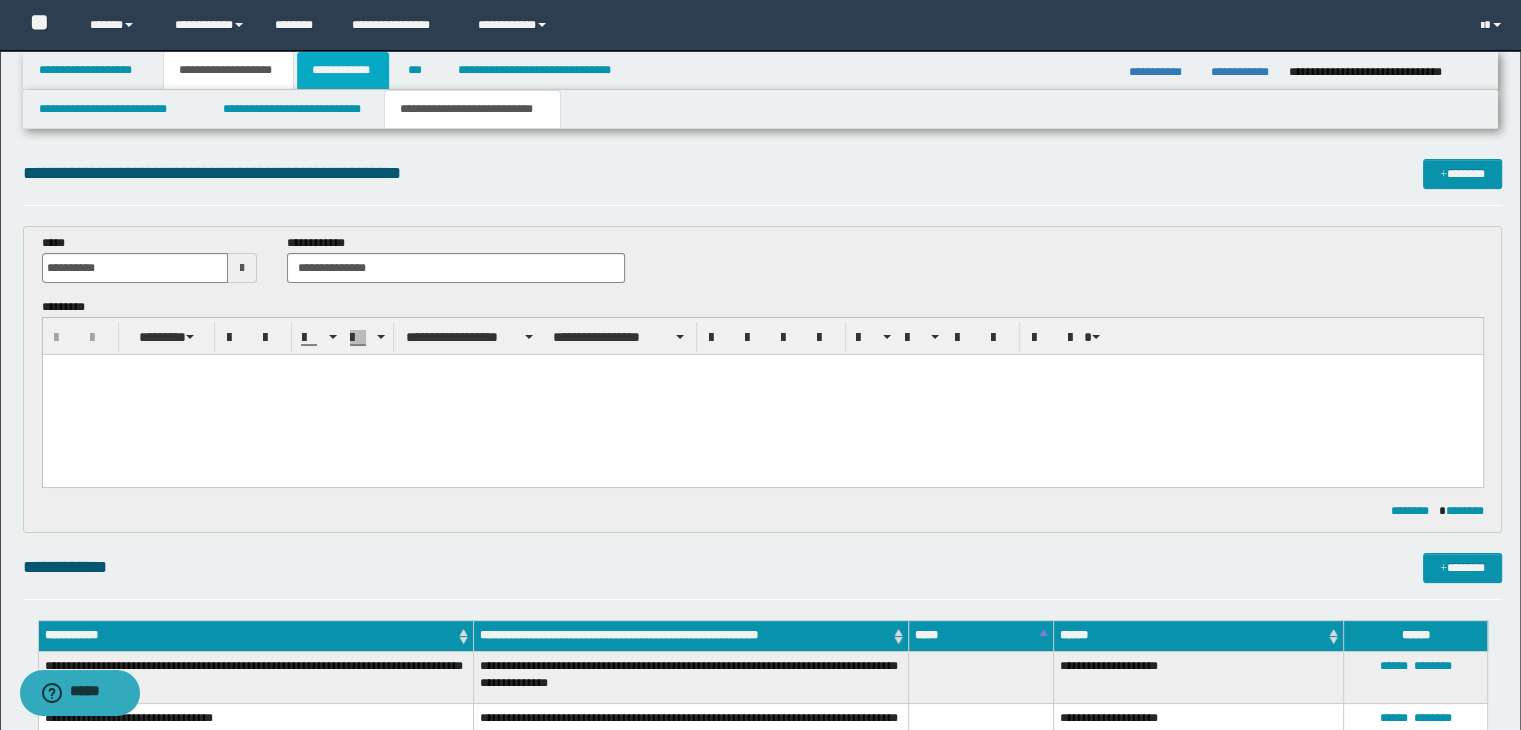 click on "**********" at bounding box center [343, 70] 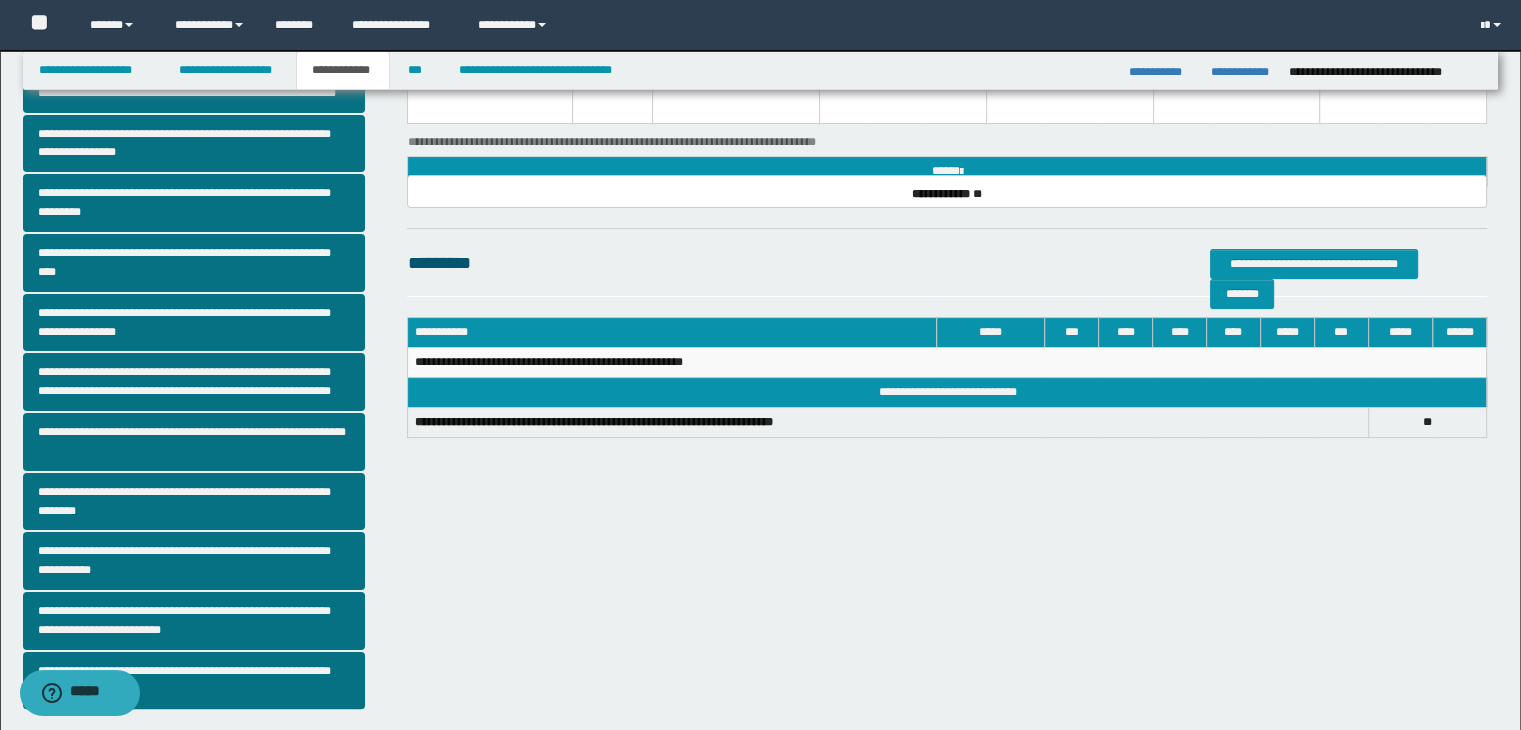 scroll, scrollTop: 296, scrollLeft: 0, axis: vertical 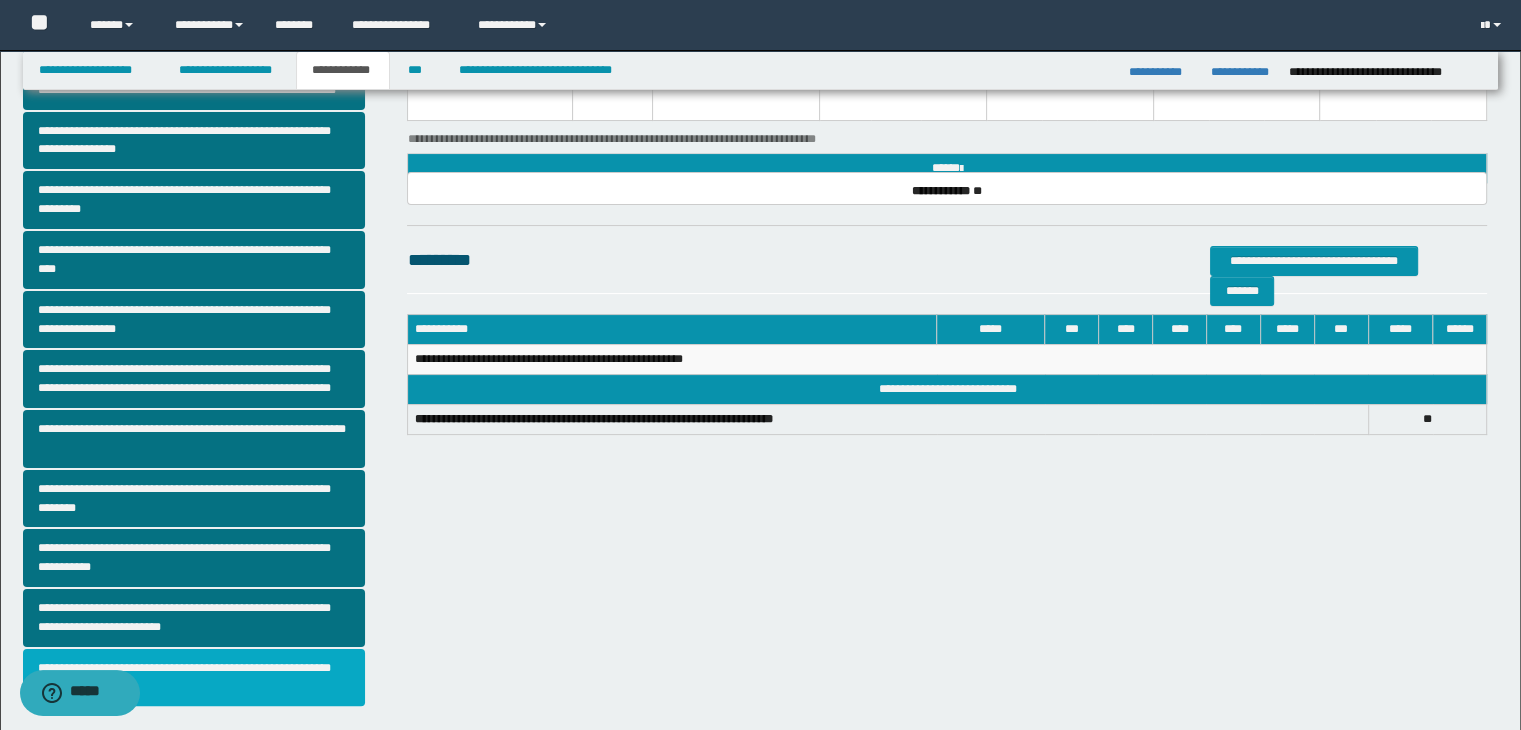click on "**********" at bounding box center (194, 678) 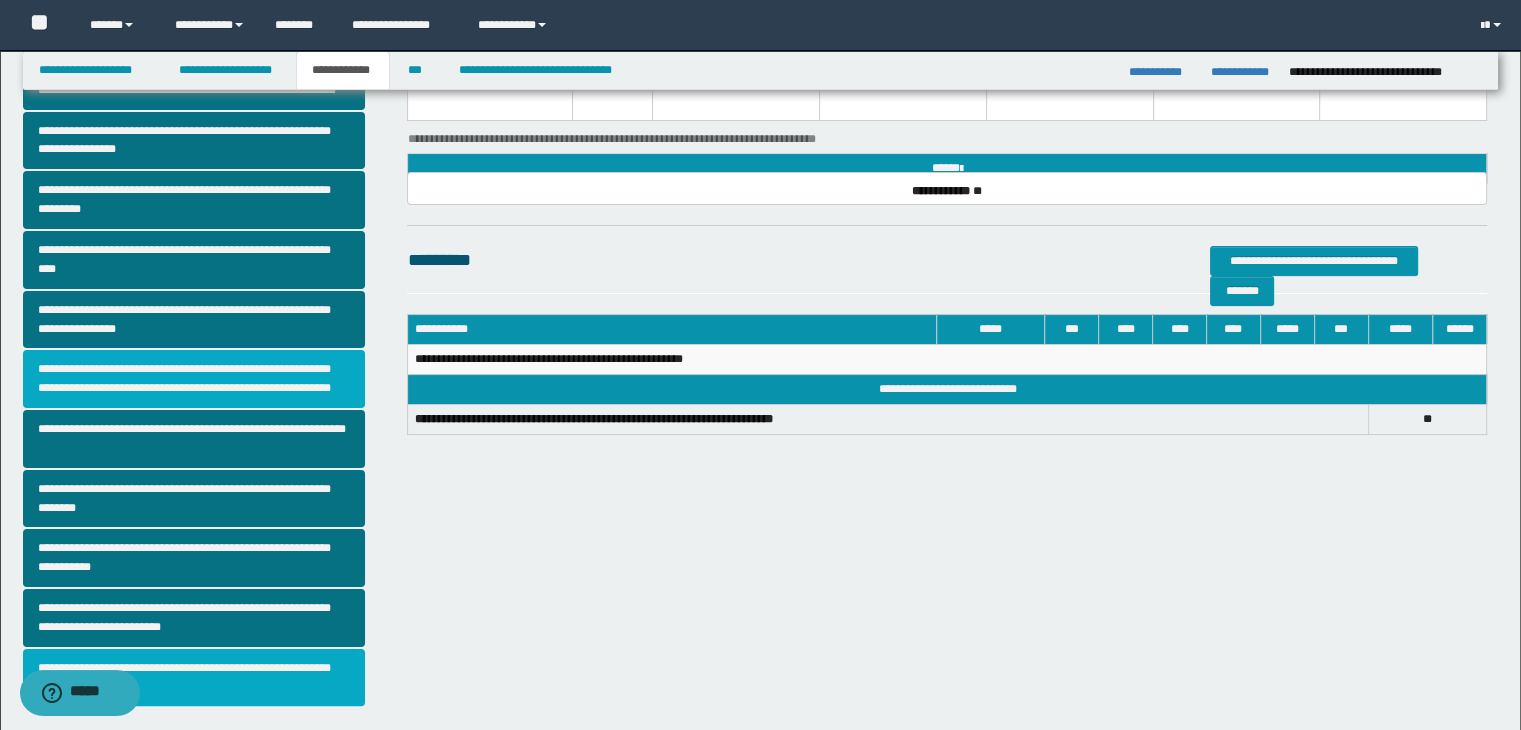 scroll, scrollTop: 0, scrollLeft: 0, axis: both 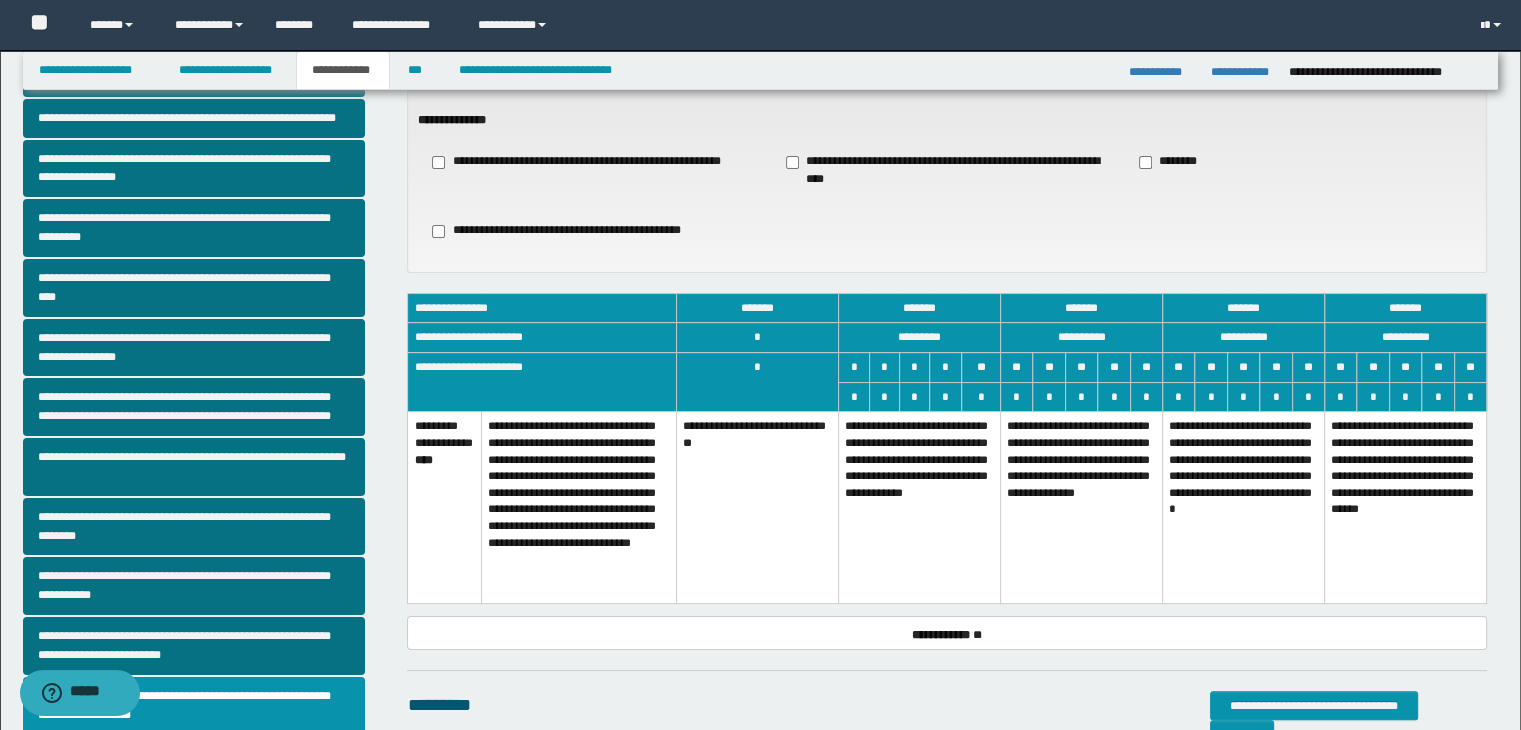 click on "**********" at bounding box center (919, 508) 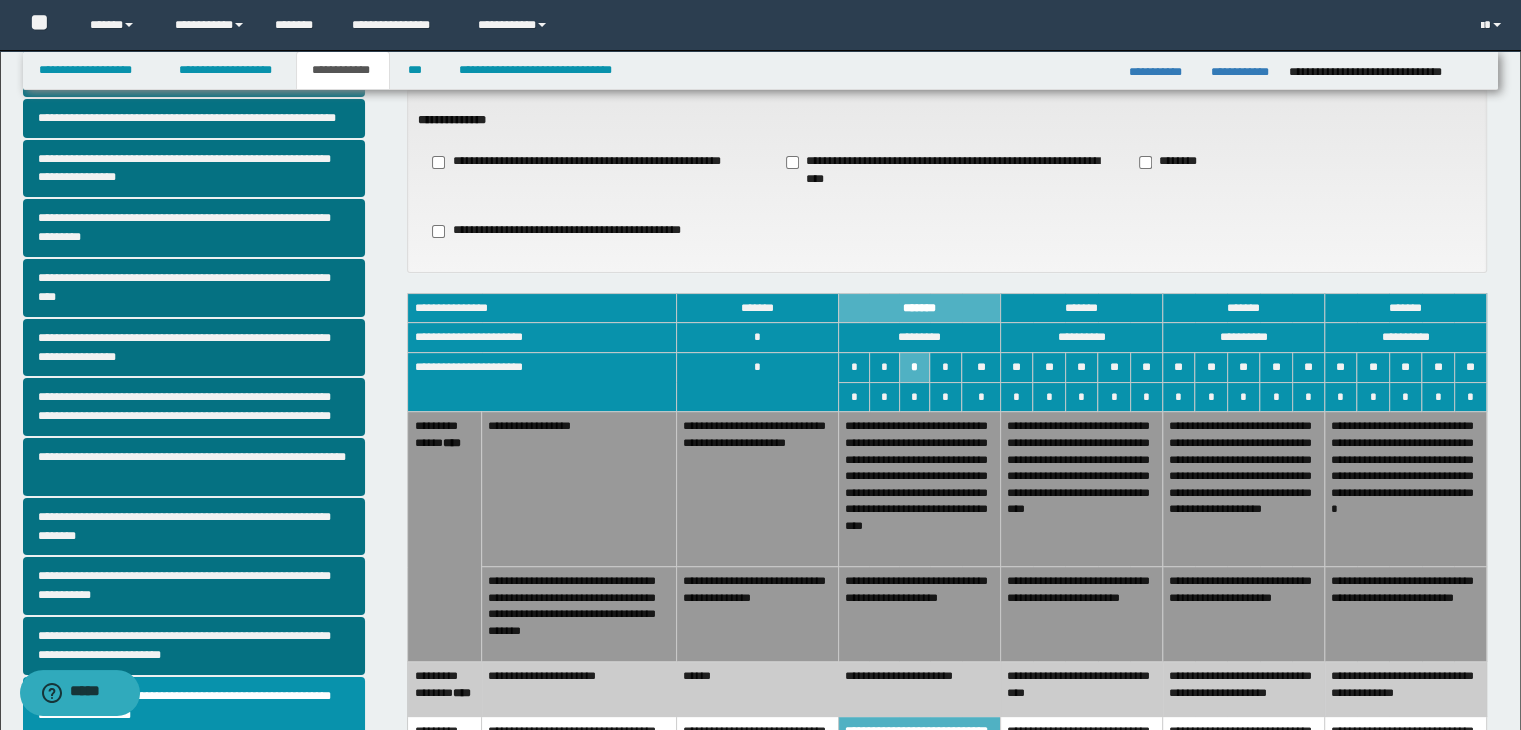 click on "**********" at bounding box center (1081, 689) 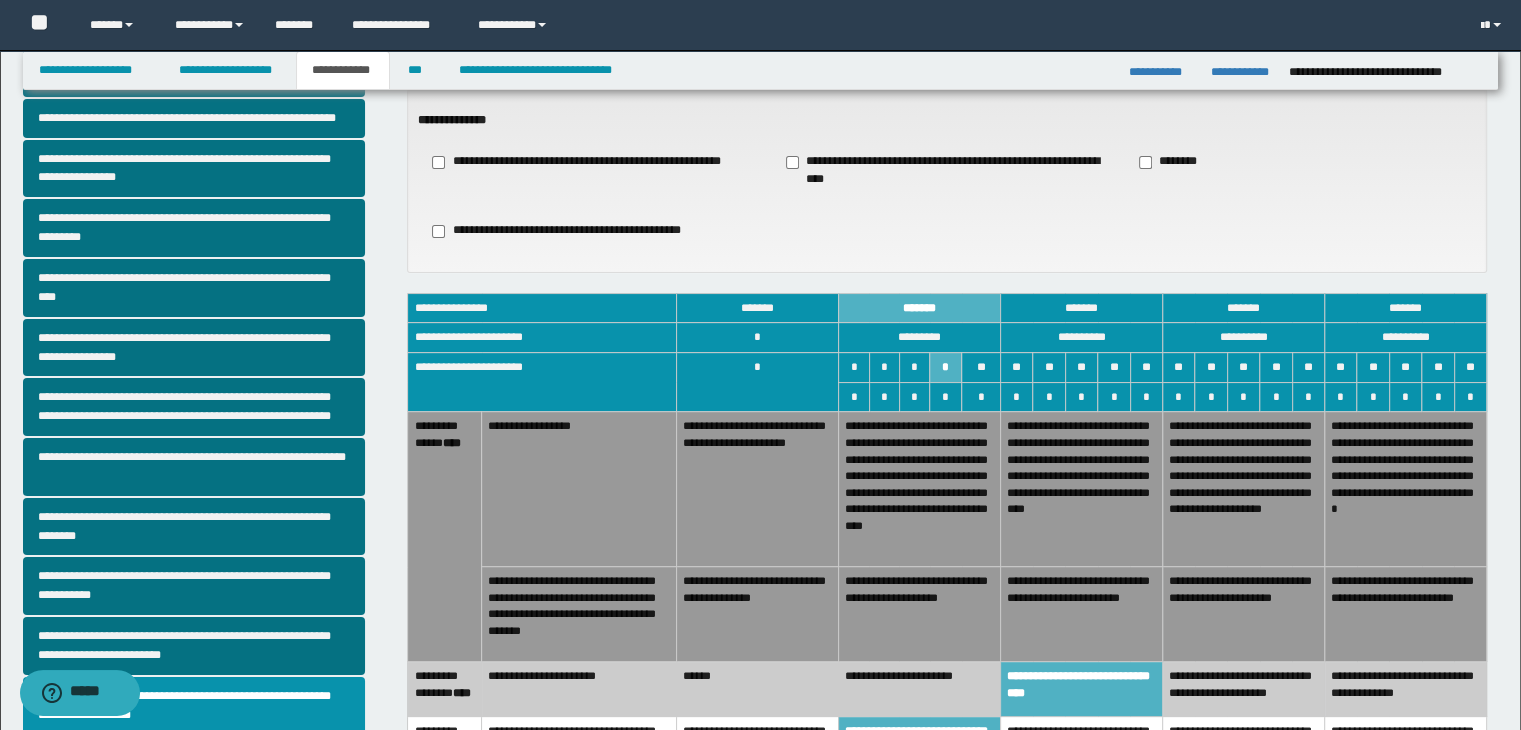 click on "**********" at bounding box center [919, 614] 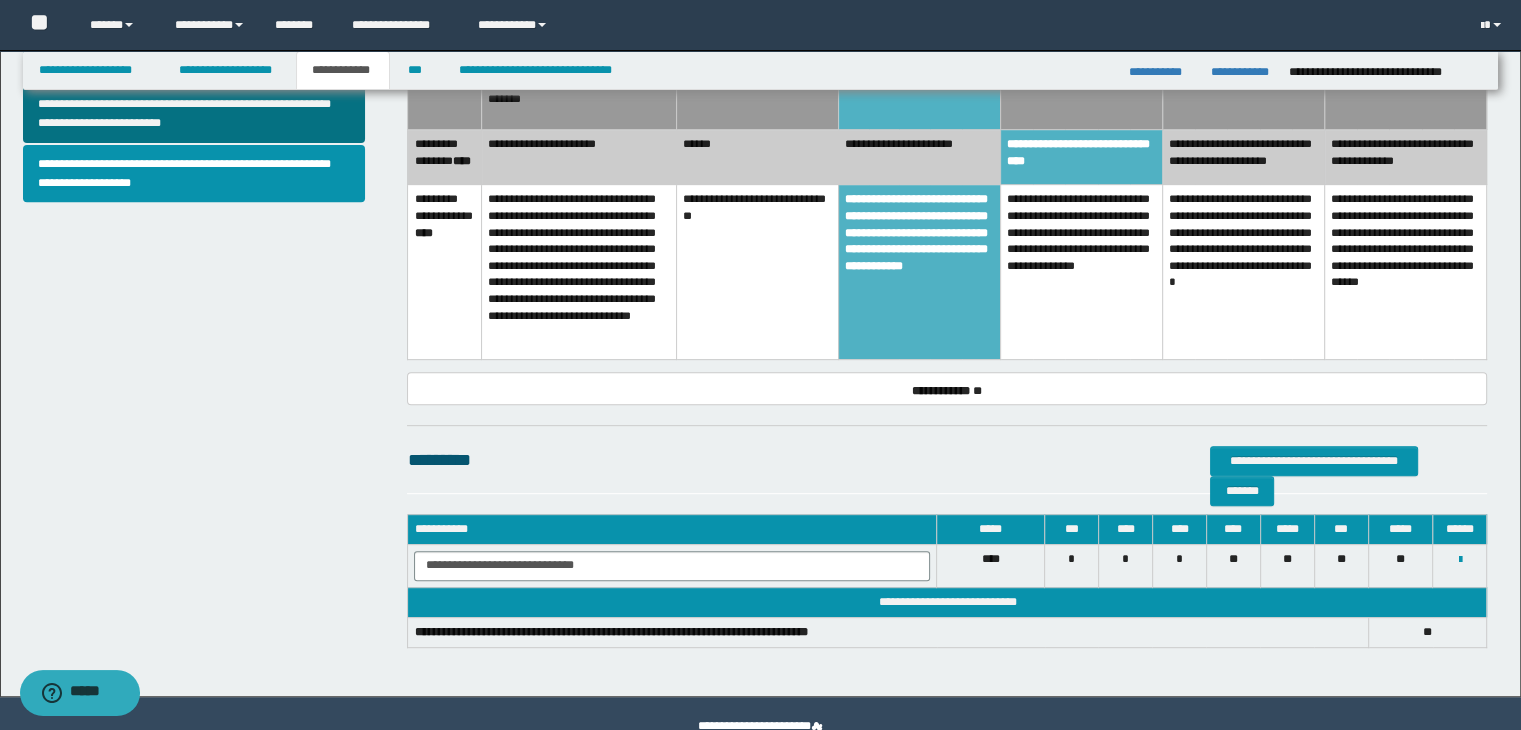 scroll, scrollTop: 767, scrollLeft: 0, axis: vertical 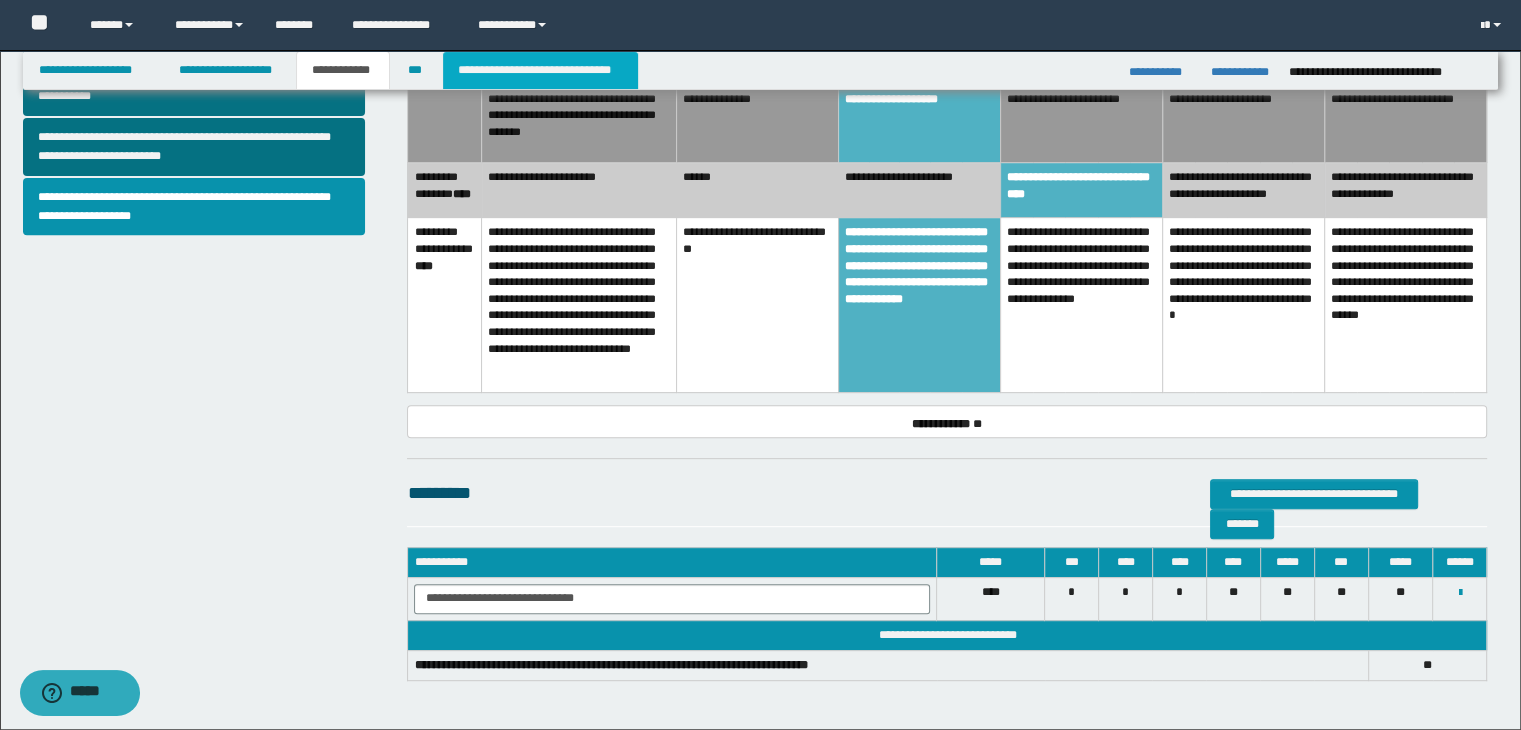 click on "**********" at bounding box center (540, 70) 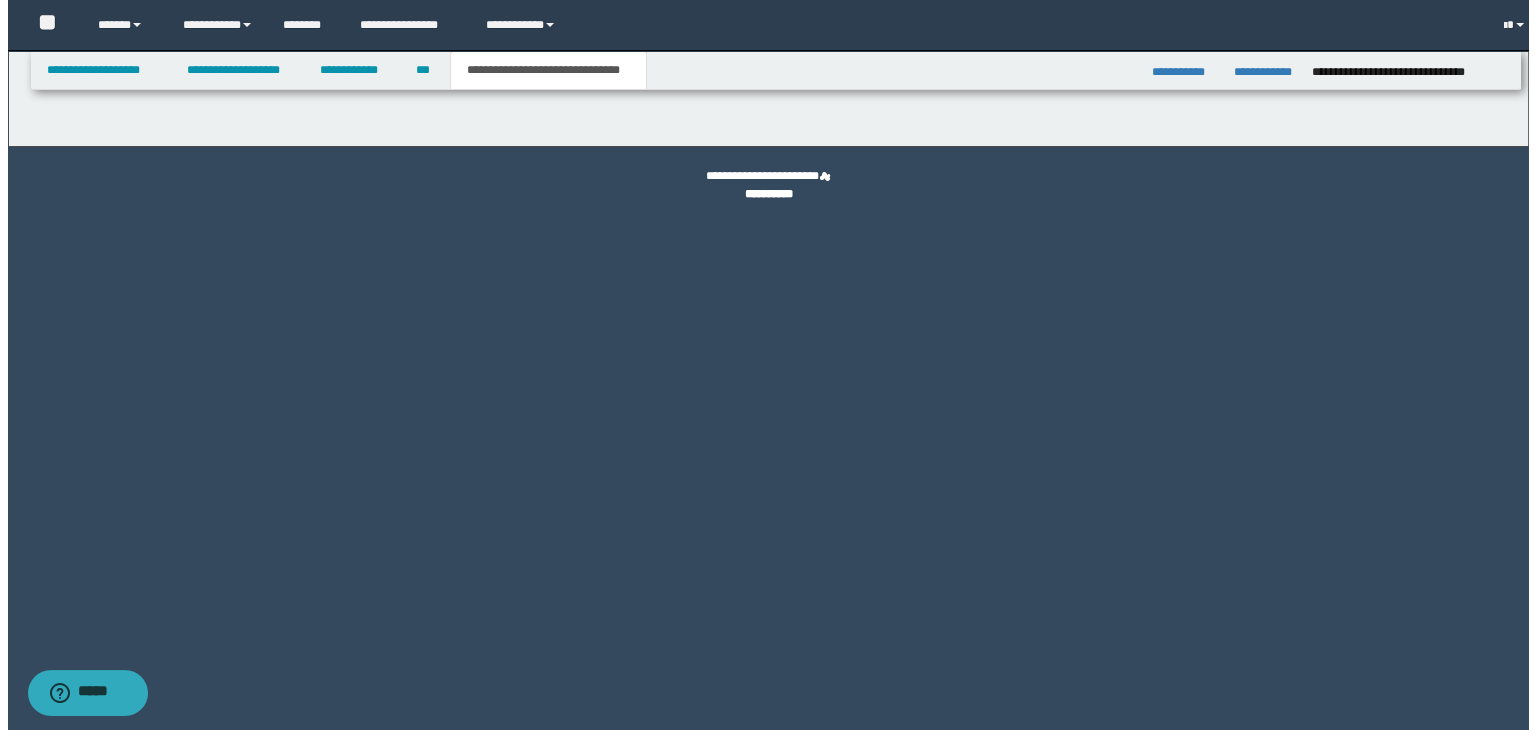 scroll, scrollTop: 0, scrollLeft: 0, axis: both 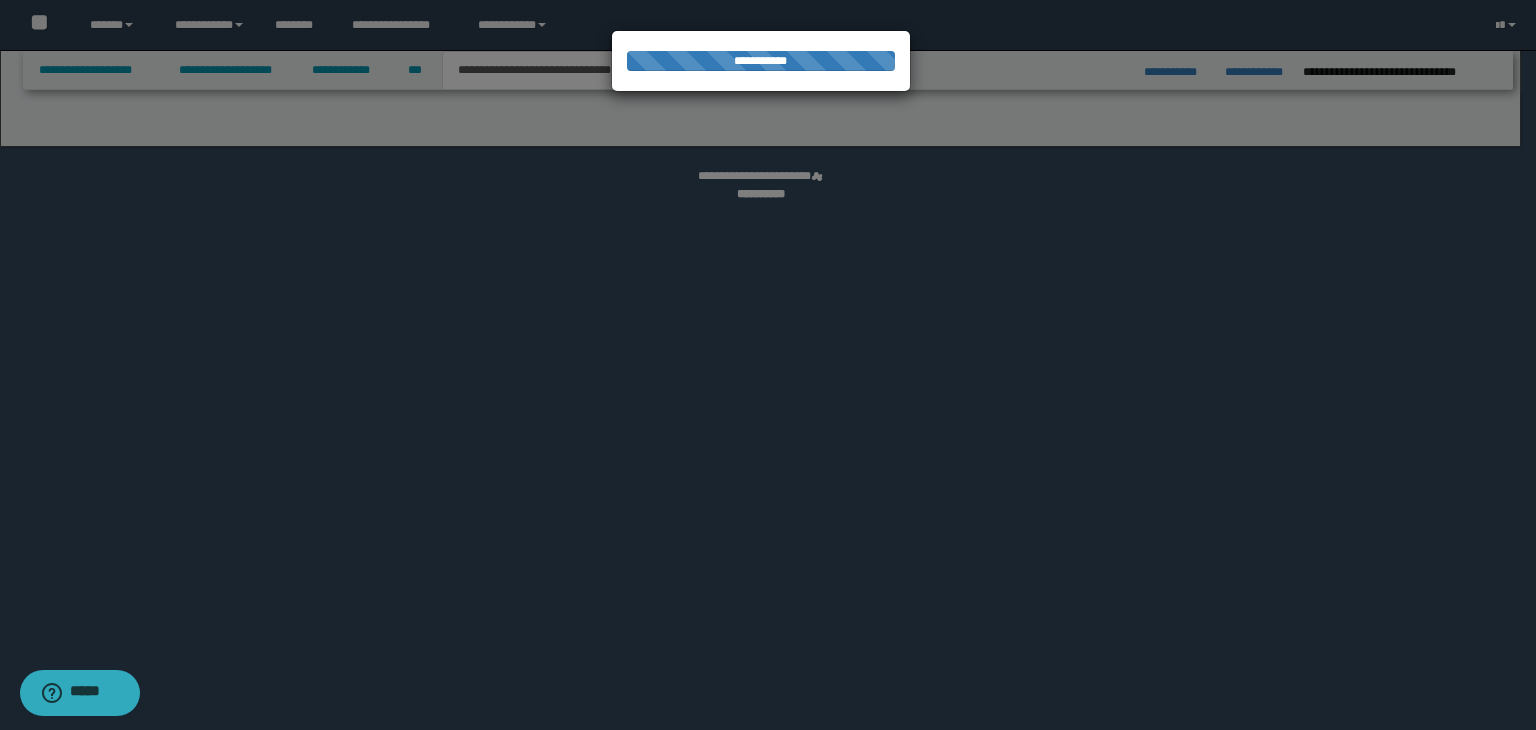 select on "*" 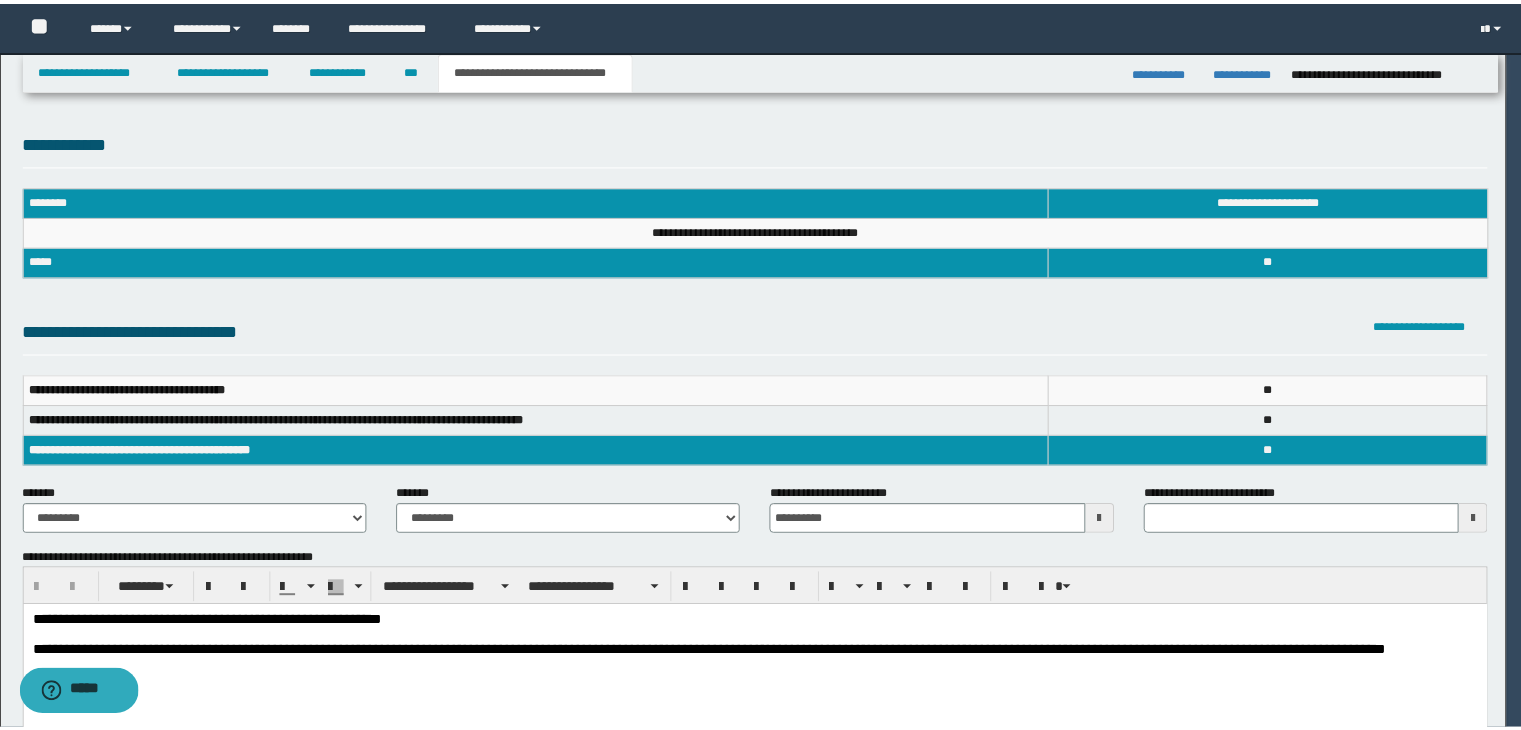 scroll, scrollTop: 0, scrollLeft: 0, axis: both 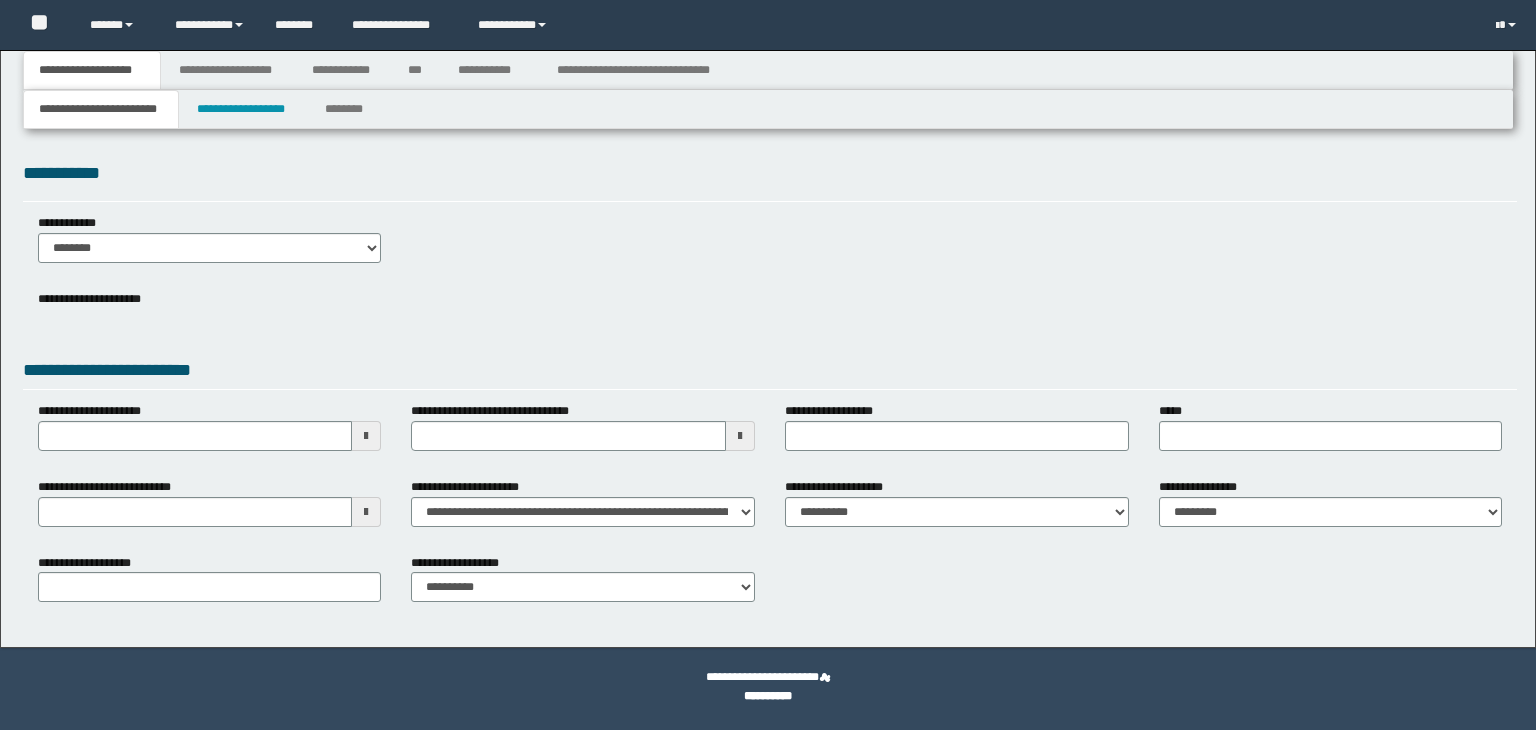 type 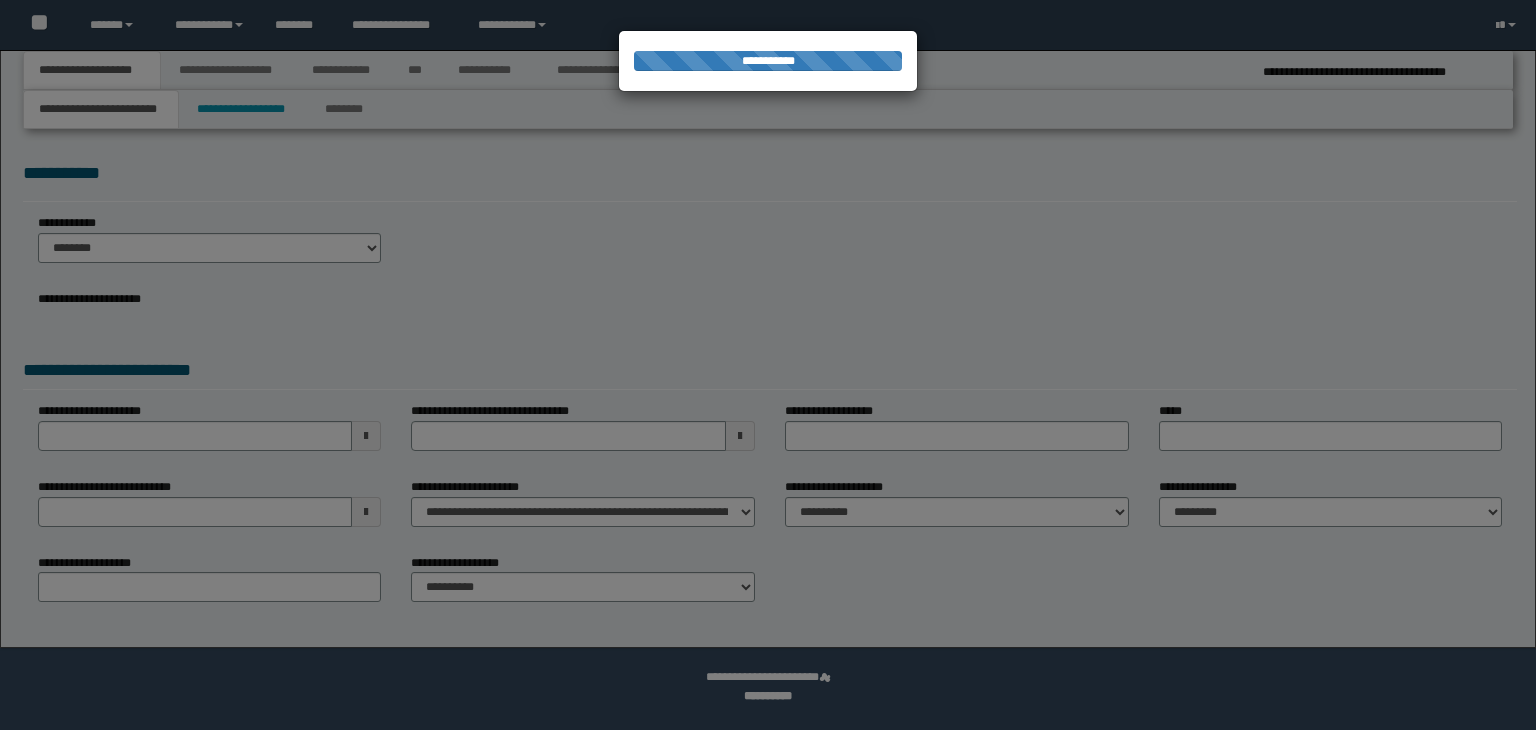 scroll, scrollTop: 0, scrollLeft: 0, axis: both 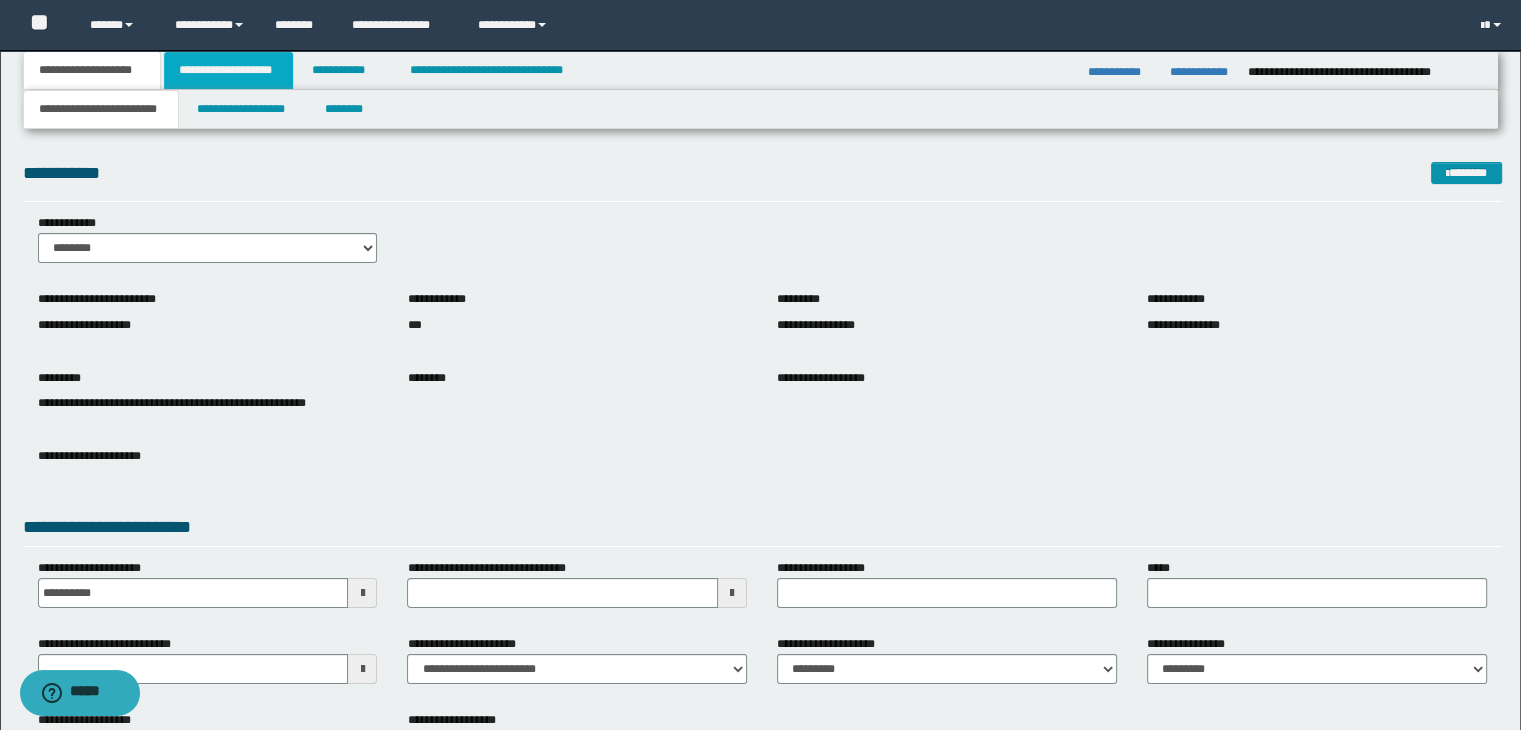click on "**********" at bounding box center [228, 70] 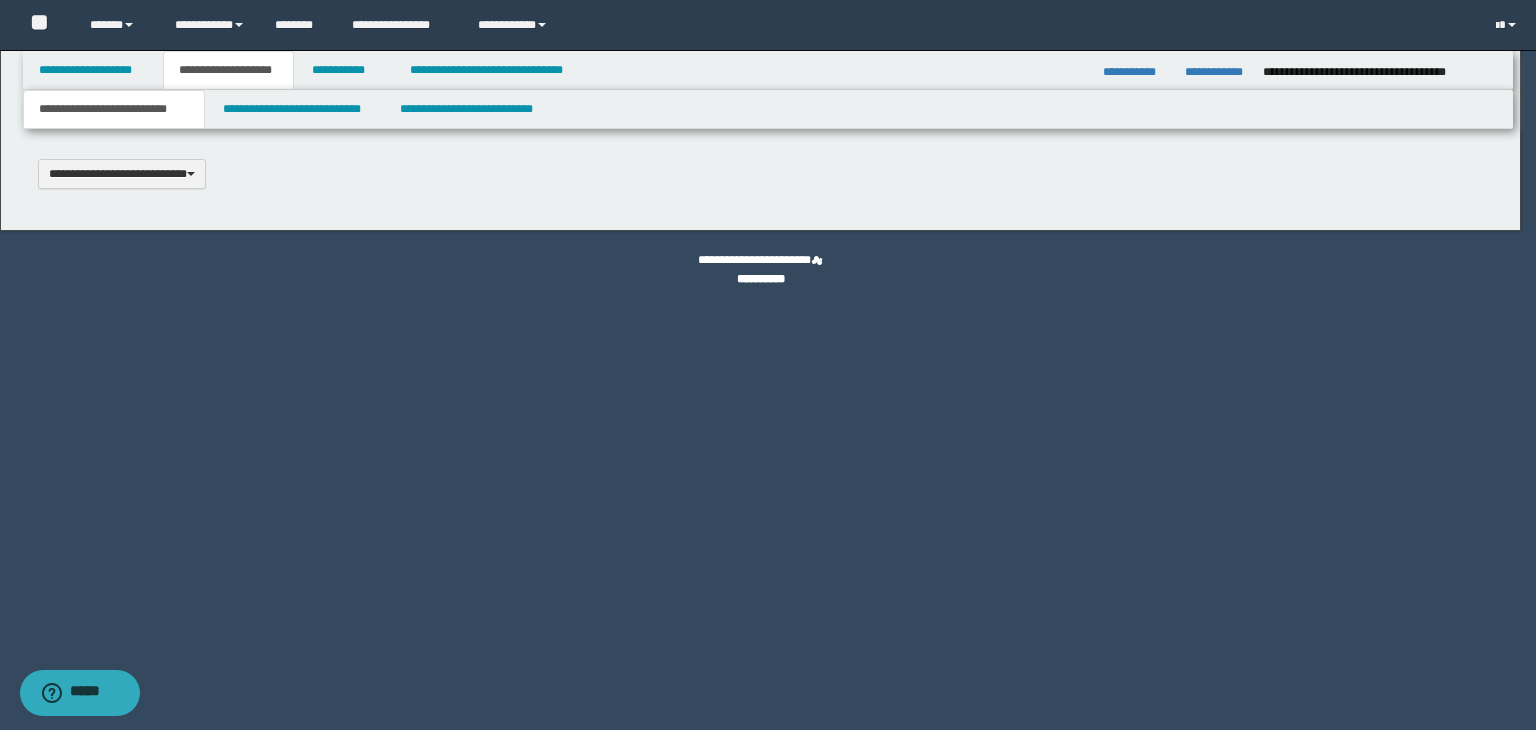 scroll, scrollTop: 0, scrollLeft: 0, axis: both 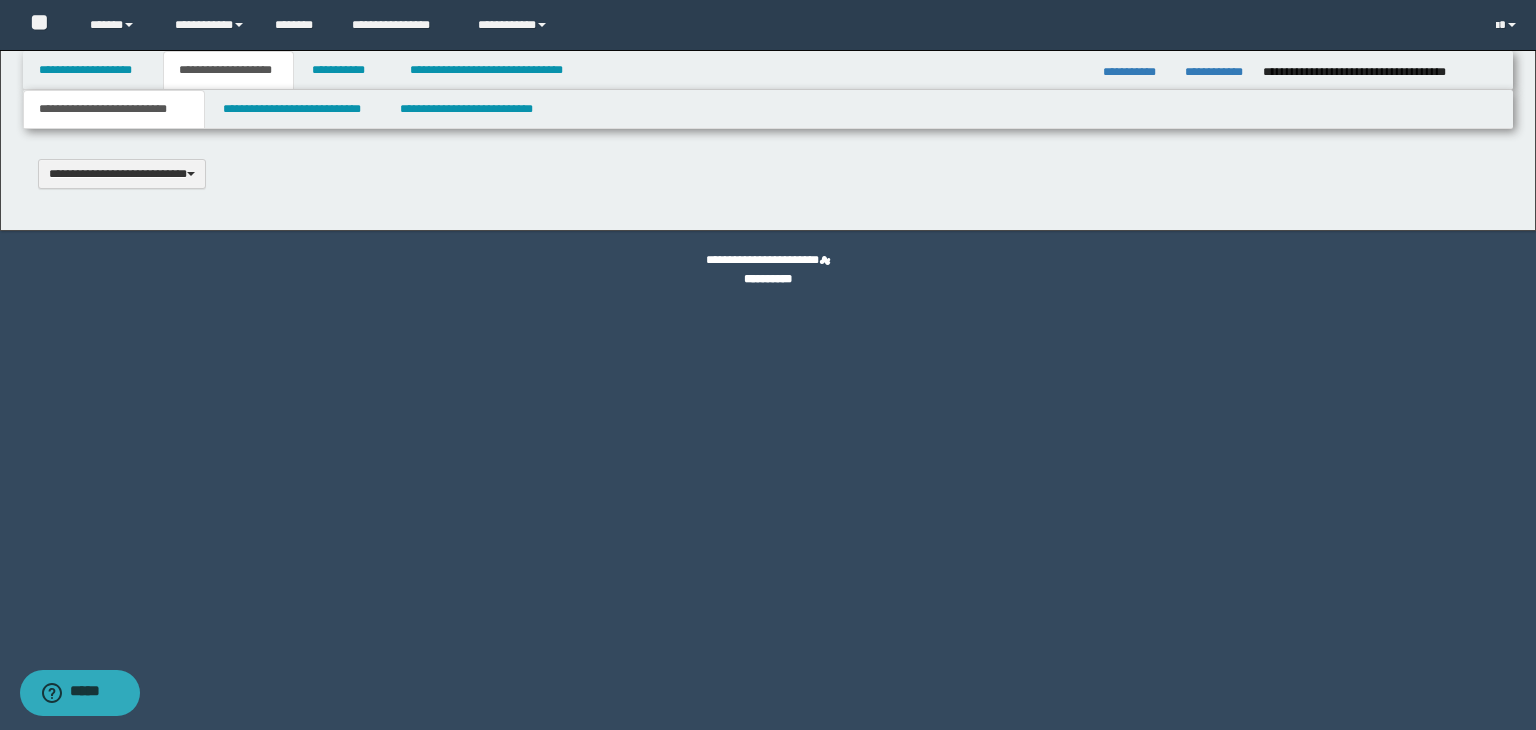 type 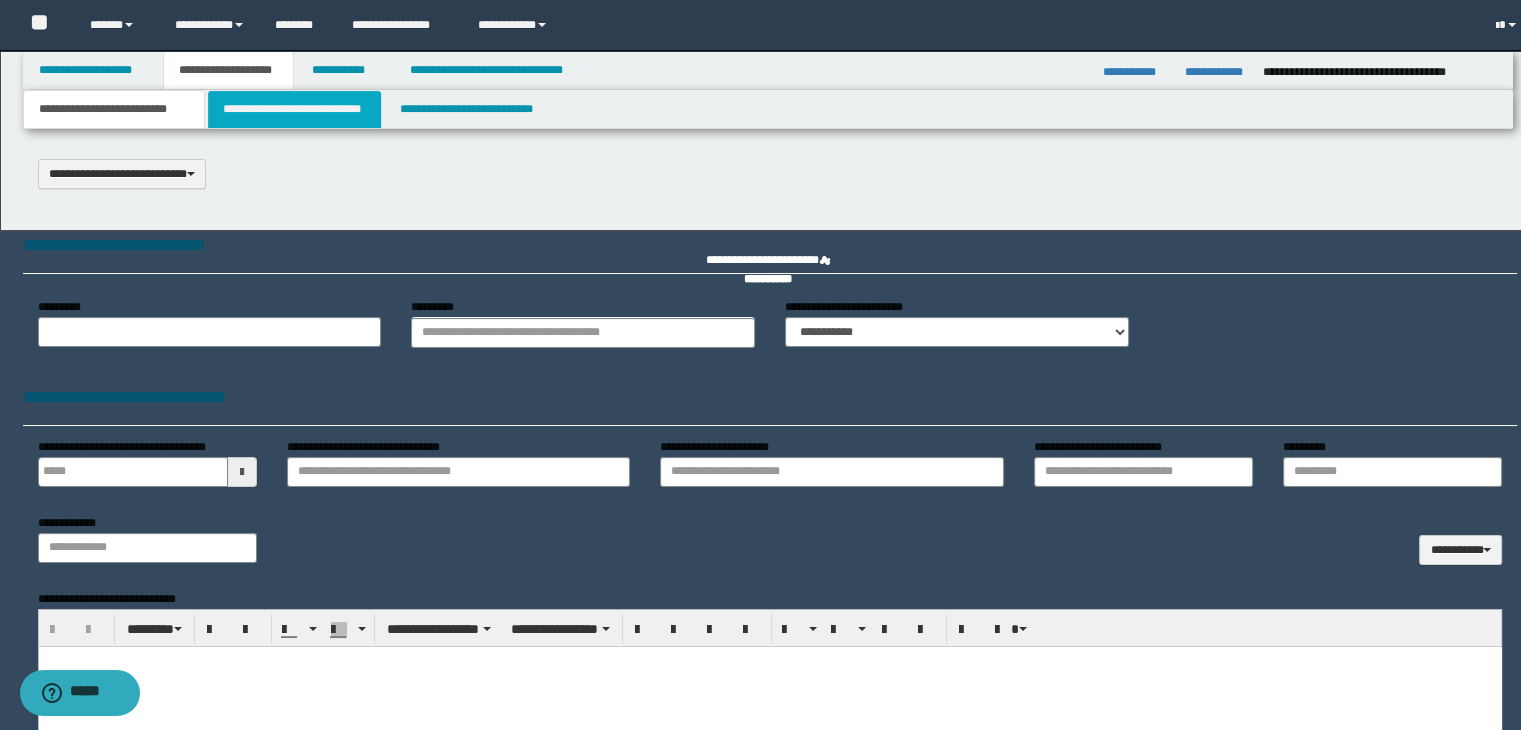 select on "*" 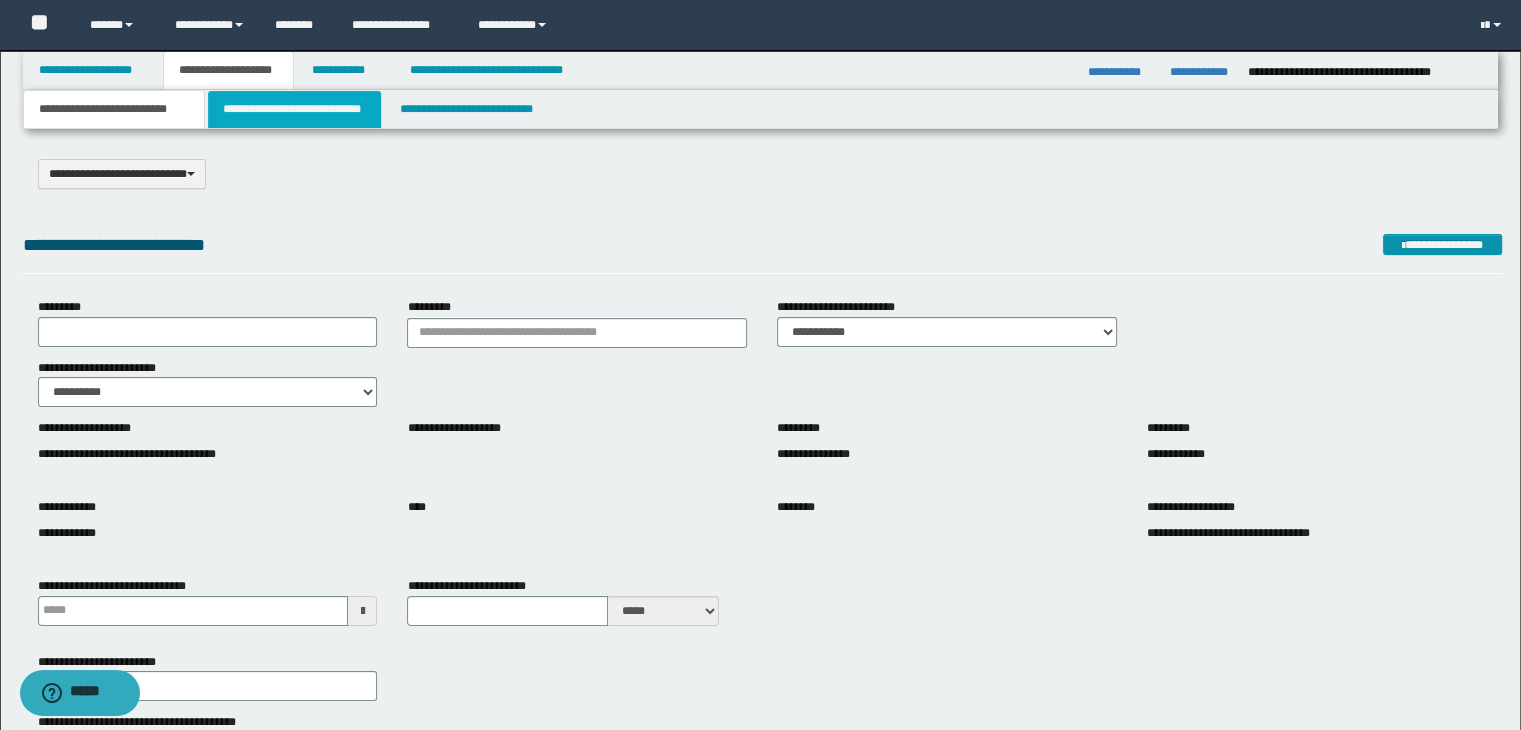 click on "**********" at bounding box center [294, 109] 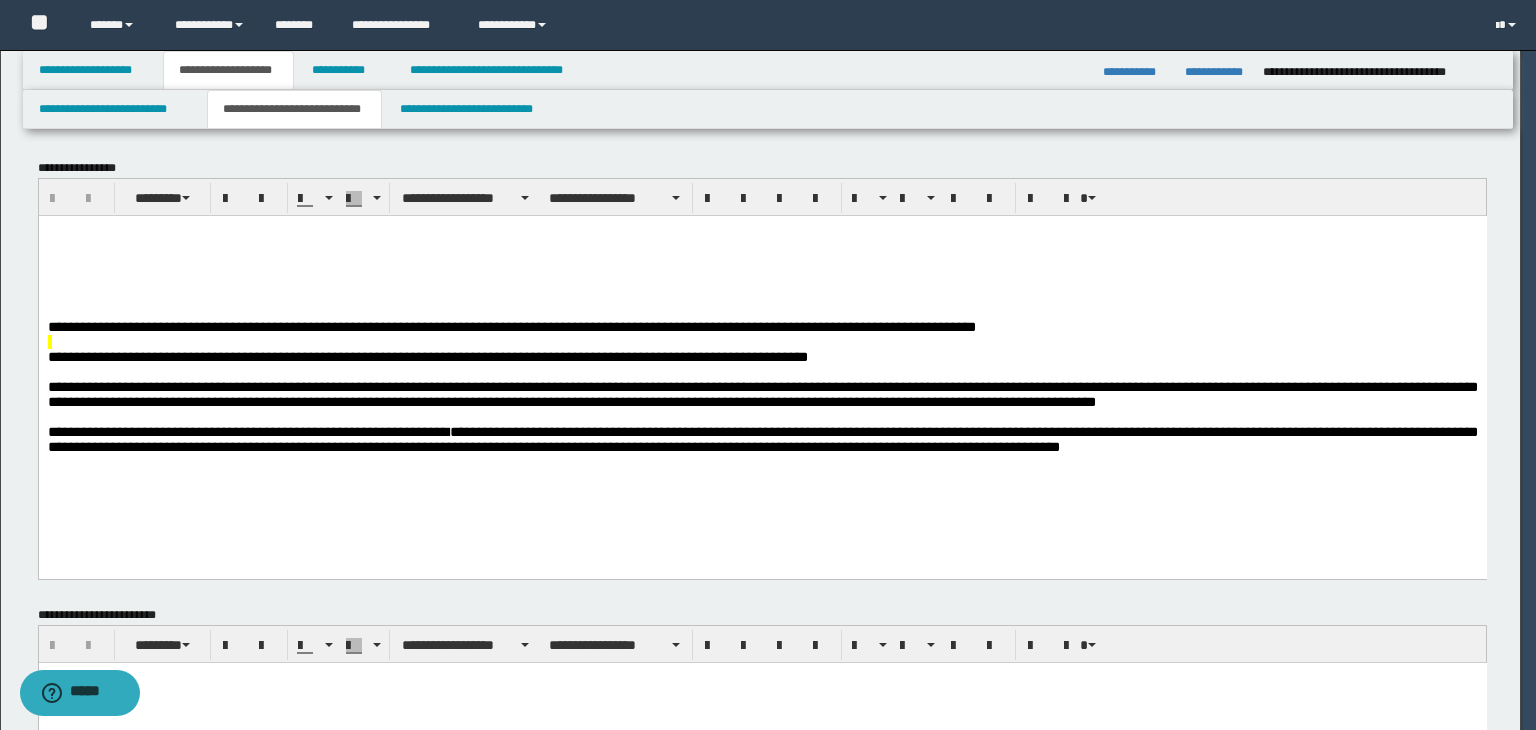 scroll, scrollTop: 0, scrollLeft: 0, axis: both 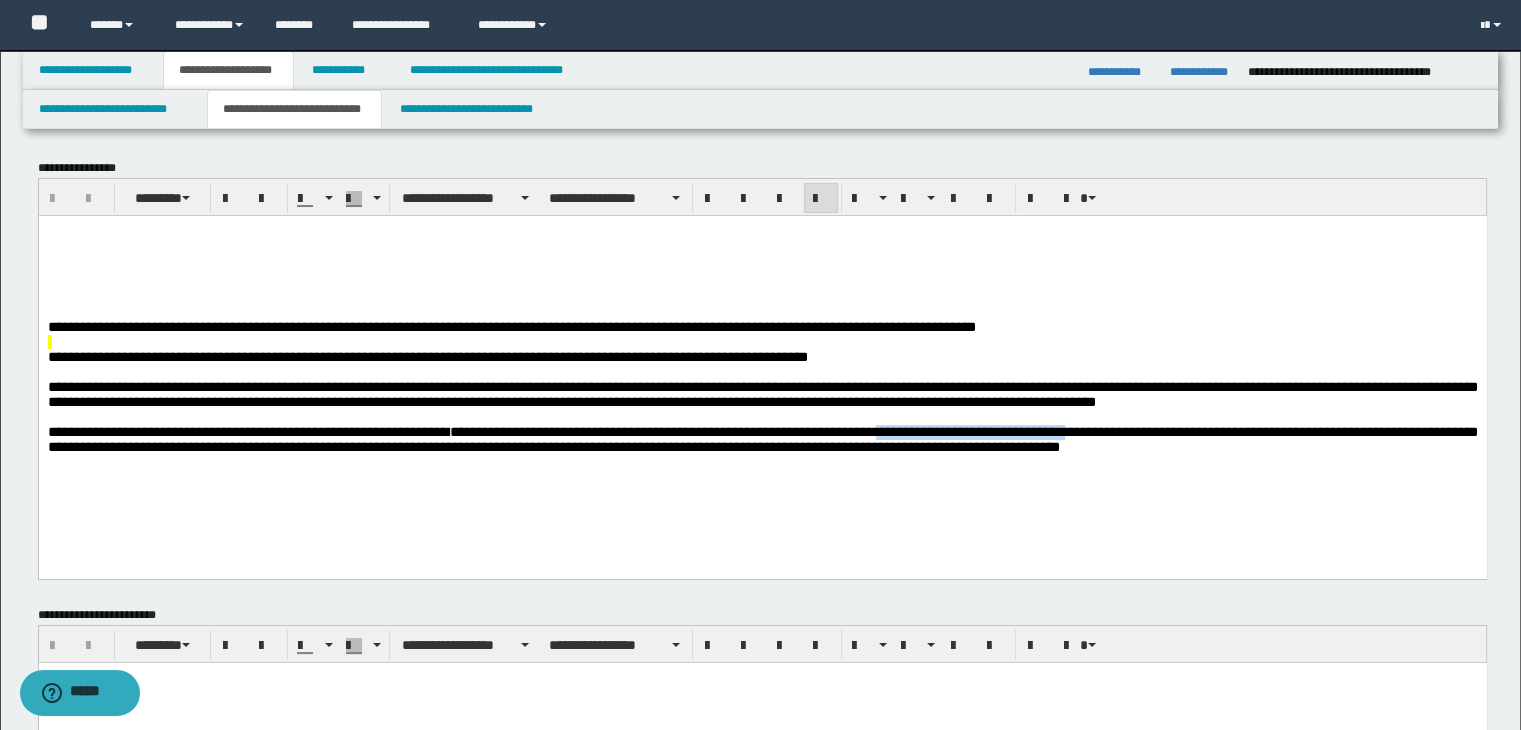 drag, startPoint x: 876, startPoint y: 440, endPoint x: 1075, endPoint y: 445, distance: 199.0628 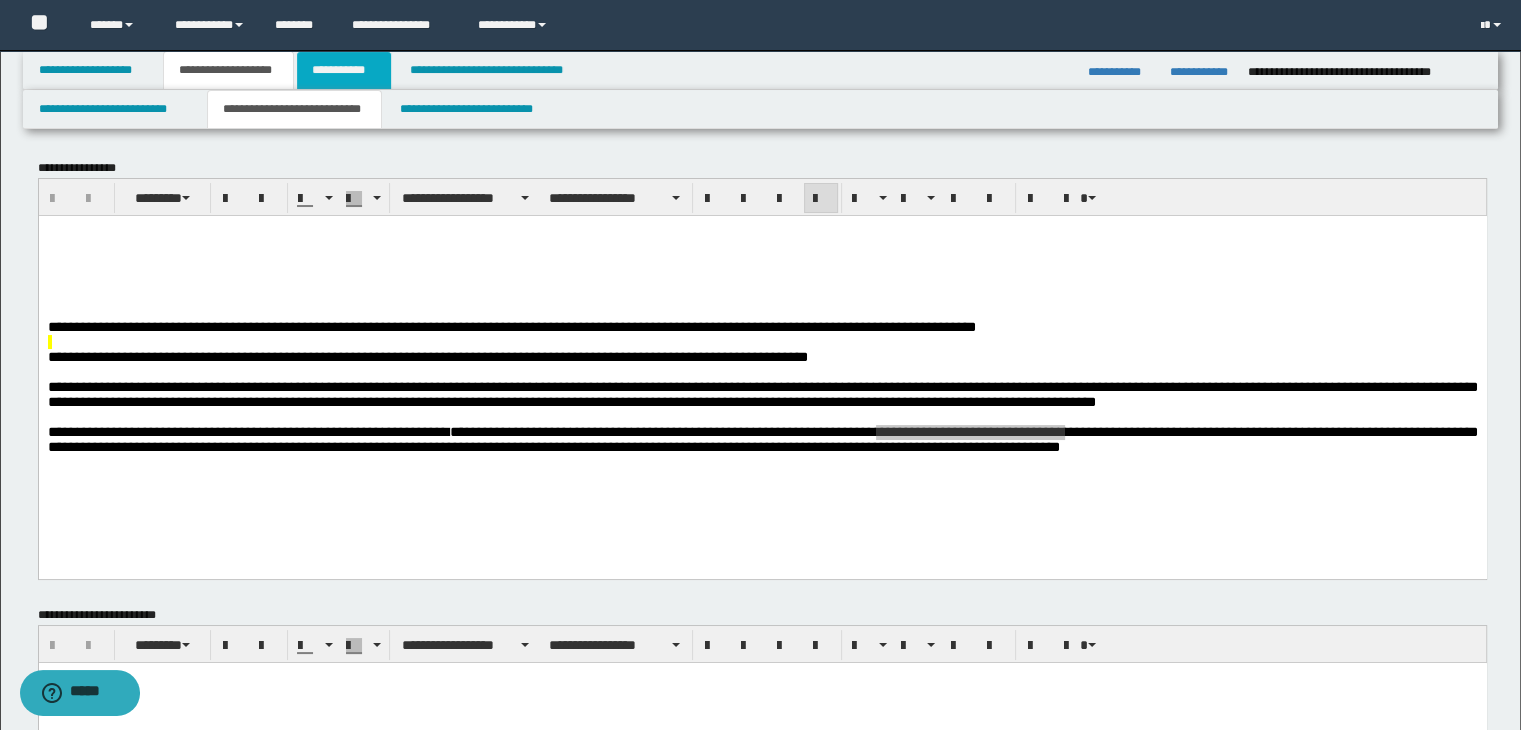 click on "**********" at bounding box center (344, 70) 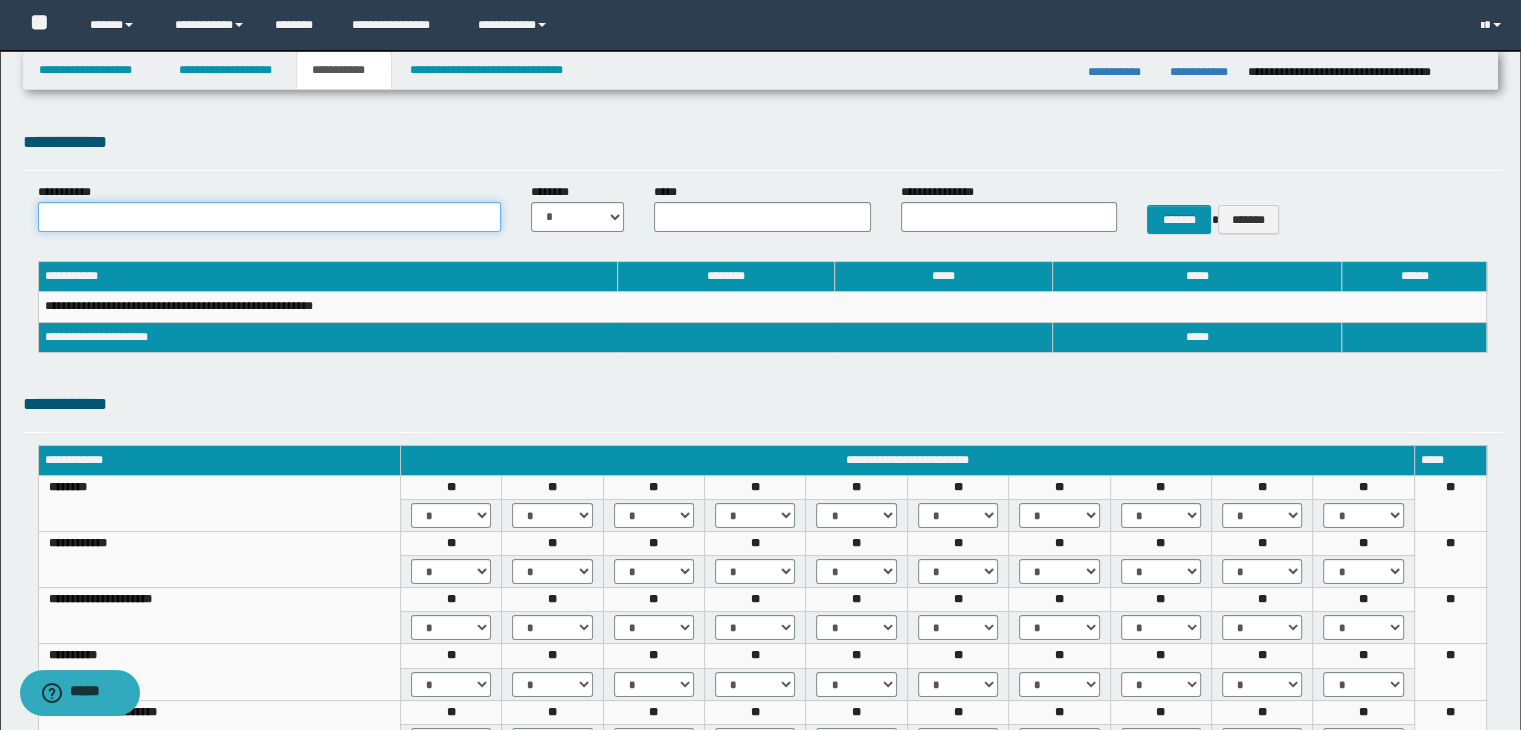 click on "**********" at bounding box center (269, 217) 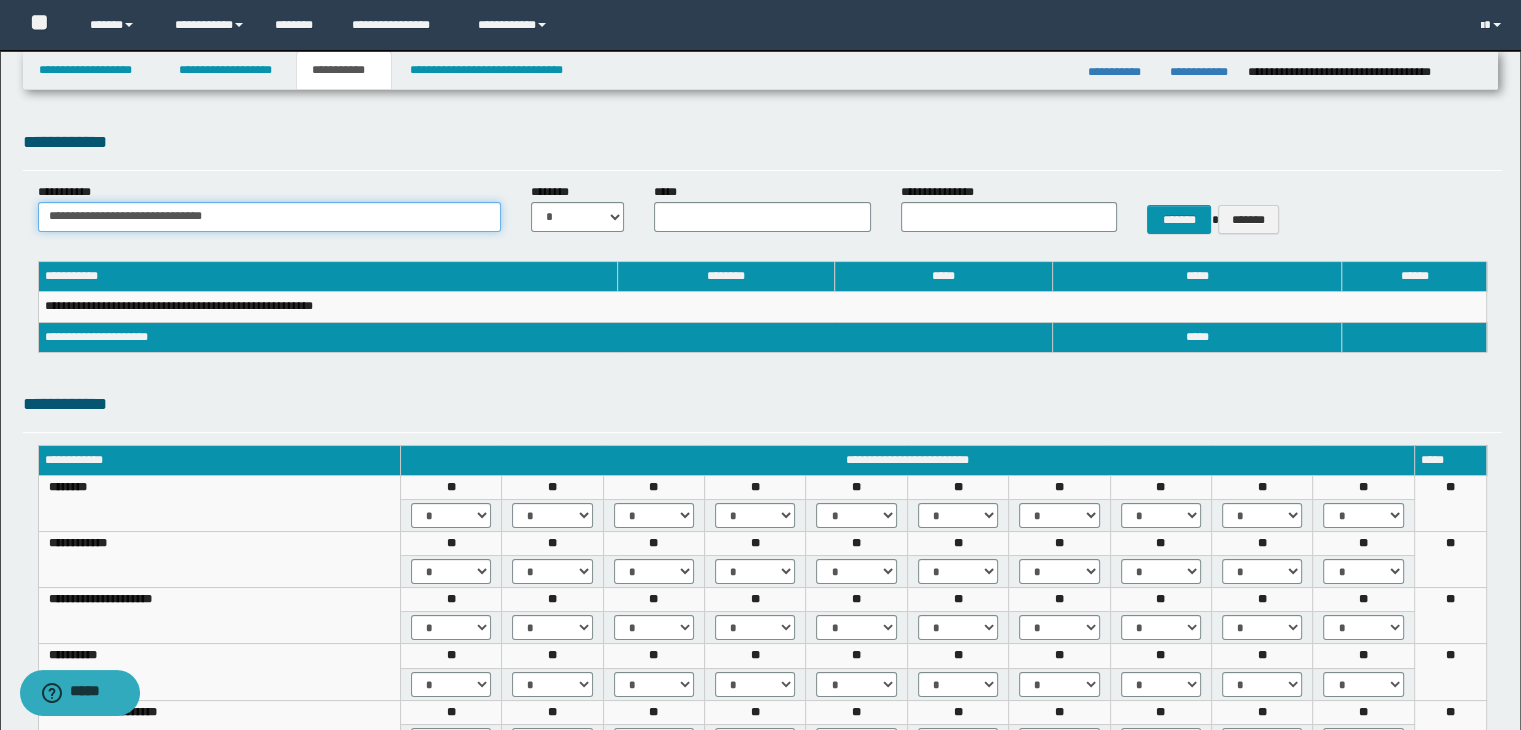 type on "**********" 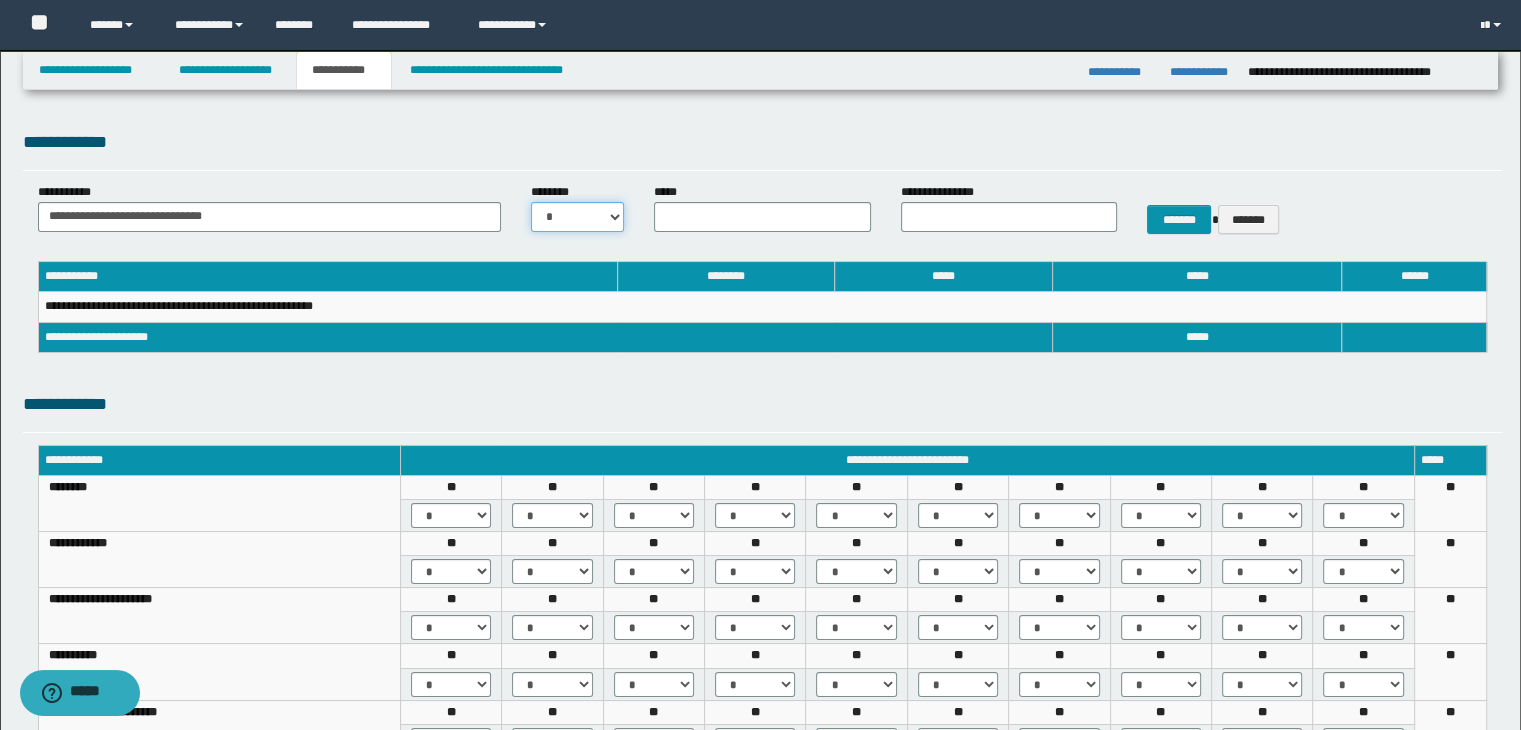 click on "*
*
*
*
*
*
*
*
*
**
**
**
**
**" at bounding box center (577, 217) 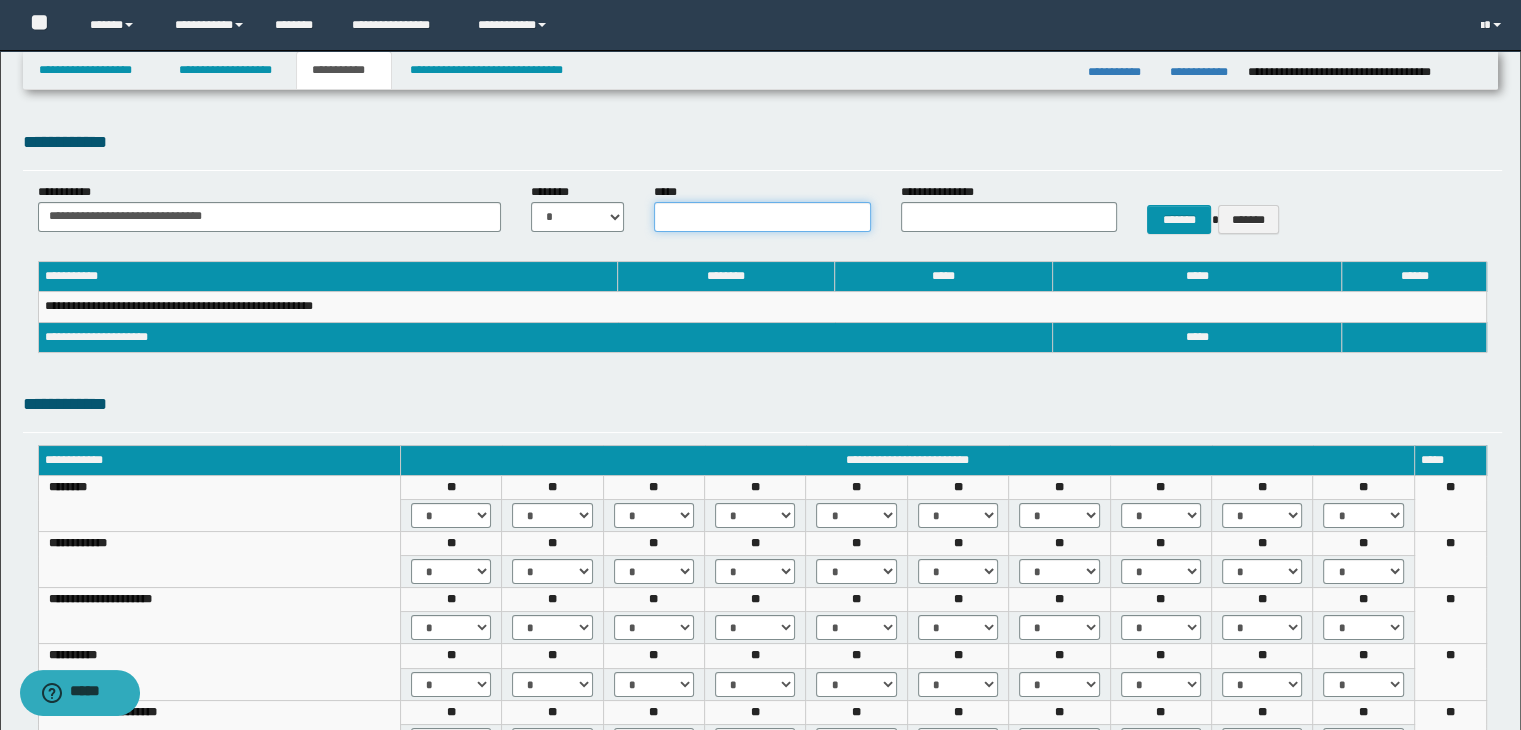 click on "*****" at bounding box center [762, 217] 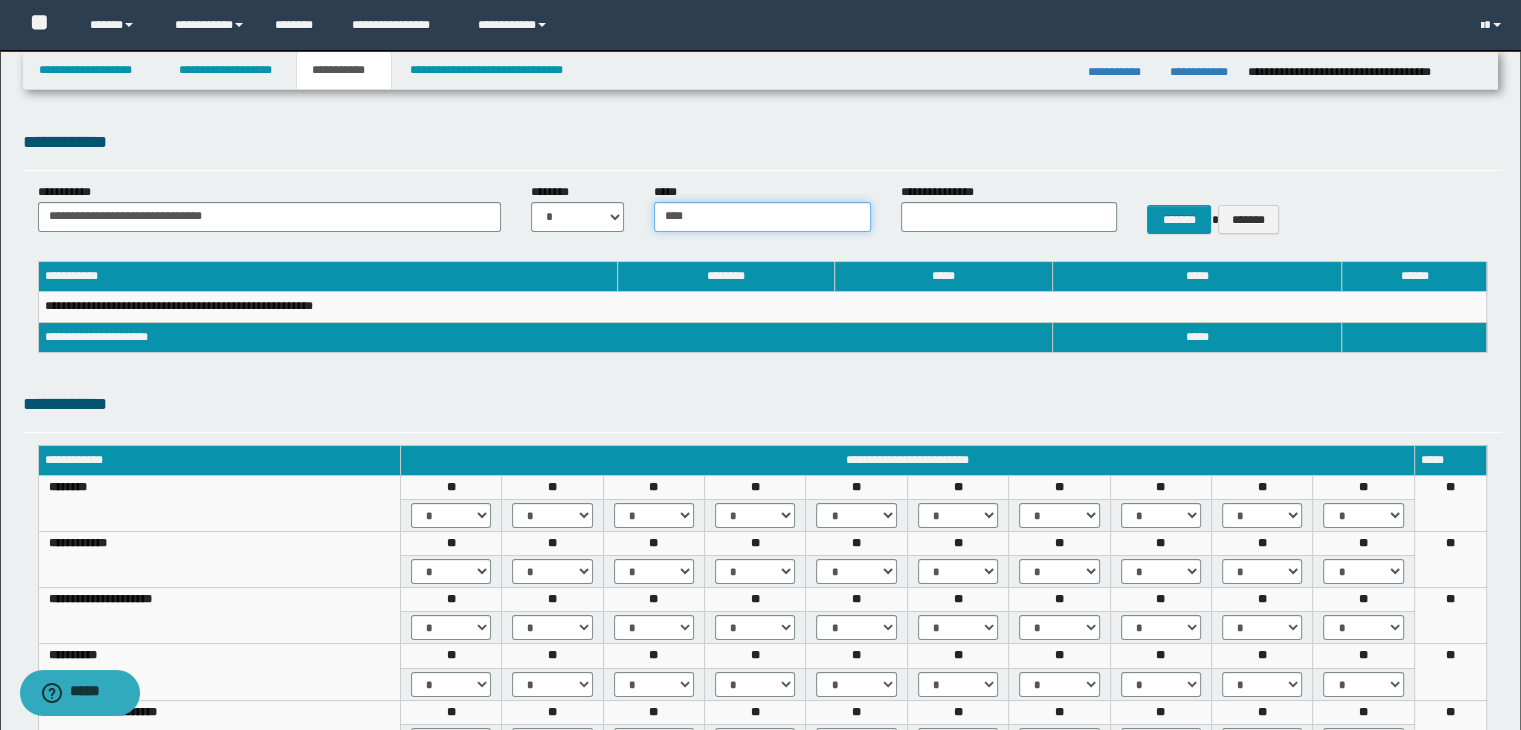 type on "****" 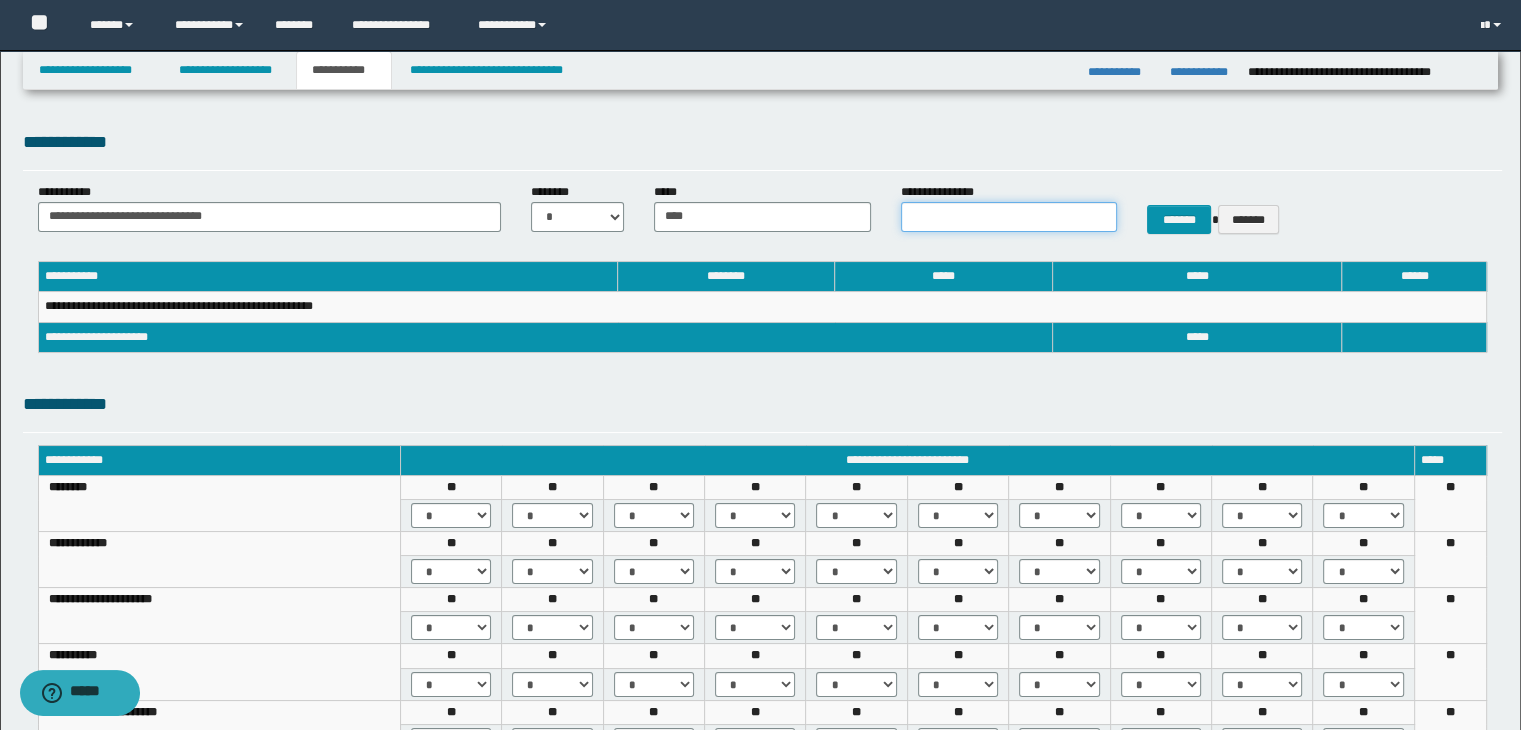 click on "**********" at bounding box center (1009, 217) 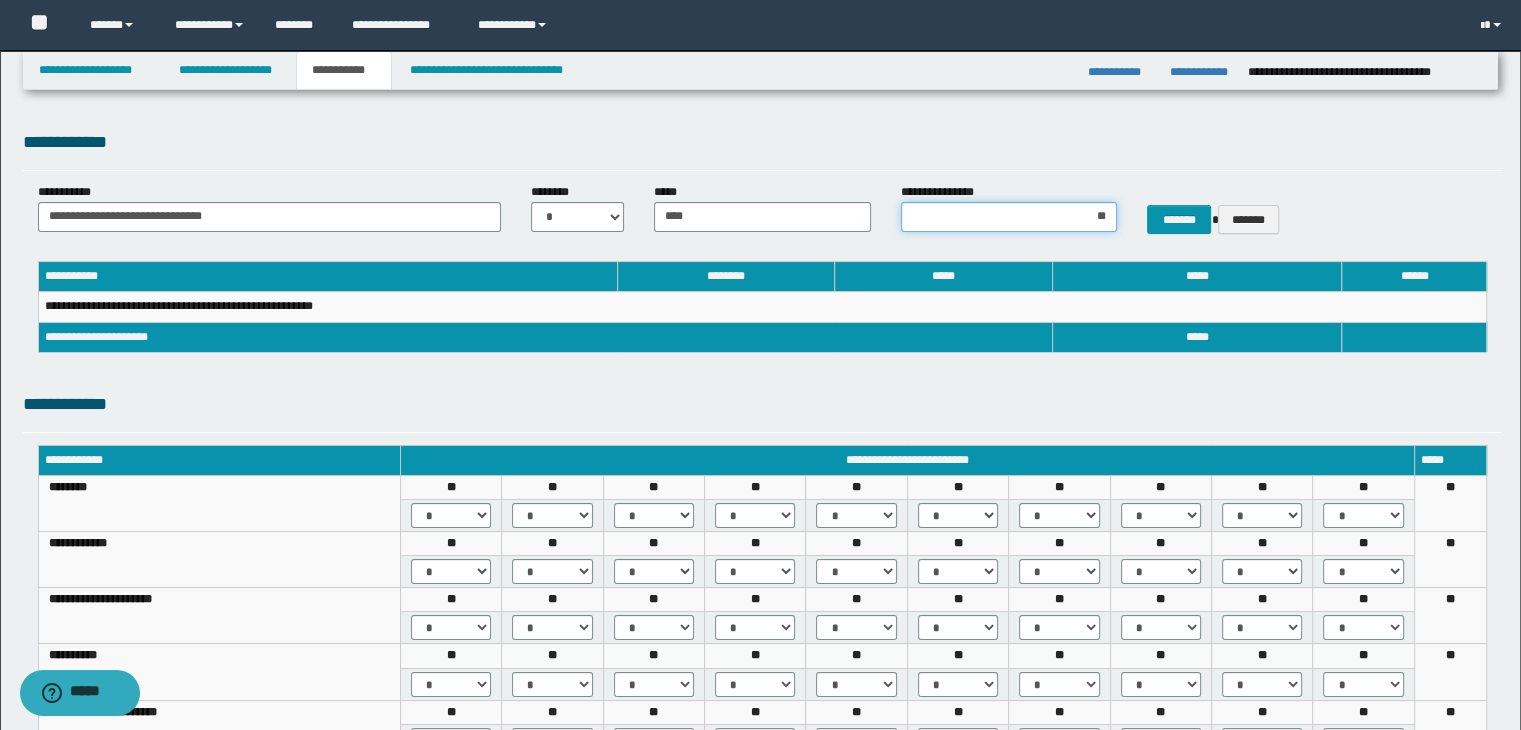 type on "***" 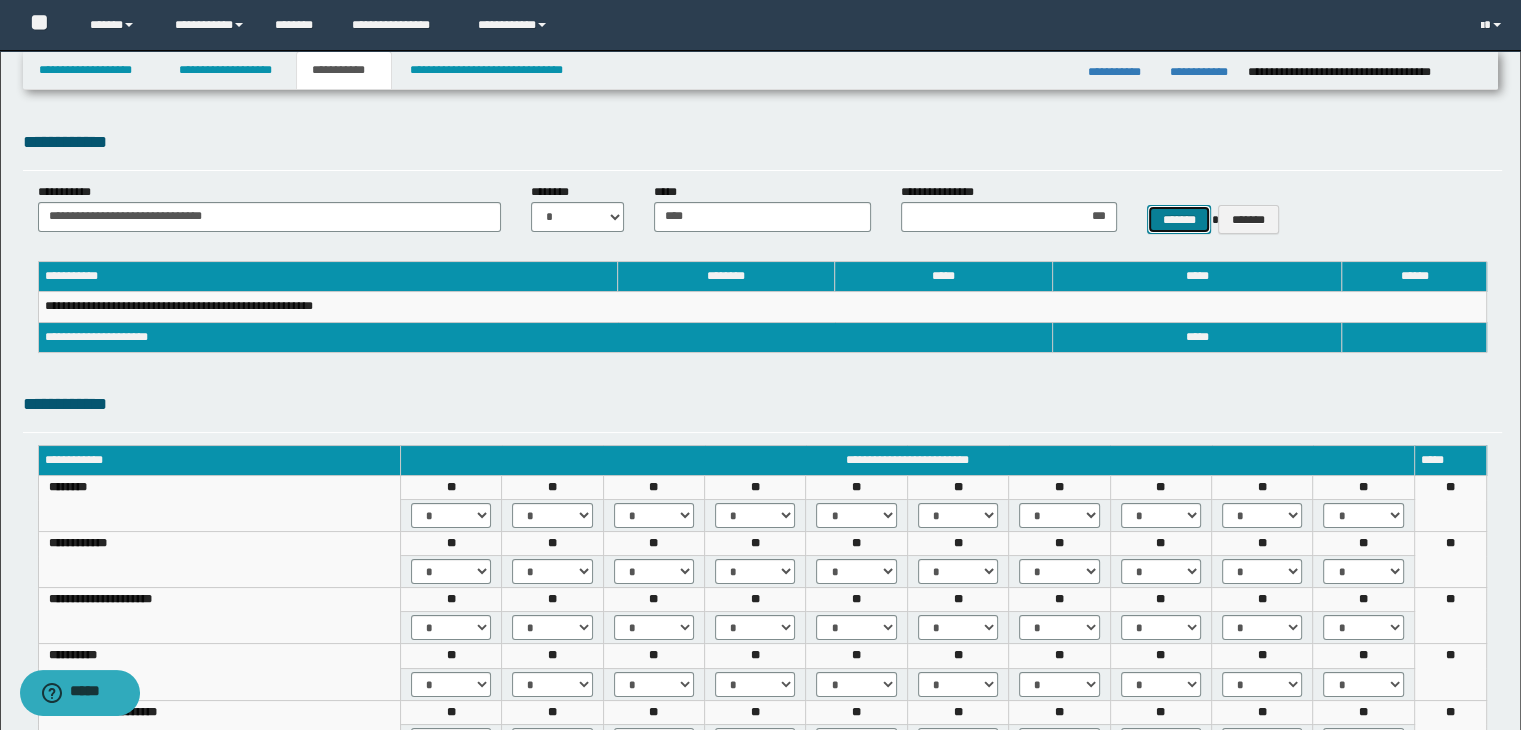 click on "*******" at bounding box center (1179, 220) 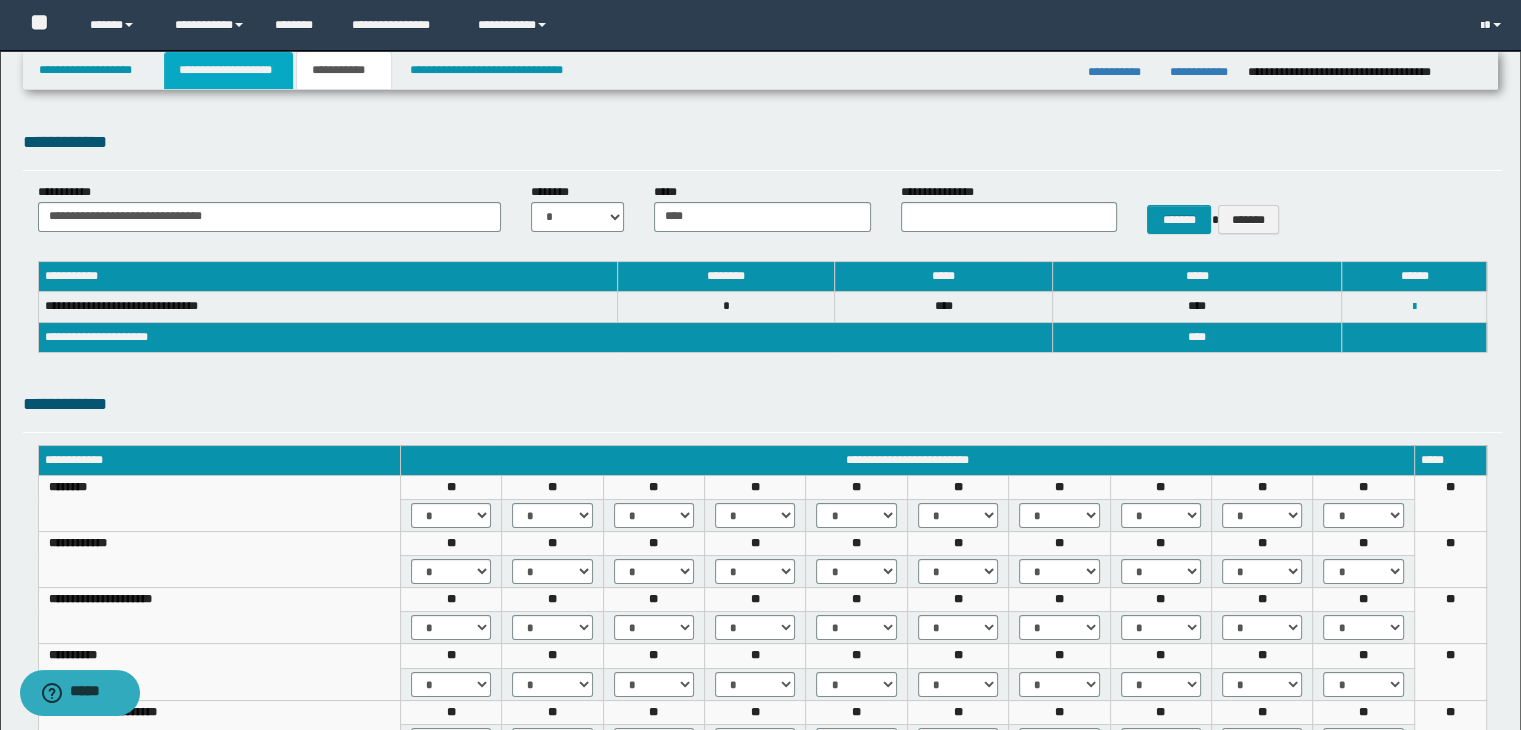 click on "**********" at bounding box center [228, 70] 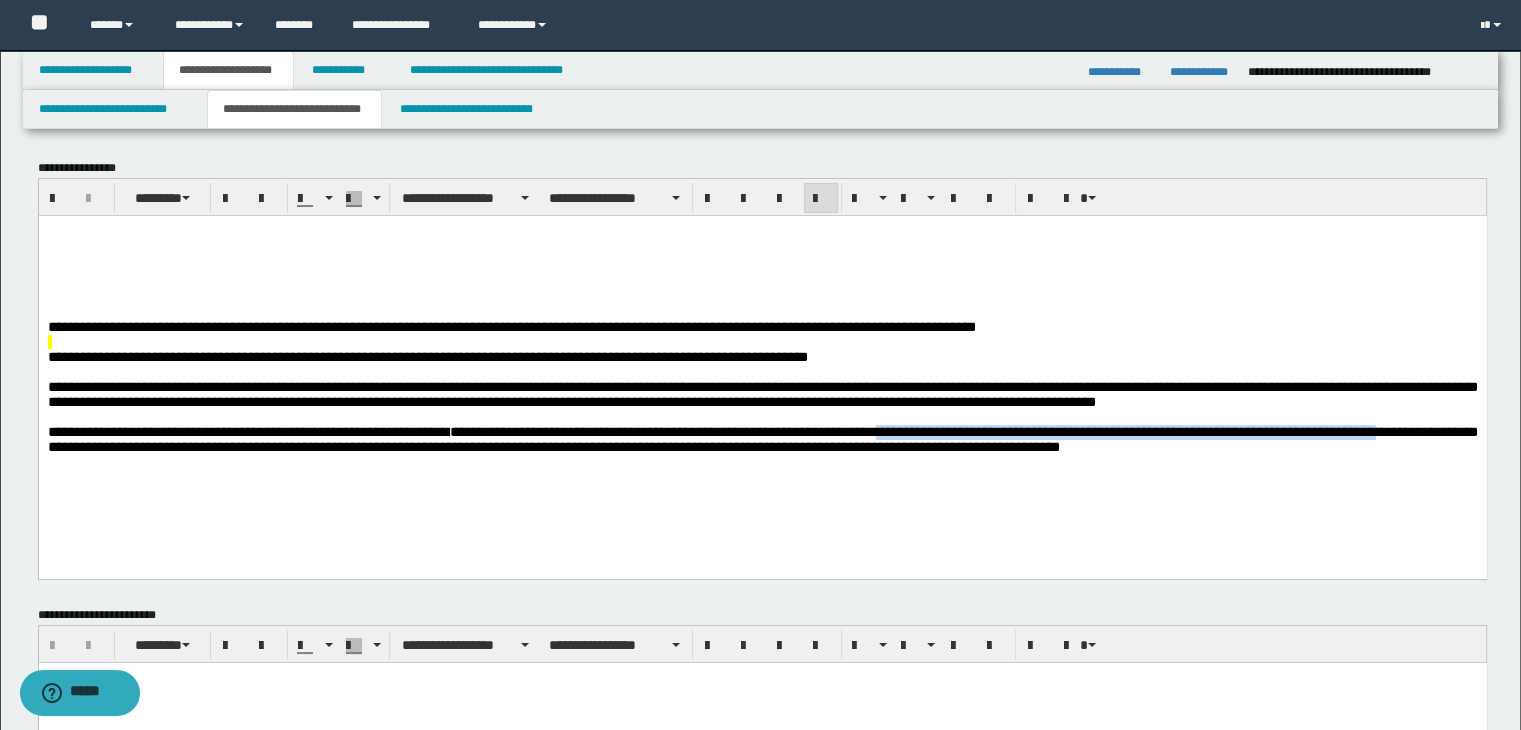 drag, startPoint x: 1266, startPoint y: 440, endPoint x: 1395, endPoint y: 443, distance: 129.03488 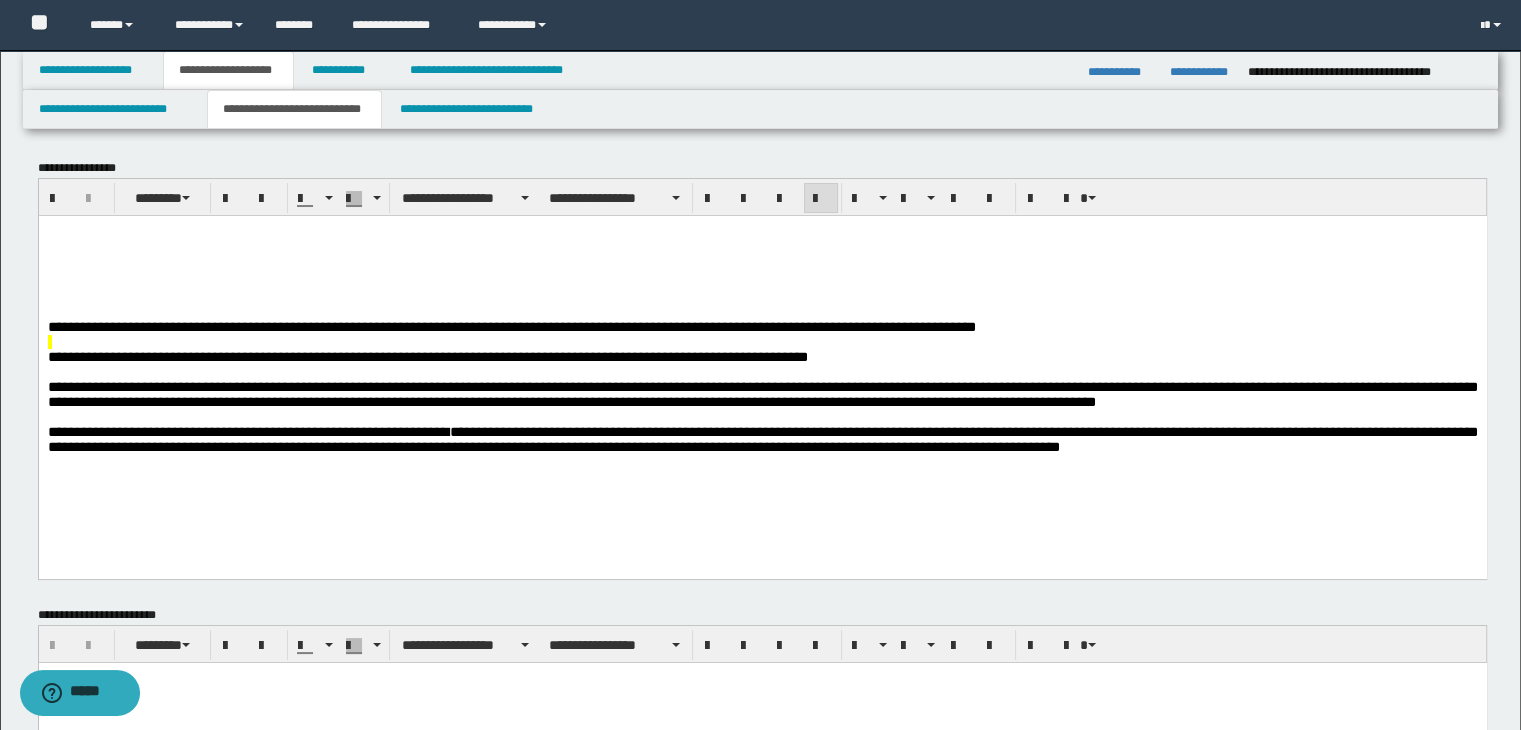 drag, startPoint x: 1305, startPoint y: 497, endPoint x: 1275, endPoint y: 474, distance: 37.802116 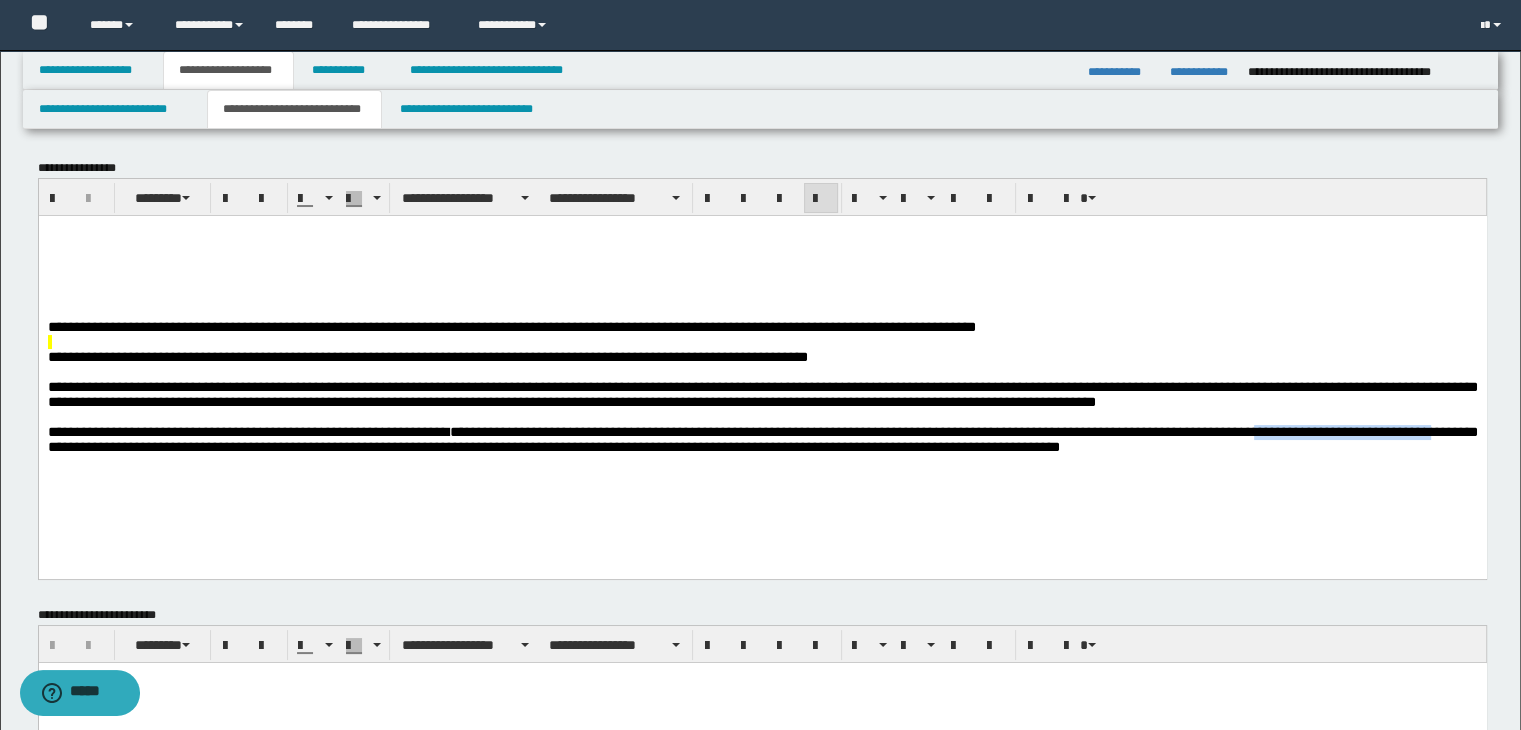 drag, startPoint x: 1267, startPoint y: 445, endPoint x: 1452, endPoint y: 446, distance: 185.0027 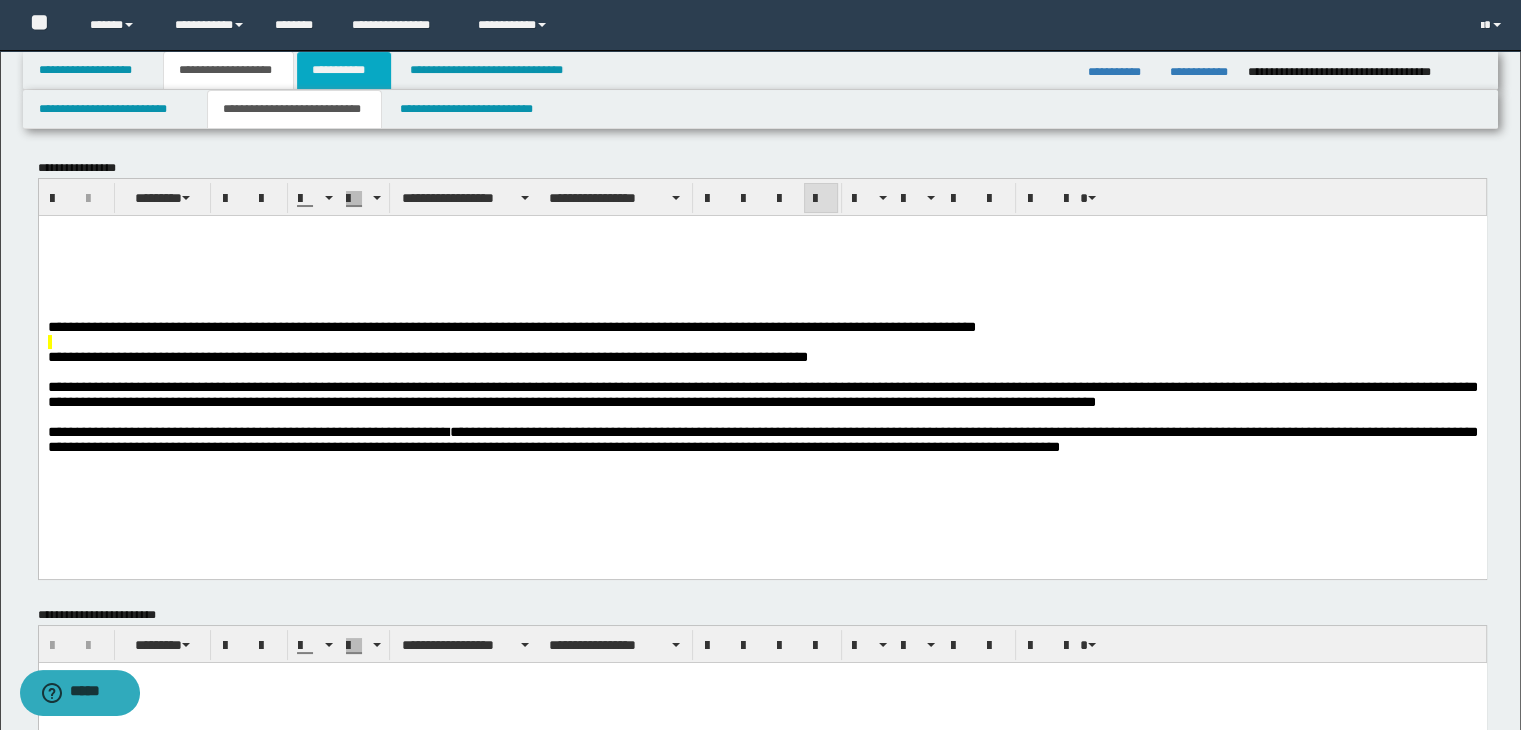 drag, startPoint x: 1336, startPoint y: 238, endPoint x: 353, endPoint y: 70, distance: 997.25275 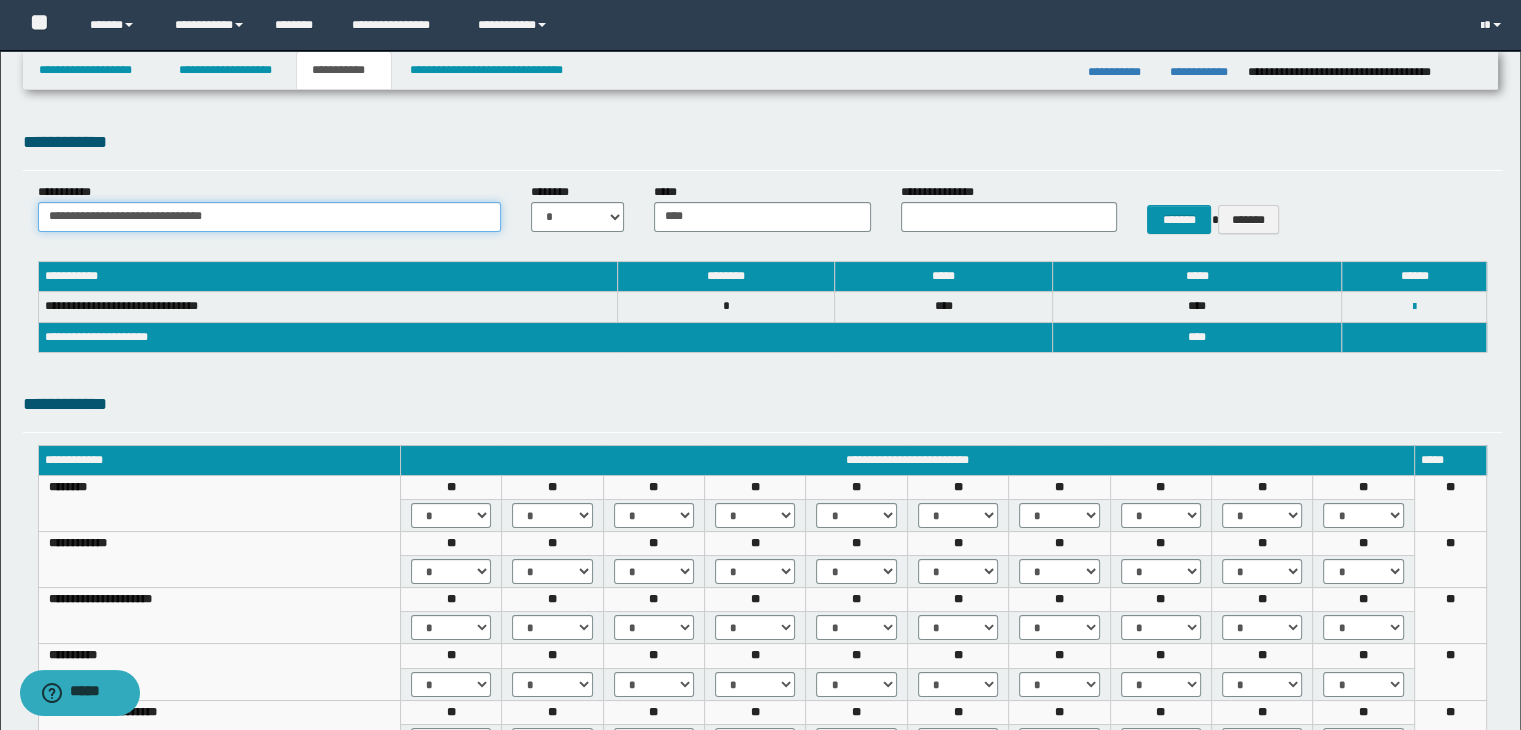 click on "**********" at bounding box center [269, 217] 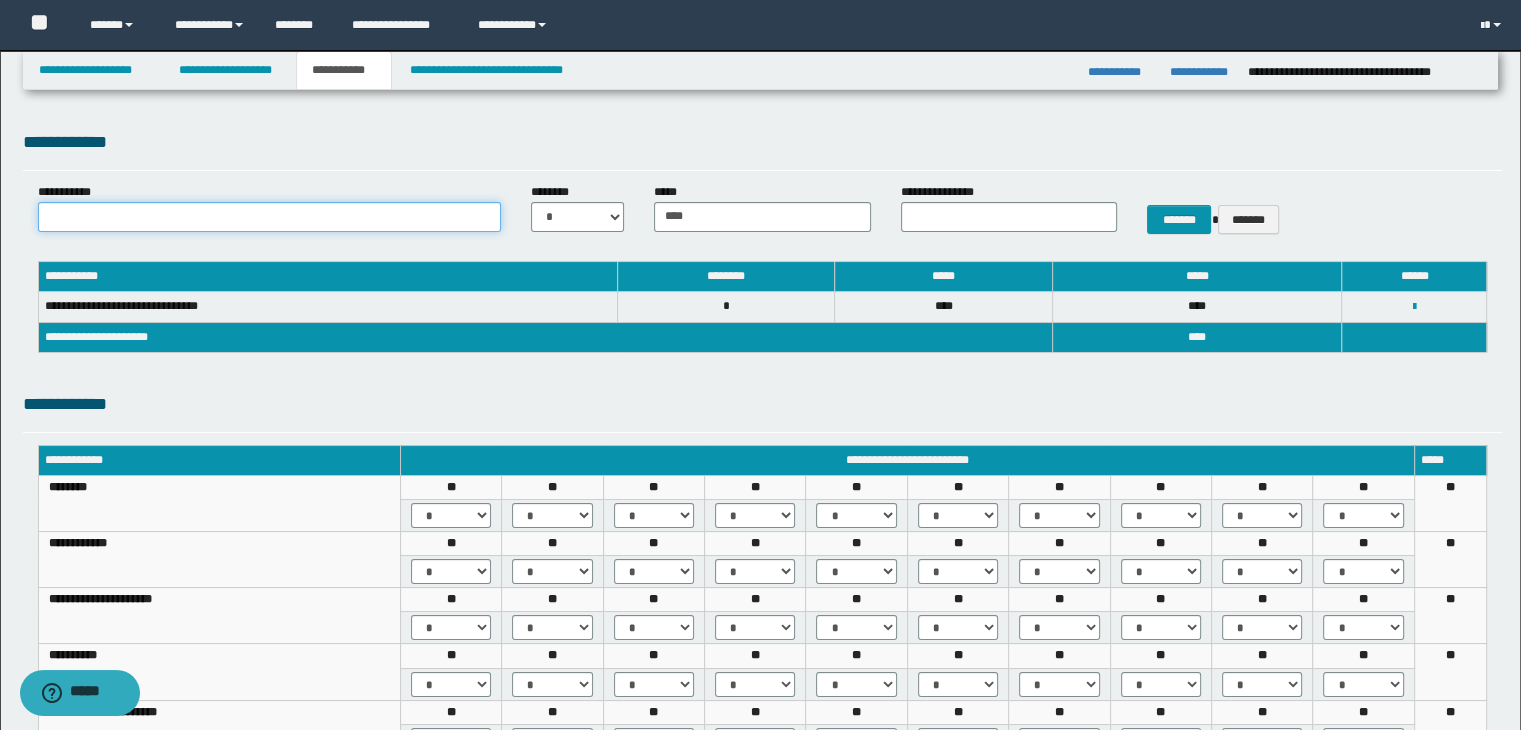 paste on "**********" 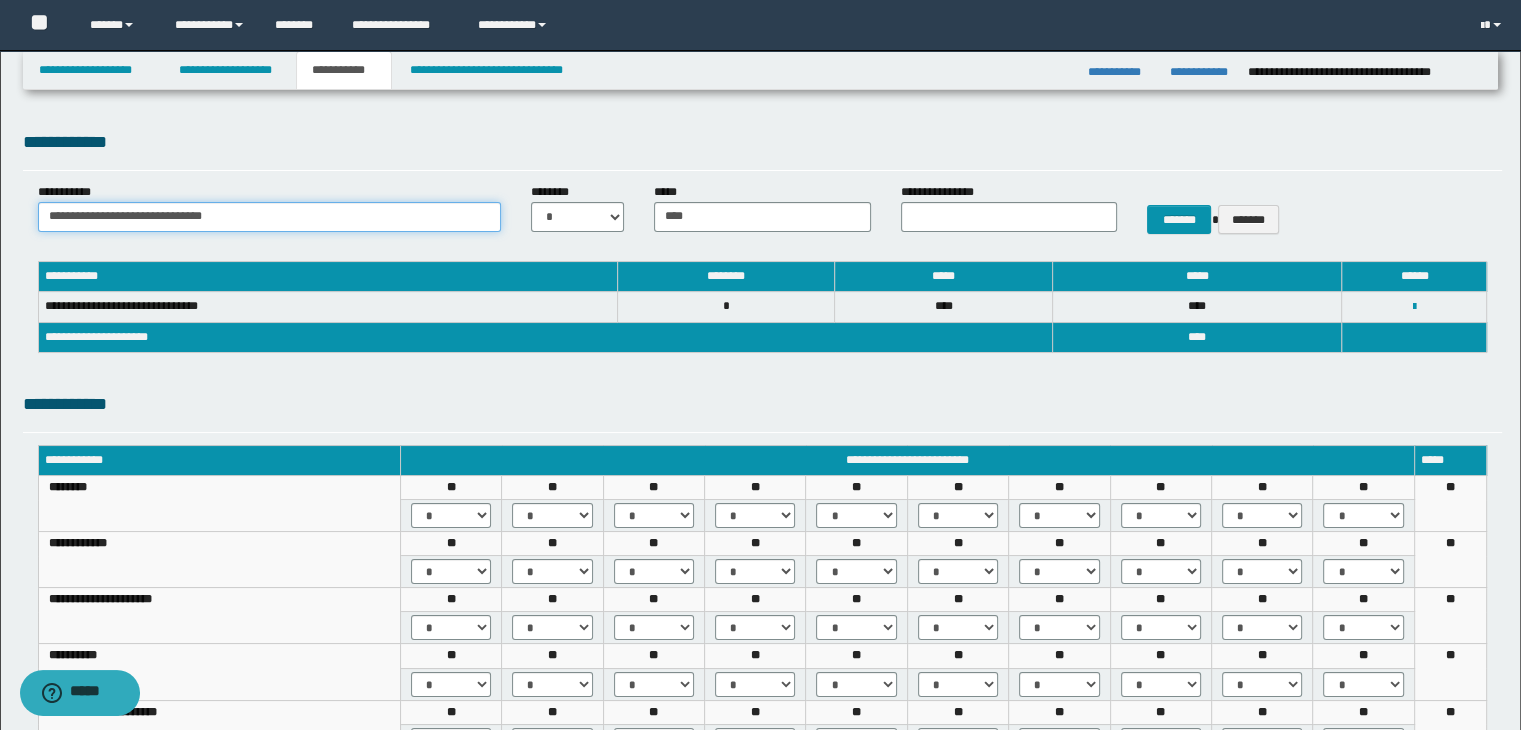 drag, startPoint x: 231, startPoint y: 218, endPoint x: 27, endPoint y: 212, distance: 204.08821 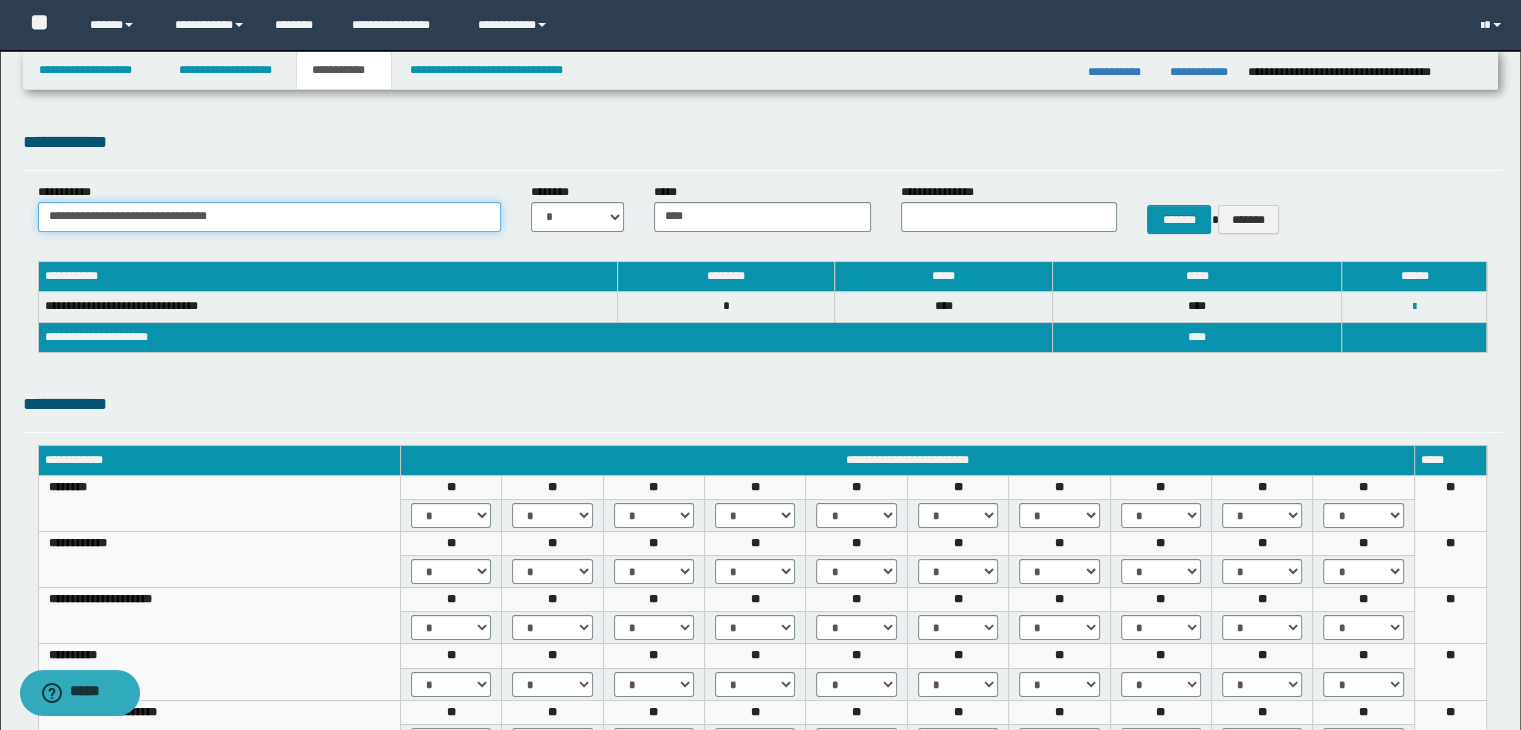 click on "**********" at bounding box center [269, 217] 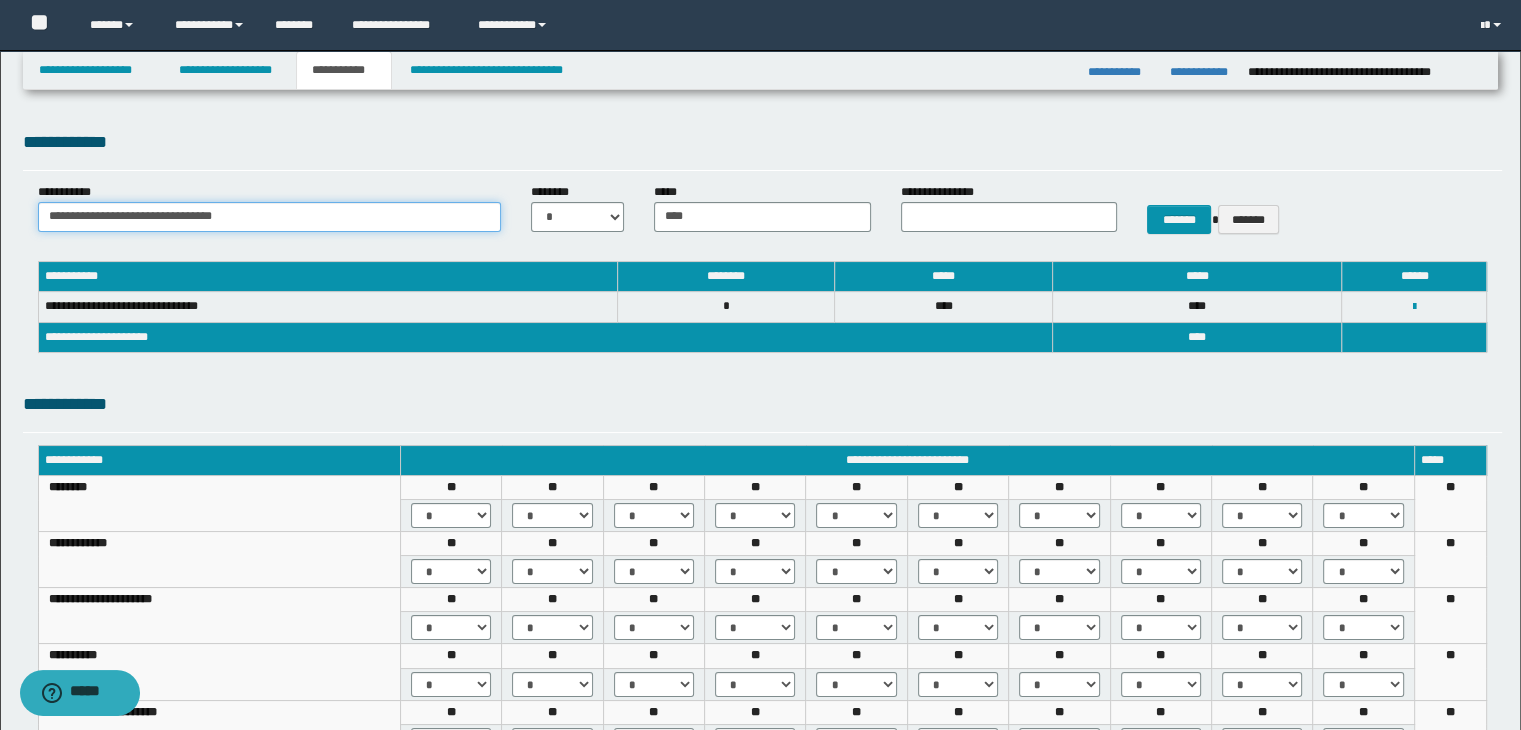 type on "**********" 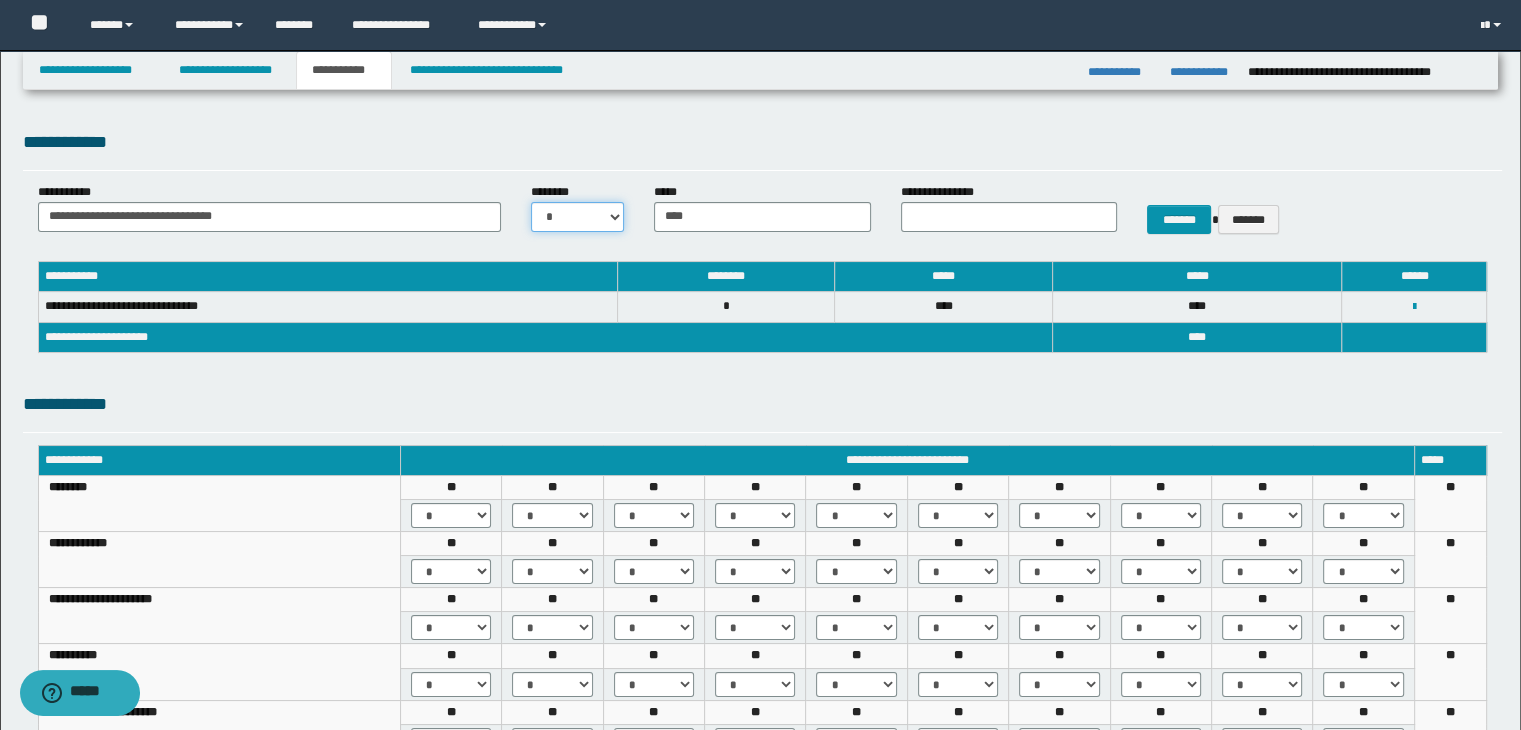 click on "*
*
*
*
*
*
*
*
*
**
**
**
**
**" at bounding box center (577, 217) 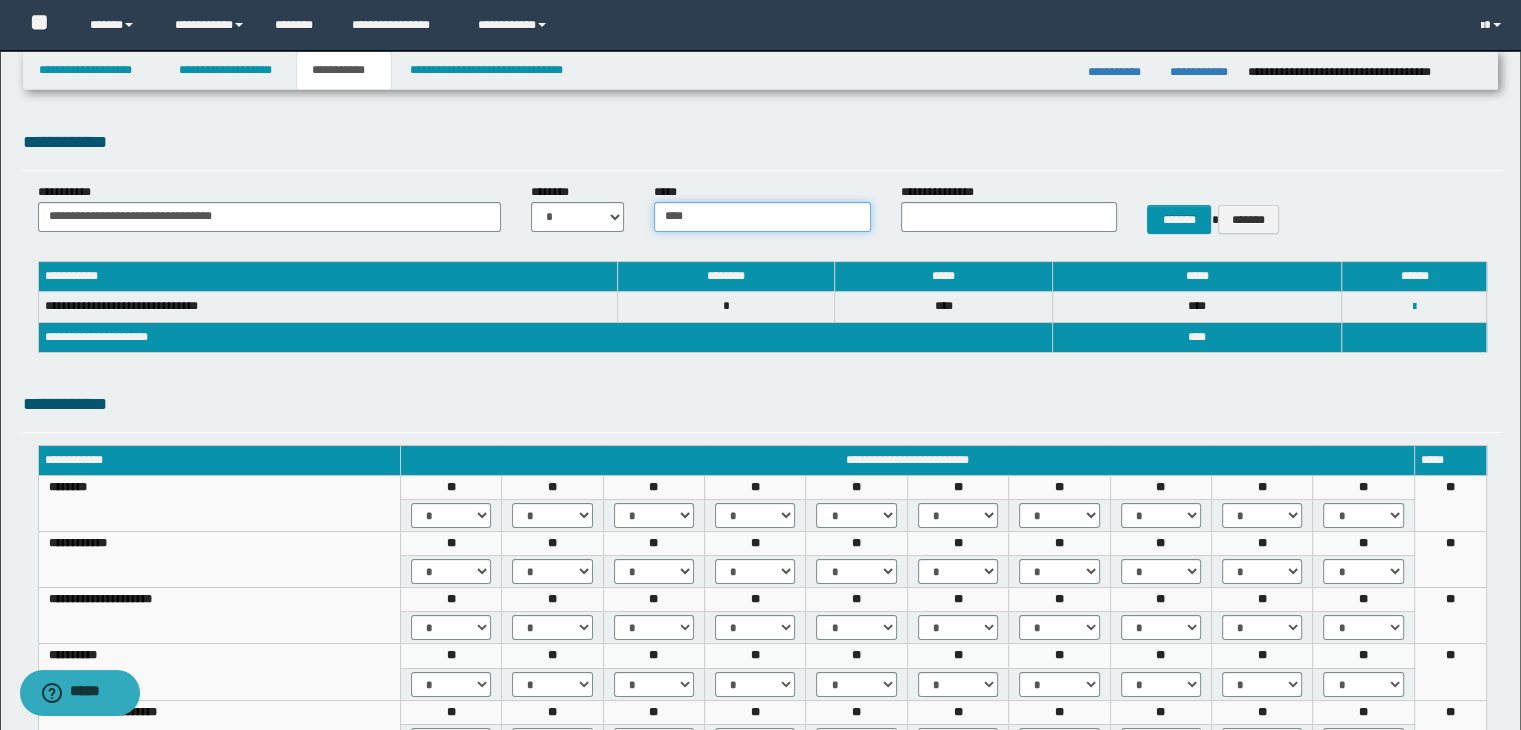 click on "****" at bounding box center [762, 217] 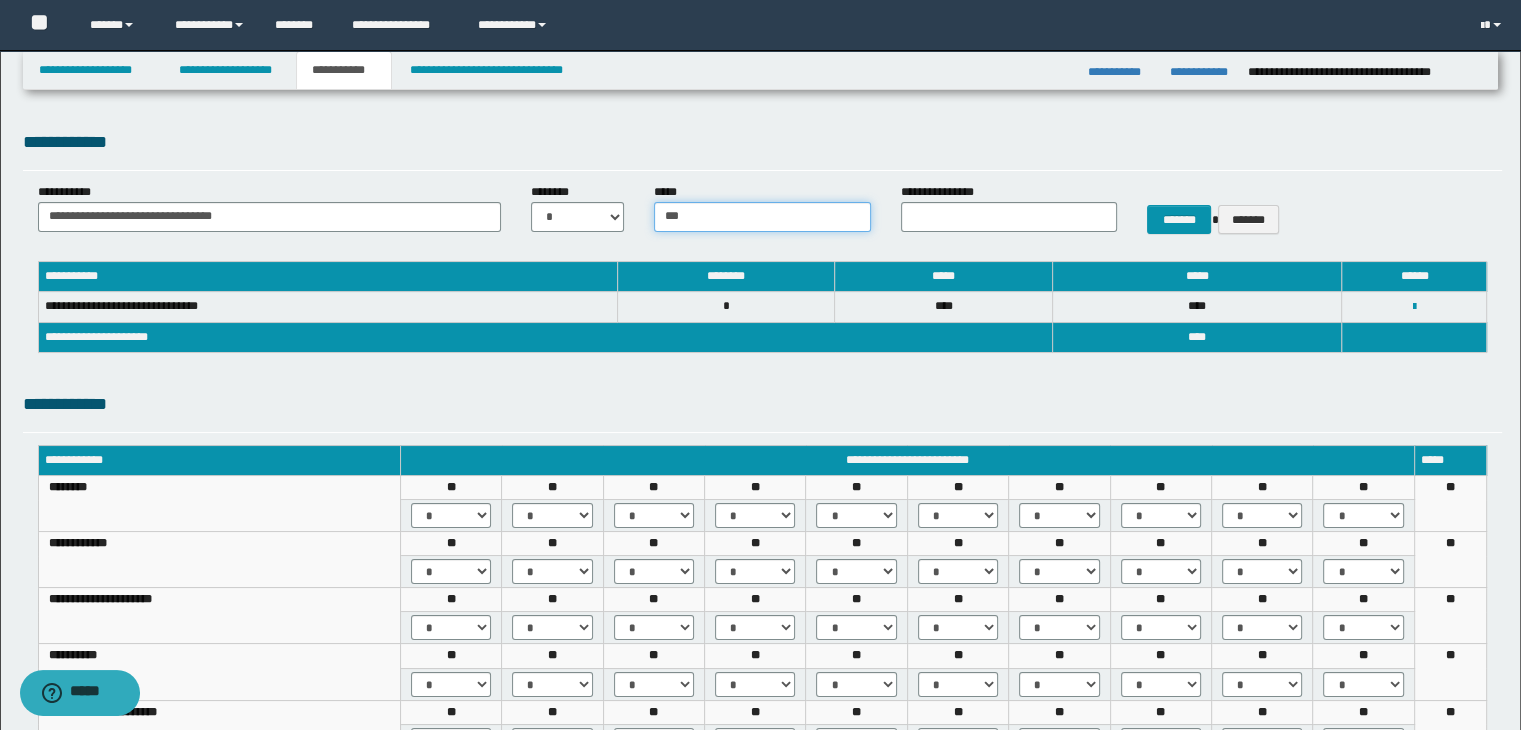 type on "***" 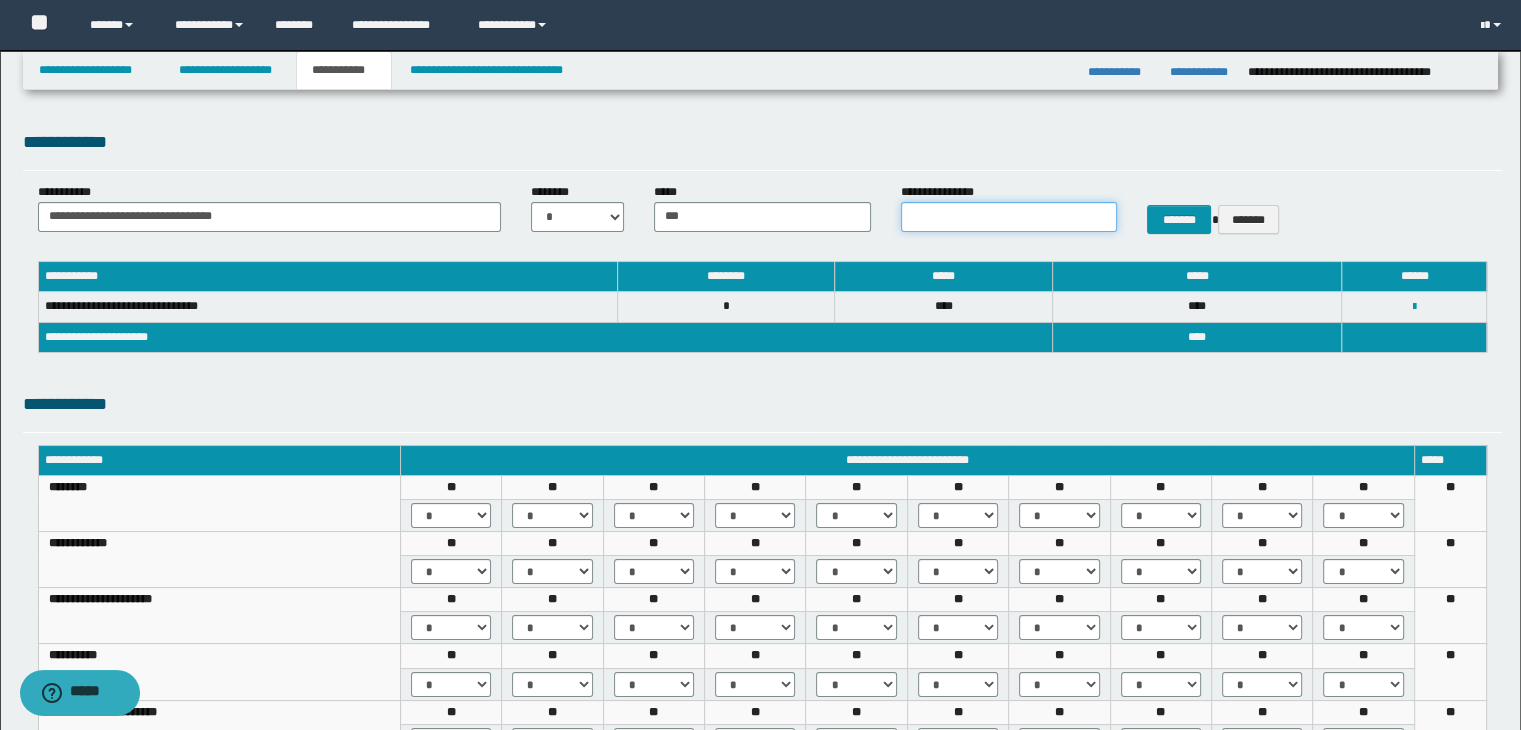 click on "**********" at bounding box center [1009, 217] 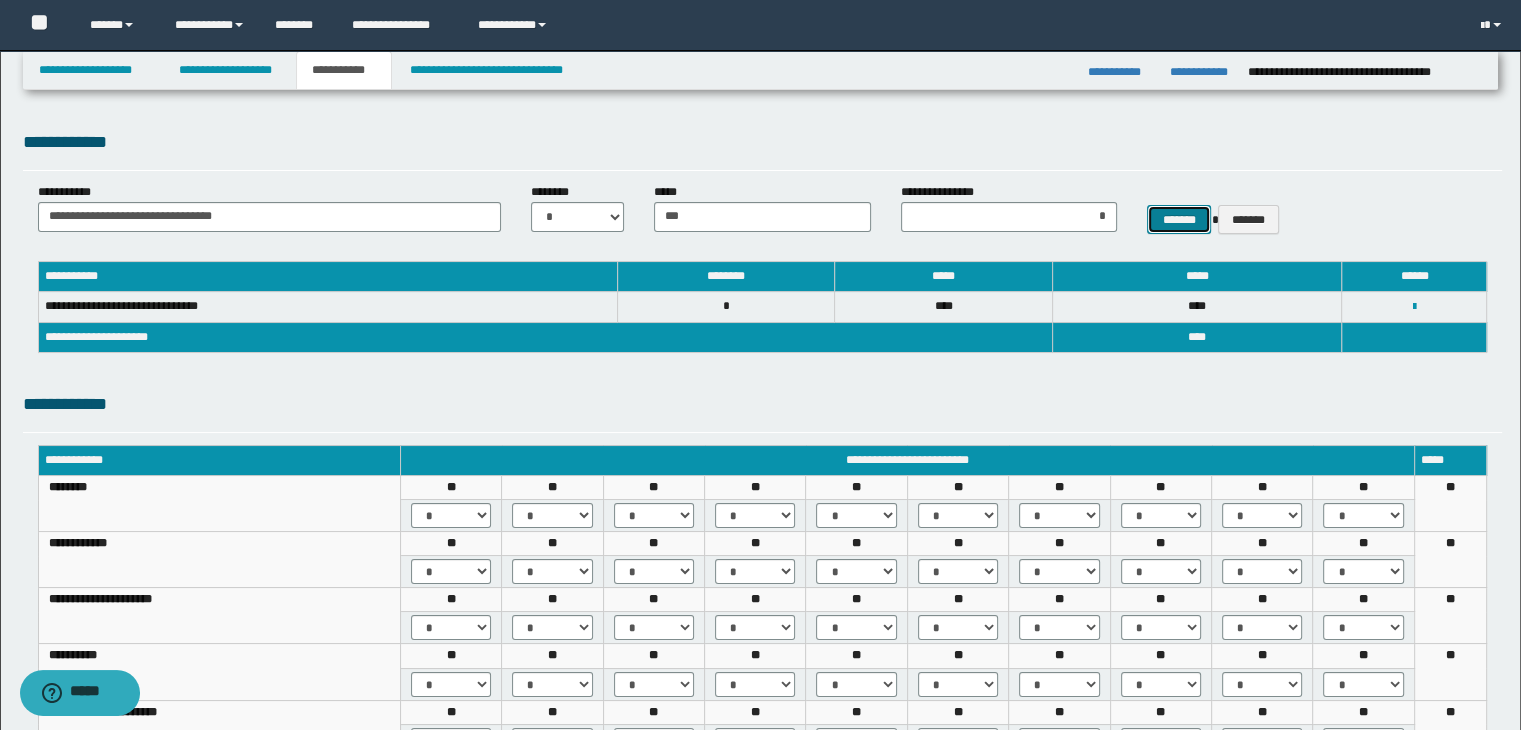 click on "*******" at bounding box center [1179, 220] 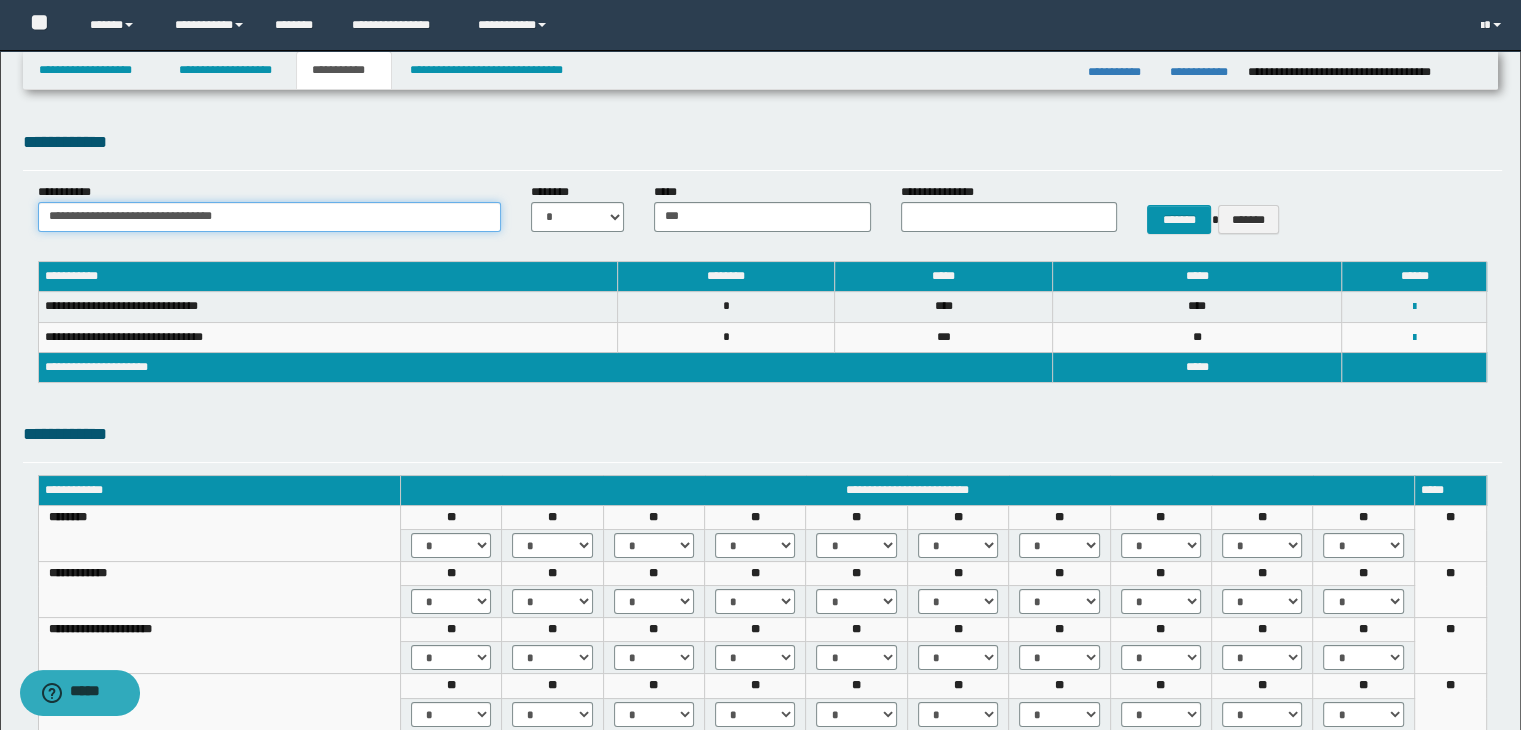 click on "**********" at bounding box center [269, 217] 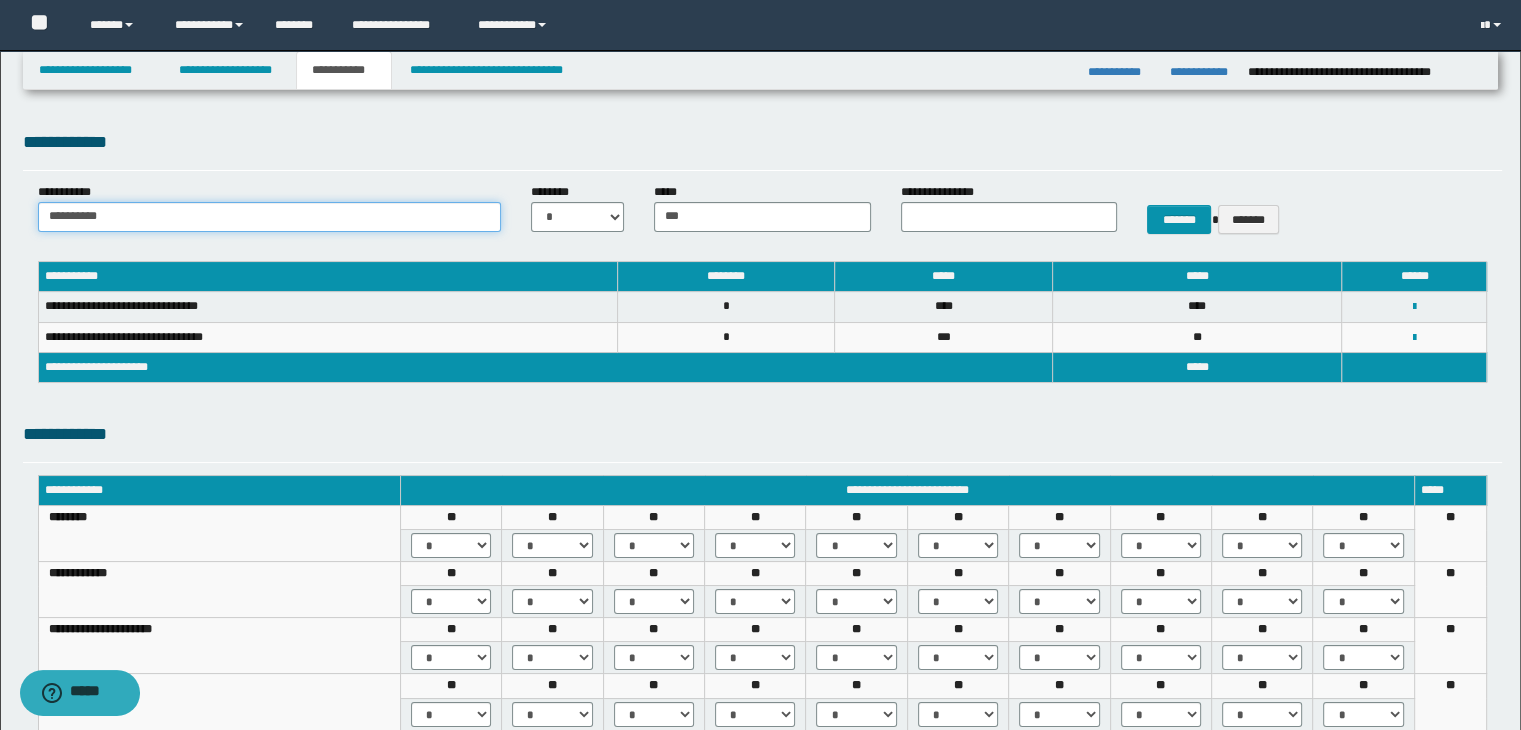 type on "**********" 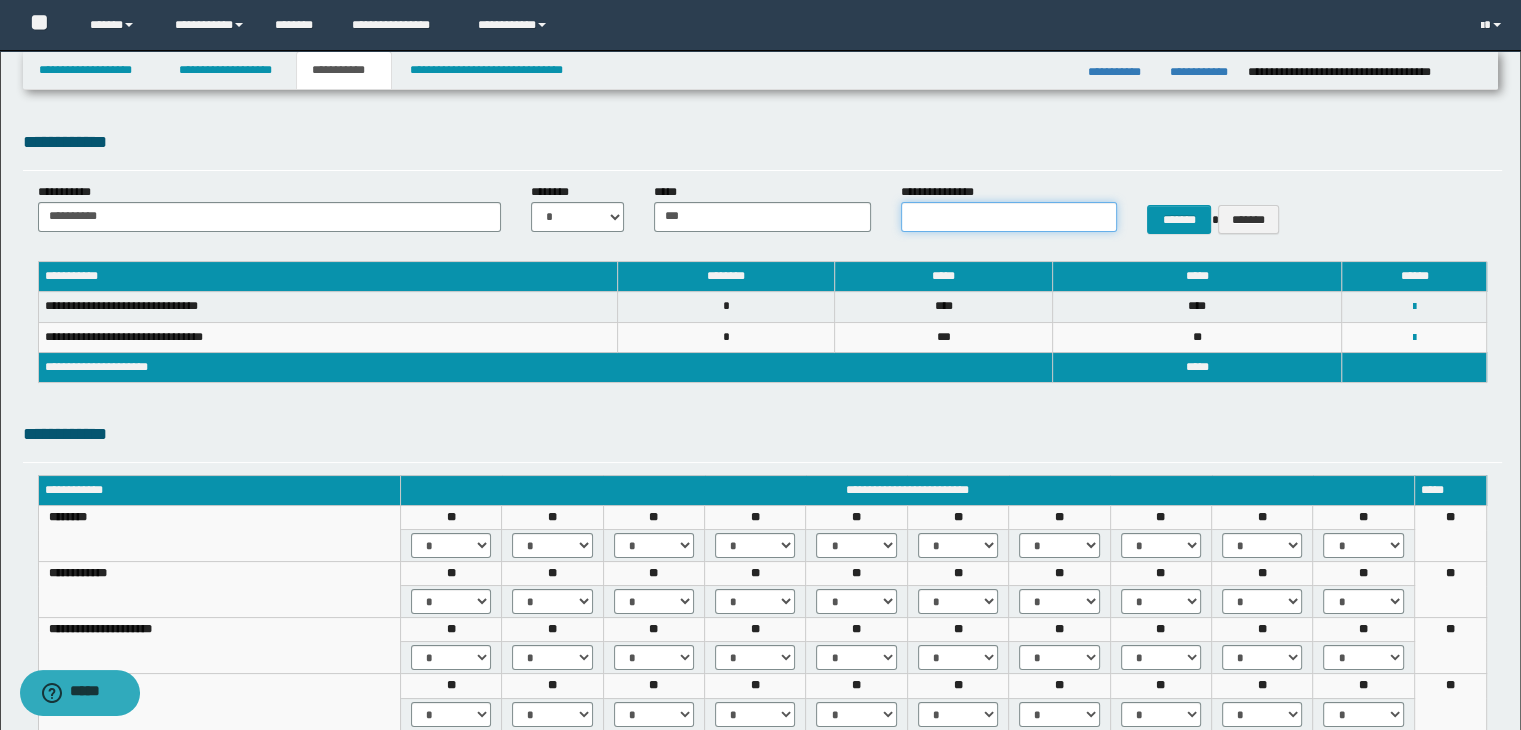 click on "**********" at bounding box center [1009, 217] 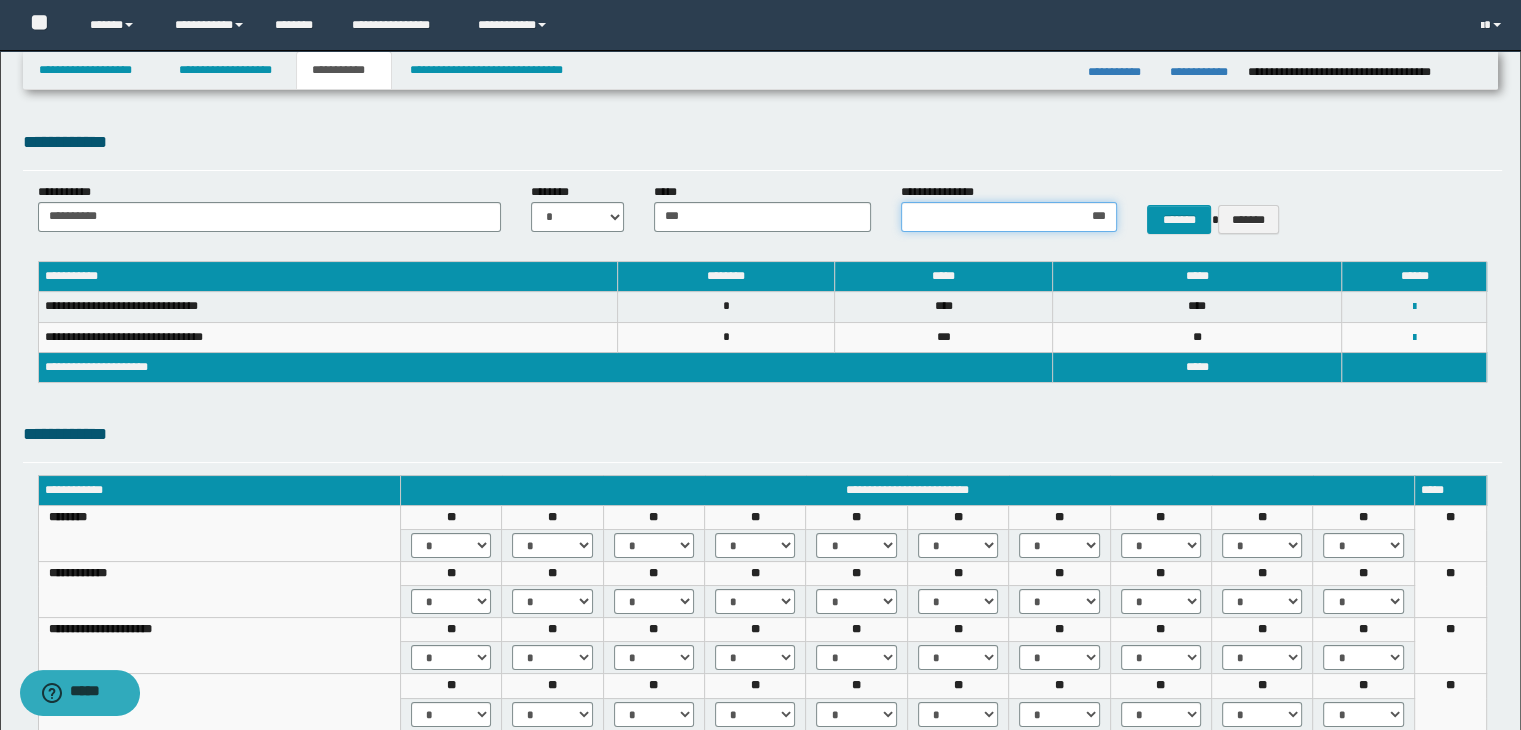type on "****" 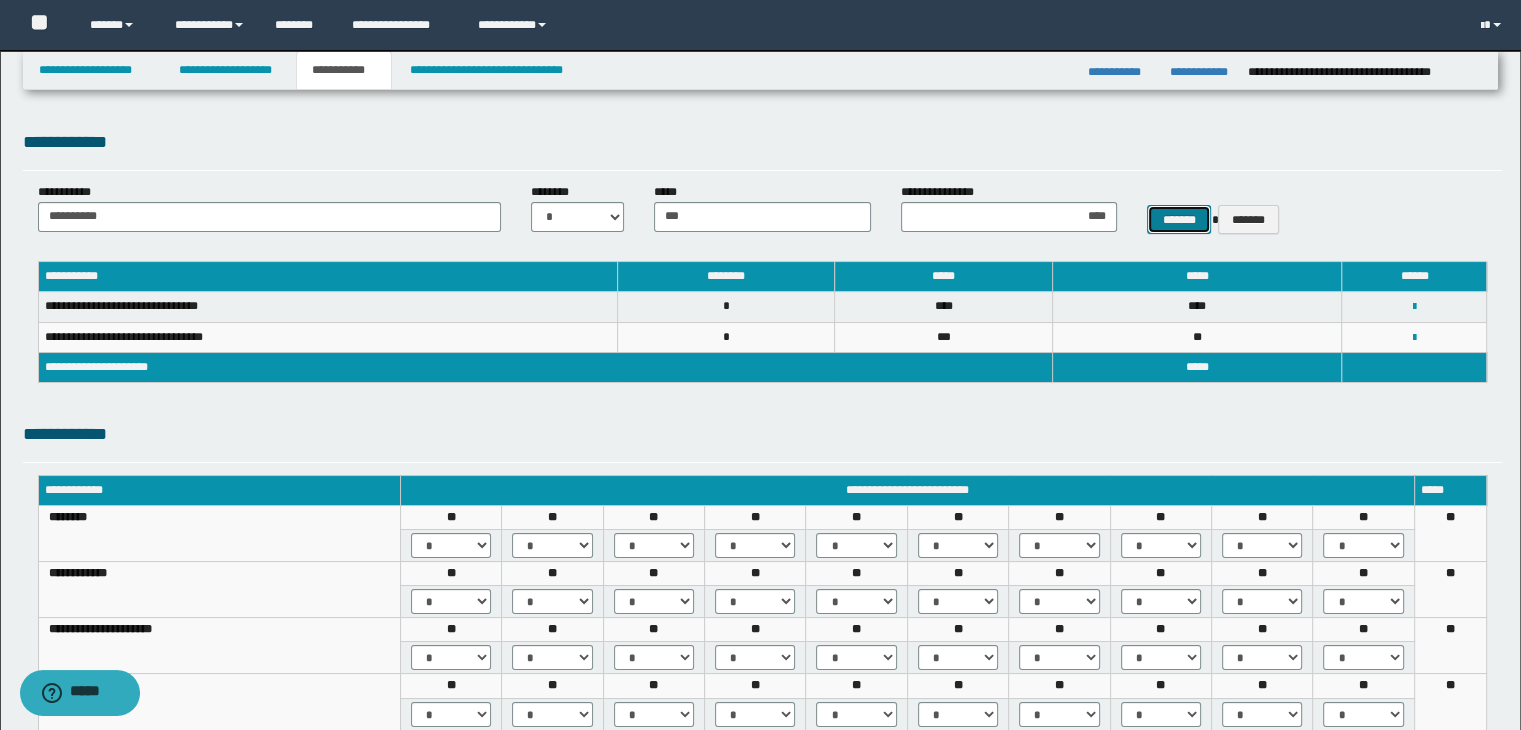 click on "*******" at bounding box center [1179, 220] 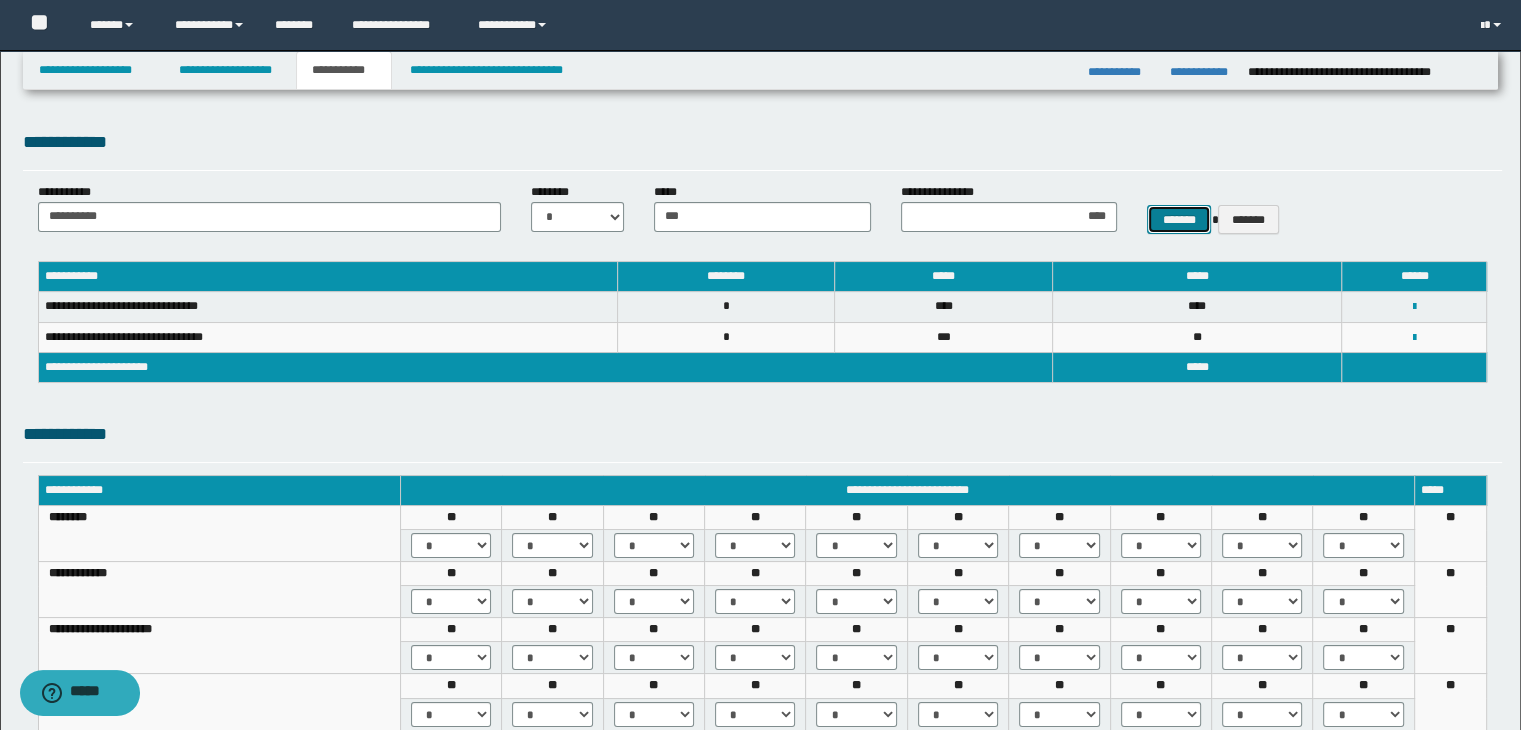 click on "*******" at bounding box center (1179, 220) 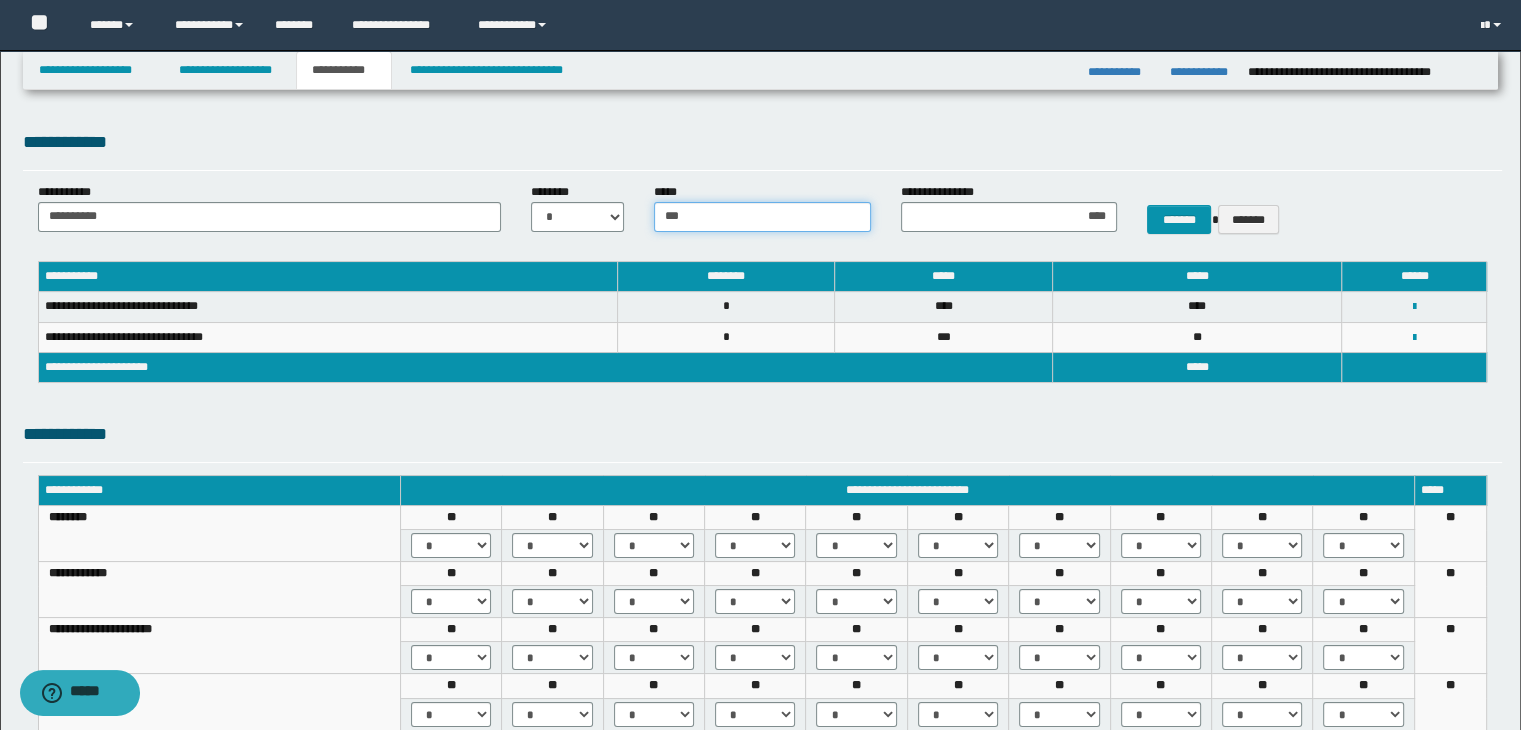 click on "***" at bounding box center [762, 217] 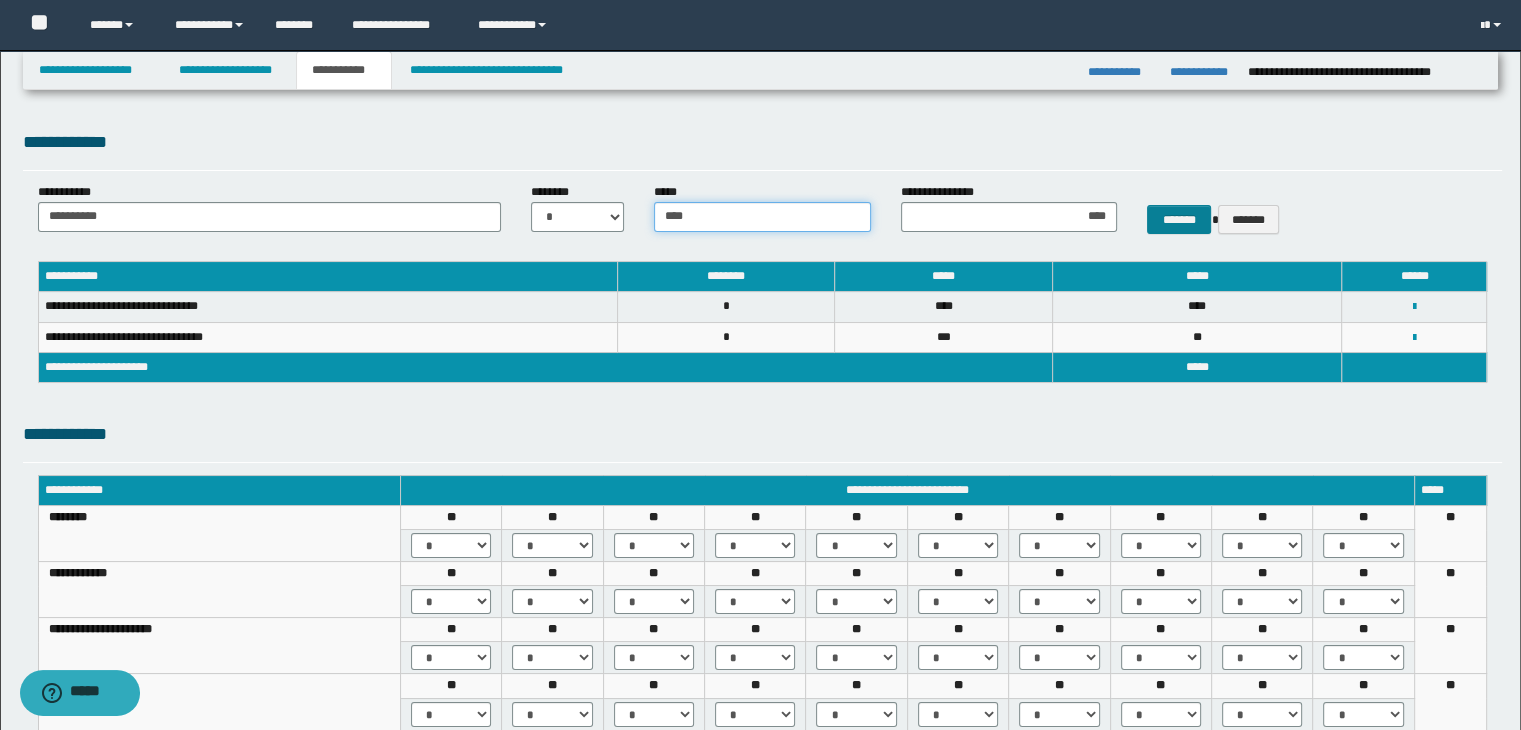 type on "****" 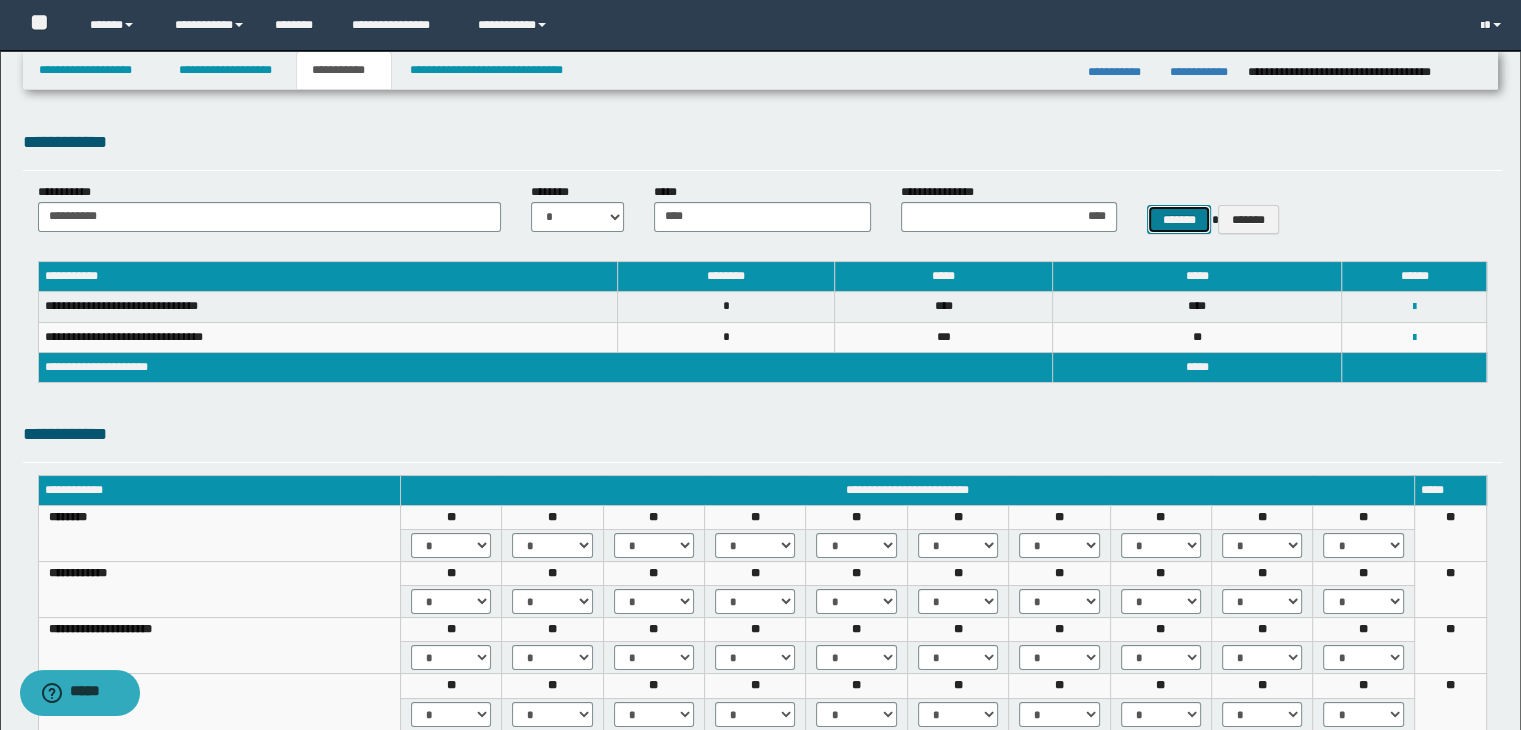 click on "*******" at bounding box center [1179, 220] 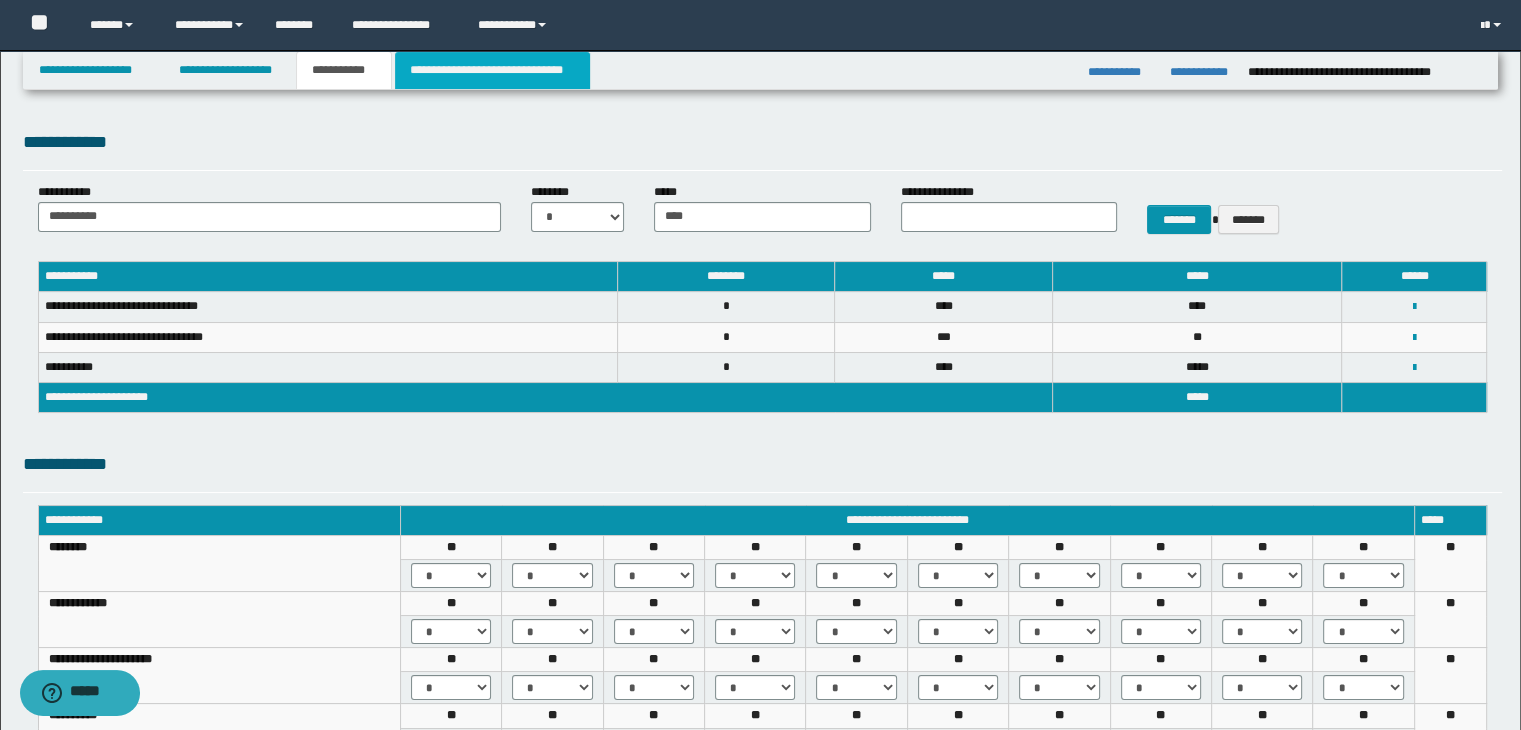 click on "**********" at bounding box center (492, 70) 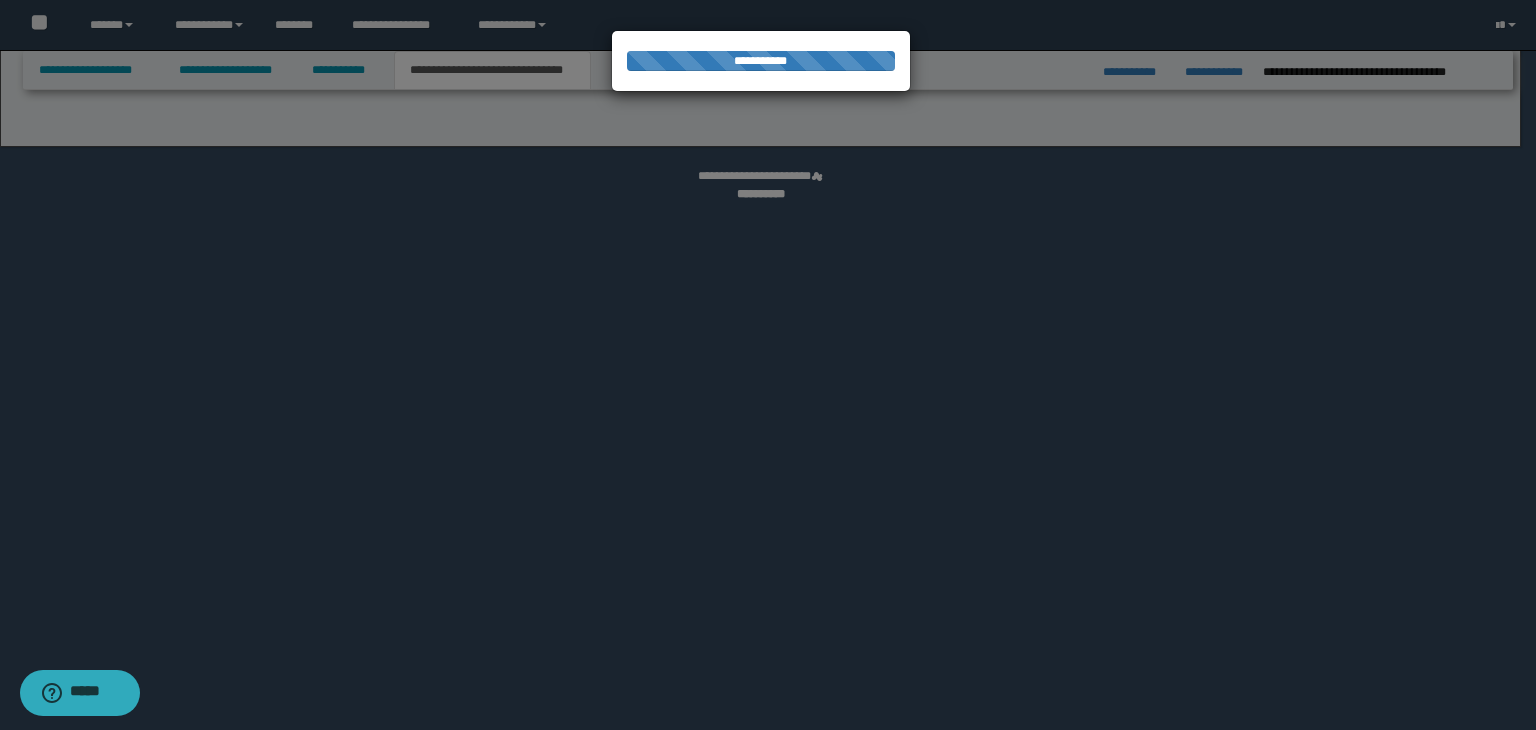 select on "*" 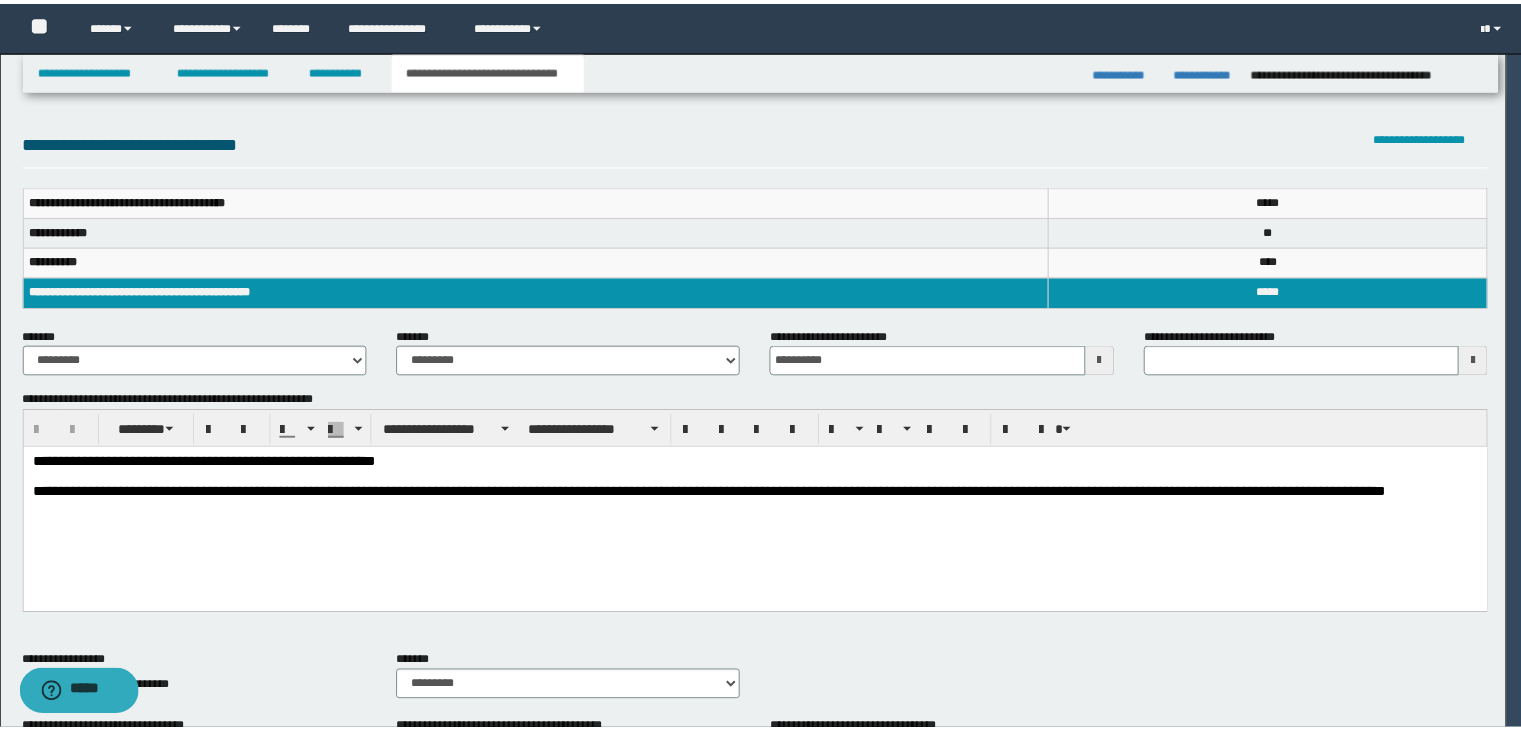 scroll, scrollTop: 0, scrollLeft: 0, axis: both 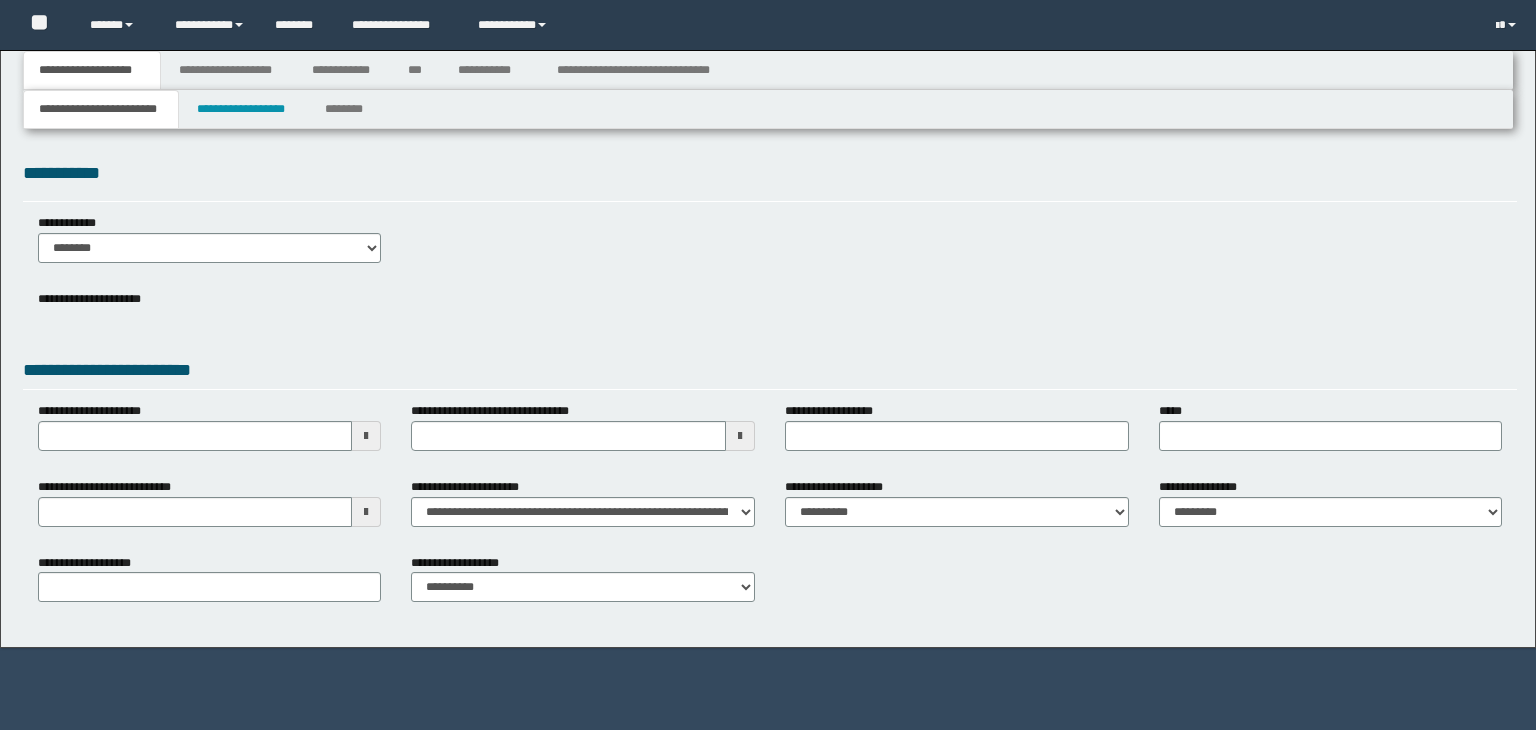 type 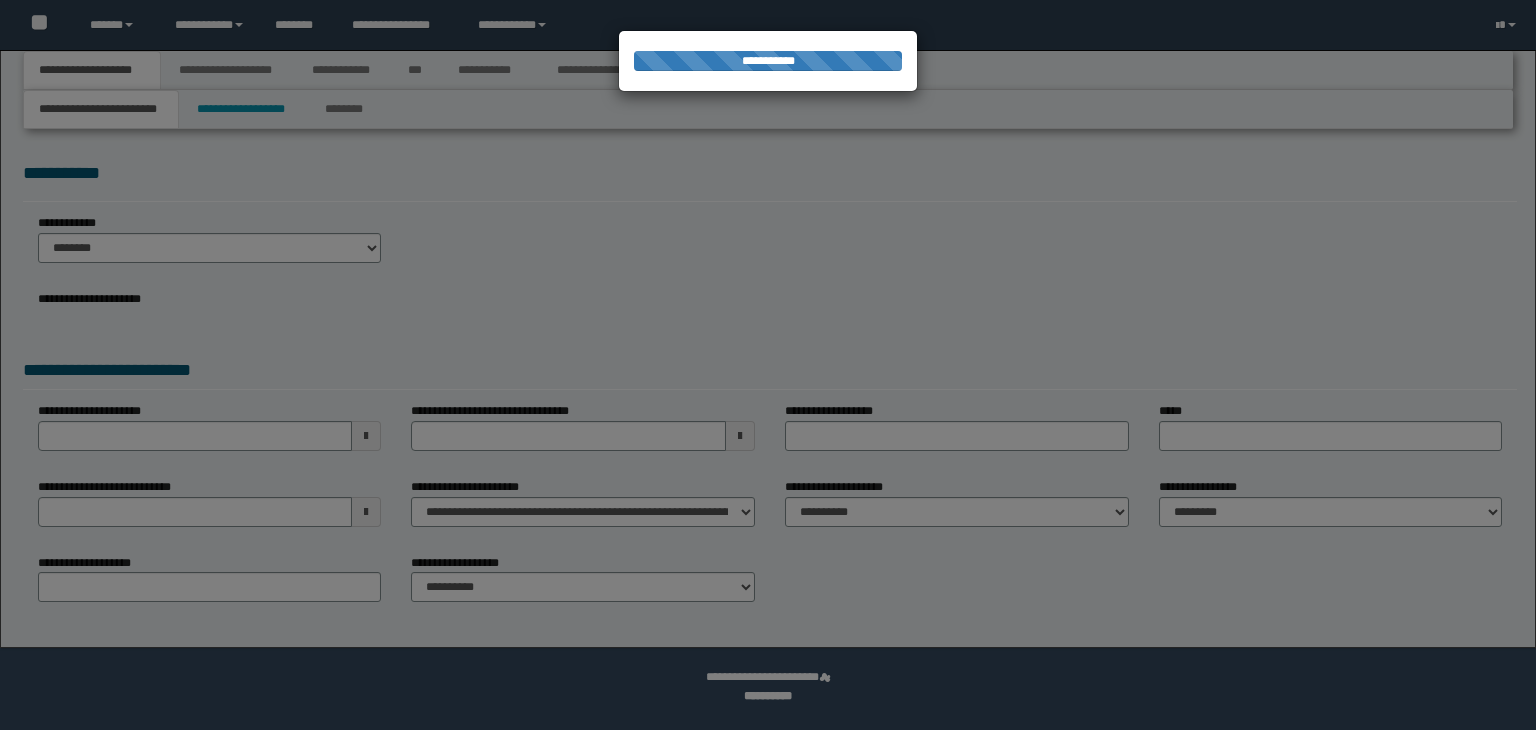 type on "**********" 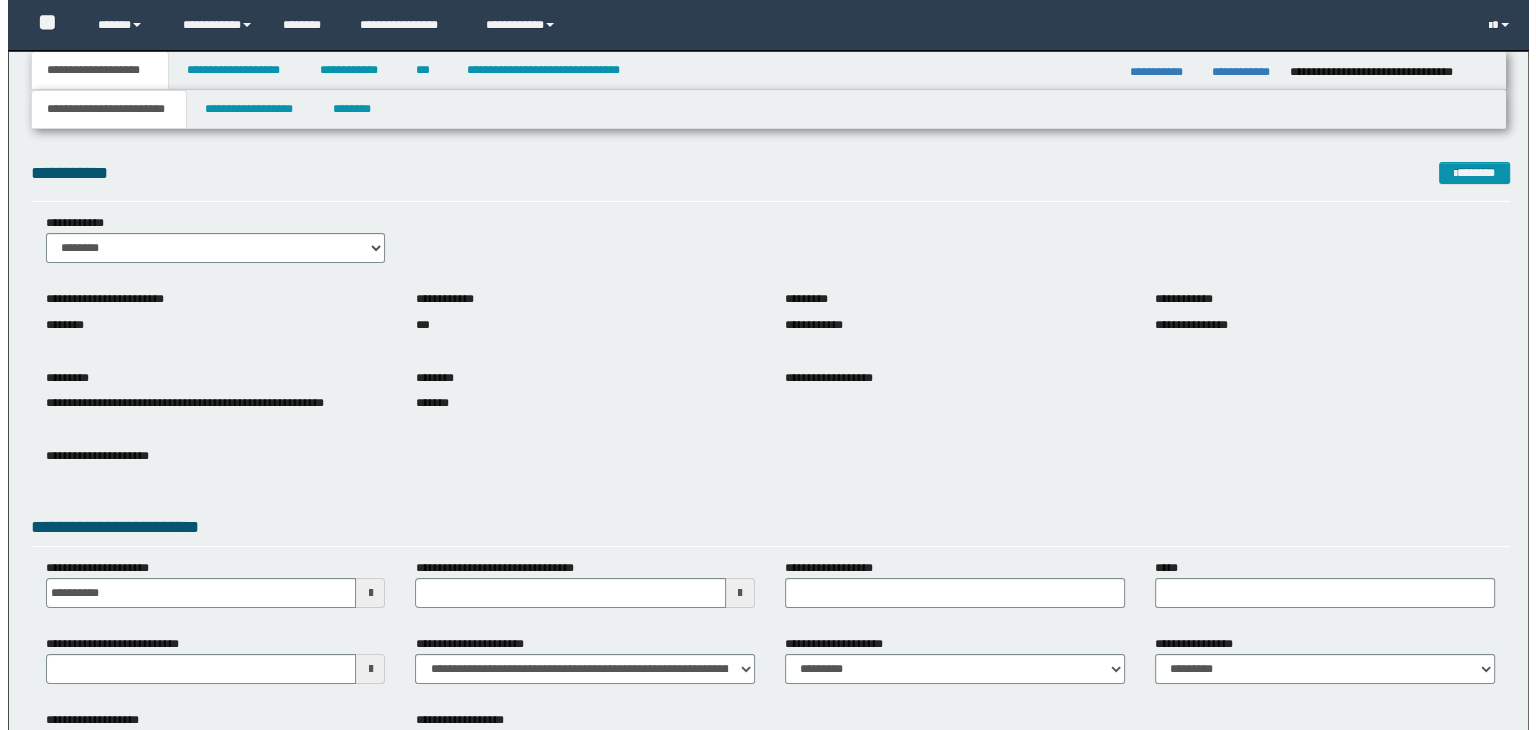 scroll, scrollTop: 0, scrollLeft: 0, axis: both 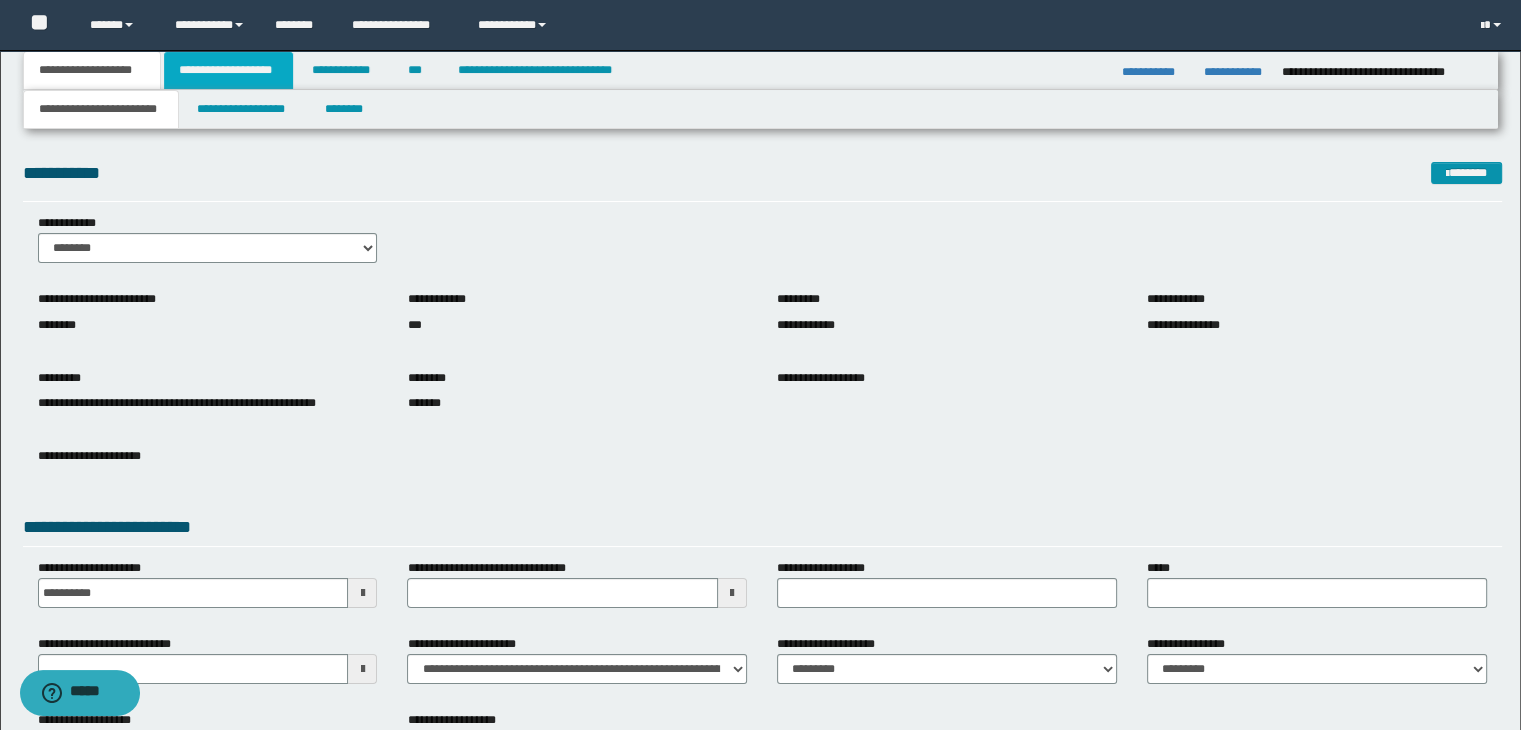 click on "**********" at bounding box center [228, 70] 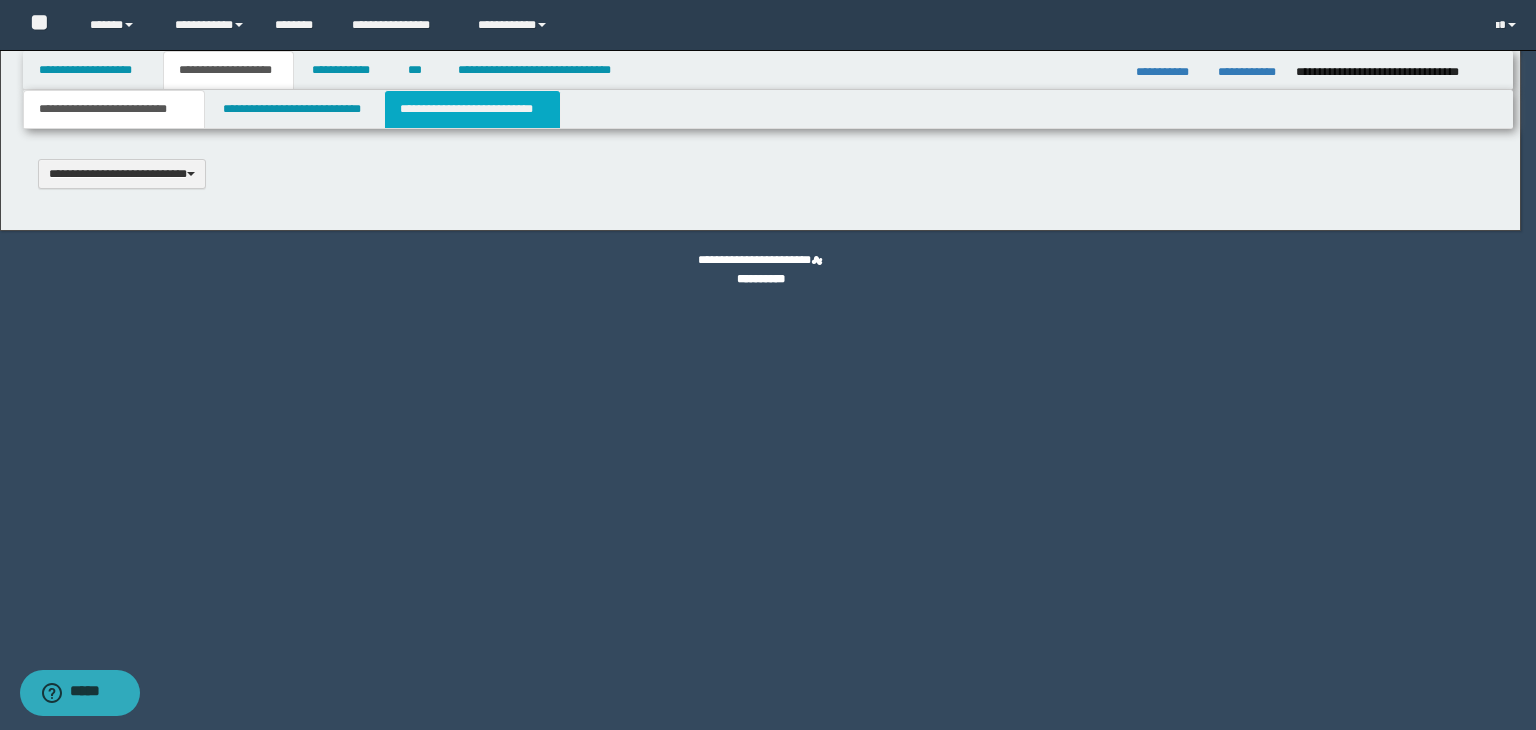 type 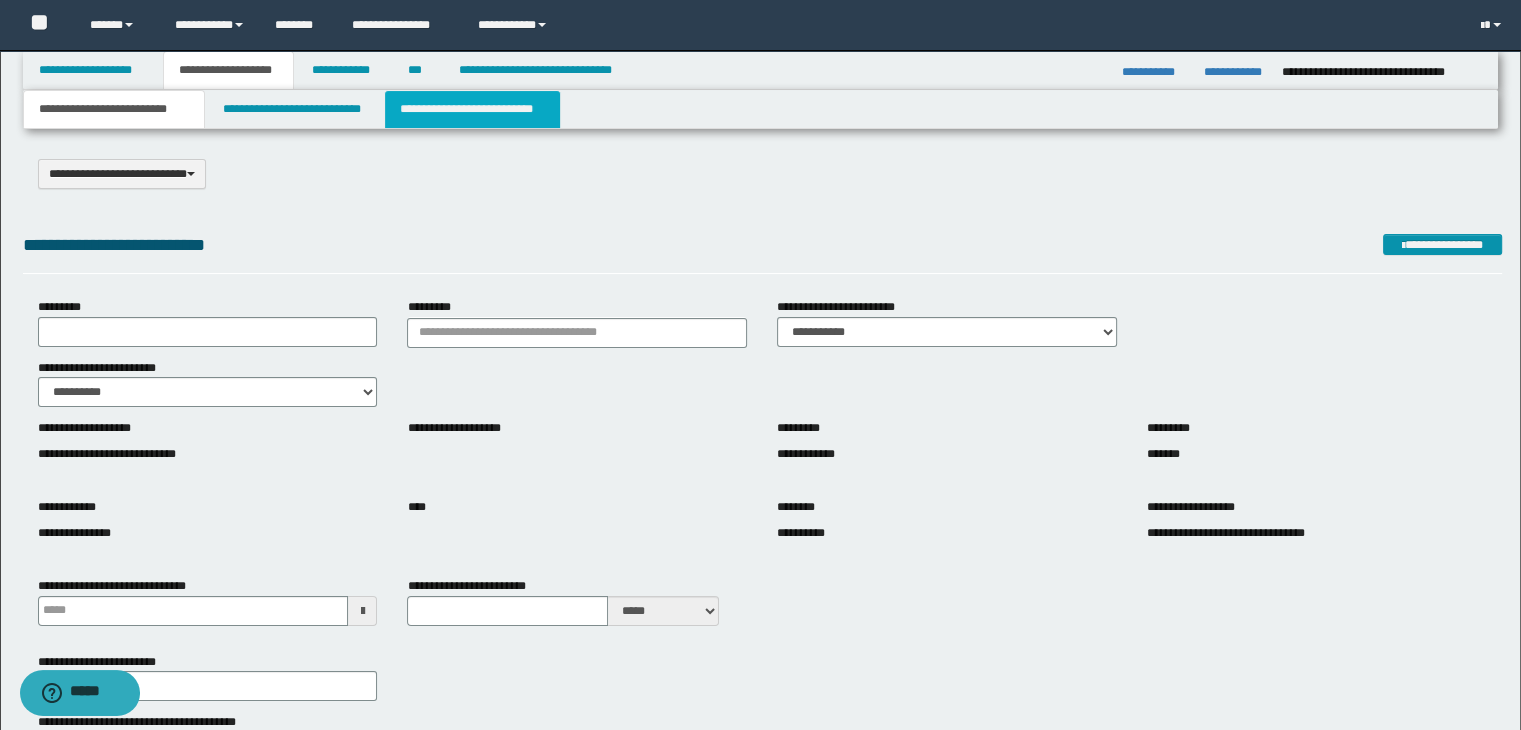 click on "**********" at bounding box center [472, 109] 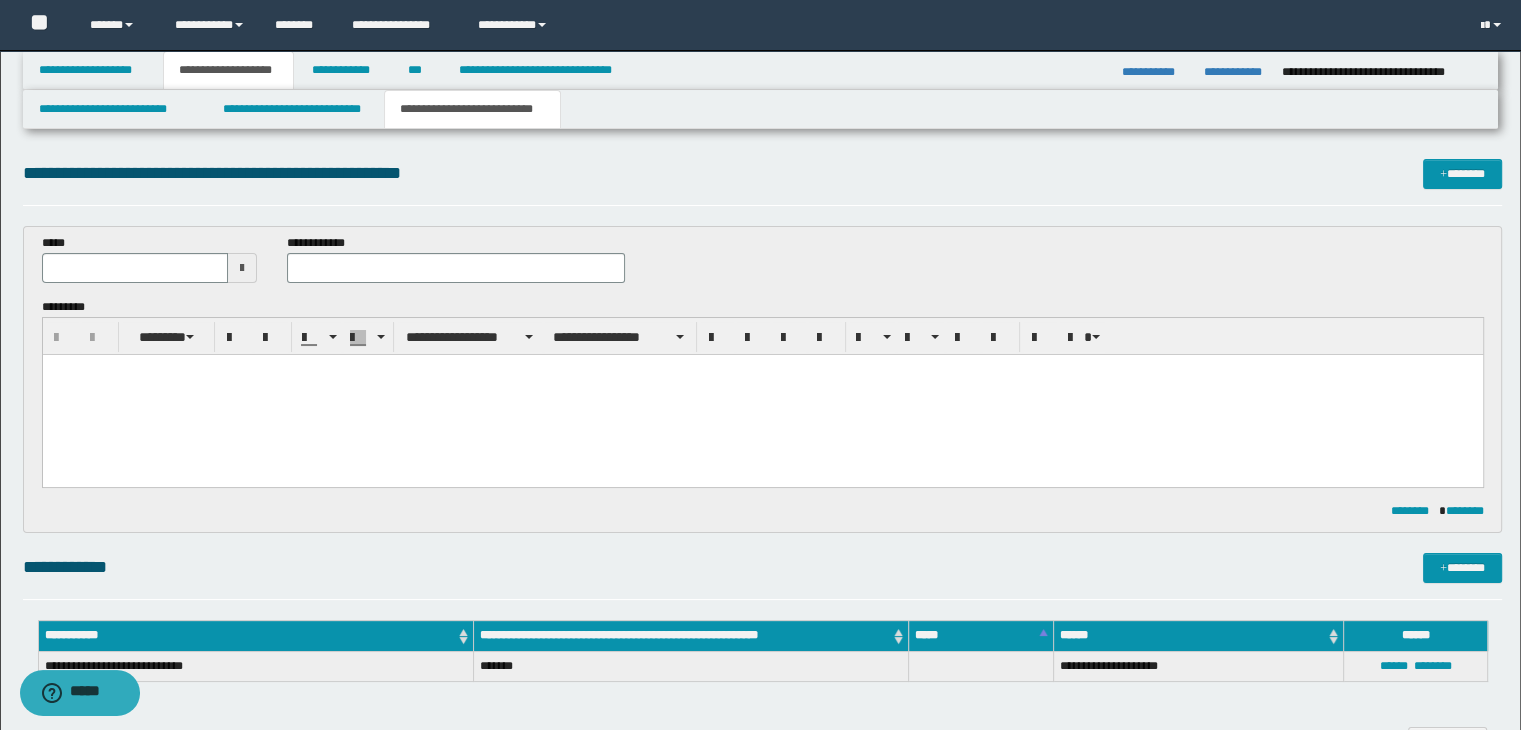 scroll, scrollTop: 0, scrollLeft: 0, axis: both 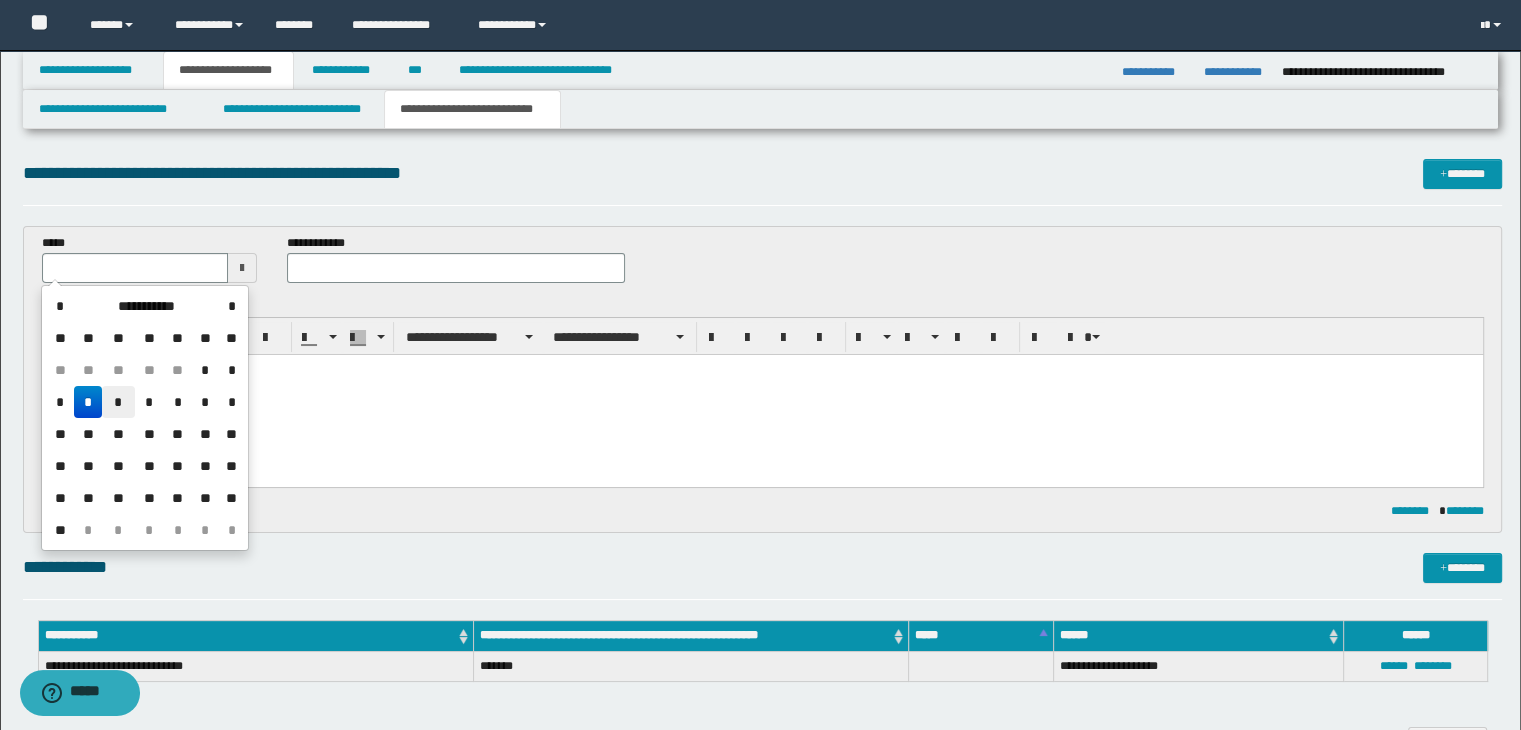 click on "*" at bounding box center [118, 402] 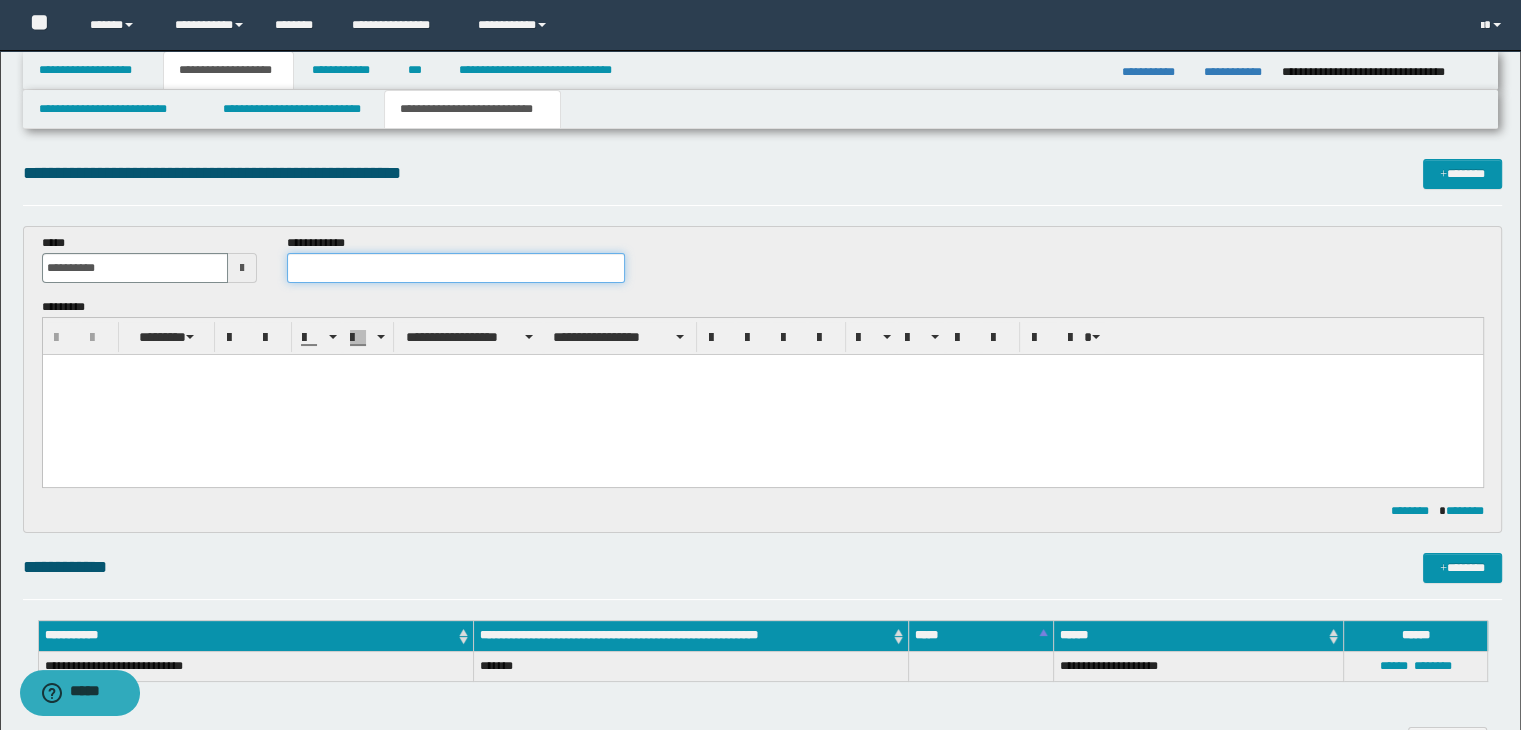 click at bounding box center [456, 268] 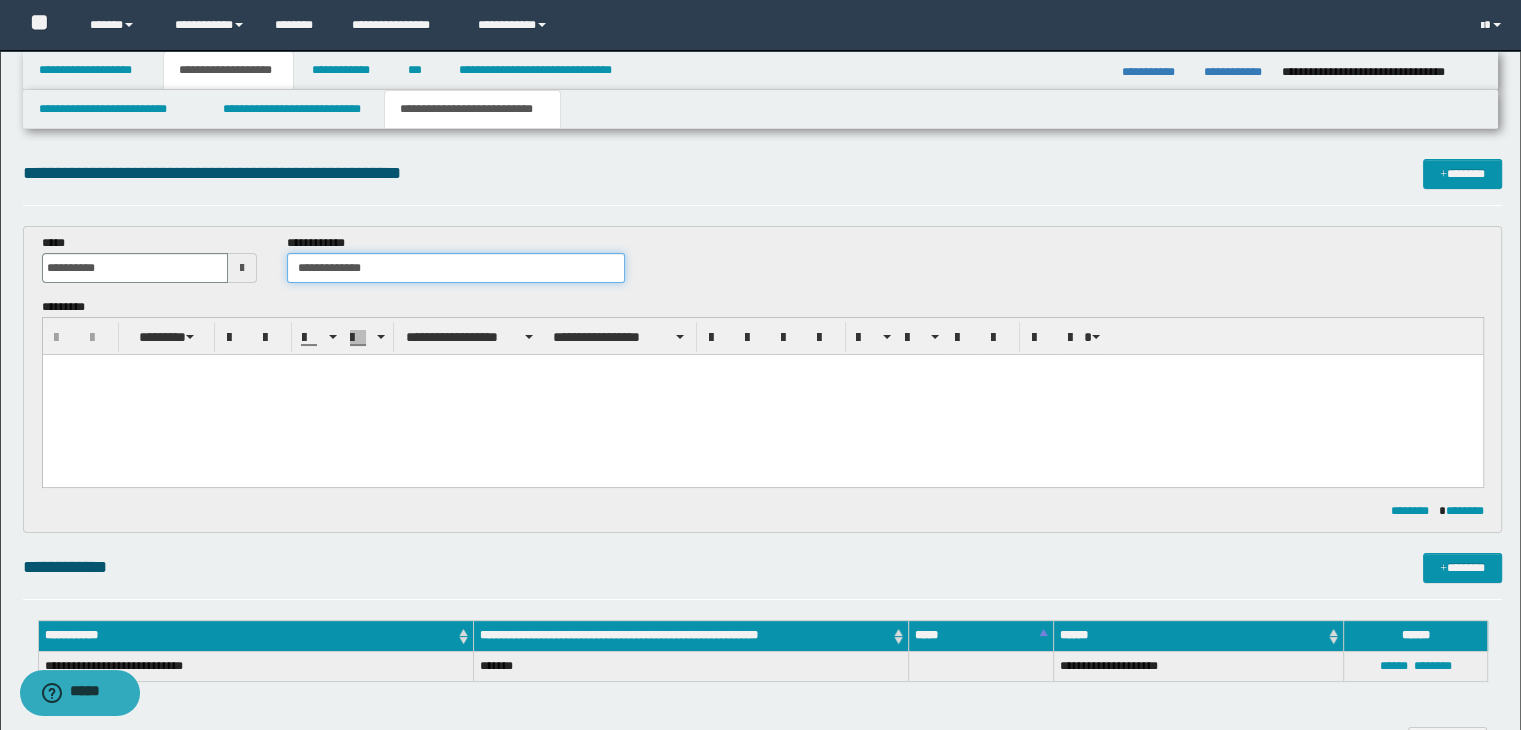type on "**********" 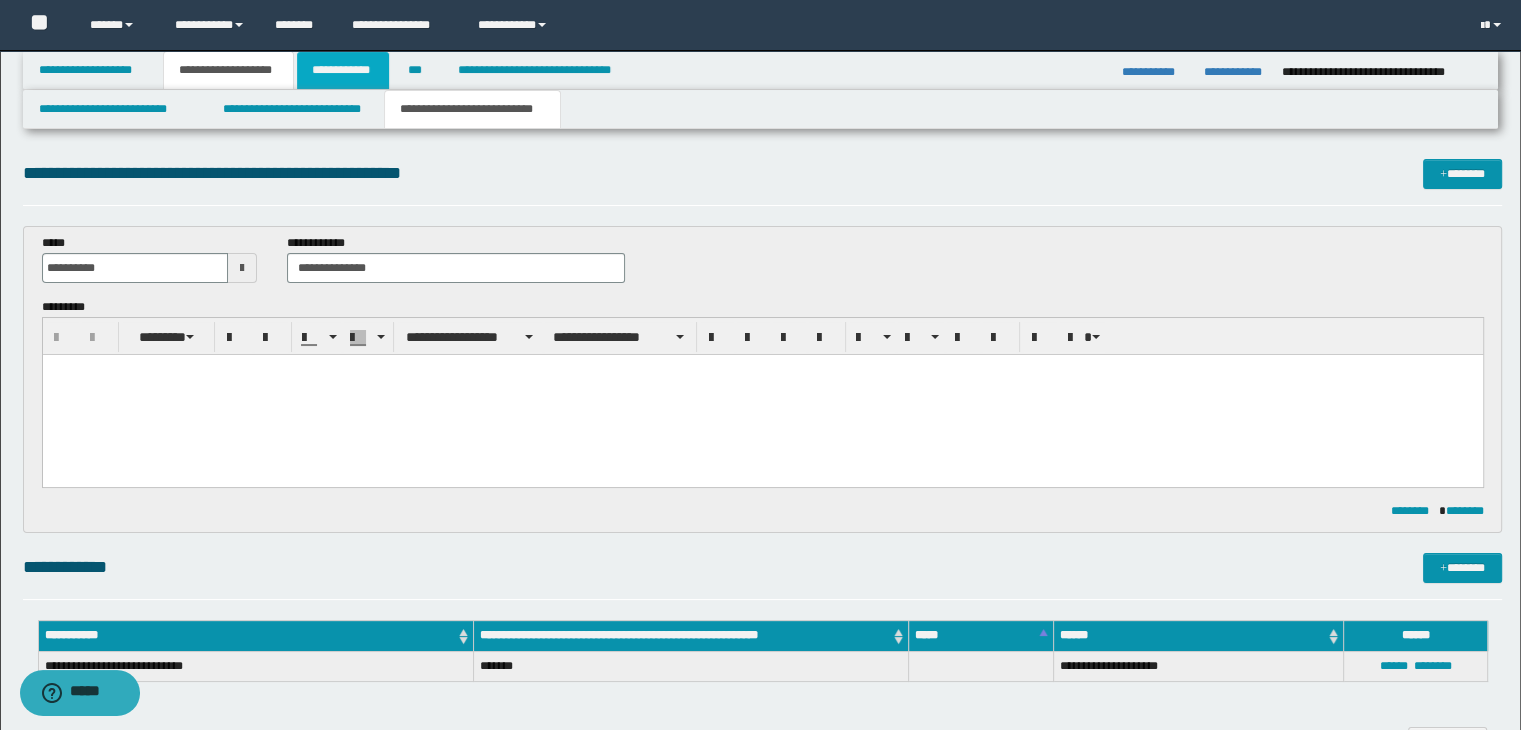 click on "**********" at bounding box center (343, 70) 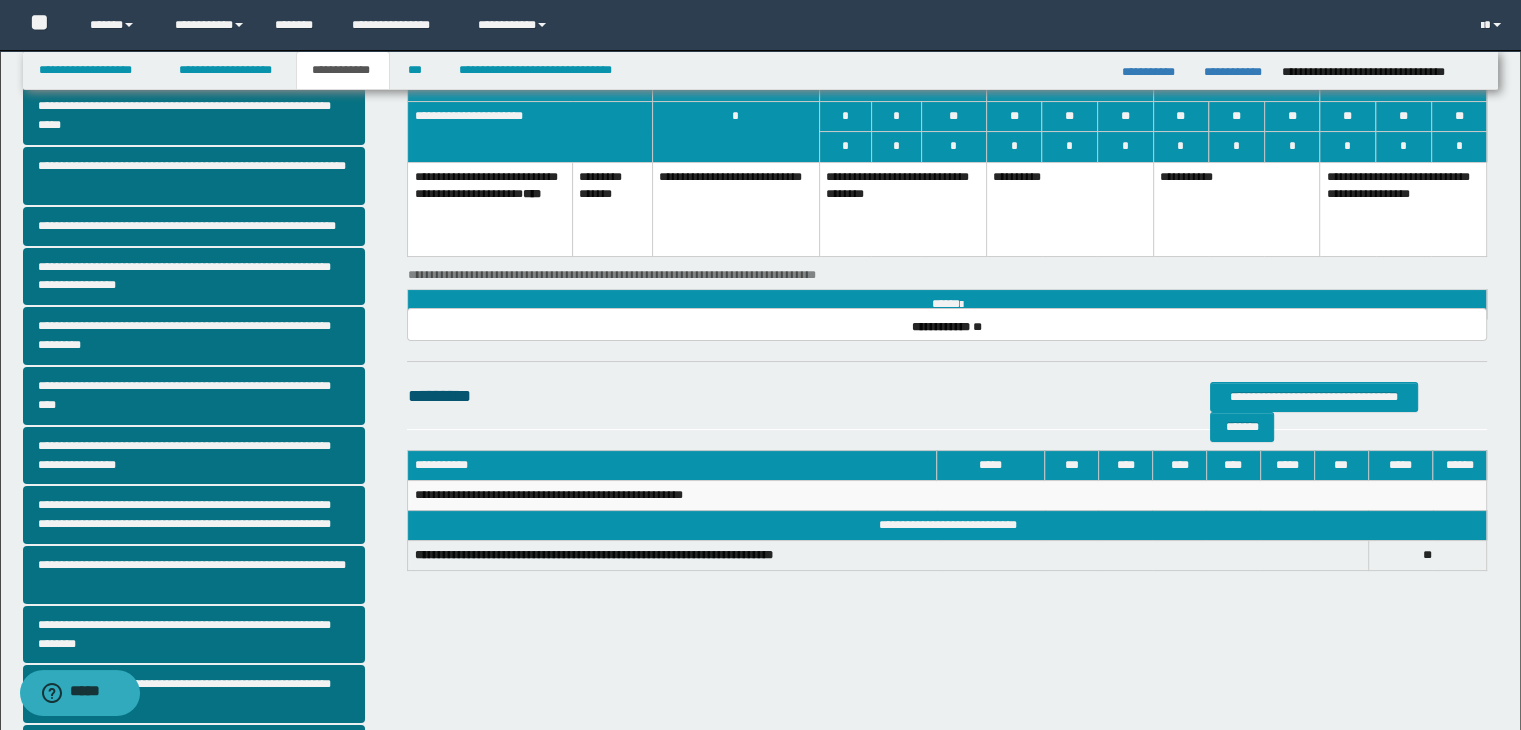 scroll, scrollTop: 381, scrollLeft: 0, axis: vertical 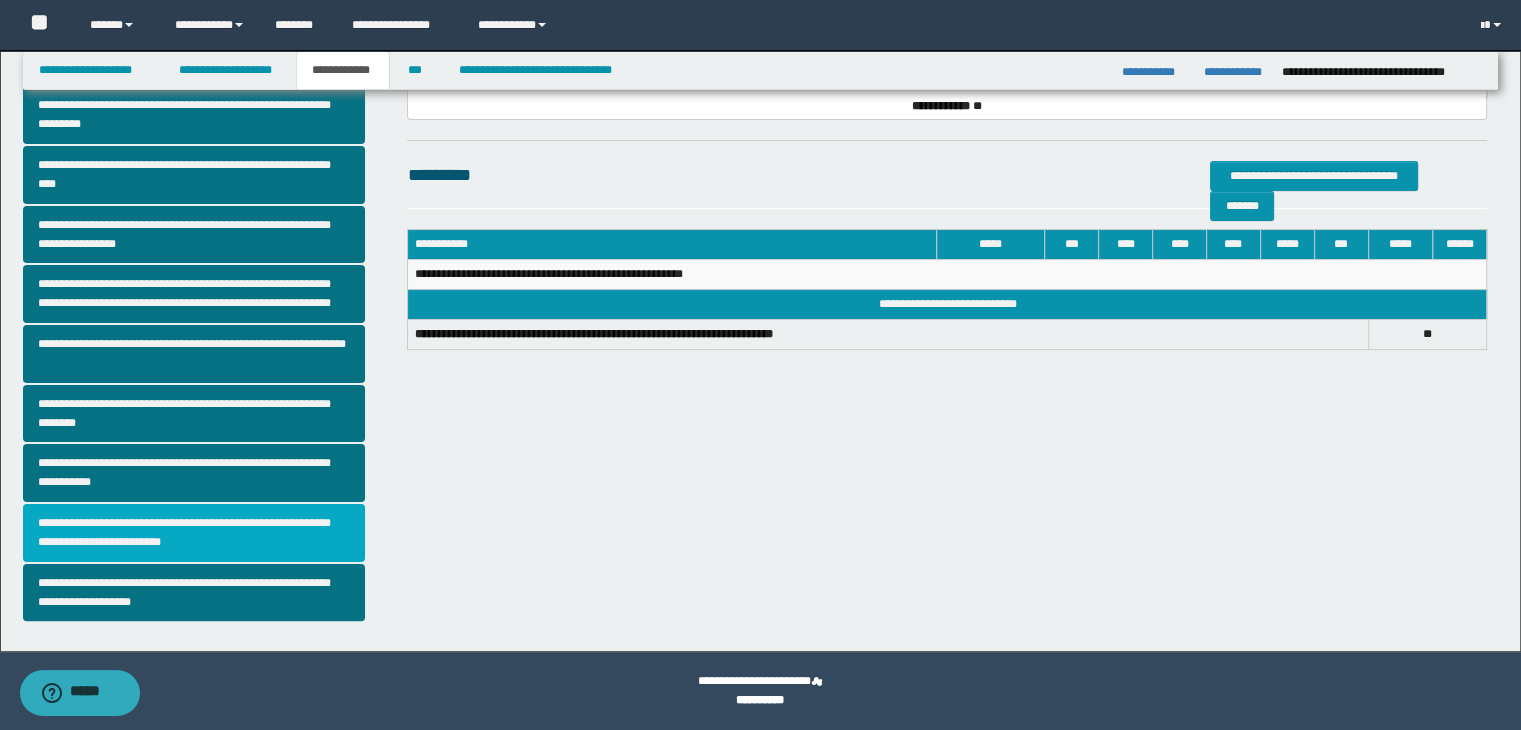 click on "**********" at bounding box center (194, 533) 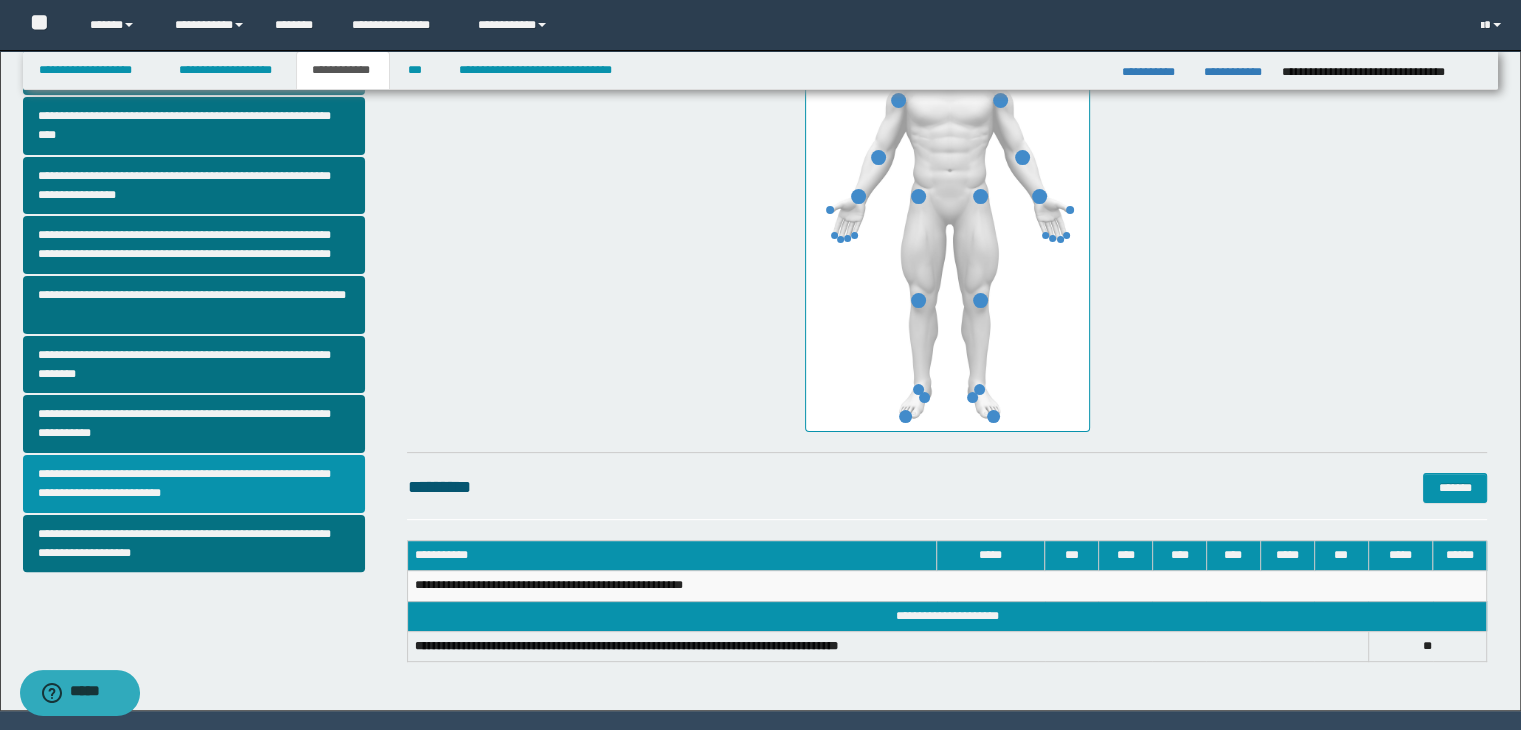scroll, scrollTop: 431, scrollLeft: 0, axis: vertical 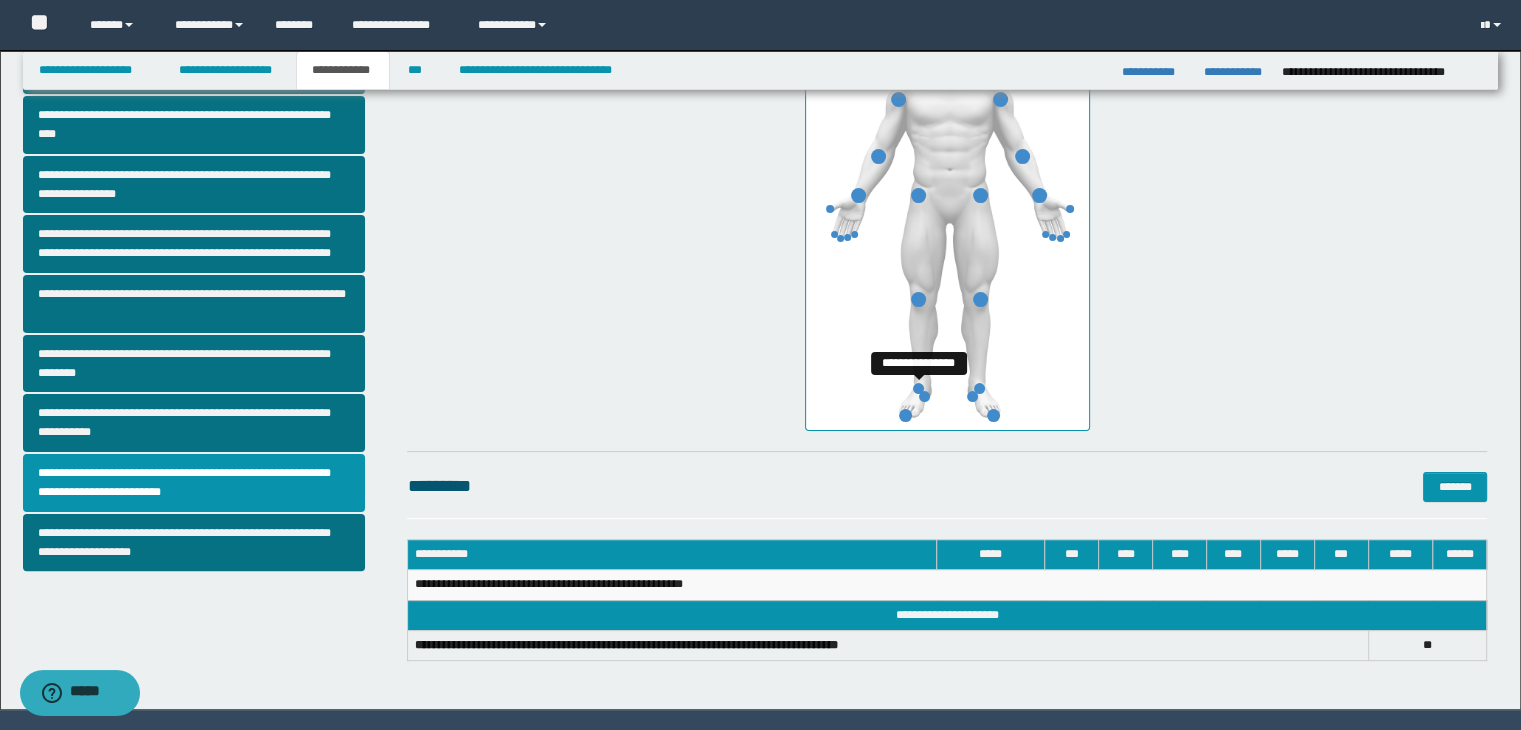 click at bounding box center [918, 388] 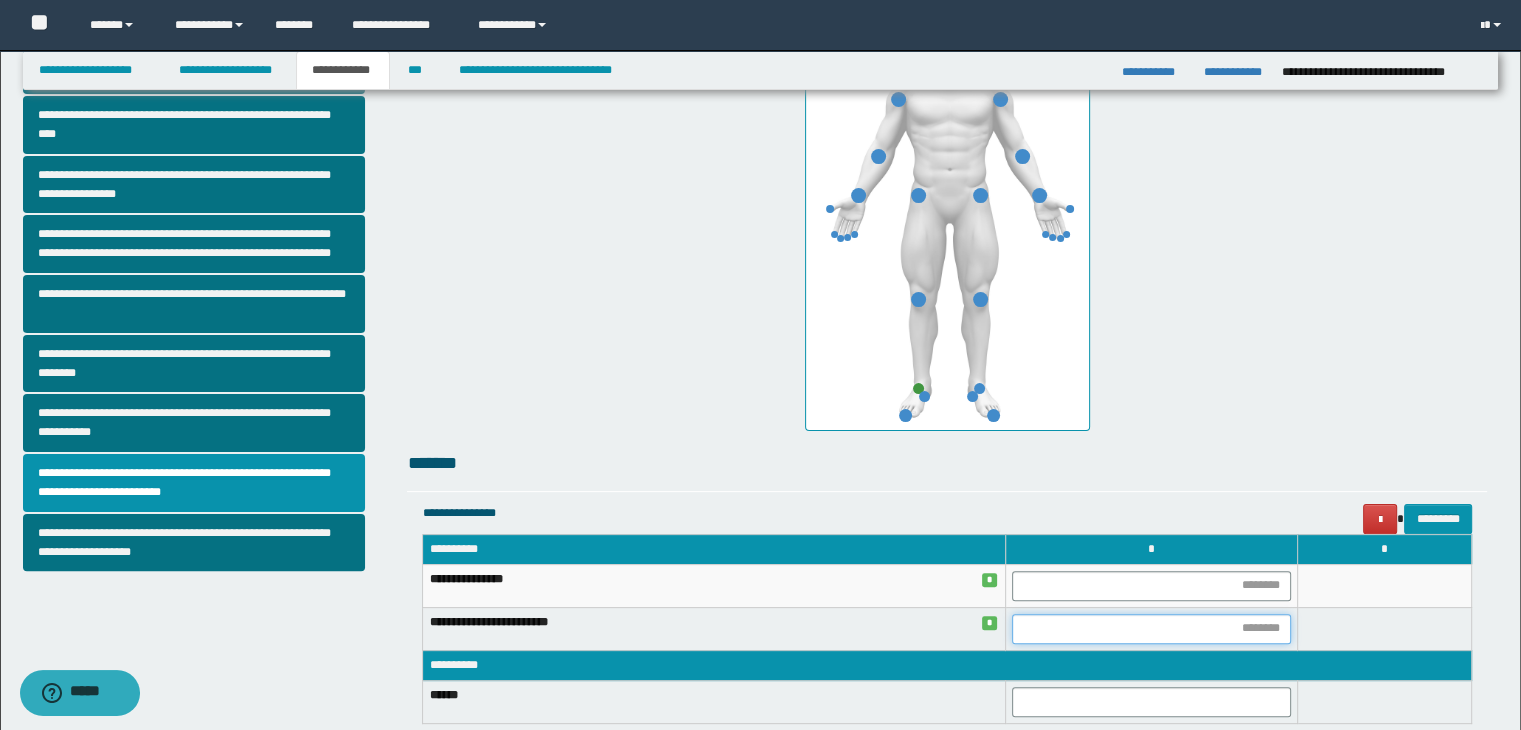 click at bounding box center (1151, 629) 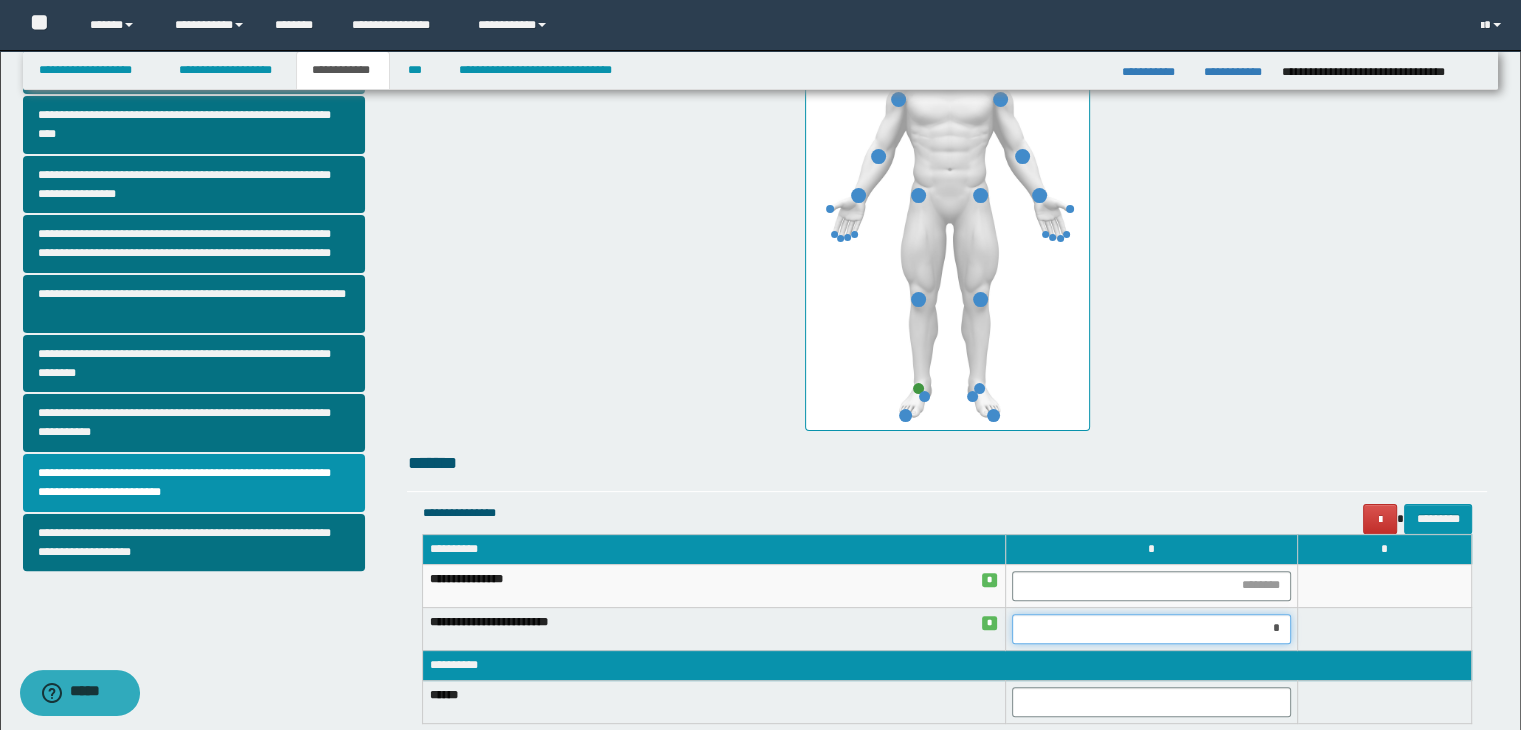 type on "**" 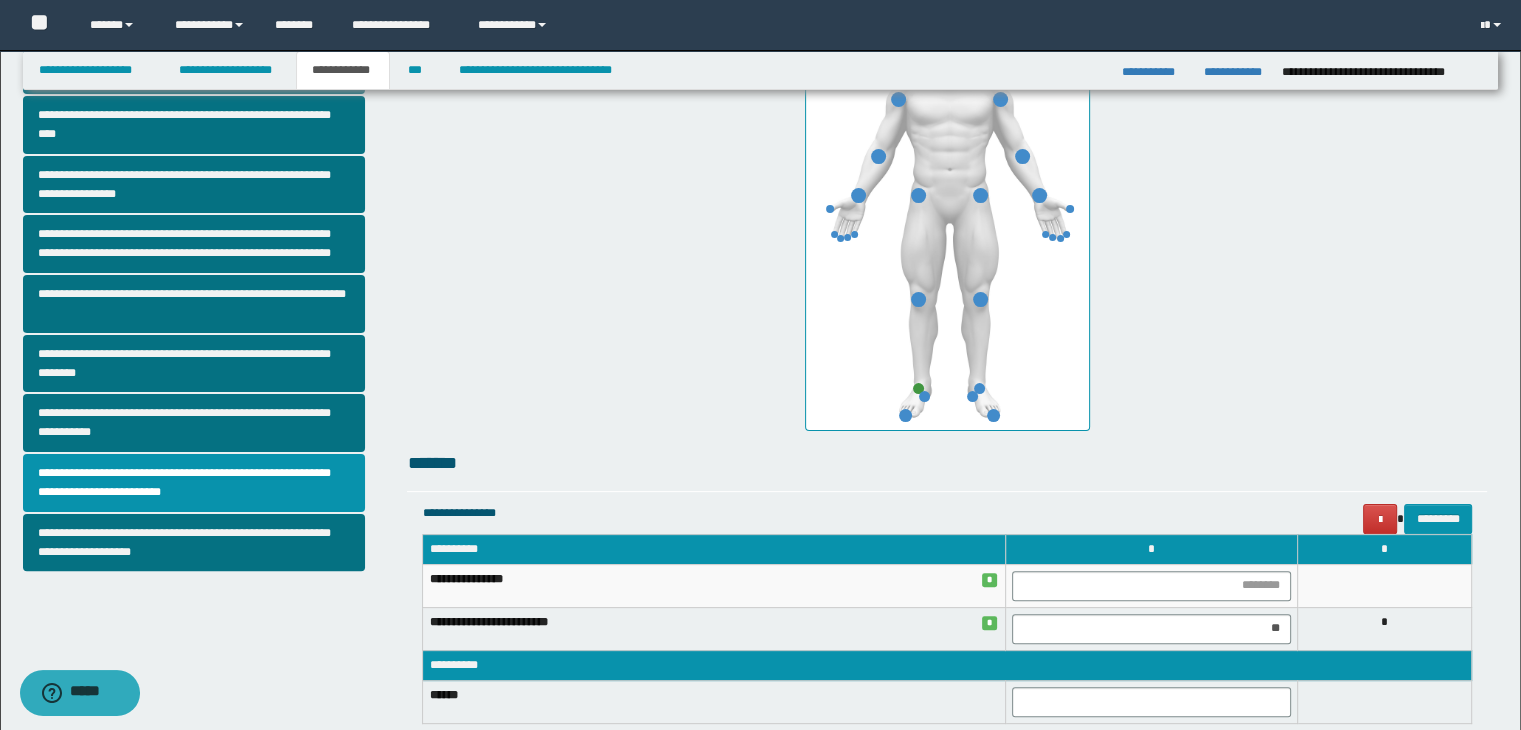 click on "*" at bounding box center (1384, 628) 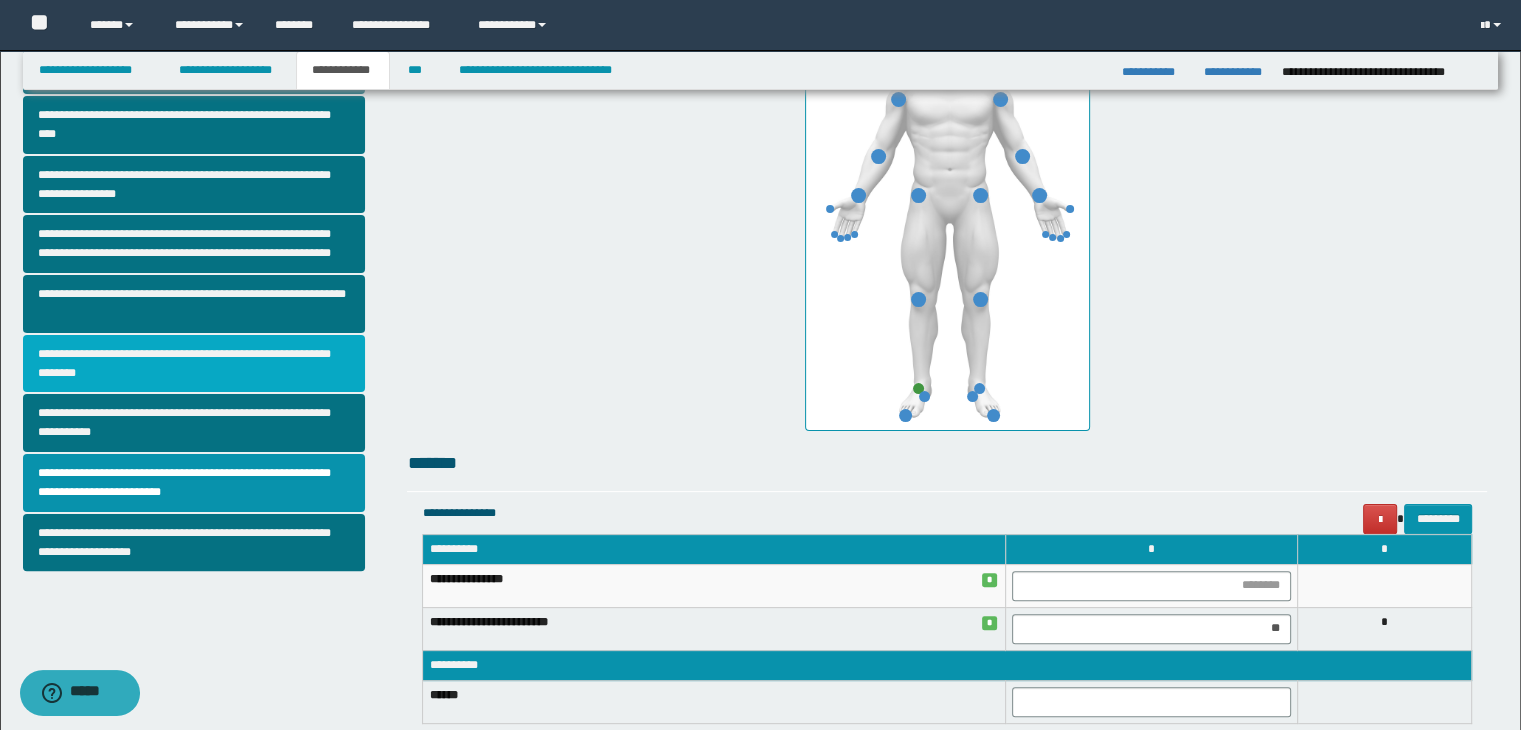 click on "**********" at bounding box center (194, 364) 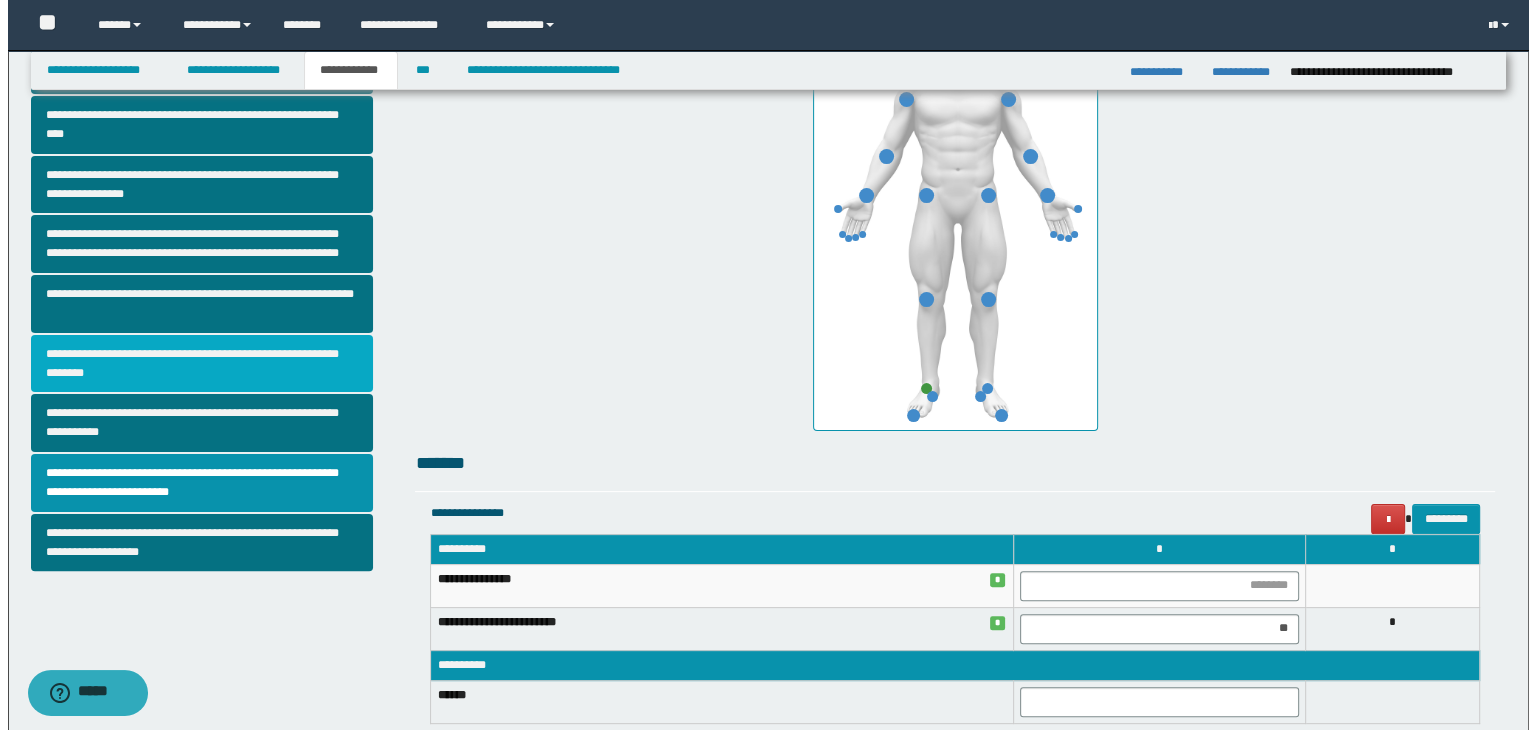 scroll, scrollTop: 0, scrollLeft: 0, axis: both 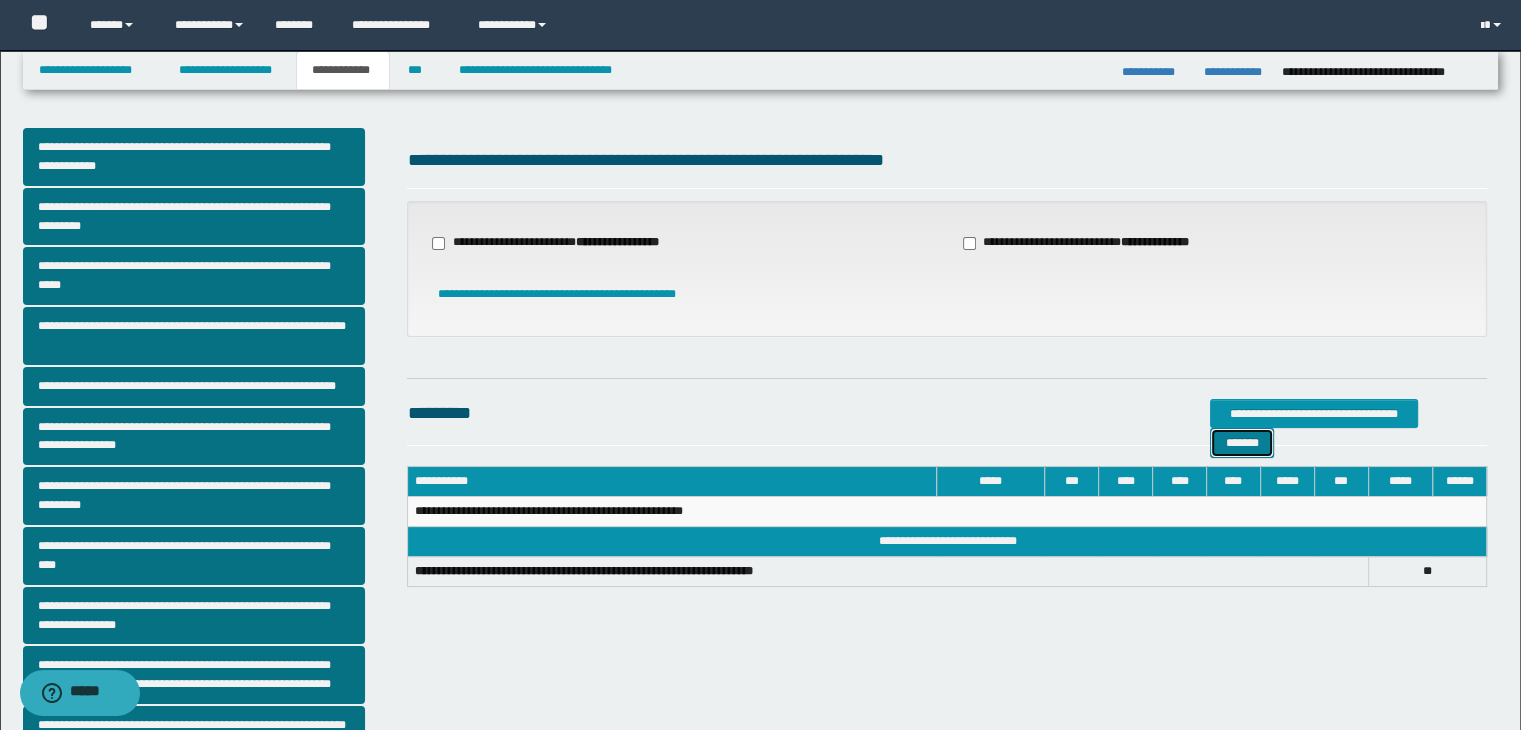 click on "*******" at bounding box center (1242, 443) 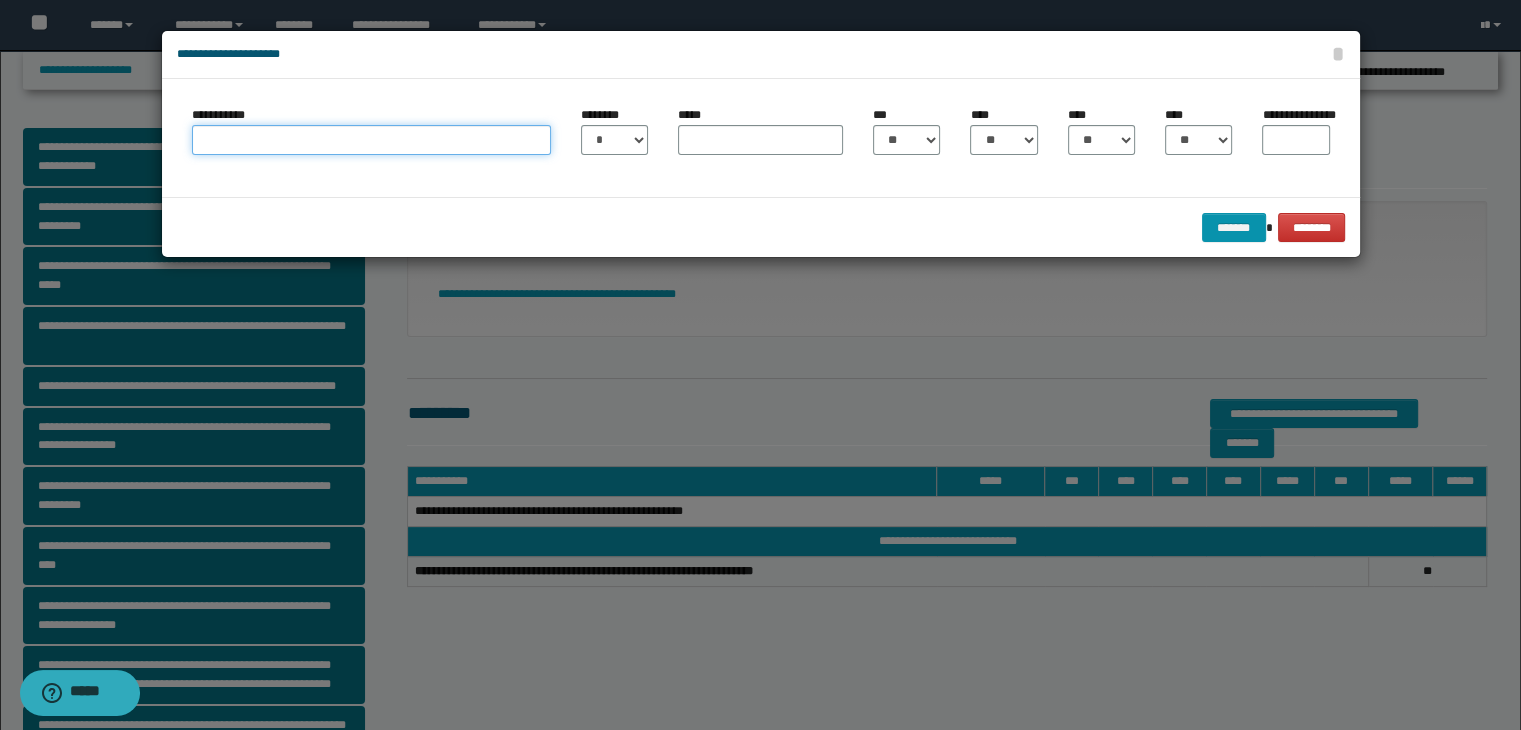 click on "**********" at bounding box center [371, 140] 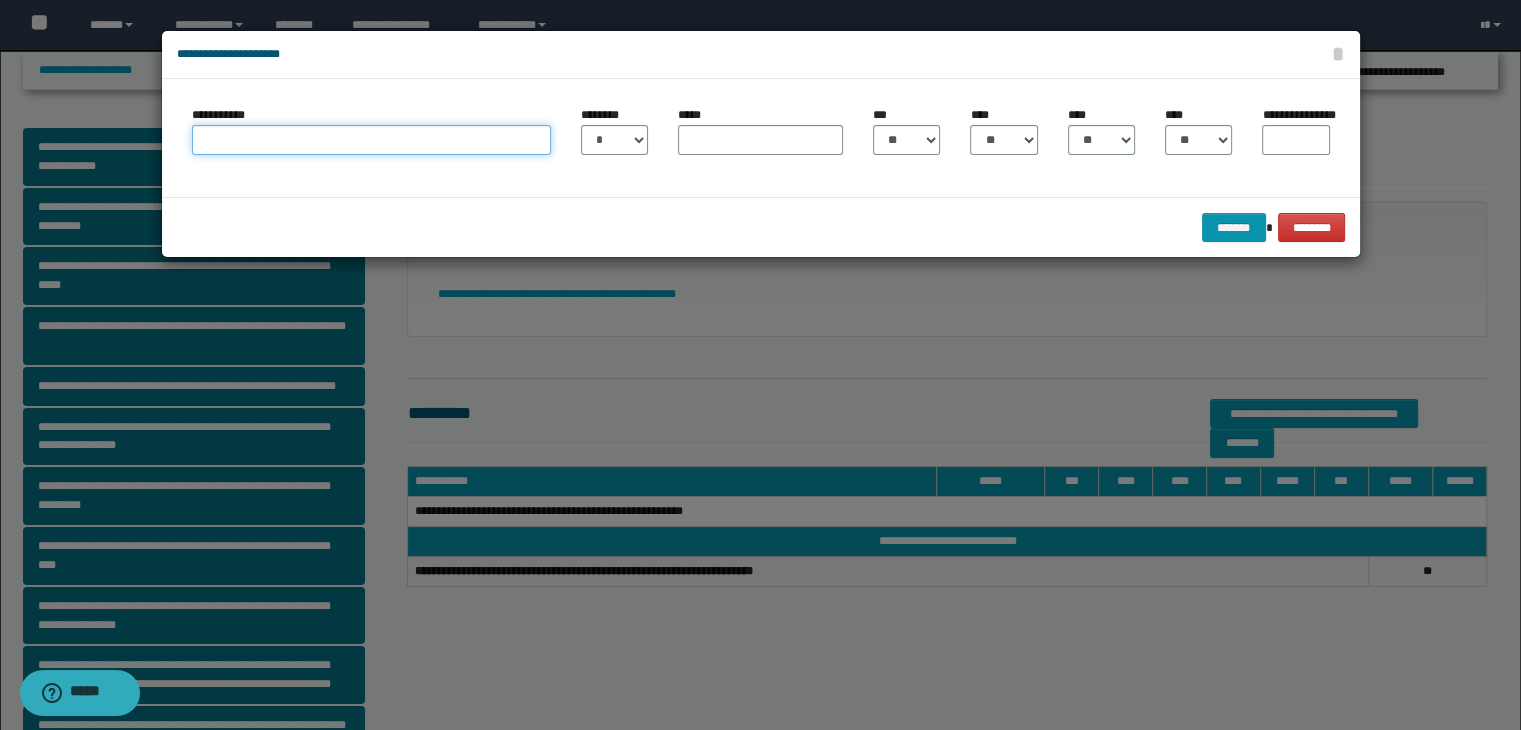 type on "**********" 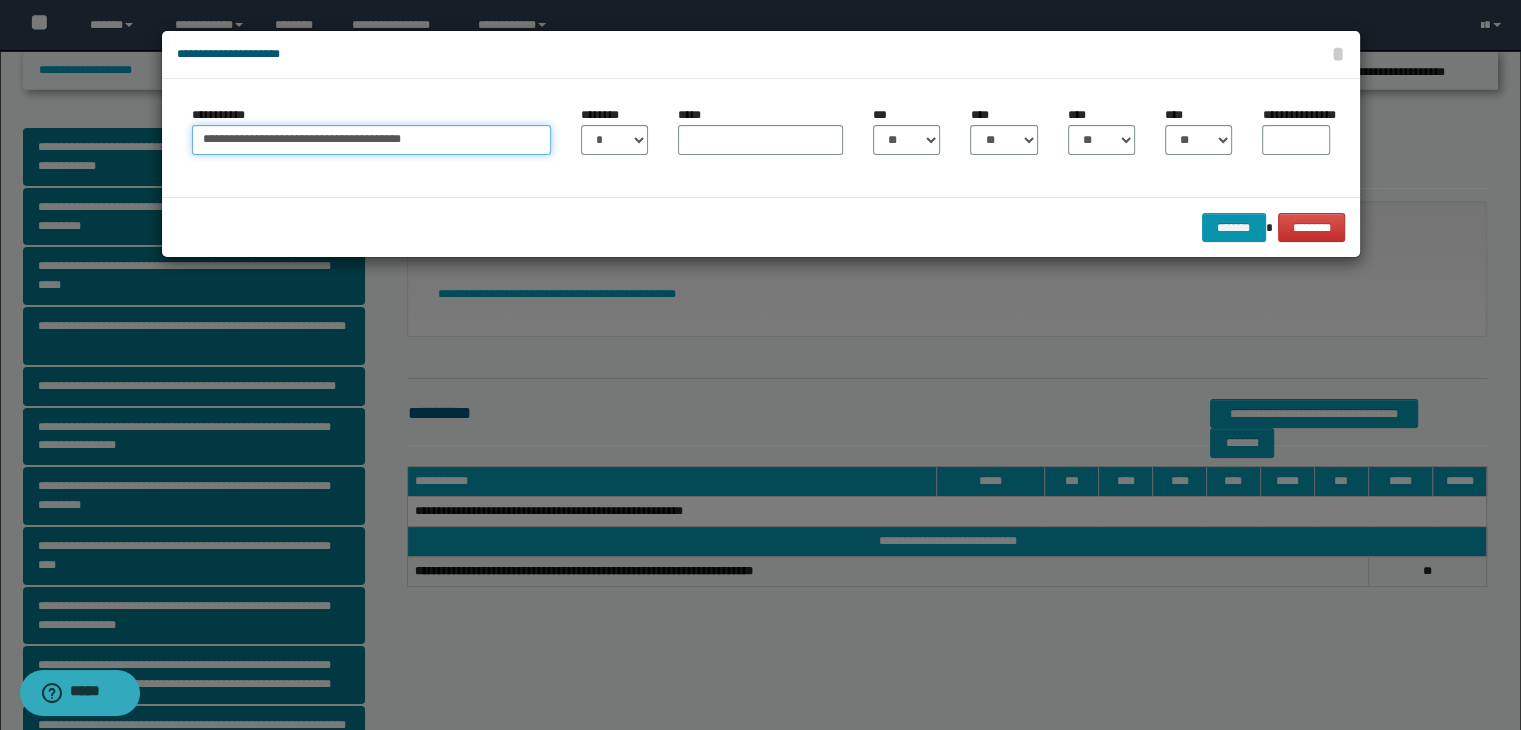 click on "**********" at bounding box center (371, 140) 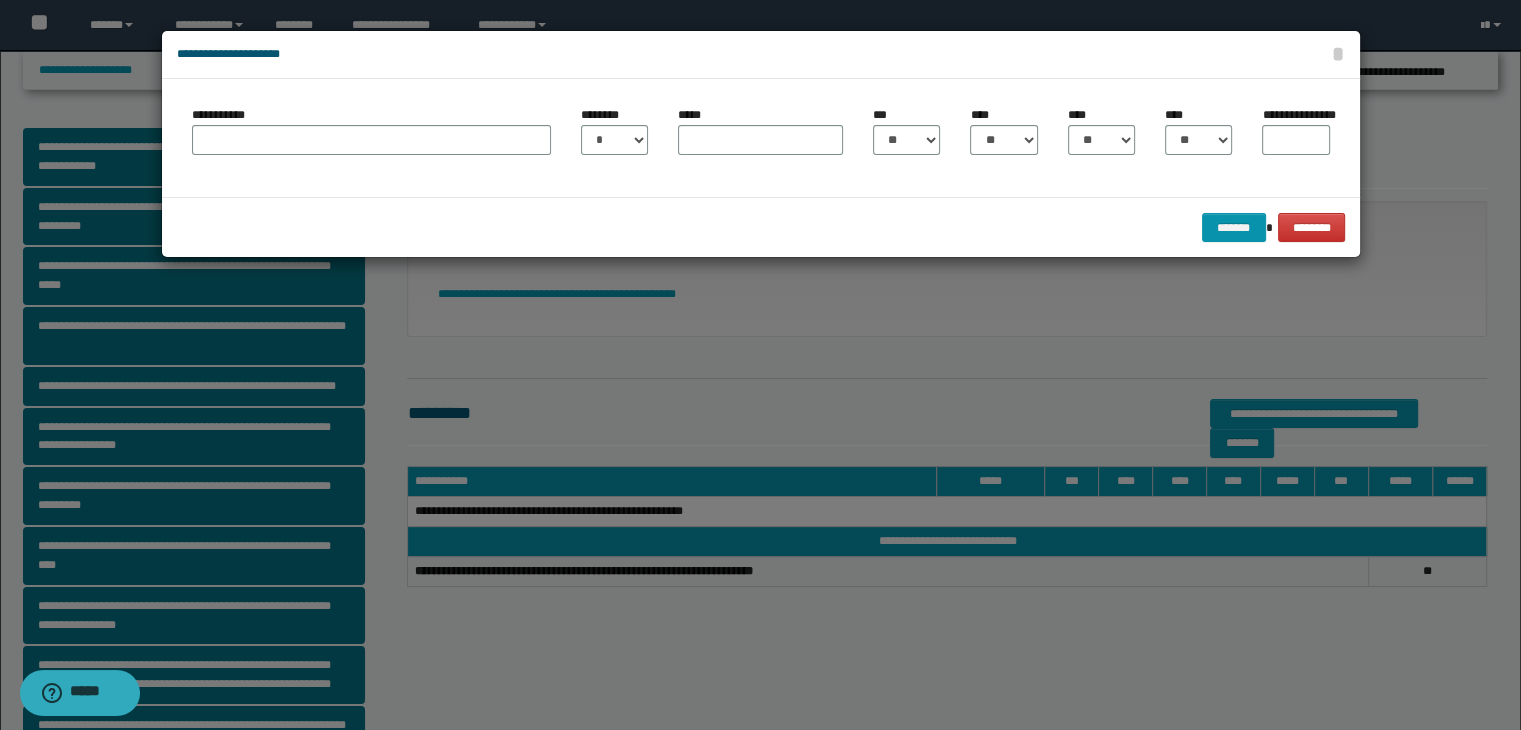 click at bounding box center [768, 365] 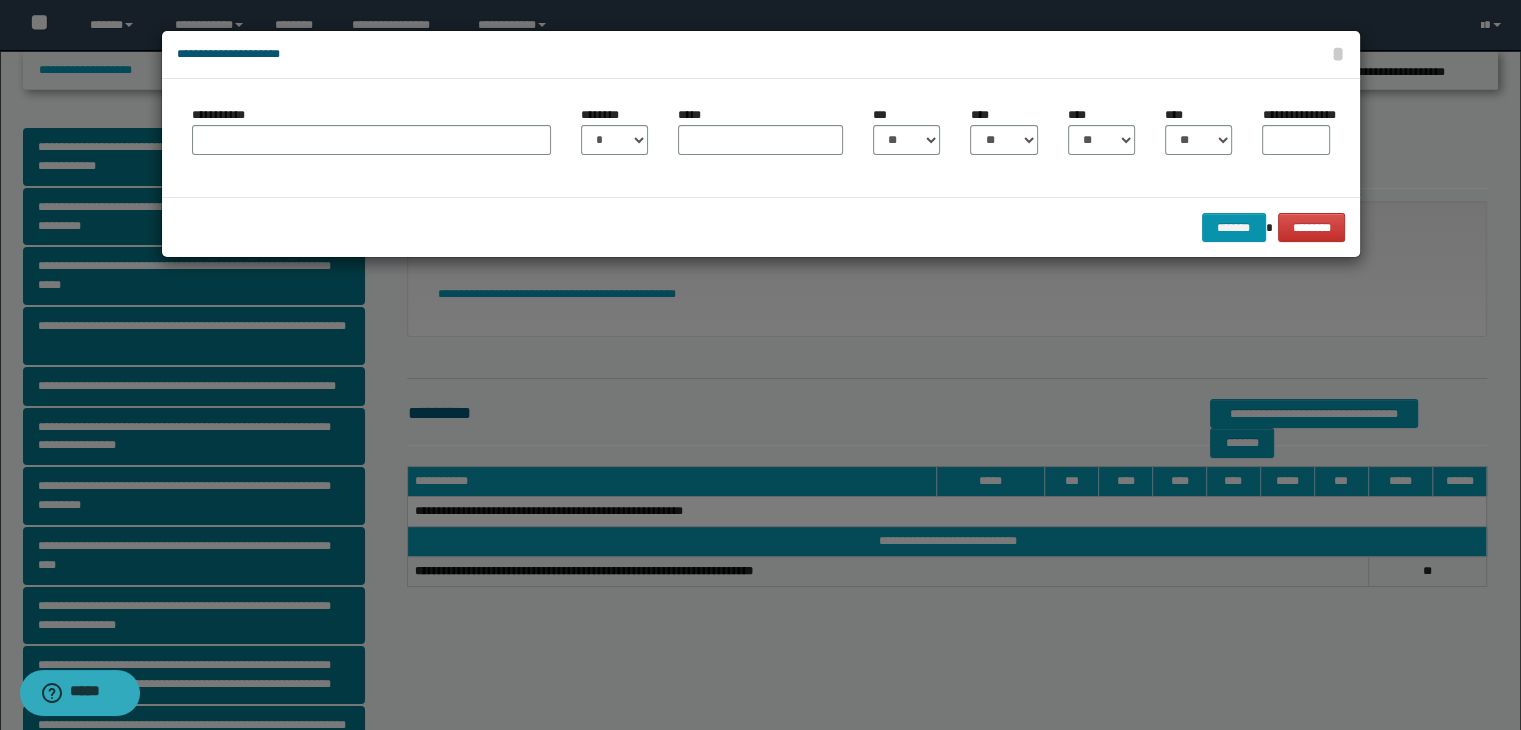 click at bounding box center (768, 365) 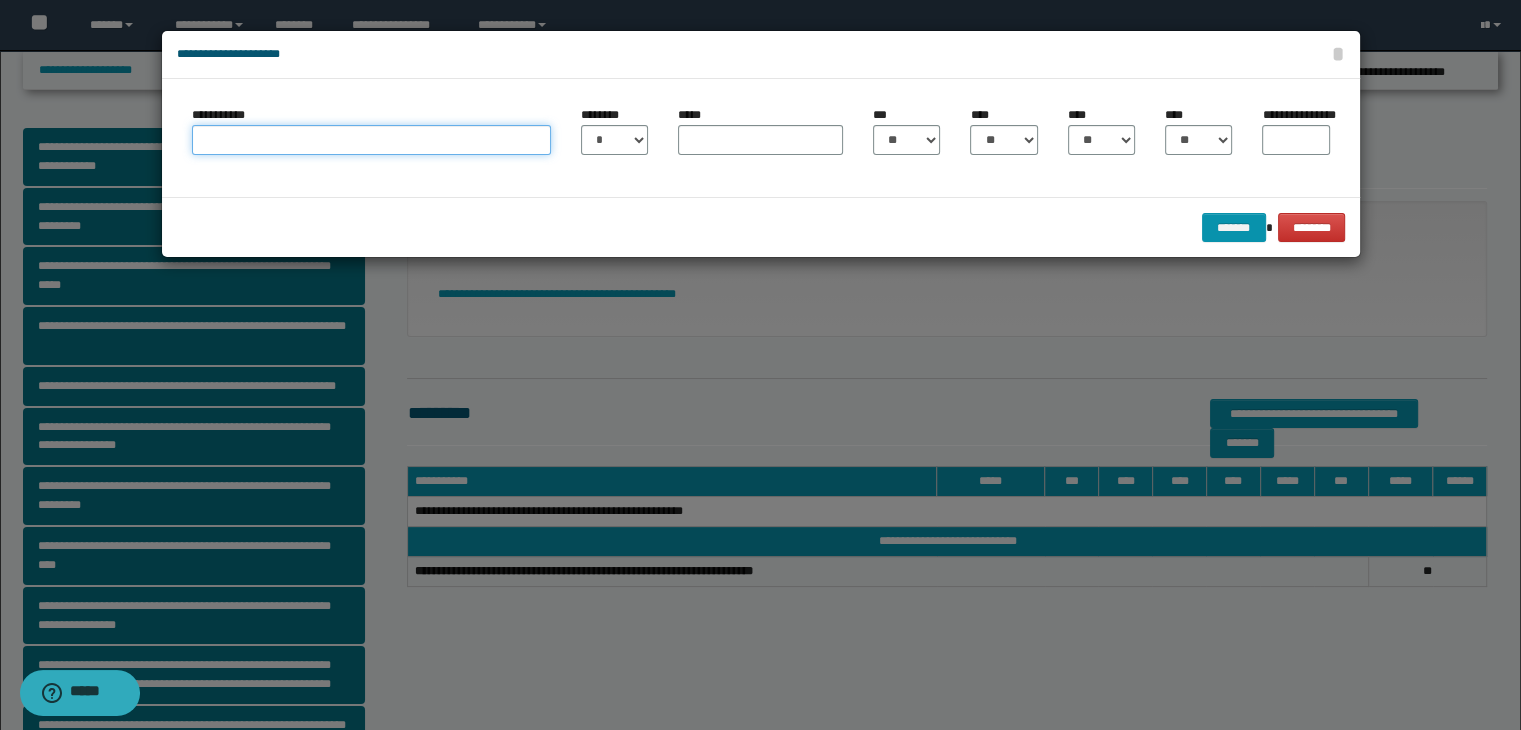 click on "**********" at bounding box center (371, 140) 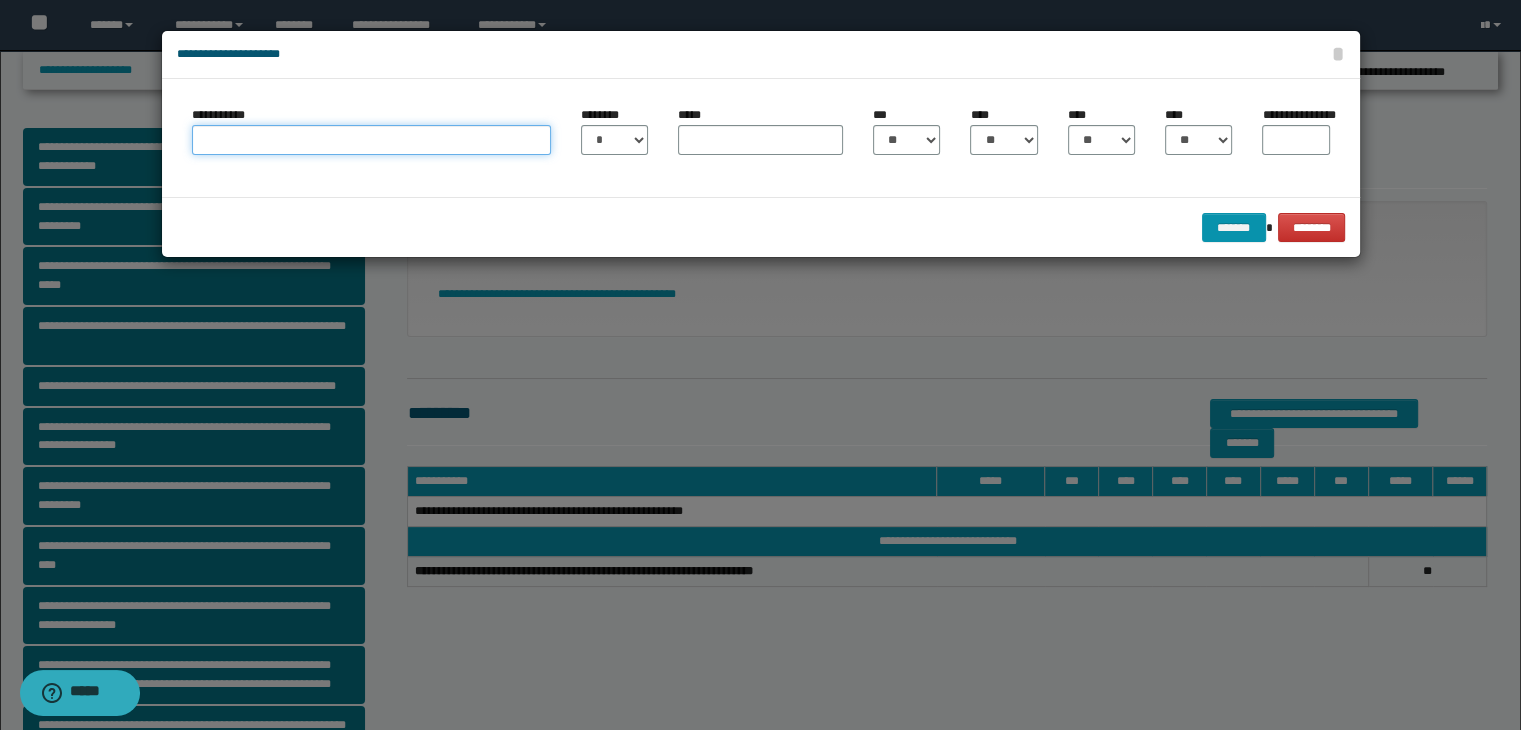 type on "**********" 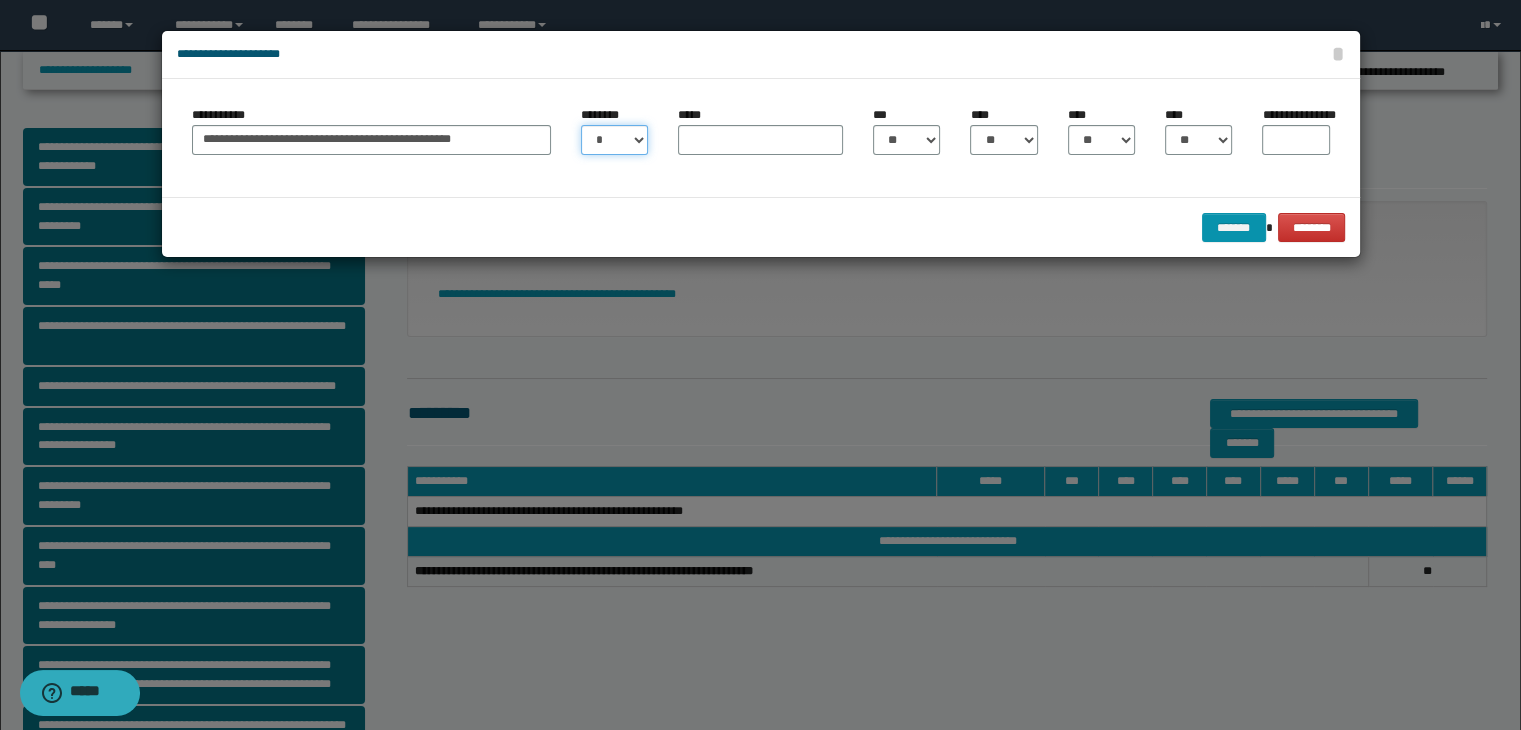 click on "*
*
*
*
*
*
*
*
*
**
**
**
**
**
**" at bounding box center [614, 140] 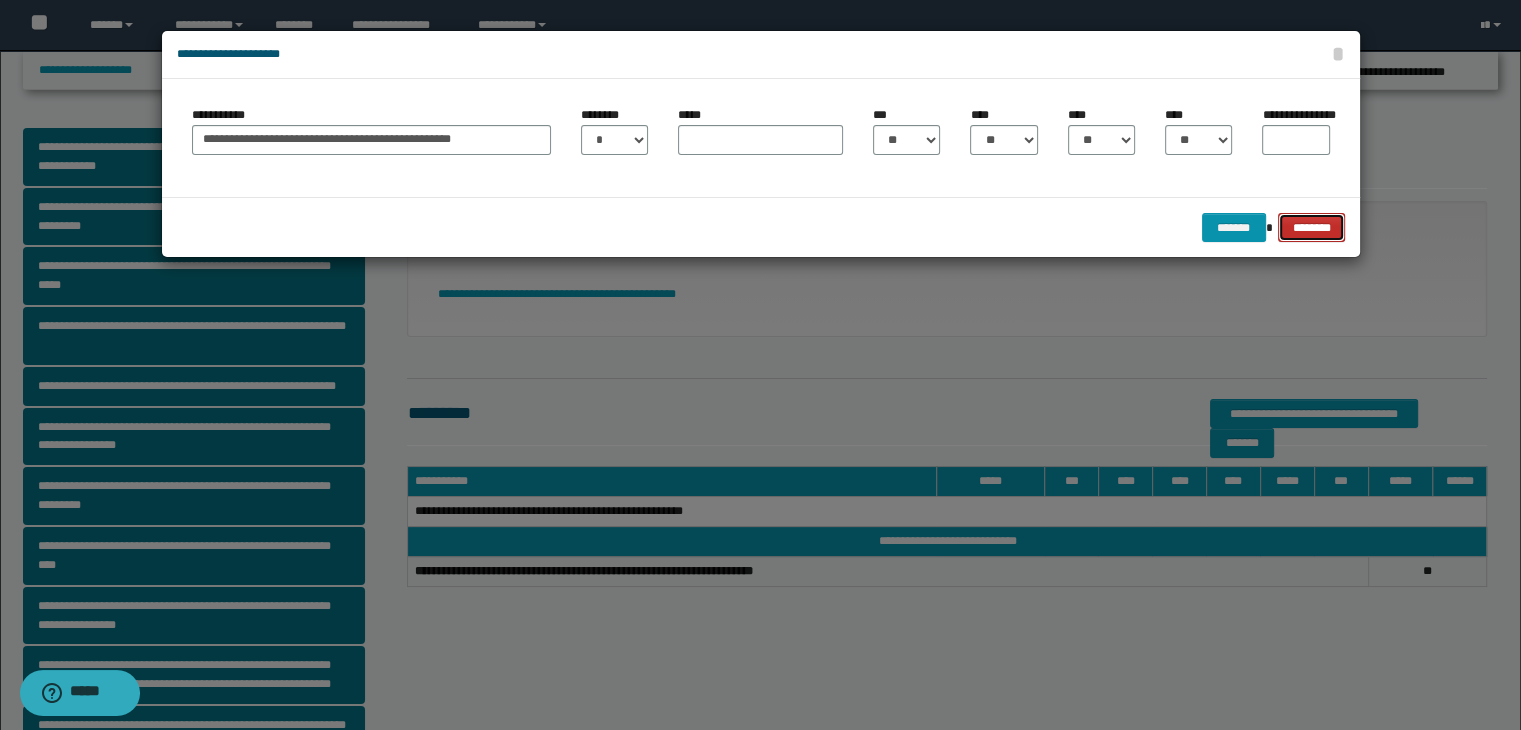 click on "********" at bounding box center (1311, 228) 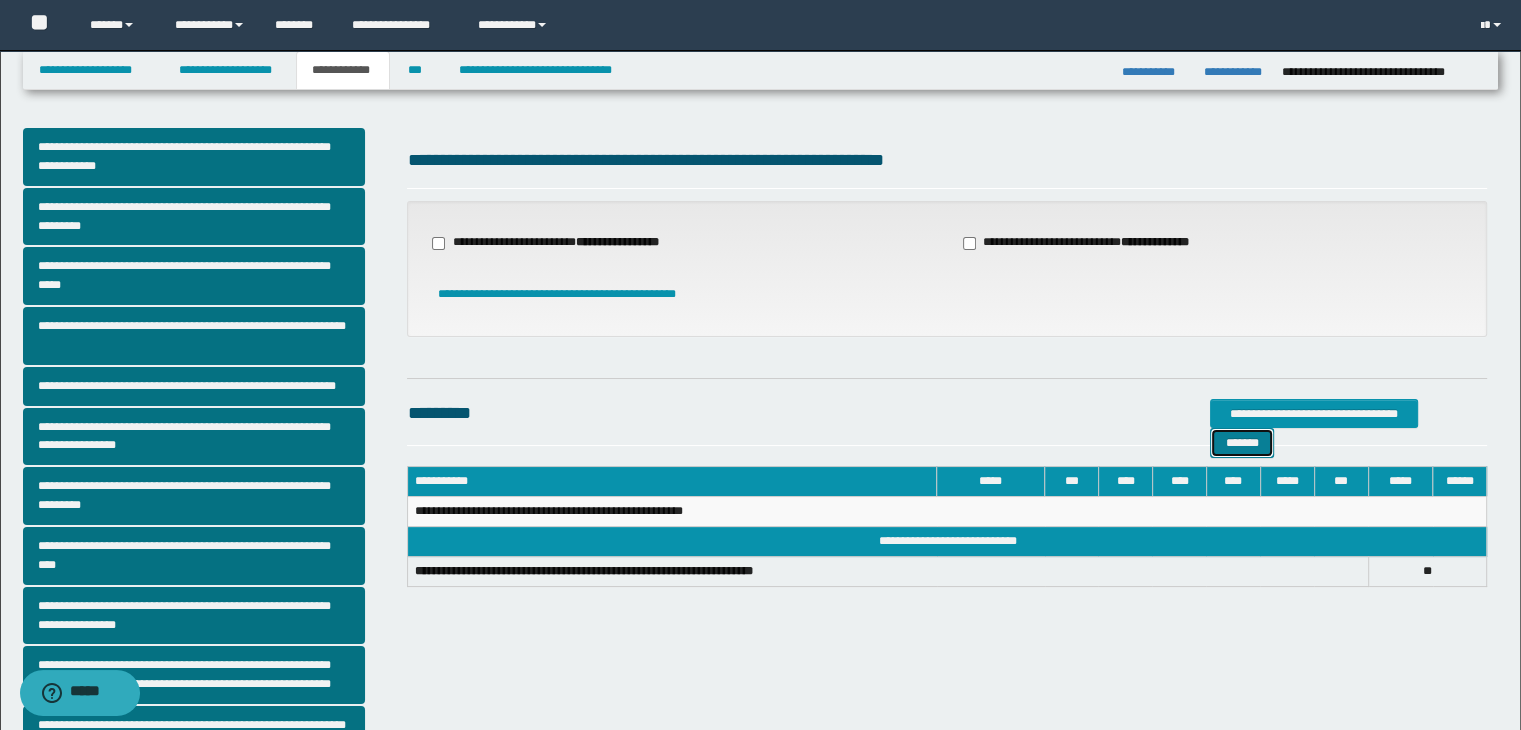 click on "*******" at bounding box center (1242, 443) 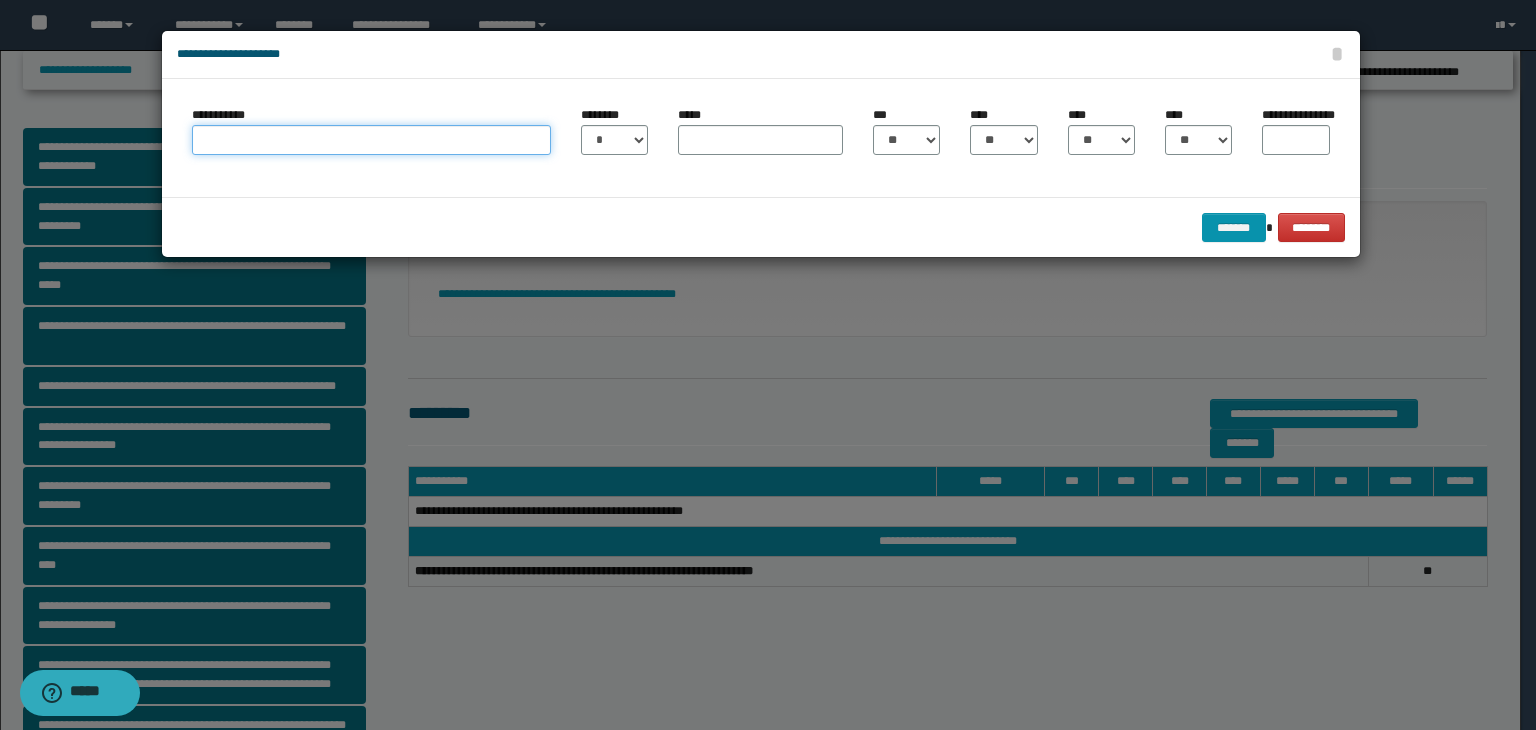 click on "**********" at bounding box center (371, 140) 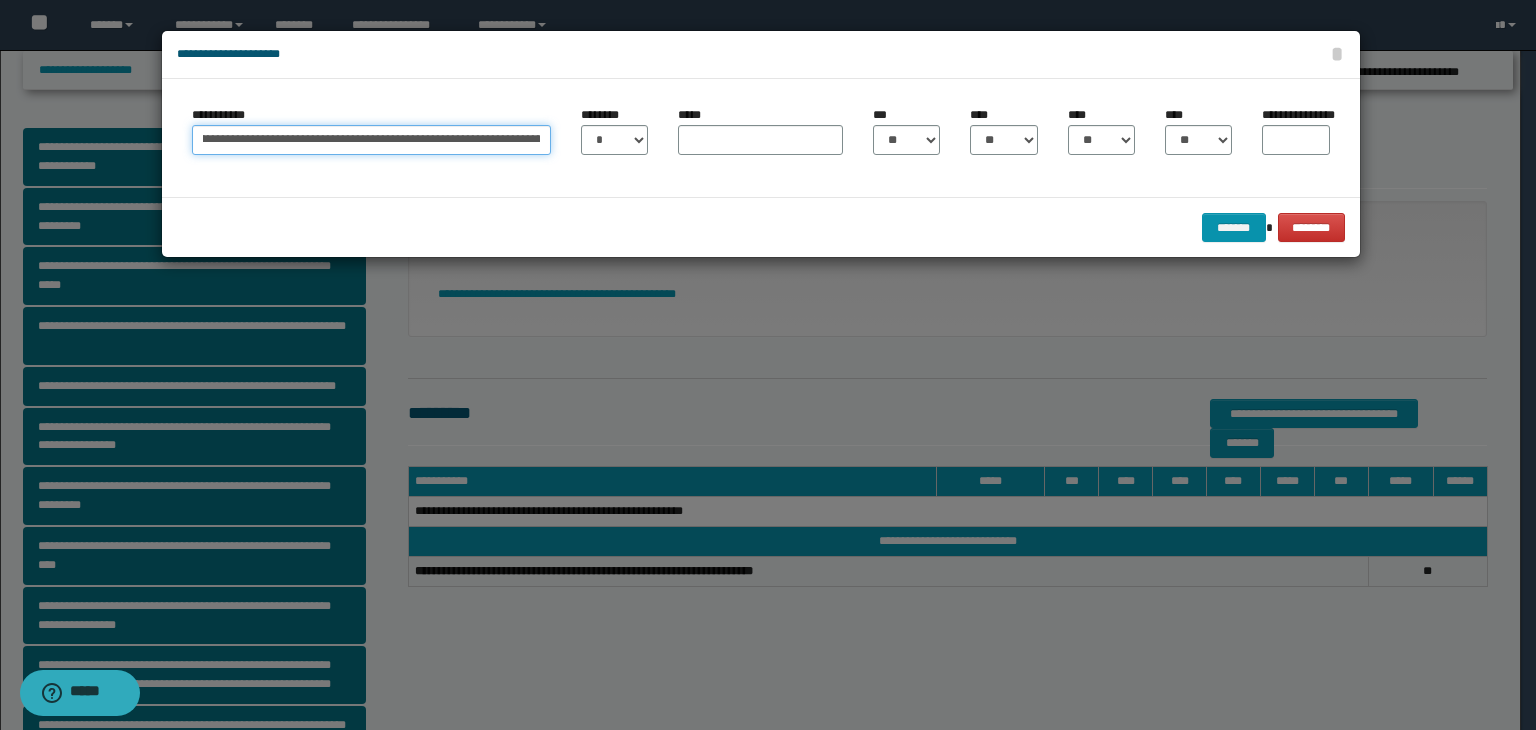 scroll, scrollTop: 0, scrollLeft: 0, axis: both 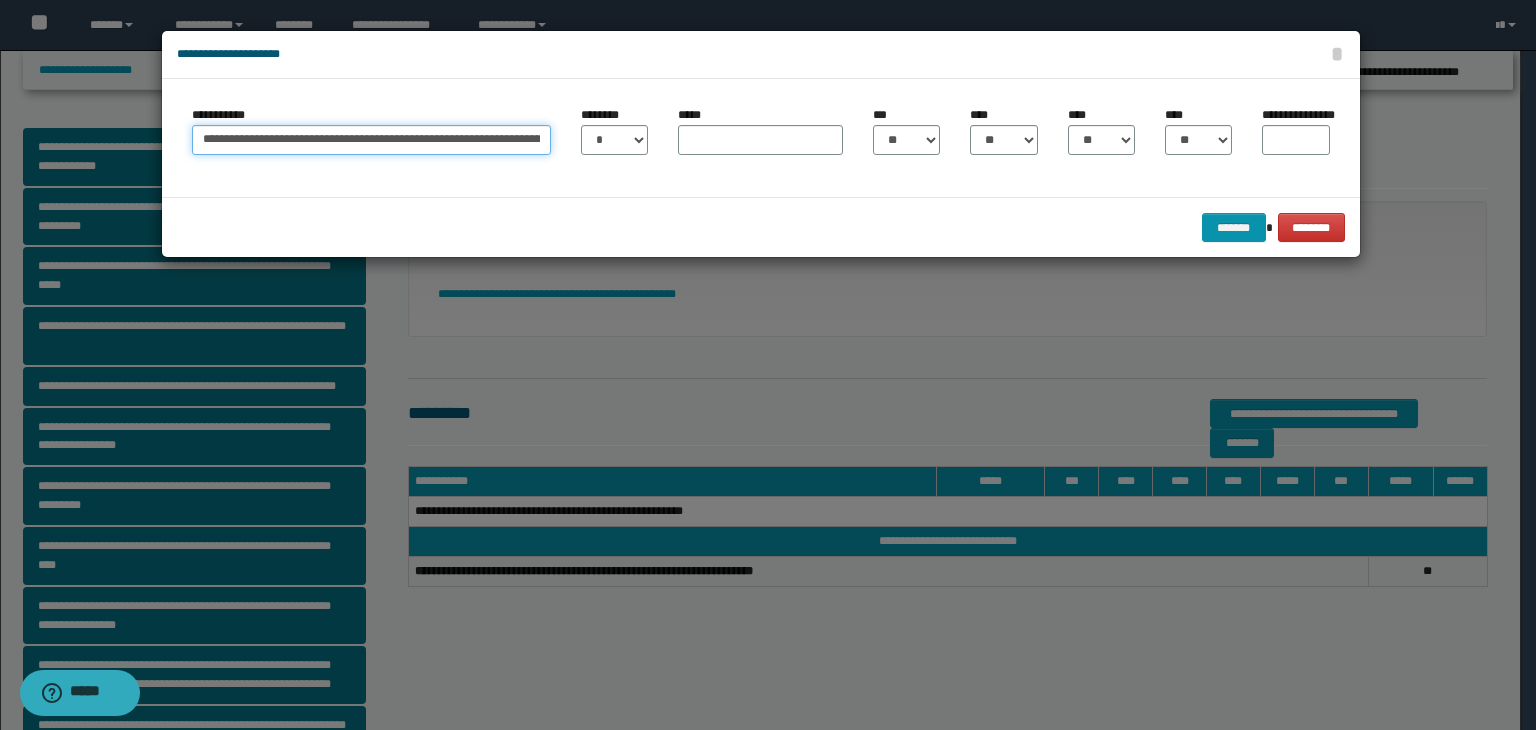 drag, startPoint x: 534, startPoint y: 135, endPoint x: 4, endPoint y: 118, distance: 530.2726 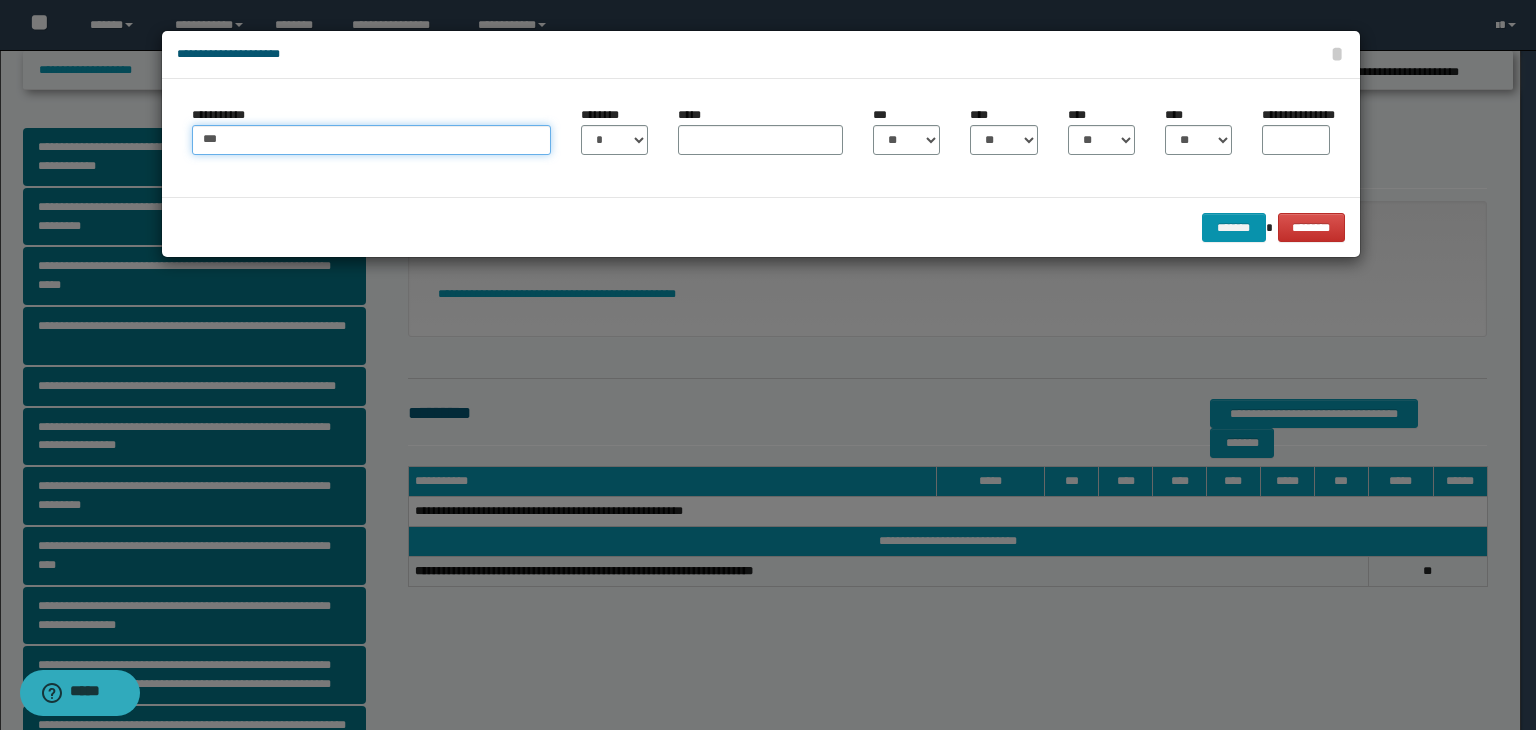 type on "*" 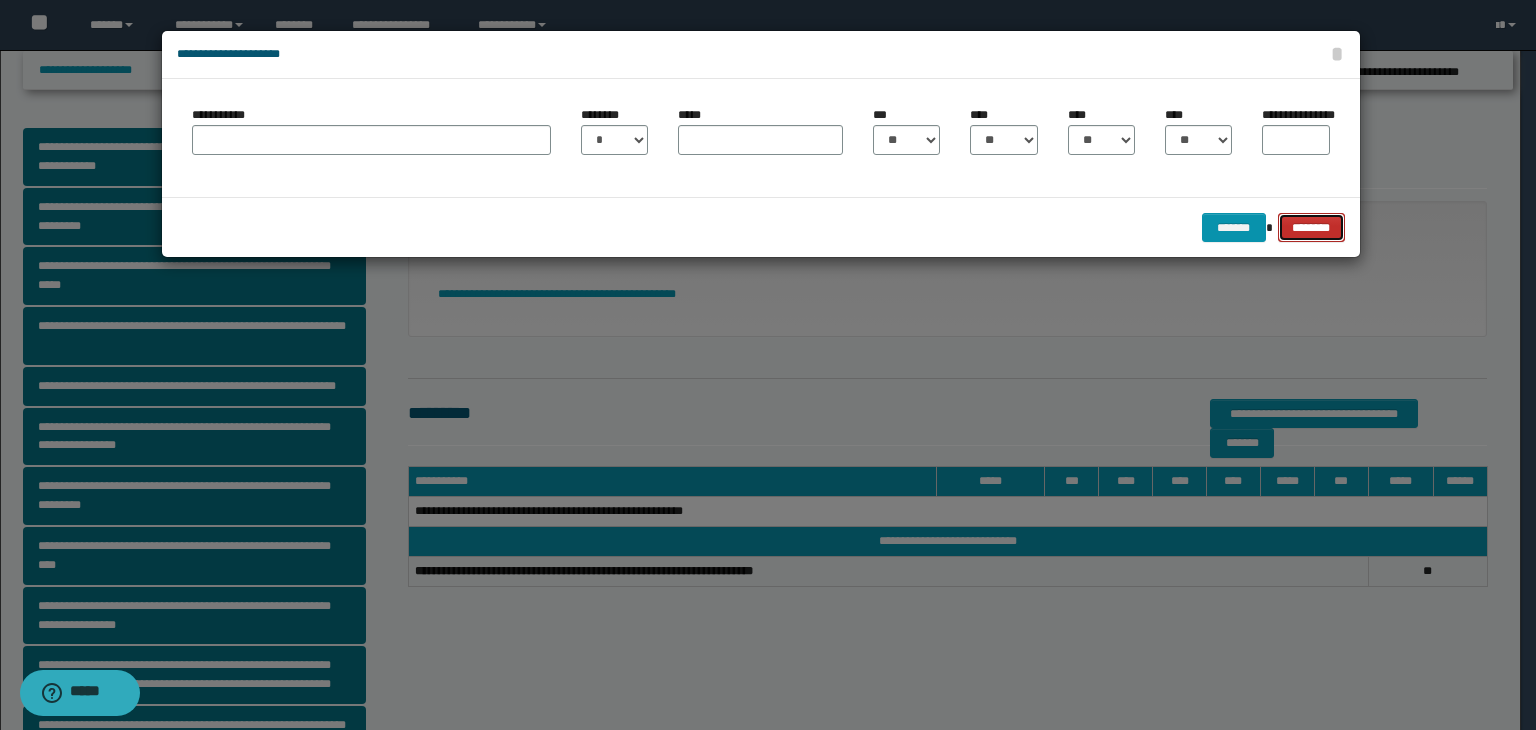 click on "********" at bounding box center [1311, 228] 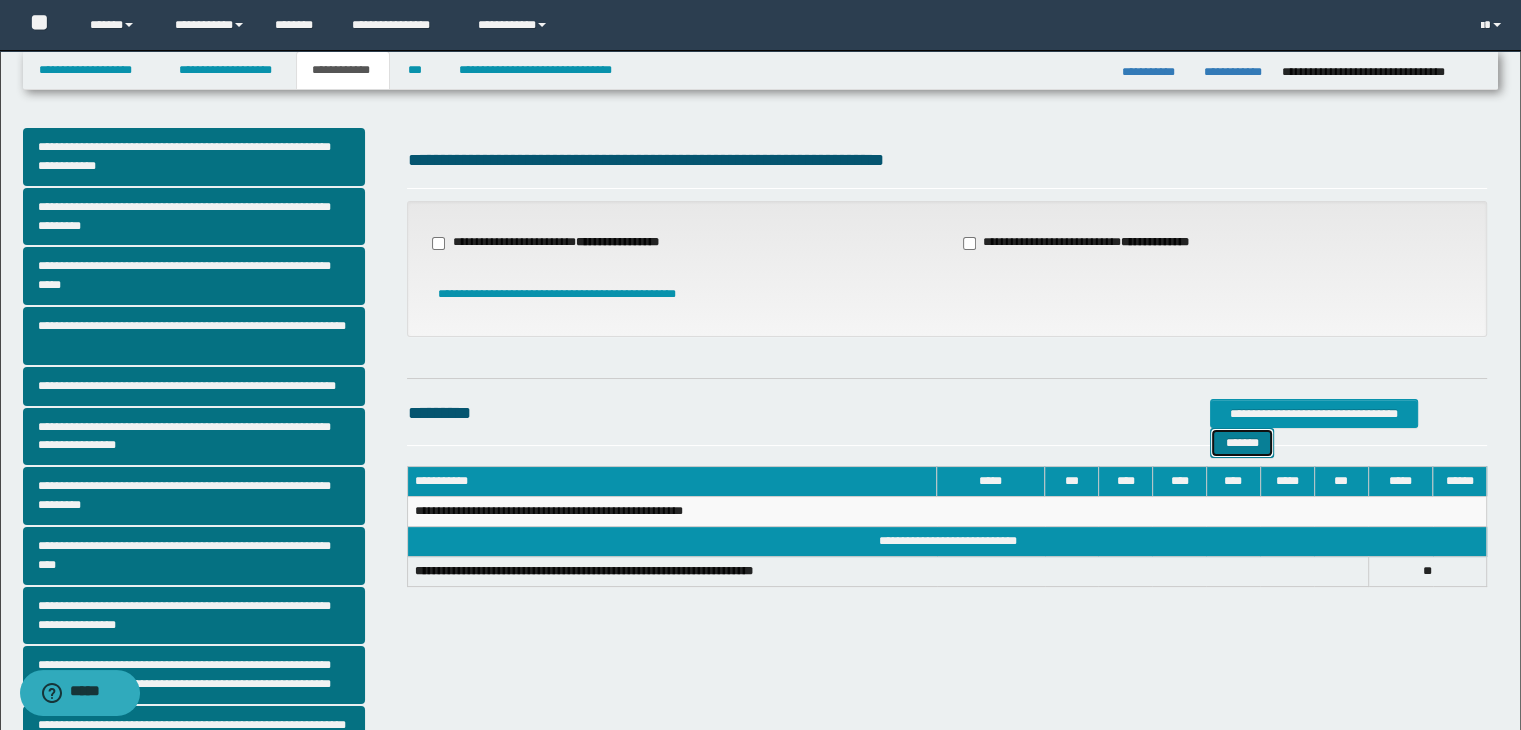 click on "*******" at bounding box center (1242, 443) 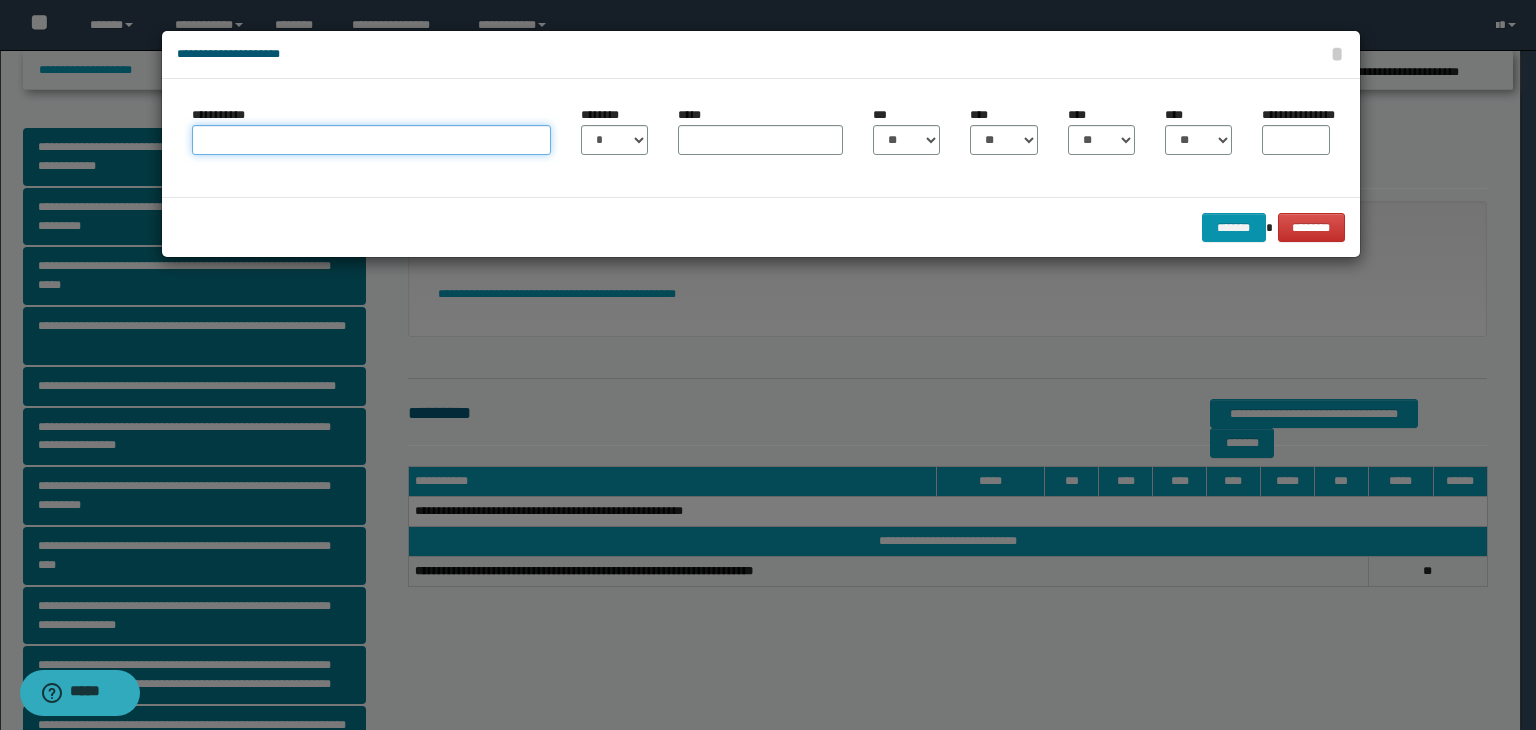 click on "**********" at bounding box center [371, 140] 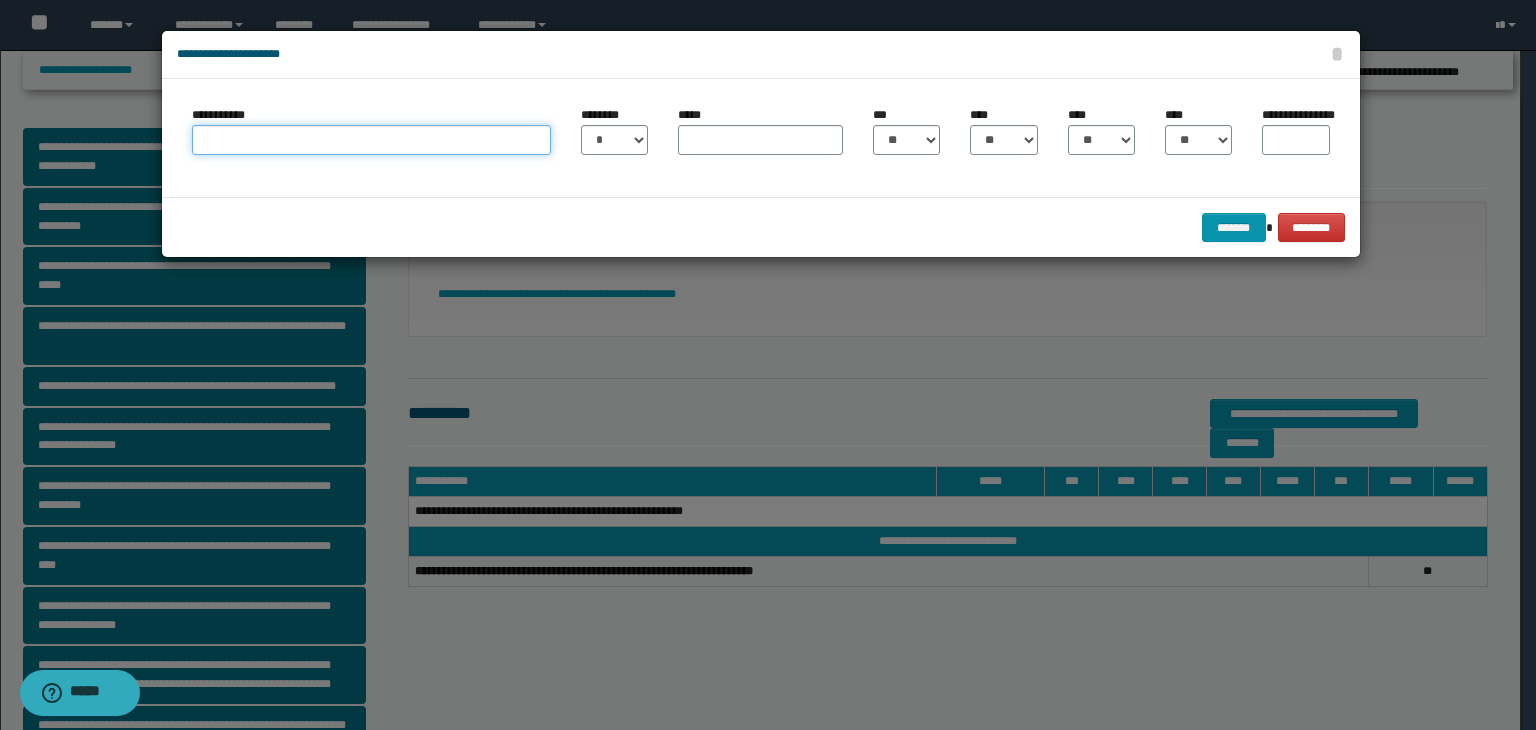 type on "**********" 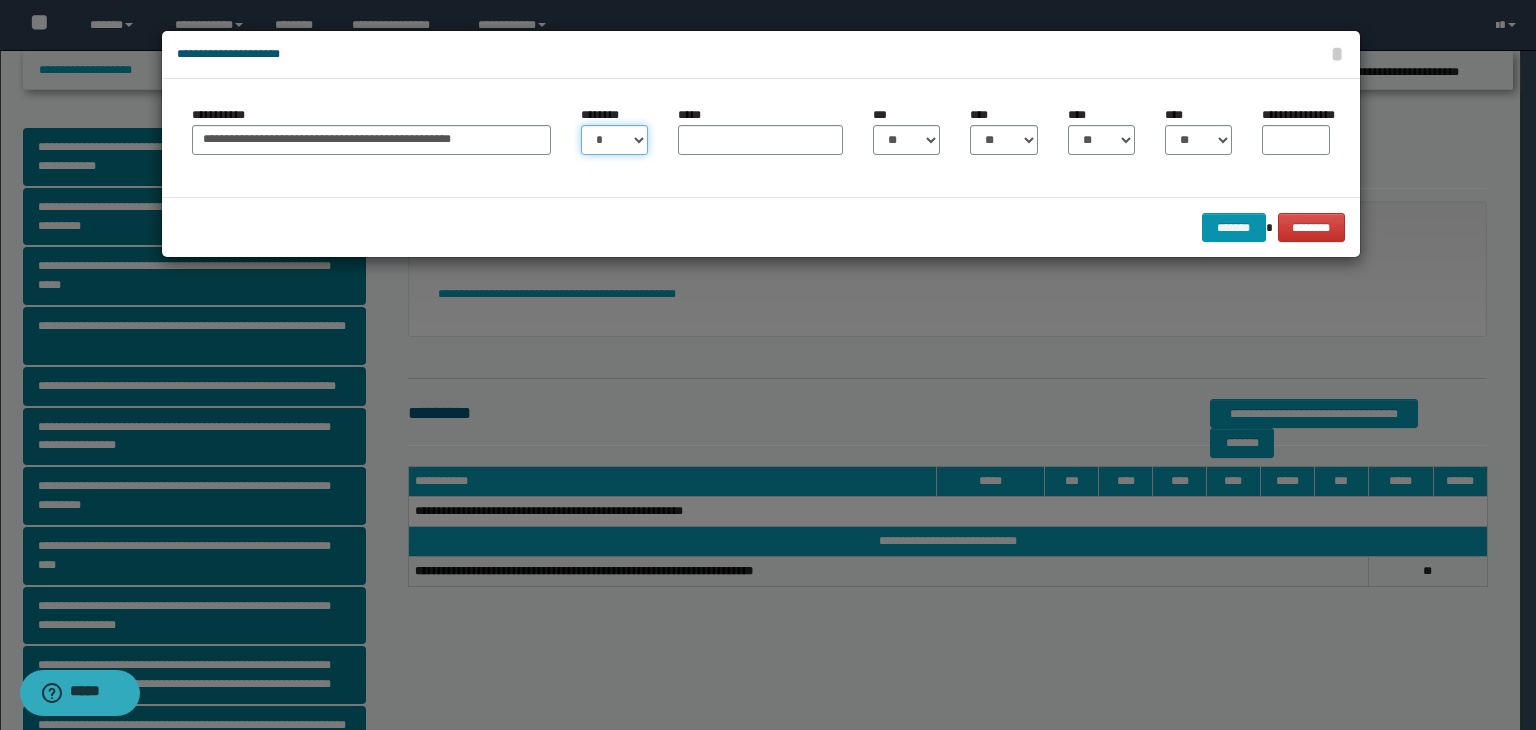 click on "*
*
*
*
*
*
*
*
*
**
**
**
**
**
**" at bounding box center [614, 140] 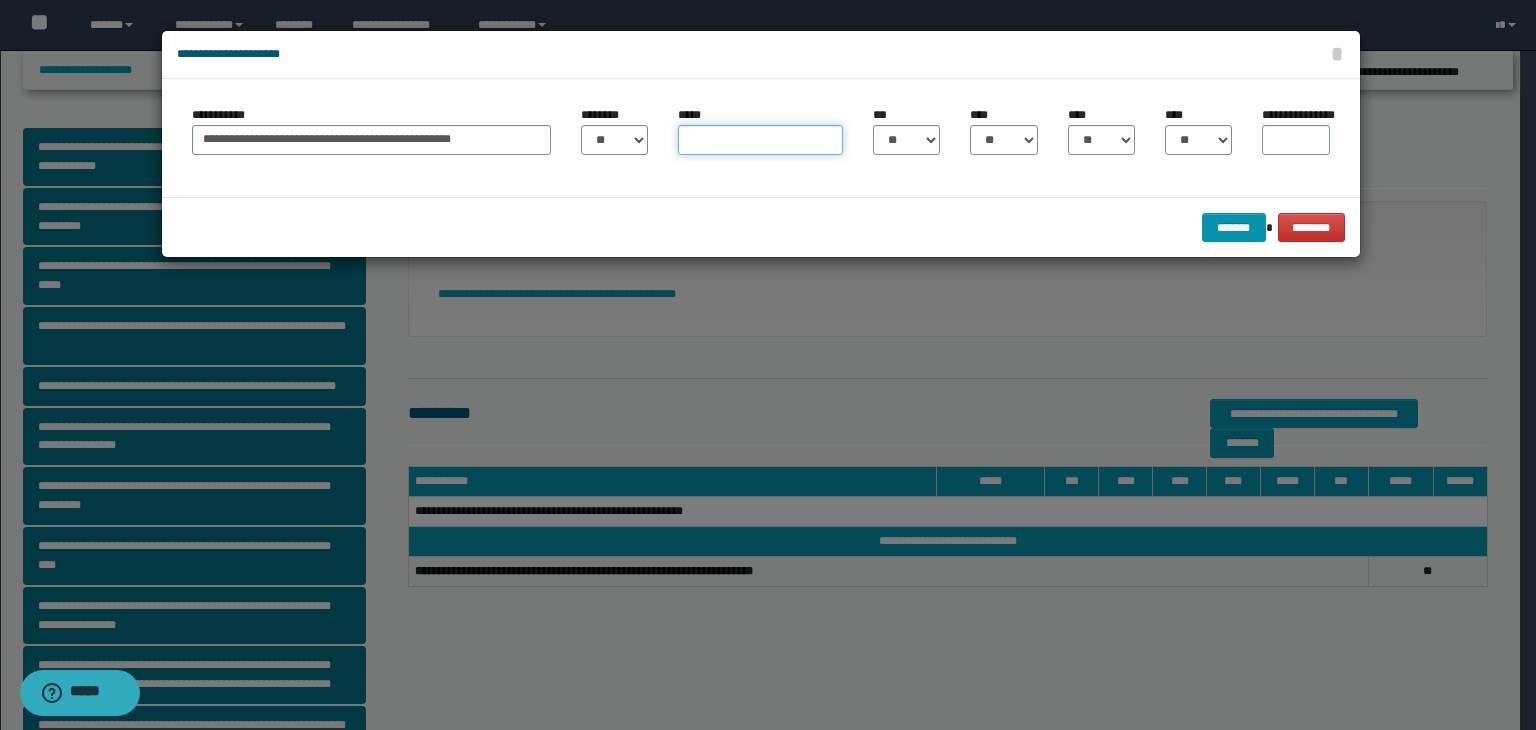 click on "*****" at bounding box center [760, 140] 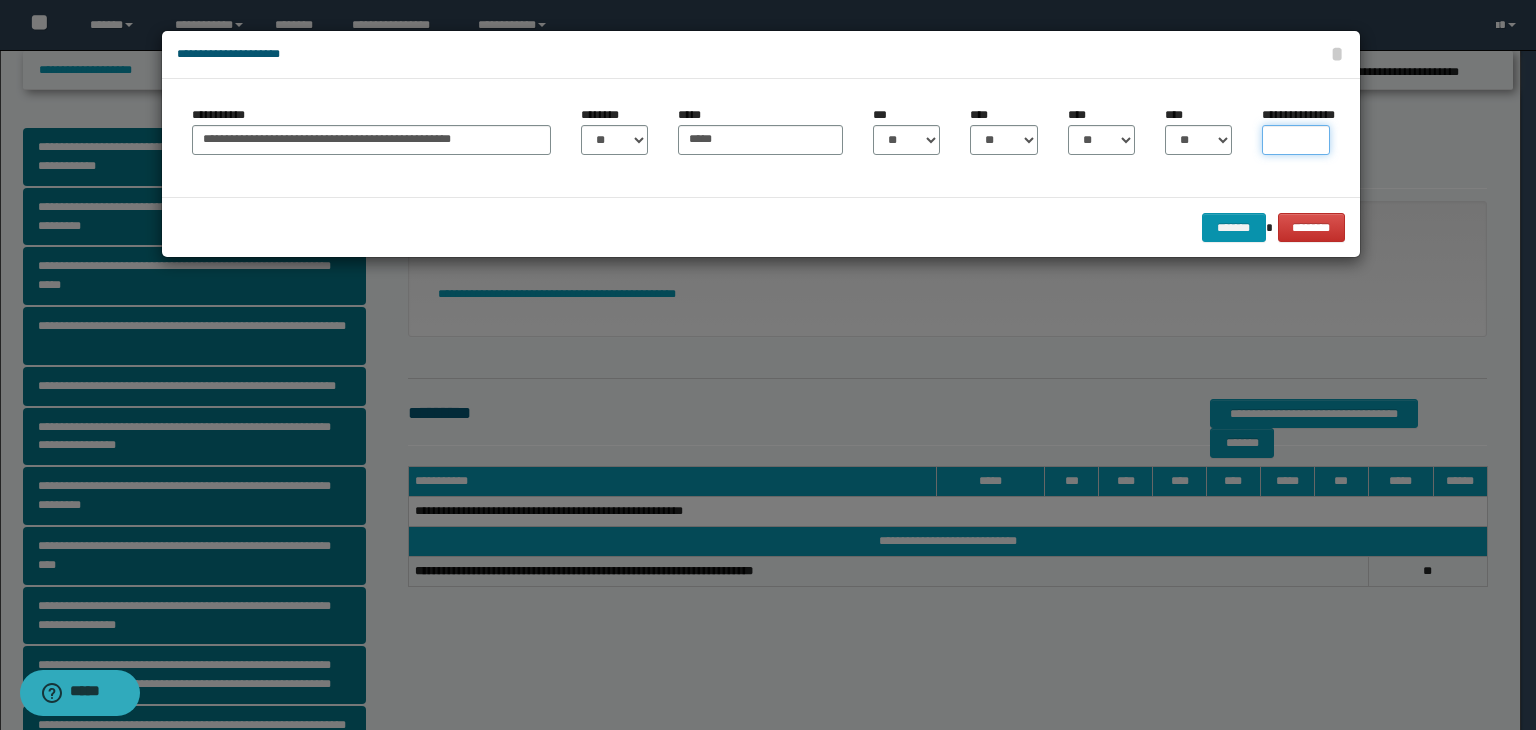 click on "**********" at bounding box center [1295, 140] 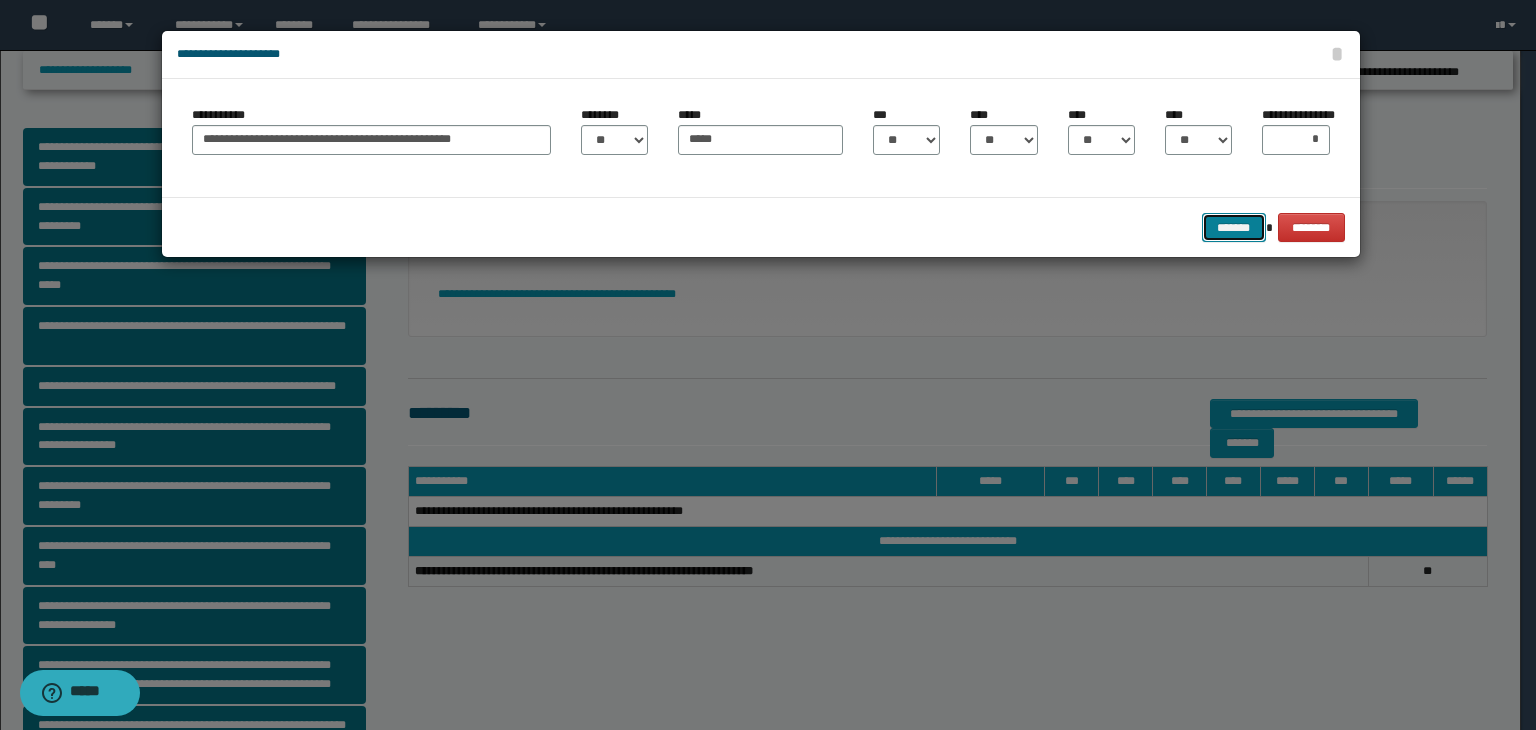 click on "*******" at bounding box center [1234, 228] 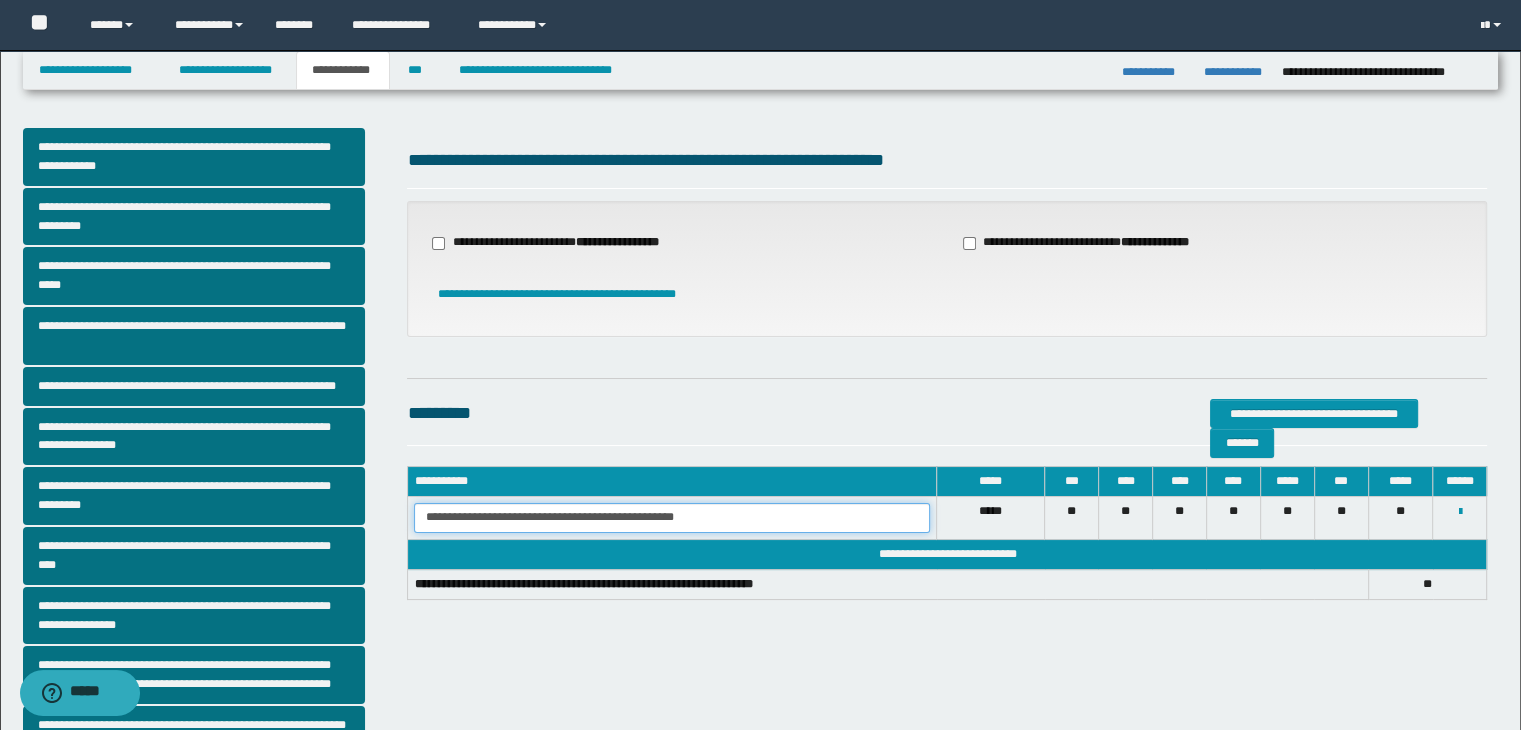 click on "**********" at bounding box center (672, 518) 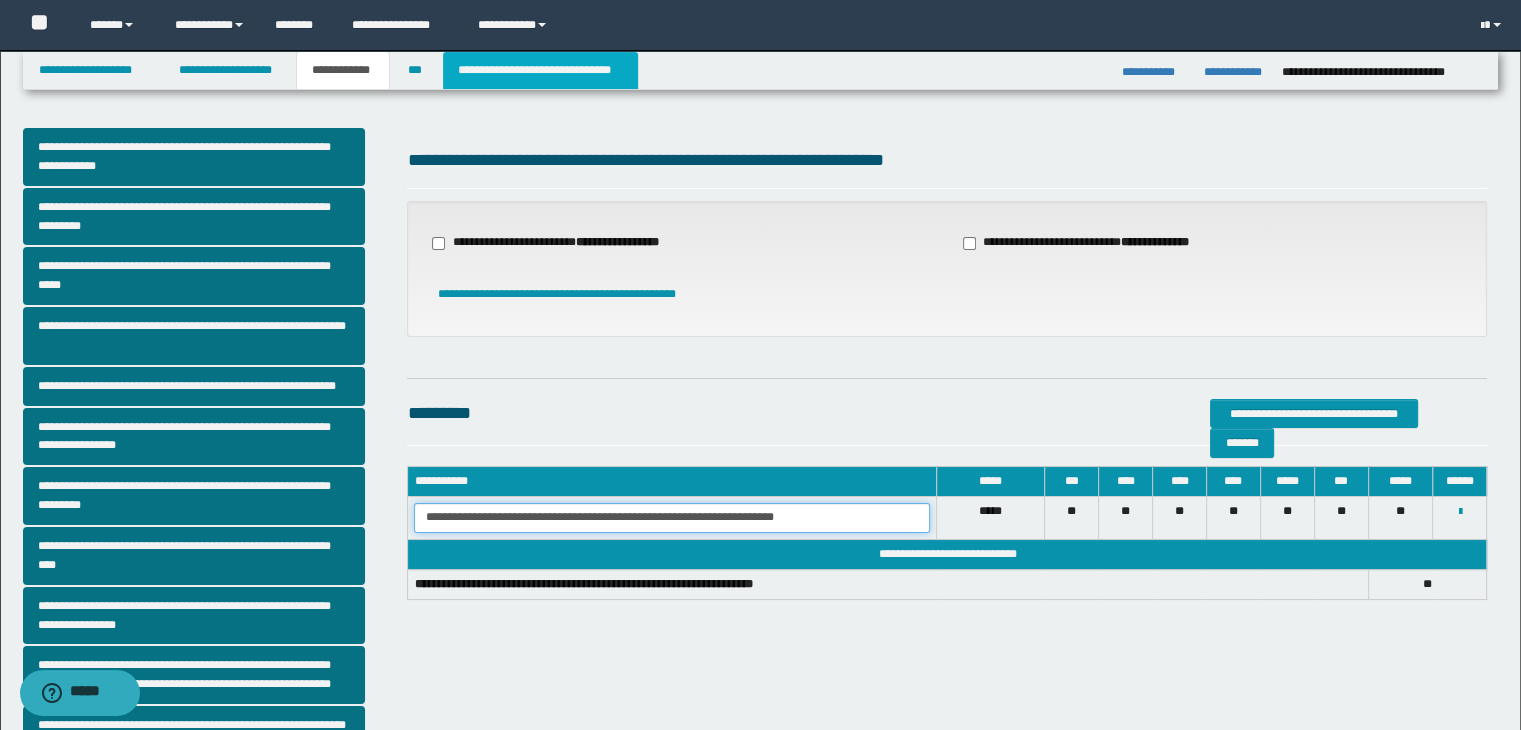 type on "**********" 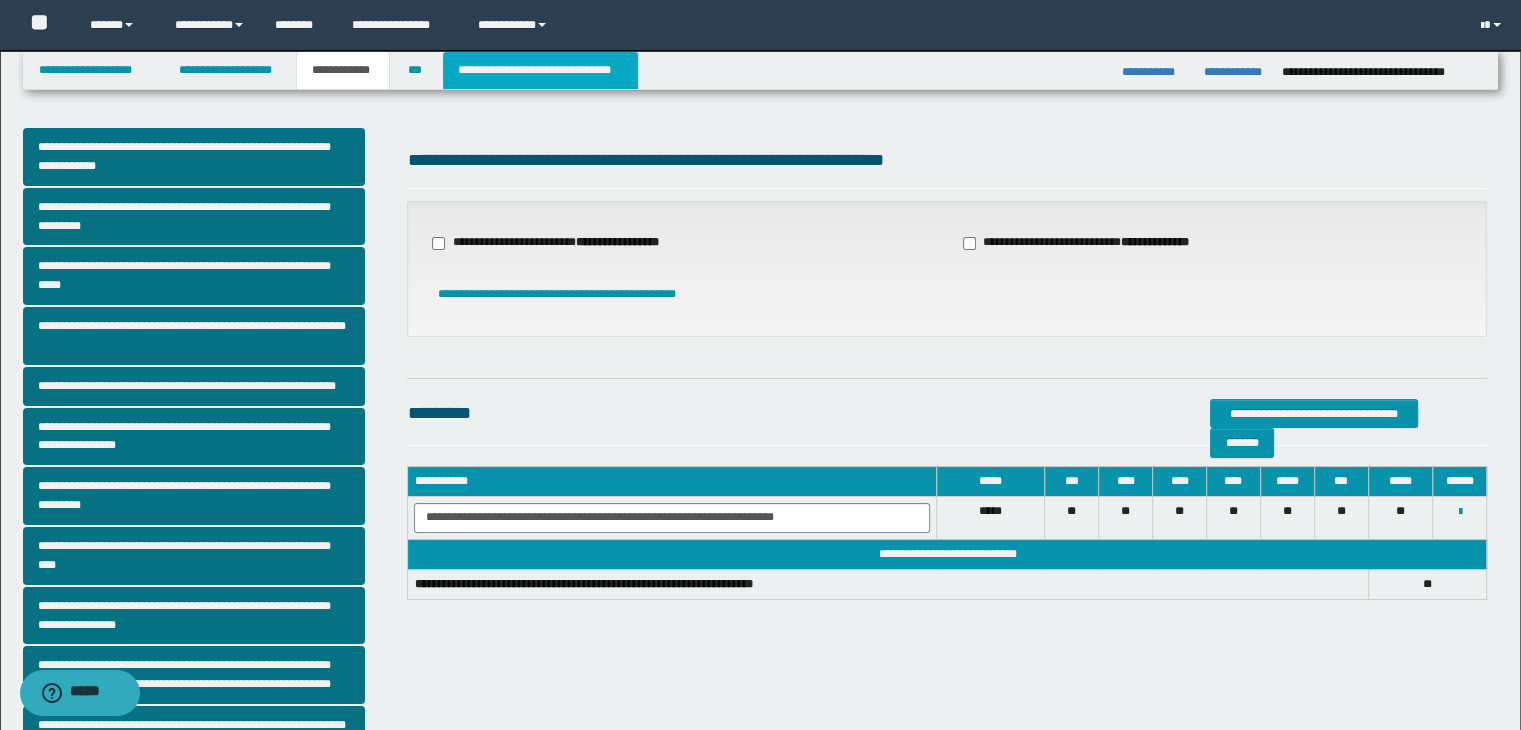 click on "**********" at bounding box center [540, 70] 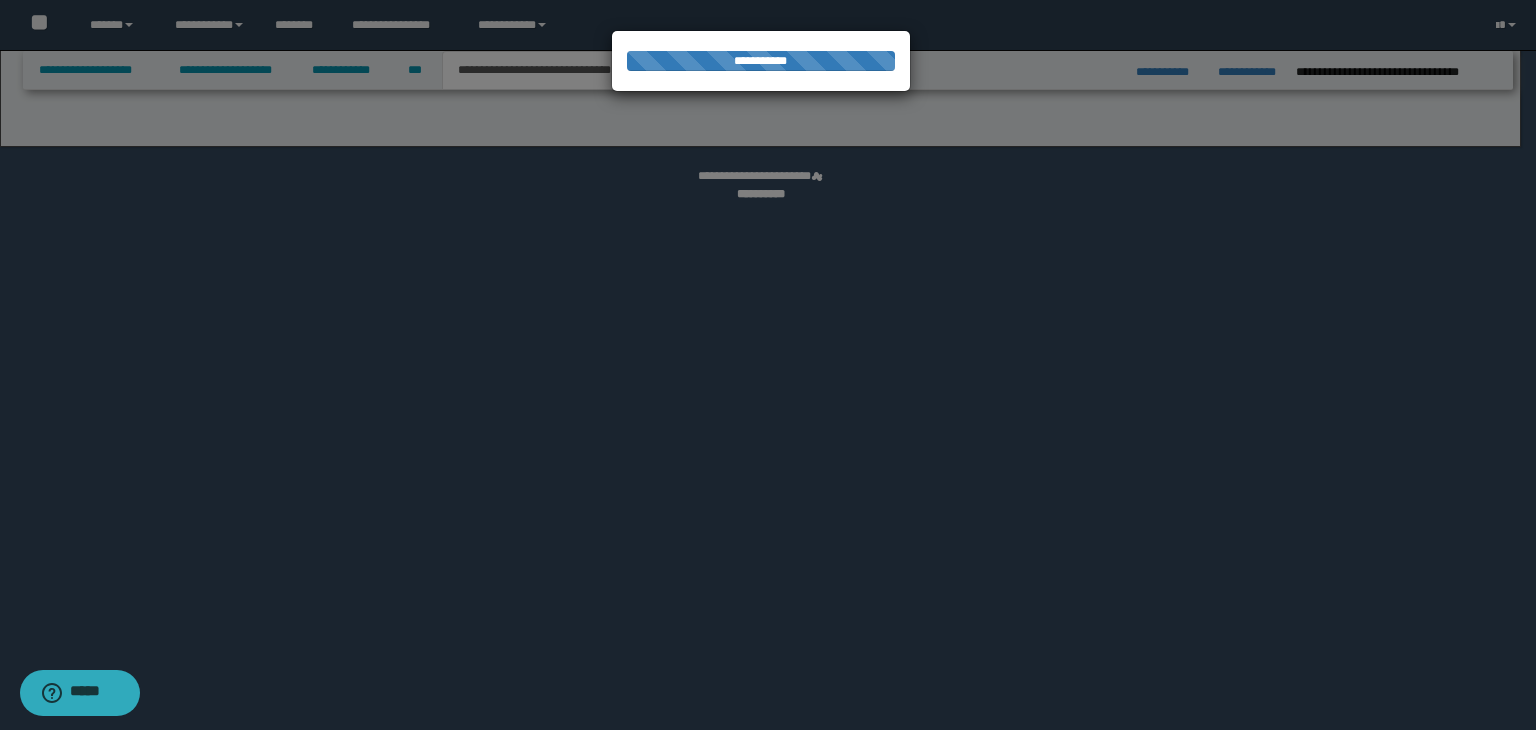 select on "*" 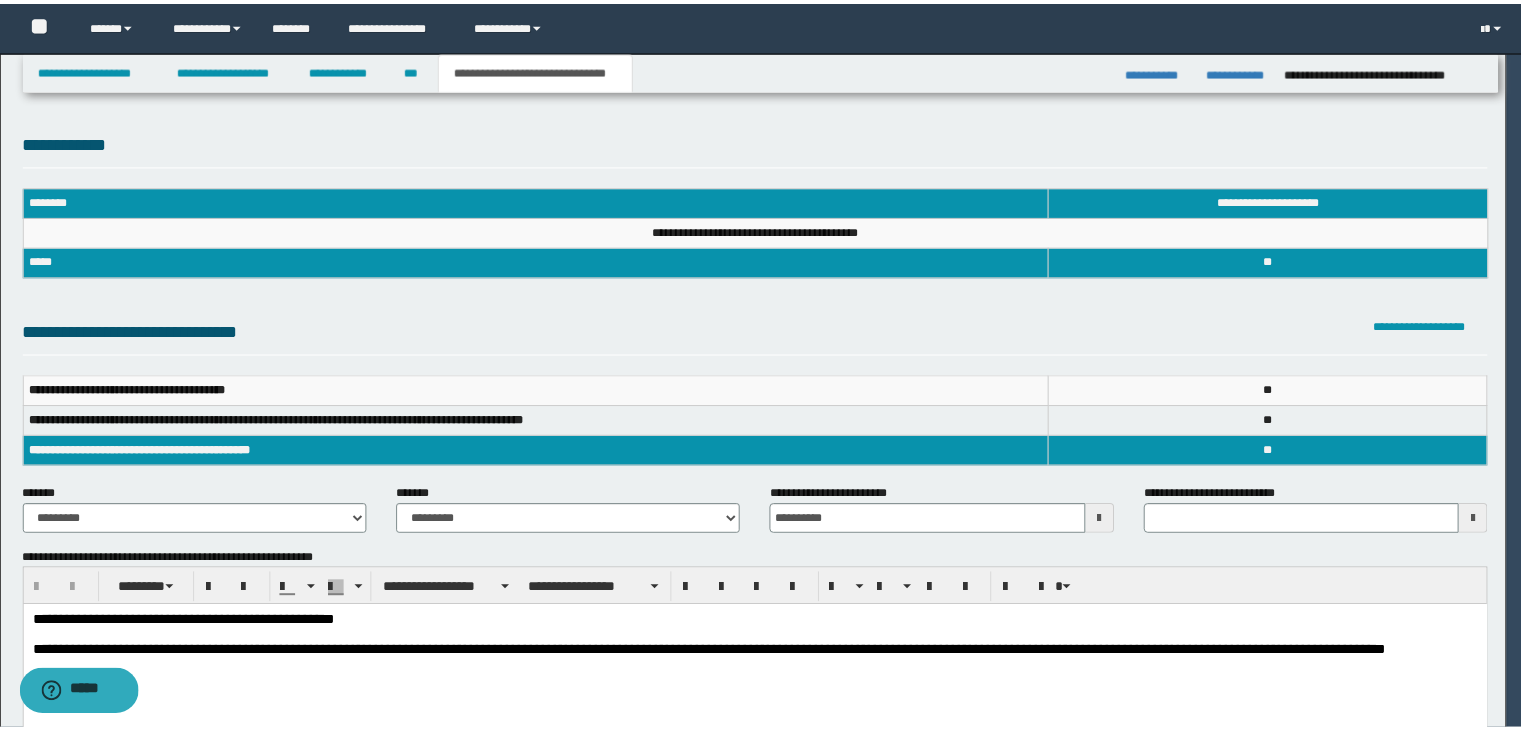 scroll, scrollTop: 0, scrollLeft: 0, axis: both 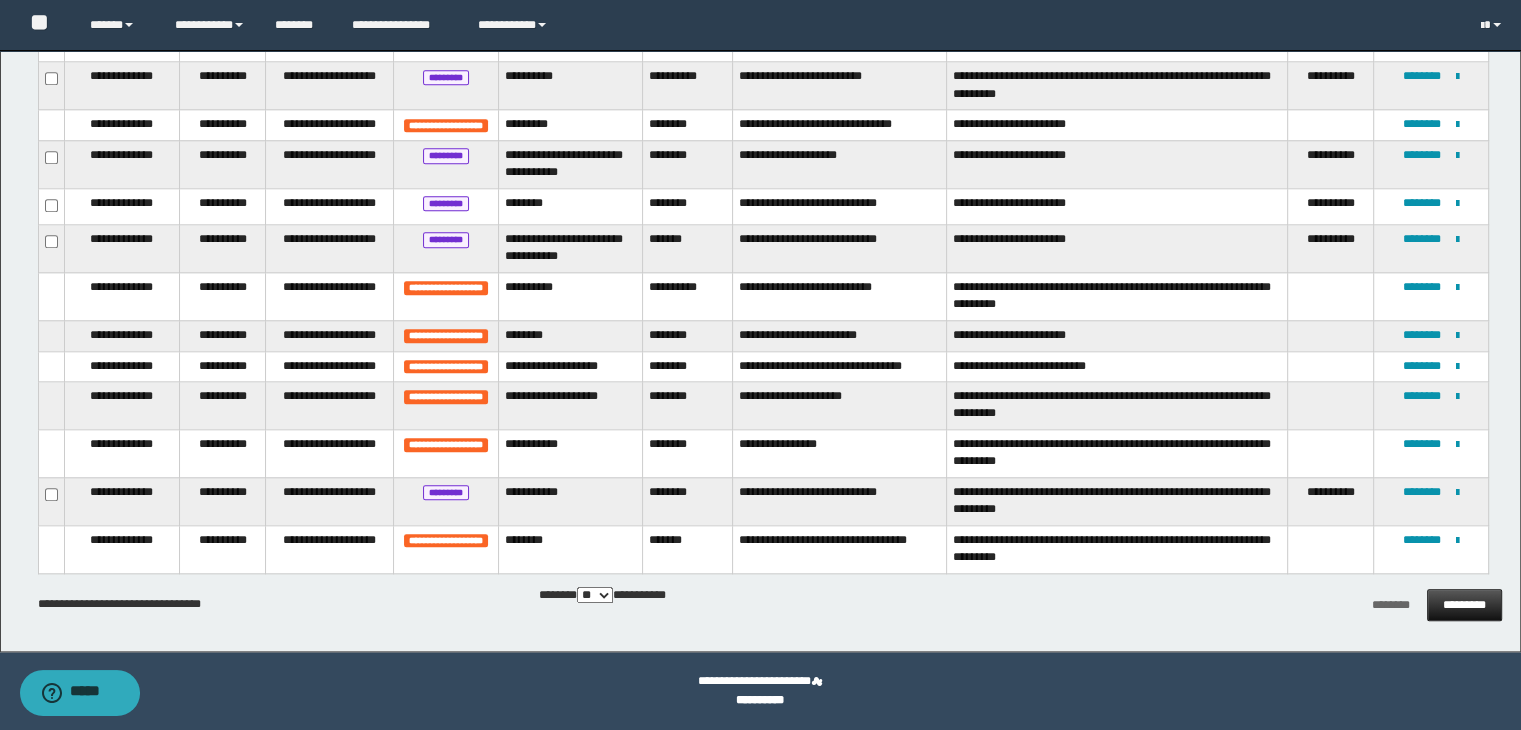 click on "*********" at bounding box center [1464, 605] 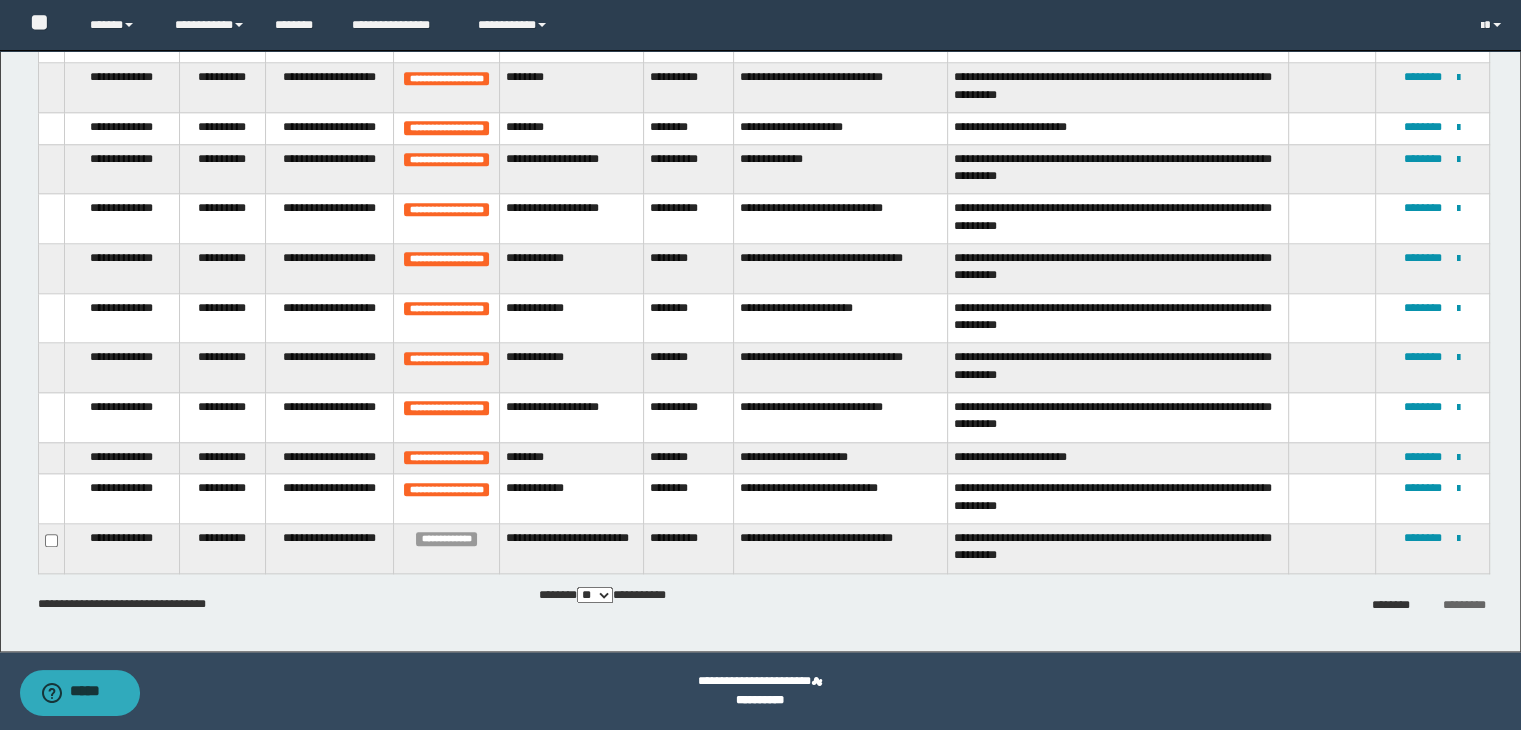 scroll, scrollTop: 1939, scrollLeft: 0, axis: vertical 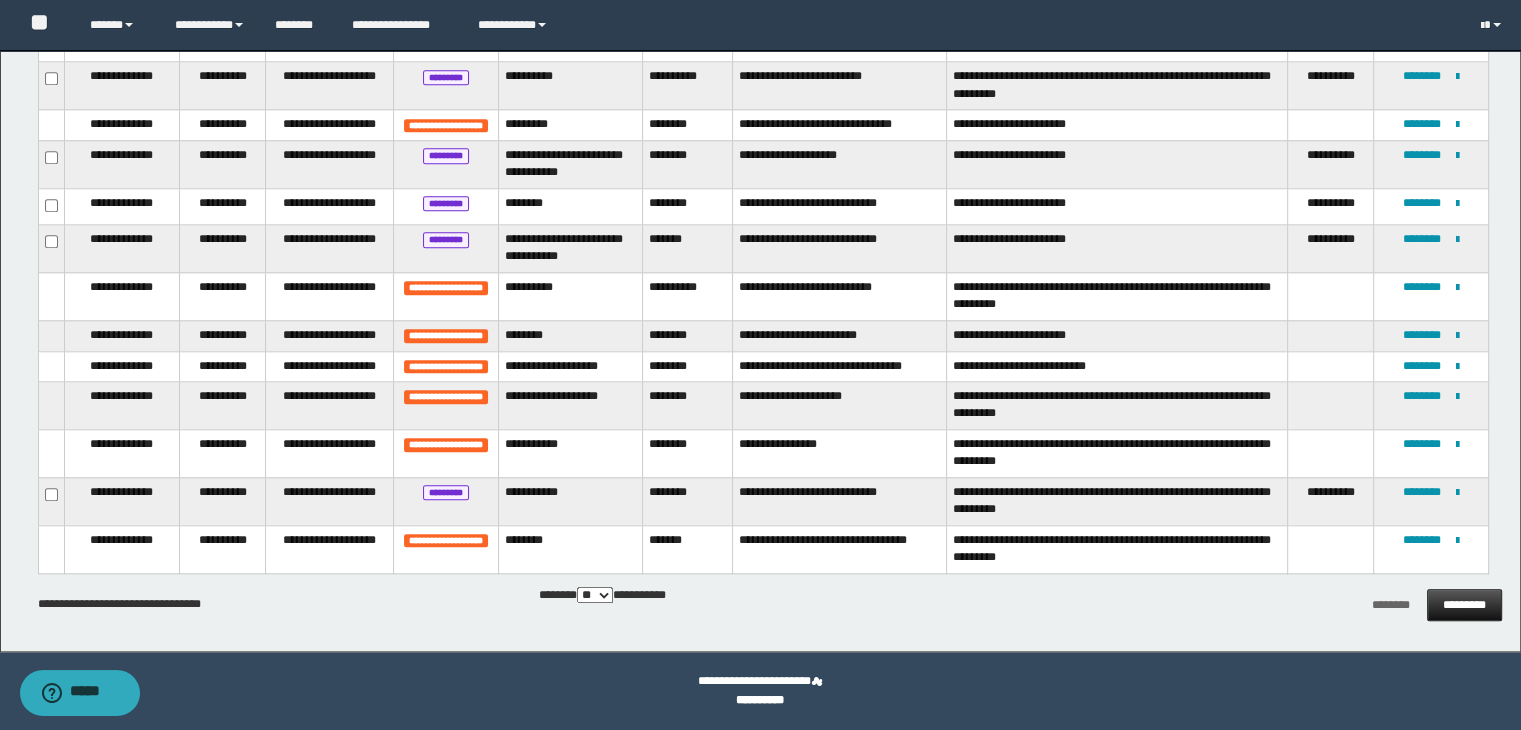 click on "*********" at bounding box center [1464, 605] 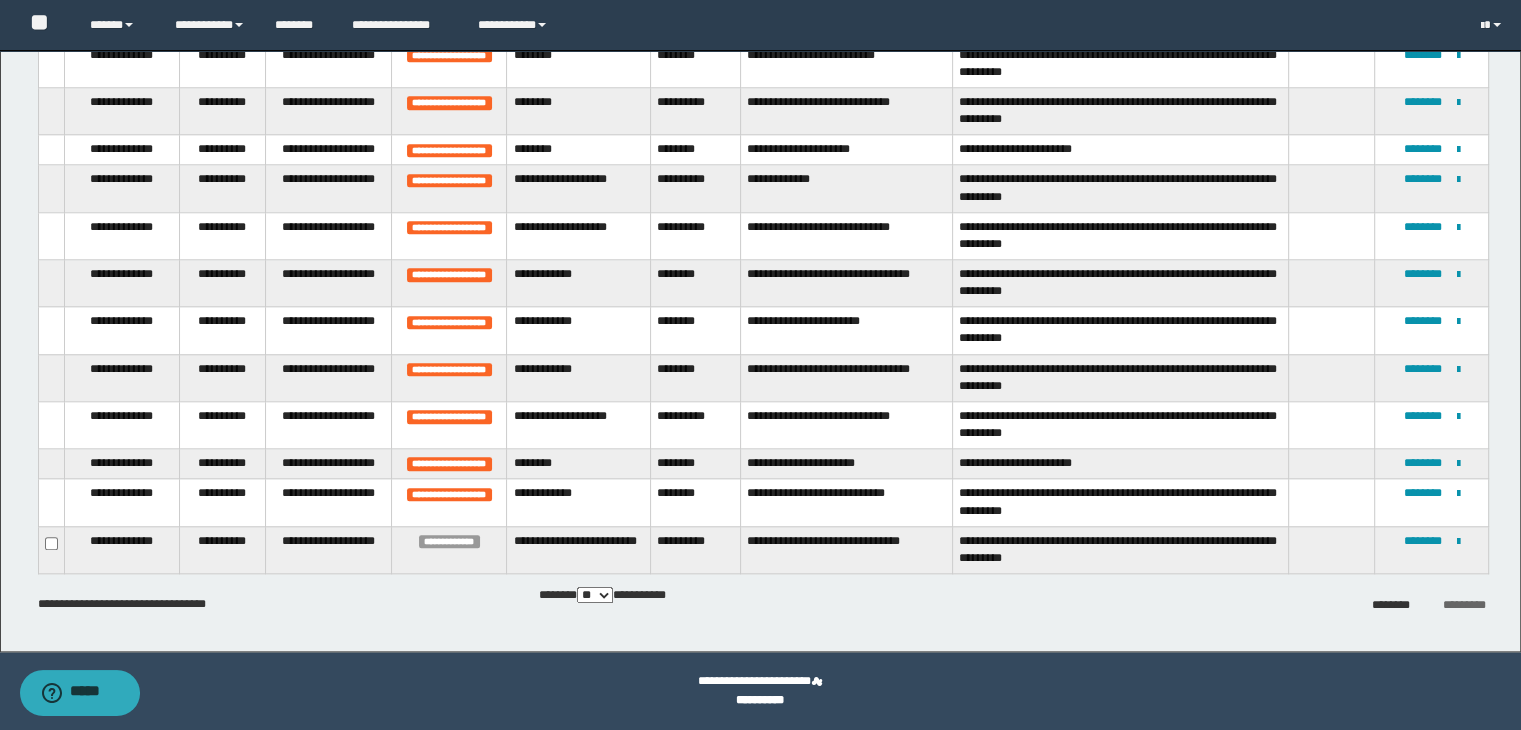 click on "*********" at bounding box center (1464, 605) 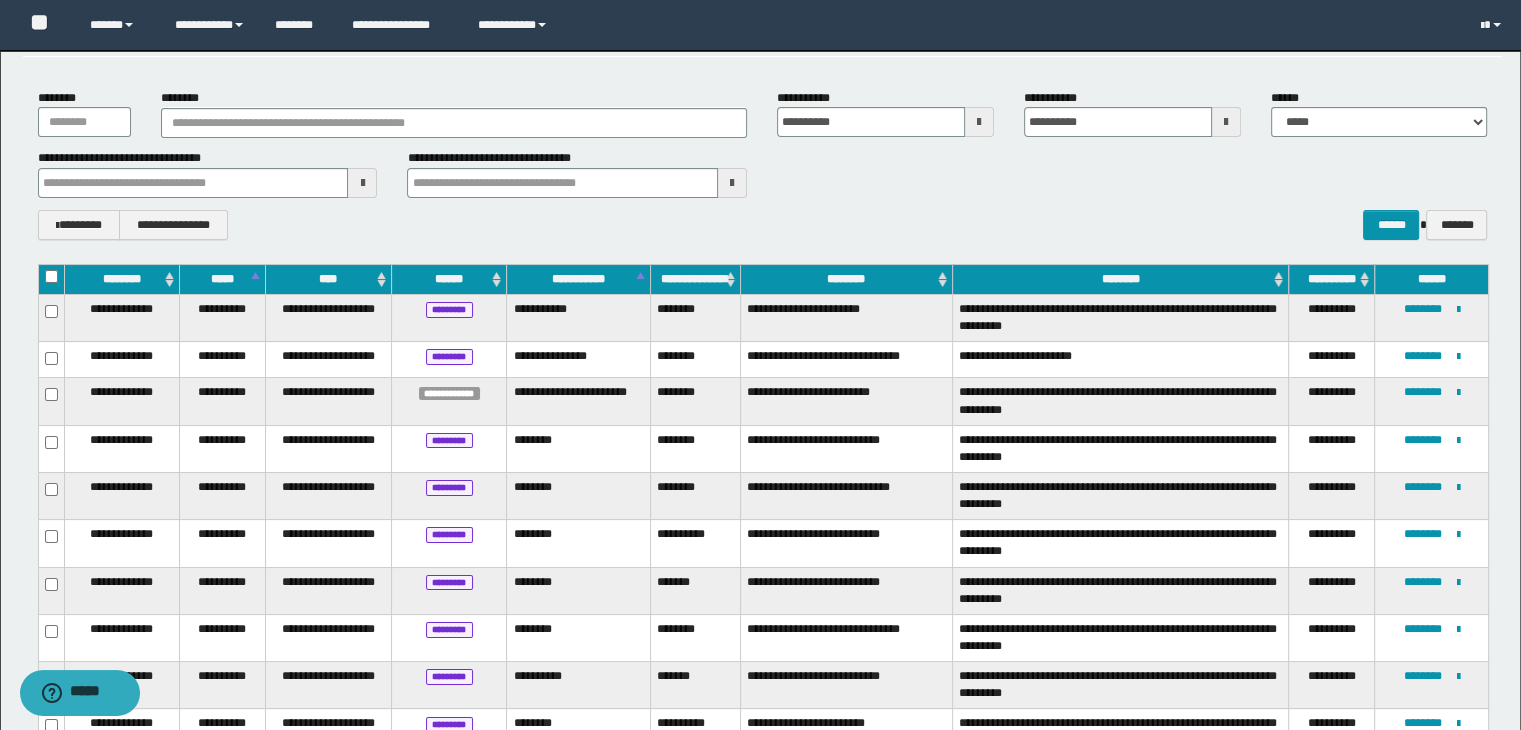 scroll, scrollTop: 0, scrollLeft: 0, axis: both 